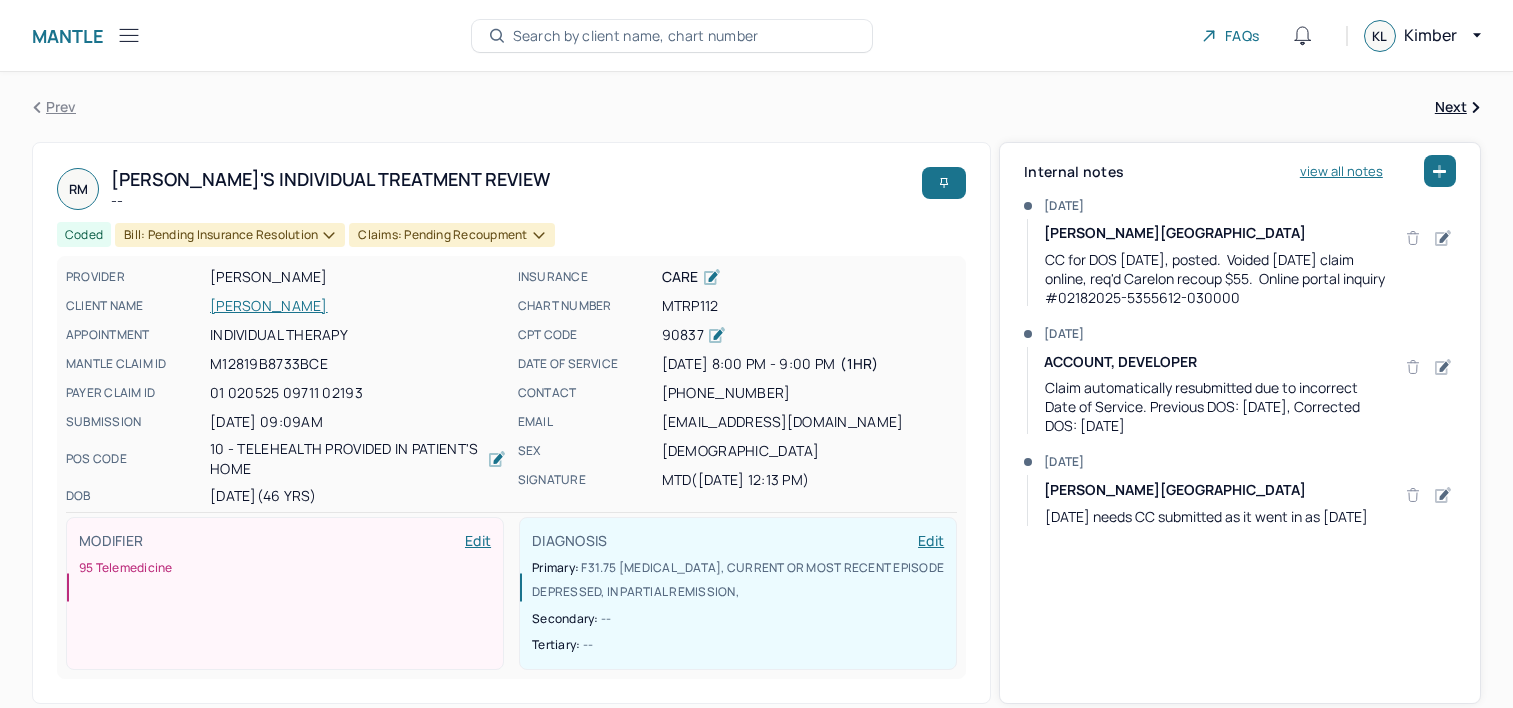 scroll, scrollTop: 0, scrollLeft: 0, axis: both 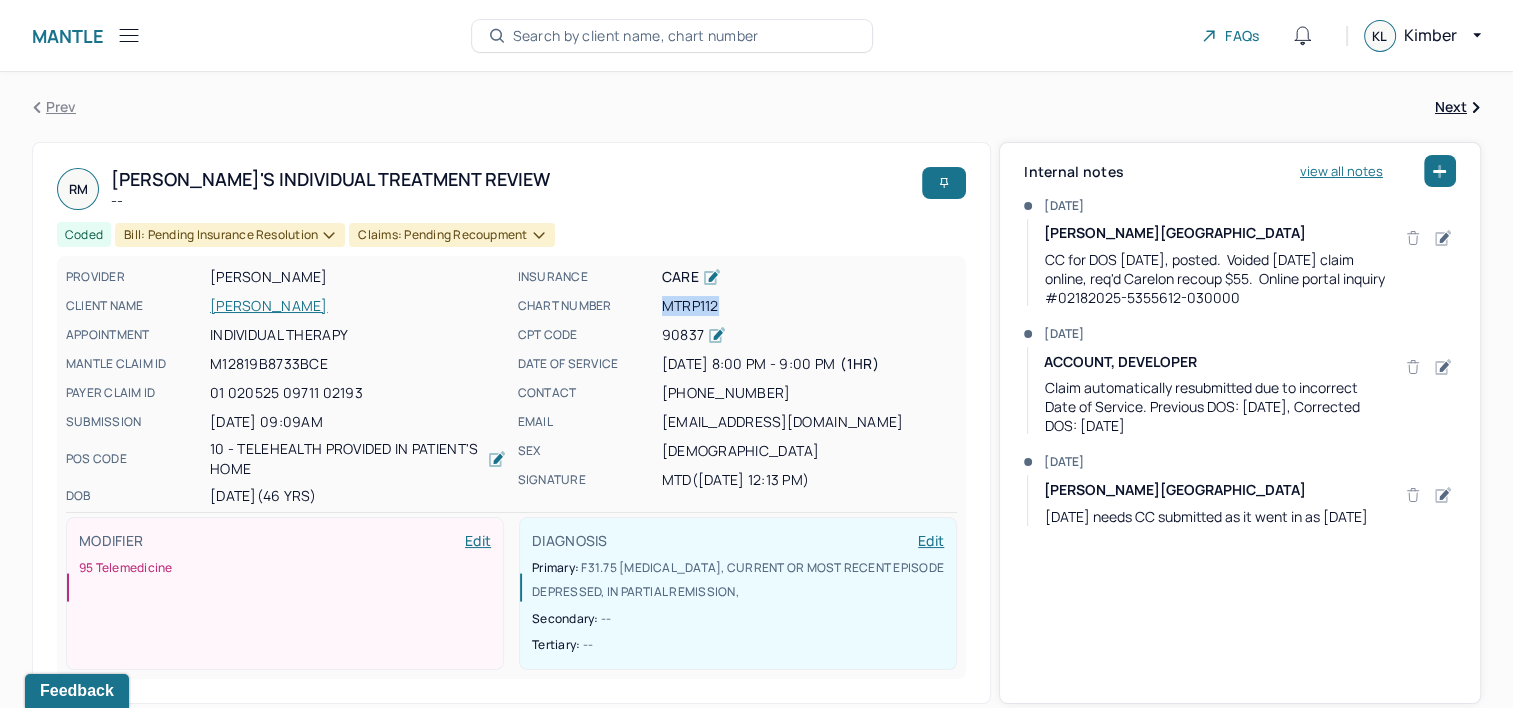 click 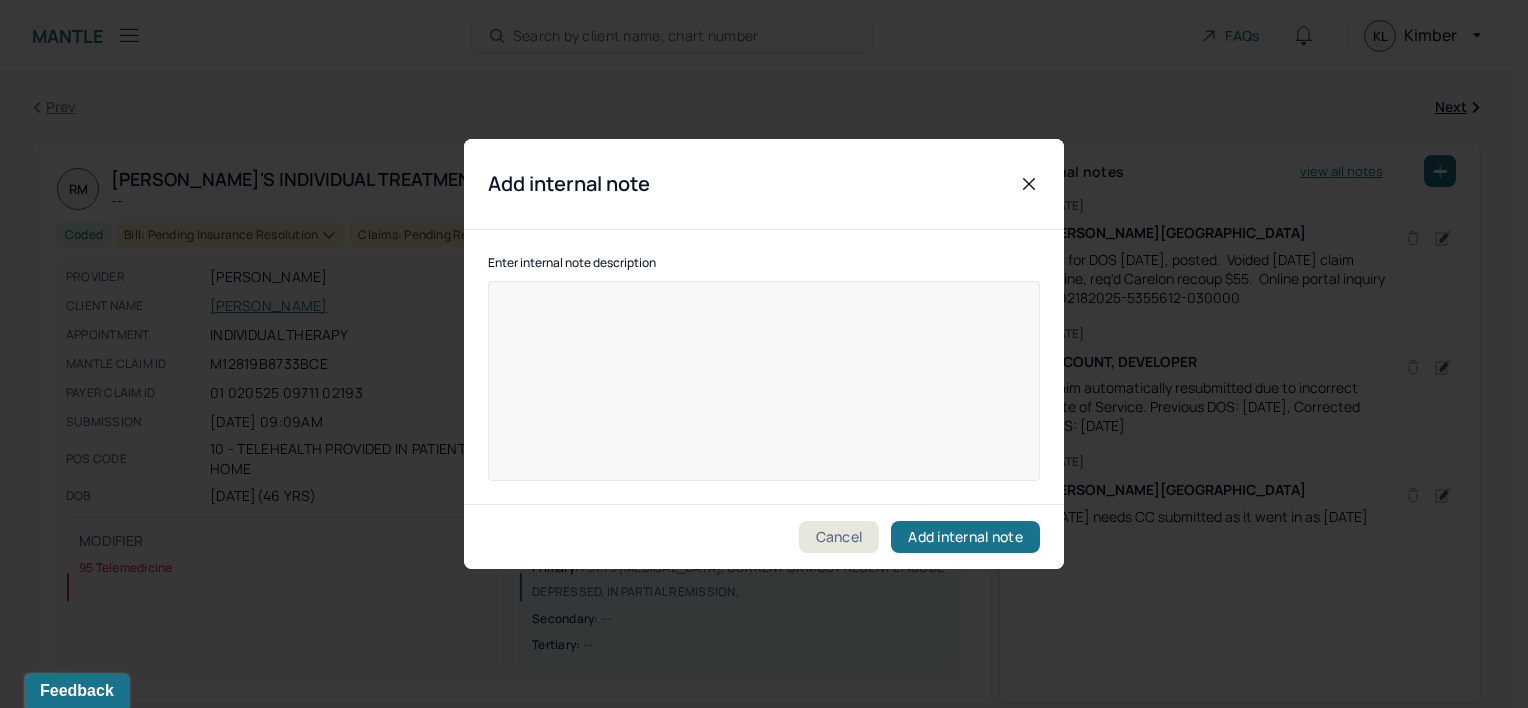 type 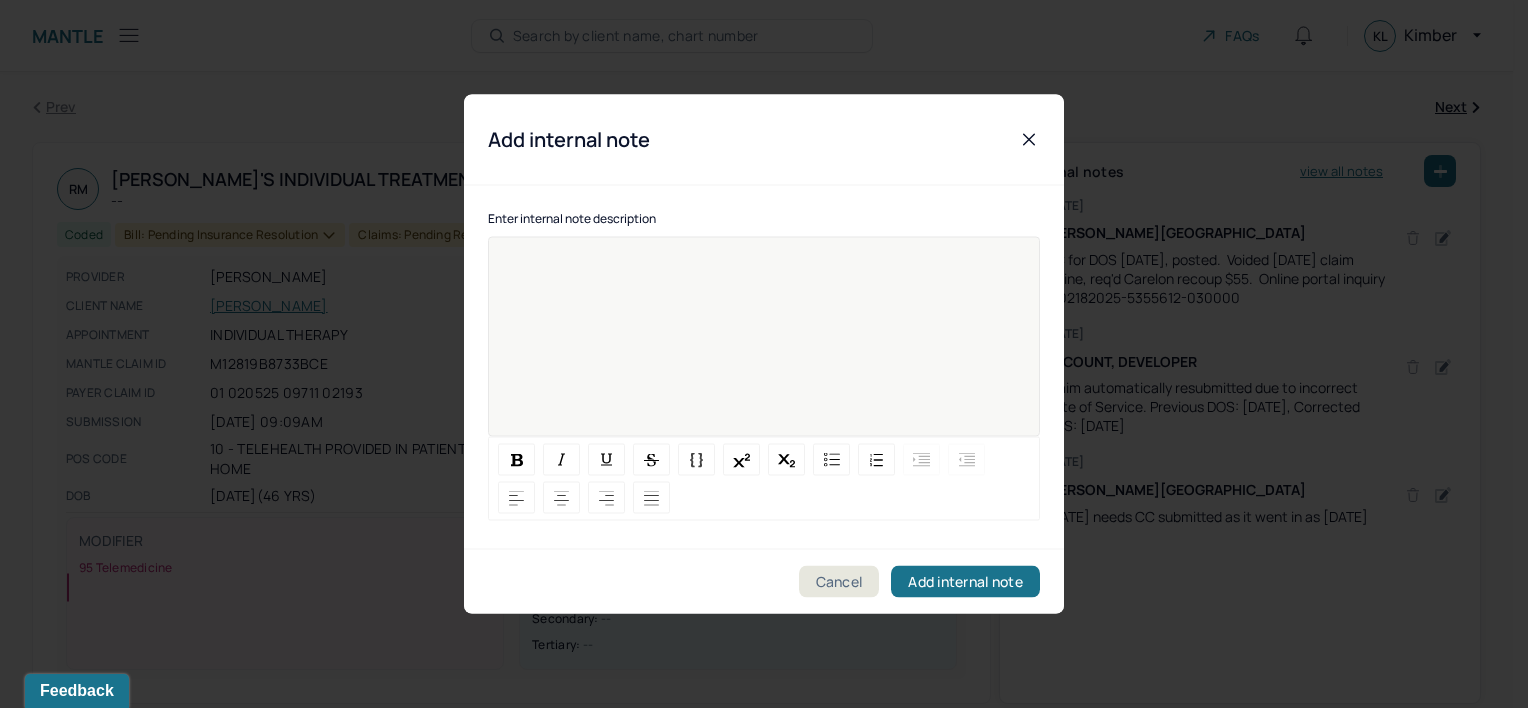 paste 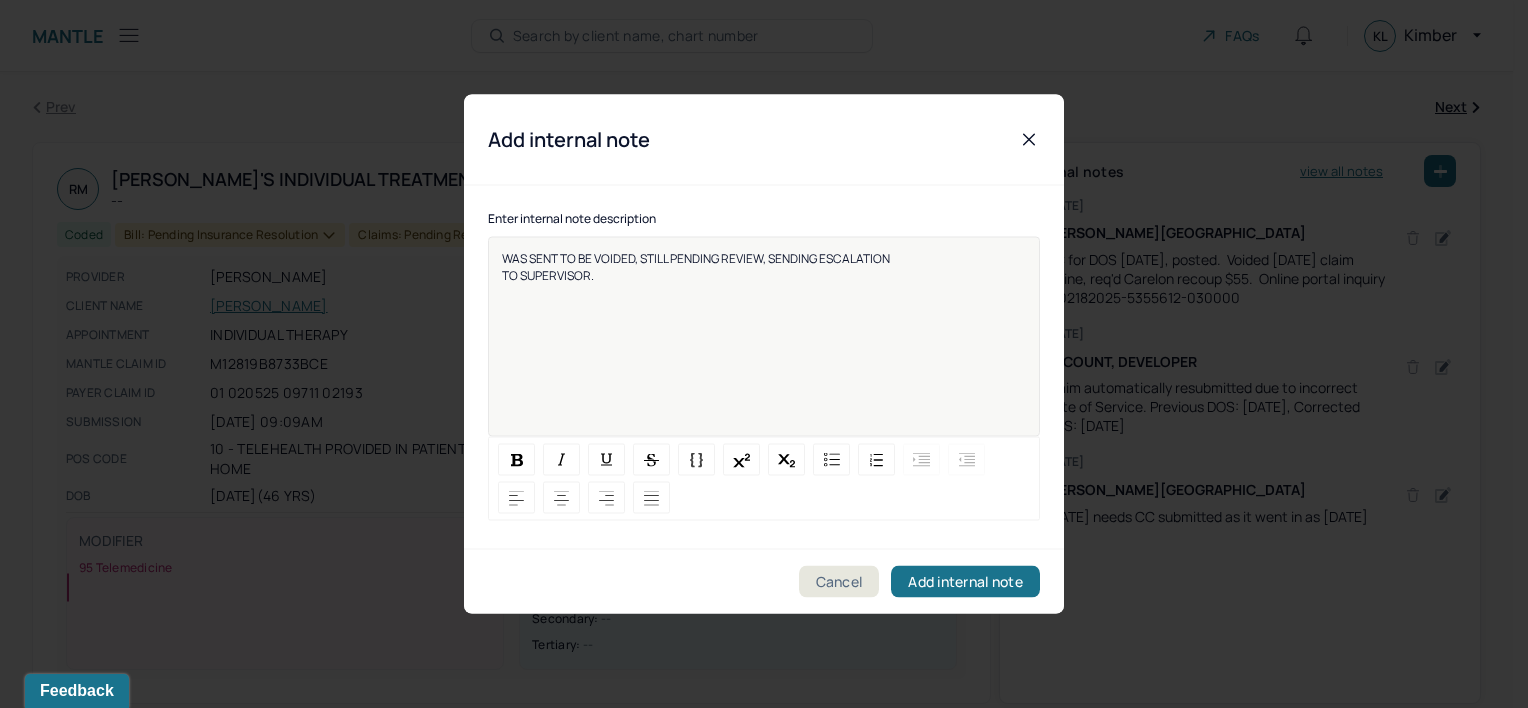 click on "WAS SENT TO BE VOIDED, STILL PENDING REVIEW, SENDING ESCALATION" at bounding box center (696, 258) 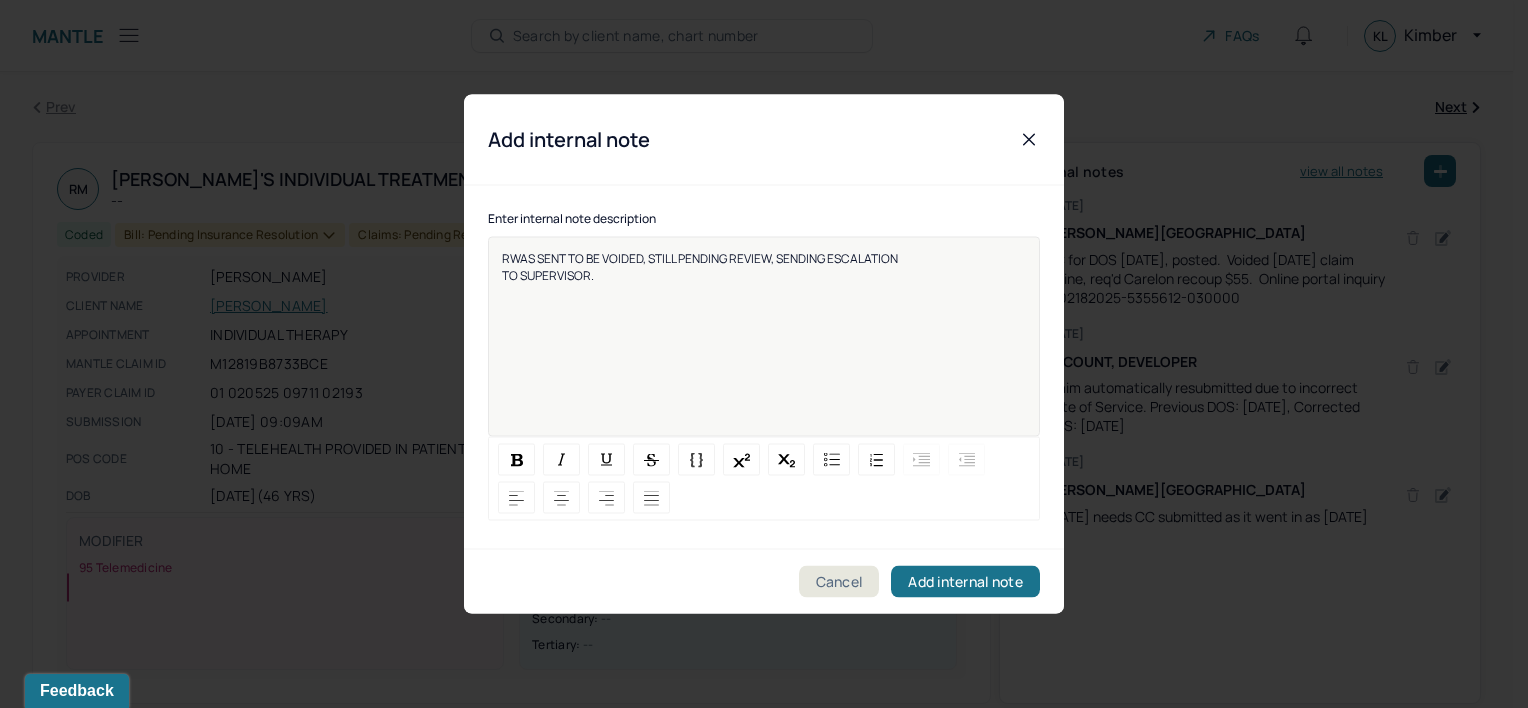 type 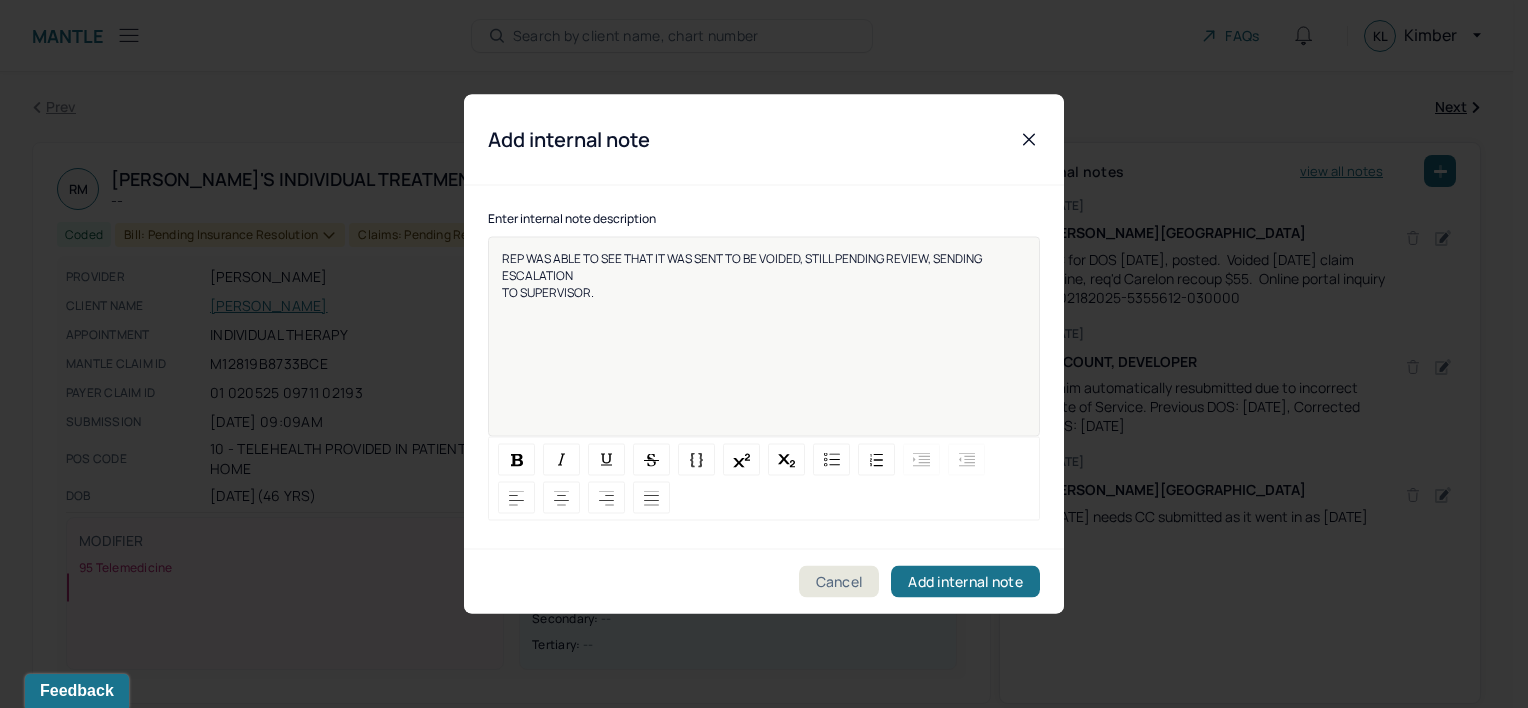 click on "REP WAS ABLE TO SEE THAT IT WAS SENT TO BE VOIDED, STILL PENDING REVIEW, SENDING ESCALATION TO SUPERVISOR." at bounding box center (764, 350) 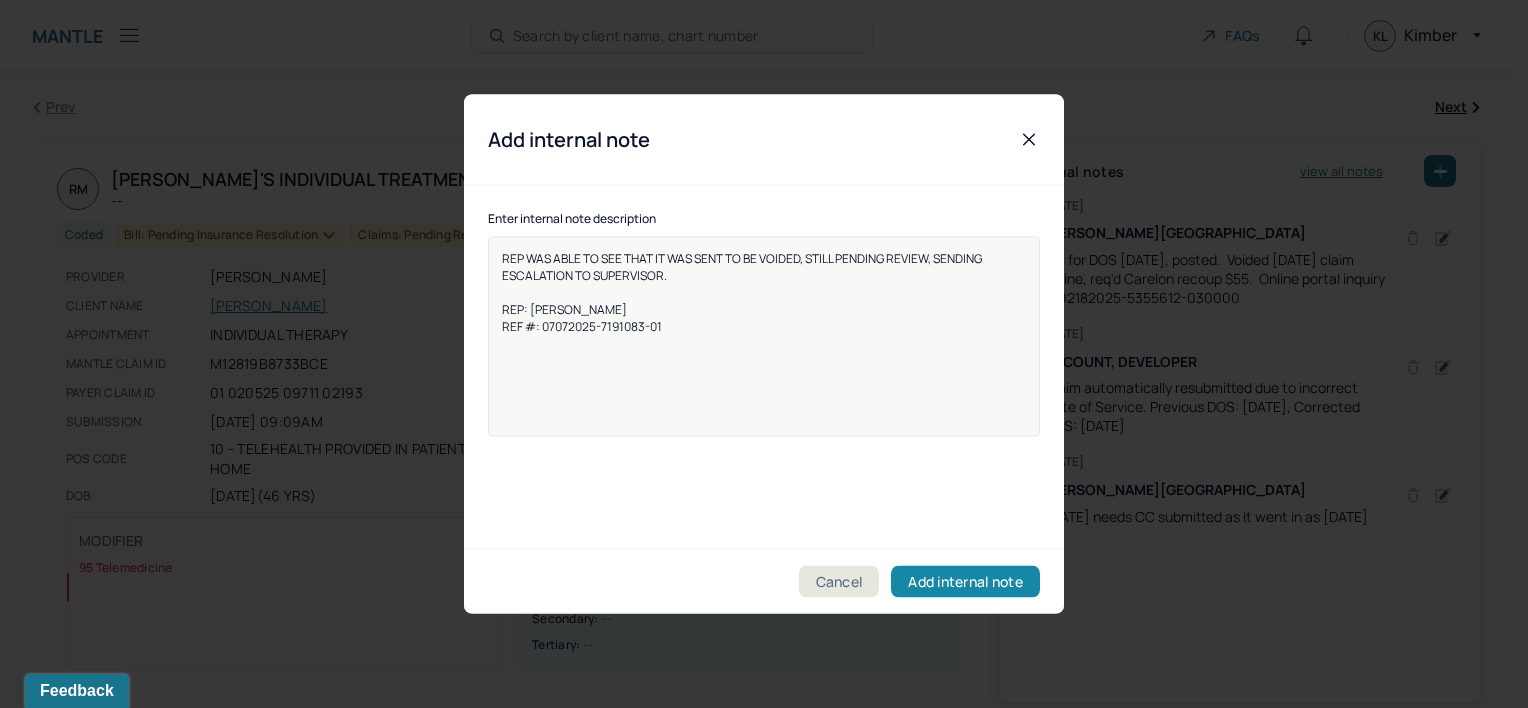 click on "Add internal note" at bounding box center [965, 582] 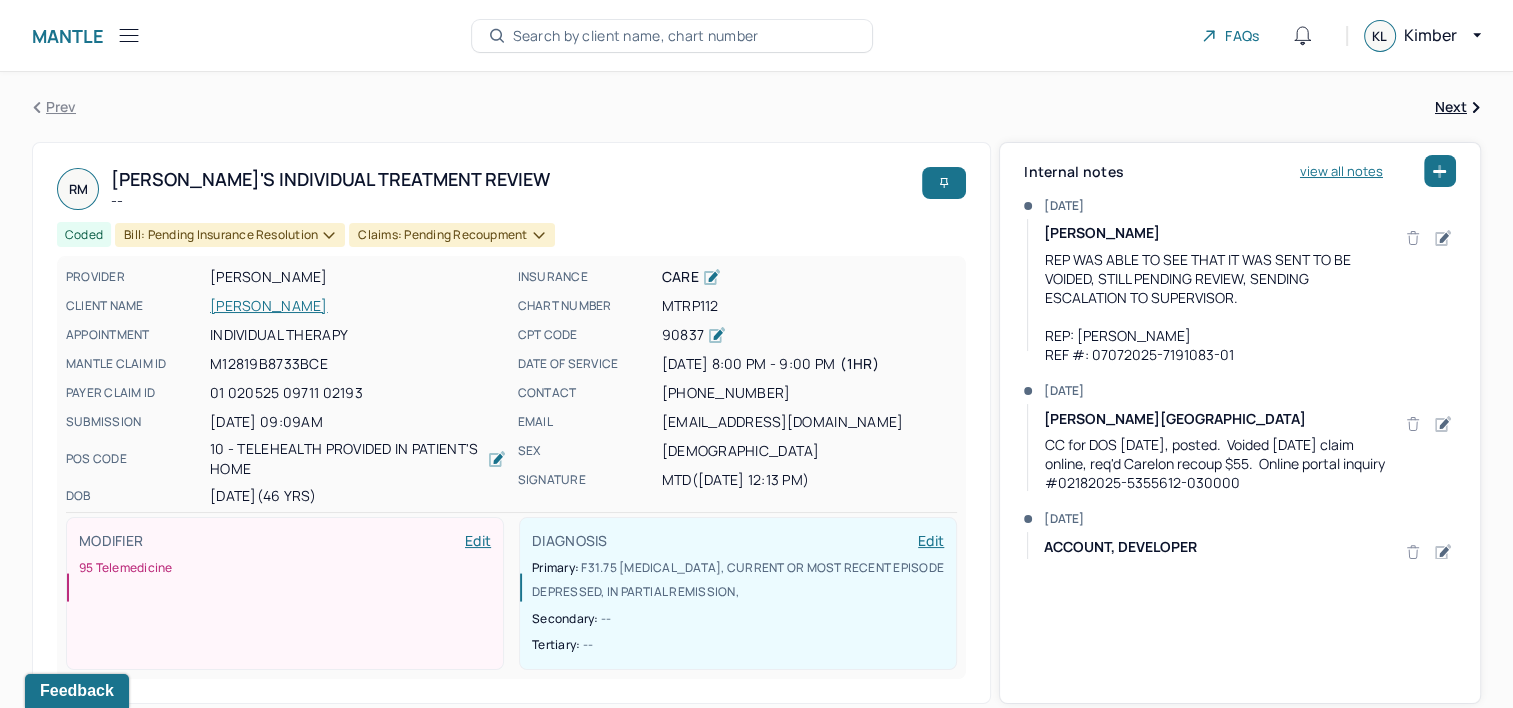 click on "Search by client name, chart number" at bounding box center (636, 36) 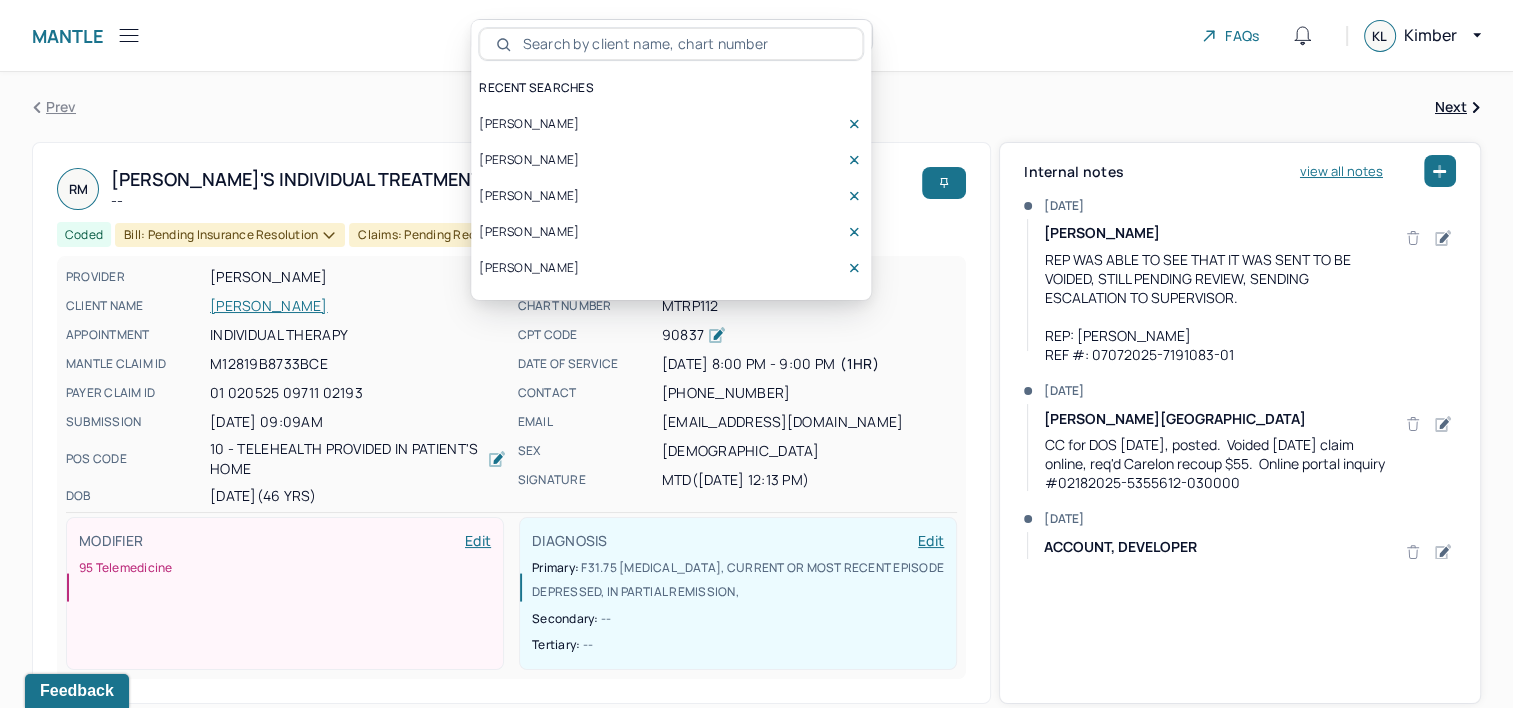 click on "MODIFIER   Edit   95 Telemedicine" at bounding box center (285, 593) 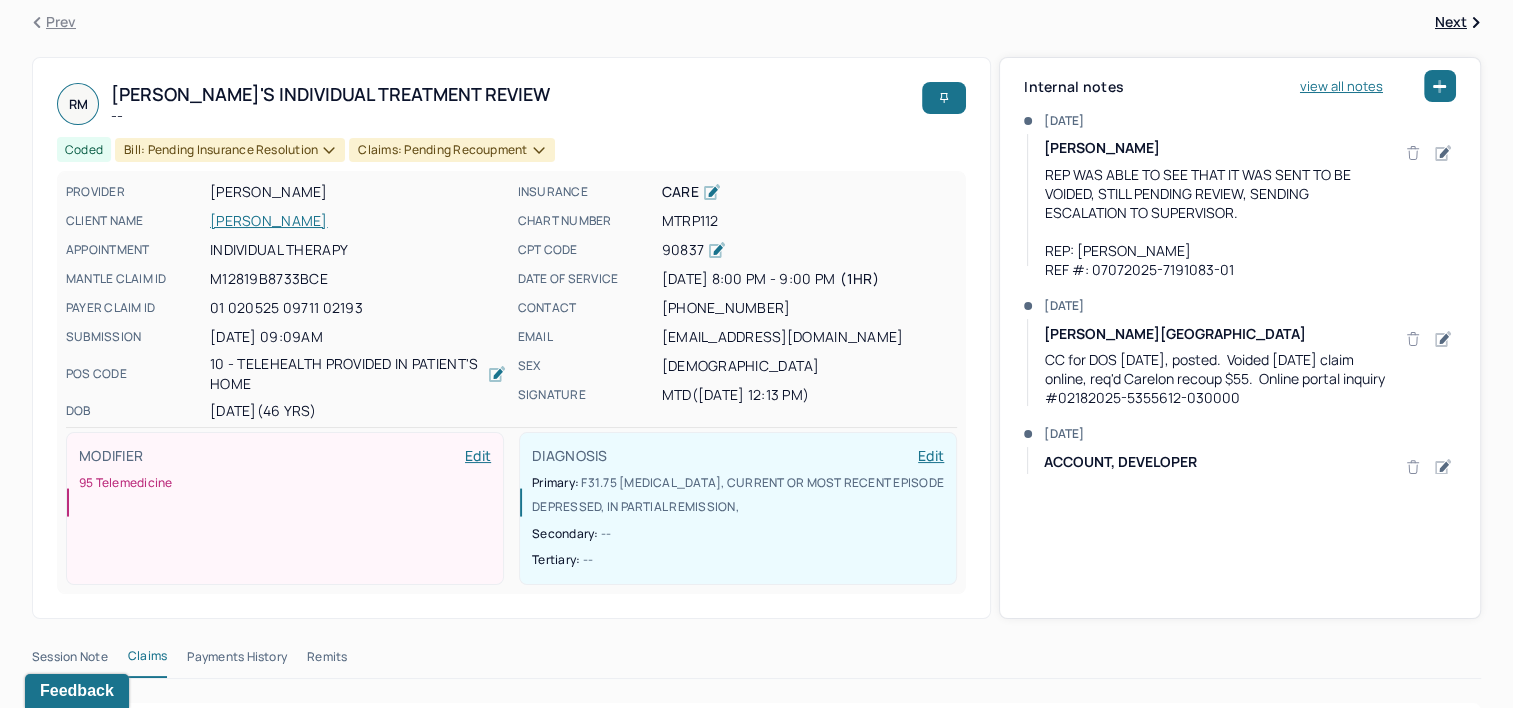 scroll, scrollTop: 0, scrollLeft: 0, axis: both 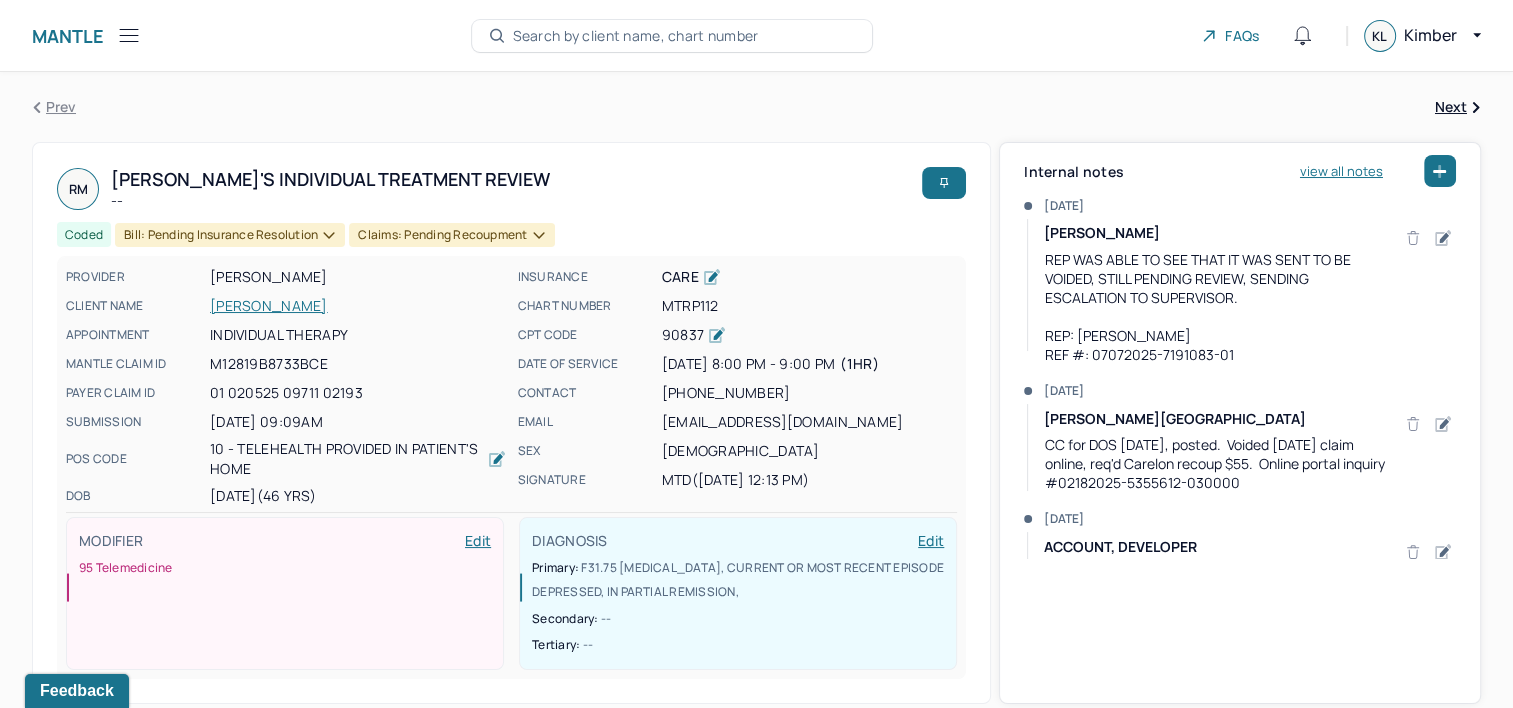click on "MORA, RODRIGO" at bounding box center (358, 306) 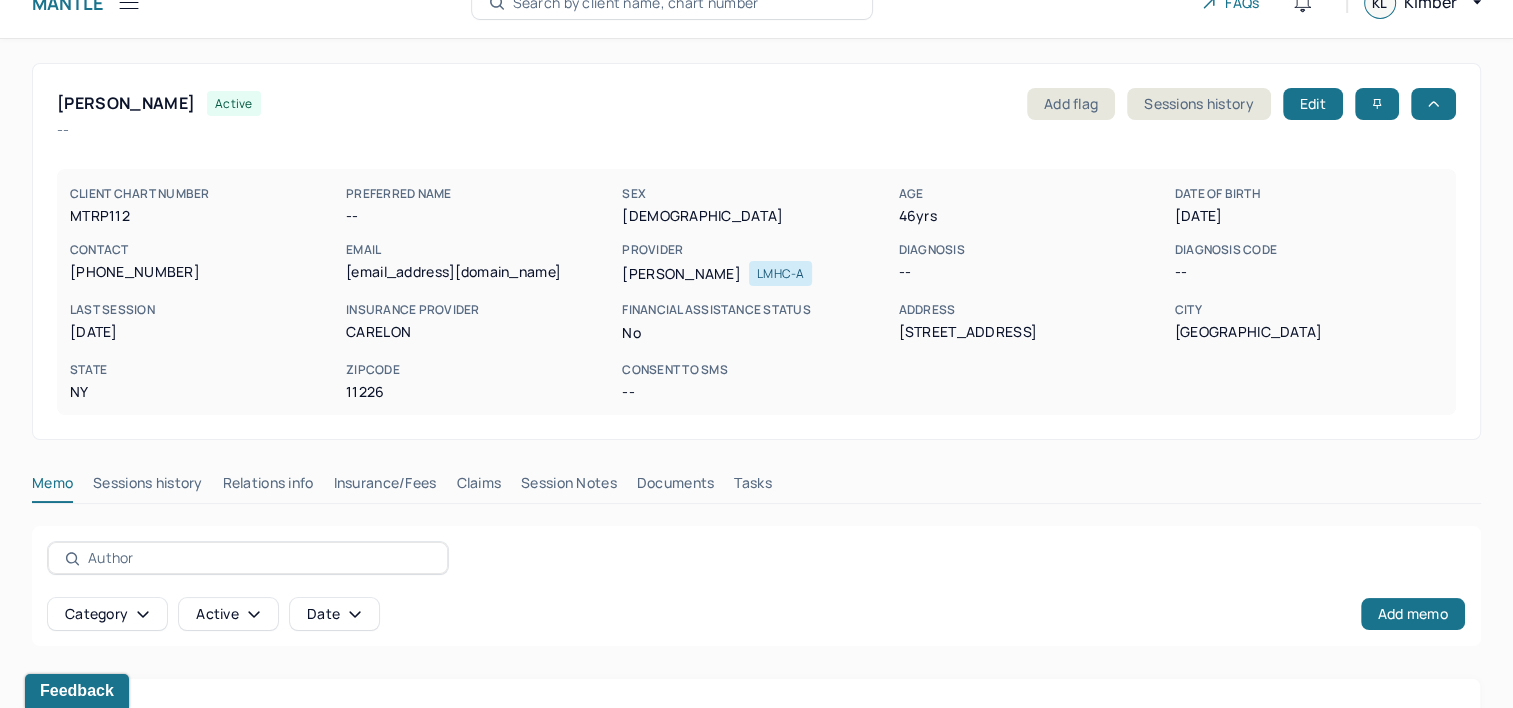 scroll, scrollTop: 0, scrollLeft: 0, axis: both 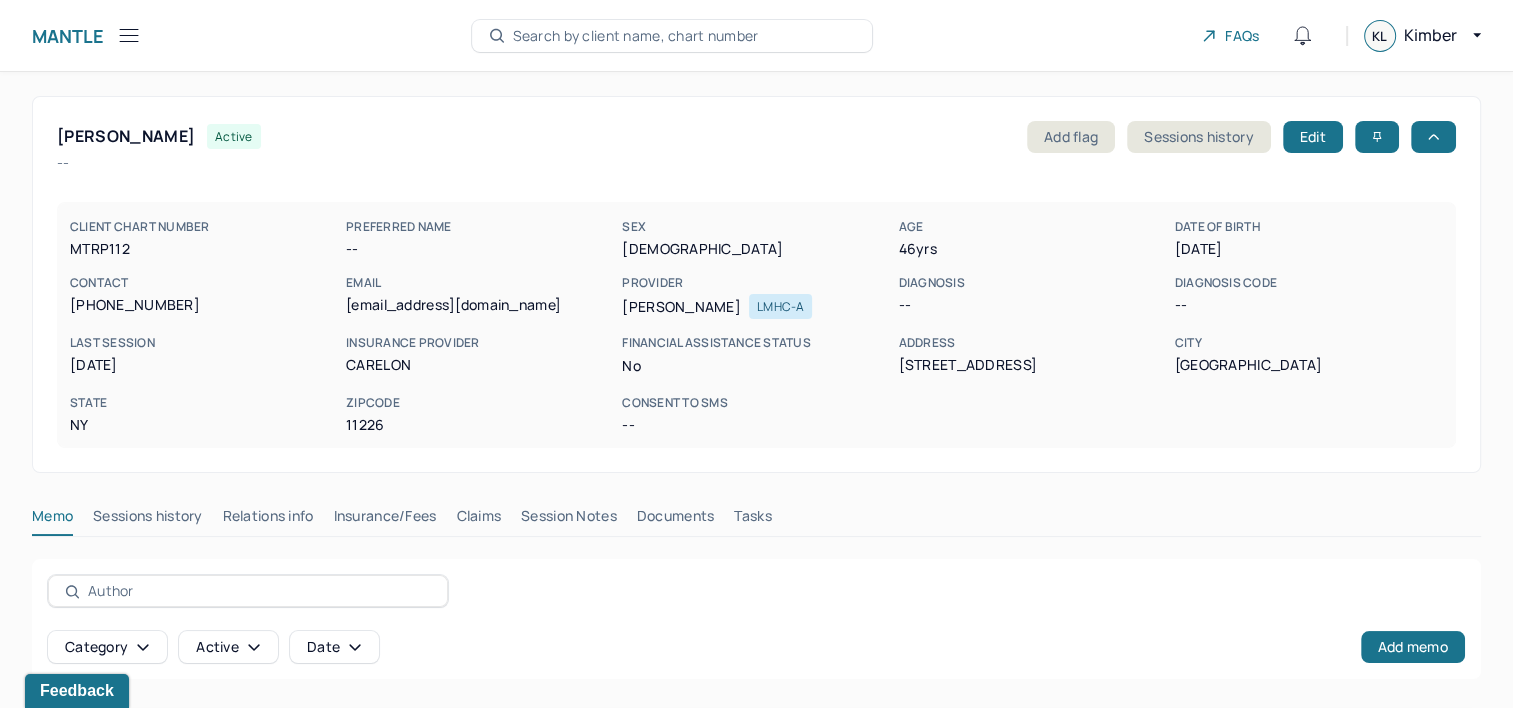 click on "Search by client name, chart number" at bounding box center [636, 36] 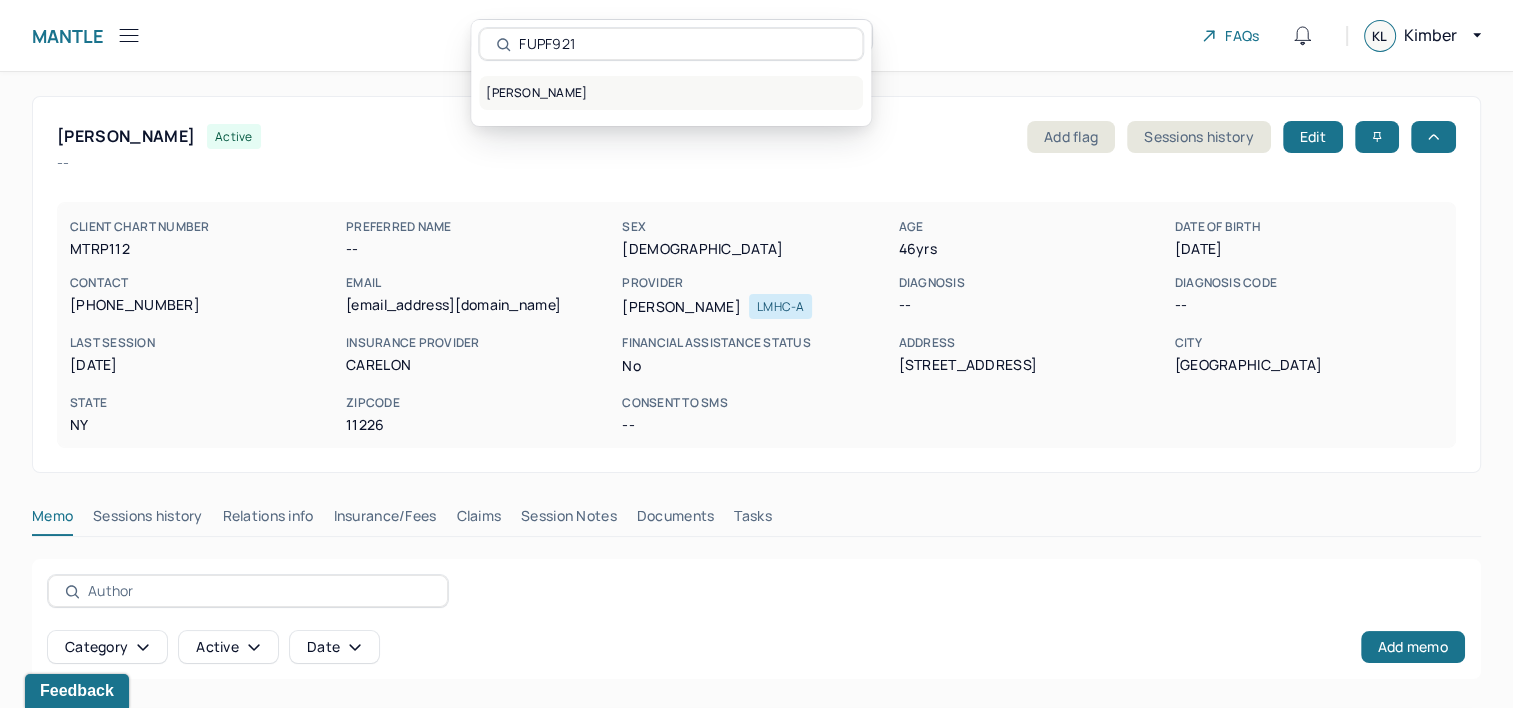 type on "FUPF921" 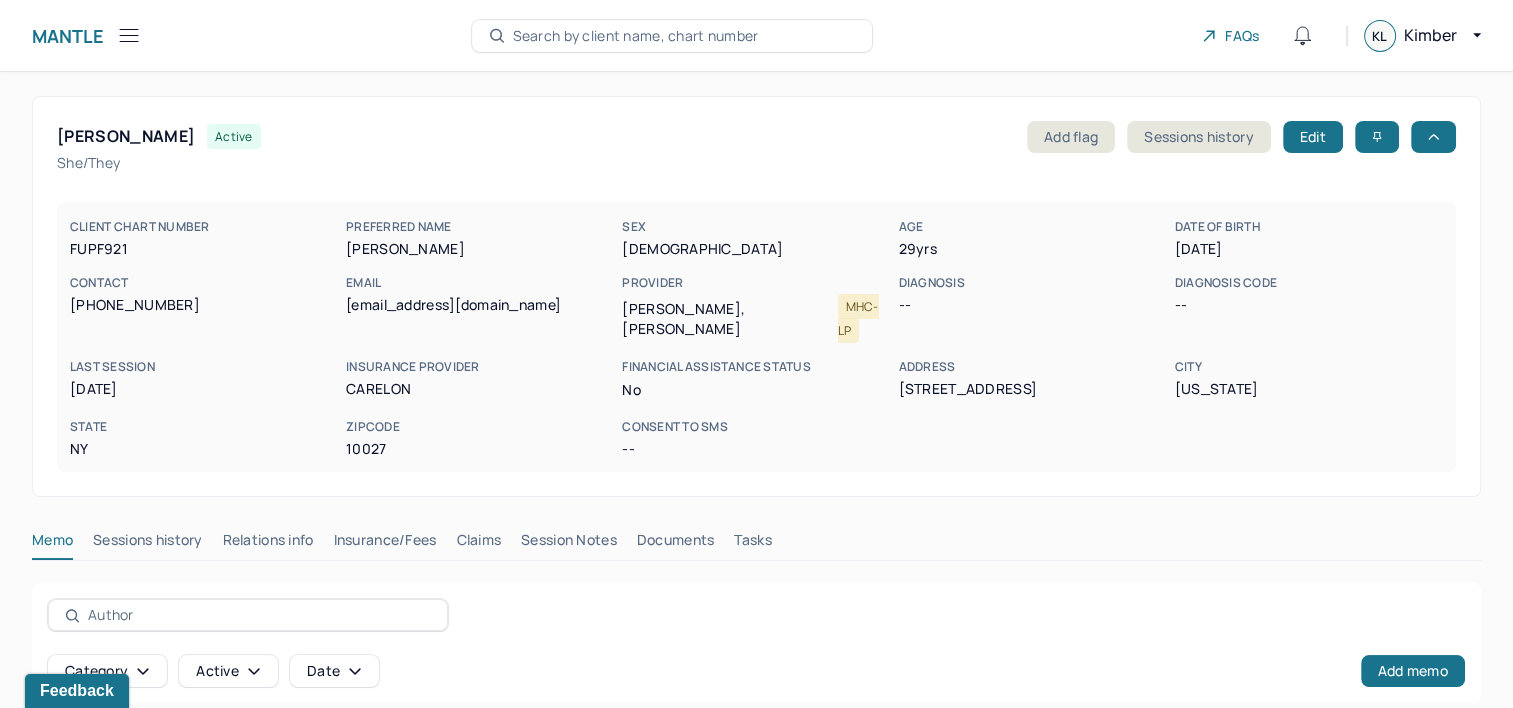 click on "Claims" at bounding box center (478, 544) 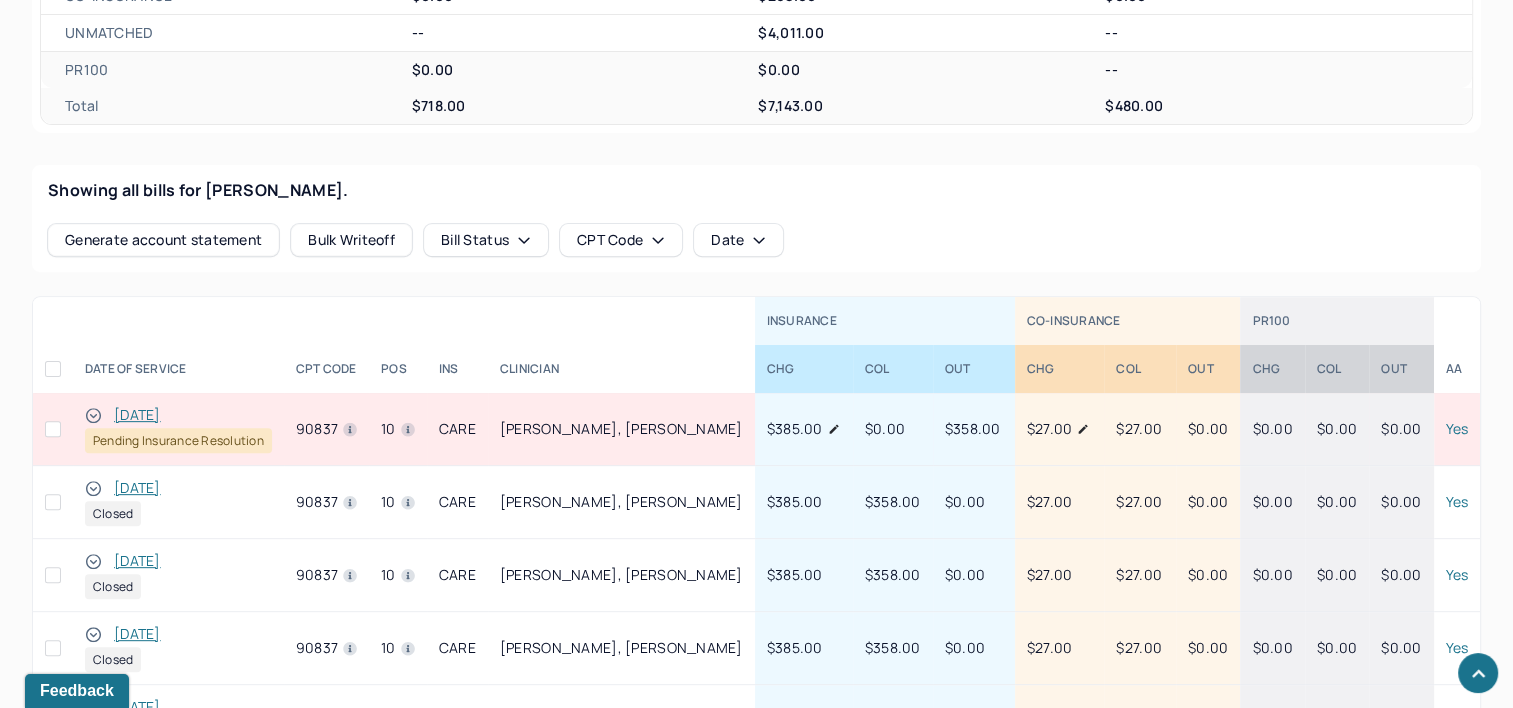 scroll, scrollTop: 700, scrollLeft: 0, axis: vertical 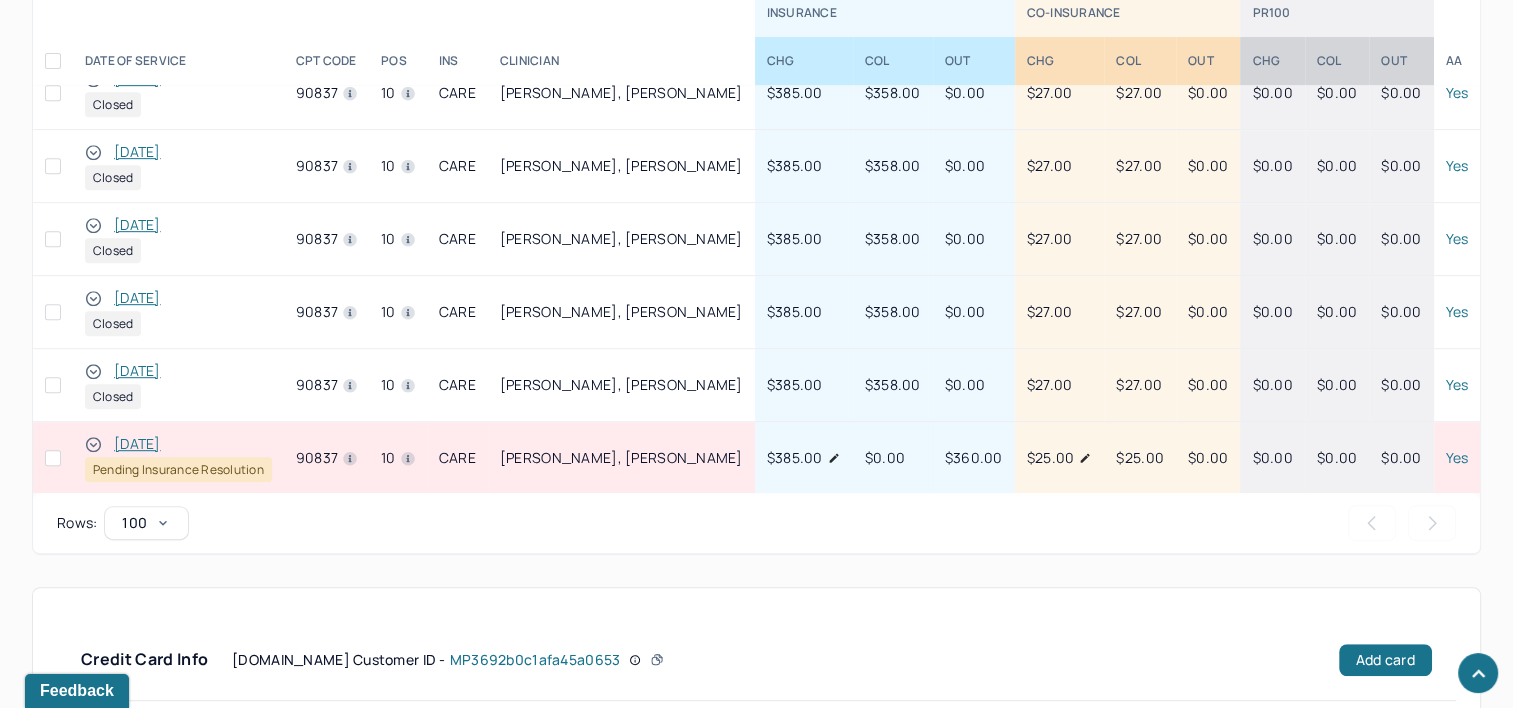 click on "12/07/2024" at bounding box center (137, 444) 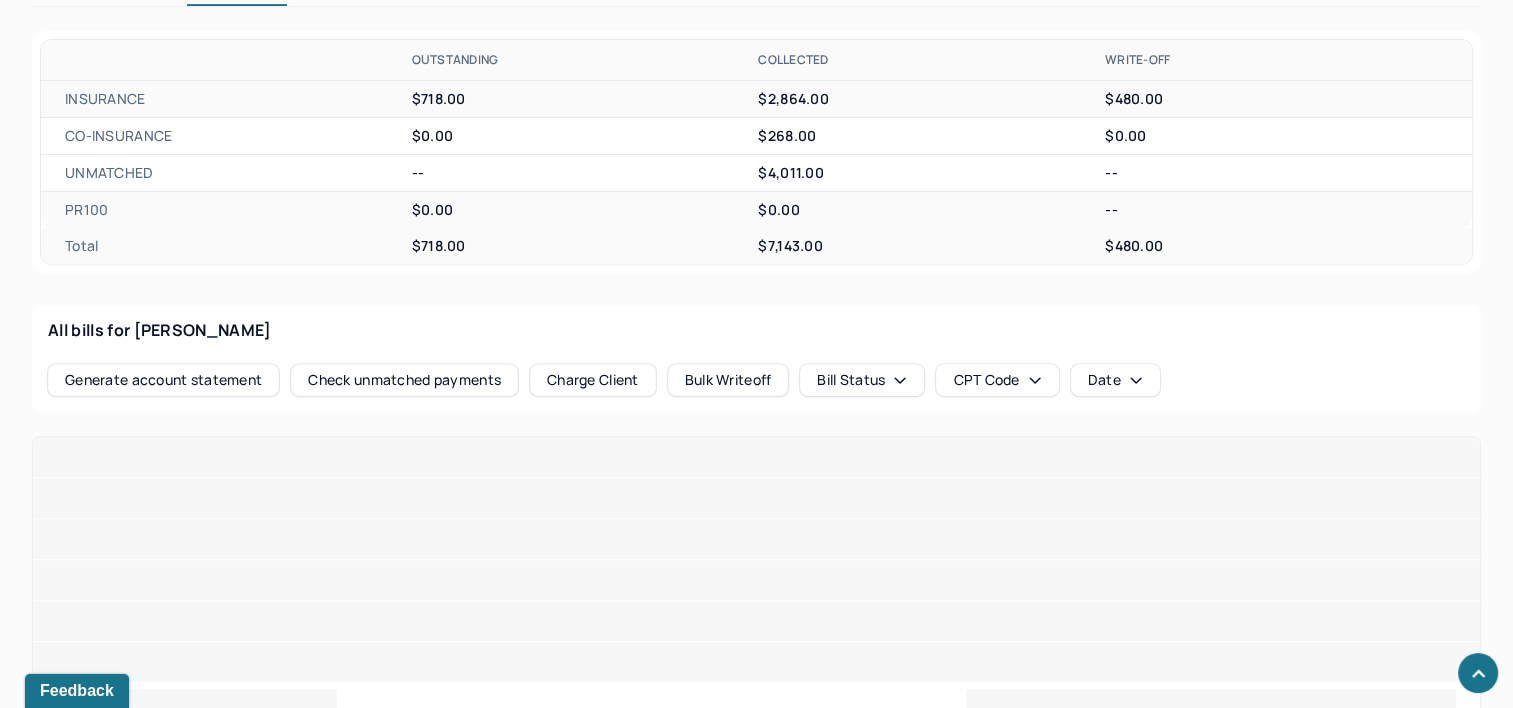 scroll, scrollTop: 928, scrollLeft: 0, axis: vertical 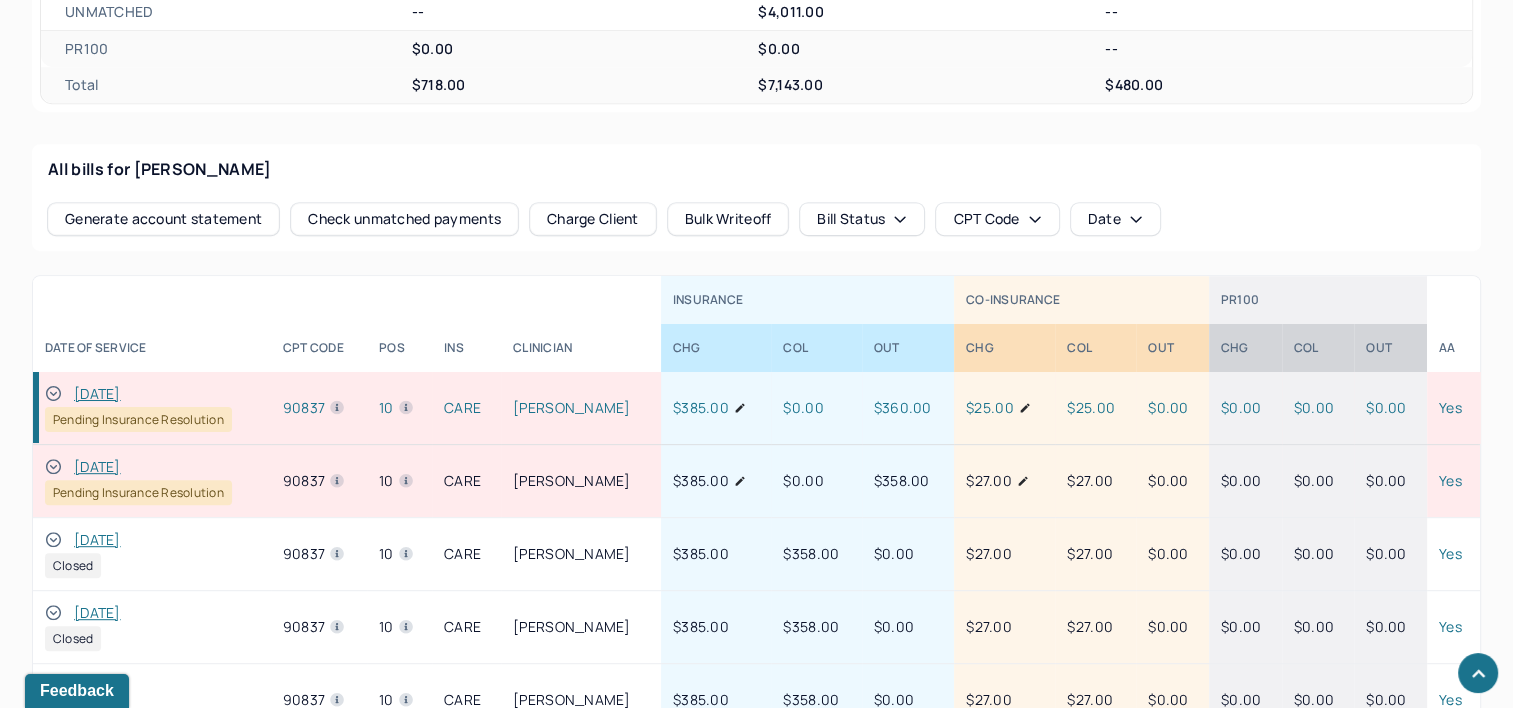 click on "12/07/2024" at bounding box center (97, 394) 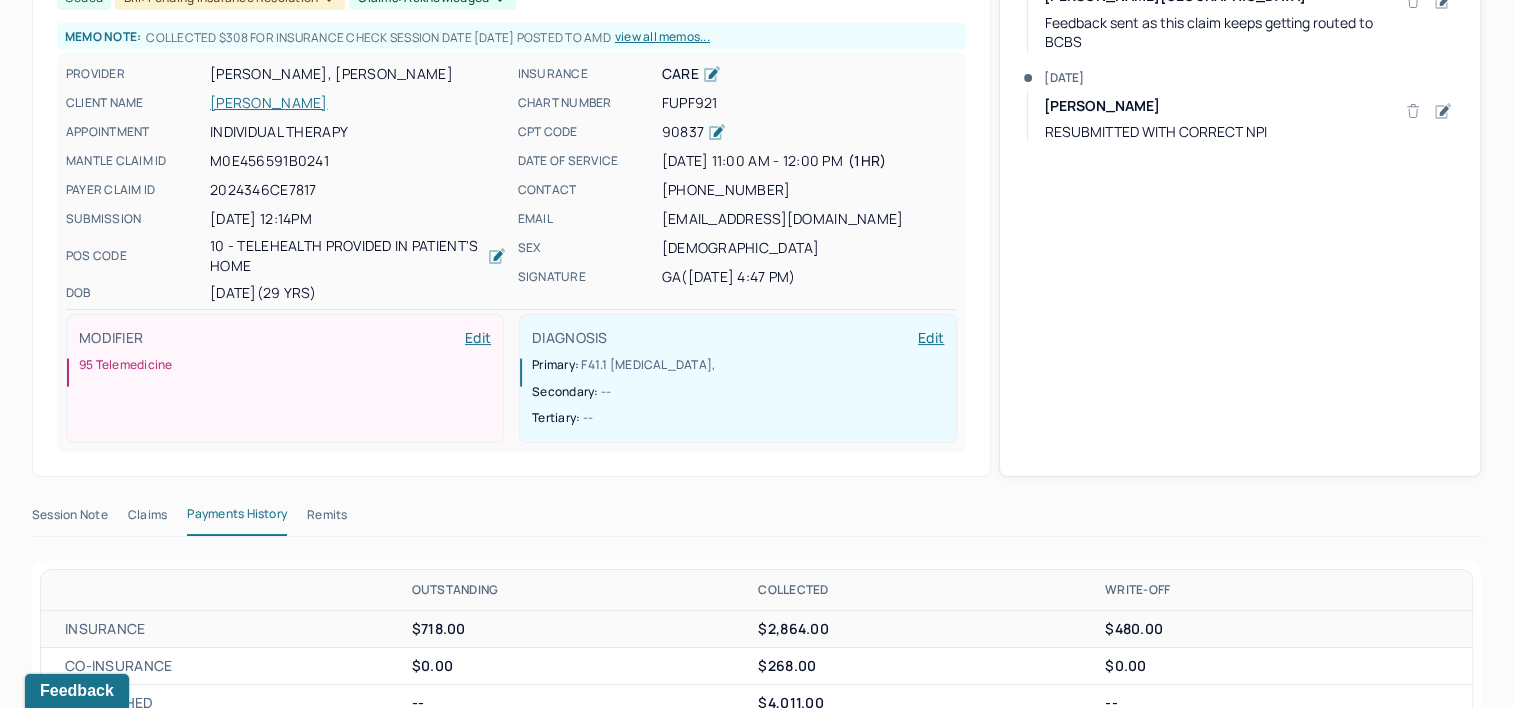 scroll, scrollTop: 228, scrollLeft: 0, axis: vertical 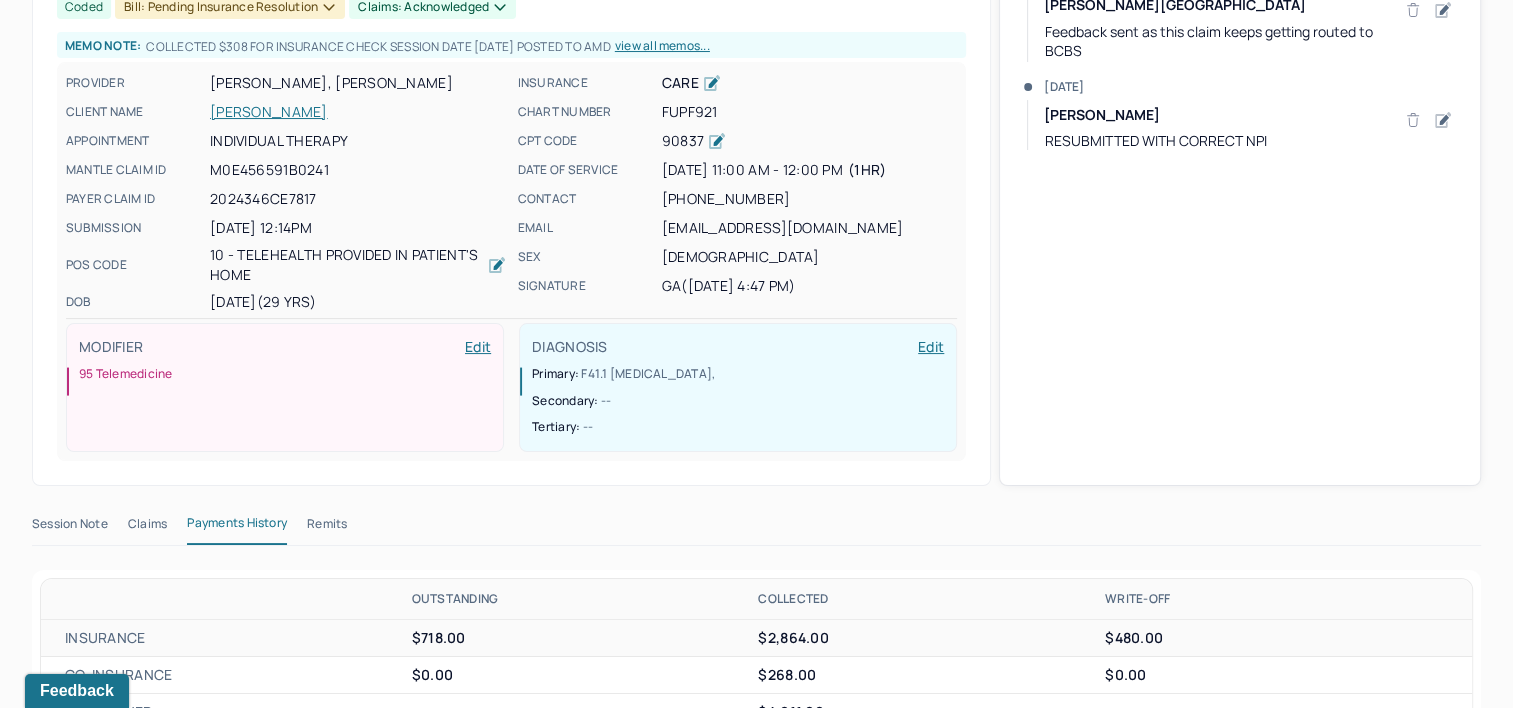 click on "Remits" at bounding box center [327, 528] 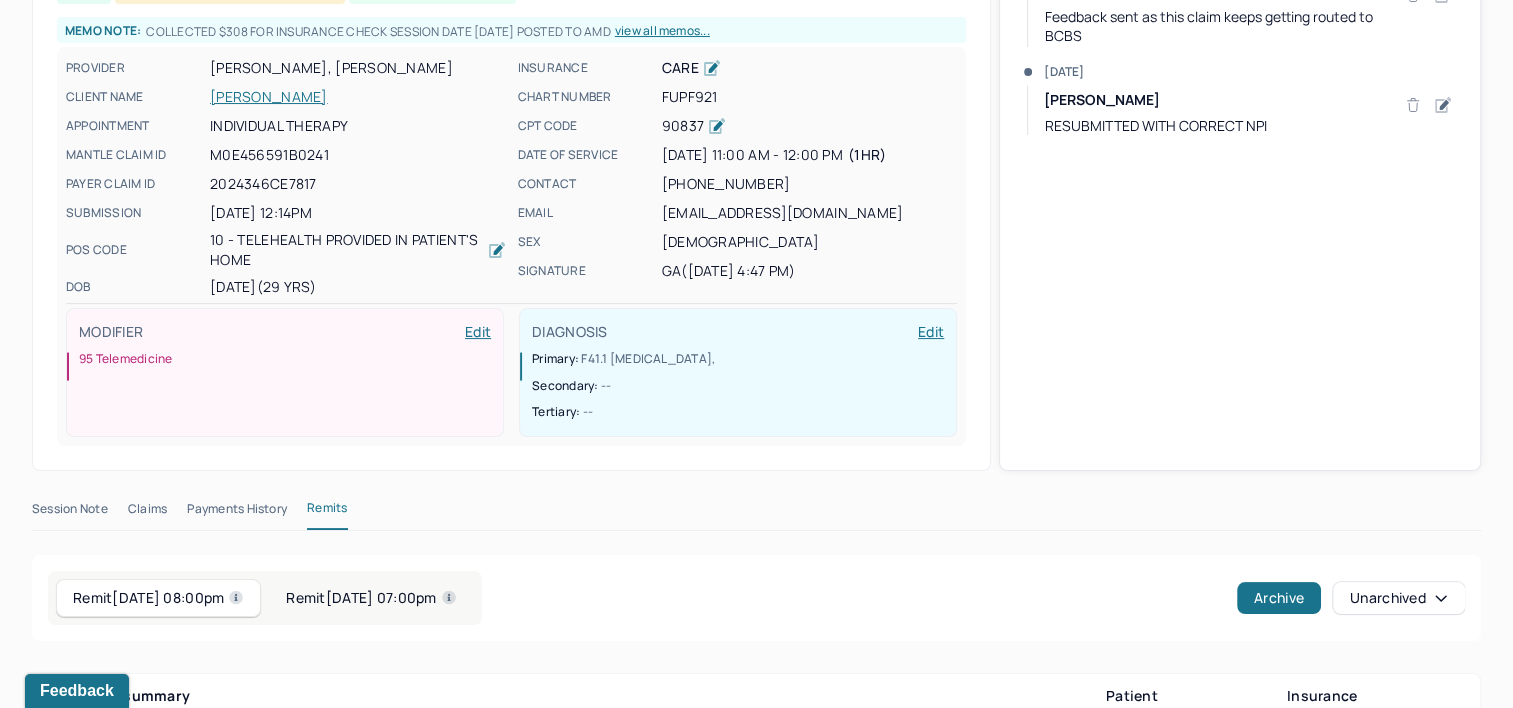 scroll, scrollTop: 228, scrollLeft: 0, axis: vertical 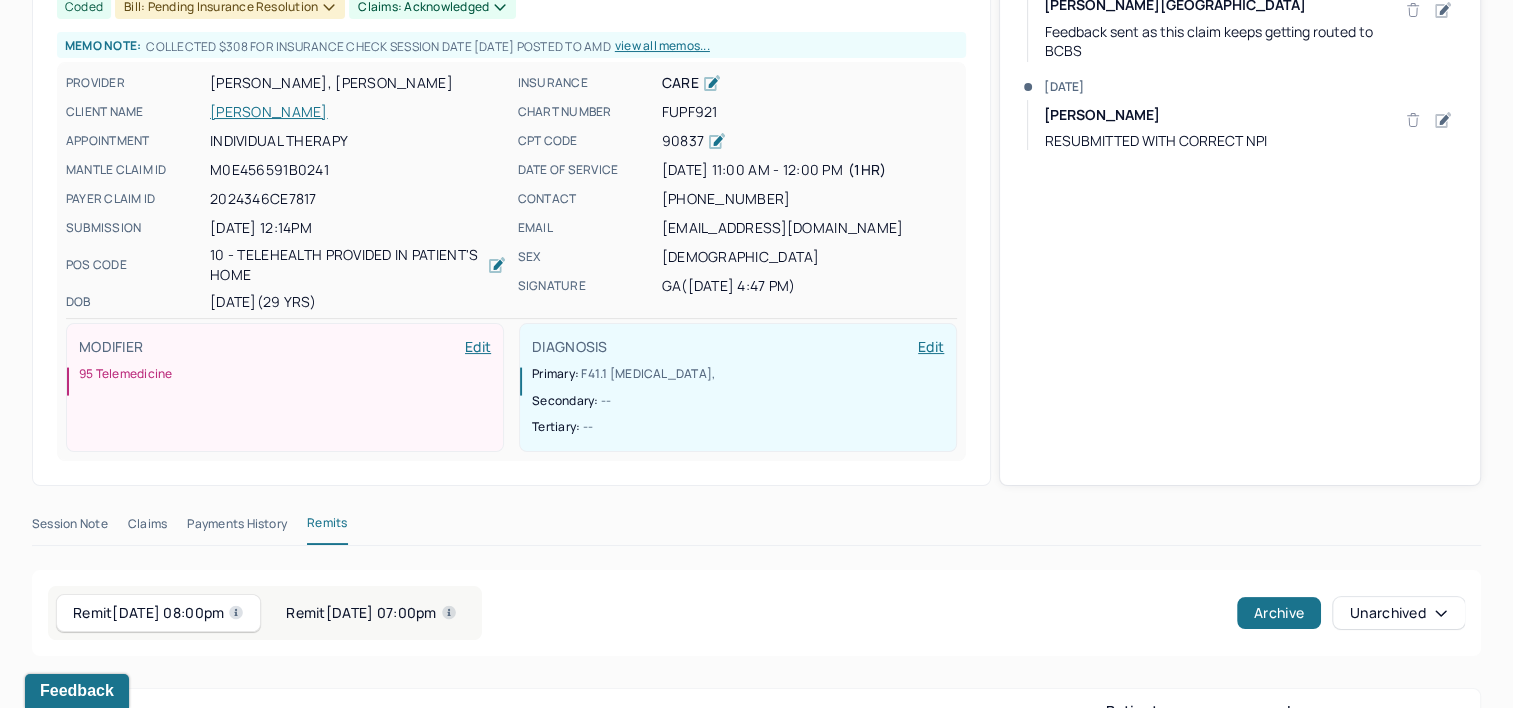 click on "Claims" at bounding box center [147, 528] 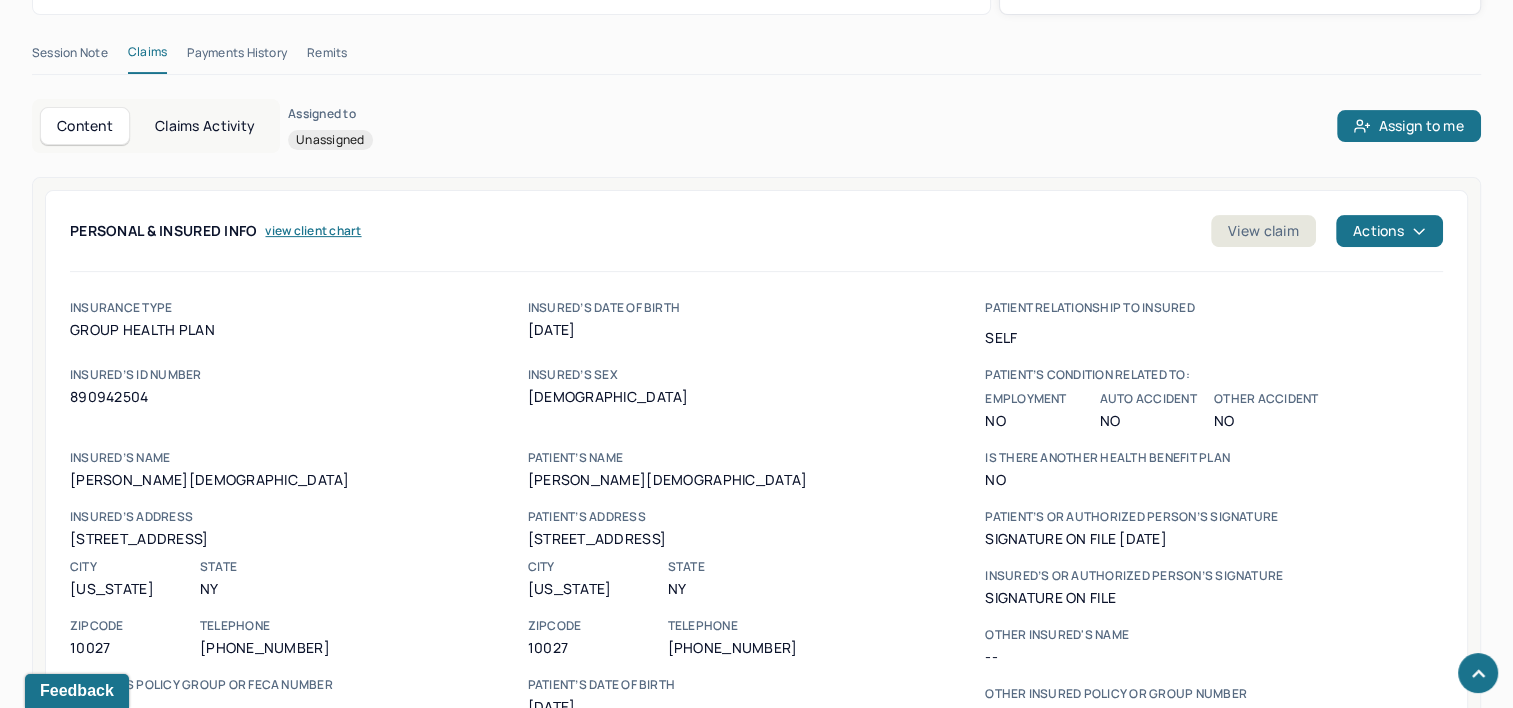 scroll, scrollTop: 728, scrollLeft: 0, axis: vertical 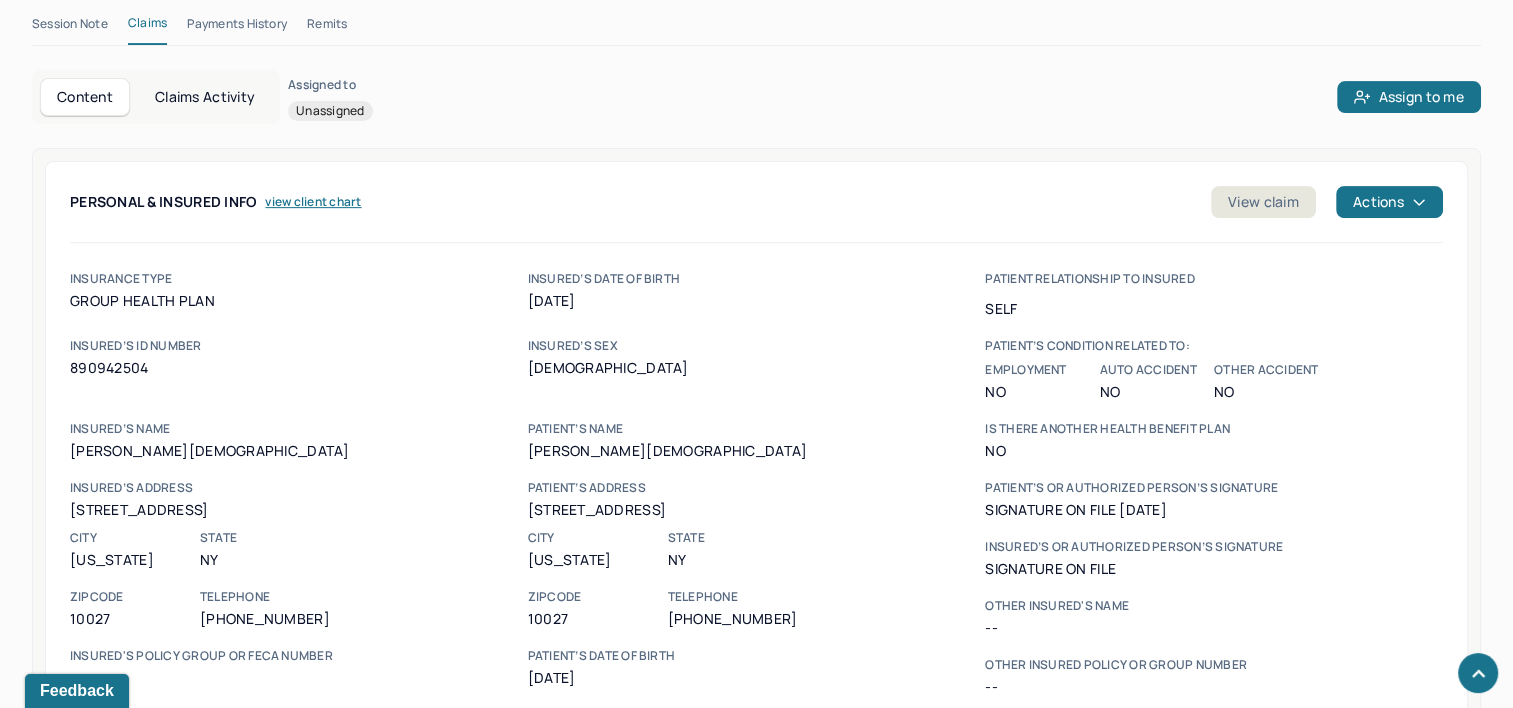 click on "Claims Activity" at bounding box center (205, 97) 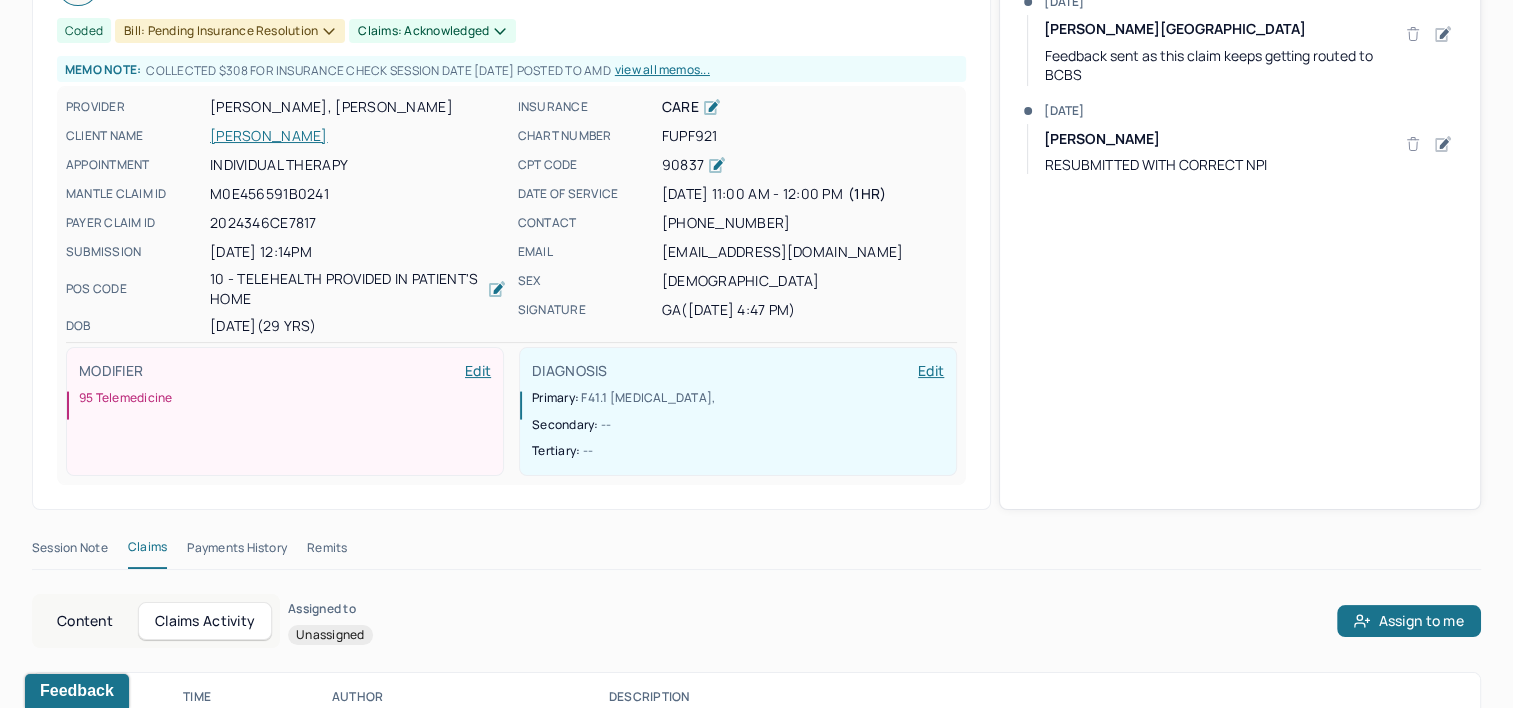 scroll, scrollTop: 0, scrollLeft: 0, axis: both 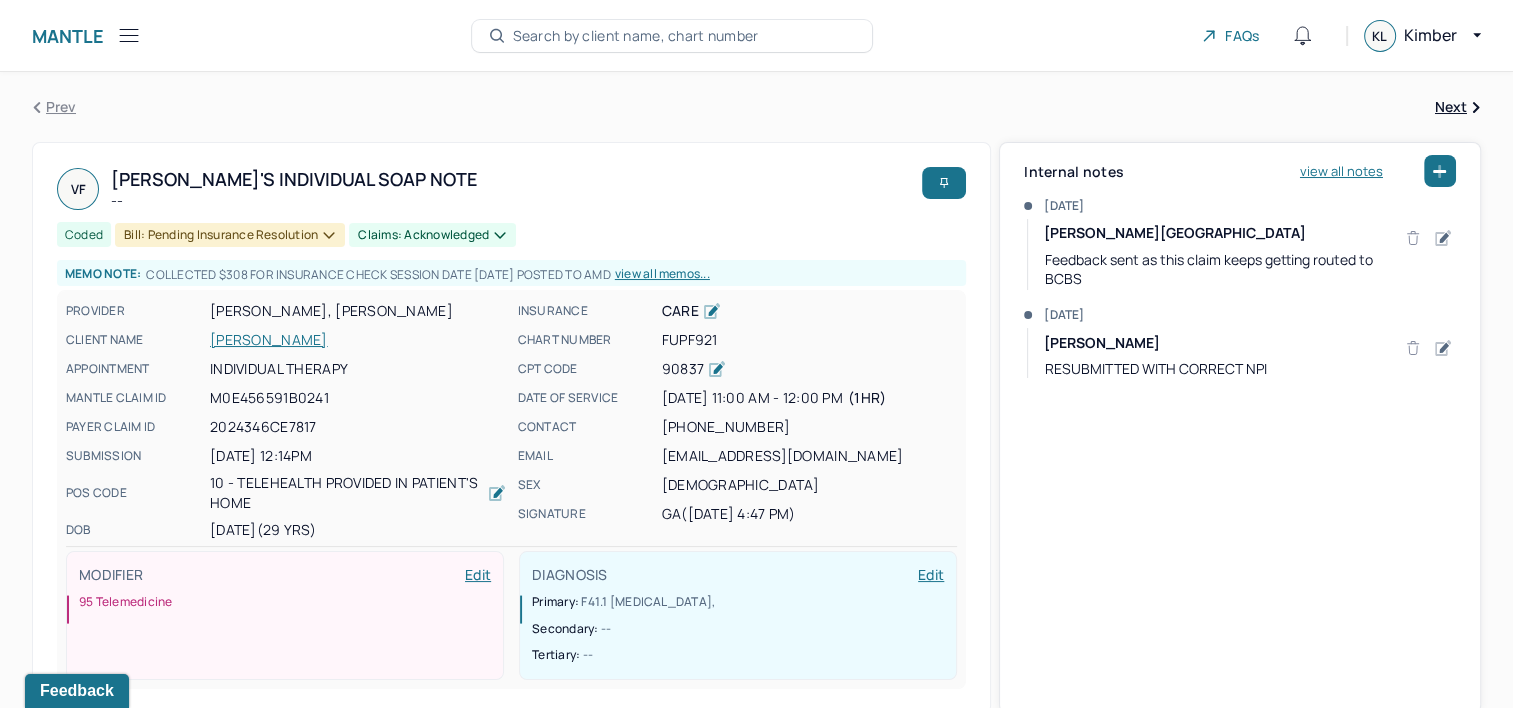 type 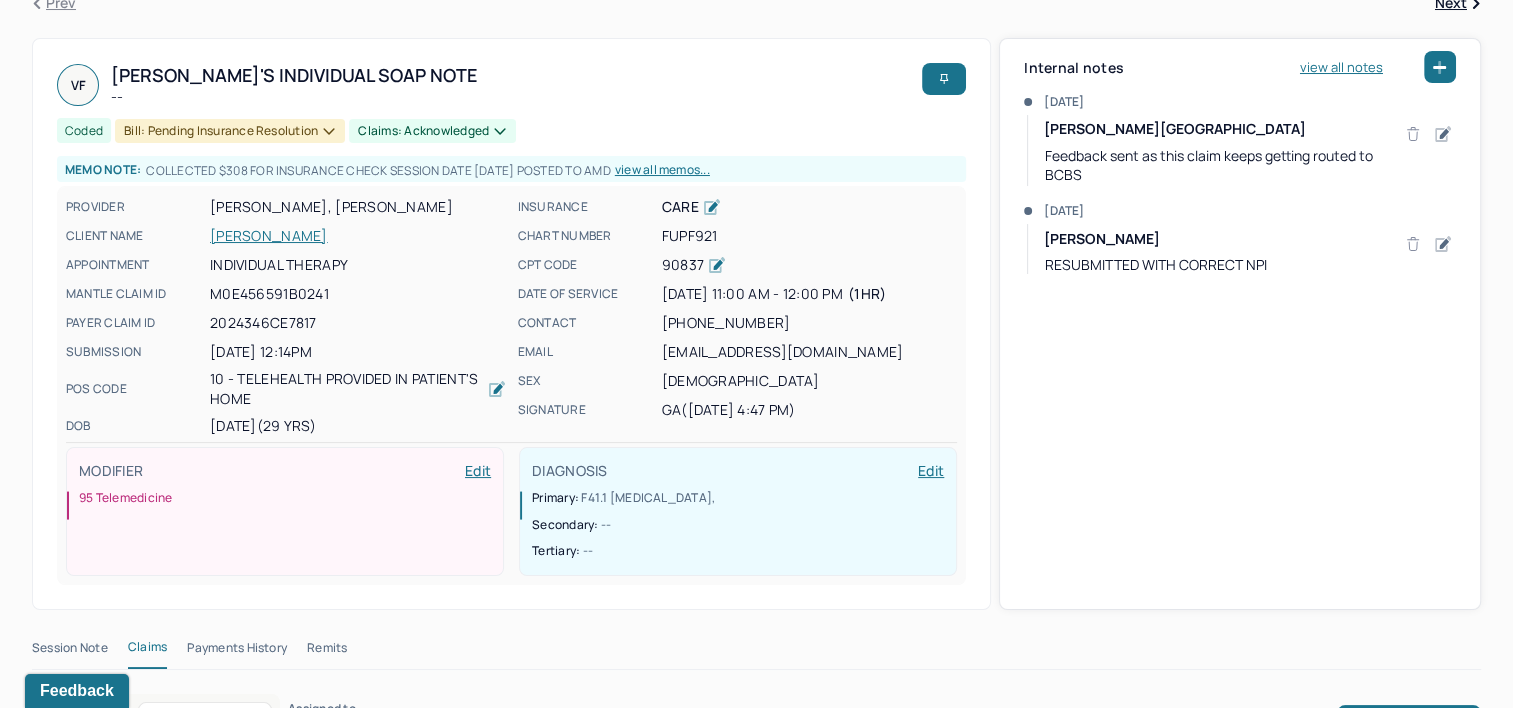 scroll, scrollTop: 100, scrollLeft: 0, axis: vertical 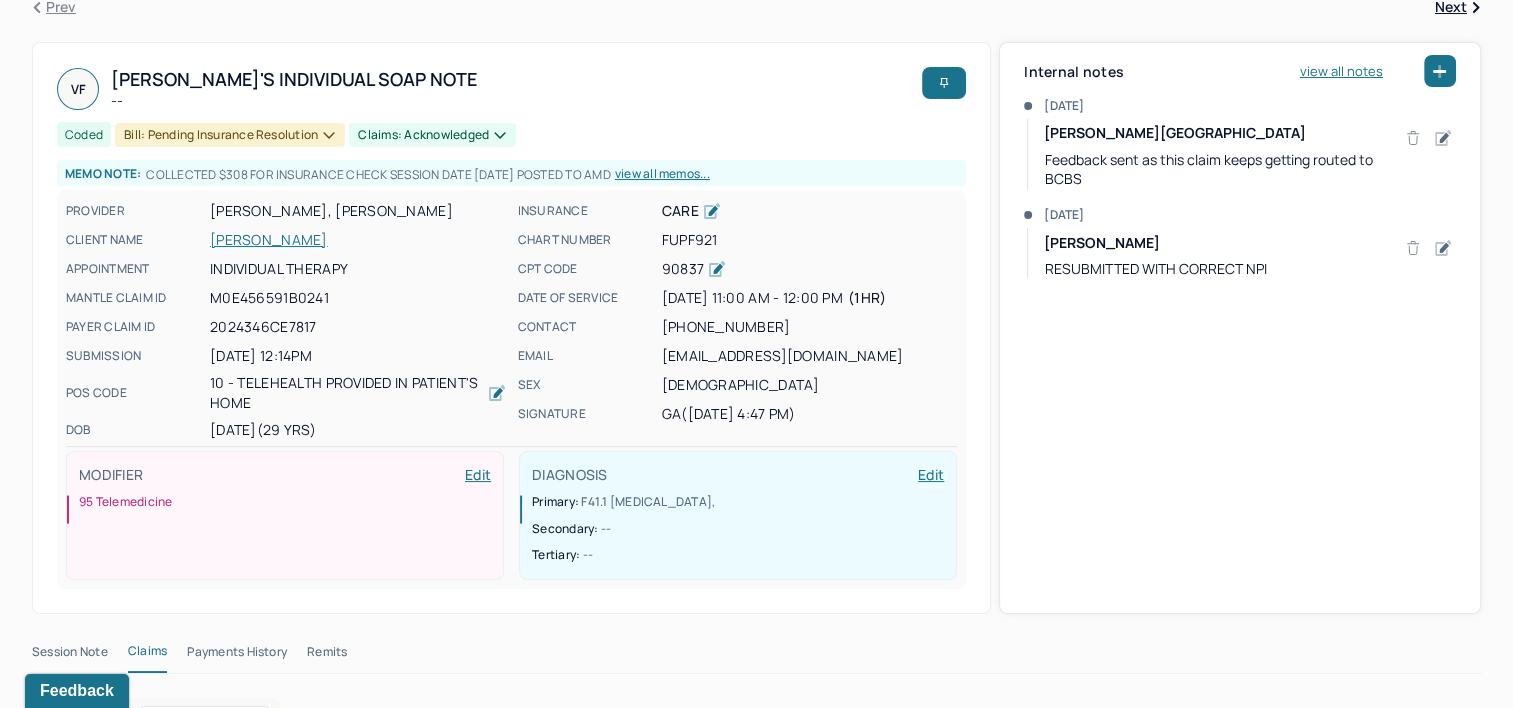 click on "FRYER-DAVIS, VALERIE" at bounding box center [358, 240] 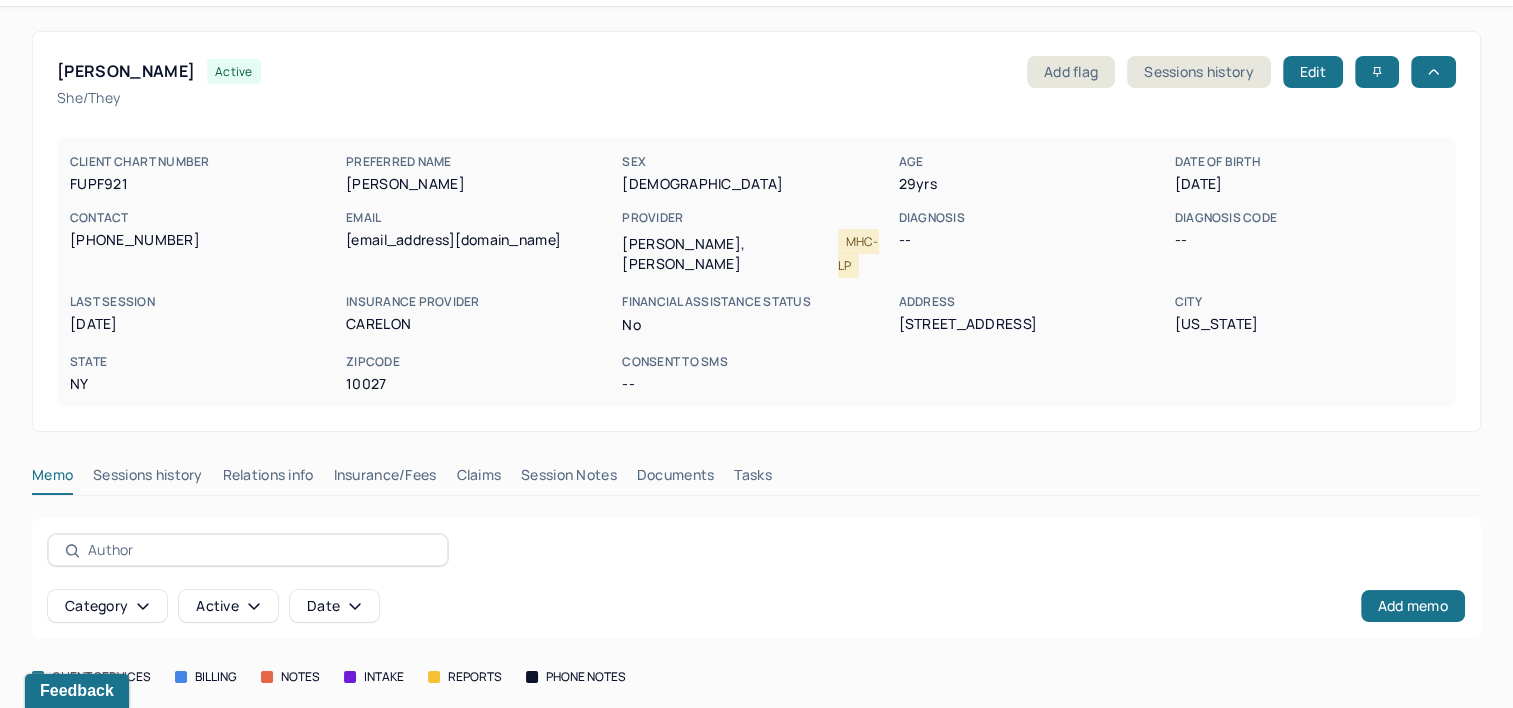 scroll, scrollTop: 158, scrollLeft: 0, axis: vertical 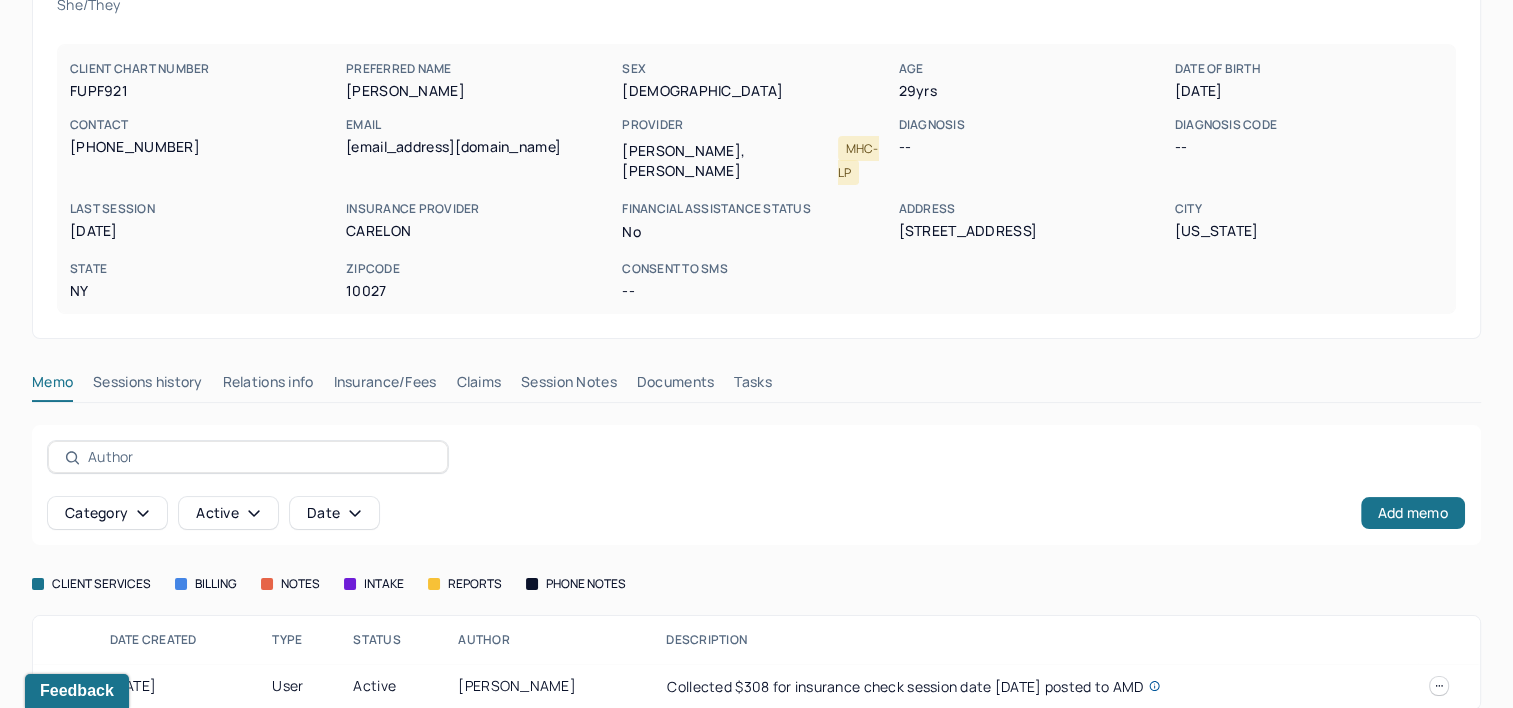 click on "Insurance/Fees" at bounding box center [385, 386] 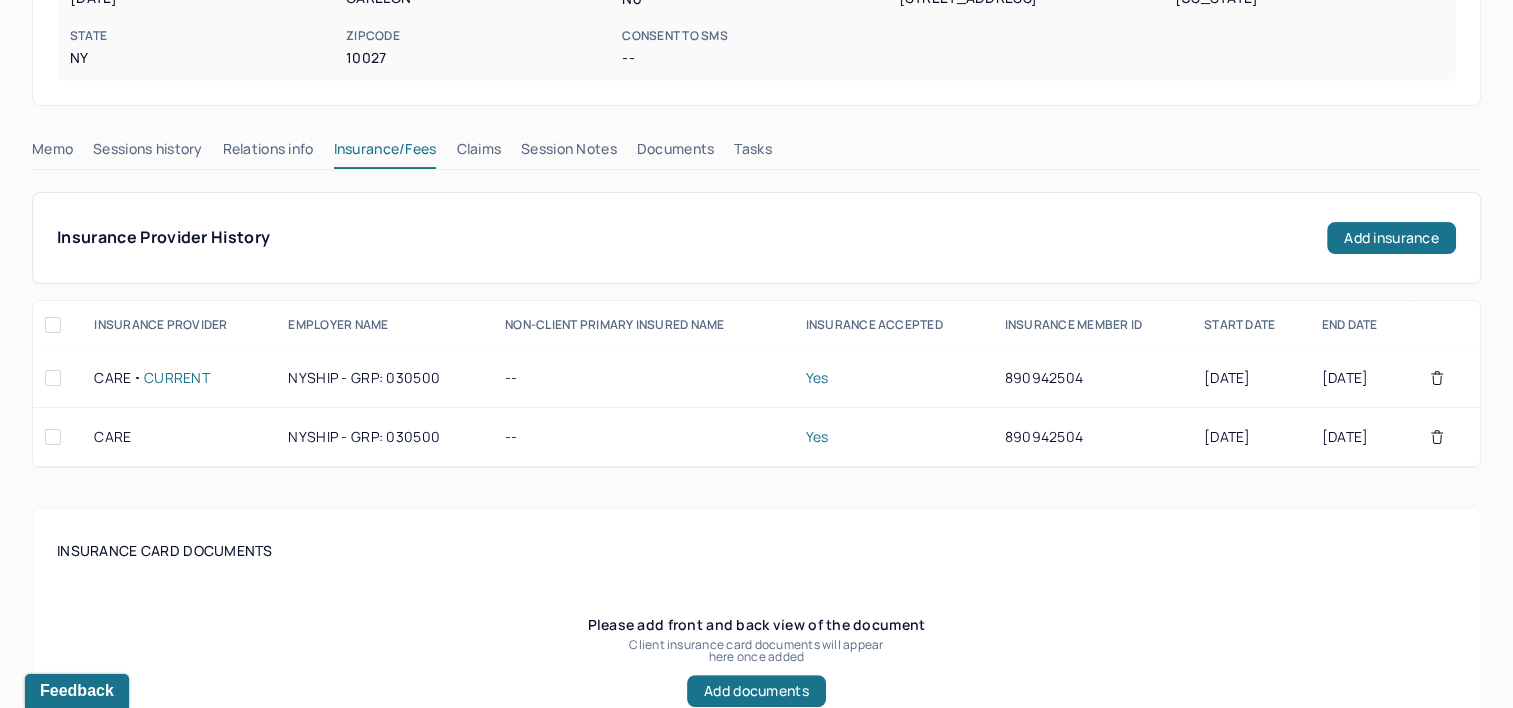 scroll, scrollTop: 358, scrollLeft: 0, axis: vertical 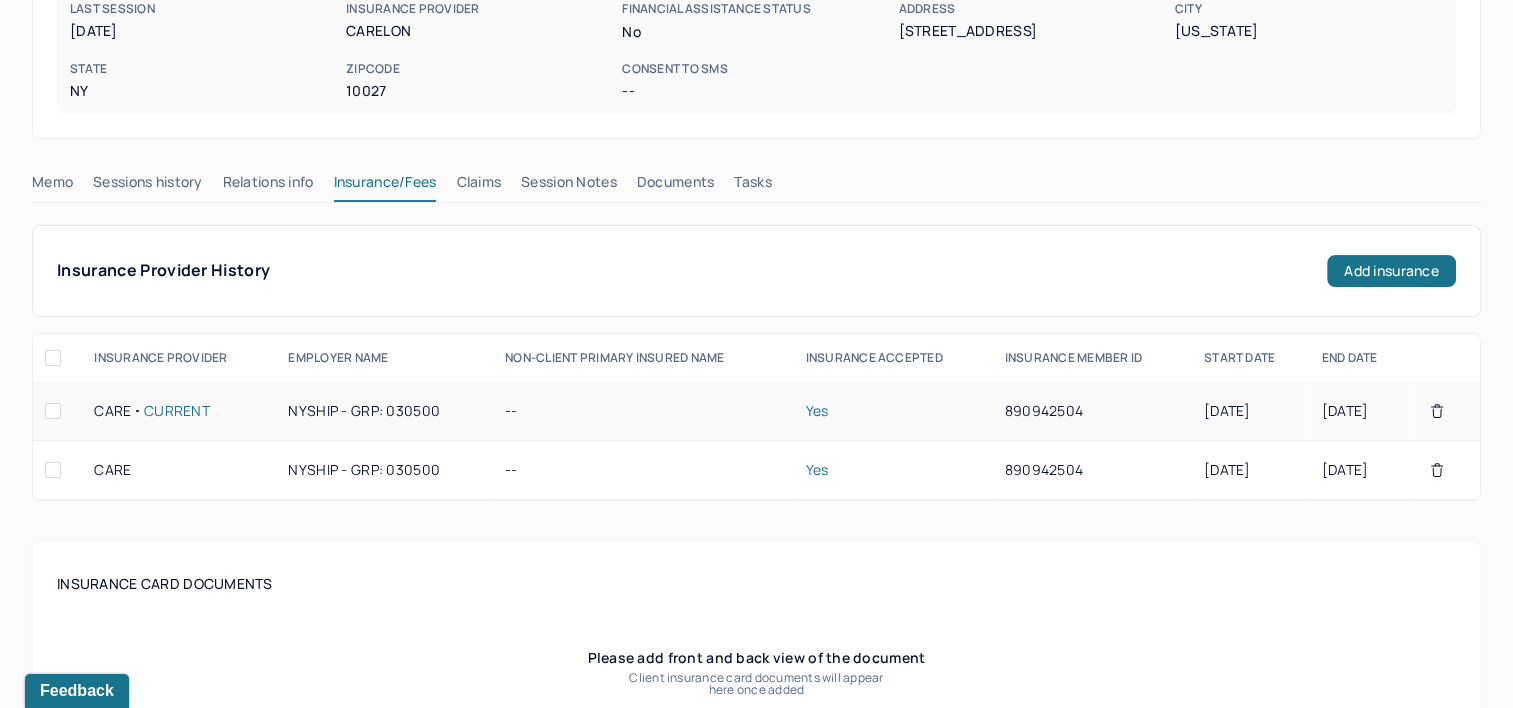 click on "--" at bounding box center (643, 411) 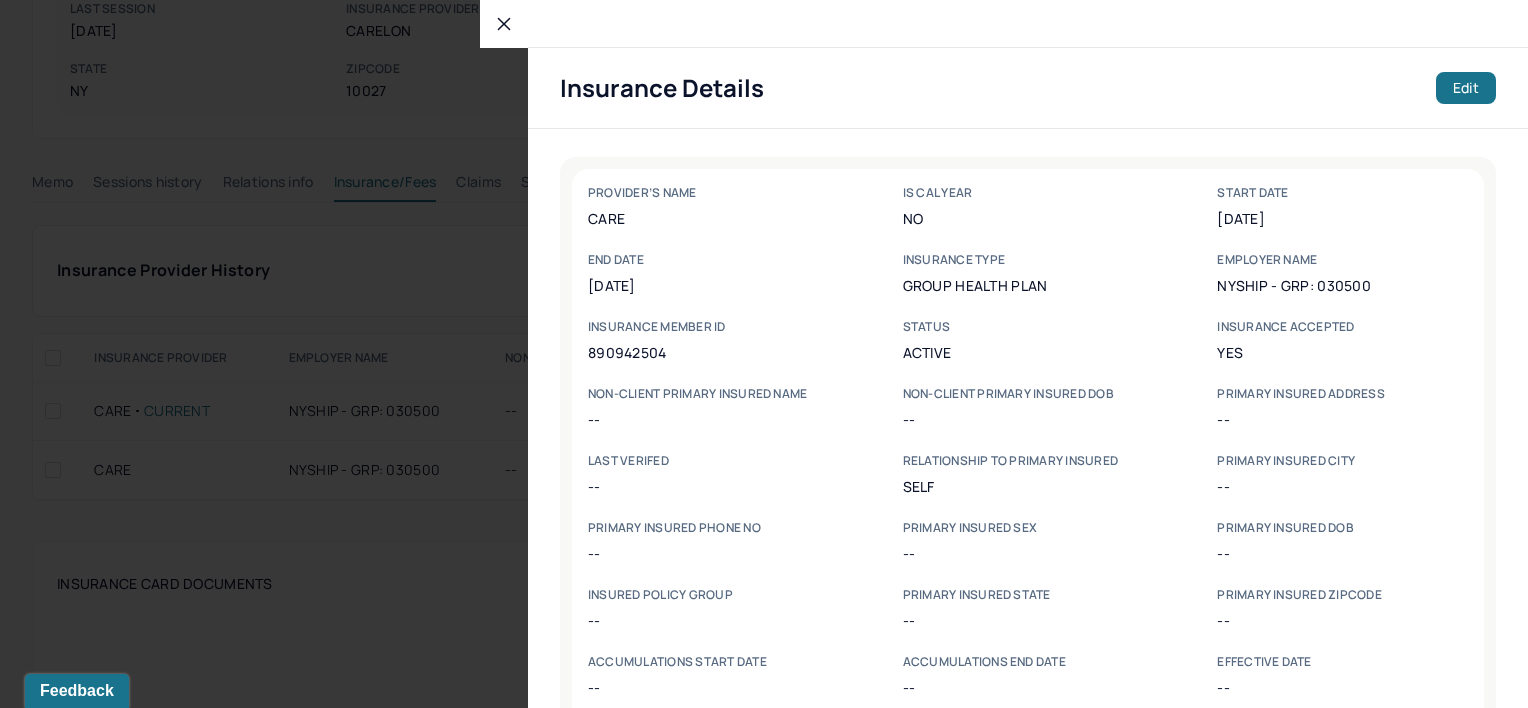 click on "890942504" at bounding box center (713, 352) 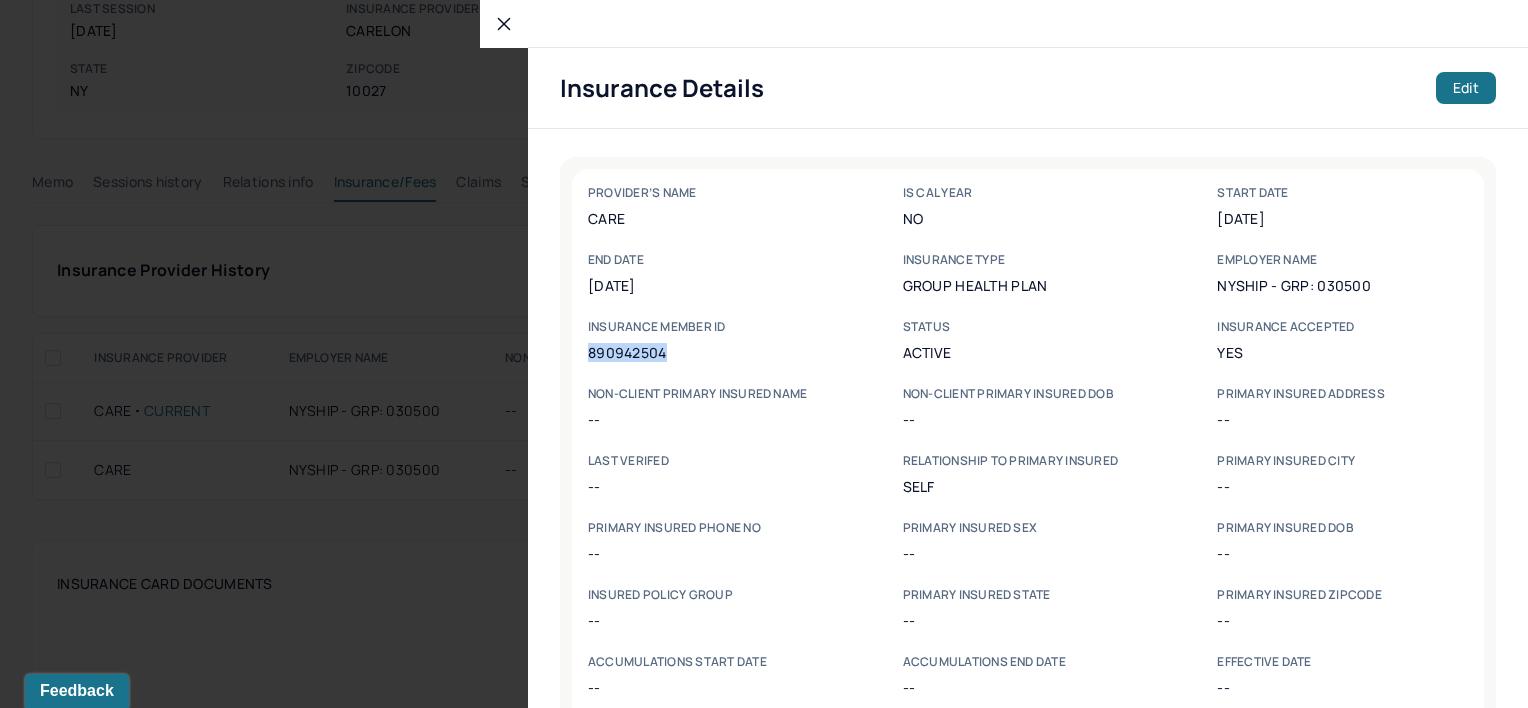 click on "890942504" at bounding box center (713, 352) 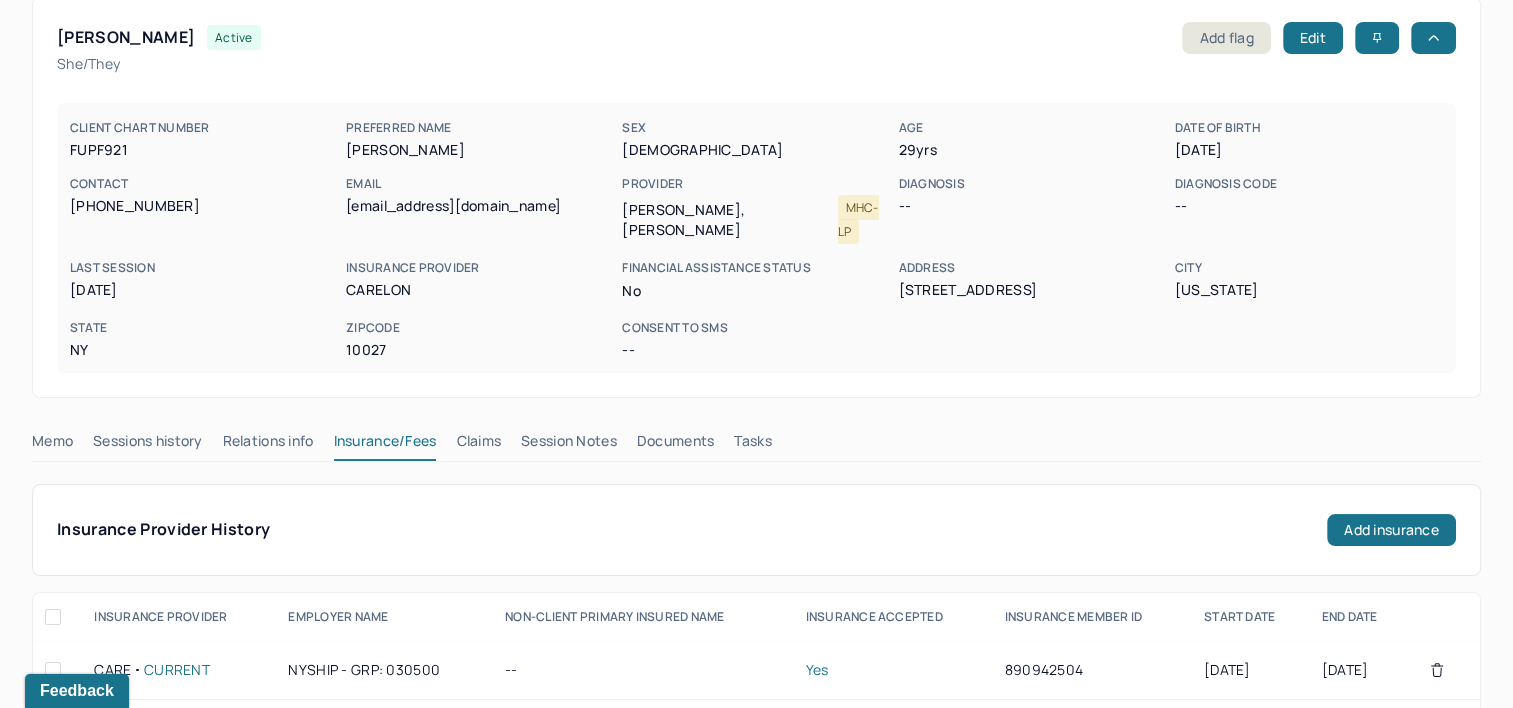 scroll, scrollTop: 100, scrollLeft: 0, axis: vertical 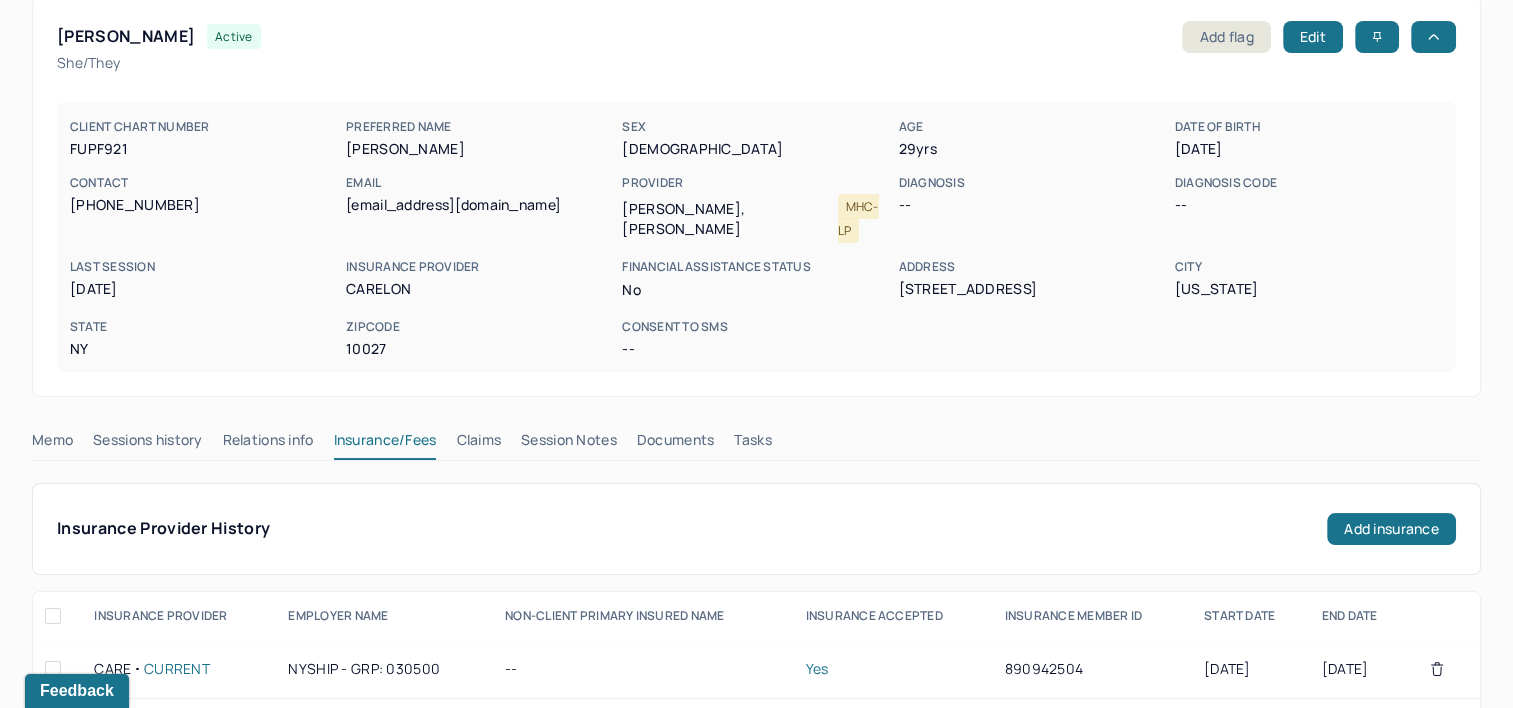 click on "Claims" at bounding box center (478, 444) 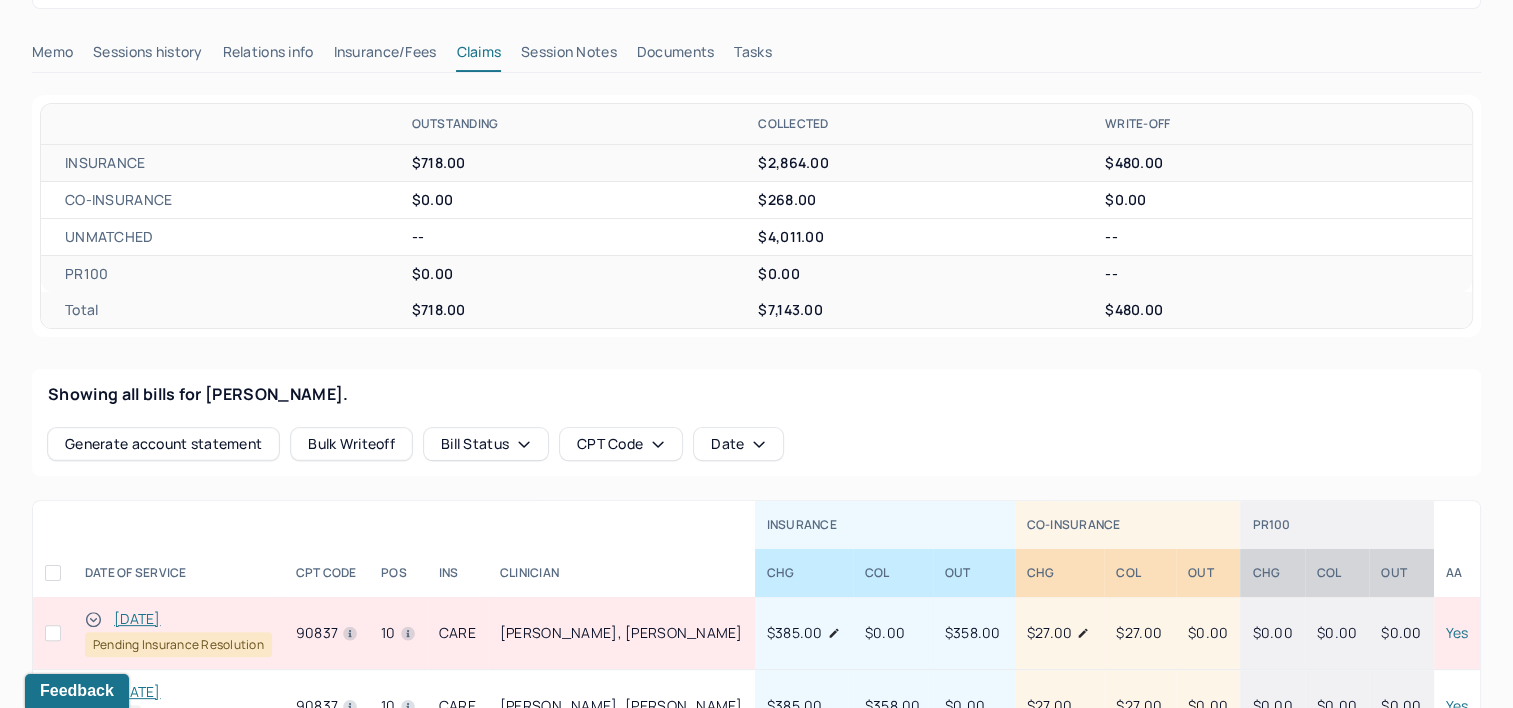 scroll, scrollTop: 600, scrollLeft: 0, axis: vertical 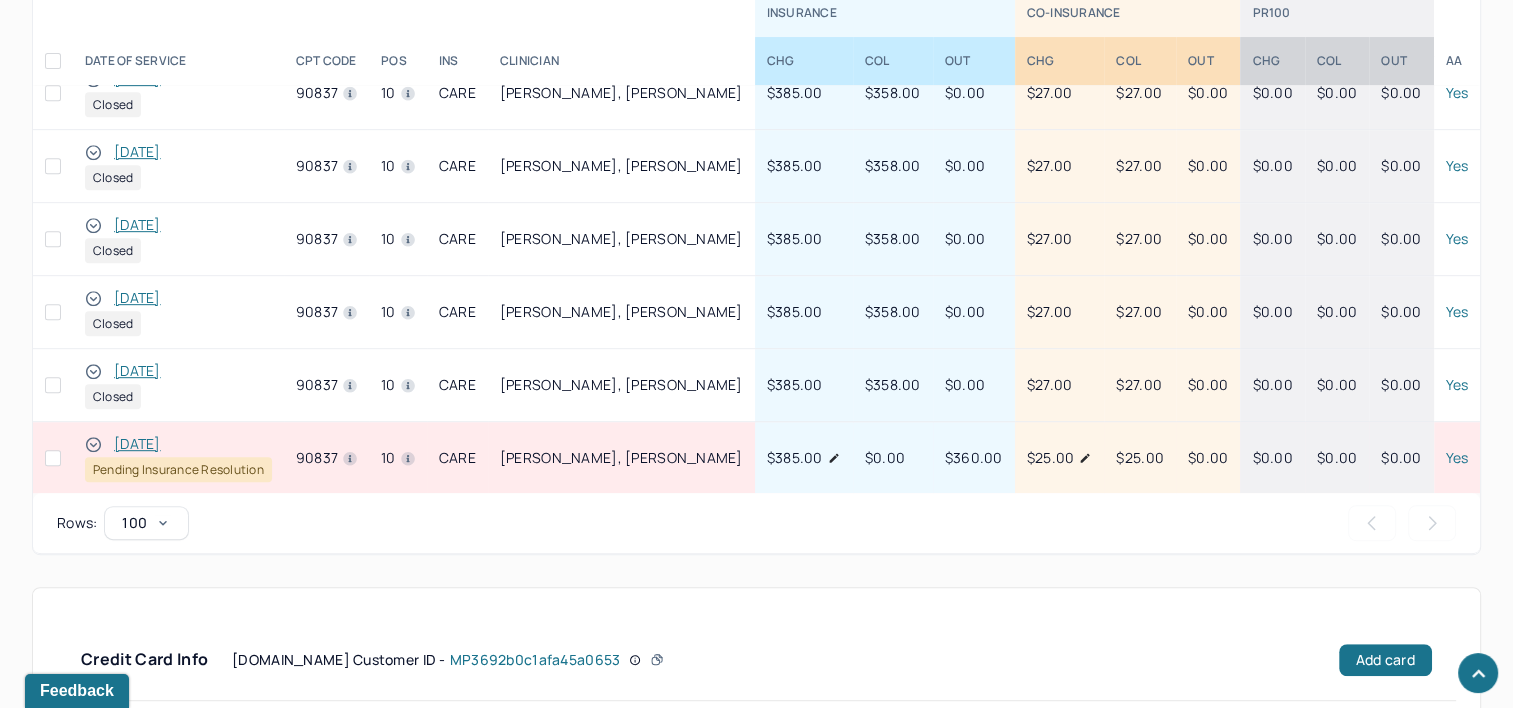 click on "12/07/2024" at bounding box center [137, 444] 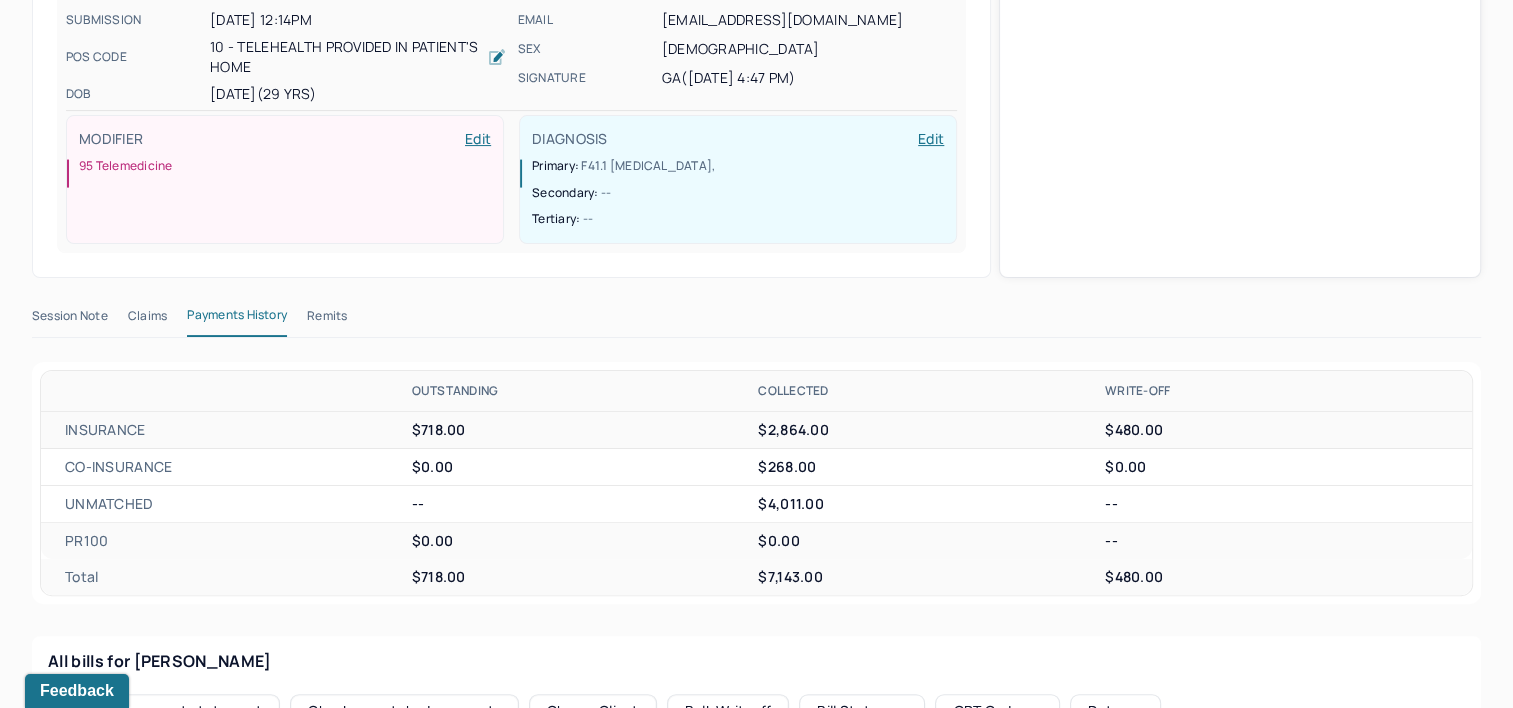 scroll, scrollTop: 428, scrollLeft: 0, axis: vertical 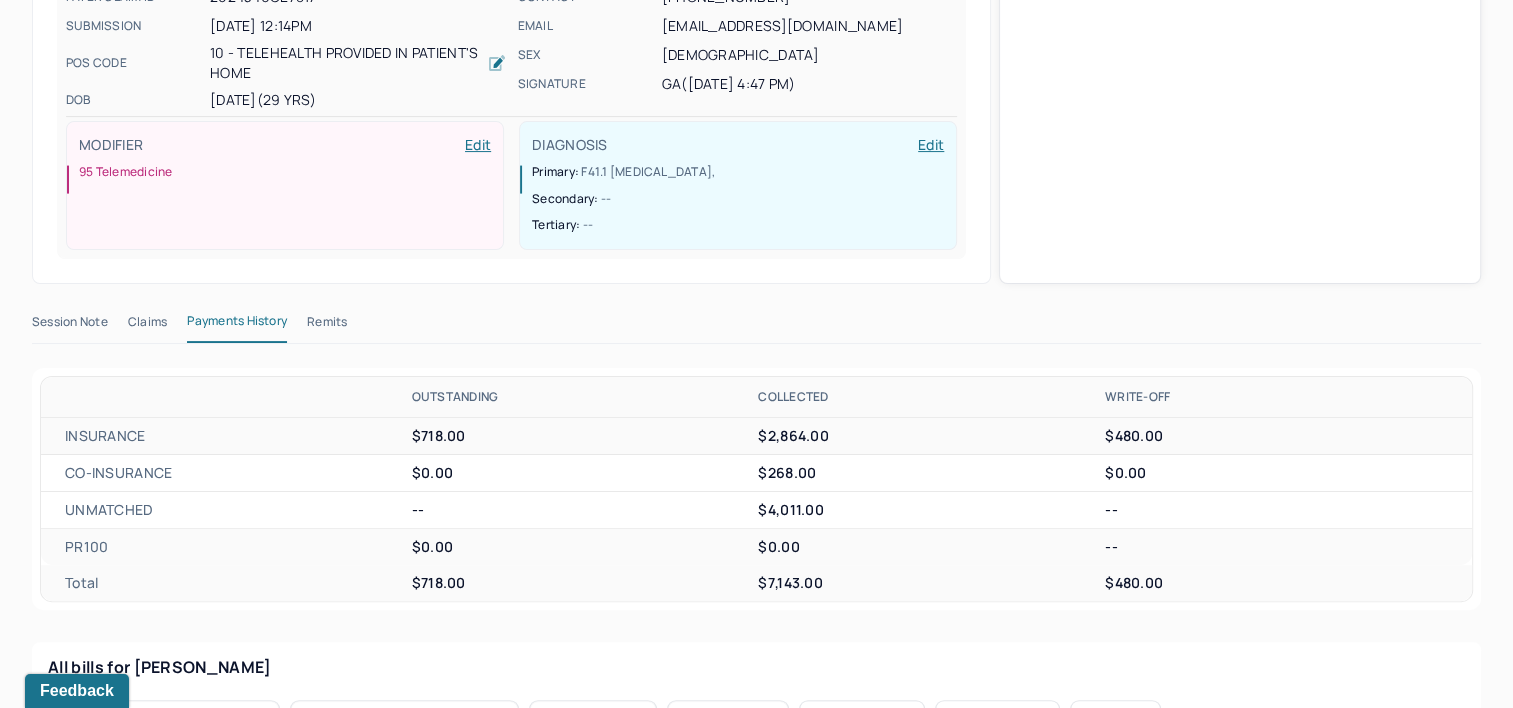 click on "Remits" at bounding box center [327, 326] 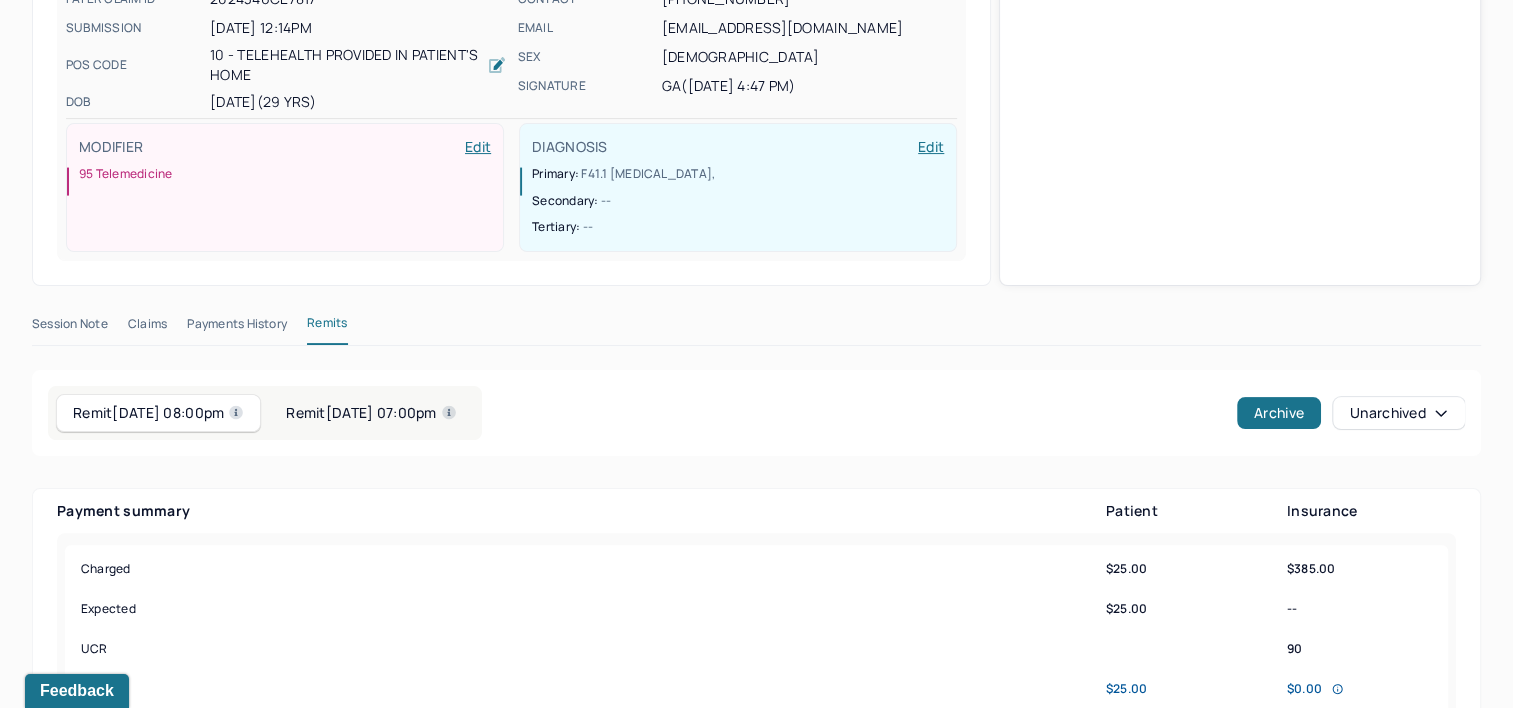 scroll, scrollTop: 430, scrollLeft: 0, axis: vertical 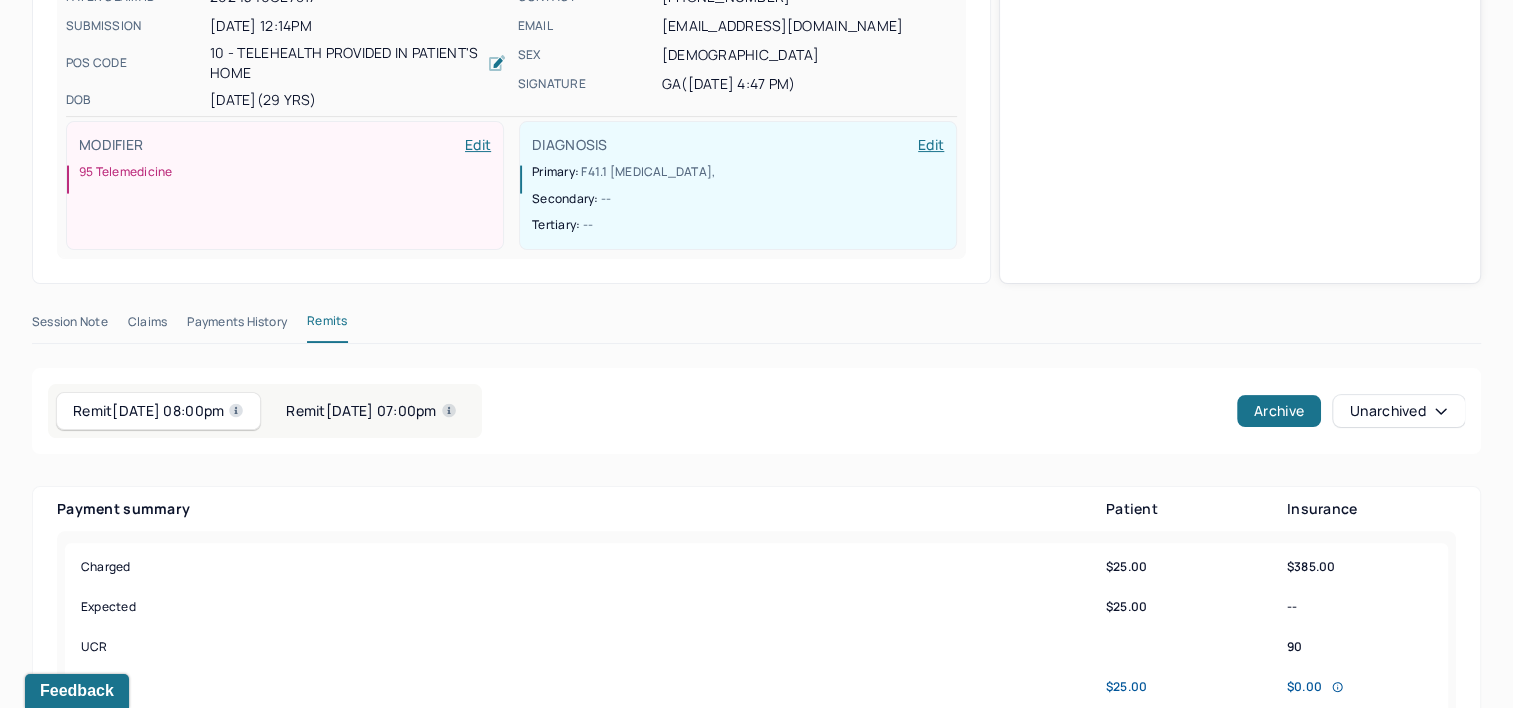 click on "Remit 12/10/2024 07:00pm" at bounding box center [371, 411] 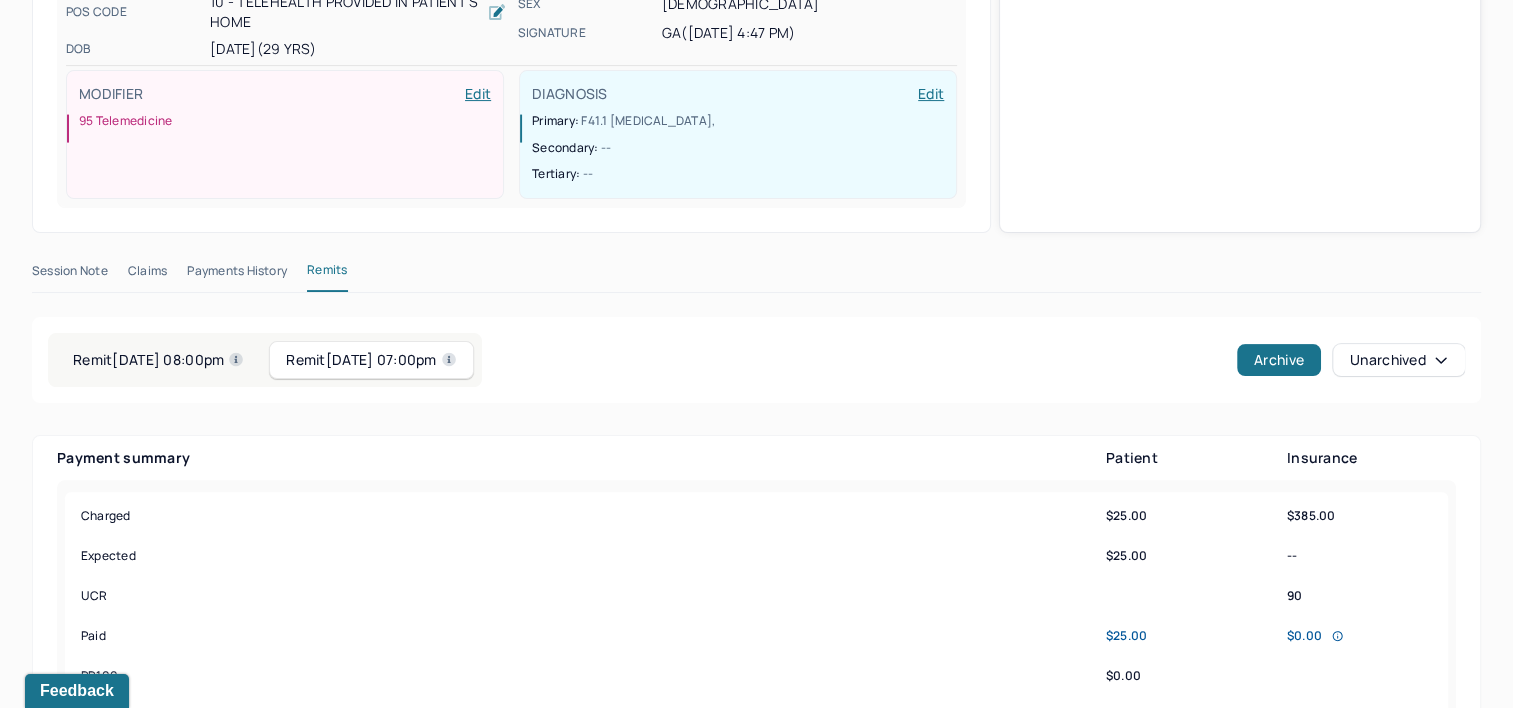 scroll, scrollTop: 430, scrollLeft: 0, axis: vertical 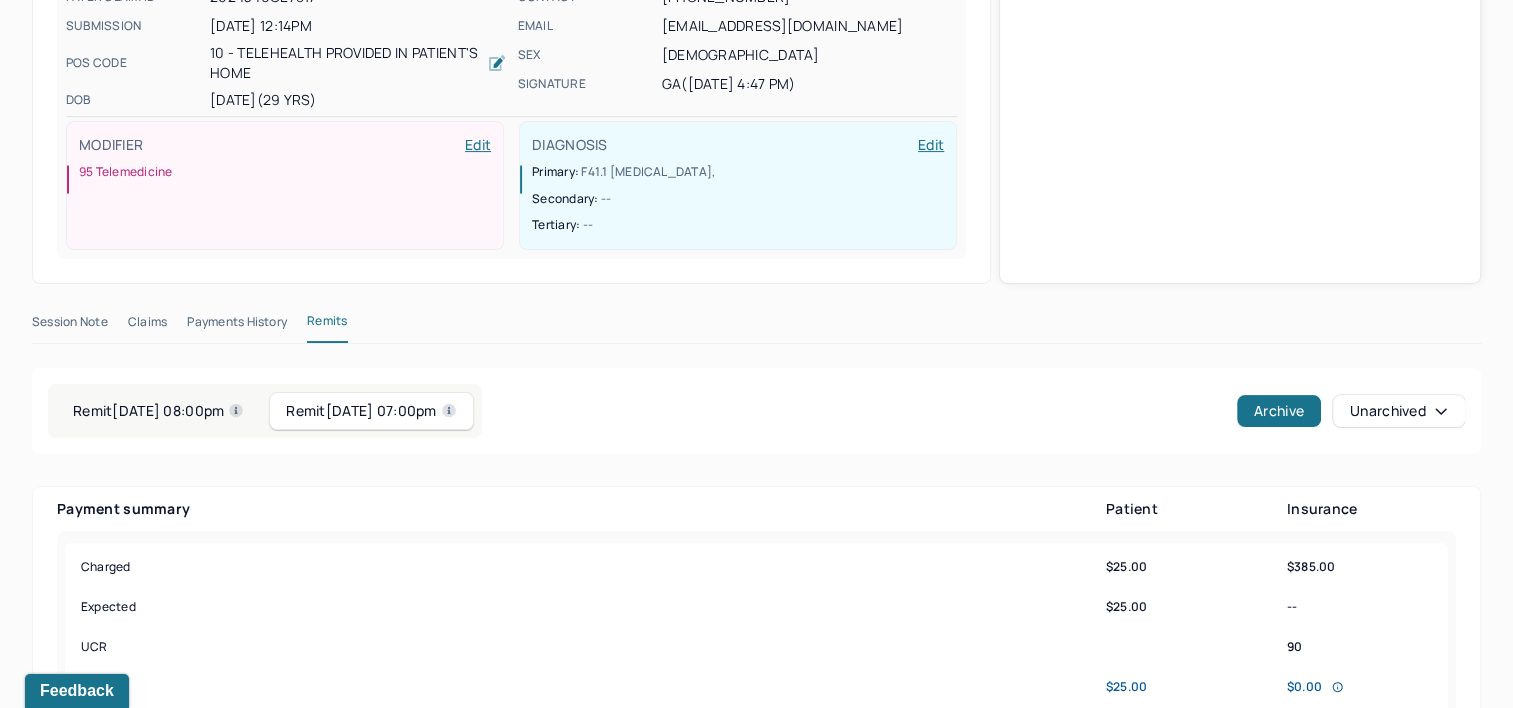 click on "Remit 05/28/2025 08:00pm" at bounding box center (158, 411) 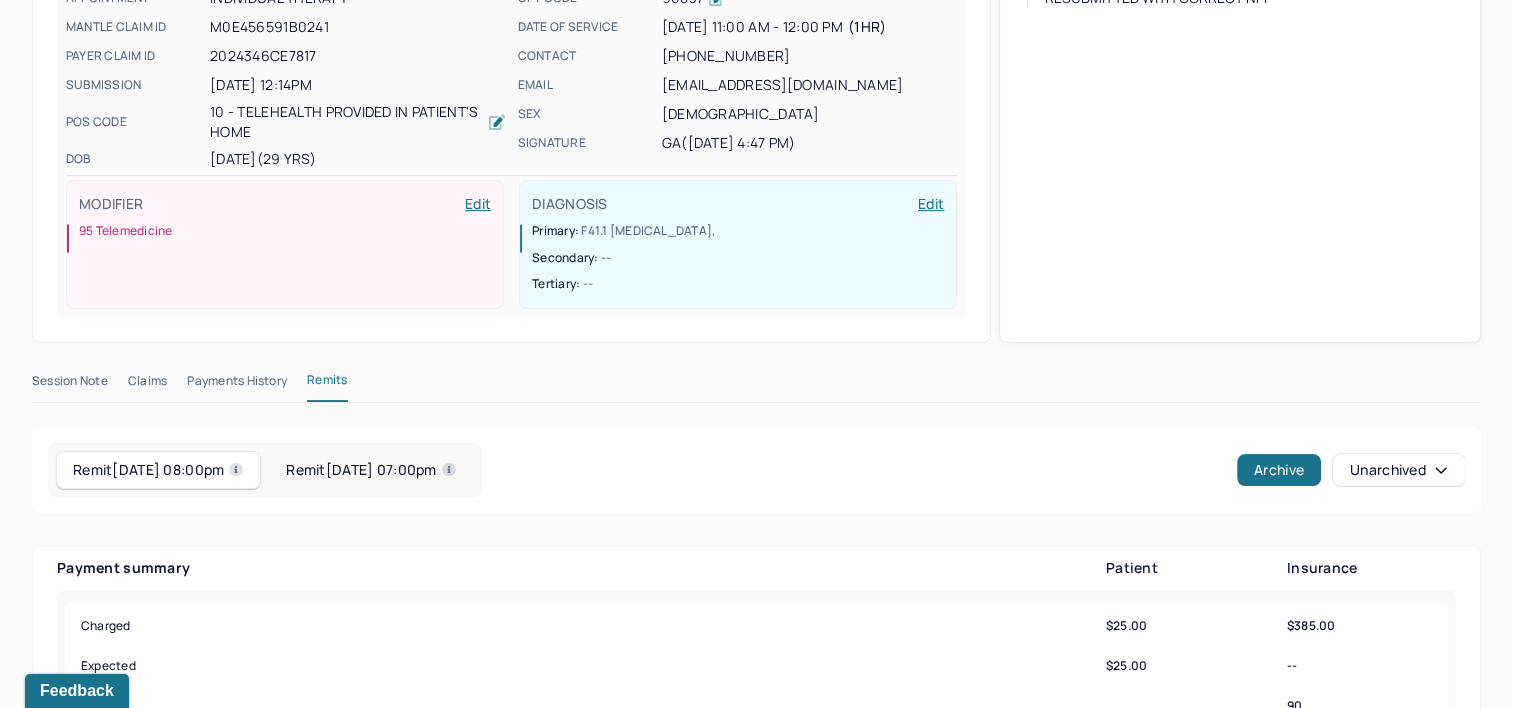 scroll, scrollTop: 330, scrollLeft: 0, axis: vertical 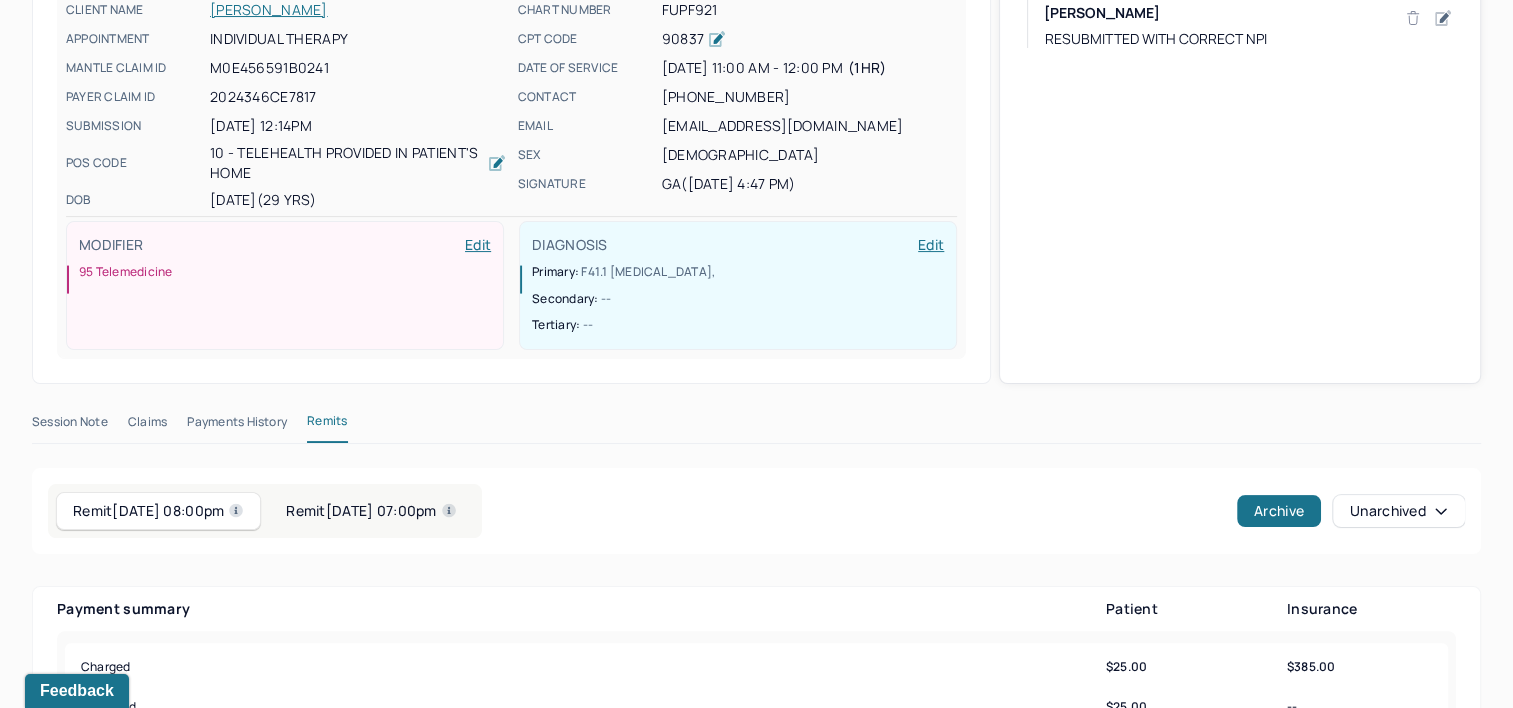 click on "Claims" at bounding box center [147, 426] 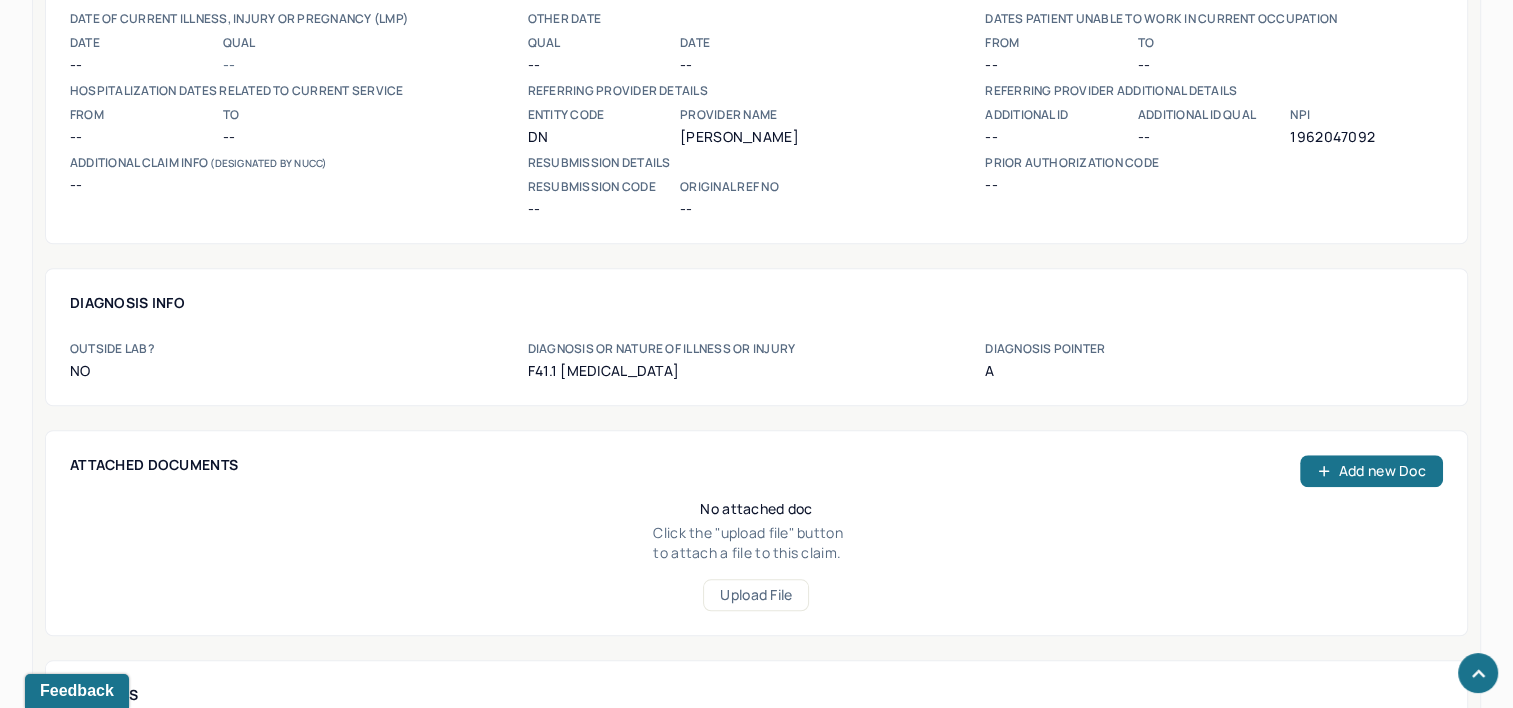 scroll, scrollTop: 1638, scrollLeft: 0, axis: vertical 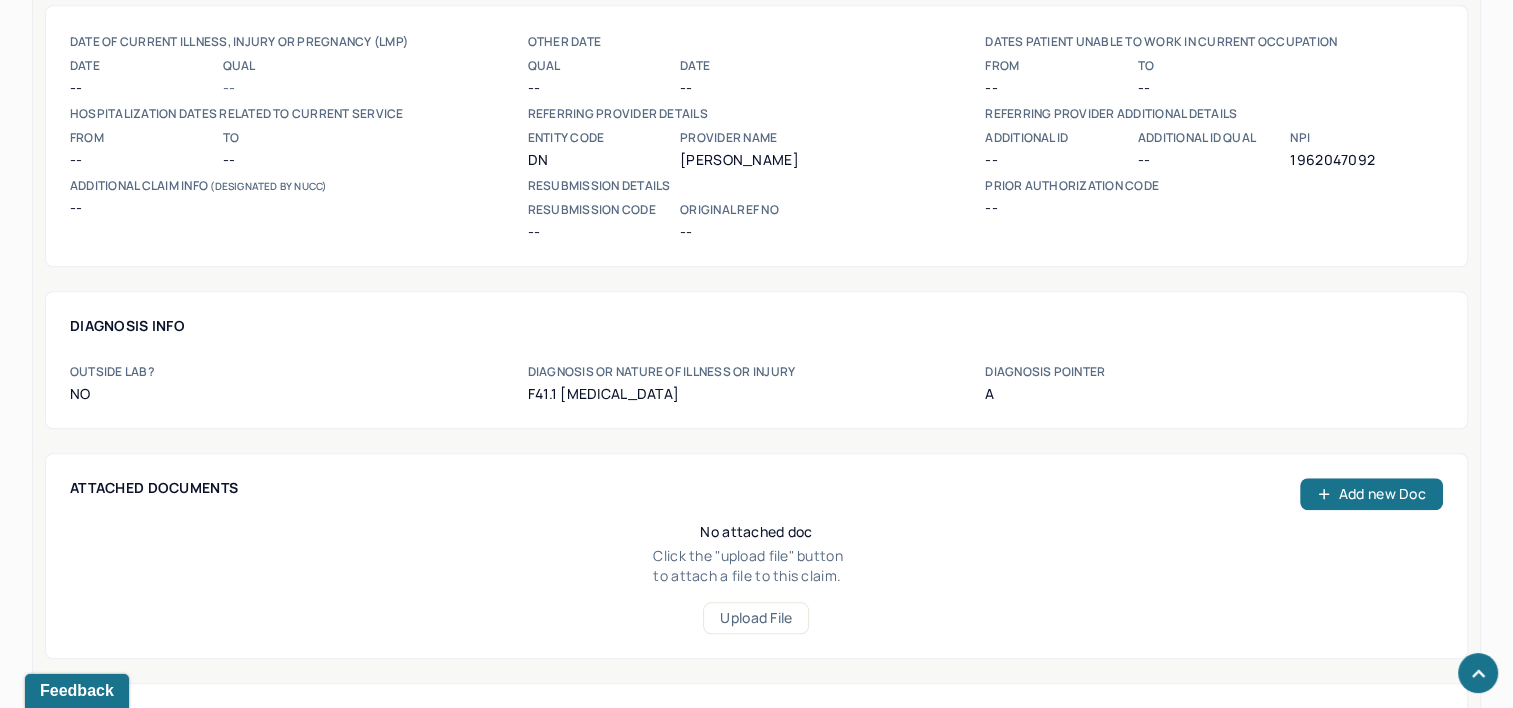 type 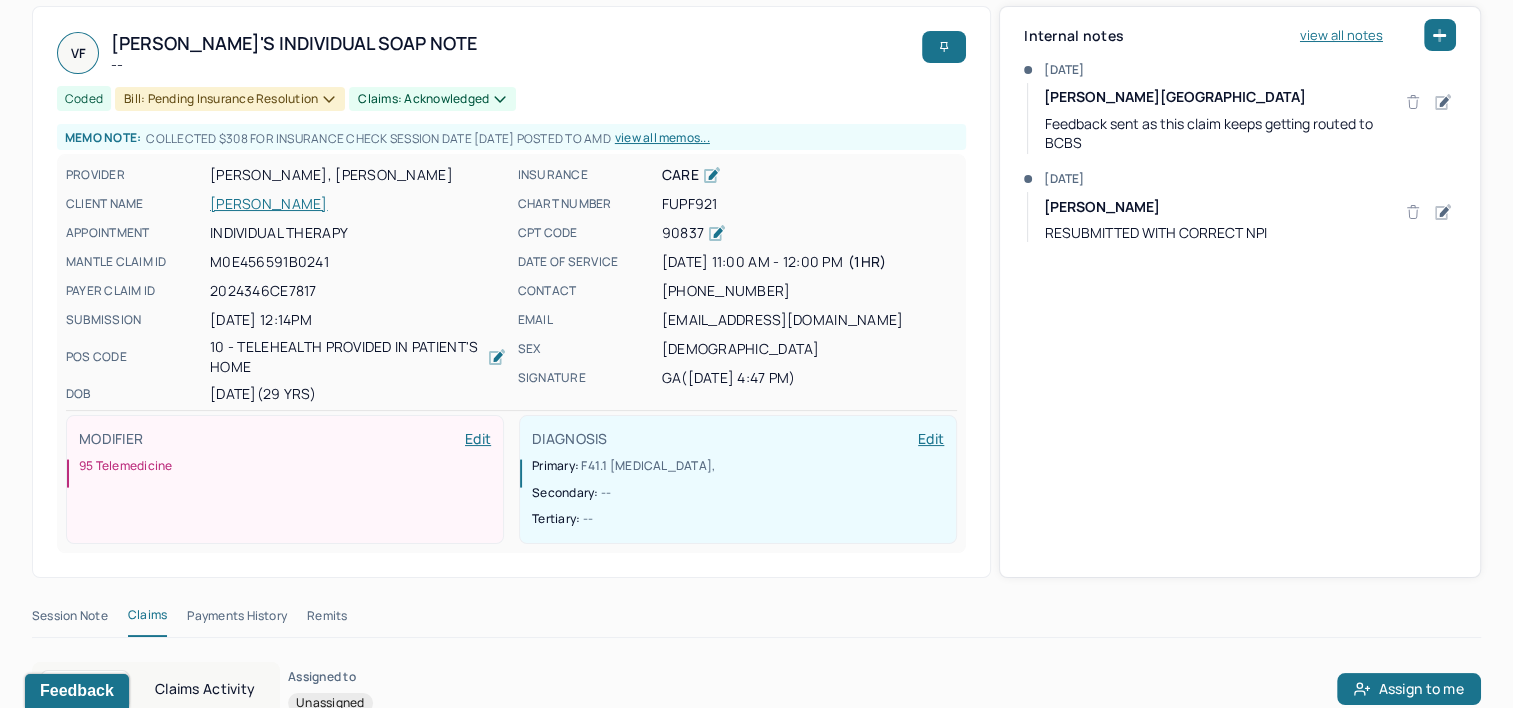 scroll, scrollTop: 0, scrollLeft: 0, axis: both 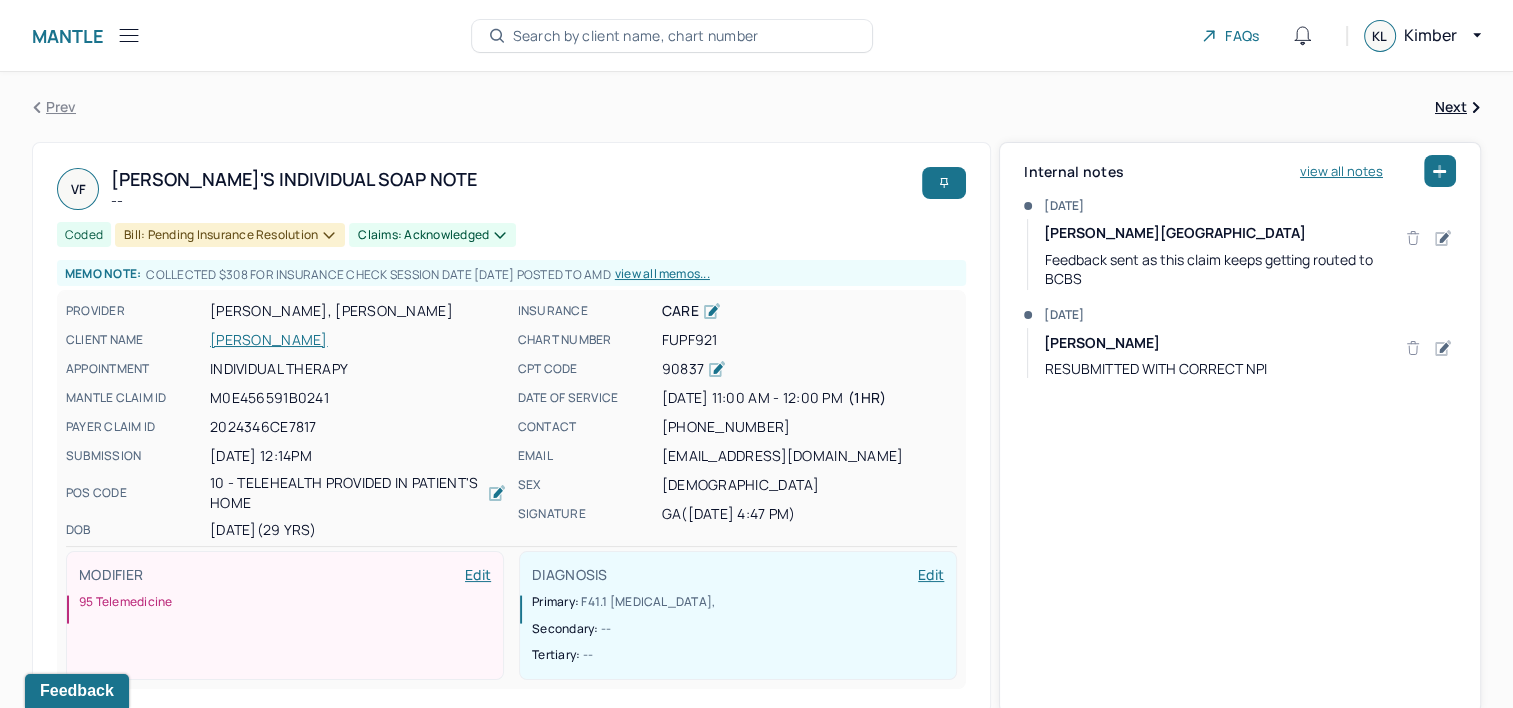 click on "FUPF921" at bounding box center (810, 340) 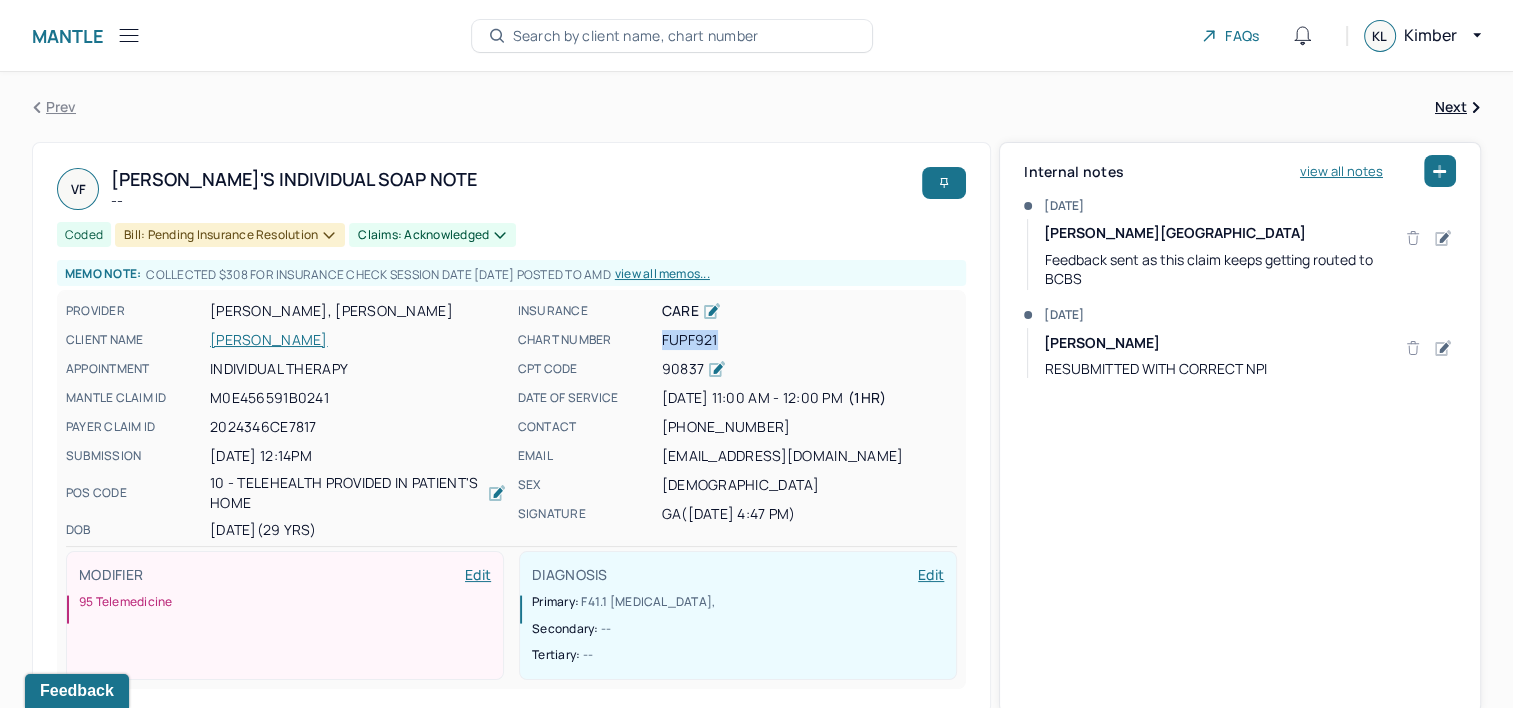 click on "FUPF921" at bounding box center [810, 340] 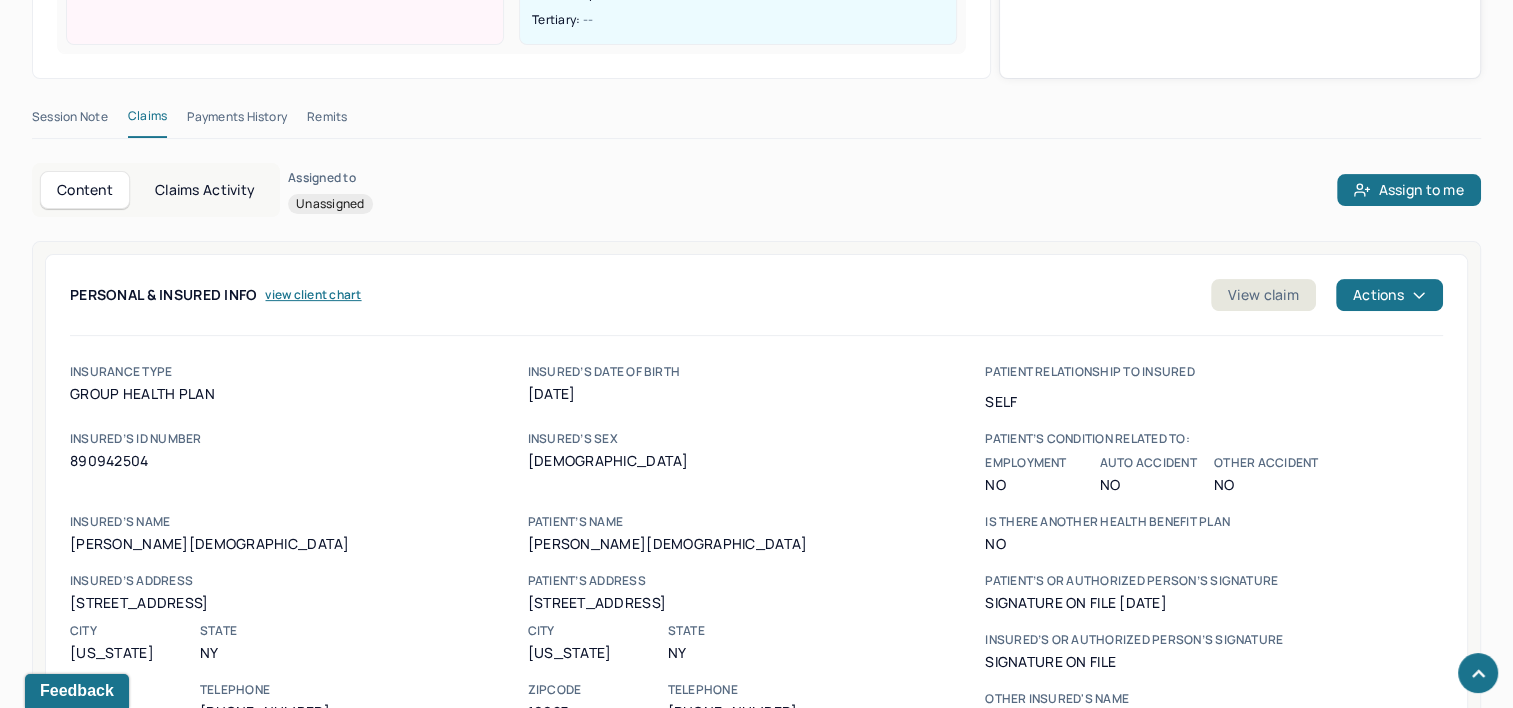 scroll, scrollTop: 600, scrollLeft: 0, axis: vertical 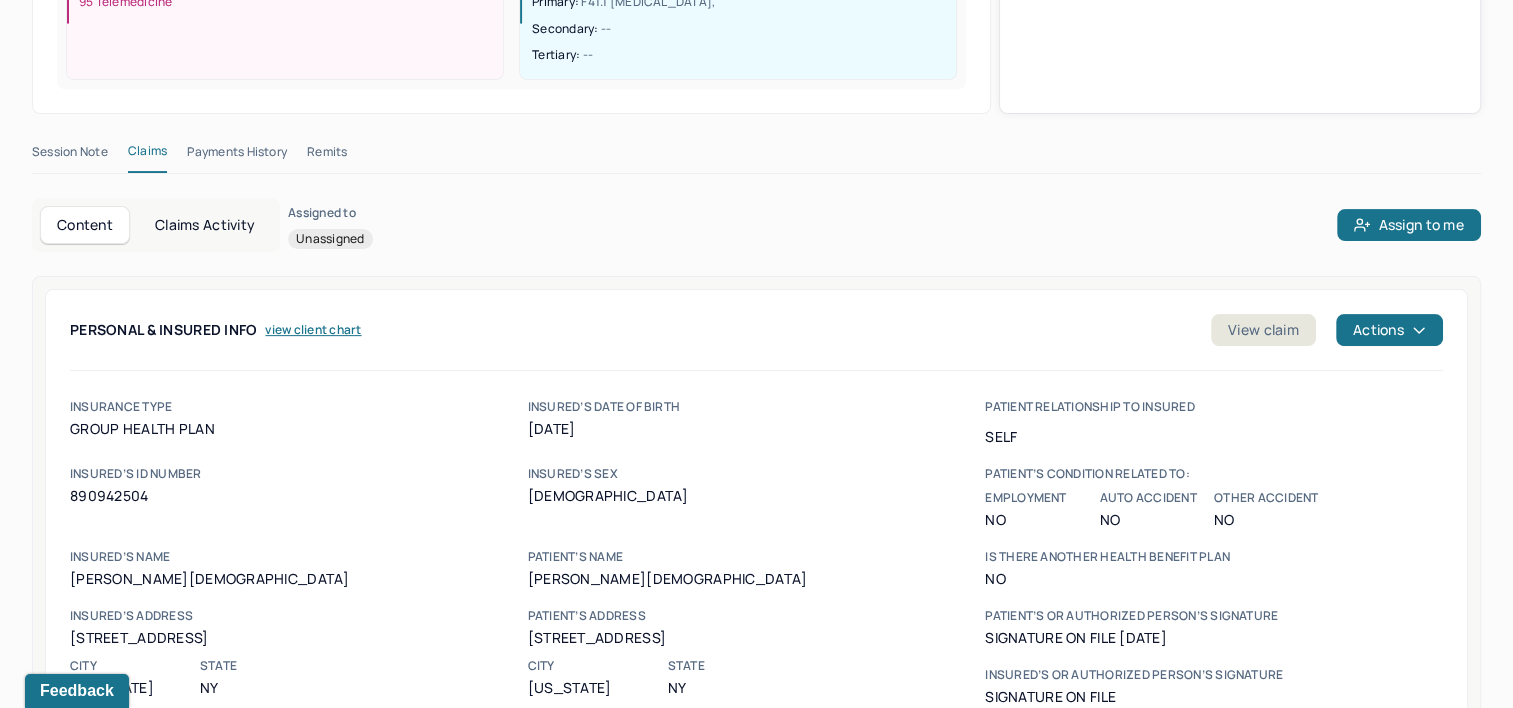 click on "Claims Activity" at bounding box center [205, 225] 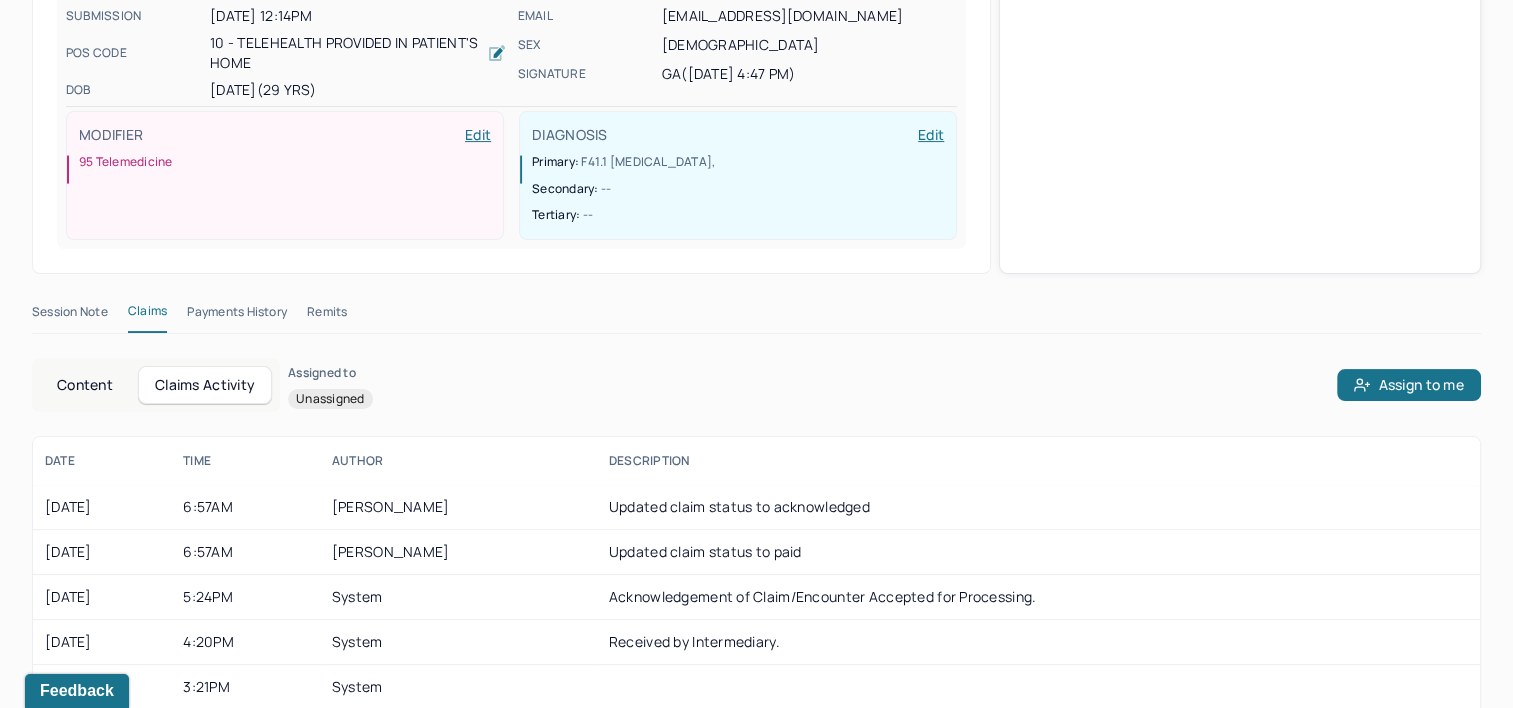 scroll, scrollTop: 600, scrollLeft: 0, axis: vertical 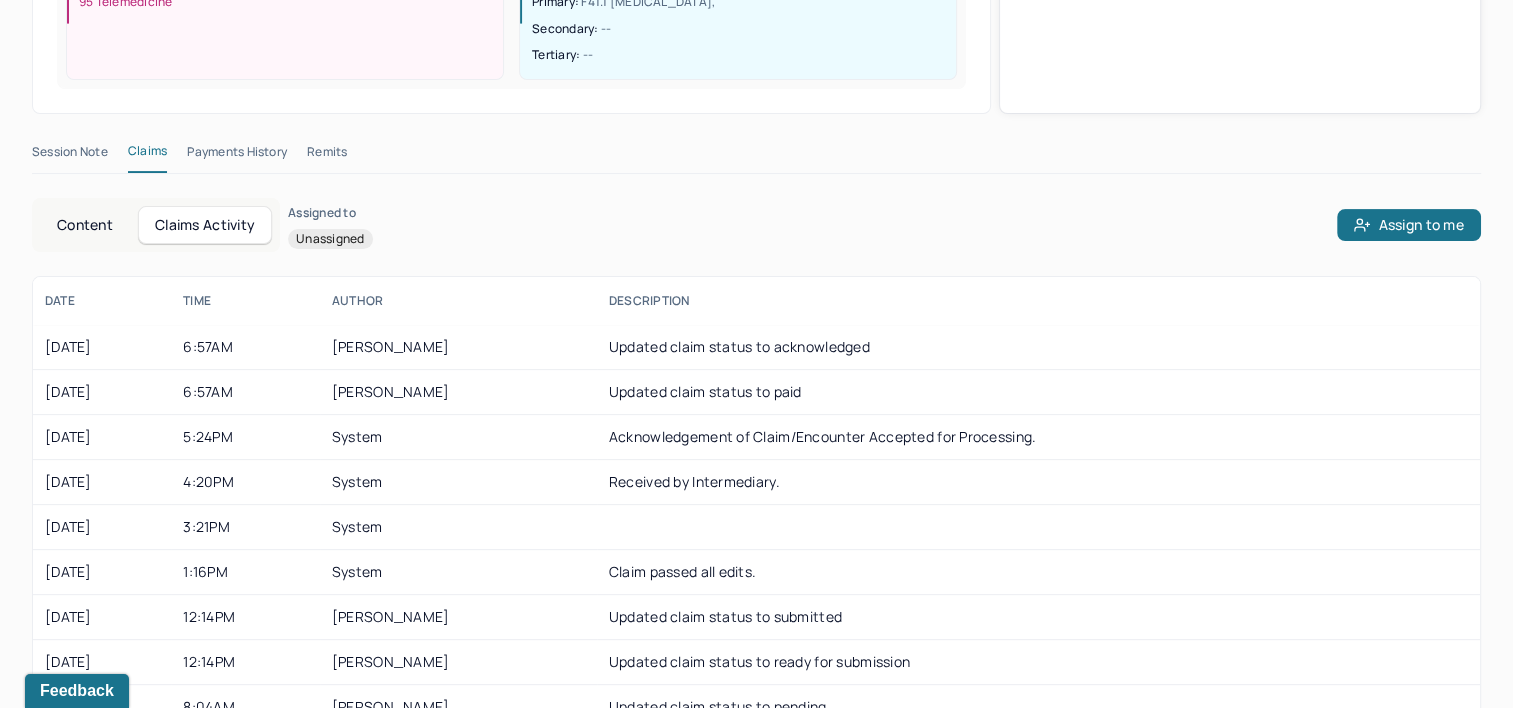 click on "Content     Claims Activity" at bounding box center [156, 225] 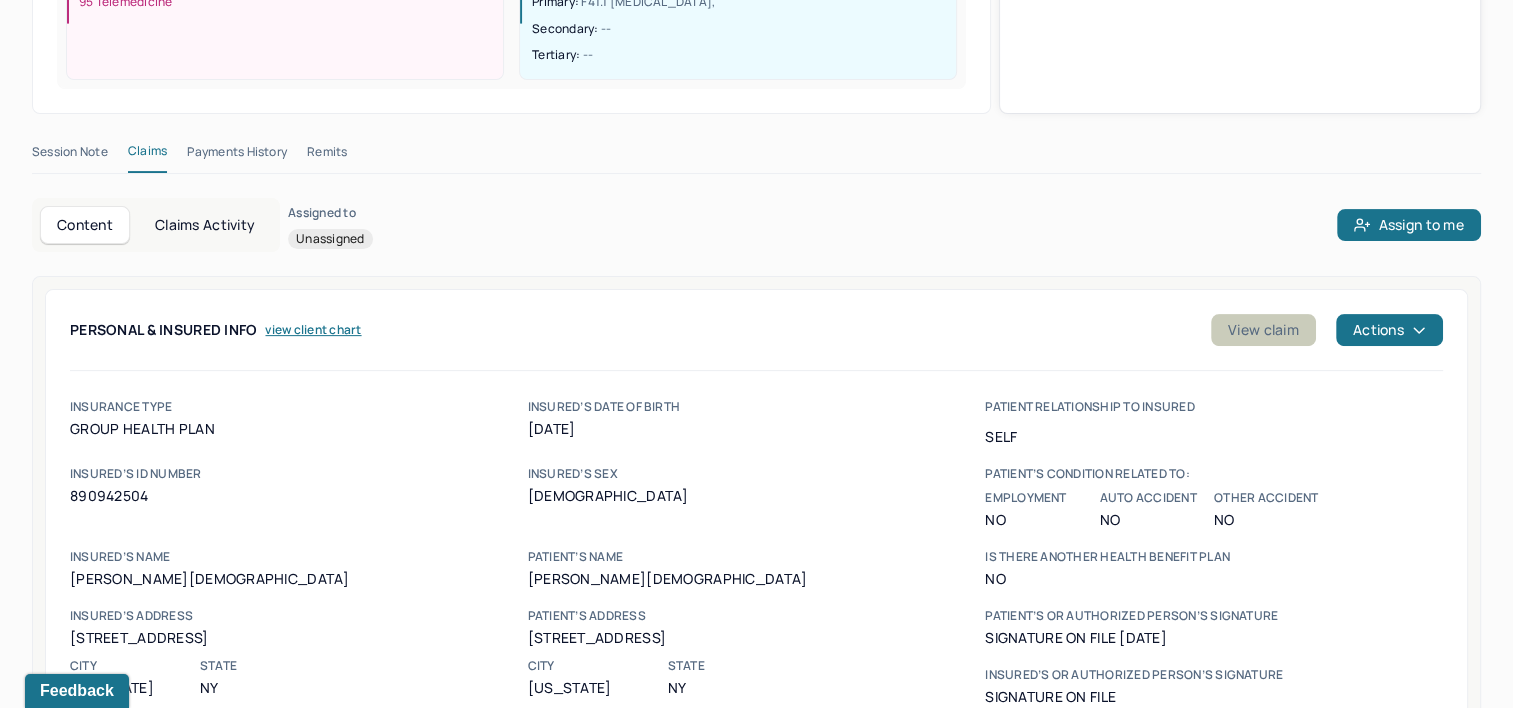 click on "View claim" at bounding box center (1263, 330) 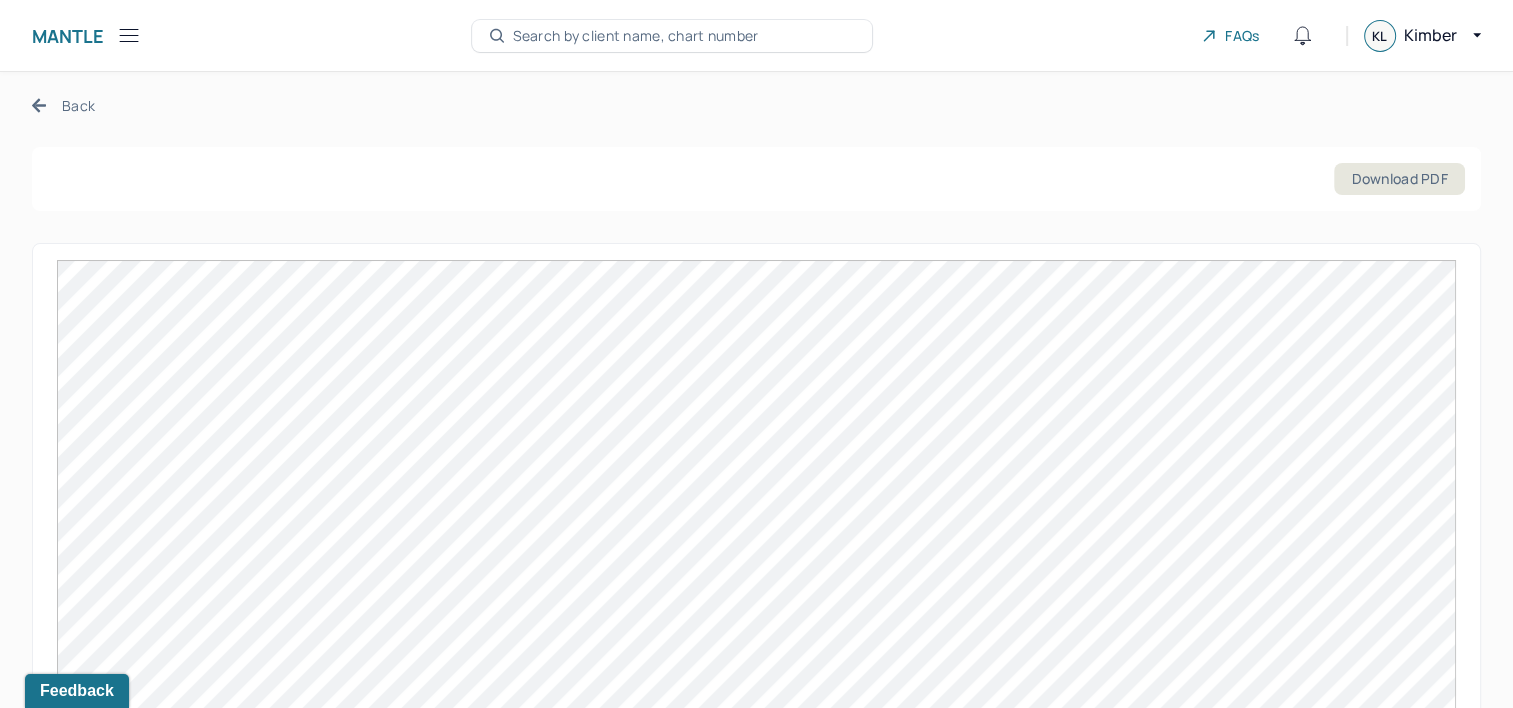 scroll, scrollTop: 0, scrollLeft: 0, axis: both 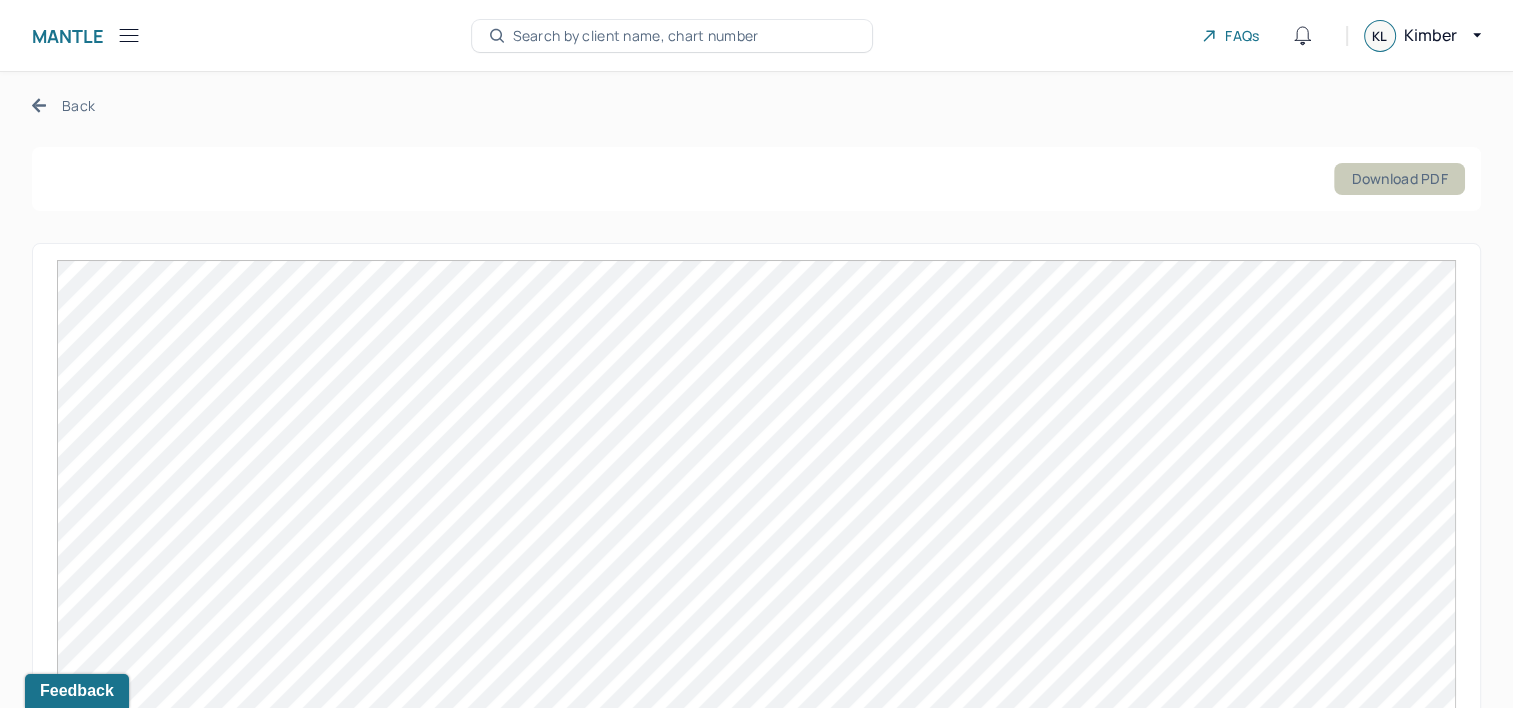 click on "Download PDF" at bounding box center (1399, 179) 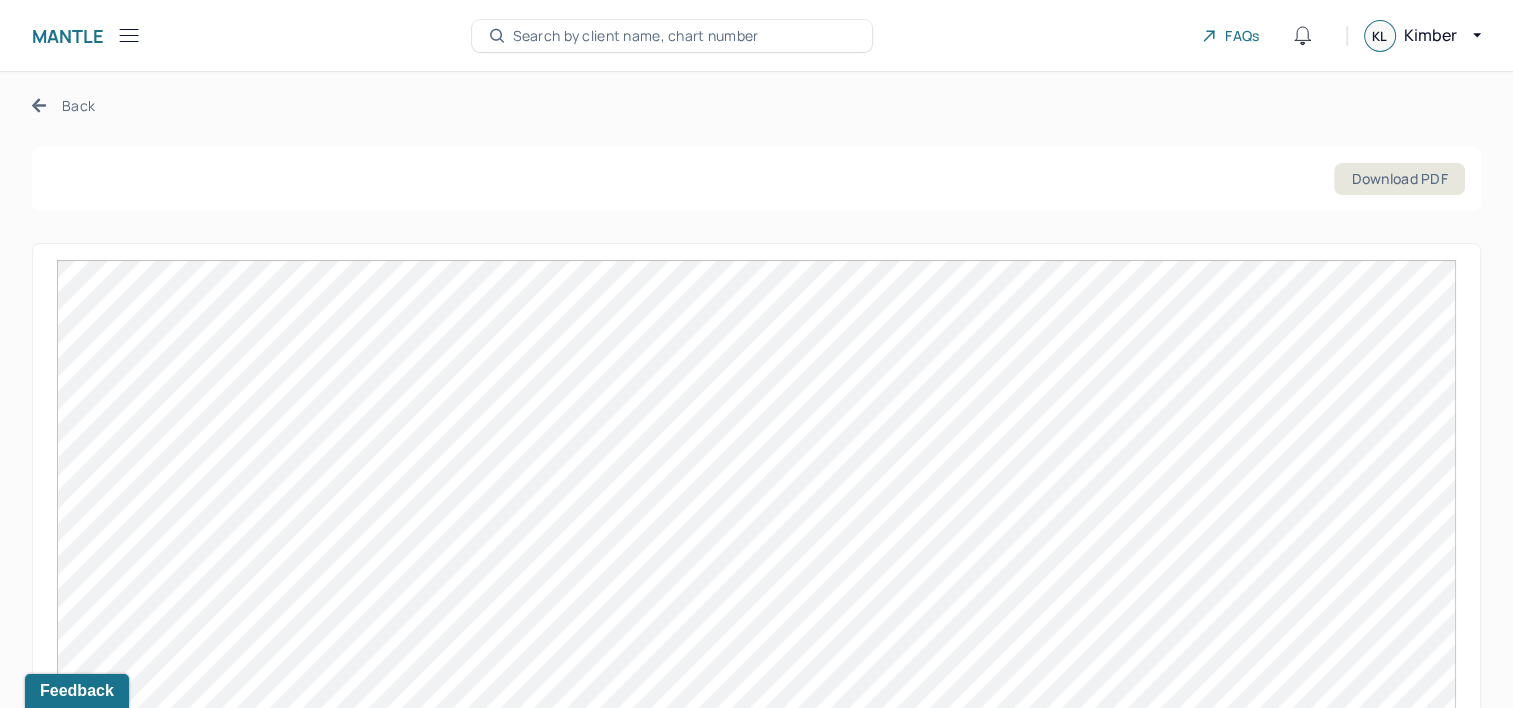 click on "Back" at bounding box center [63, 105] 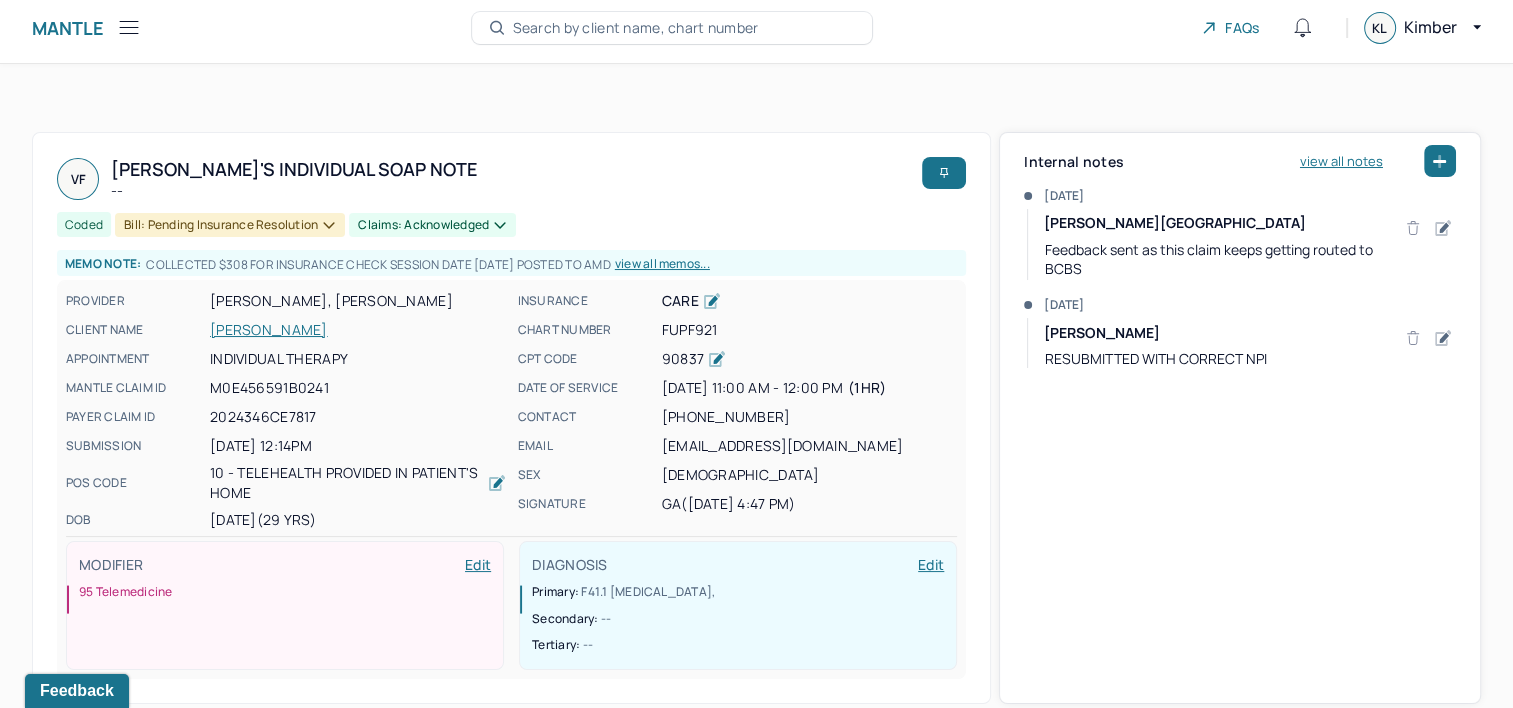 scroll, scrollTop: 0, scrollLeft: 0, axis: both 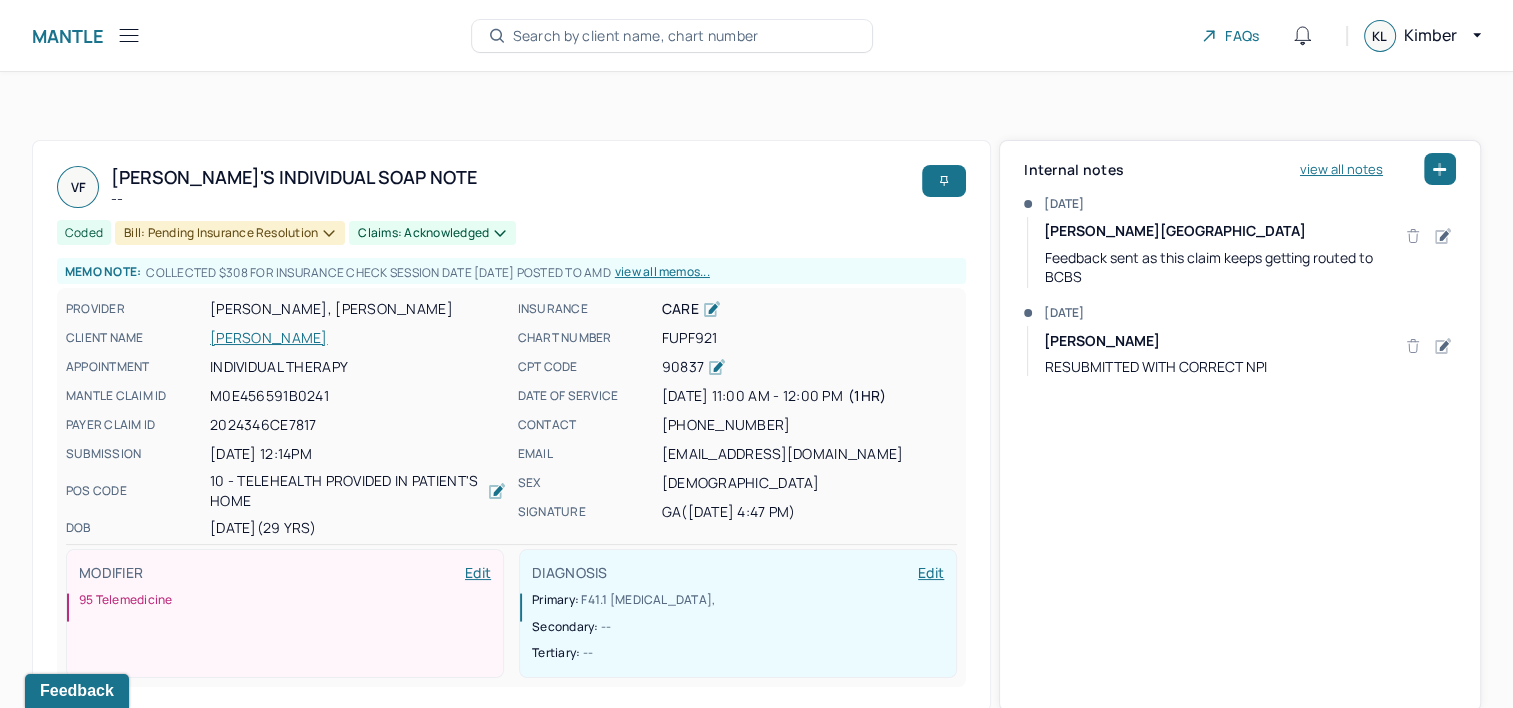 click 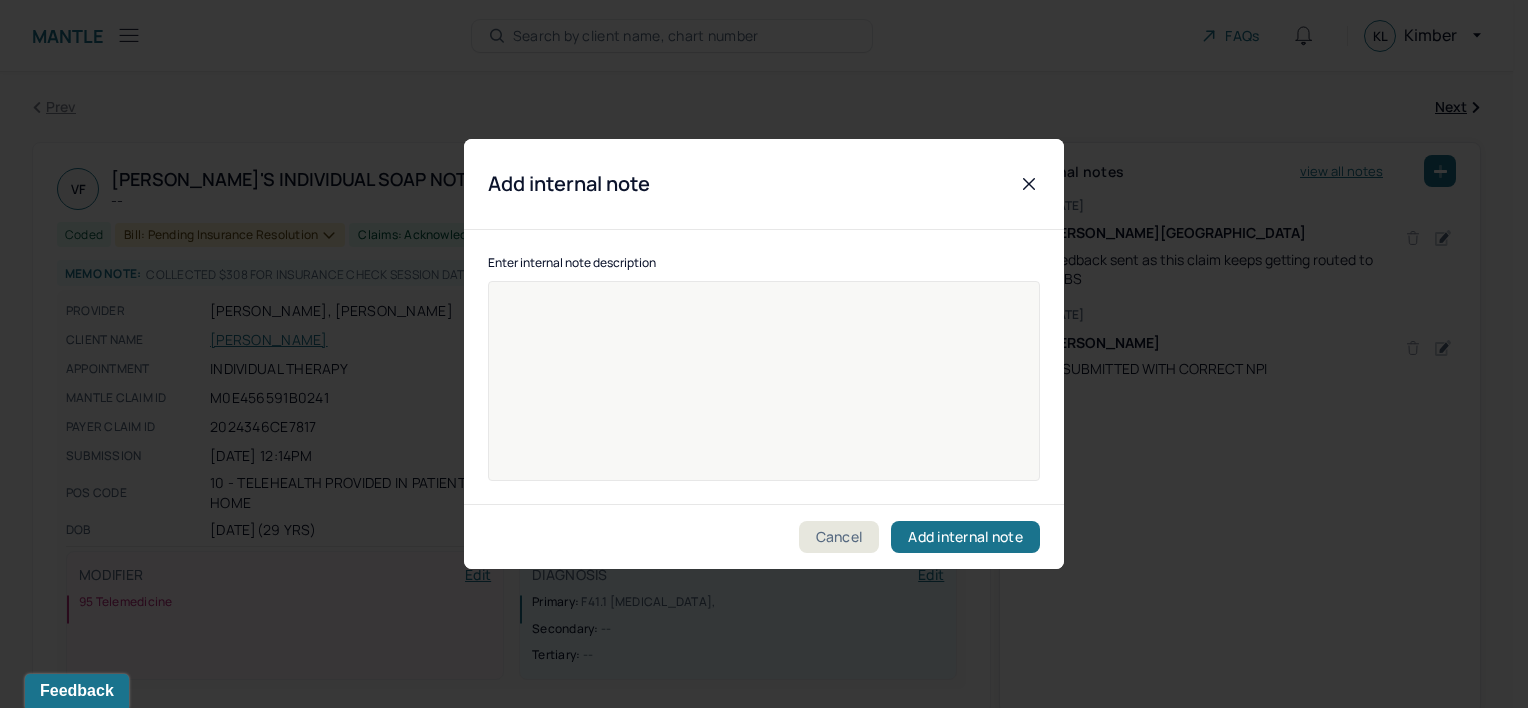 click at bounding box center (764, 394) 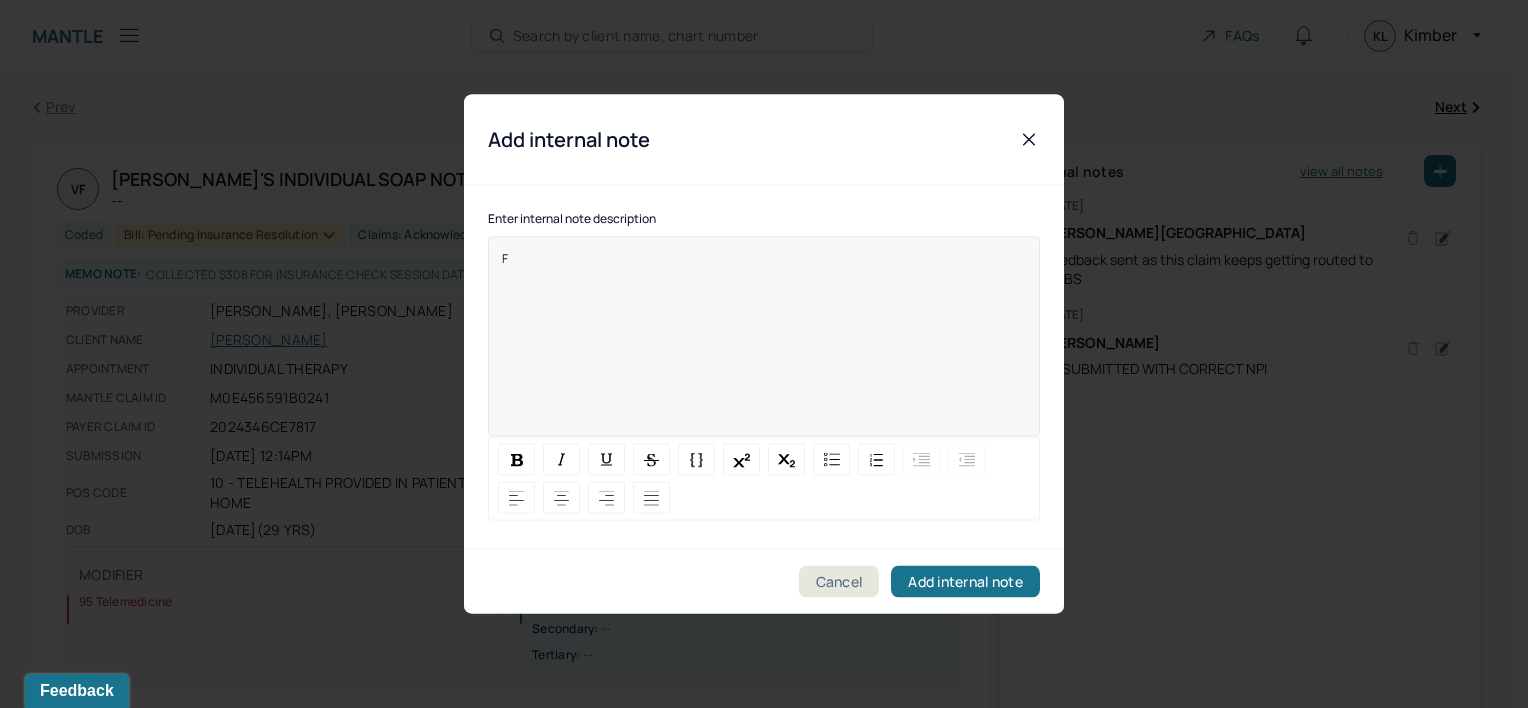 type 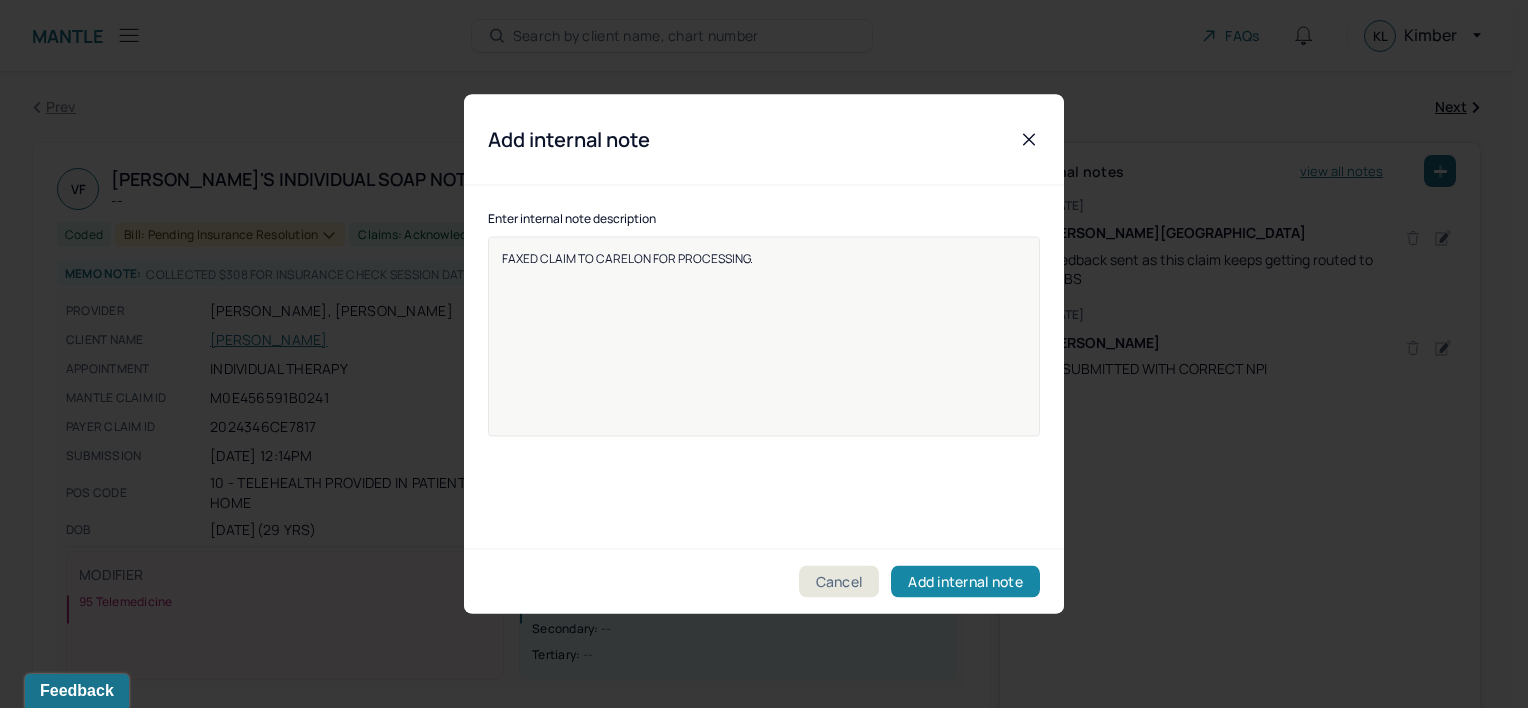 click on "Add internal note" at bounding box center (965, 582) 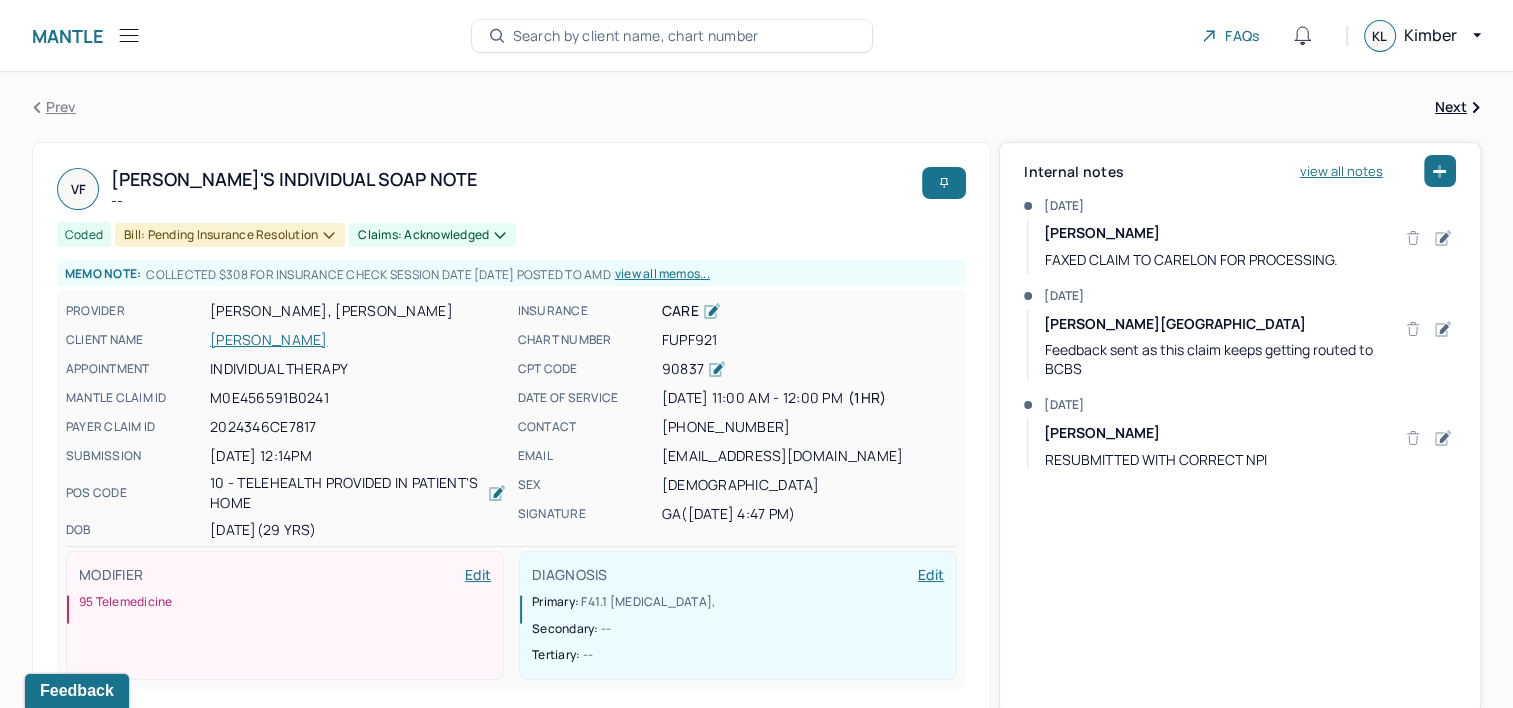 click on "Search by client name, chart number" at bounding box center [636, 36] 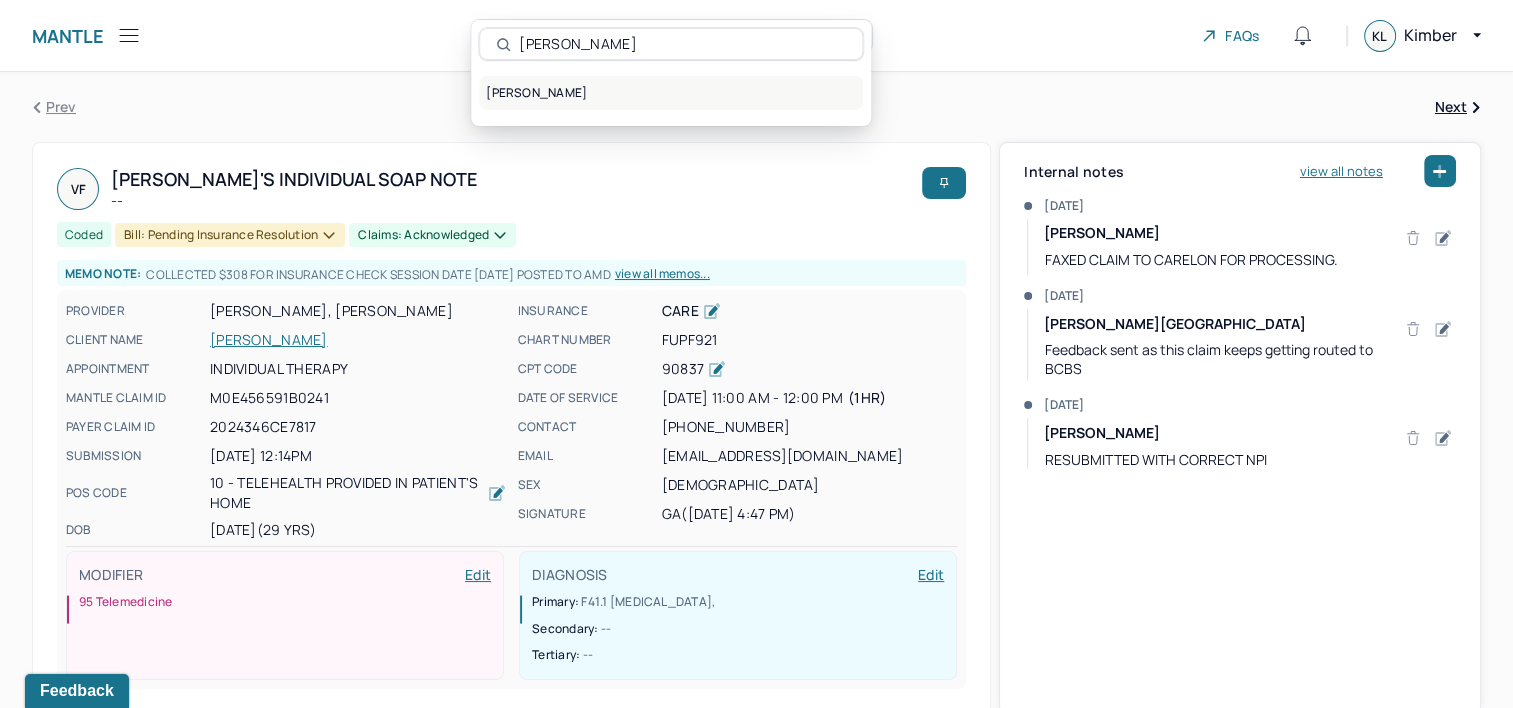 type on "[PERSON_NAME]" 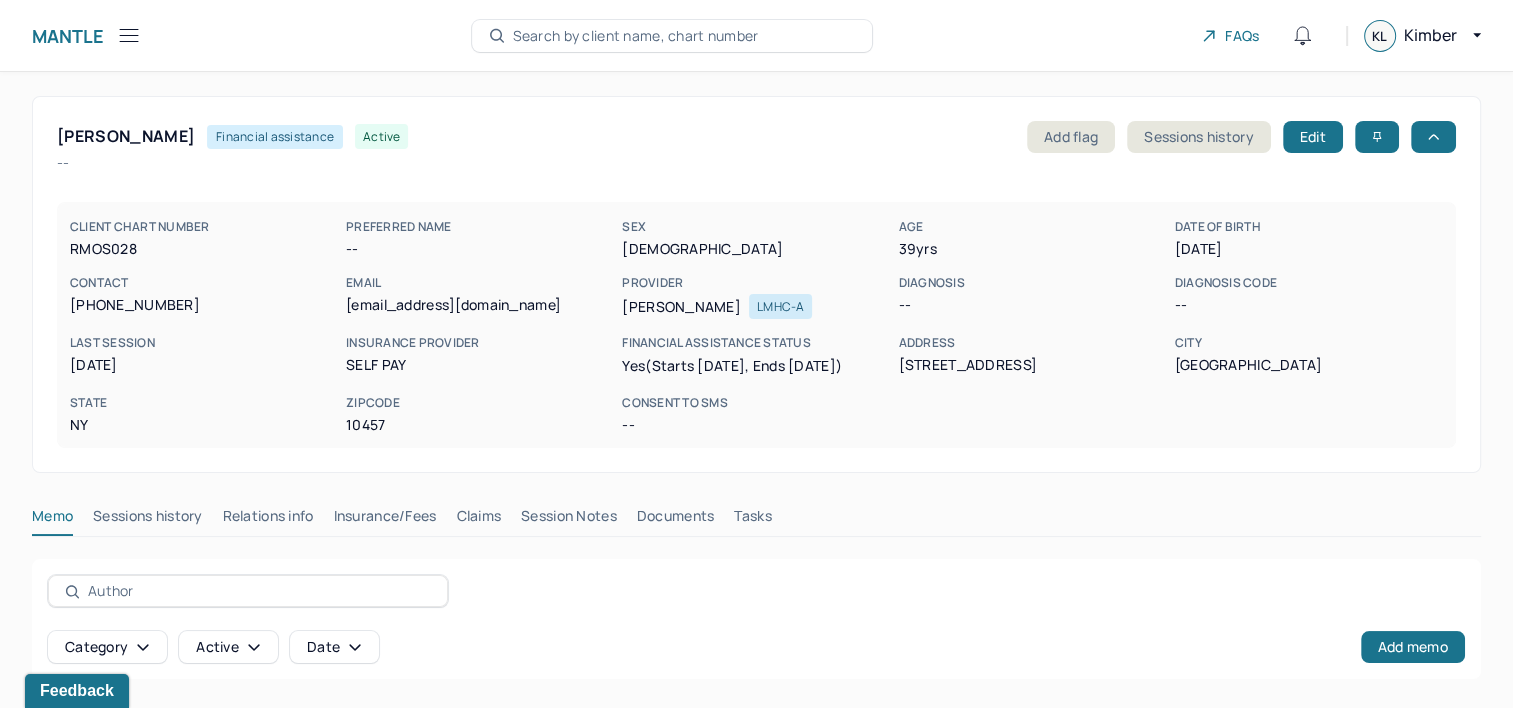 click on "Claims" at bounding box center [478, 520] 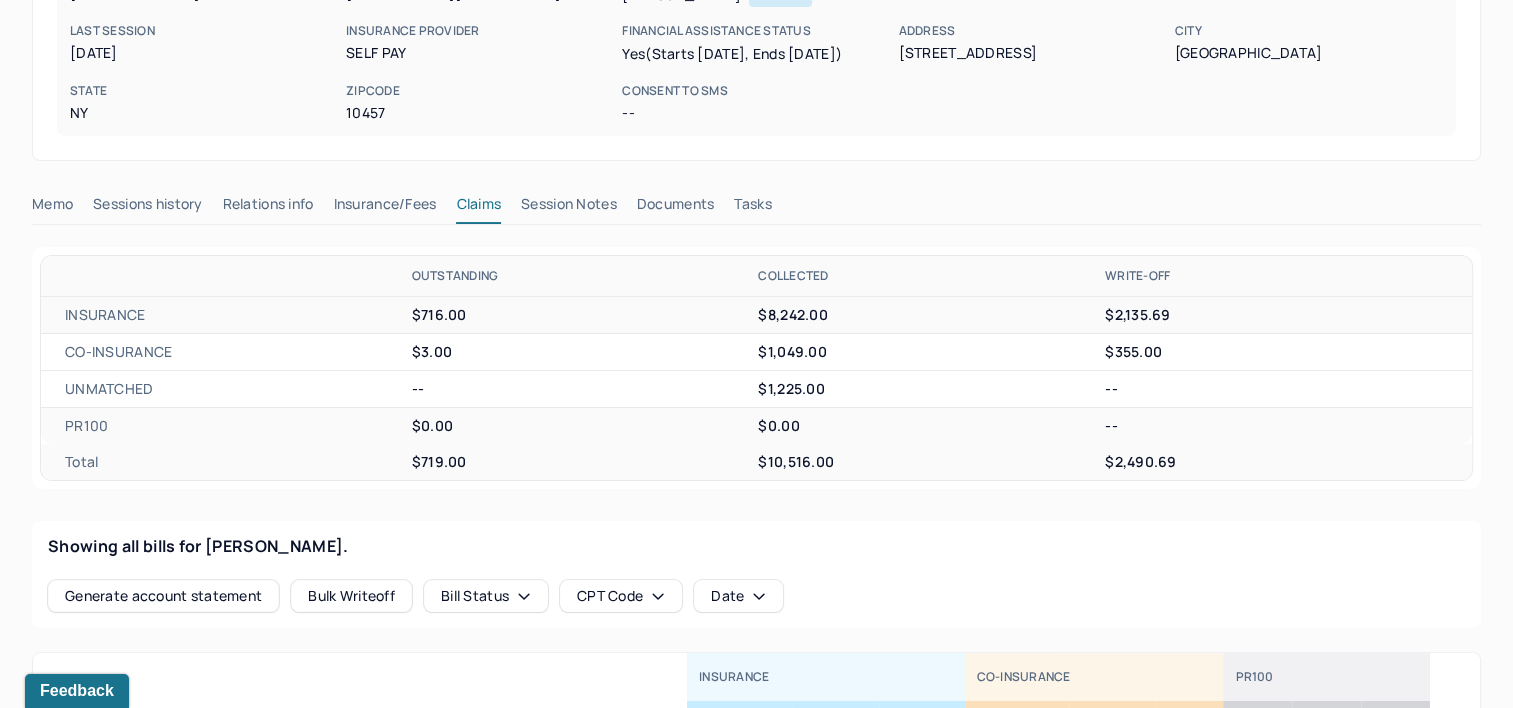 scroll, scrollTop: 300, scrollLeft: 0, axis: vertical 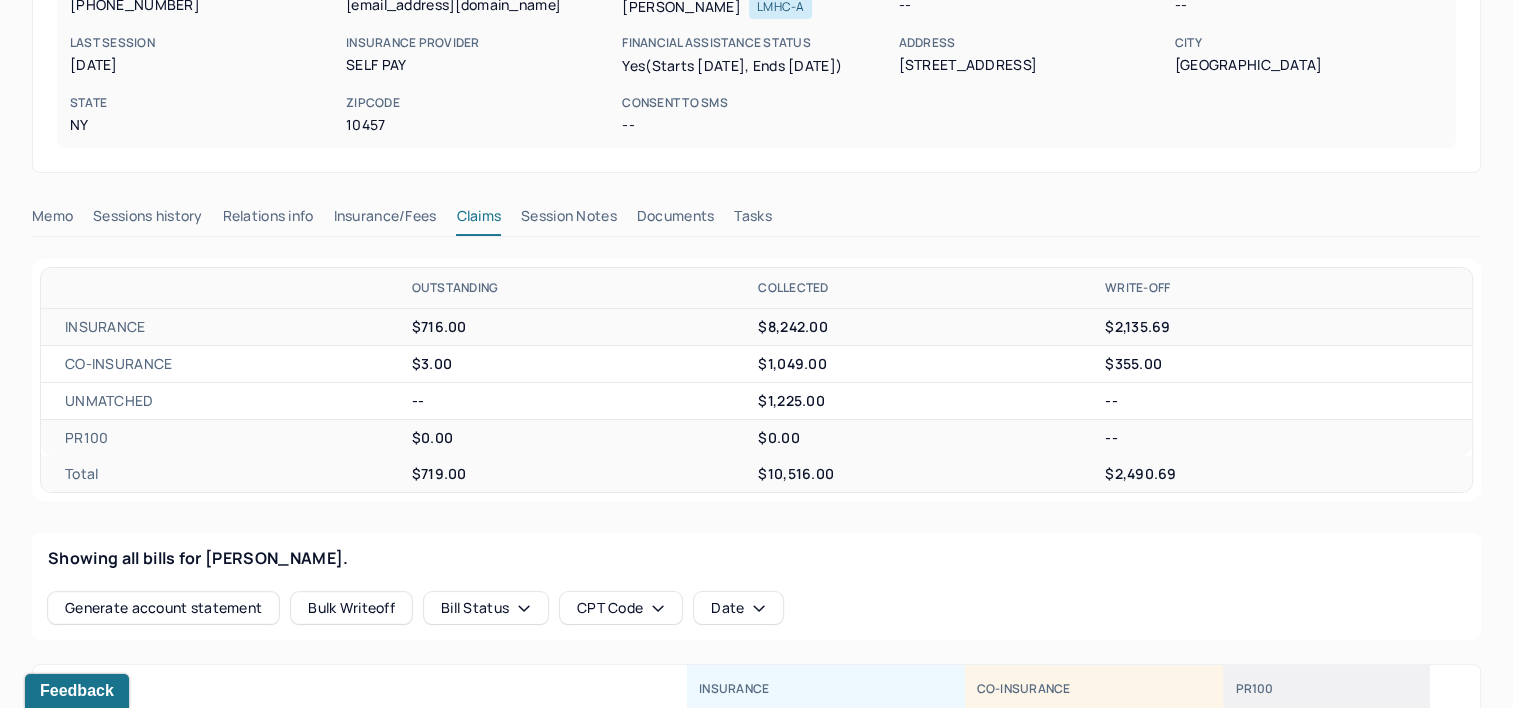 click on "Insurance/Fees" at bounding box center (385, 220) 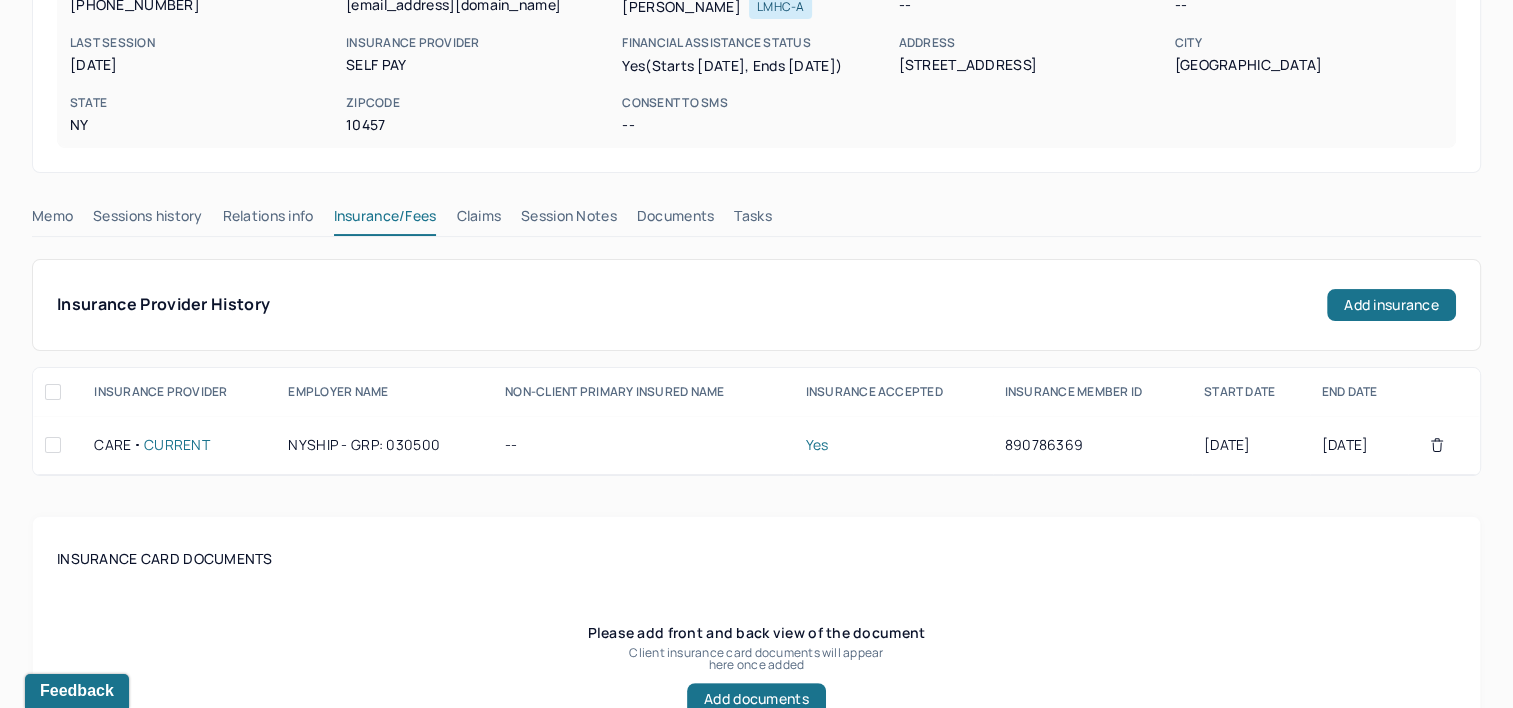 click on "Claims" at bounding box center [478, 220] 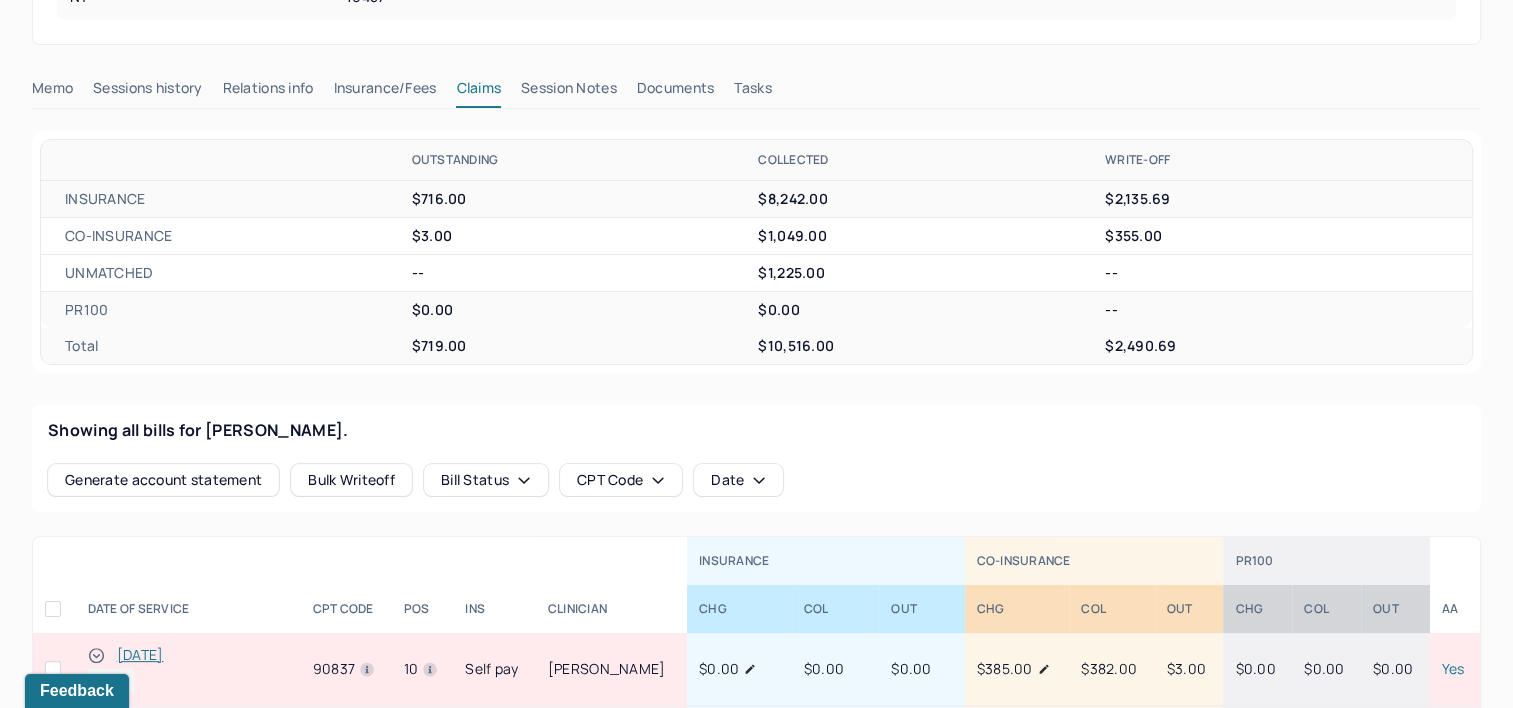 scroll, scrollTop: 700, scrollLeft: 0, axis: vertical 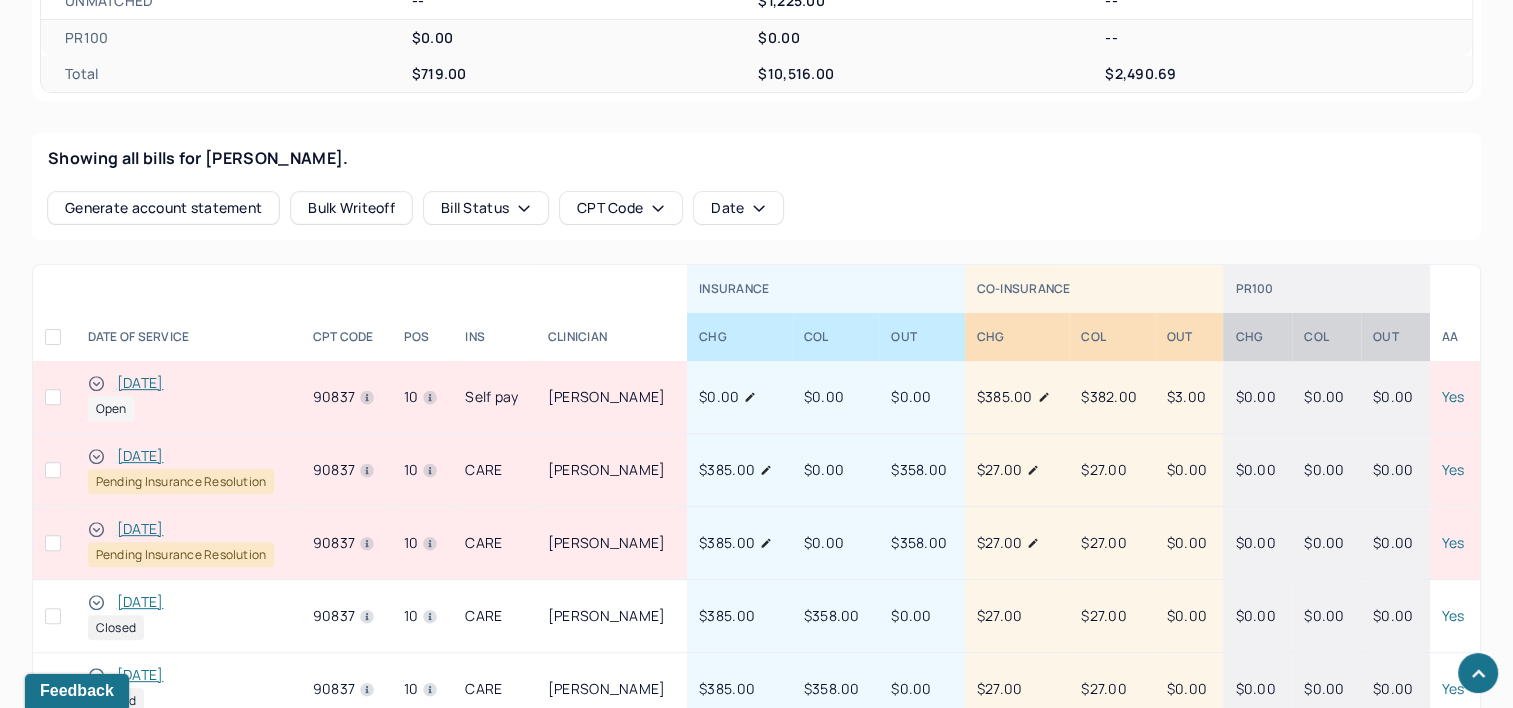 click 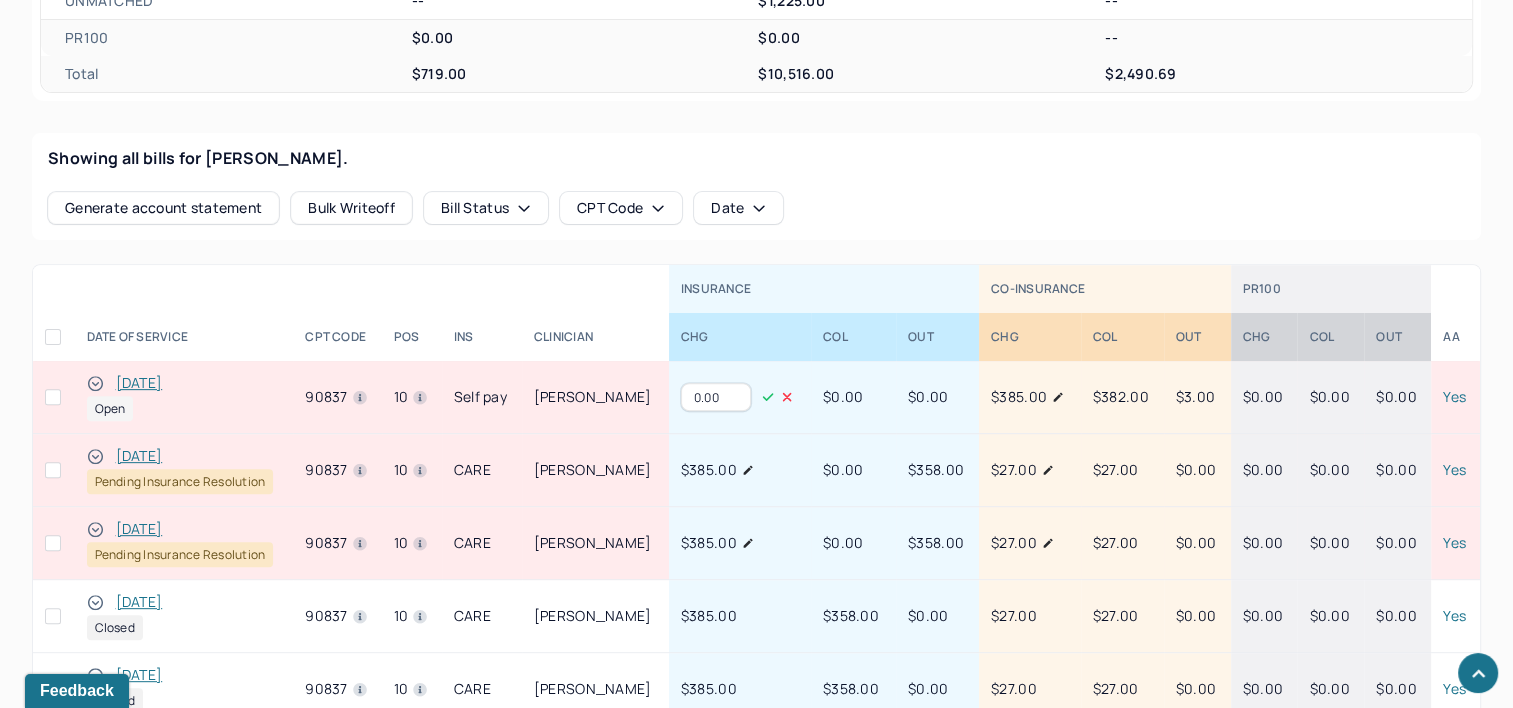 click on "0.00" at bounding box center [716, 397] 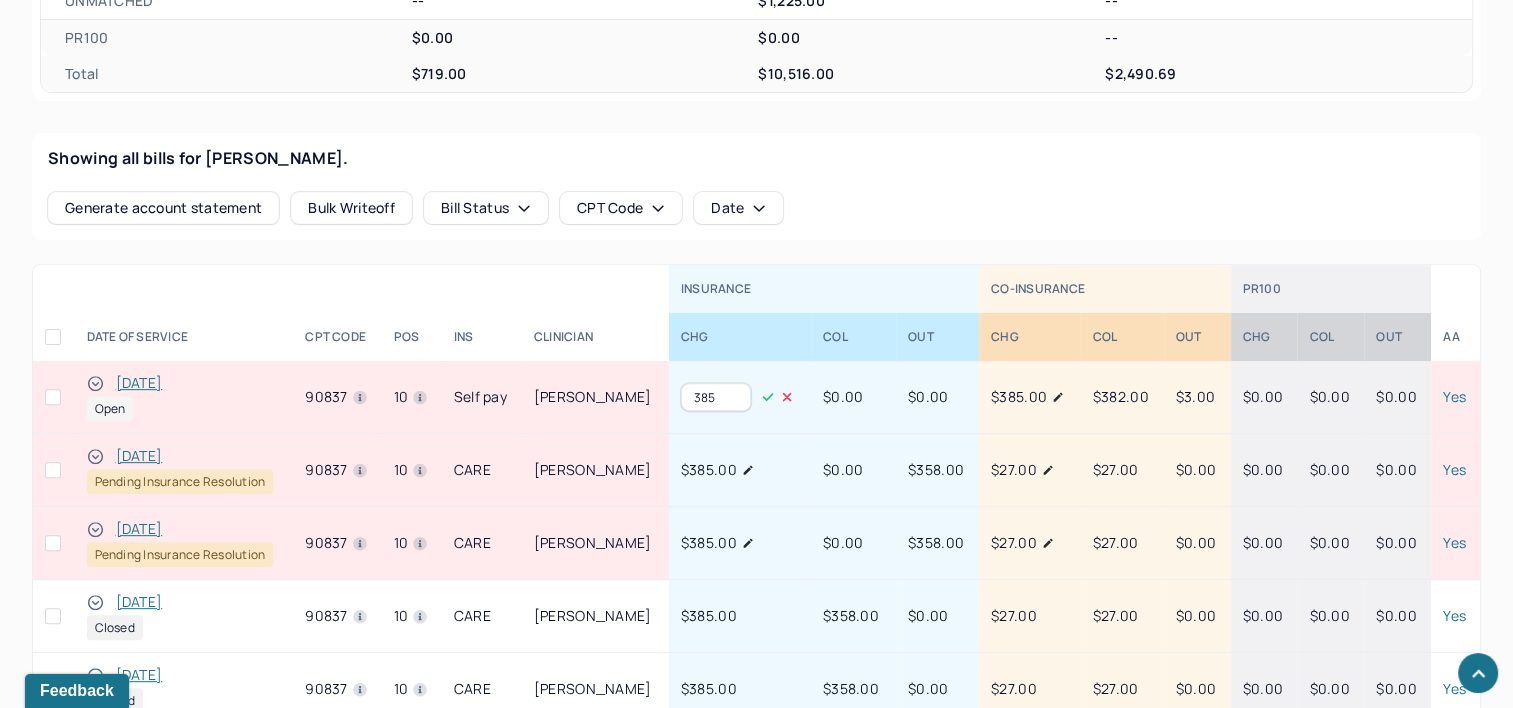 type on "385" 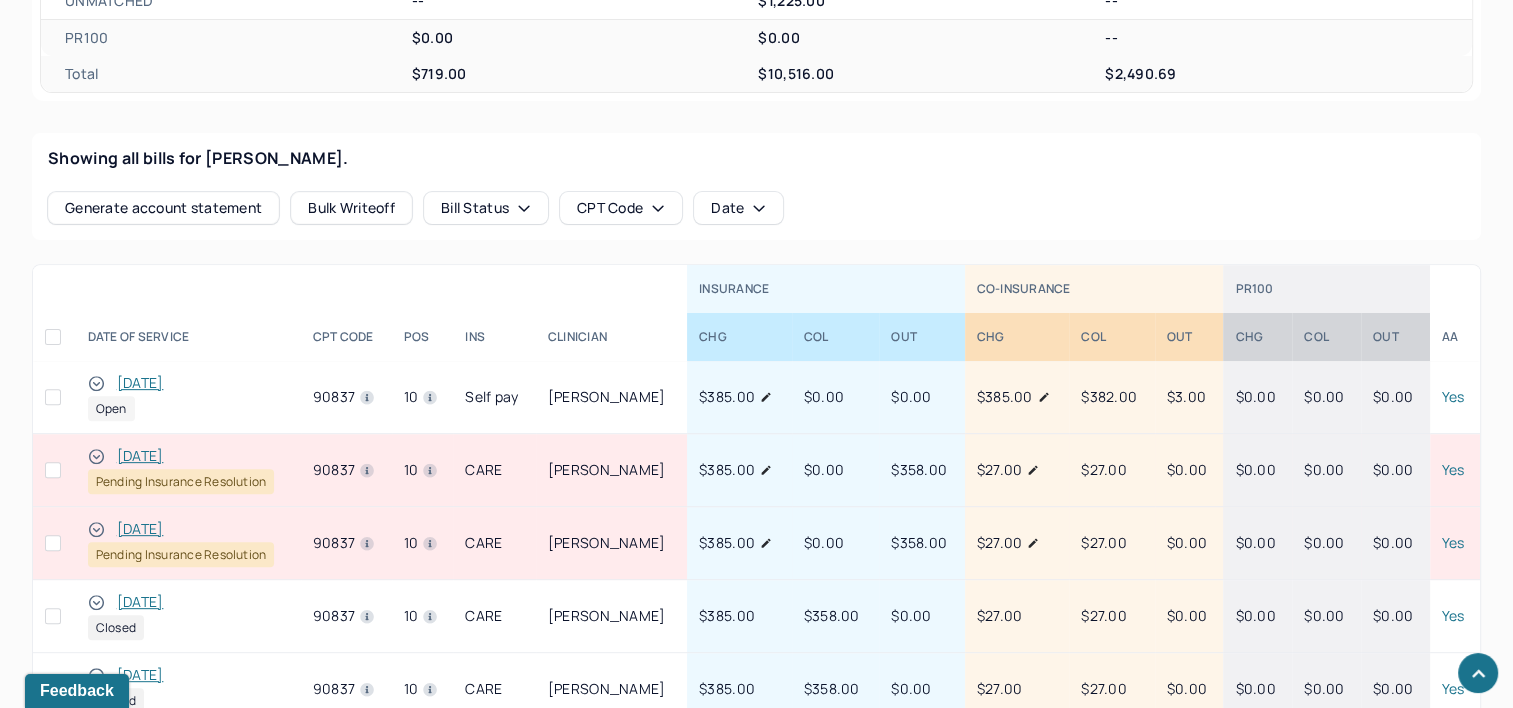 click on "[DATE]" at bounding box center (140, 383) 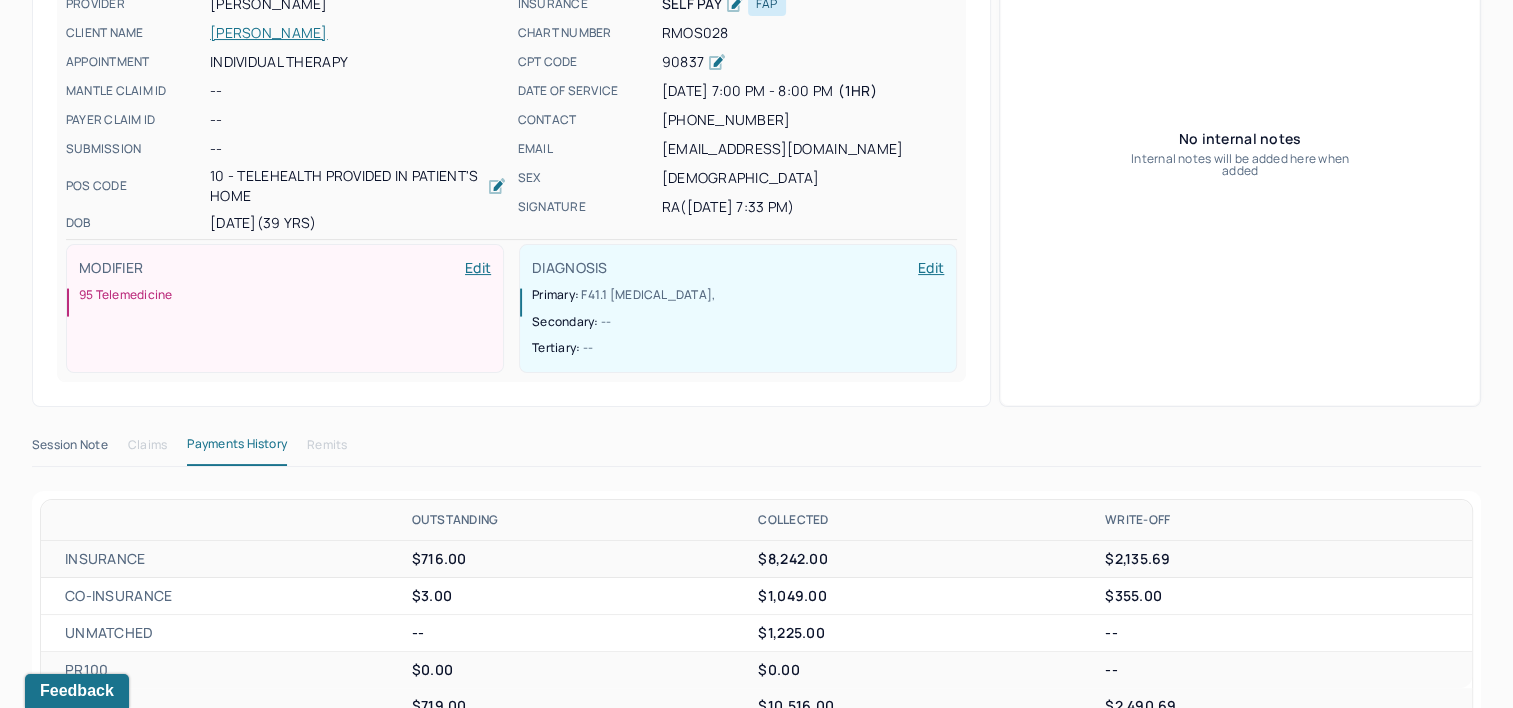 scroll, scrollTop: 328, scrollLeft: 0, axis: vertical 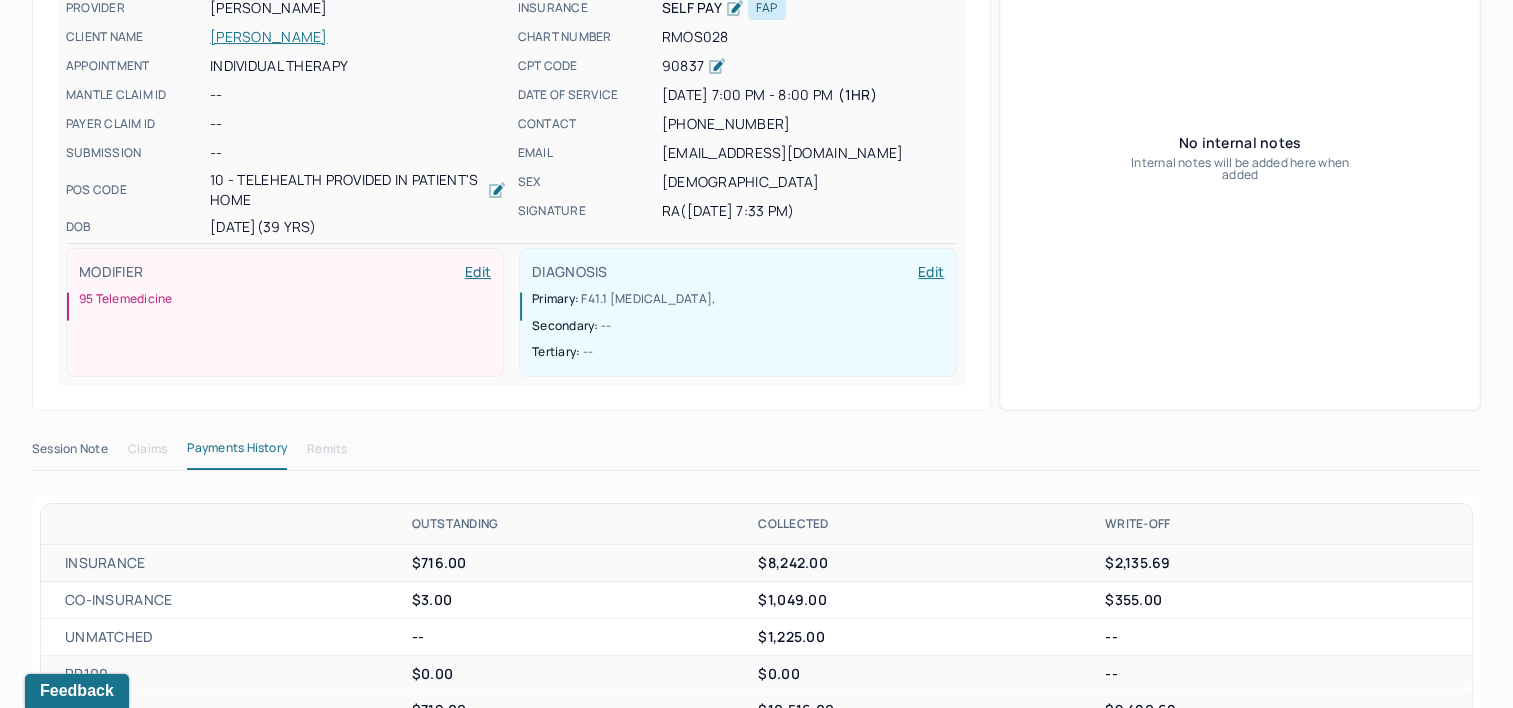 click on "Session Note" at bounding box center (70, 453) 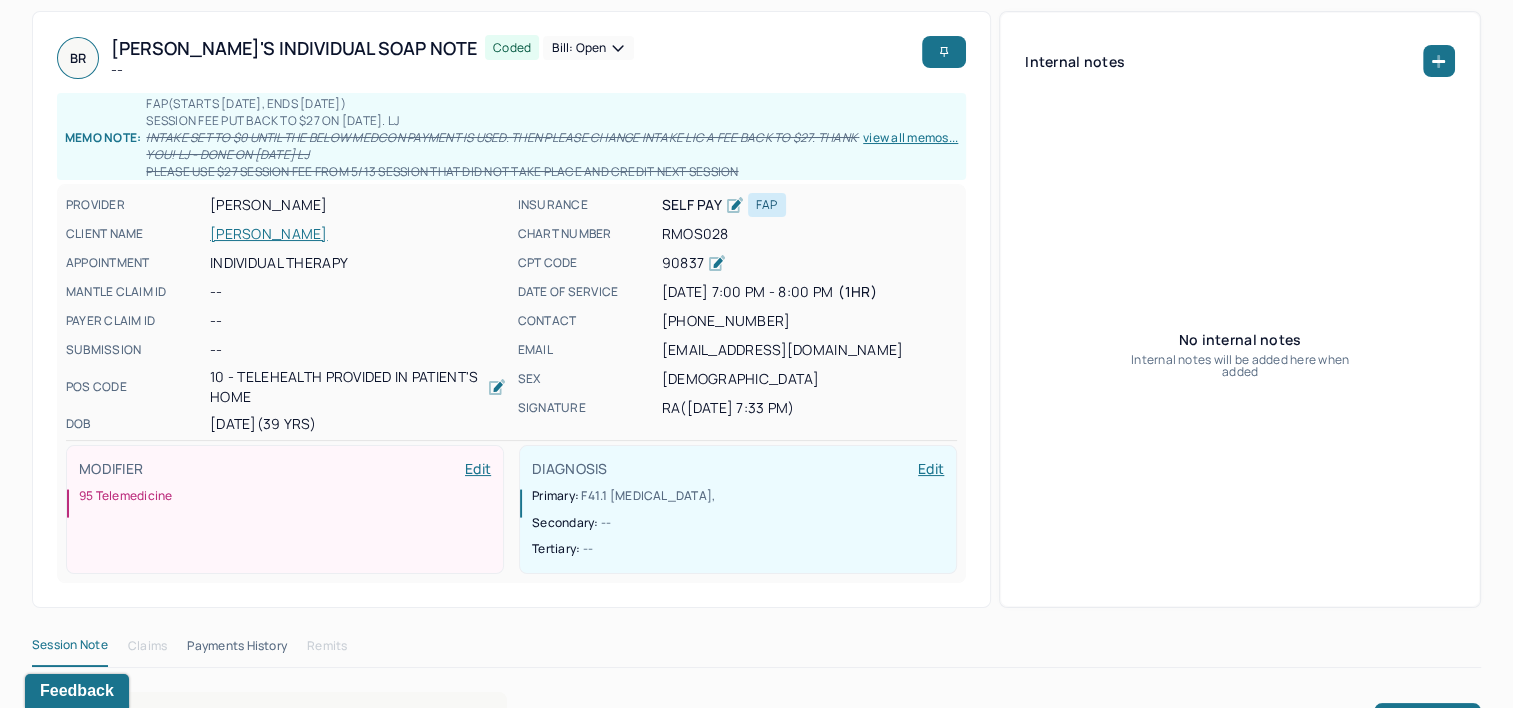 scroll, scrollTop: 0, scrollLeft: 0, axis: both 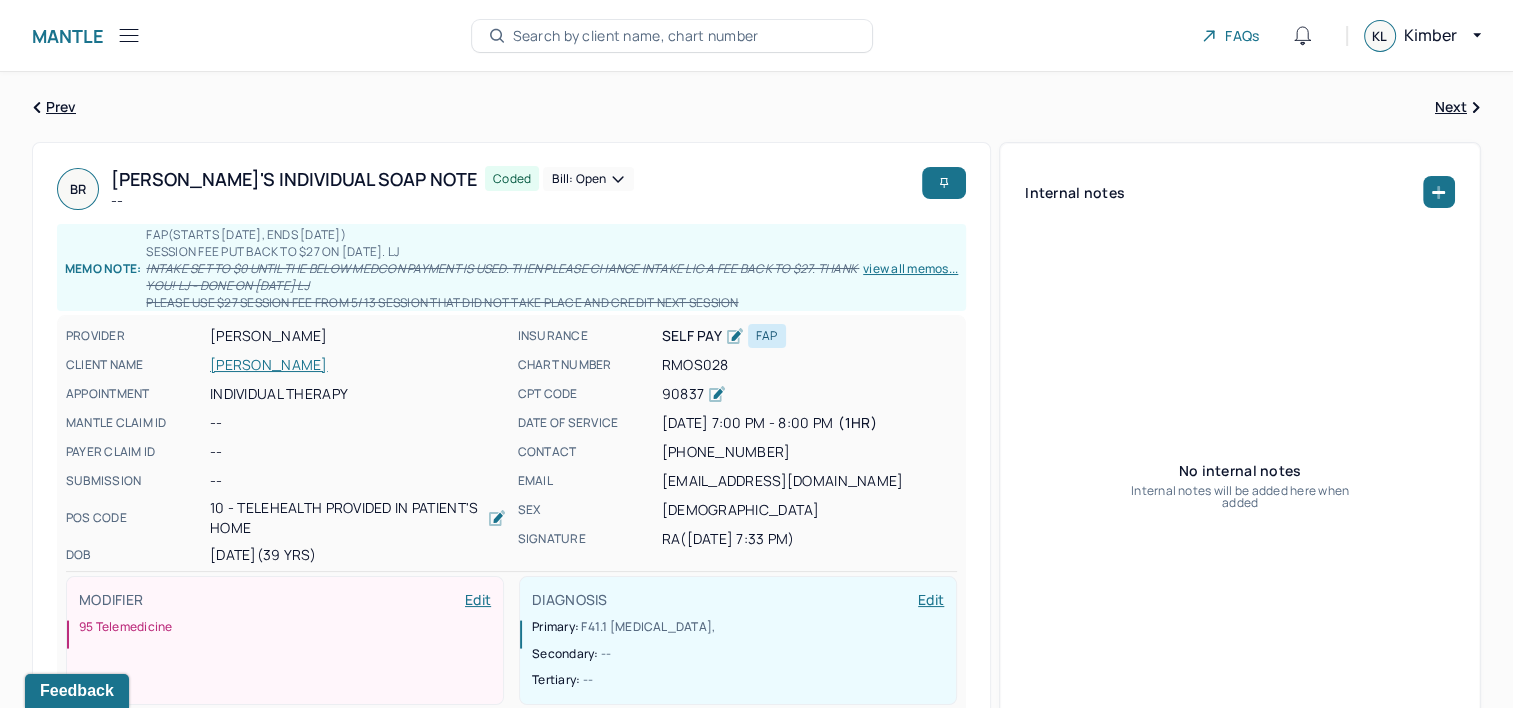 click 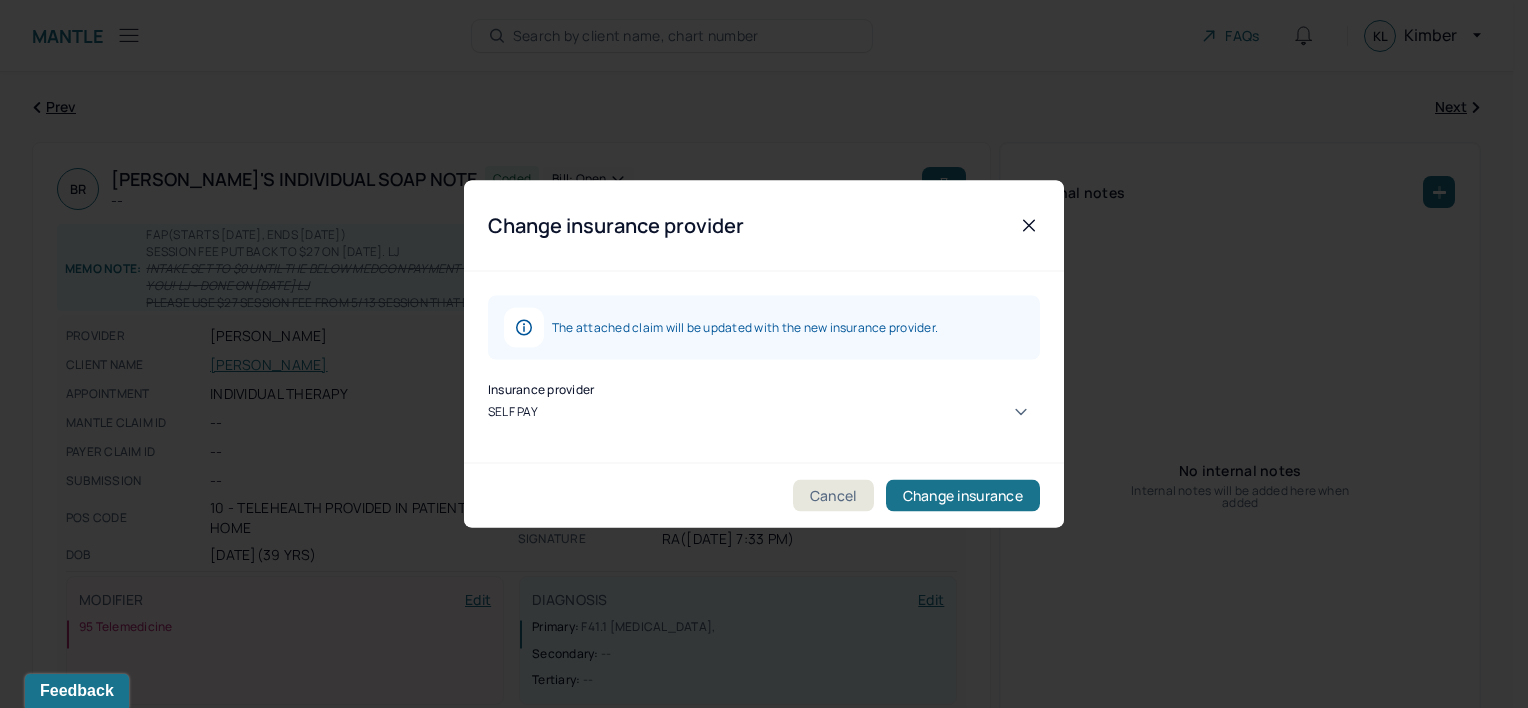 click at bounding box center [491, 430] 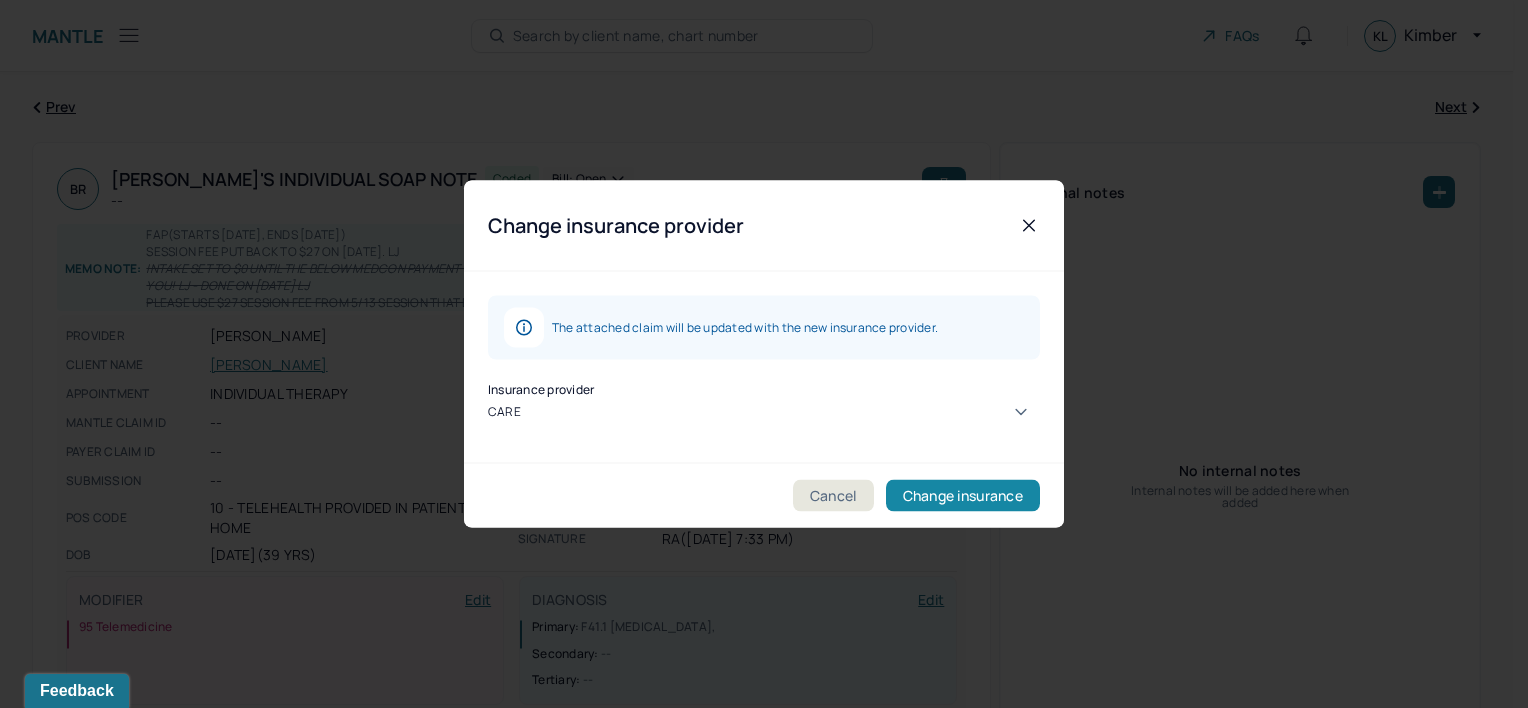 click on "Change insurance" at bounding box center (963, 496) 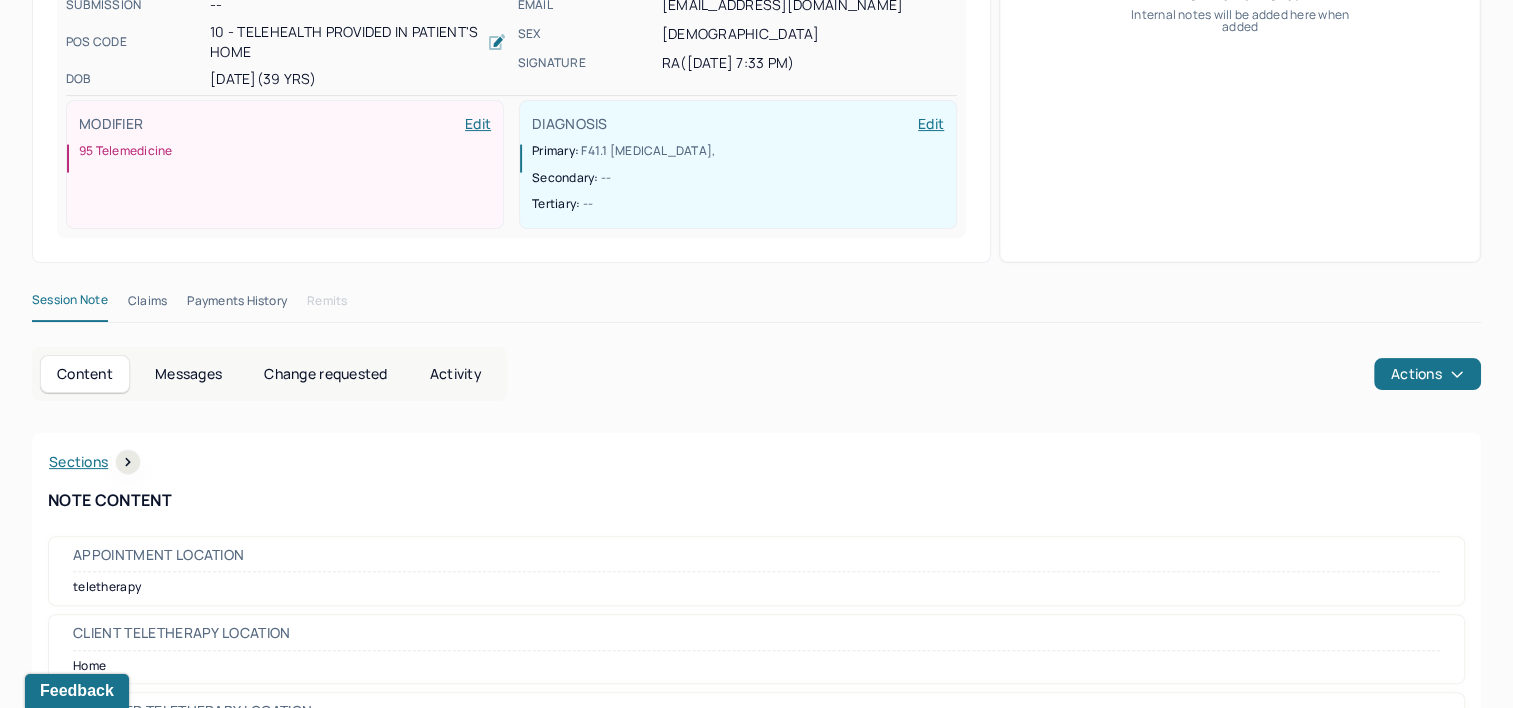 scroll, scrollTop: 500, scrollLeft: 0, axis: vertical 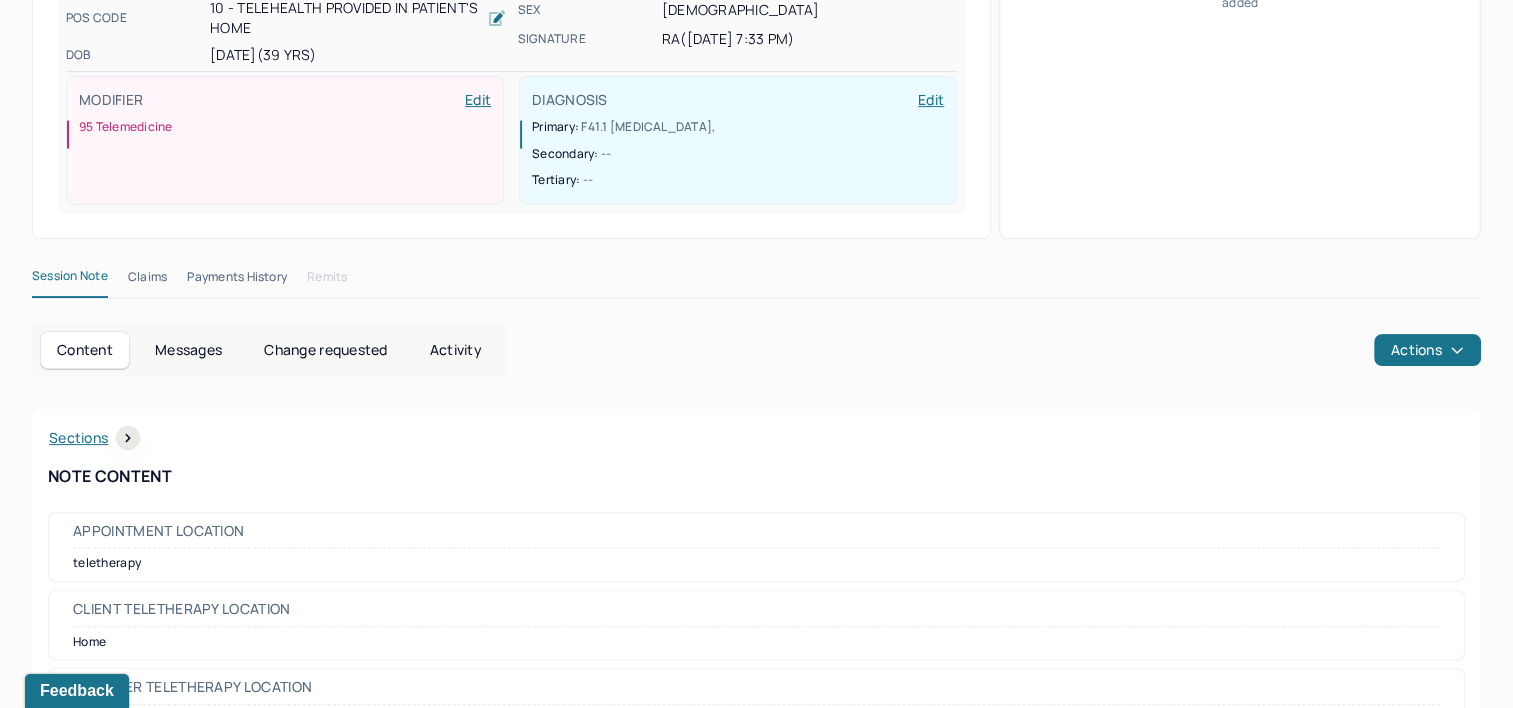 click on "Payments History" at bounding box center [237, 281] 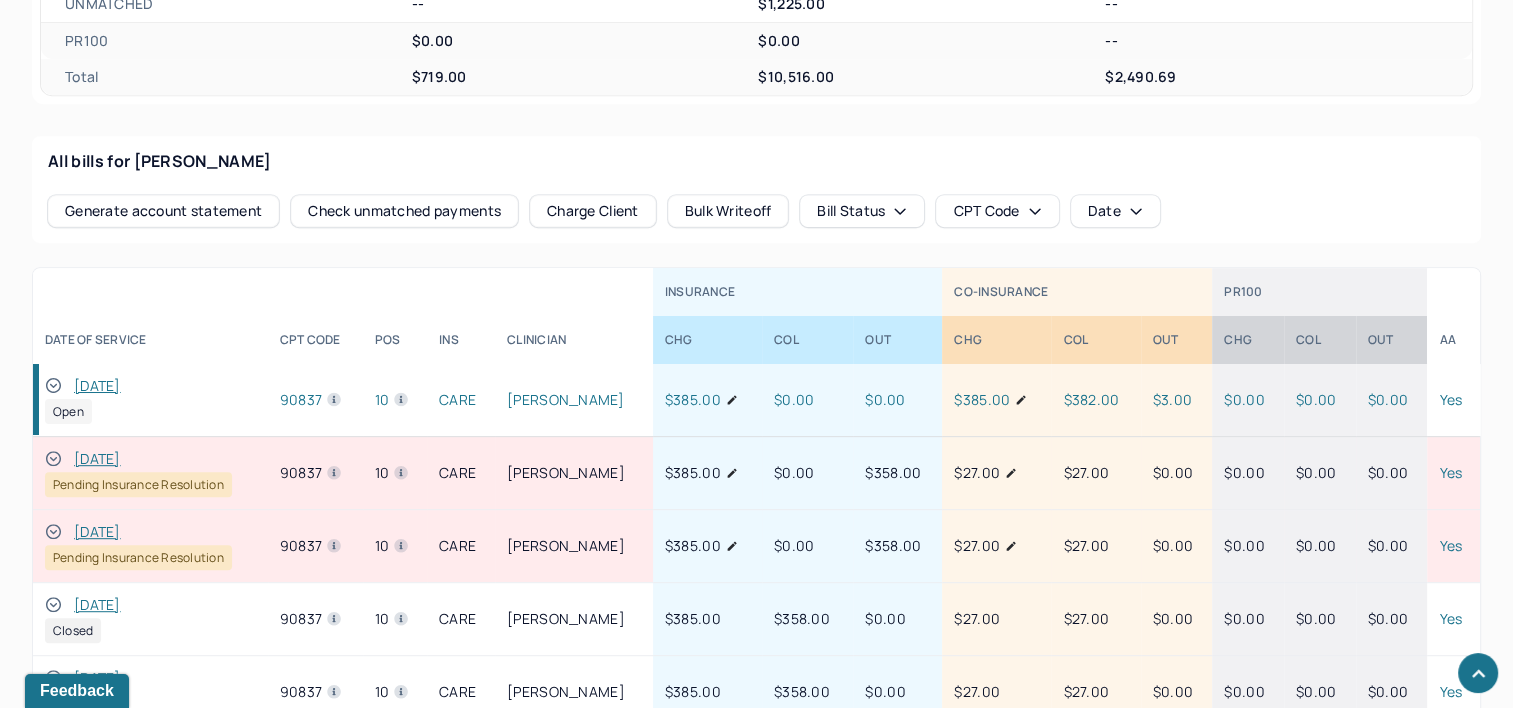 scroll, scrollTop: 1000, scrollLeft: 0, axis: vertical 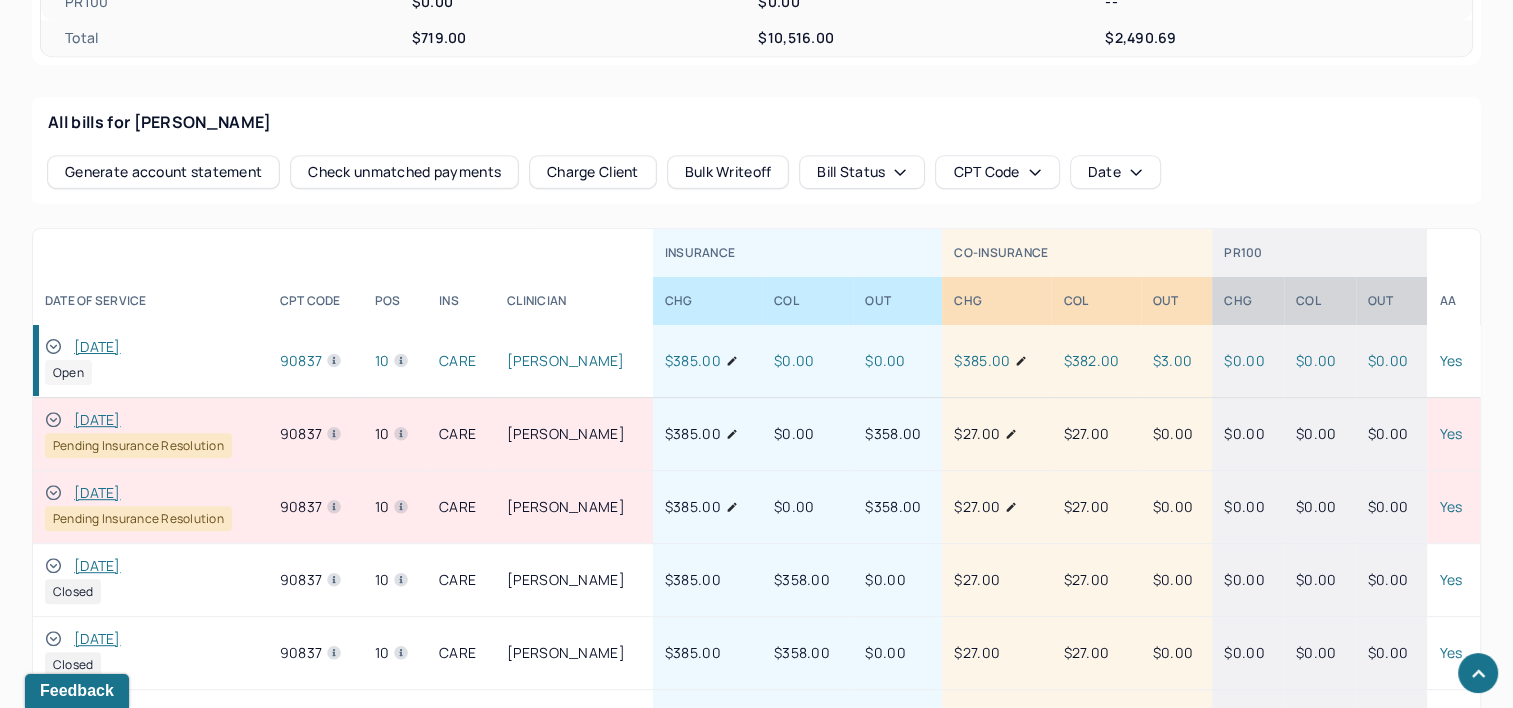 click 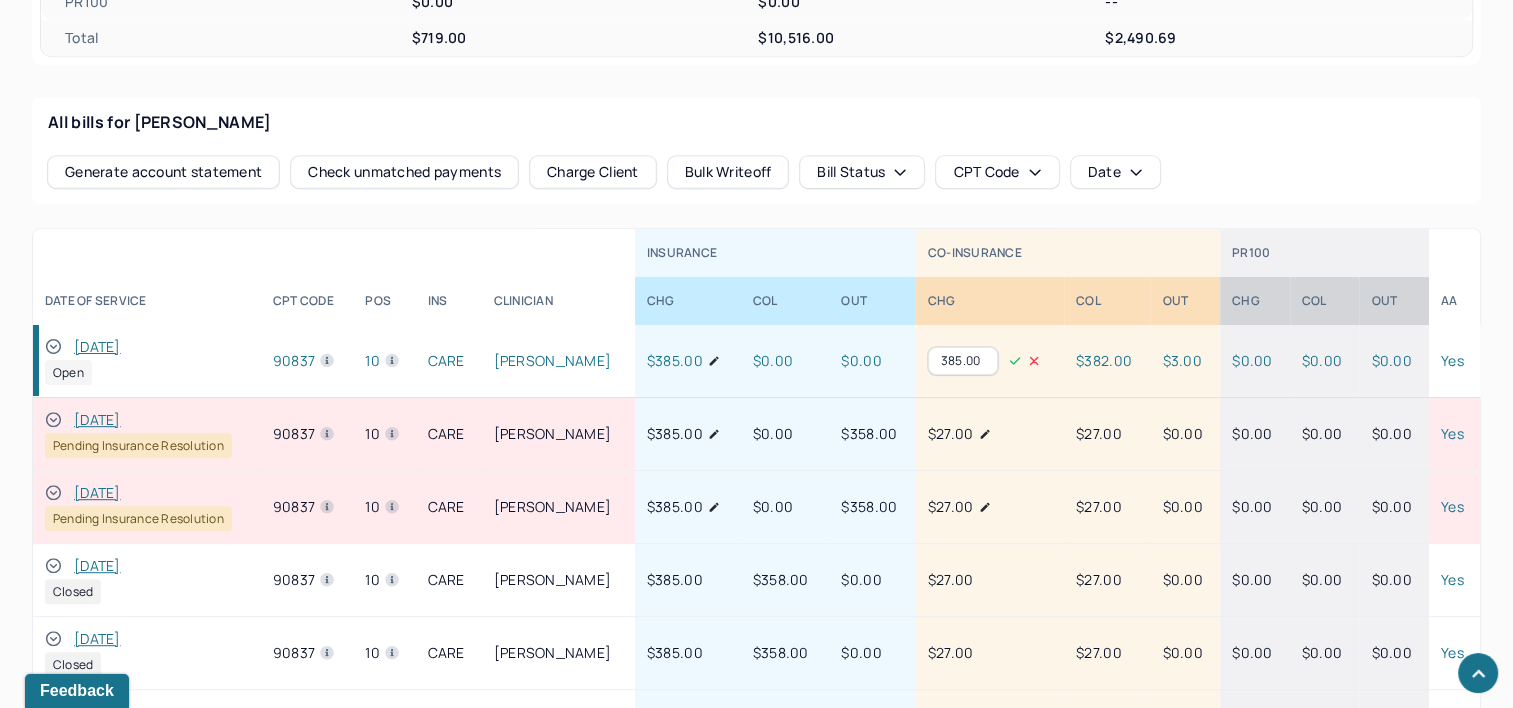 click on "385.00" at bounding box center (963, 361) 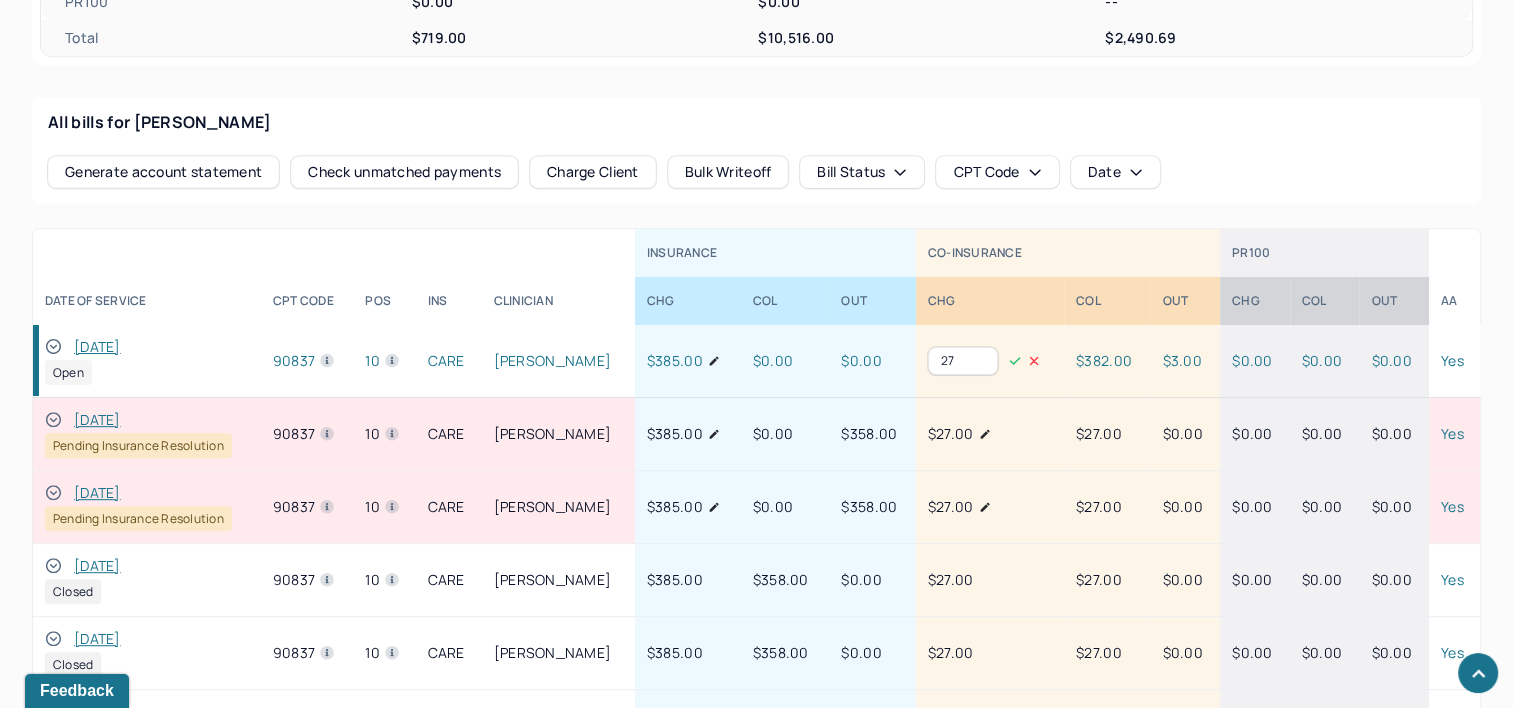 type on "27" 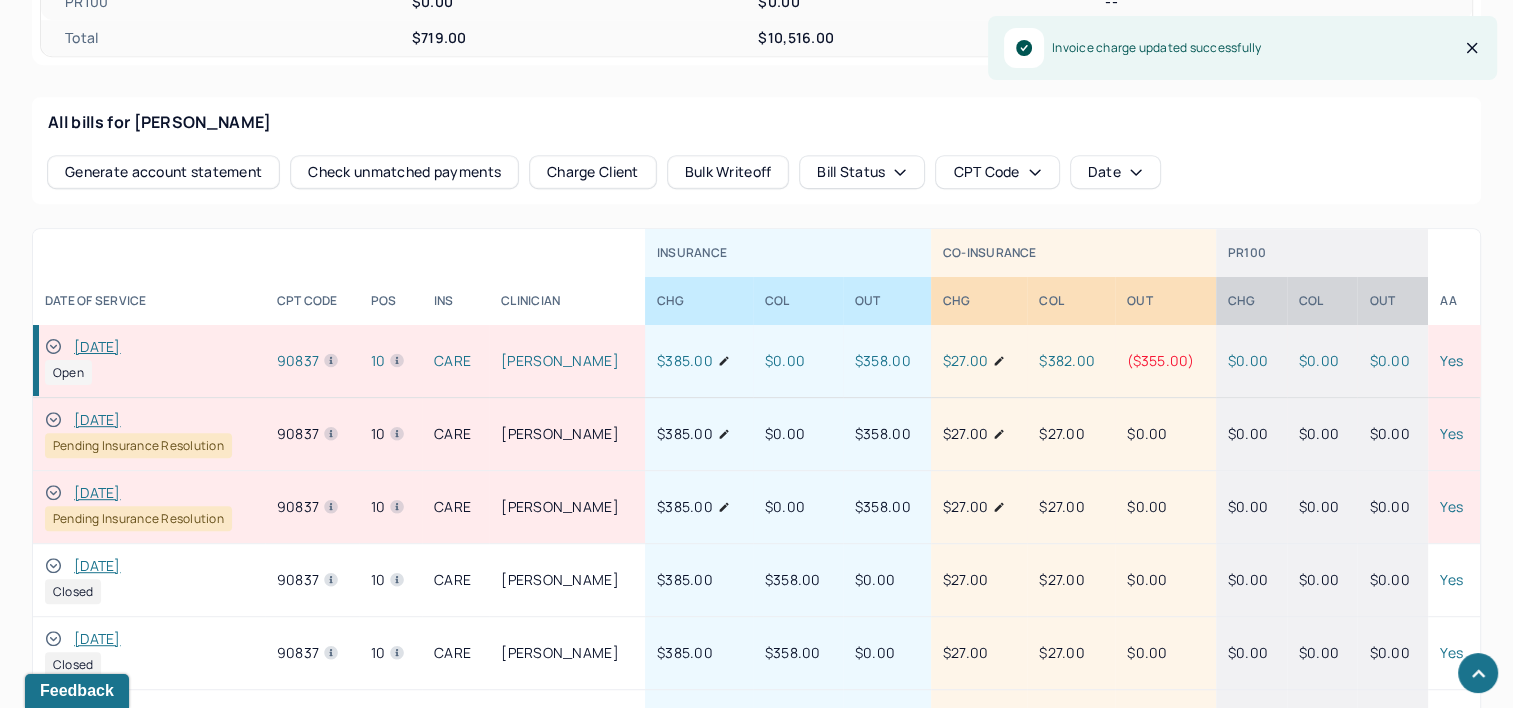 click on "[DATE]" at bounding box center (97, 347) 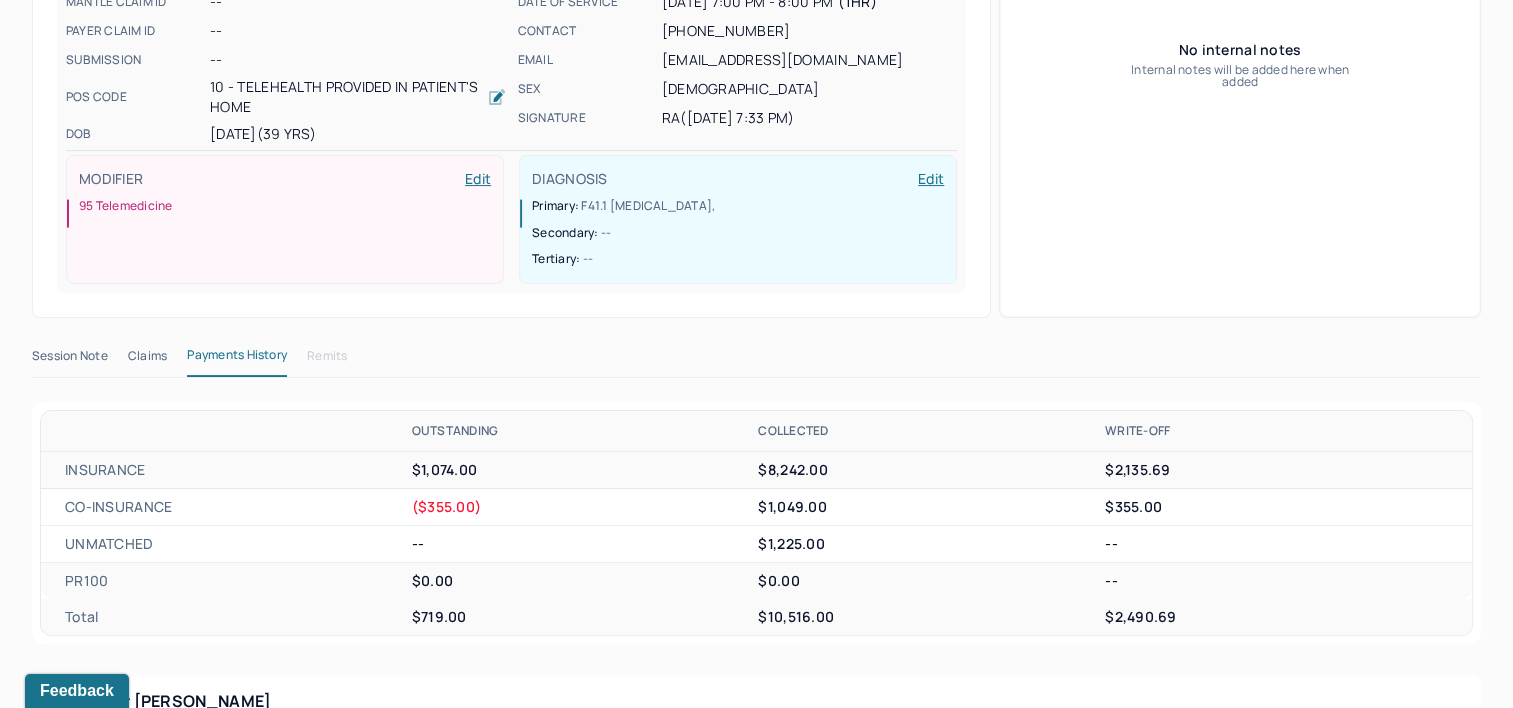 scroll, scrollTop: 400, scrollLeft: 0, axis: vertical 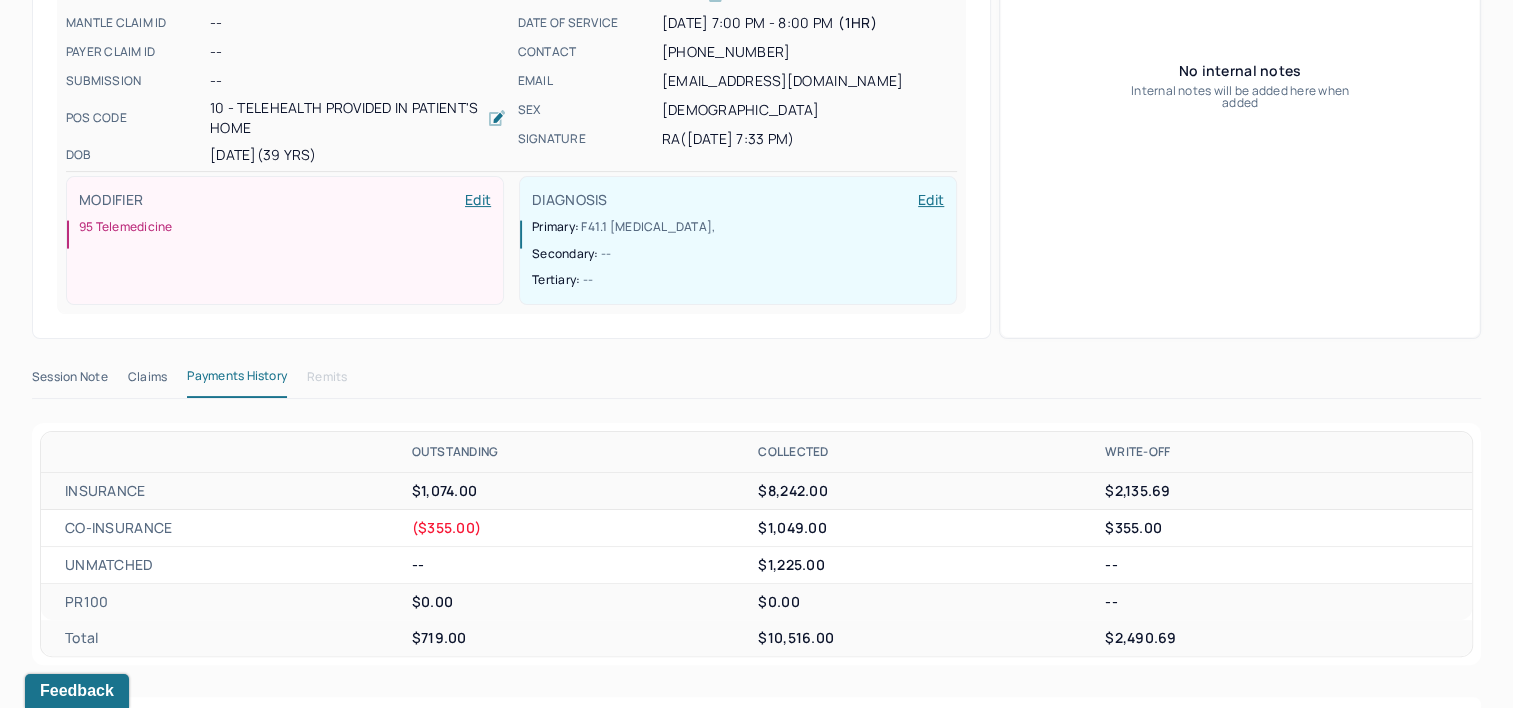 click on "Claims" at bounding box center (147, 381) 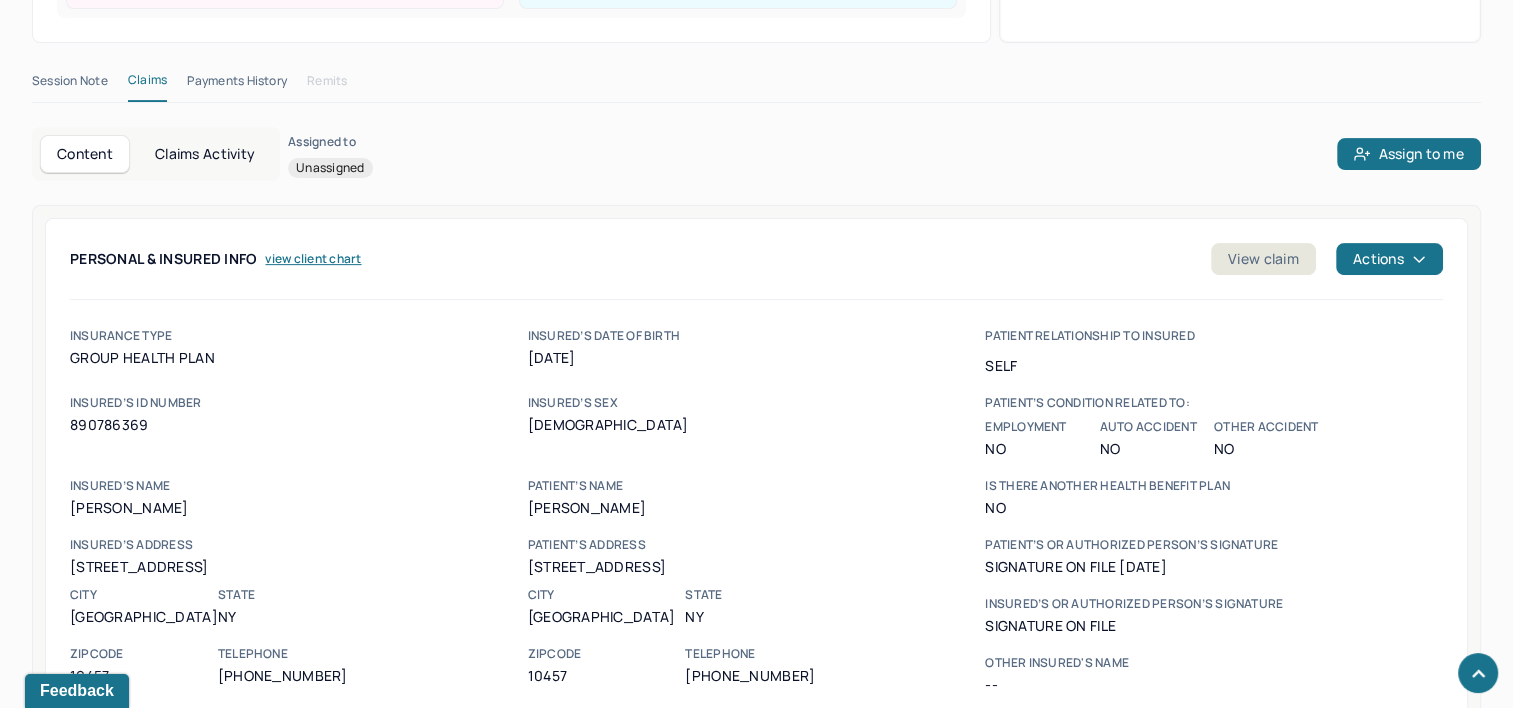 scroll, scrollTop: 700, scrollLeft: 0, axis: vertical 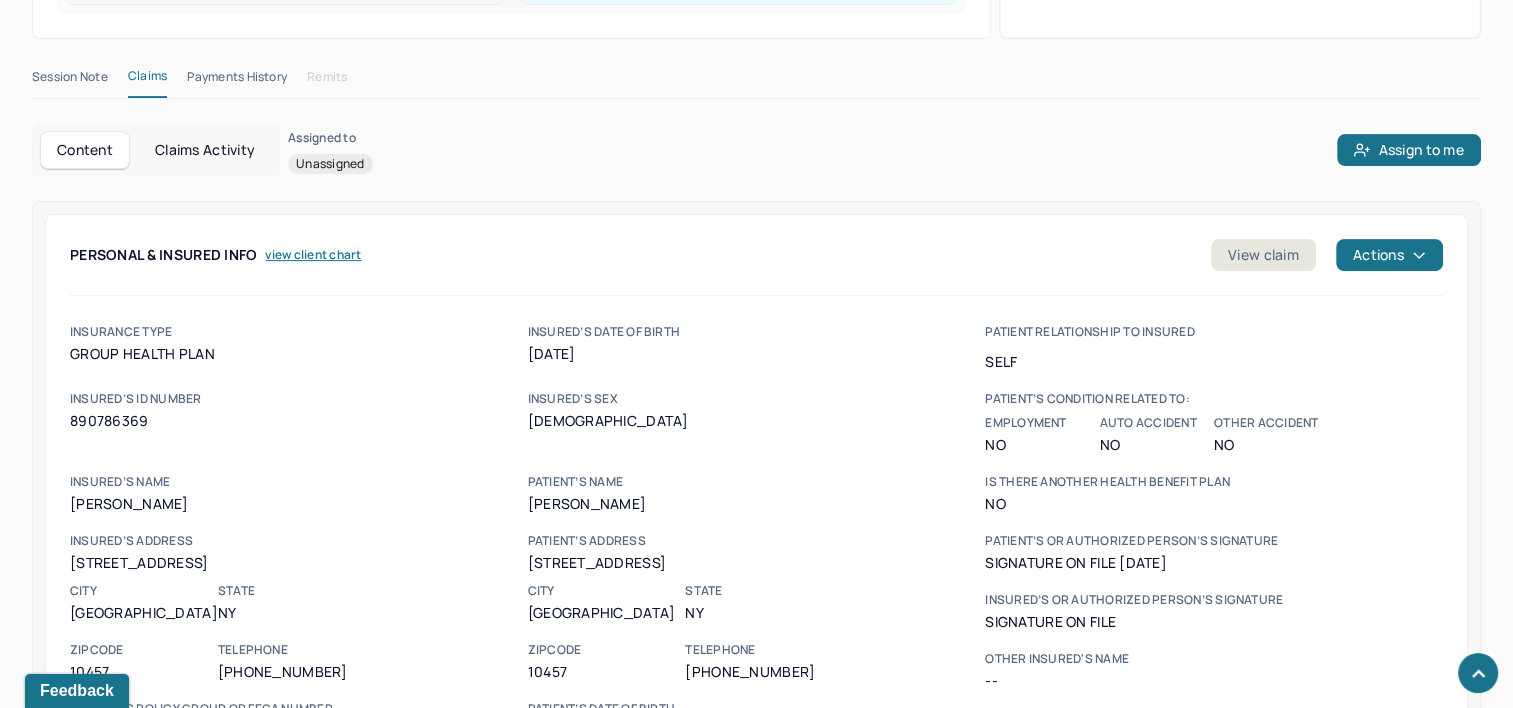 click on "Claims Activity" at bounding box center (205, 150) 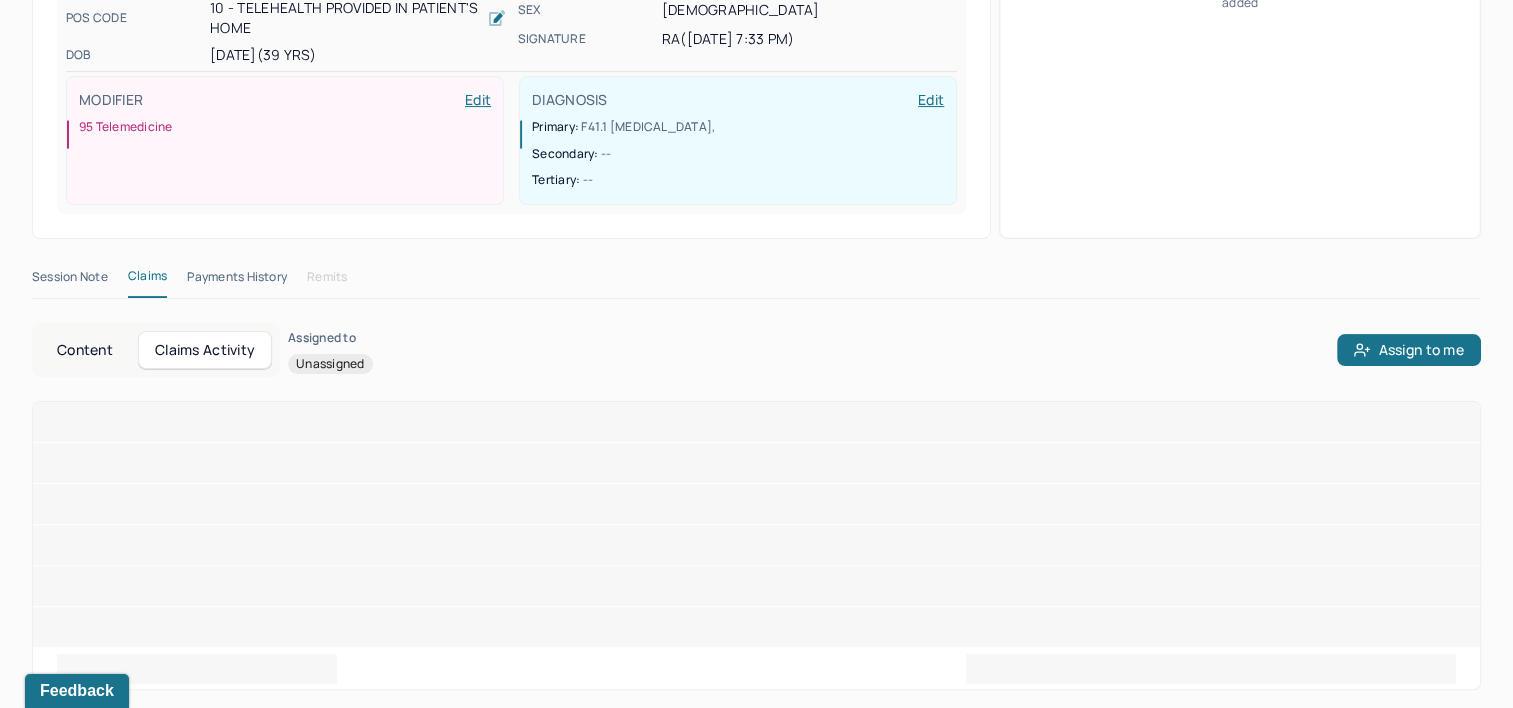 scroll, scrollTop: 307, scrollLeft: 0, axis: vertical 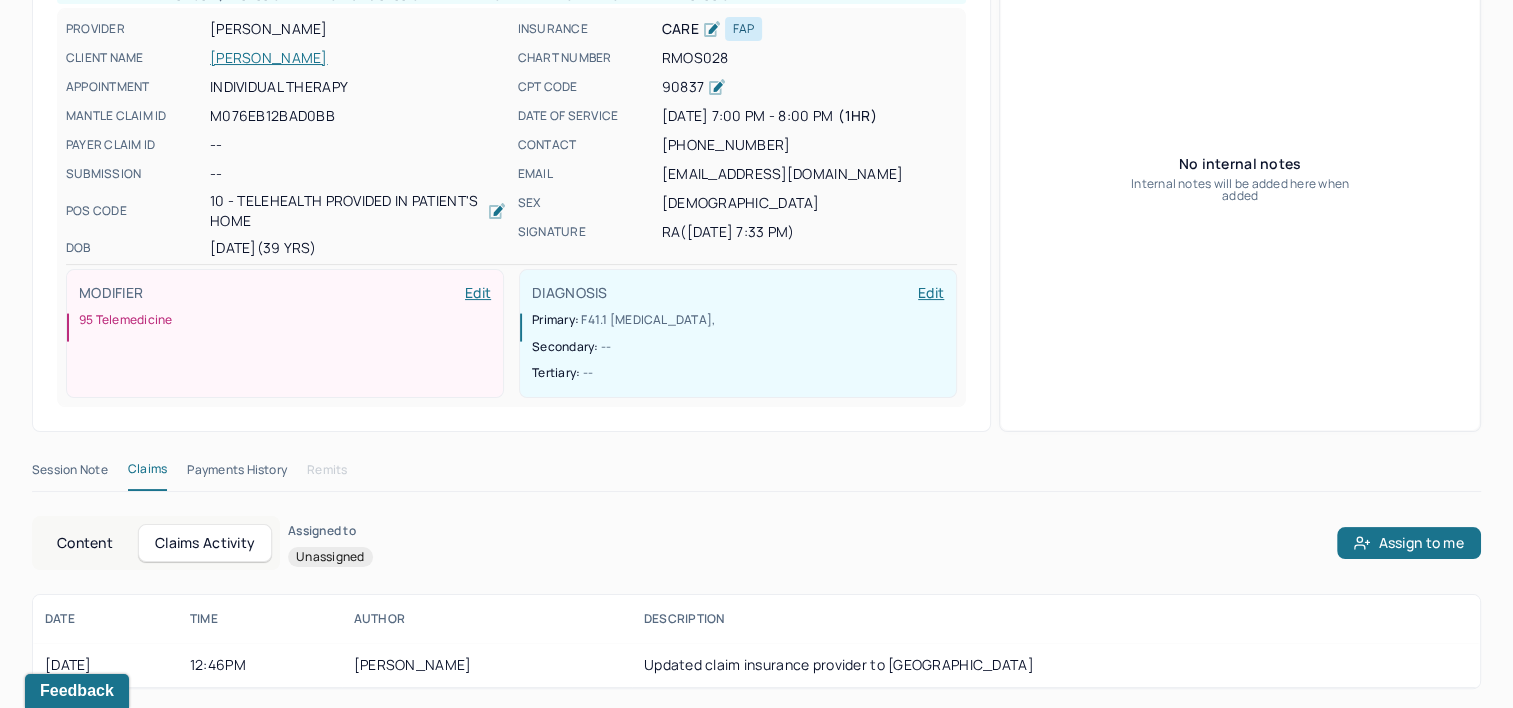 click on "Content" at bounding box center [85, 543] 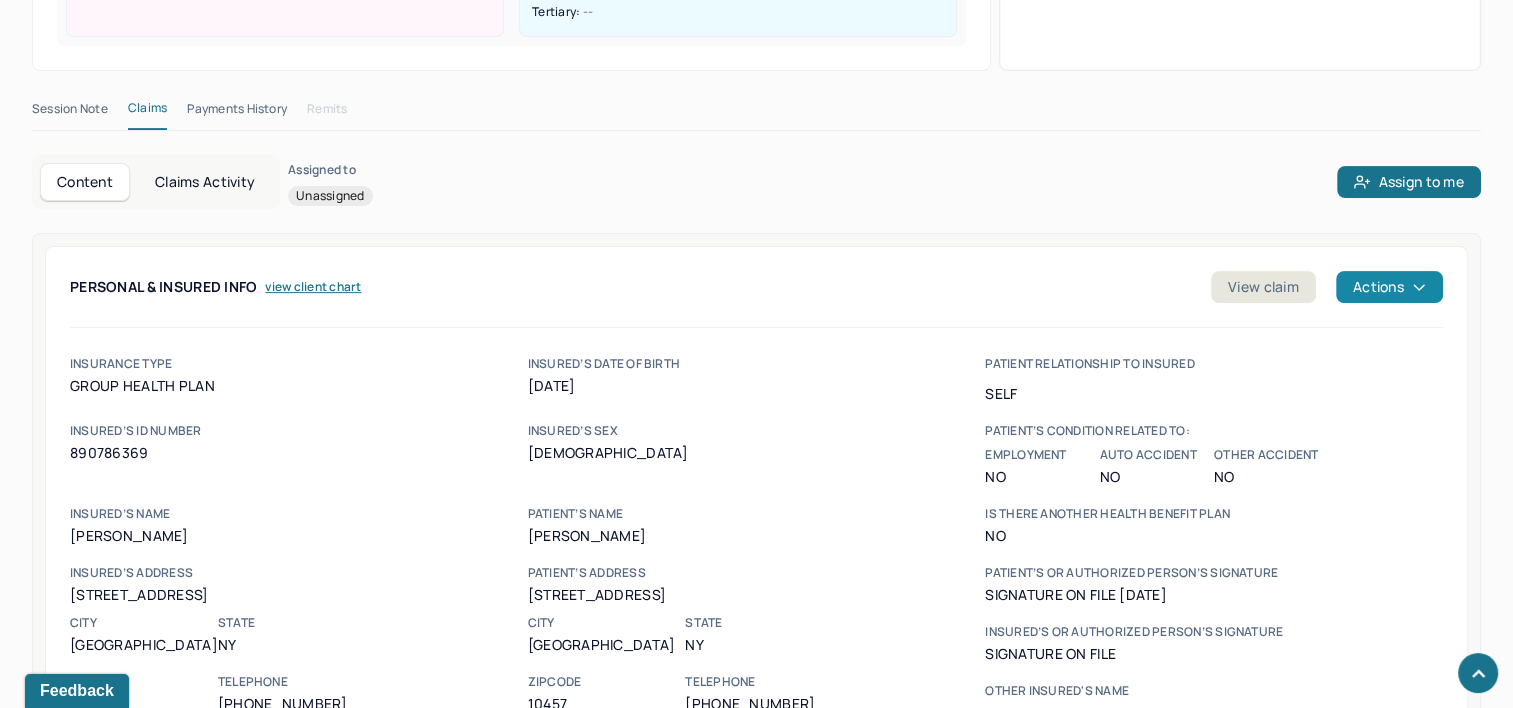 scroll, scrollTop: 598, scrollLeft: 0, axis: vertical 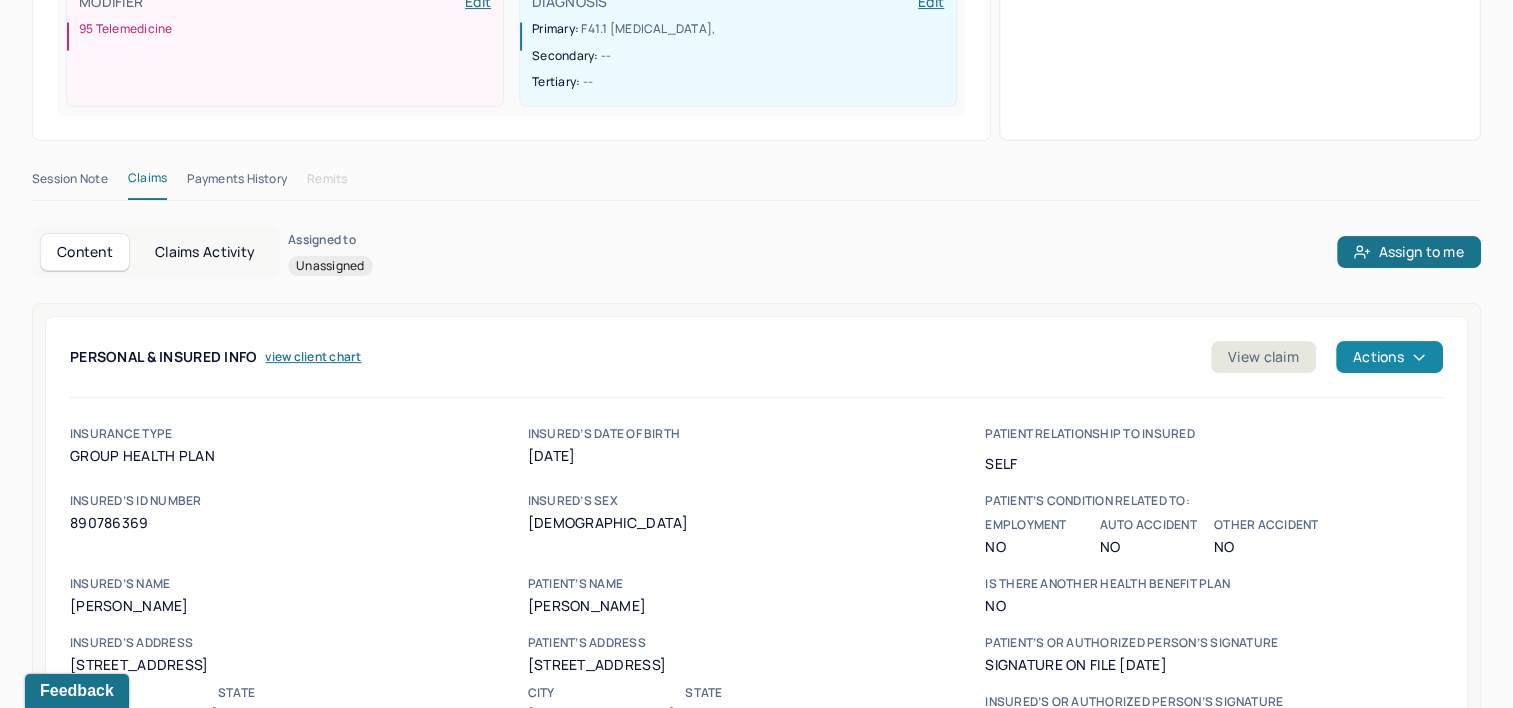 click on "Actions" at bounding box center [1389, 357] 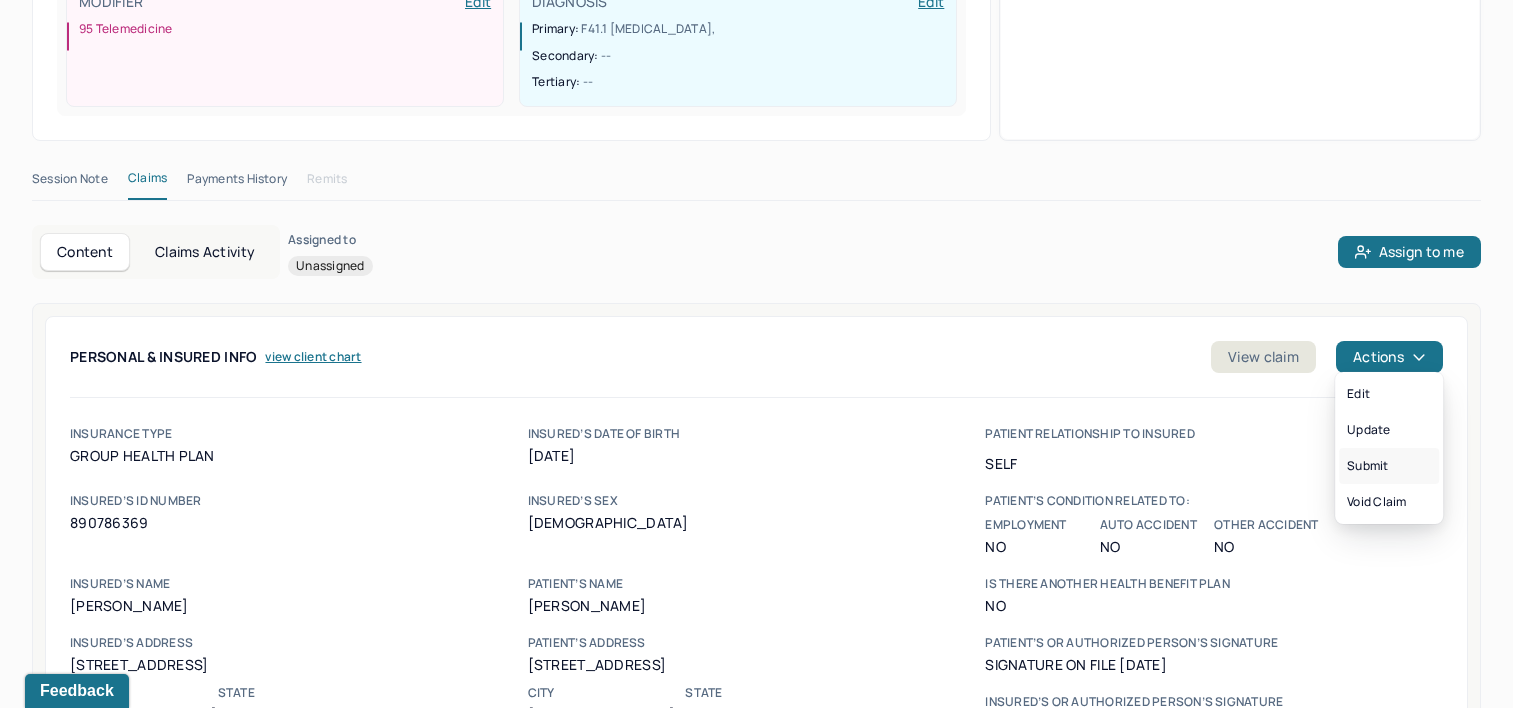 click on "Submit" at bounding box center [1389, 466] 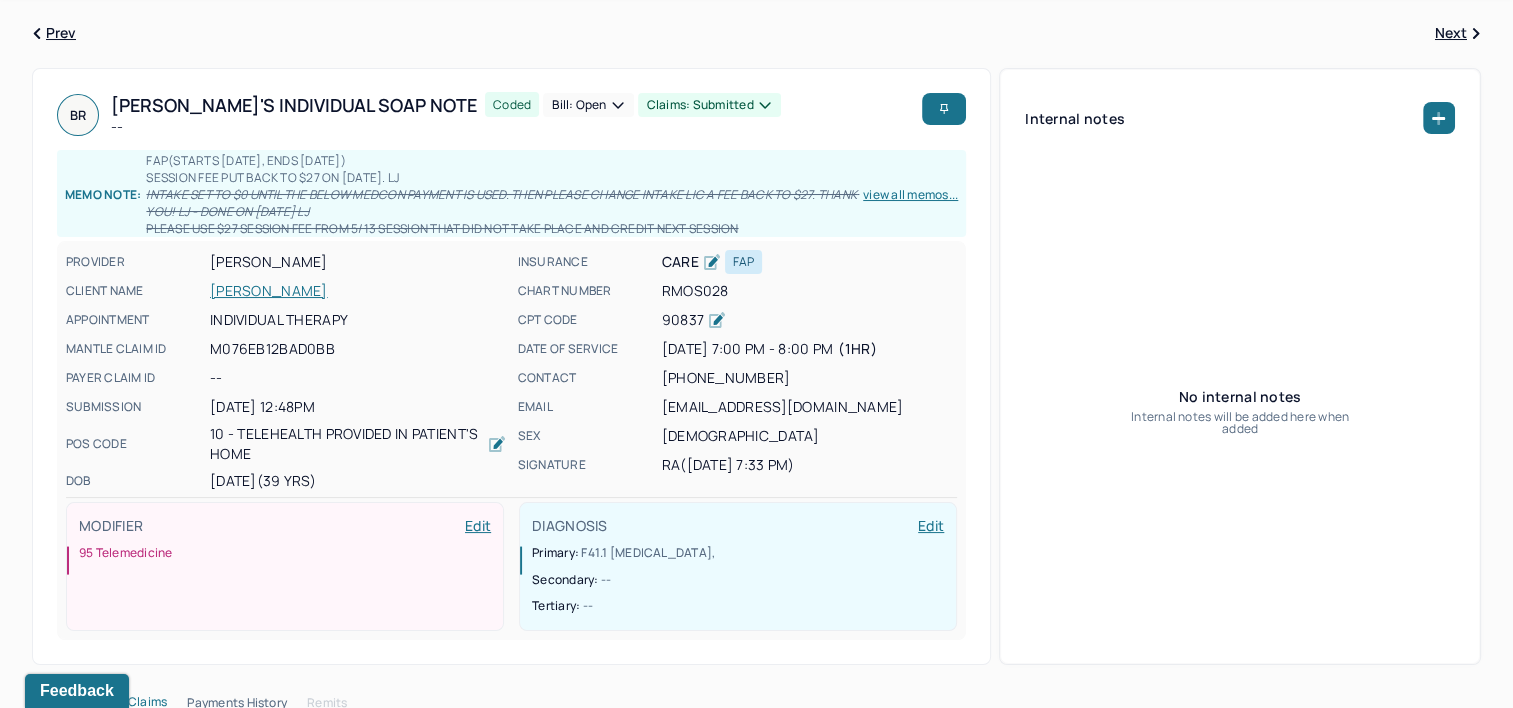 scroll, scrollTop: 0, scrollLeft: 0, axis: both 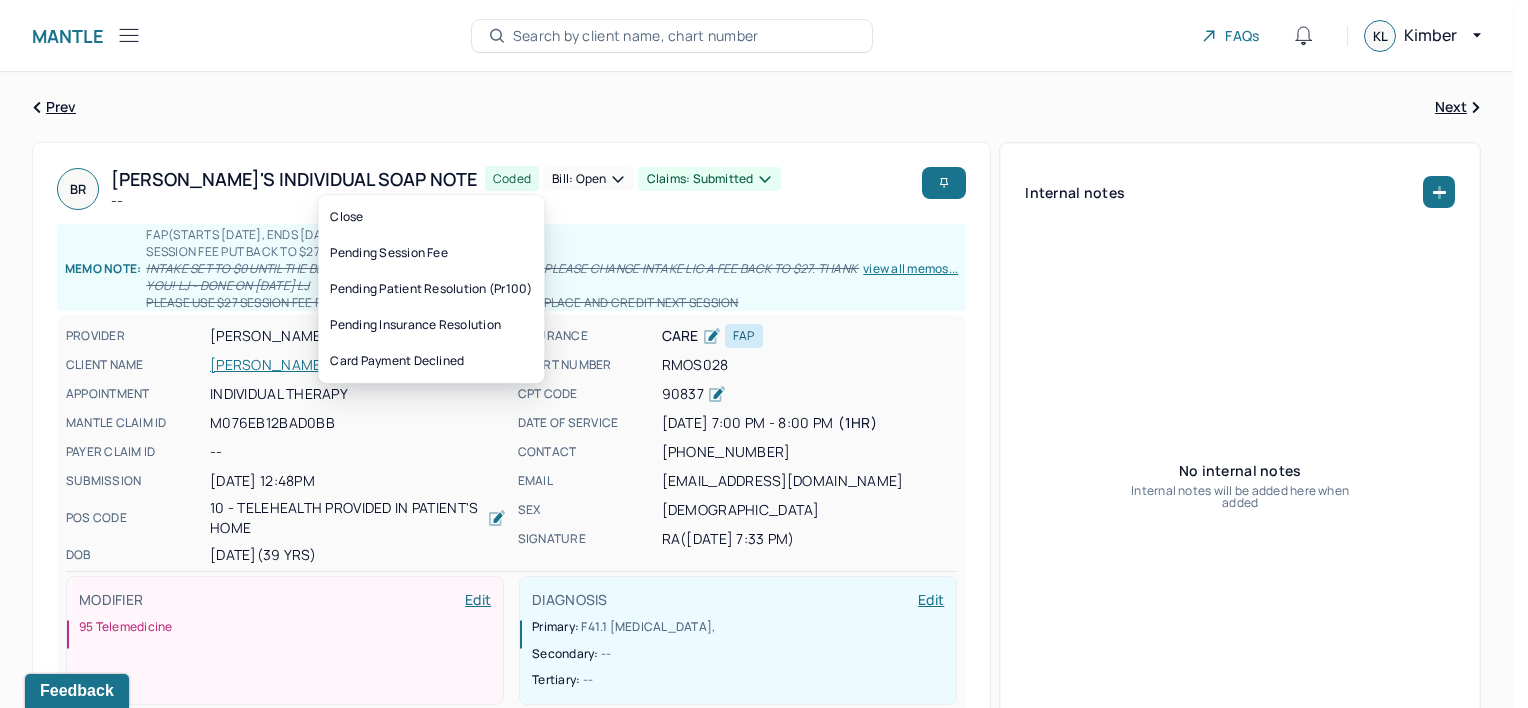 click on "Bill: Open" at bounding box center (588, 179) 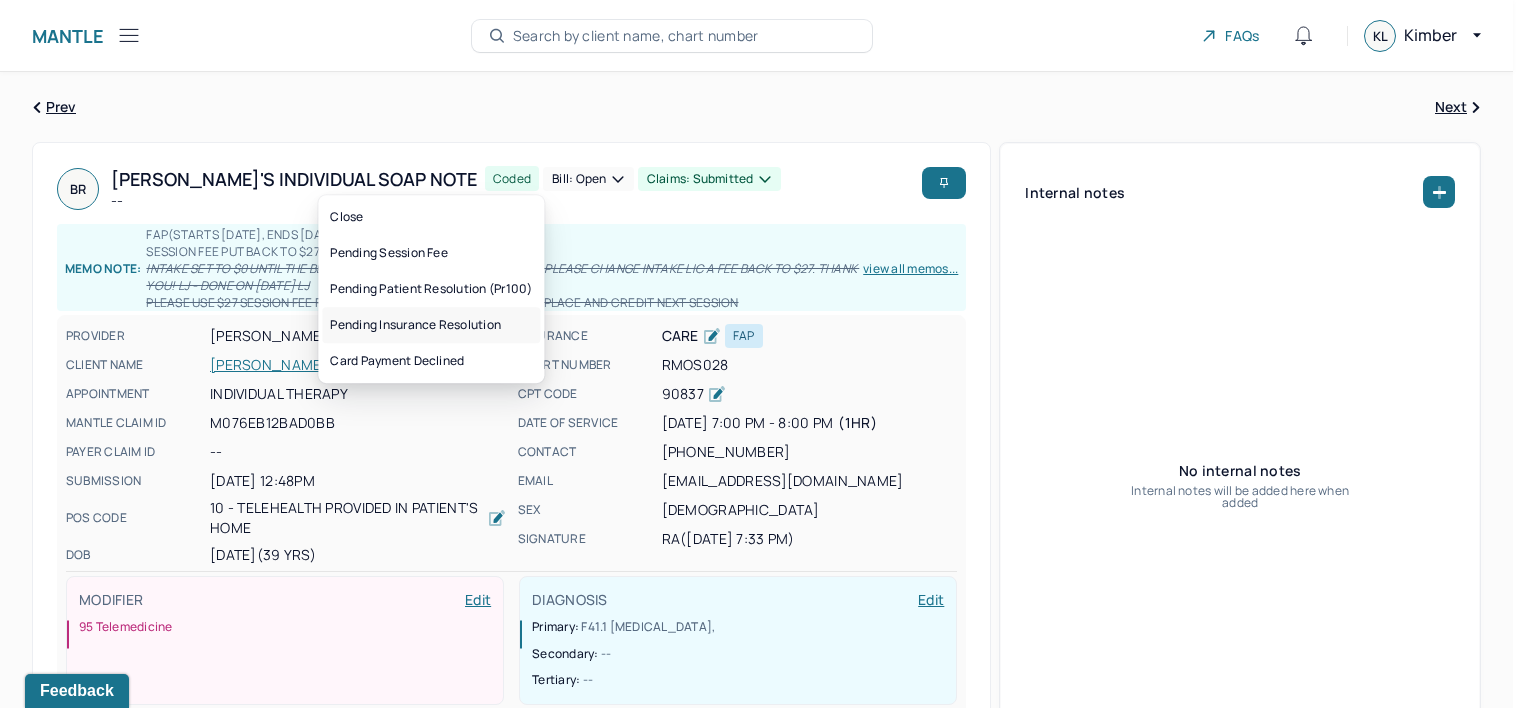 click on "Pending insurance resolution" at bounding box center [431, 325] 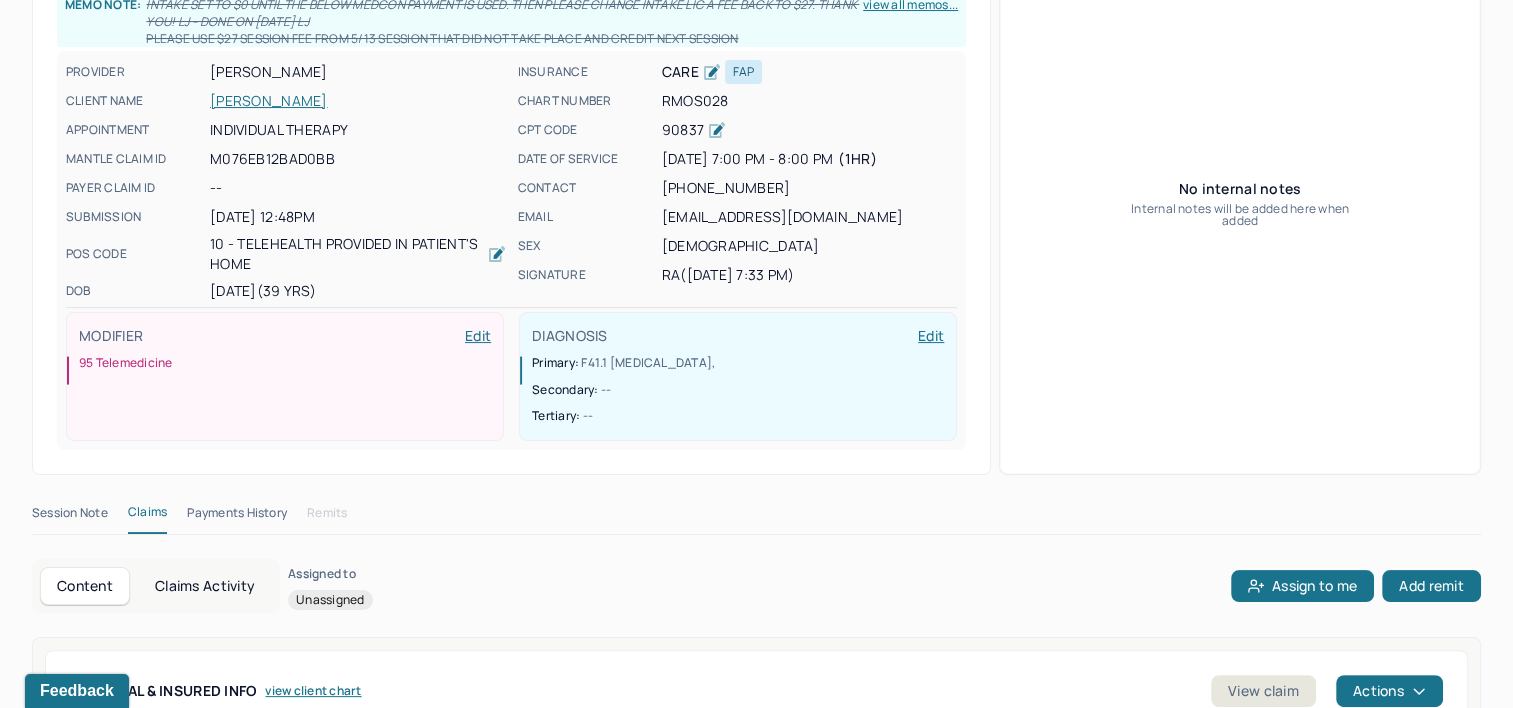 scroll, scrollTop: 200, scrollLeft: 0, axis: vertical 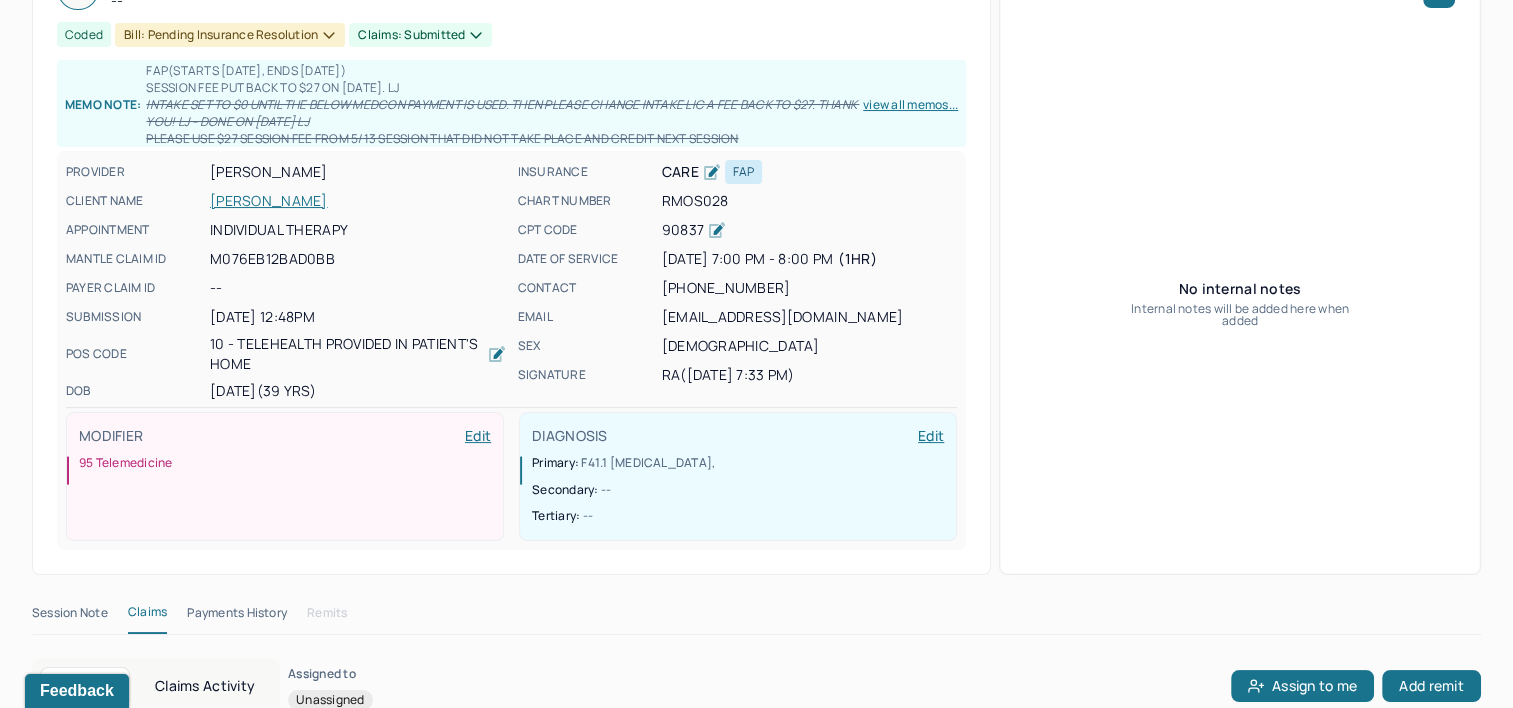 click on "ROJAS, BIANCA" at bounding box center (358, 201) 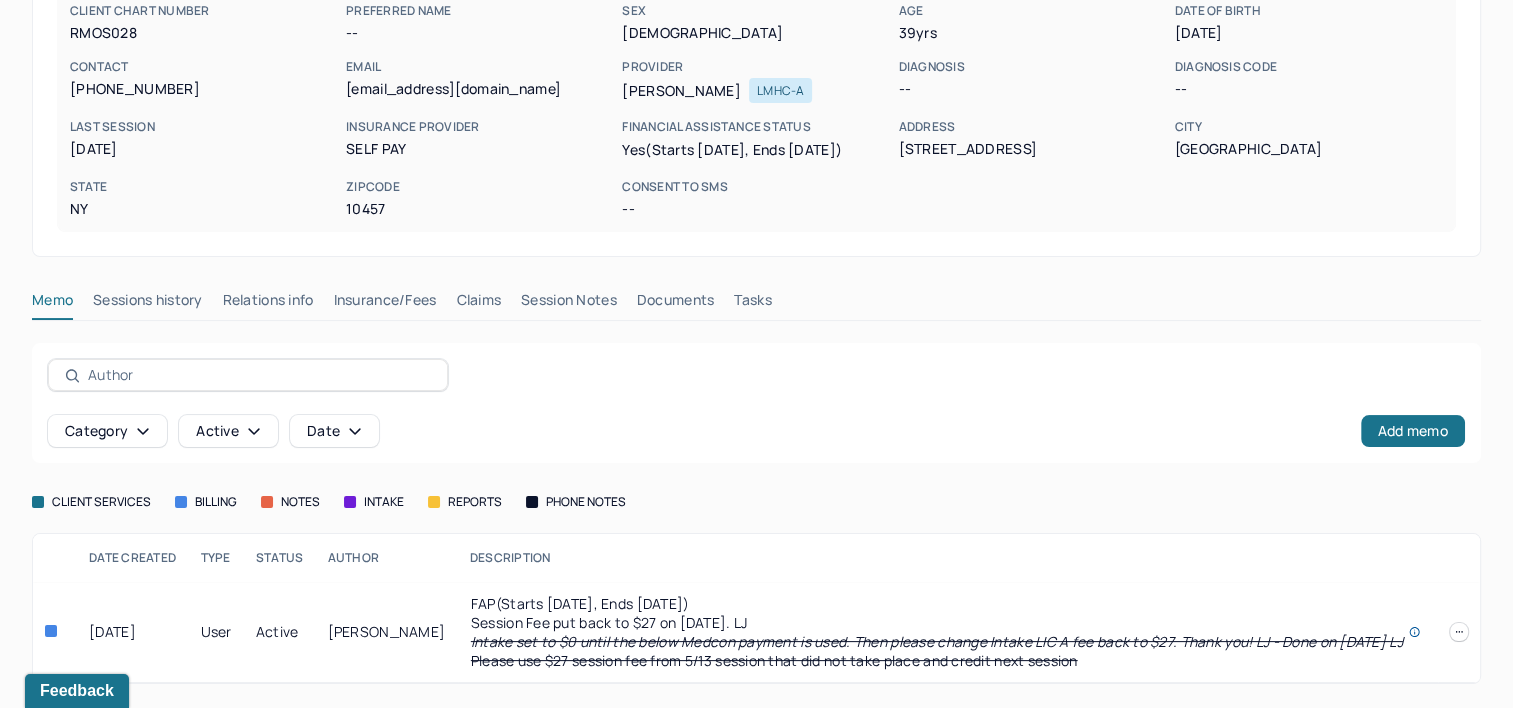 click on "Claims" at bounding box center (478, 304) 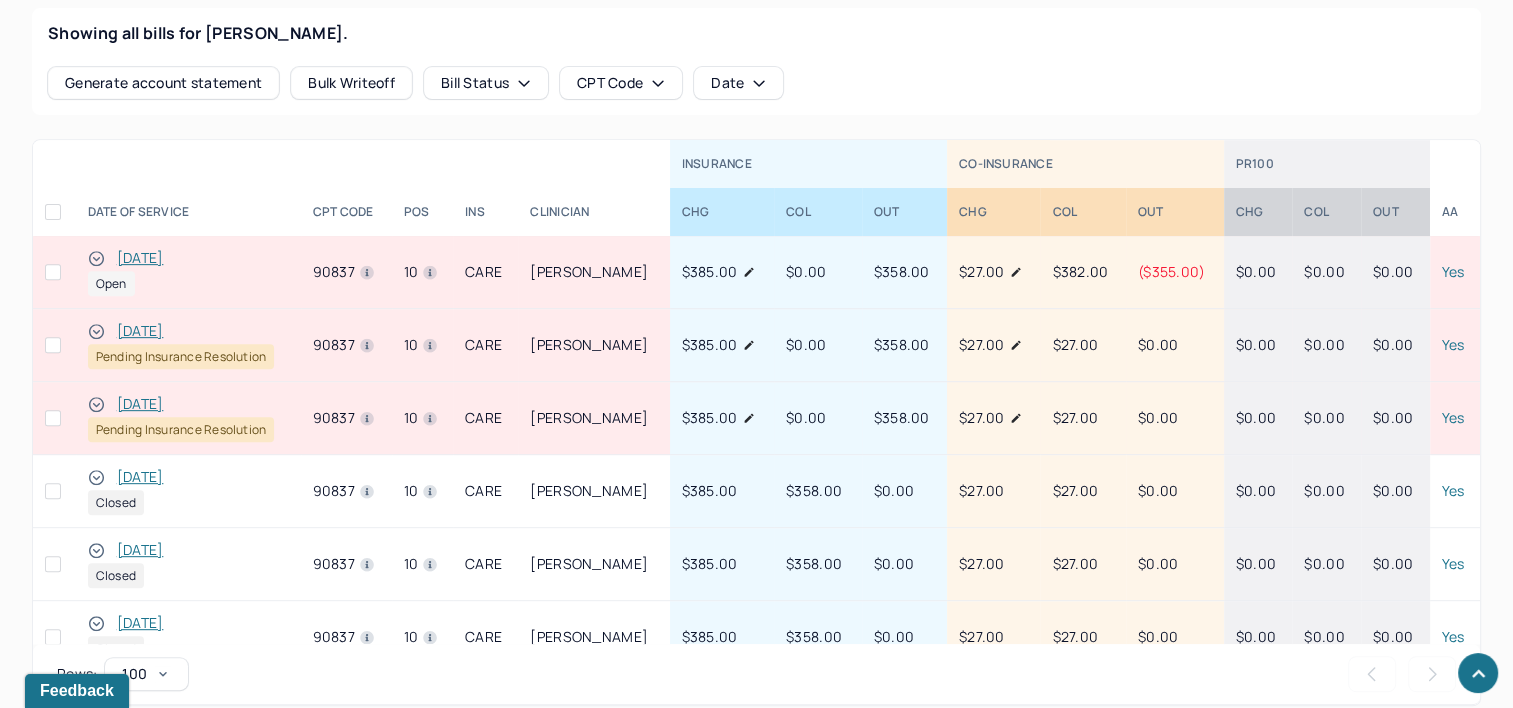 scroll, scrollTop: 828, scrollLeft: 0, axis: vertical 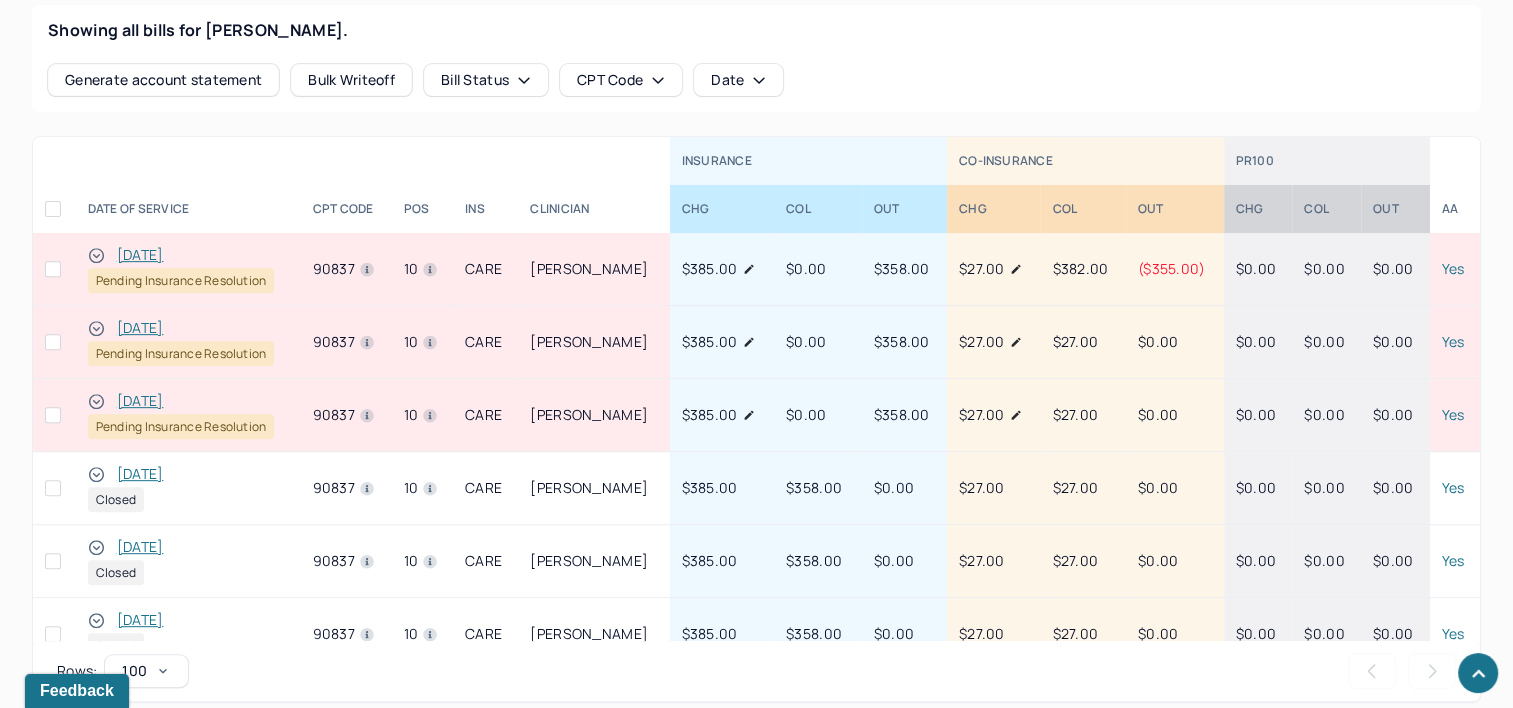 click 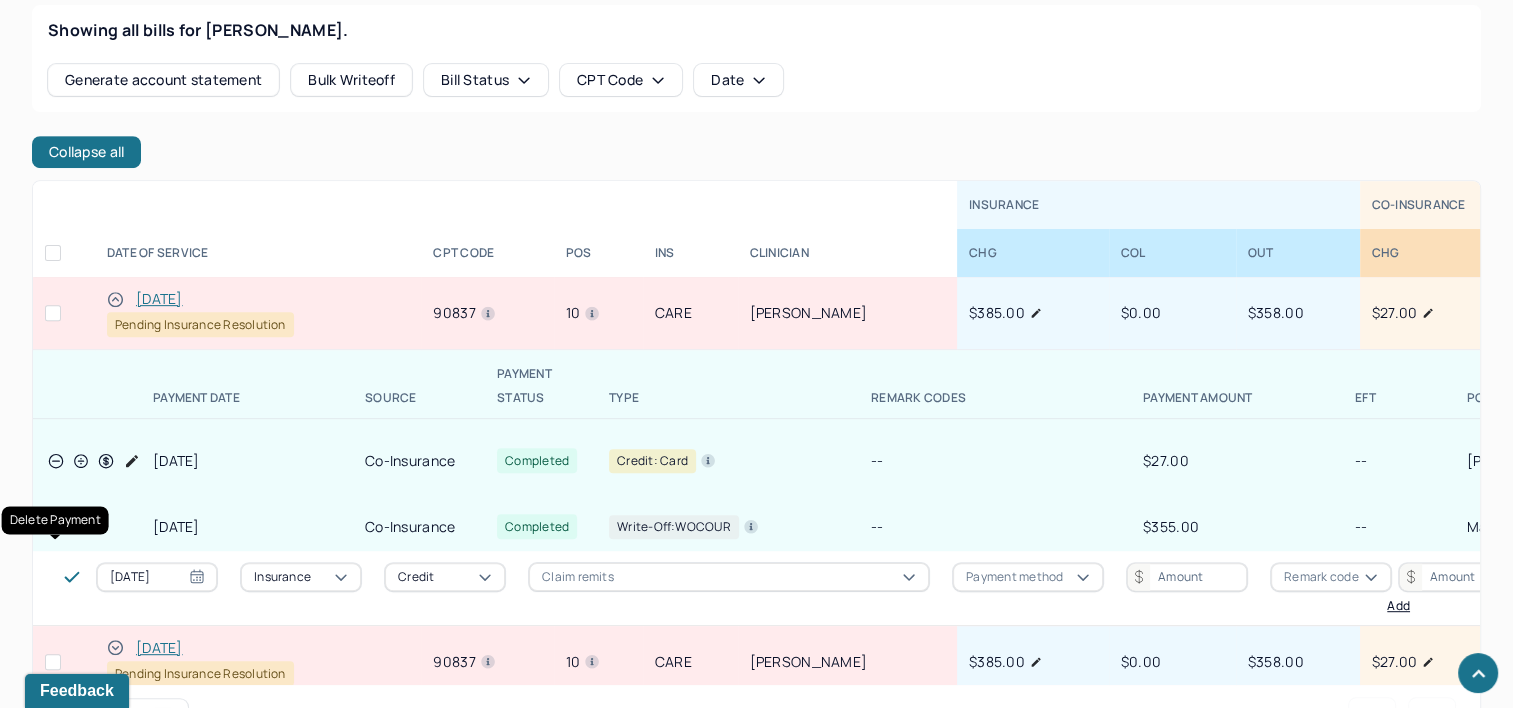 click 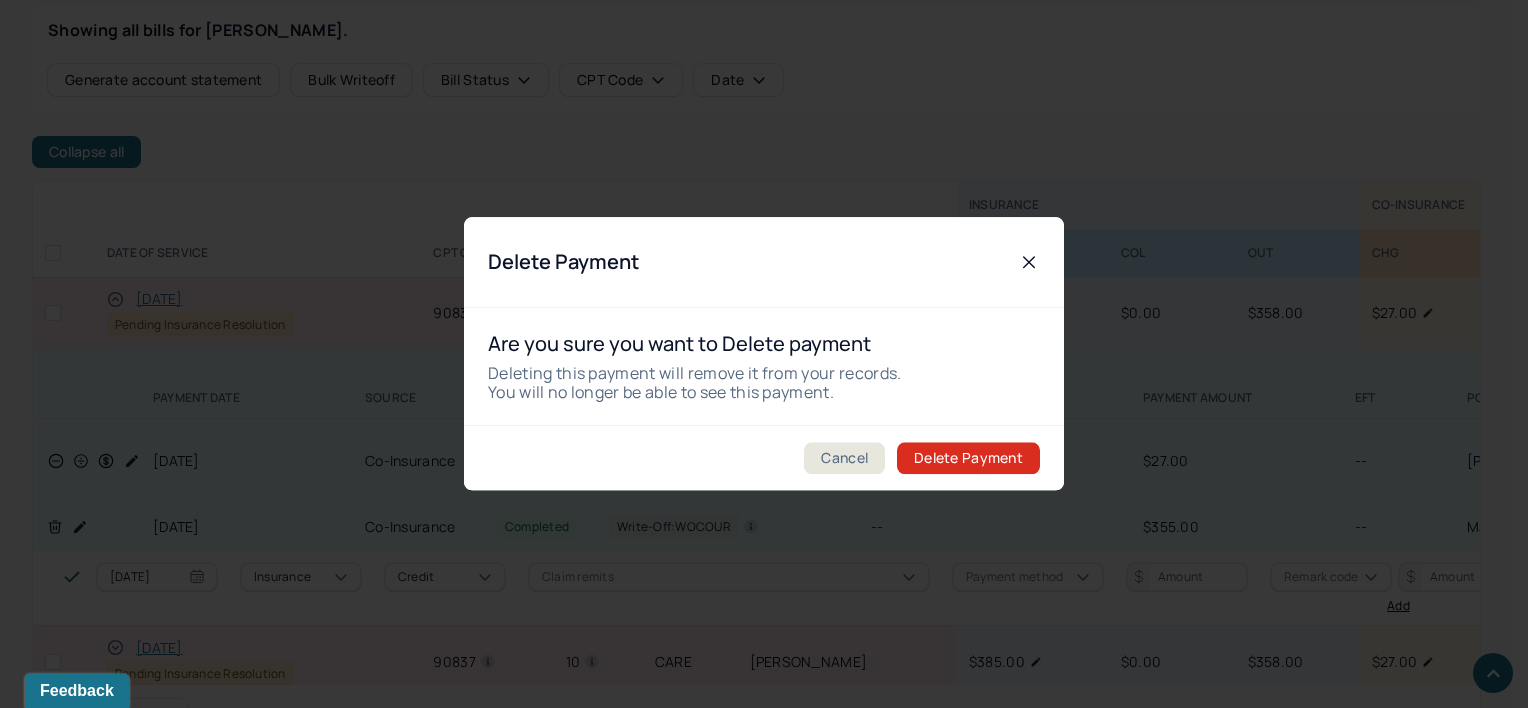 click on "Delete Payment" at bounding box center [968, 459] 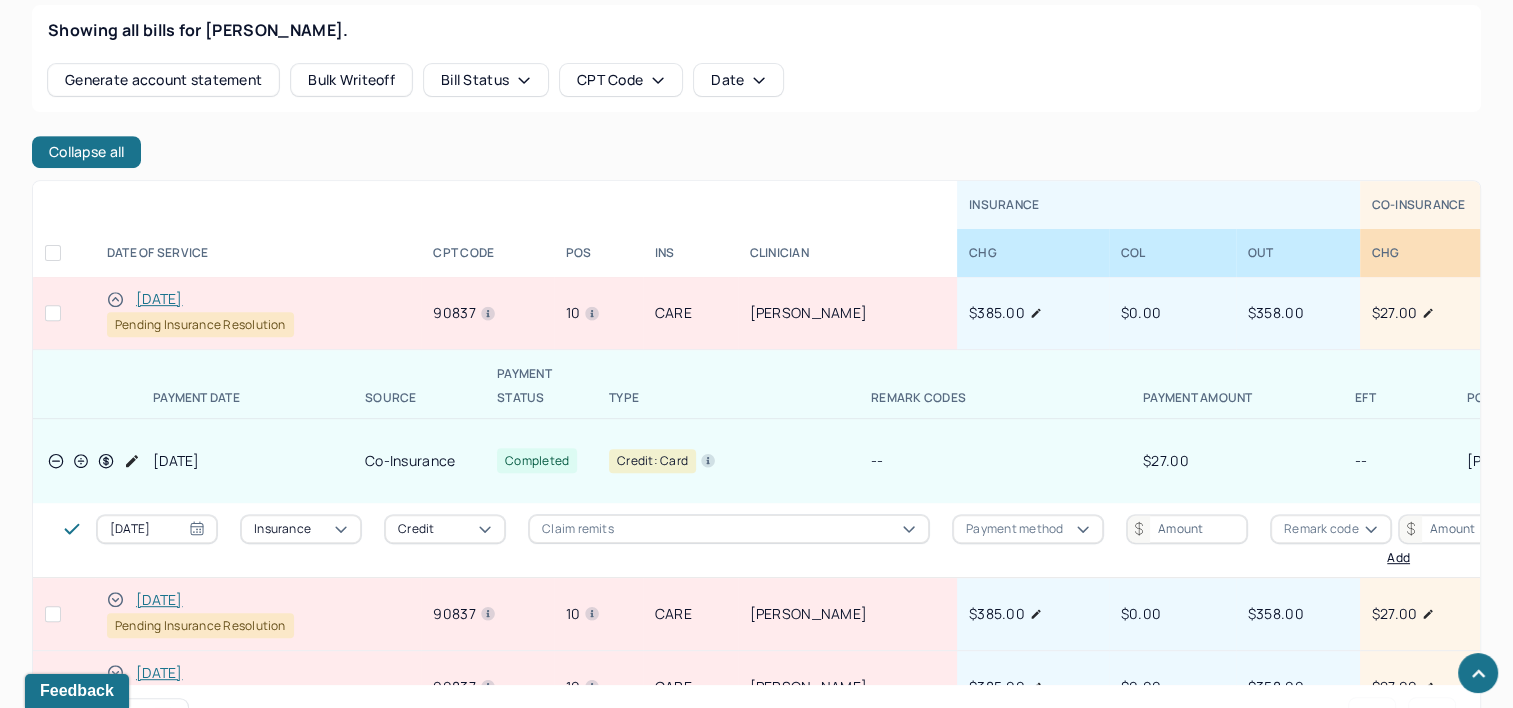 drag, startPoint x: 117, startPoint y: 314, endPoint x: 867, endPoint y: 344, distance: 750.59973 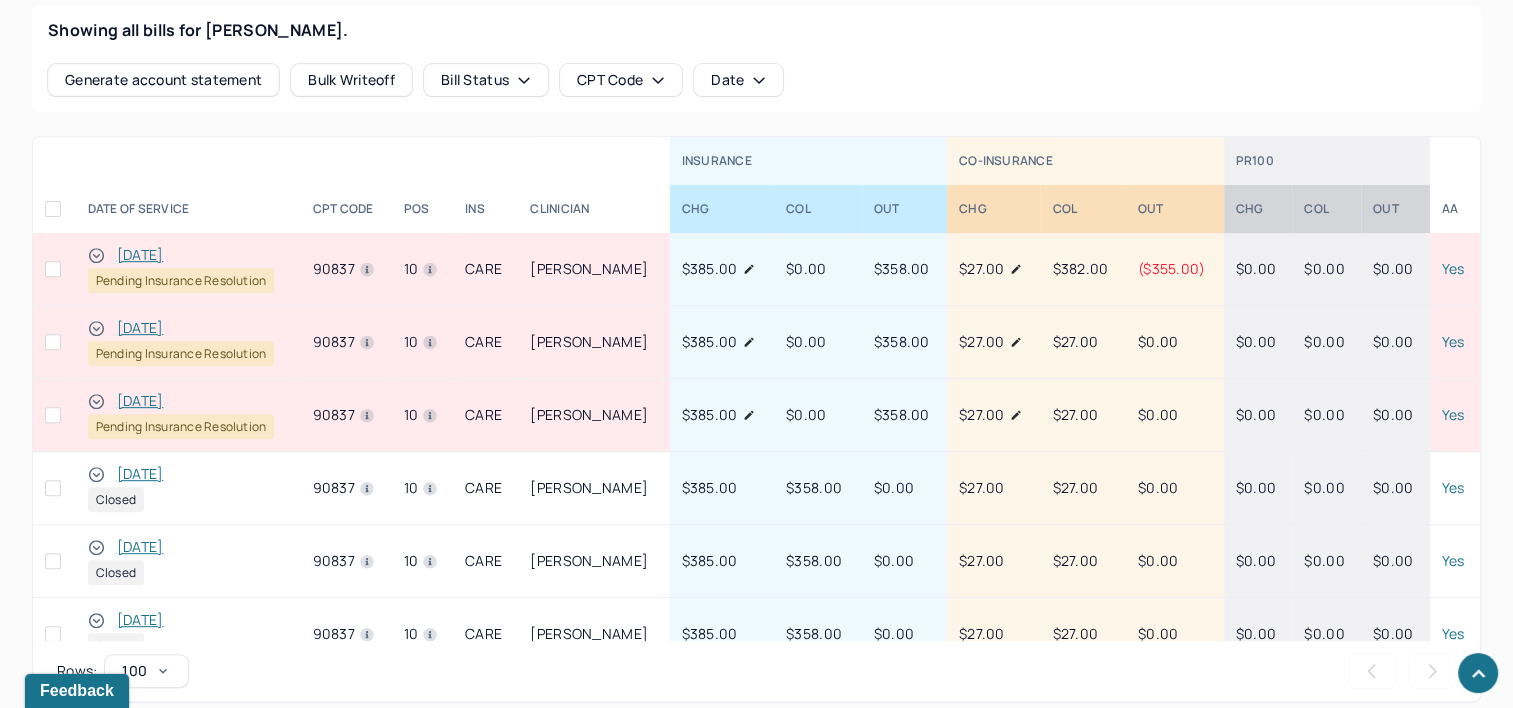 click 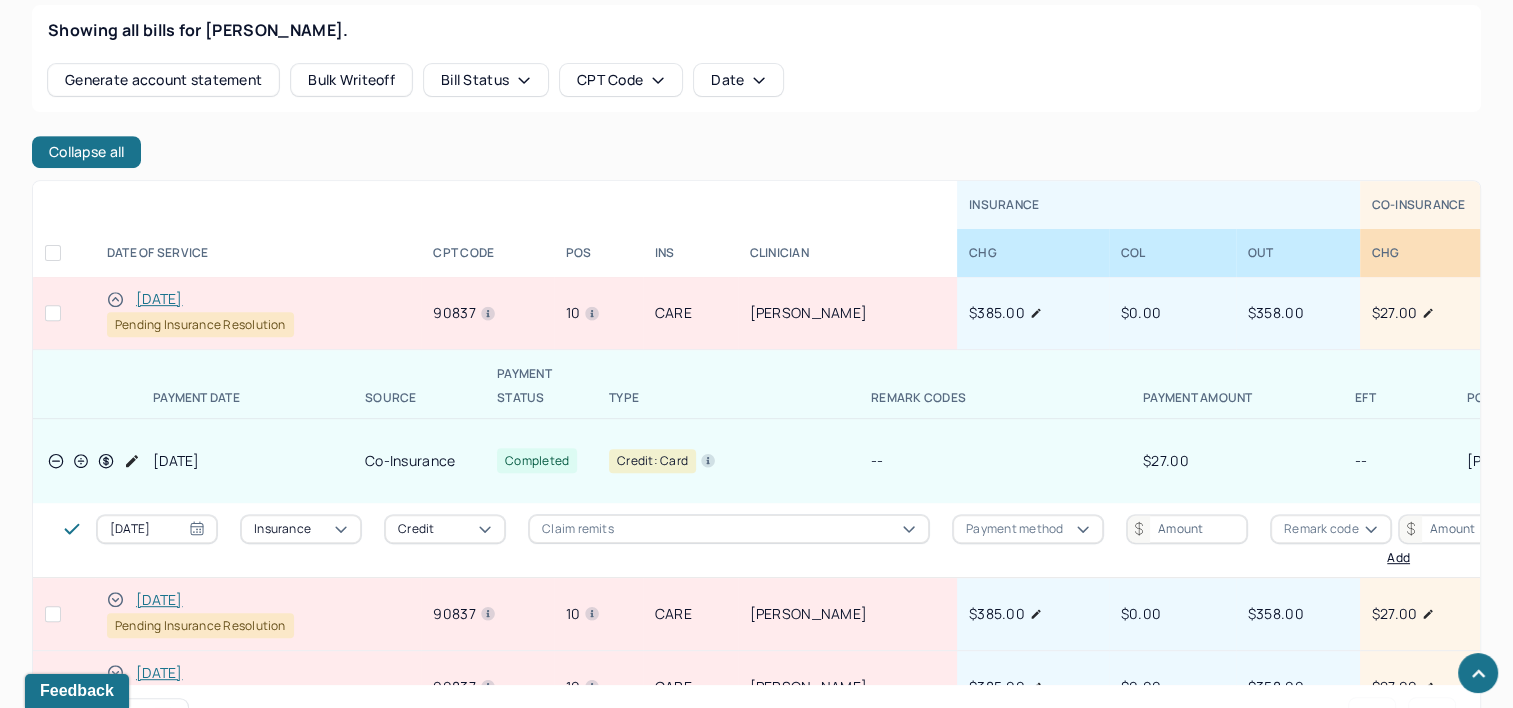 click 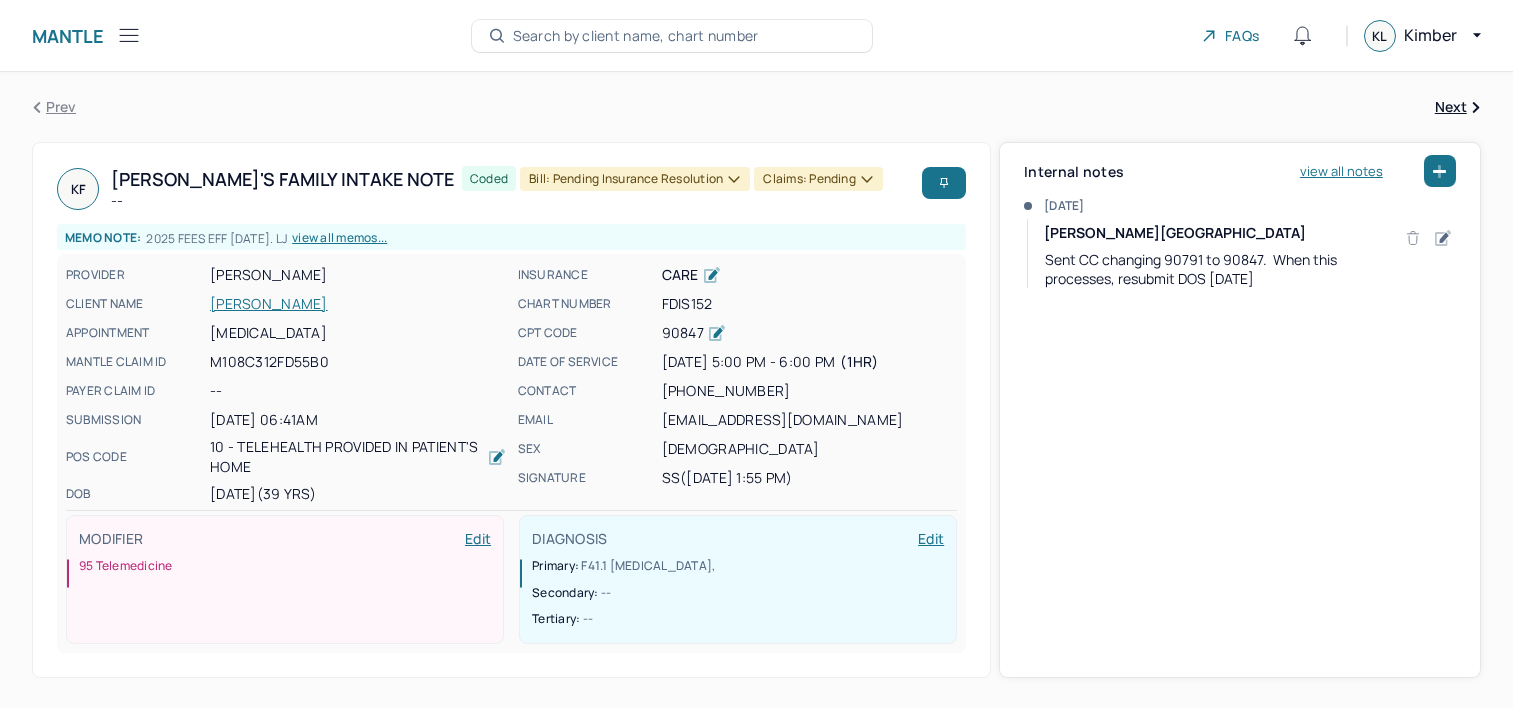scroll, scrollTop: 0, scrollLeft: 0, axis: both 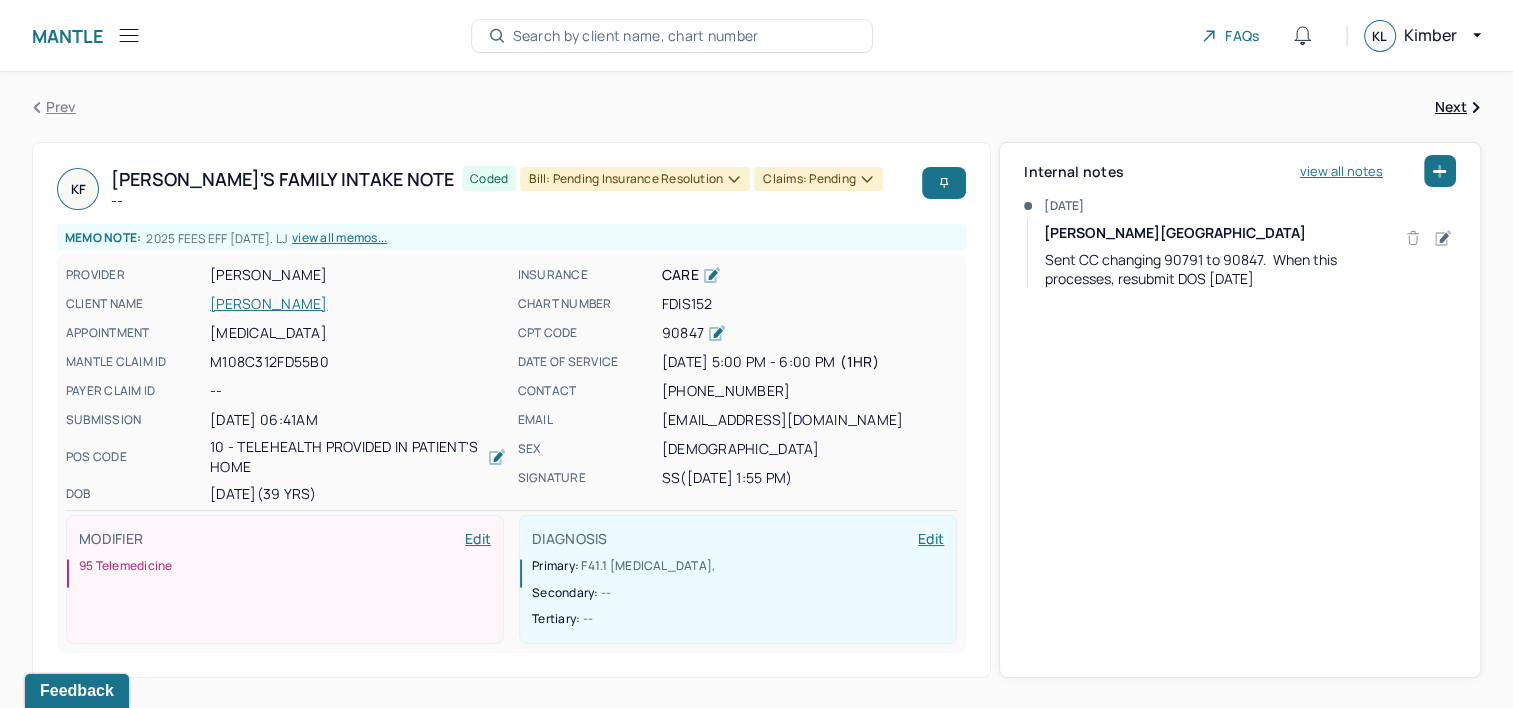 click 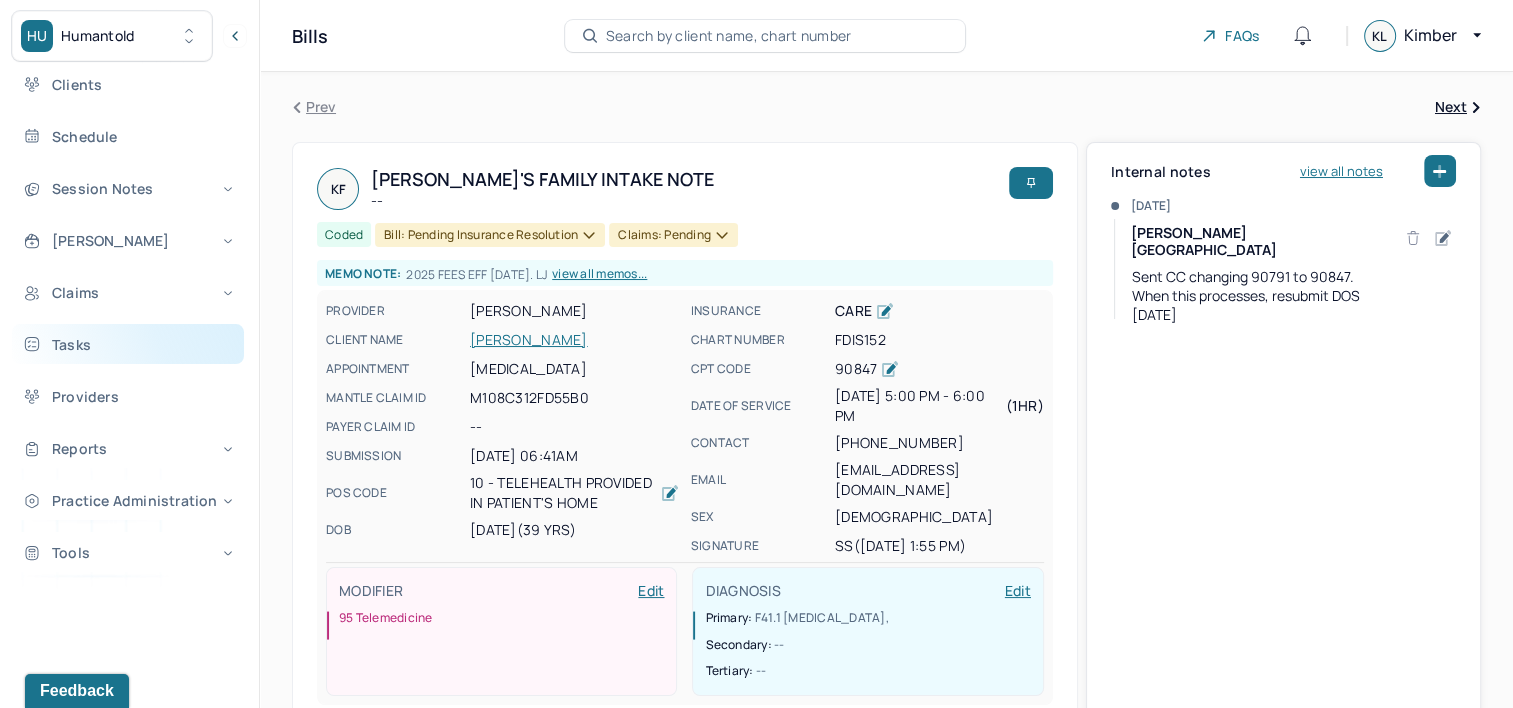 click on "Tasks" at bounding box center [128, 344] 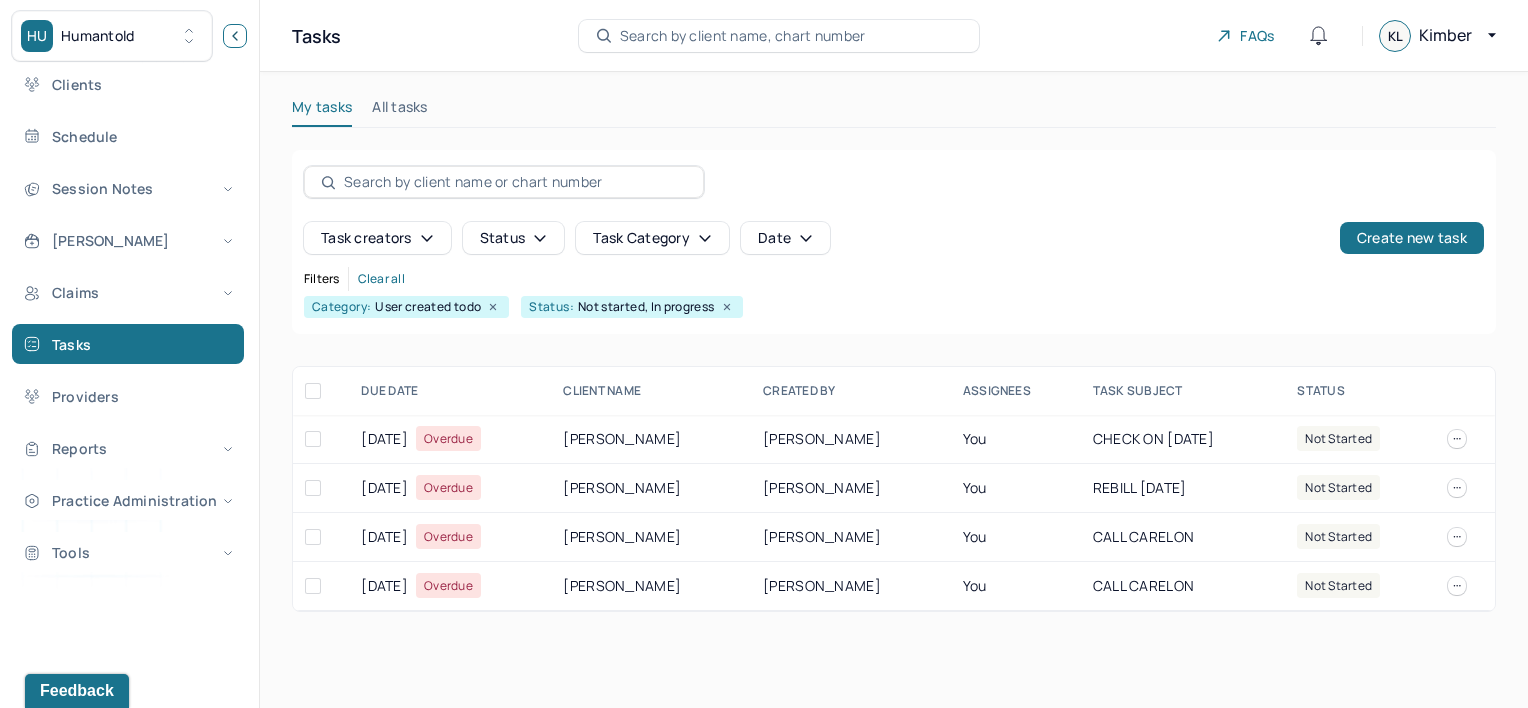 click at bounding box center (235, 36) 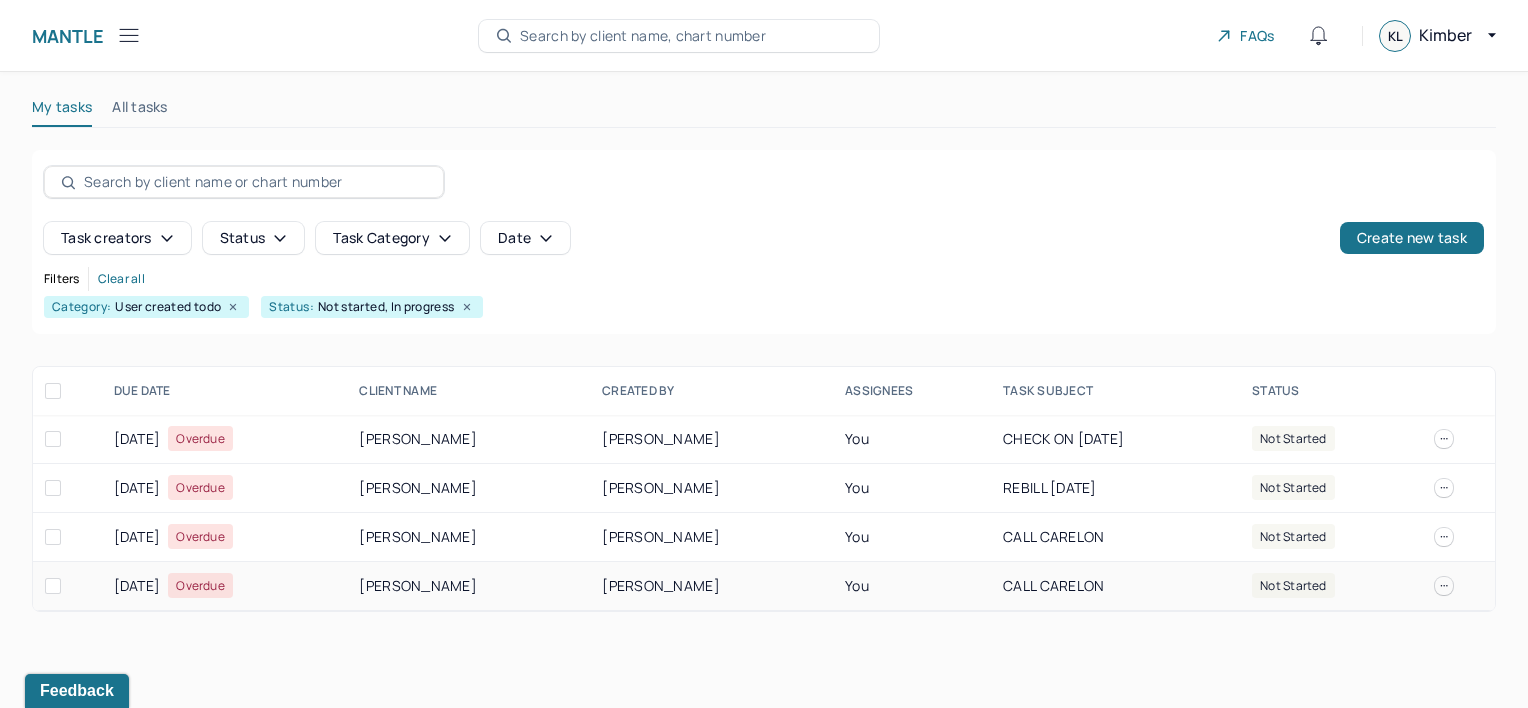 type 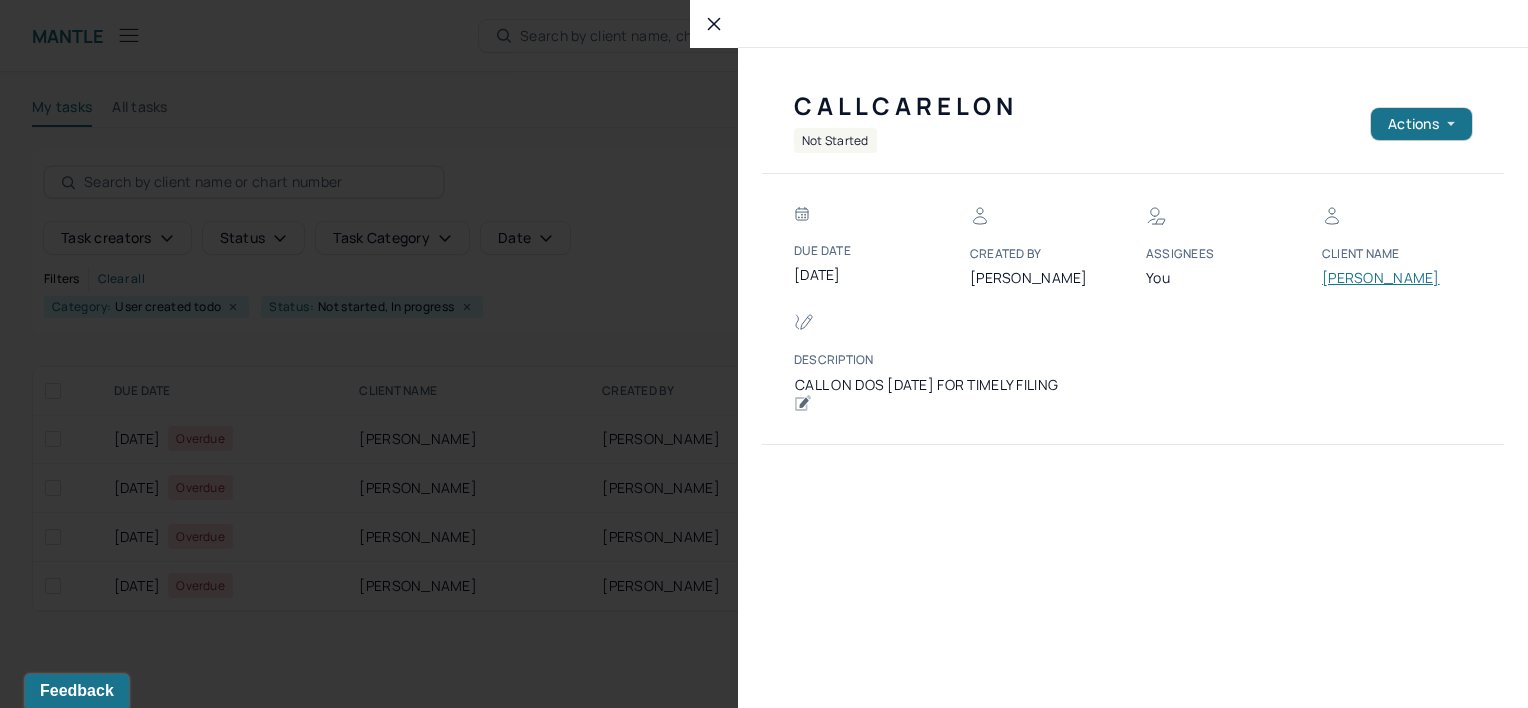 click on "HODGE, AZARIAH" at bounding box center (1382, 278) 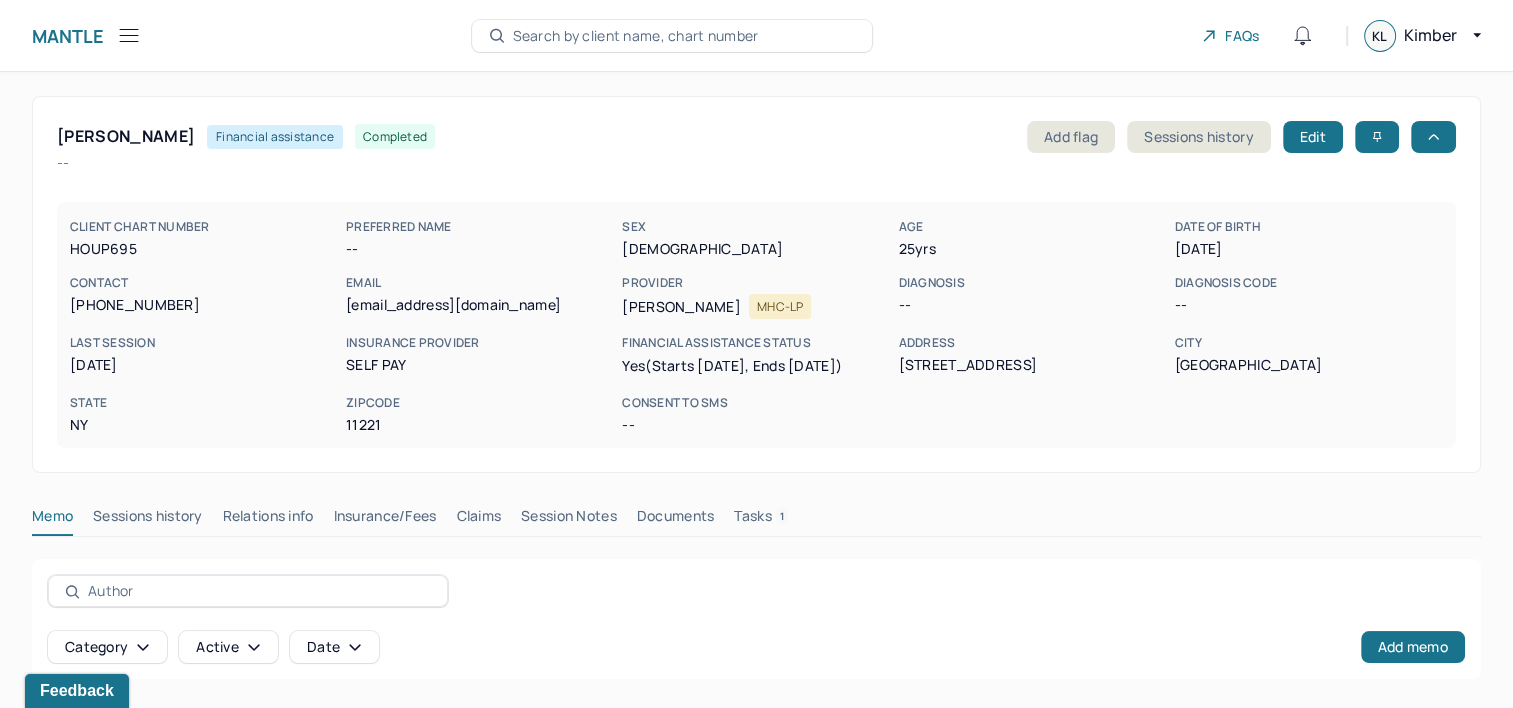 click on "Claims" at bounding box center (478, 520) 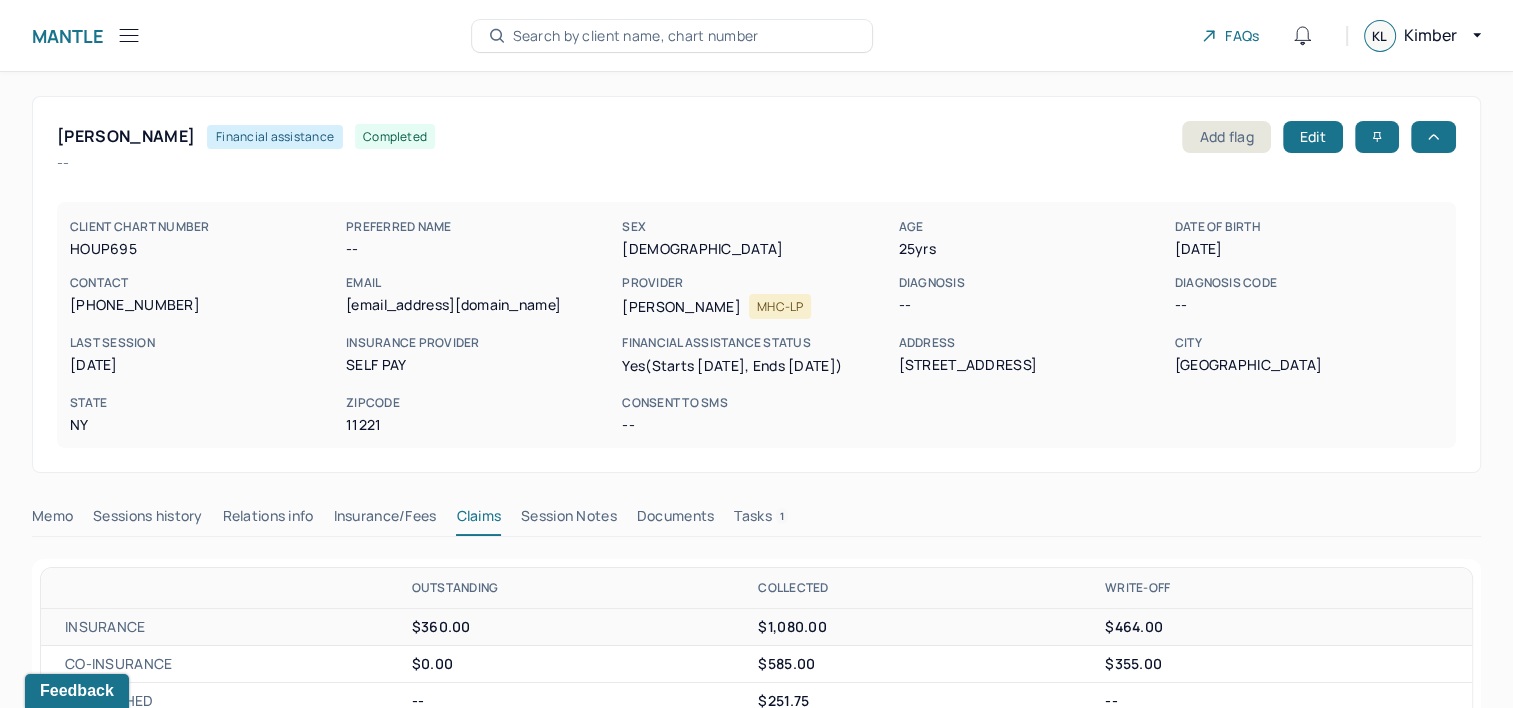type 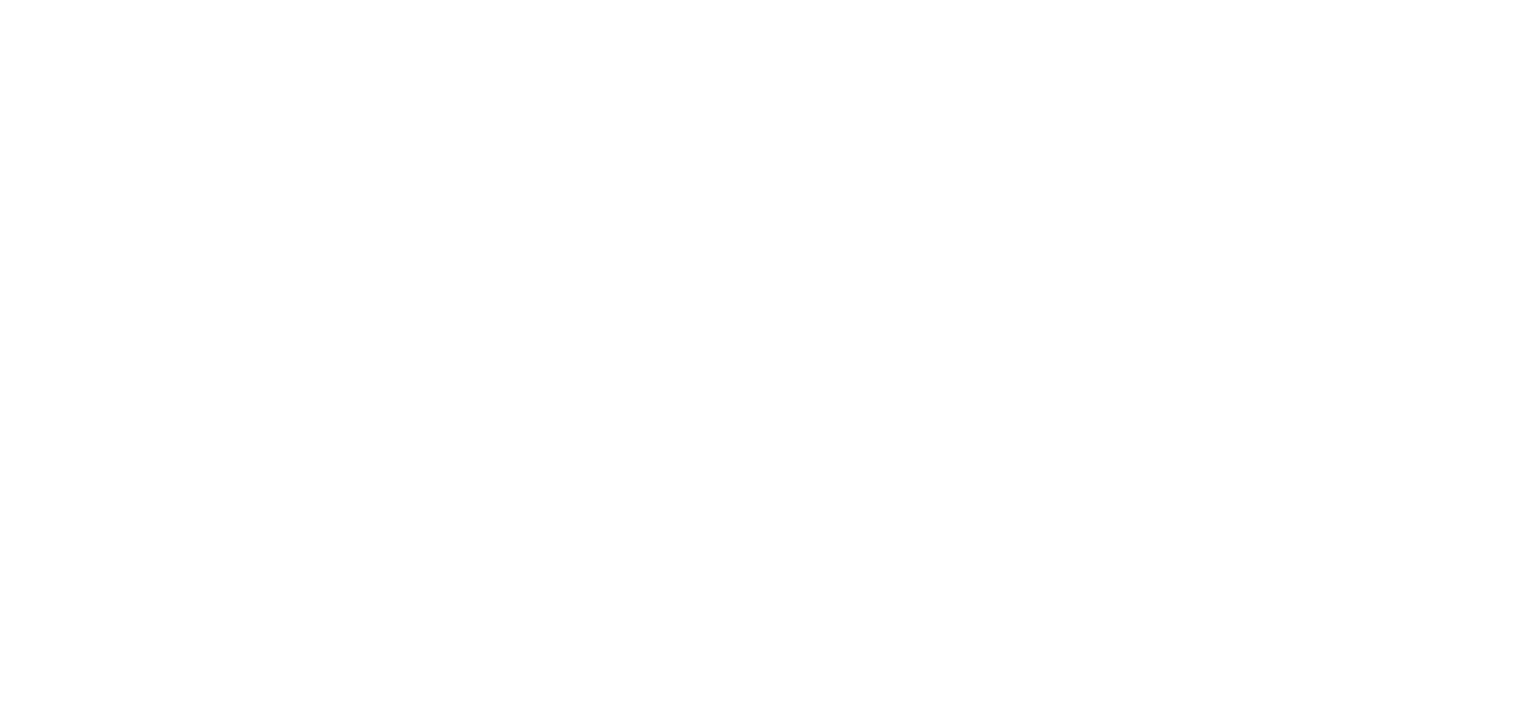 scroll, scrollTop: 0, scrollLeft: 0, axis: both 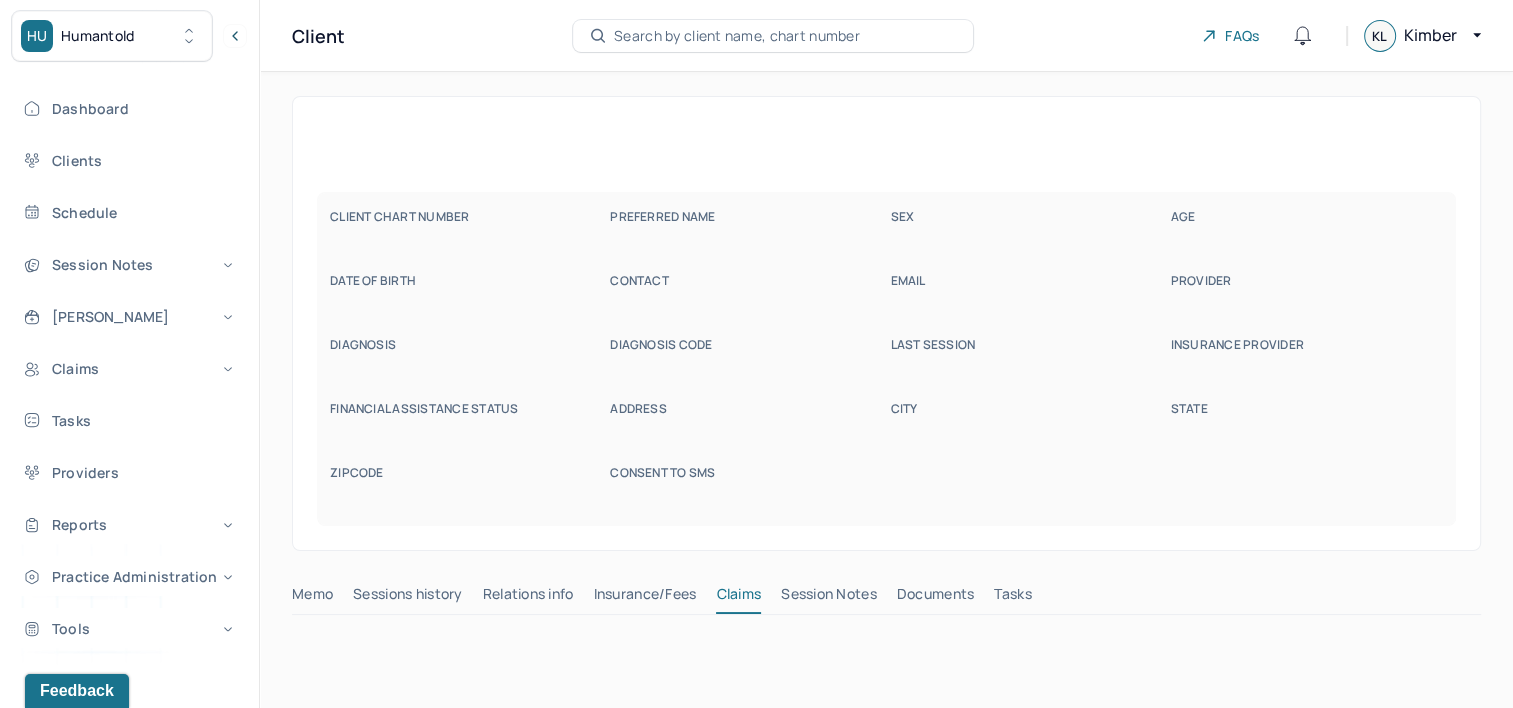 click 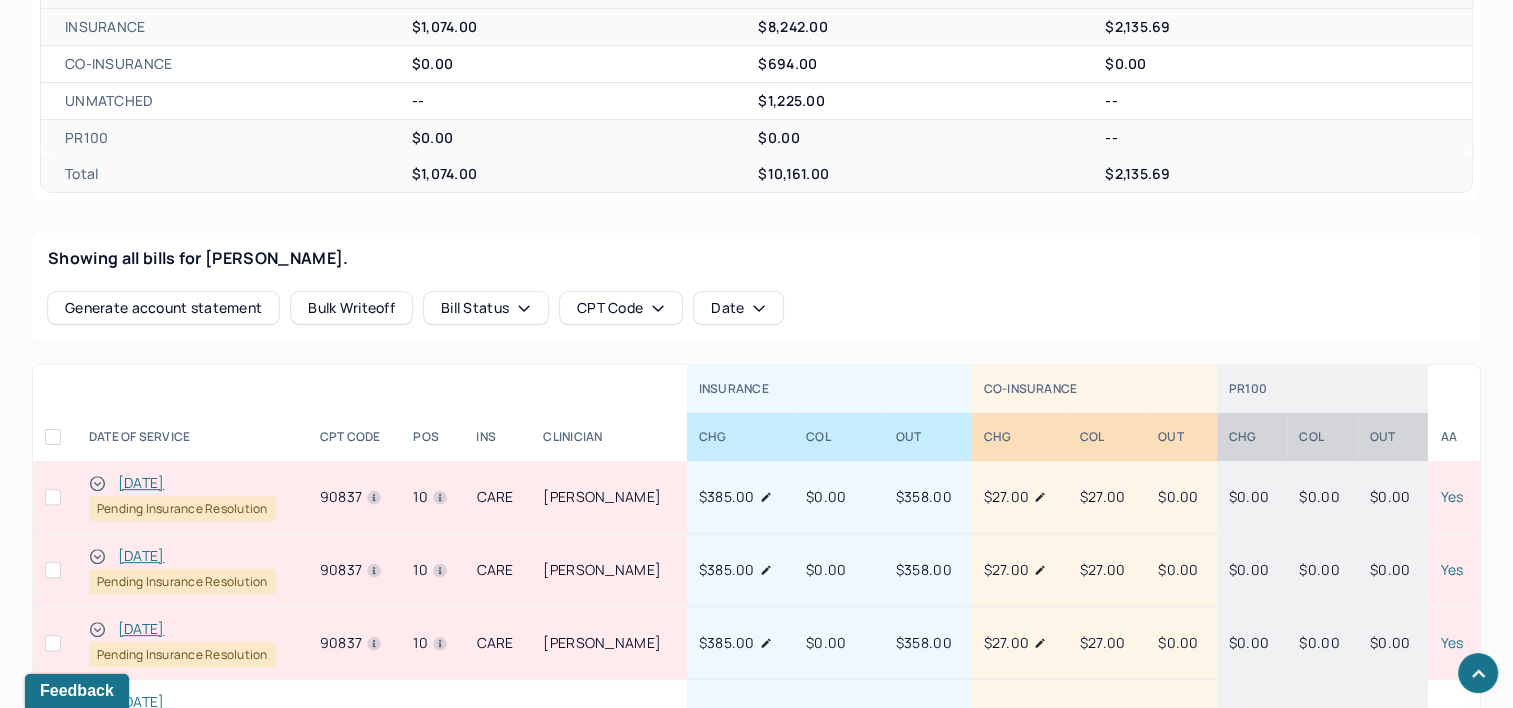 scroll, scrollTop: 641, scrollLeft: 0, axis: vertical 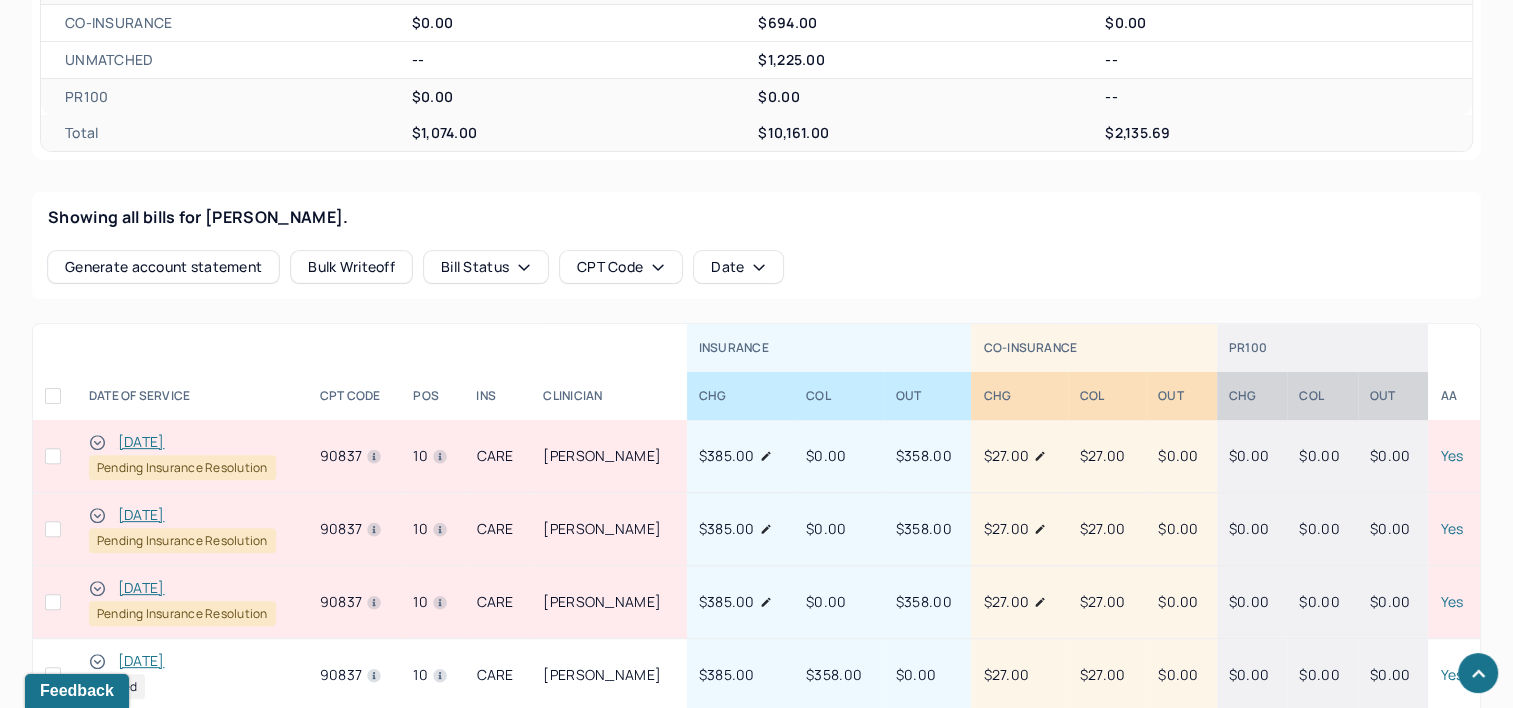 type 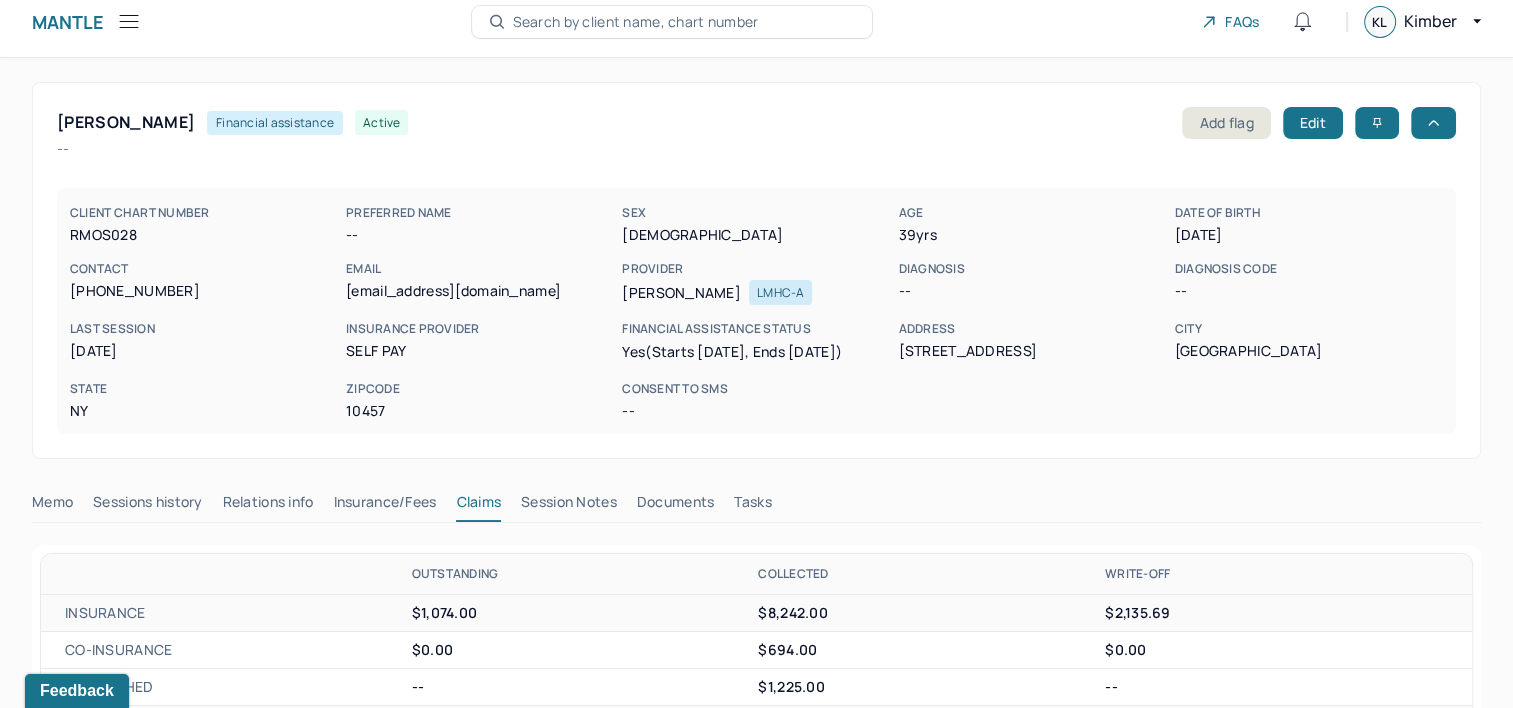 scroll, scrollTop: 0, scrollLeft: 0, axis: both 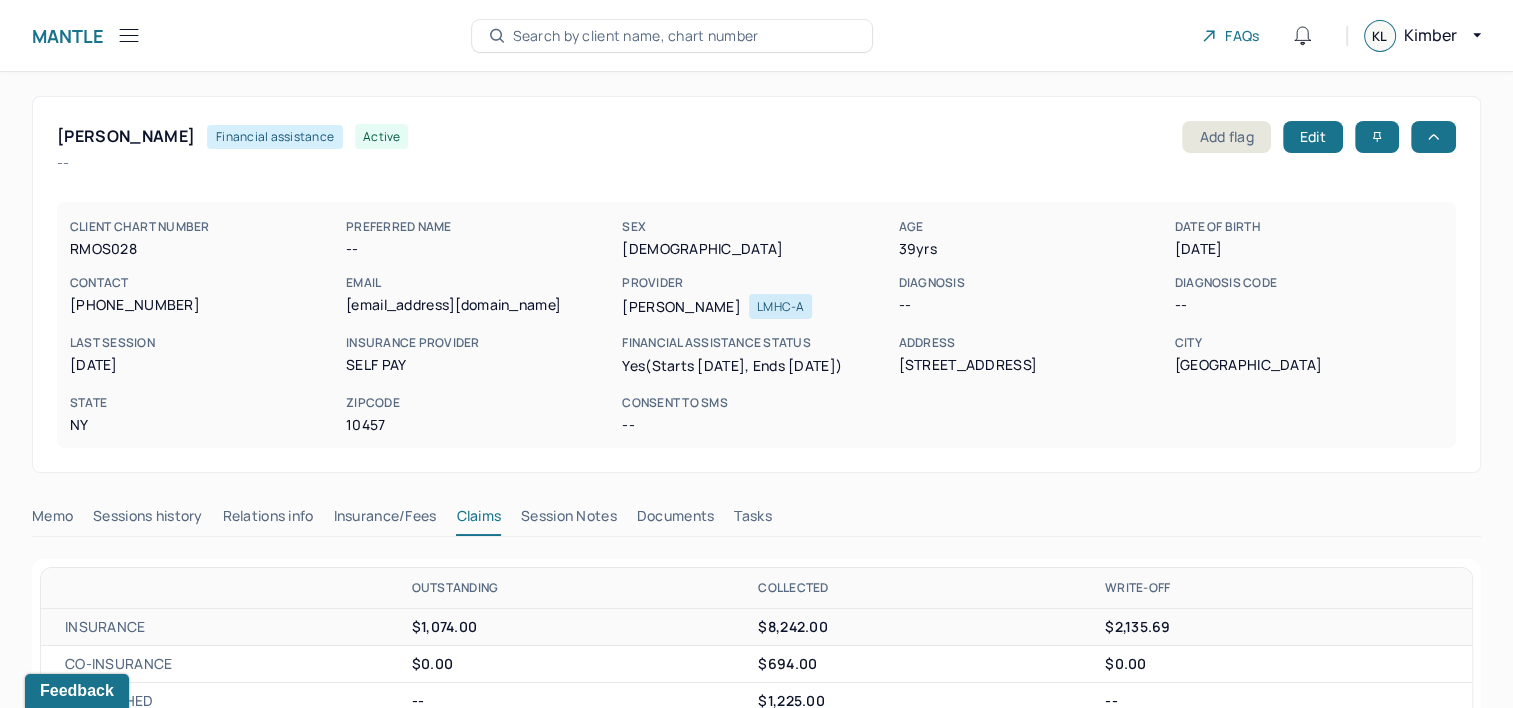 click 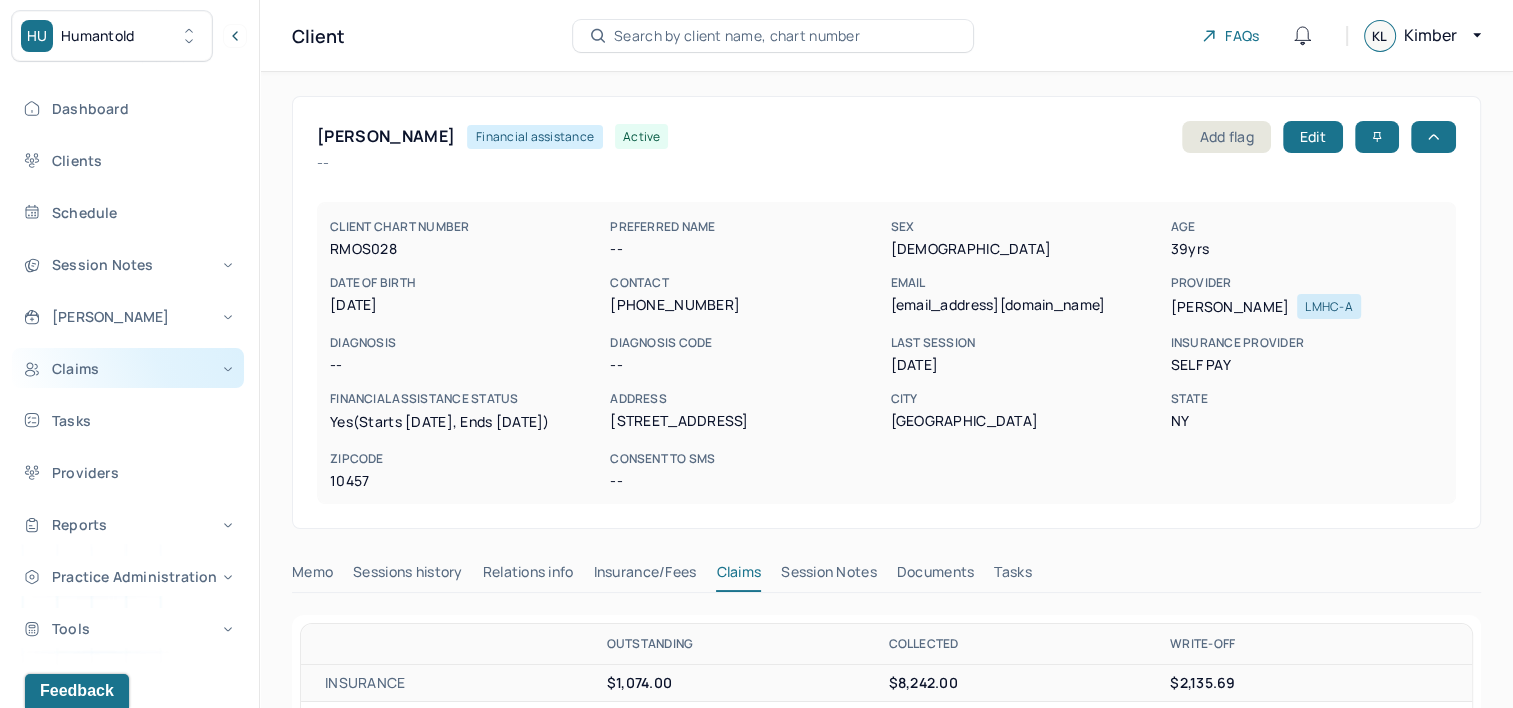 click on "Claims" at bounding box center (128, 368) 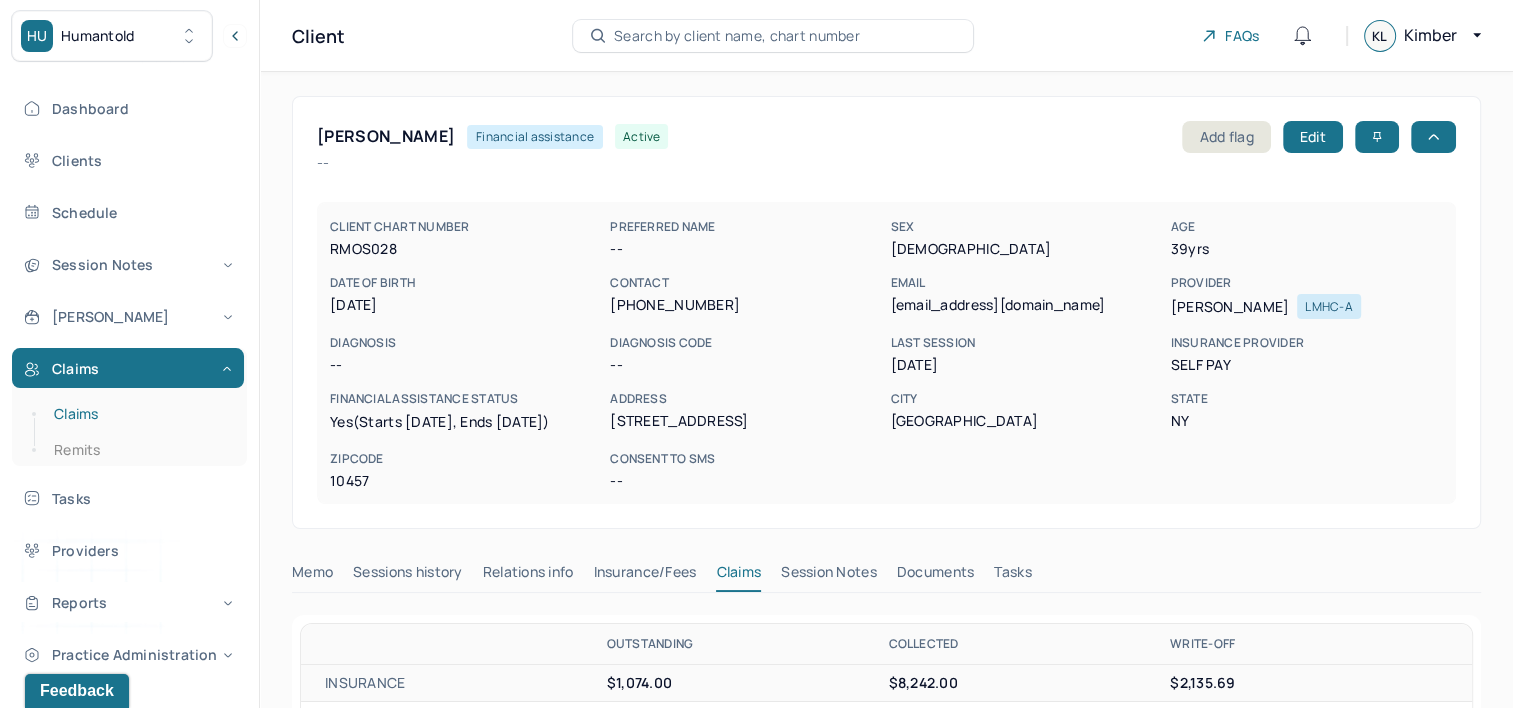 click on "Claims" at bounding box center (139, 414) 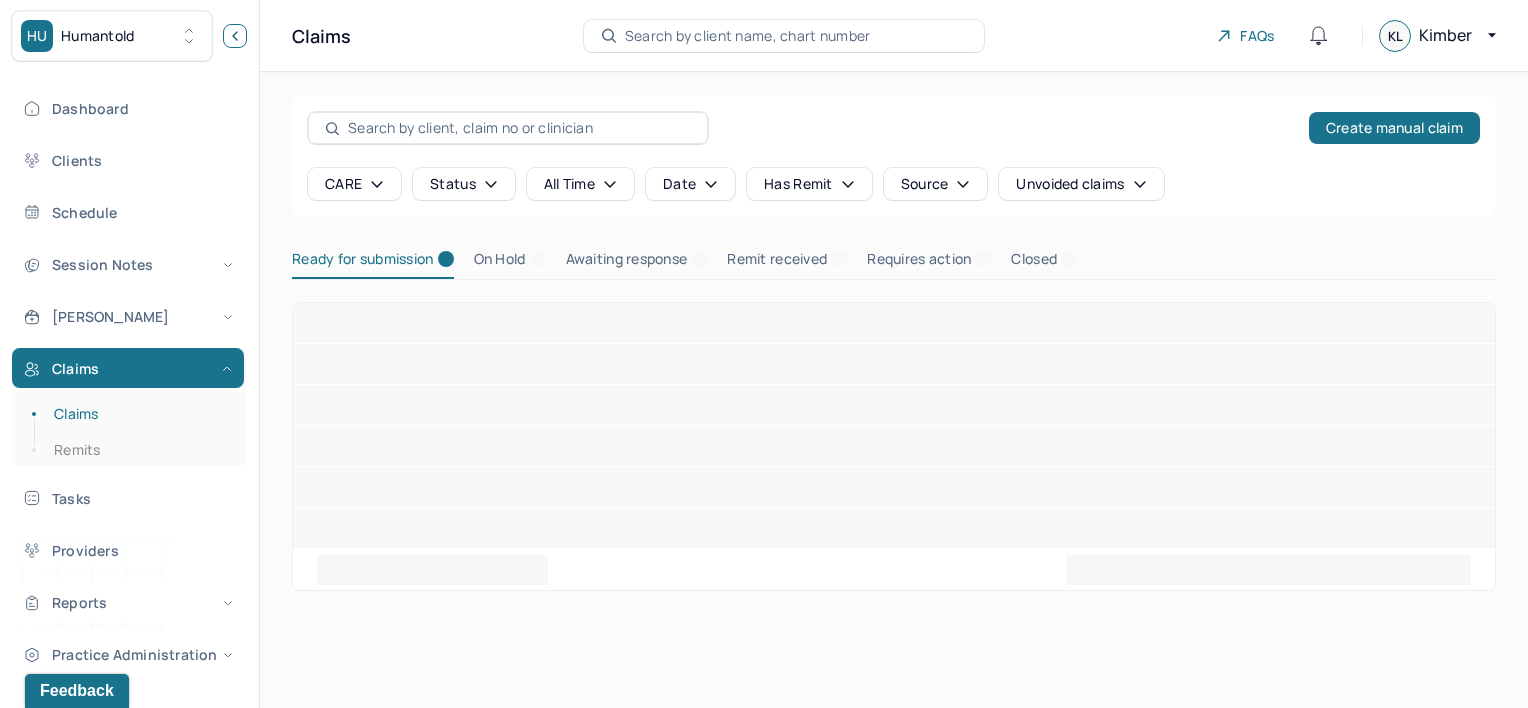 click at bounding box center [235, 36] 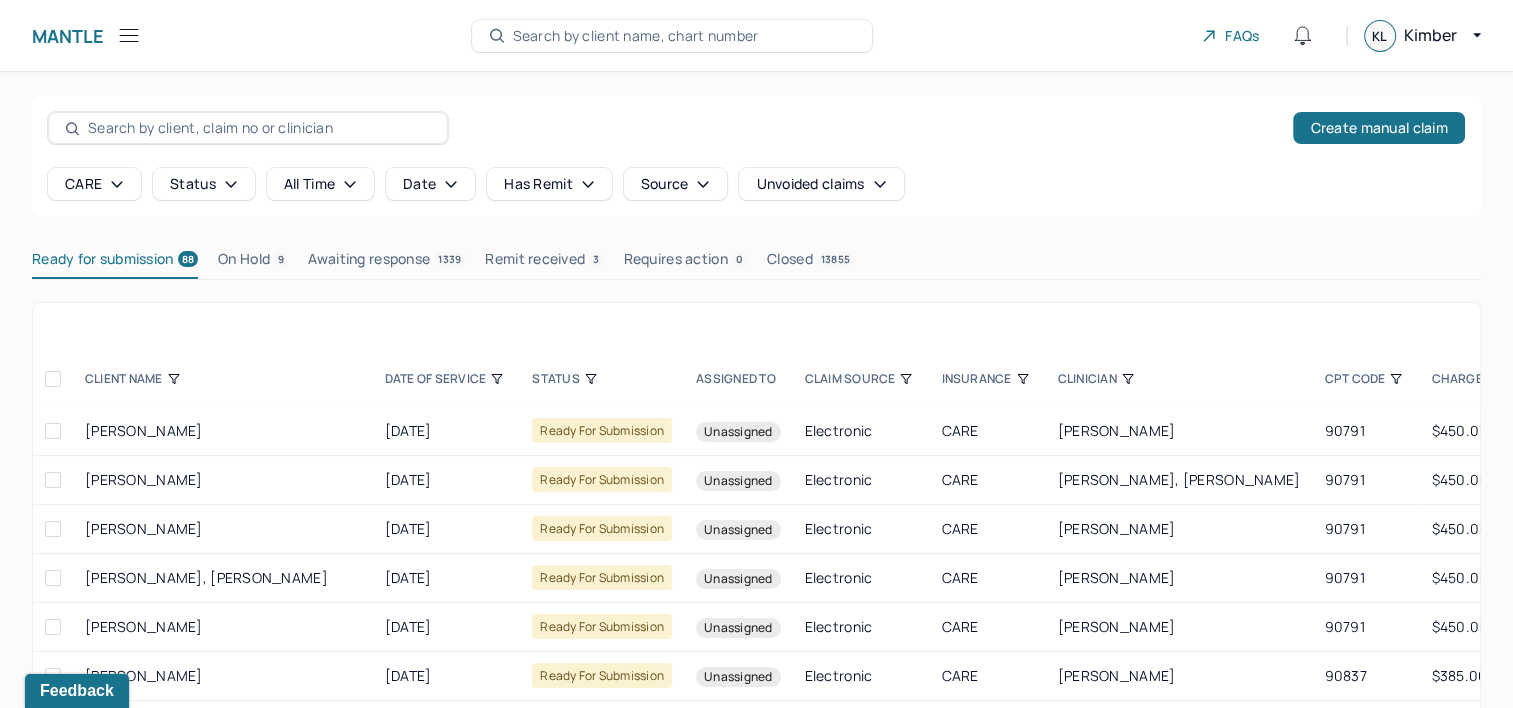click on "CPT CODE" at bounding box center [1365, 379] 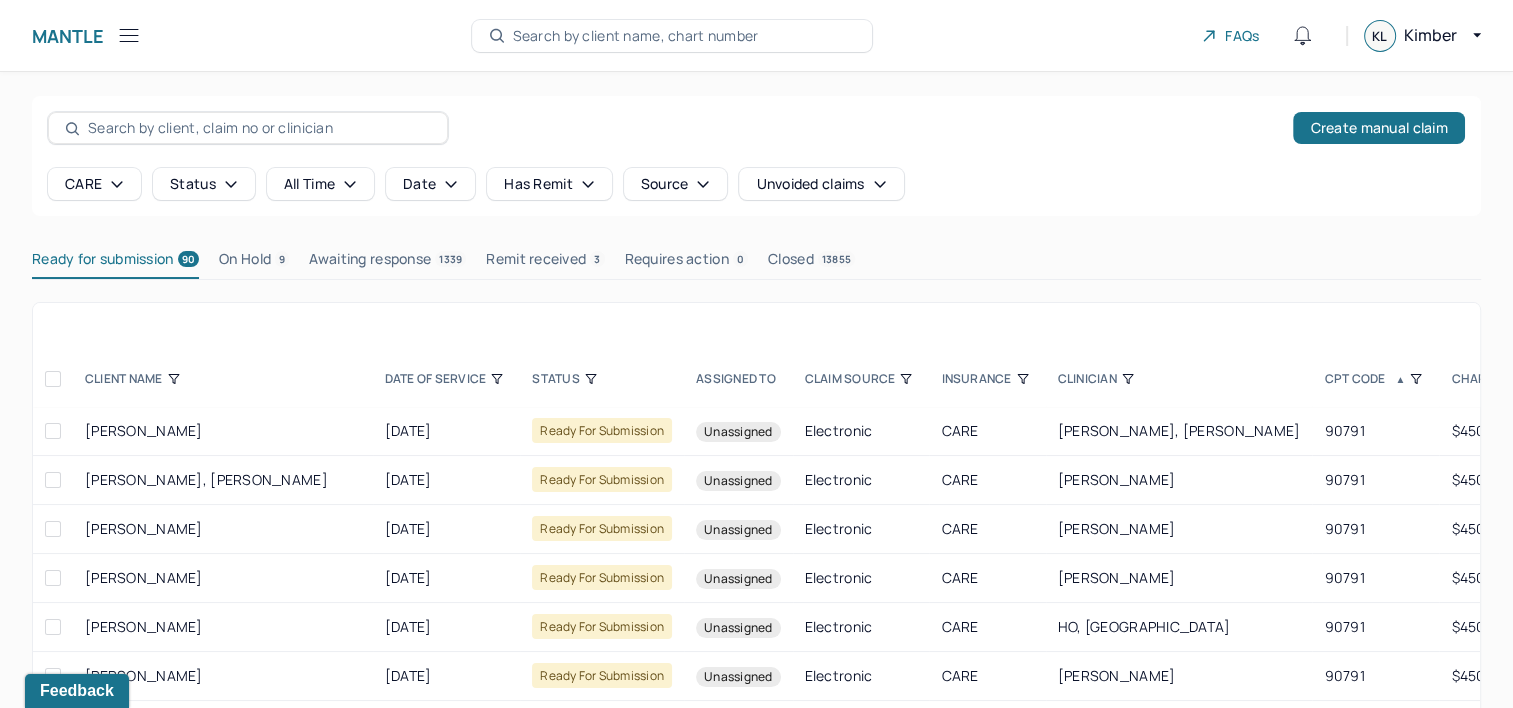 click at bounding box center [53, 379] 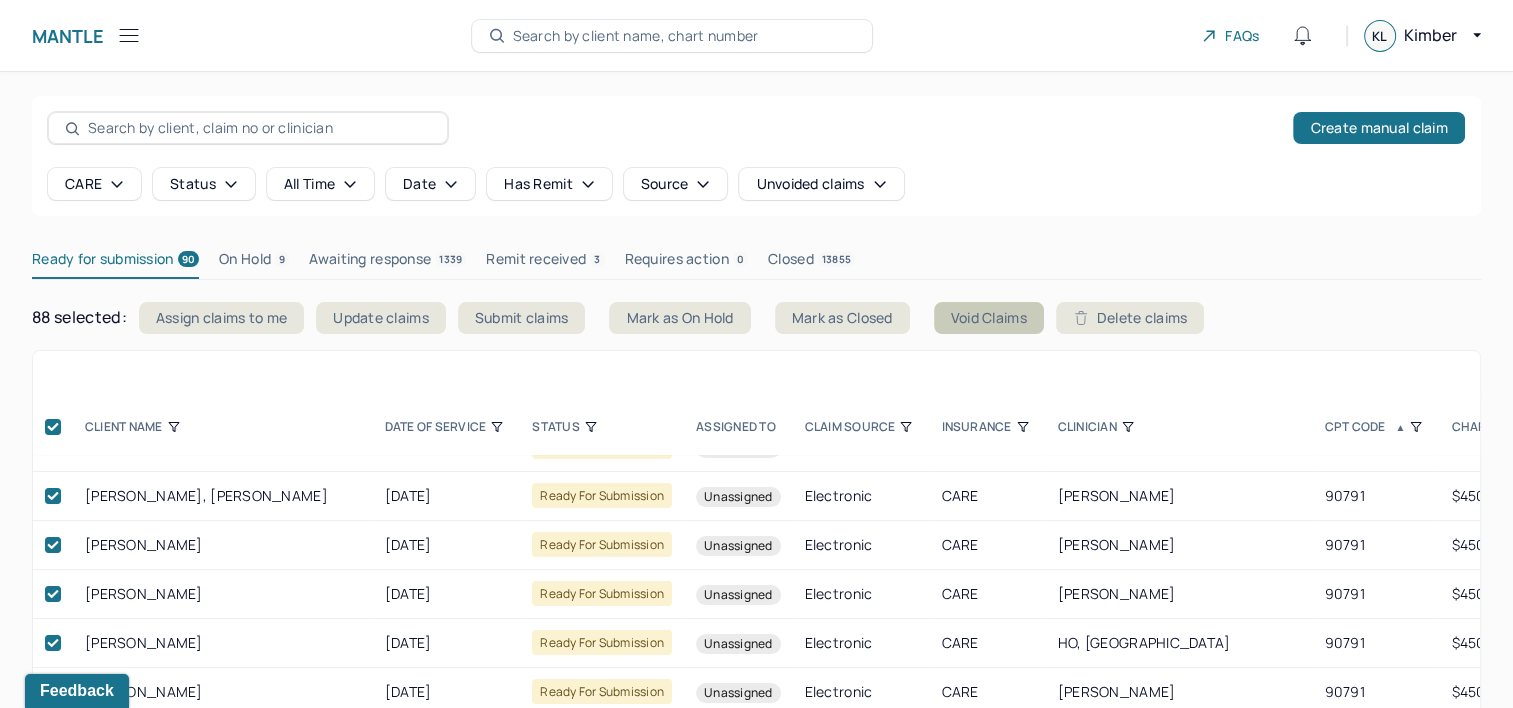 scroll, scrollTop: 0, scrollLeft: 0, axis: both 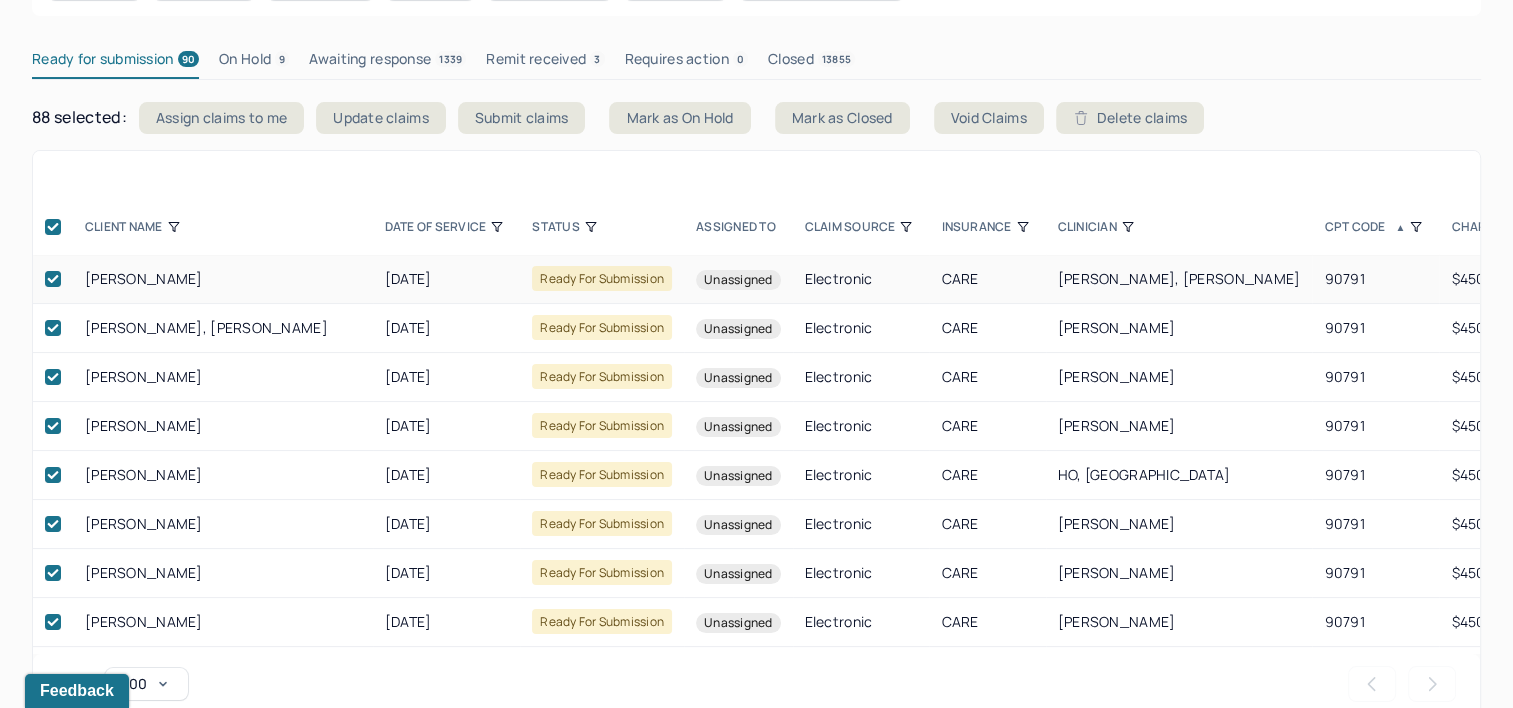 click 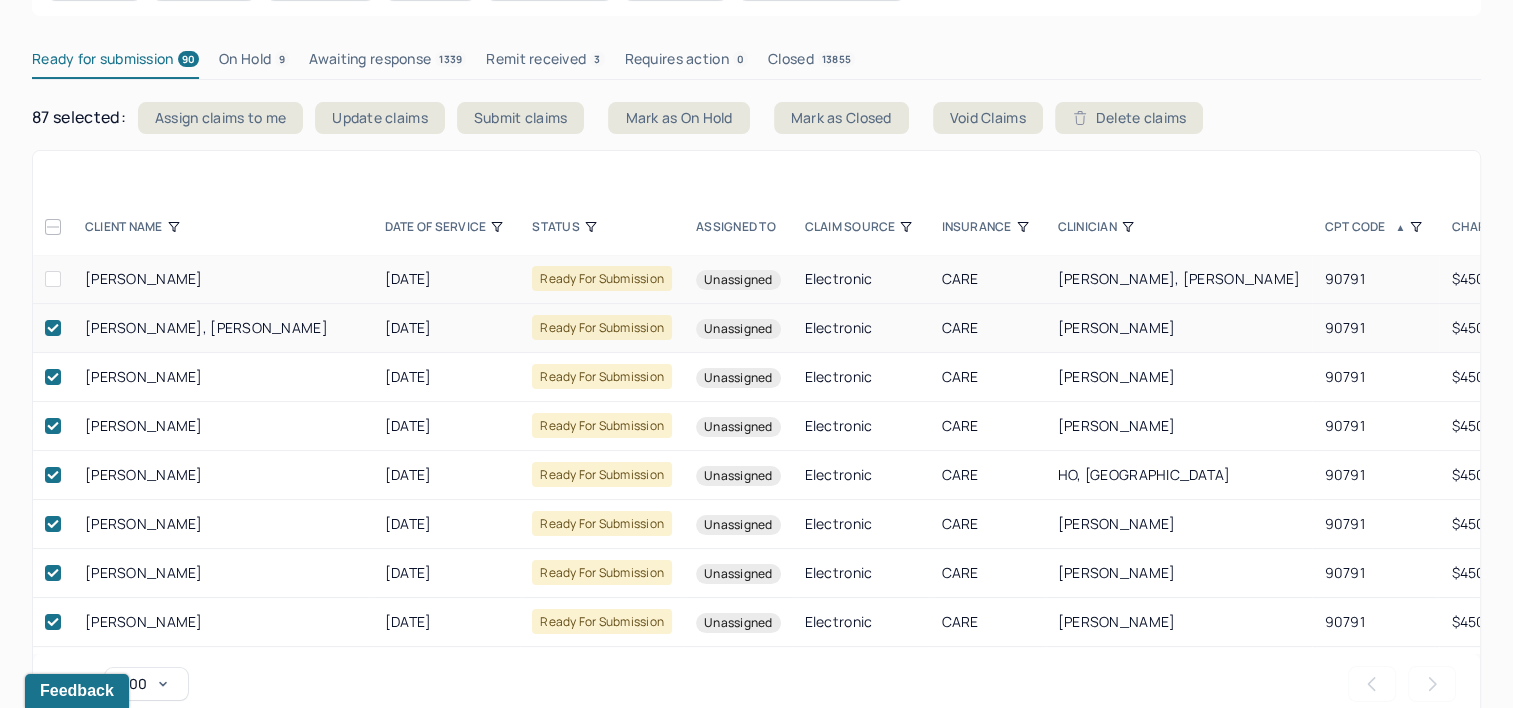 click 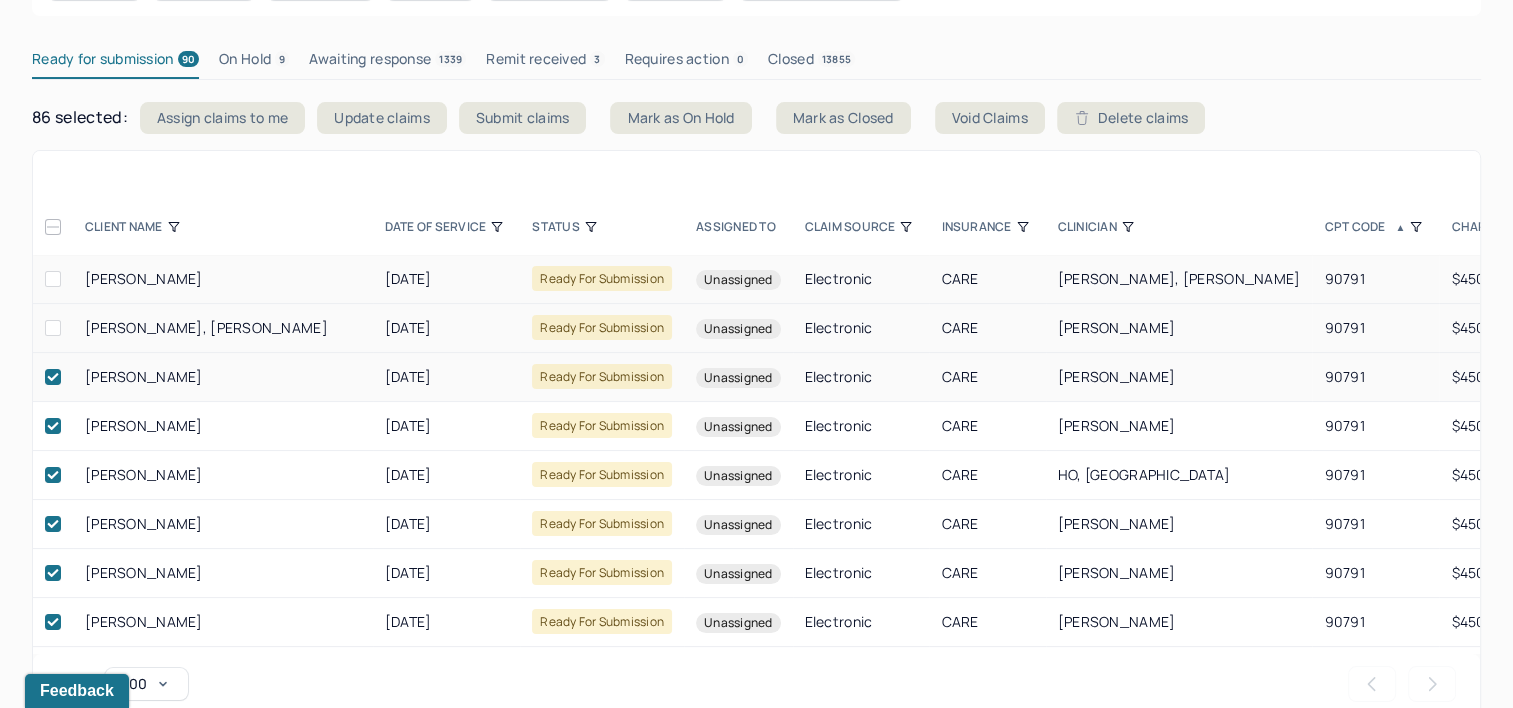 click 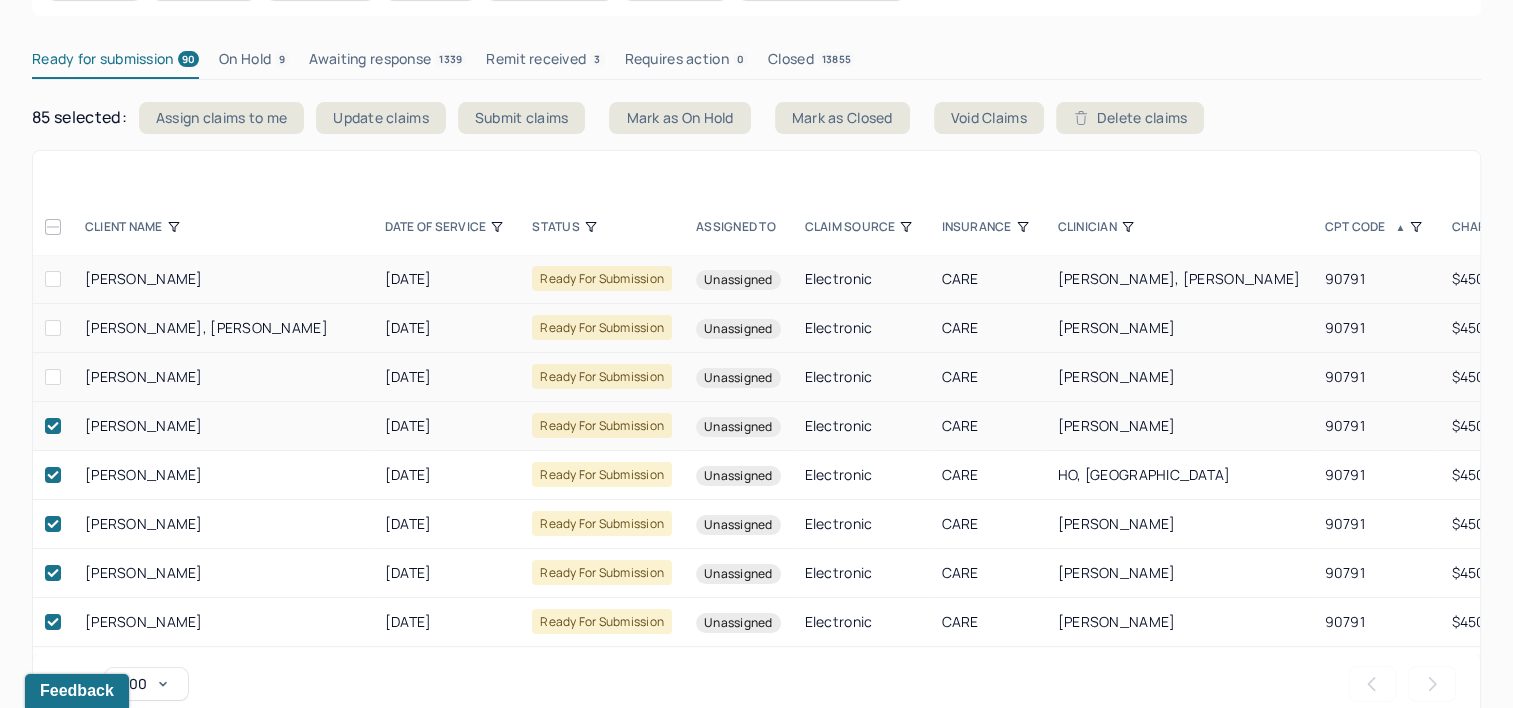 click 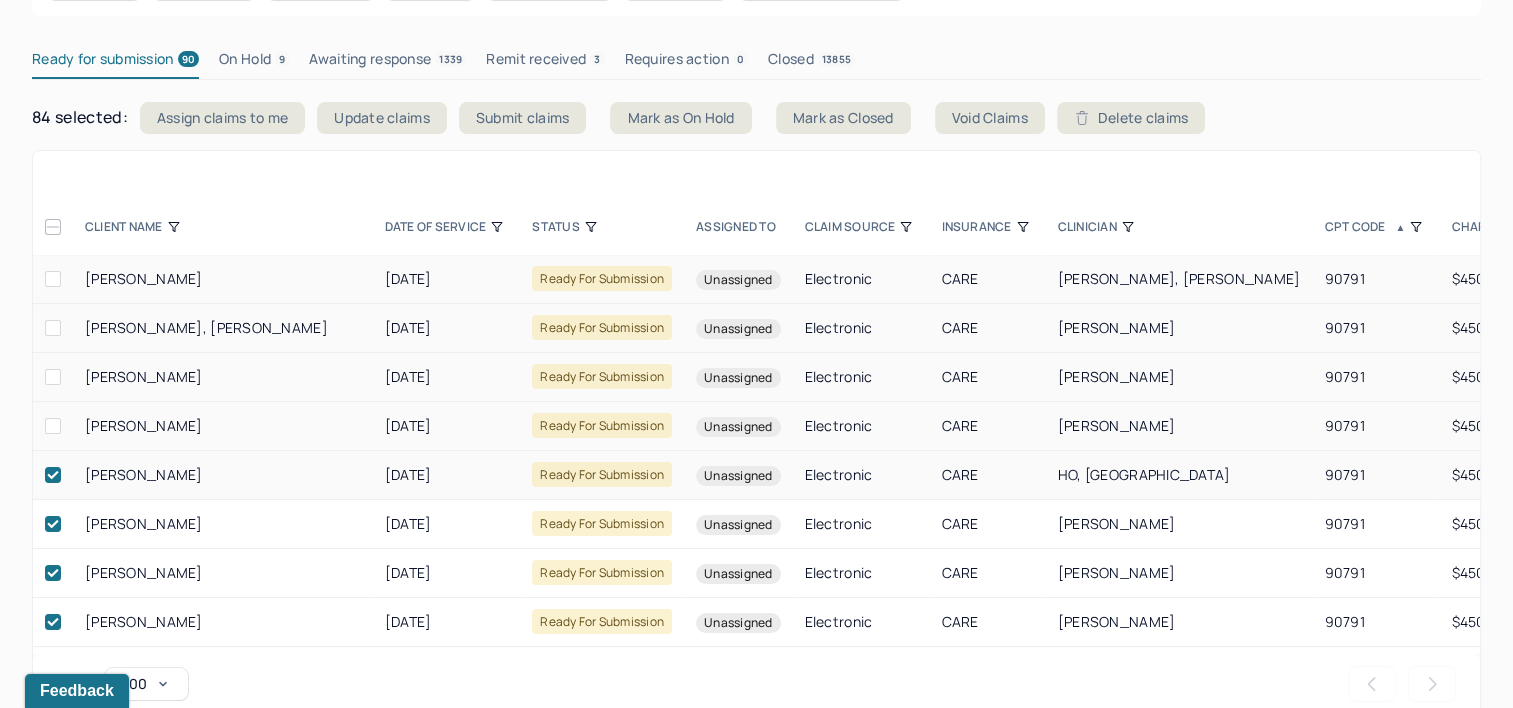click 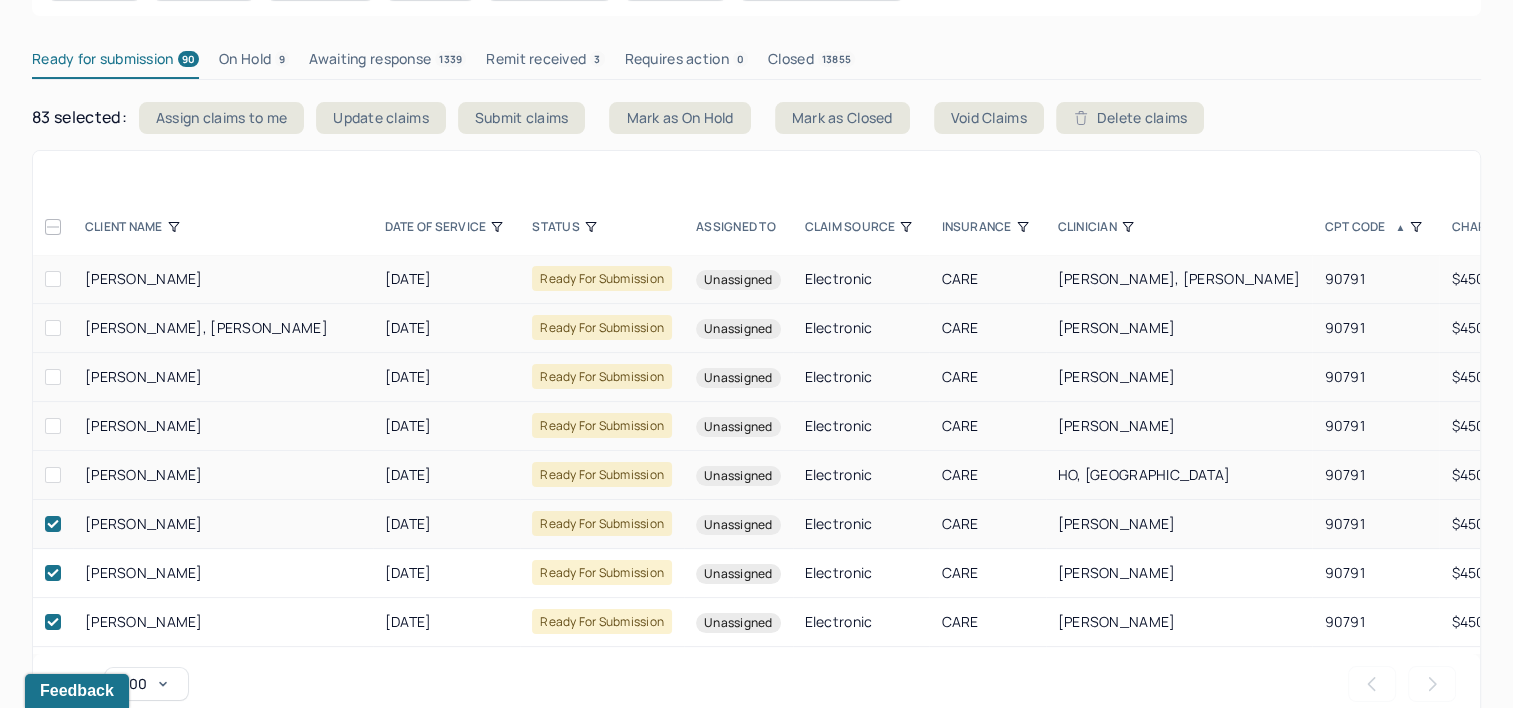 click at bounding box center [53, 524] 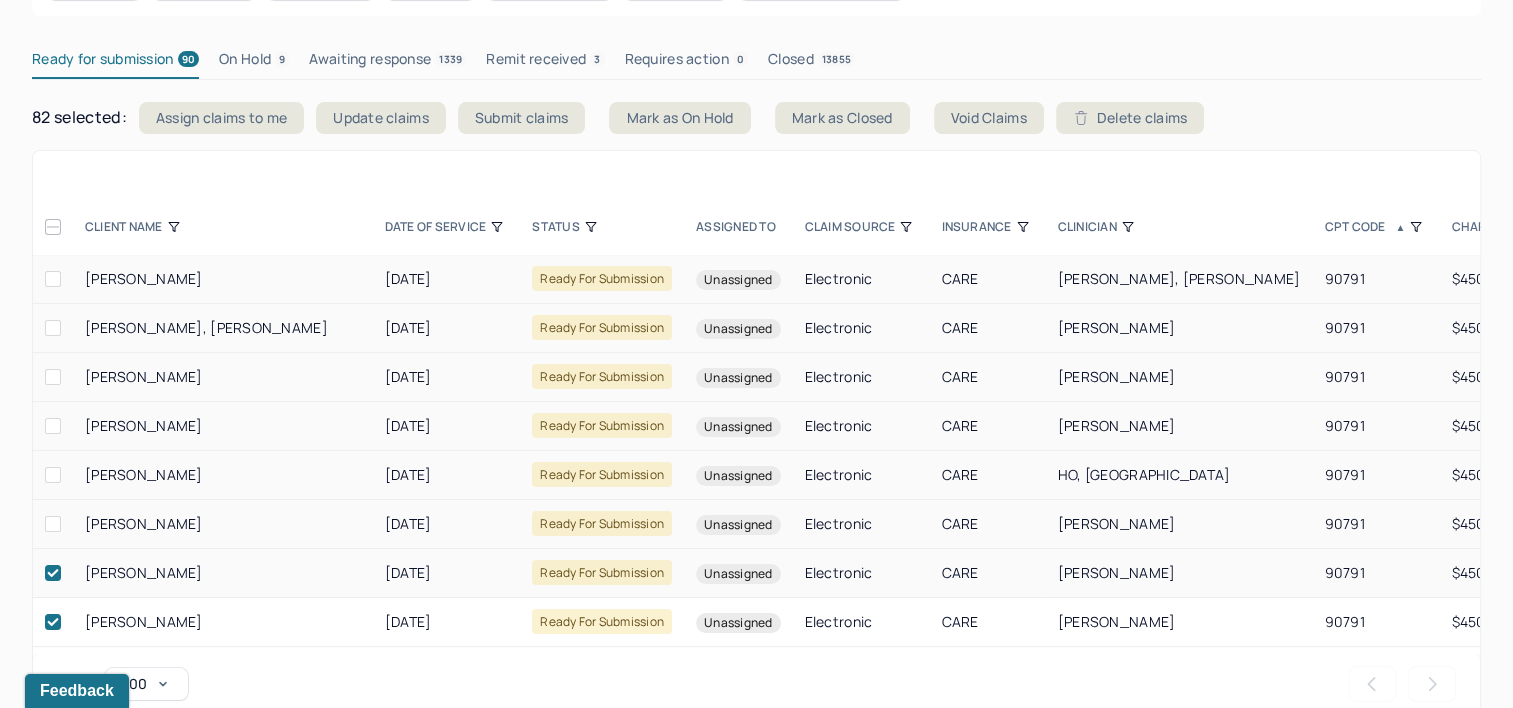 click 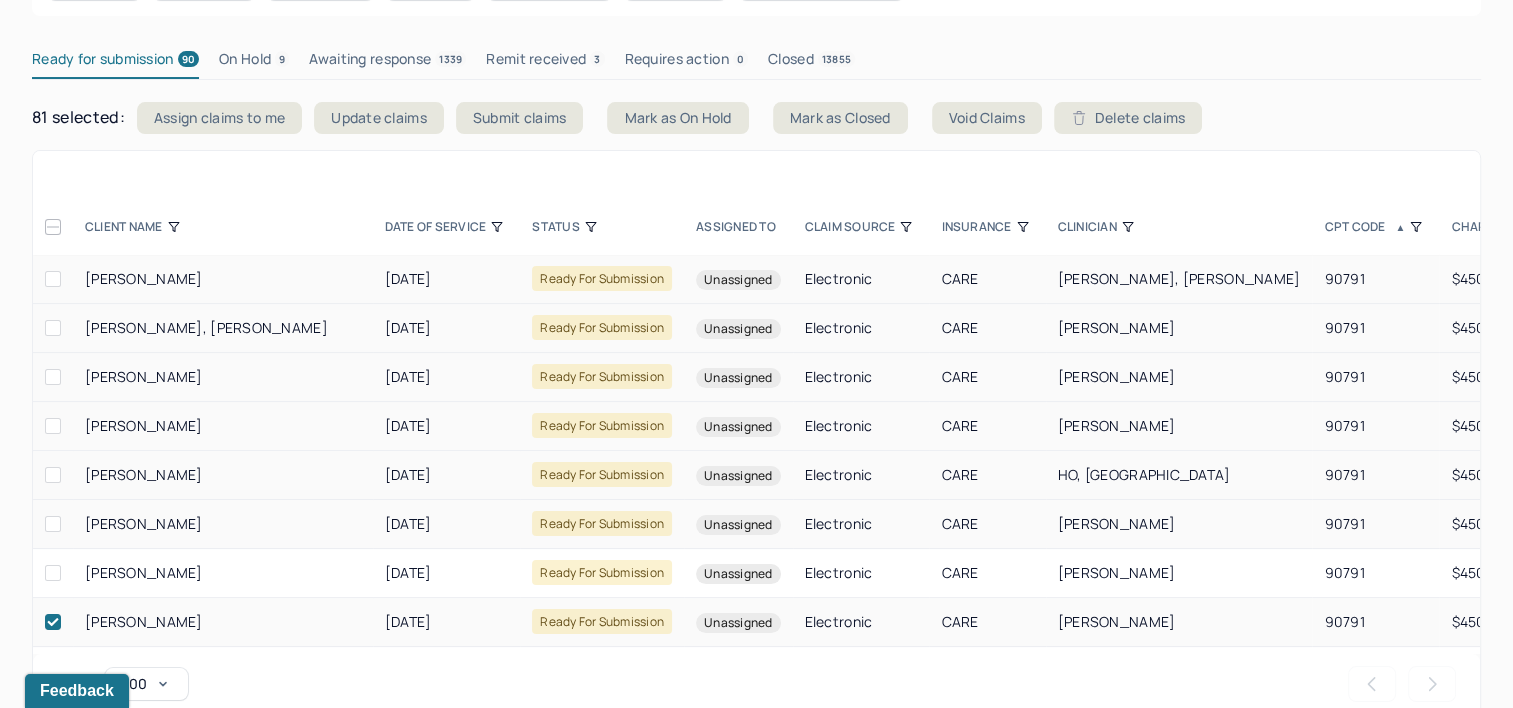 click 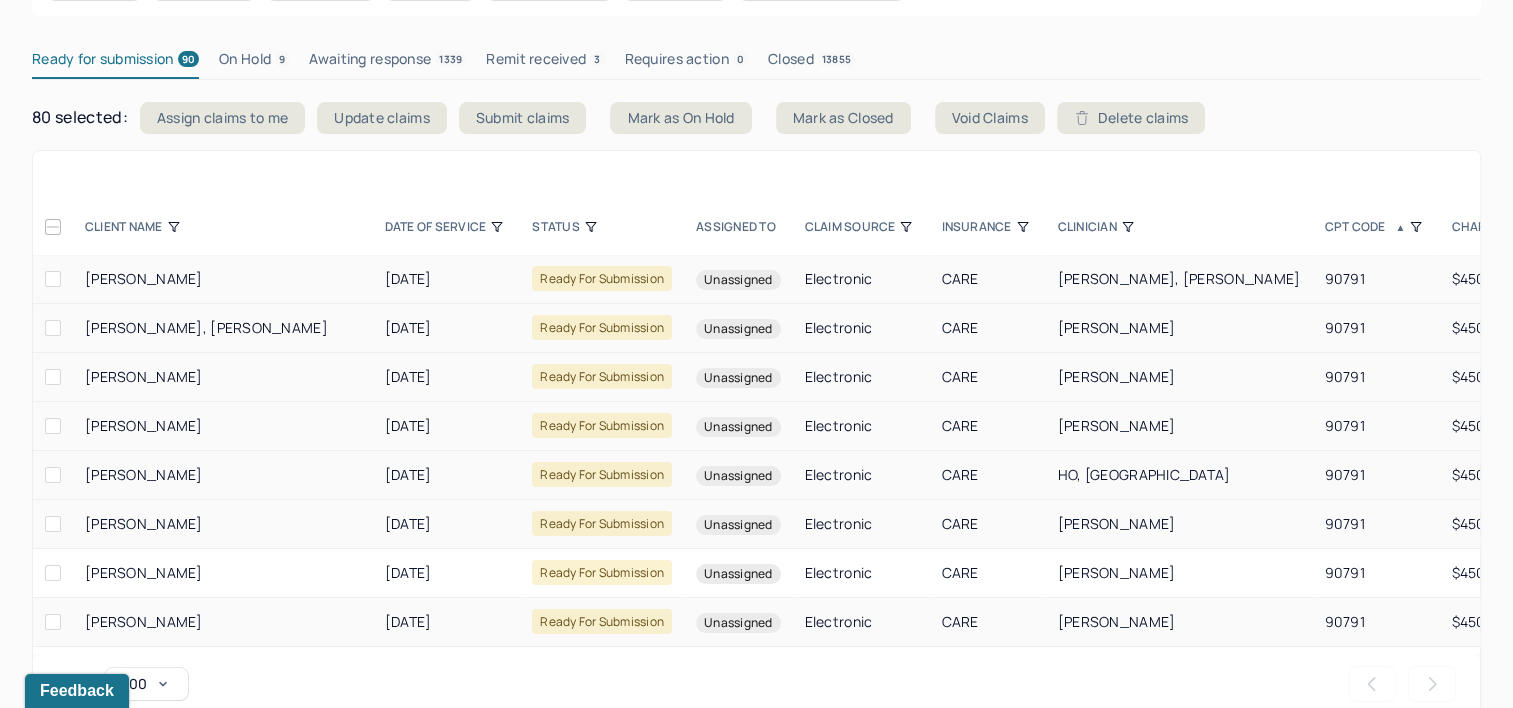 scroll, scrollTop: 200, scrollLeft: 0, axis: vertical 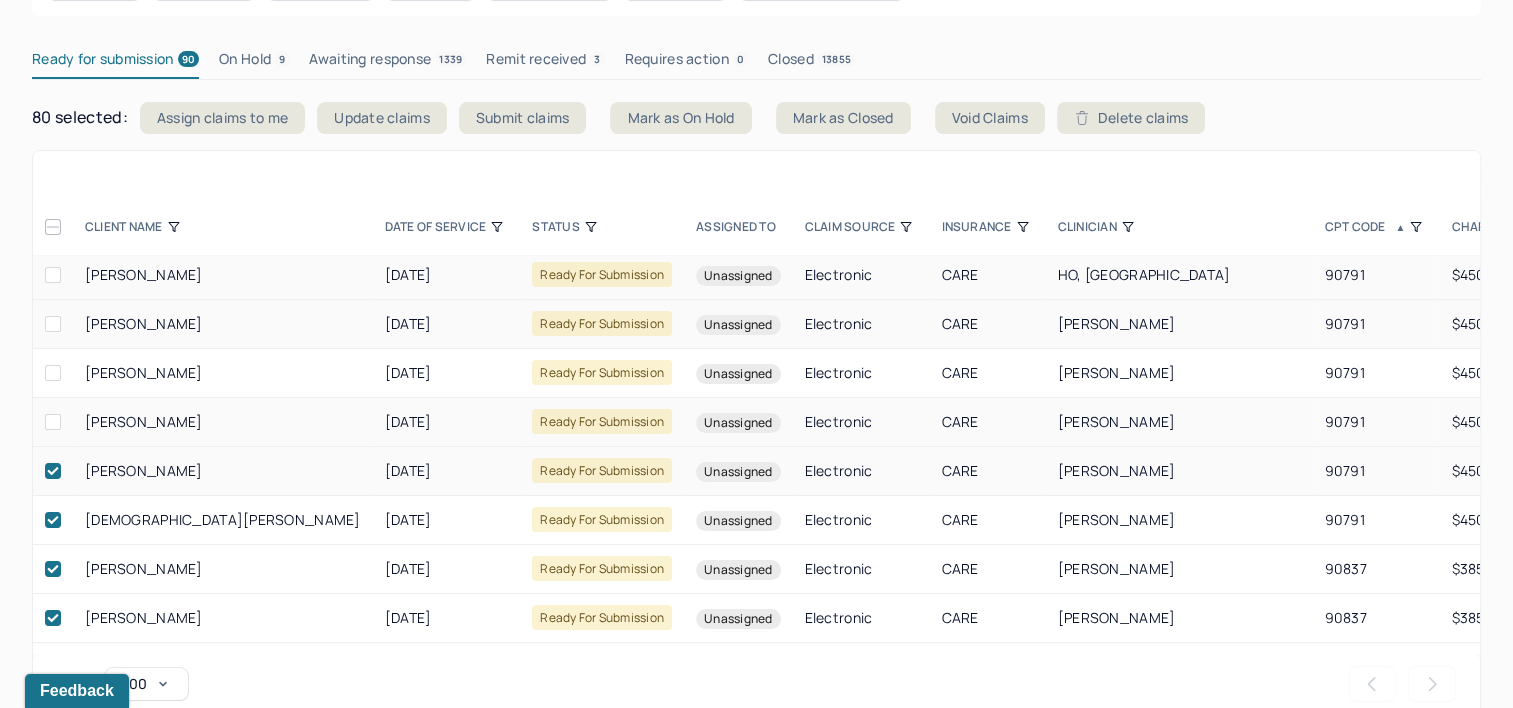 click 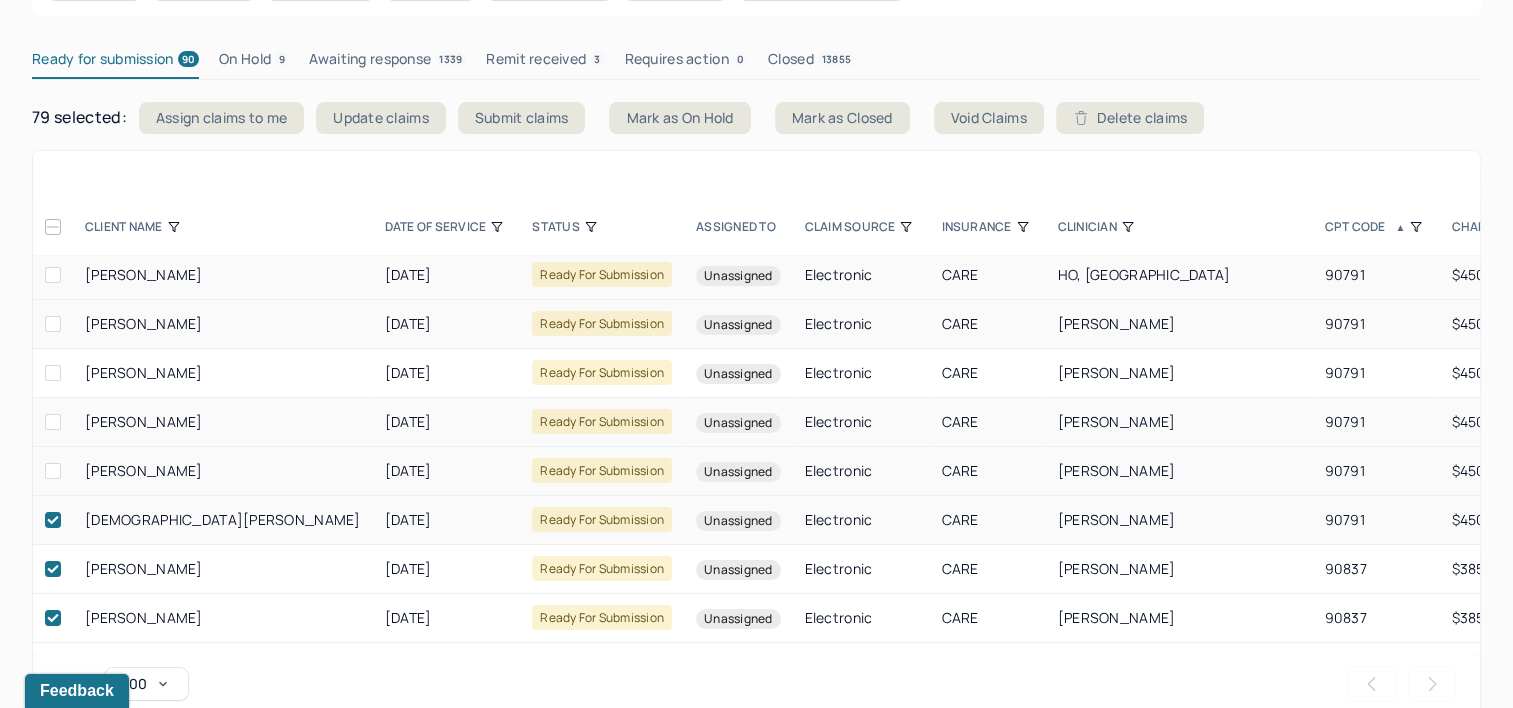 click 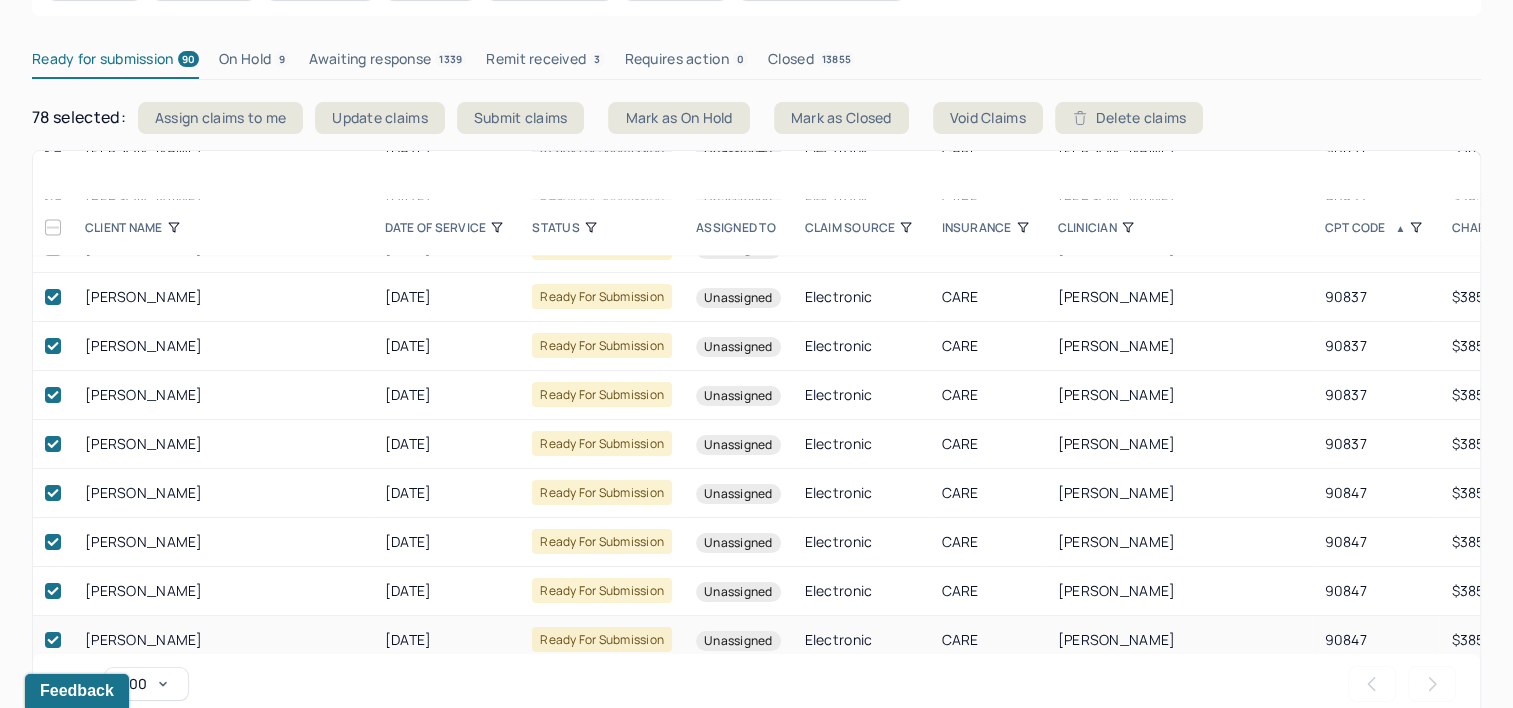 scroll, scrollTop: 3909, scrollLeft: 0, axis: vertical 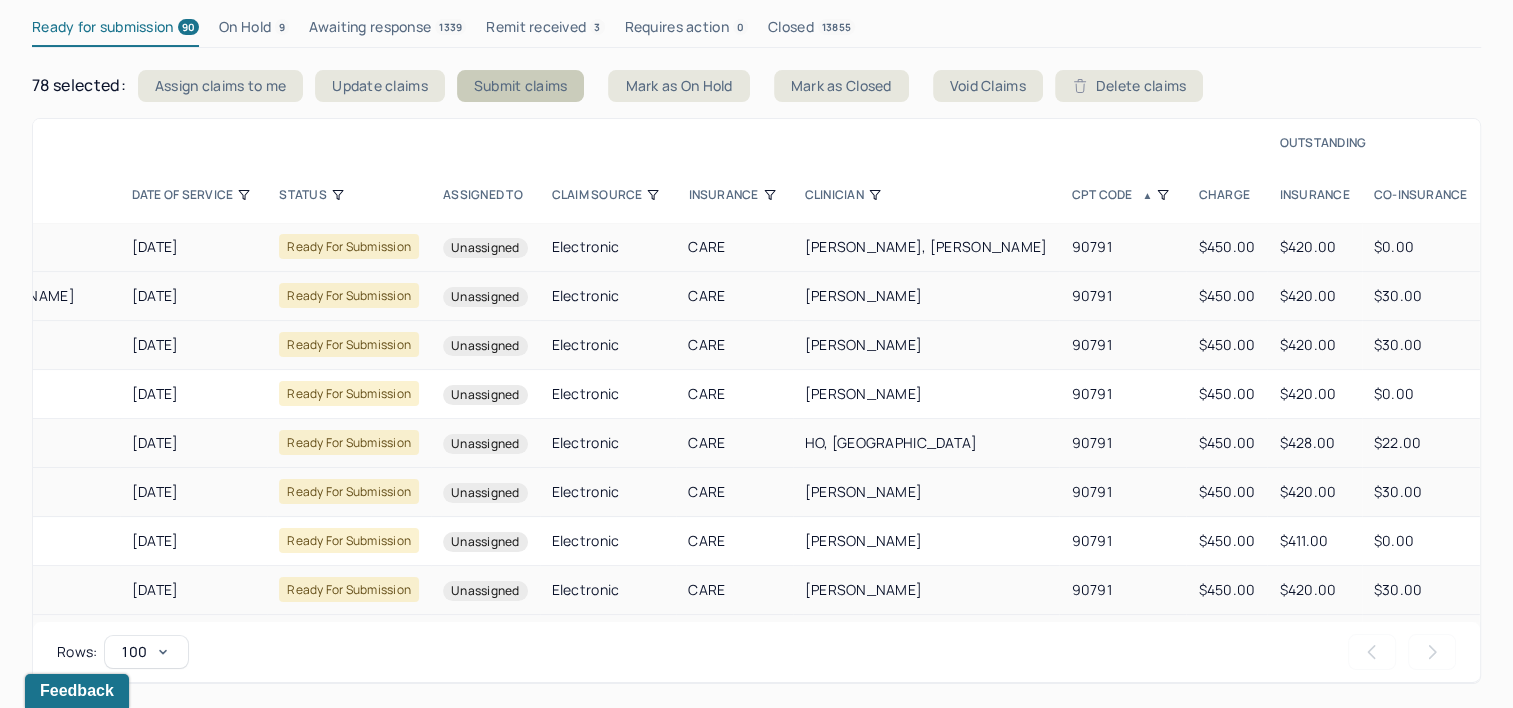click on "Submit claims" at bounding box center (521, 86) 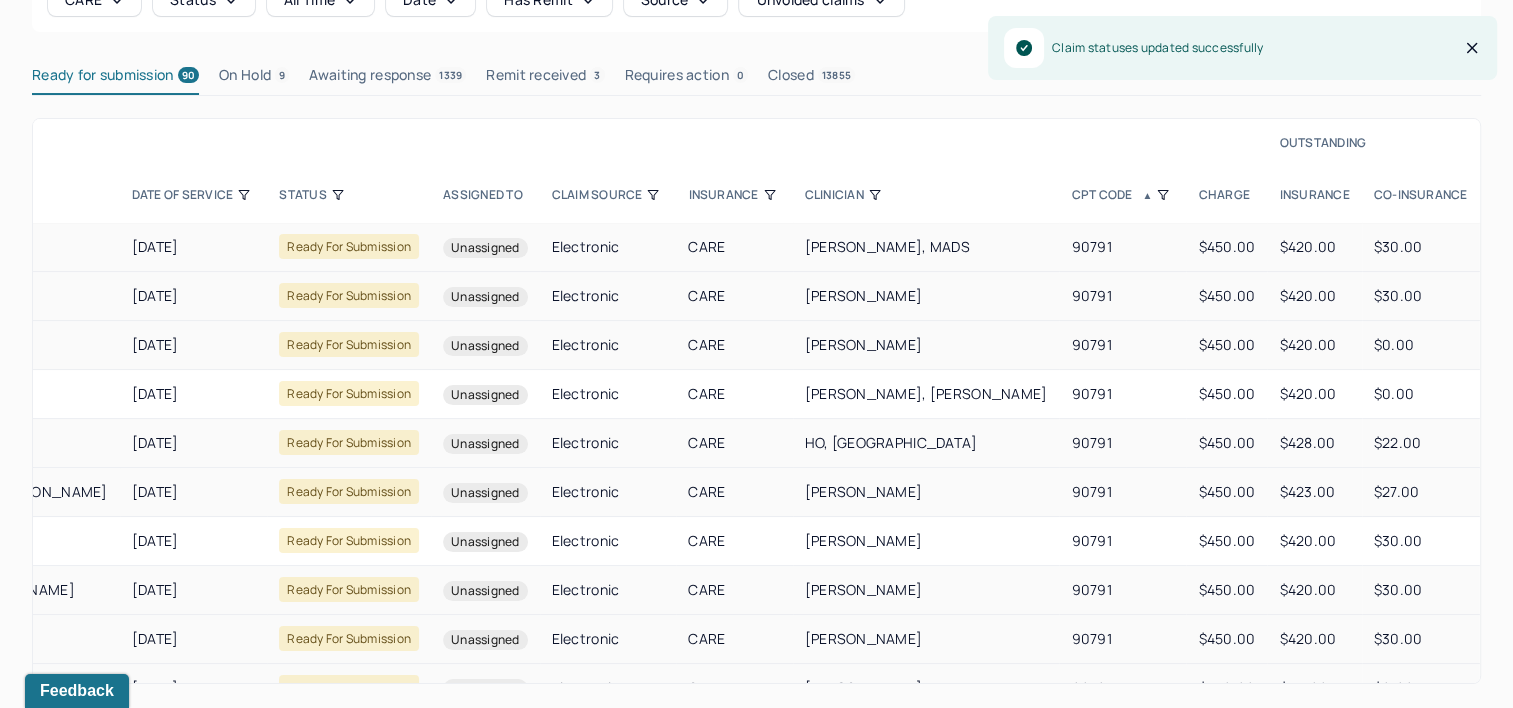 scroll, scrollTop: 184, scrollLeft: 0, axis: vertical 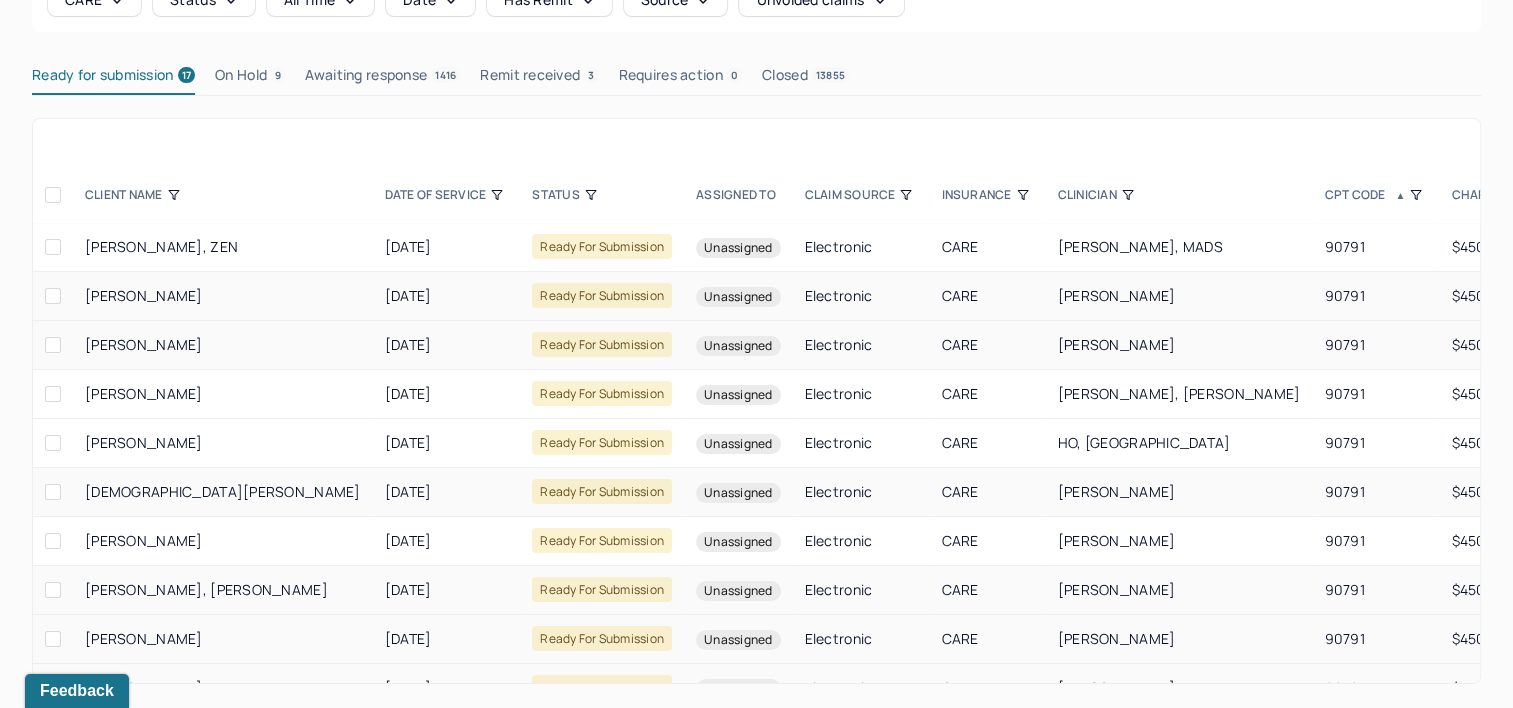 click at bounding box center (53, 195) 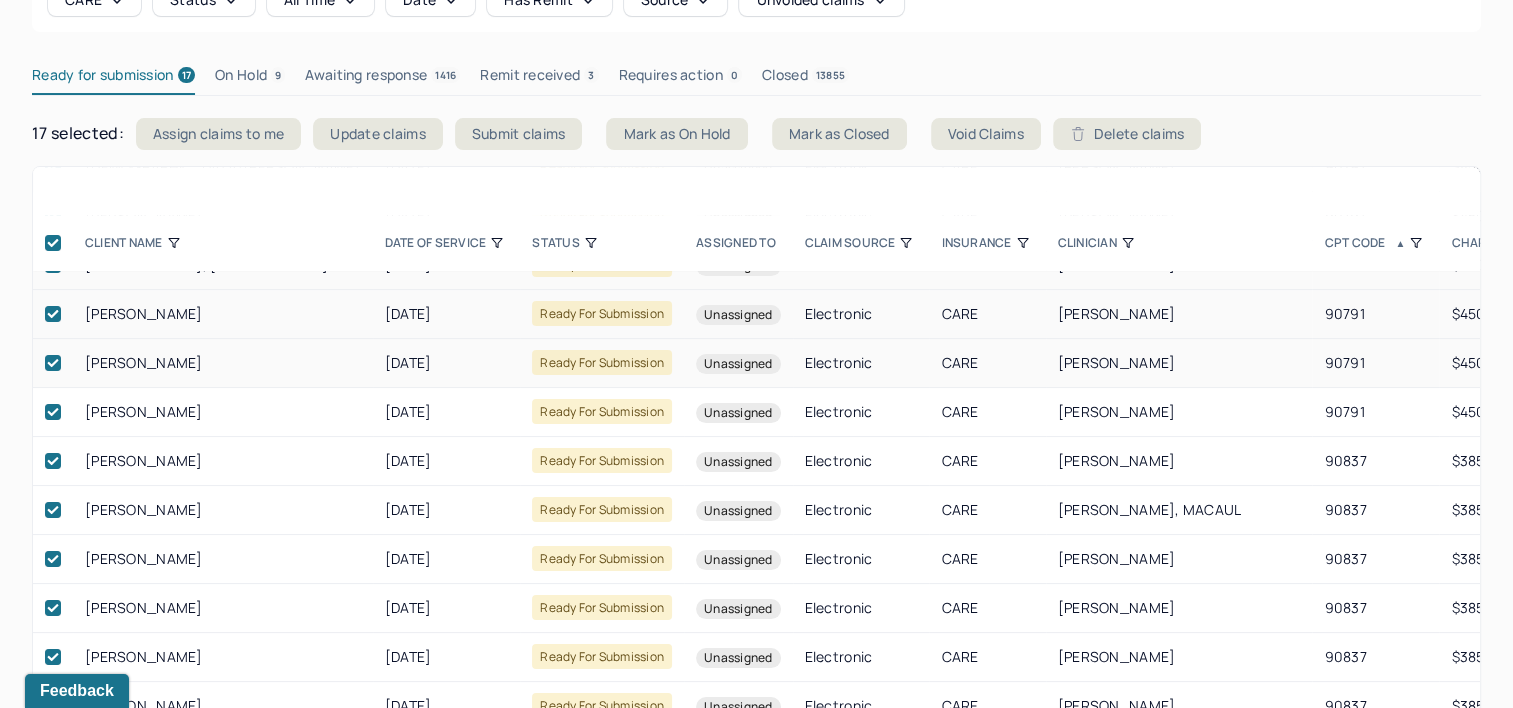 scroll, scrollTop: 384, scrollLeft: 0, axis: vertical 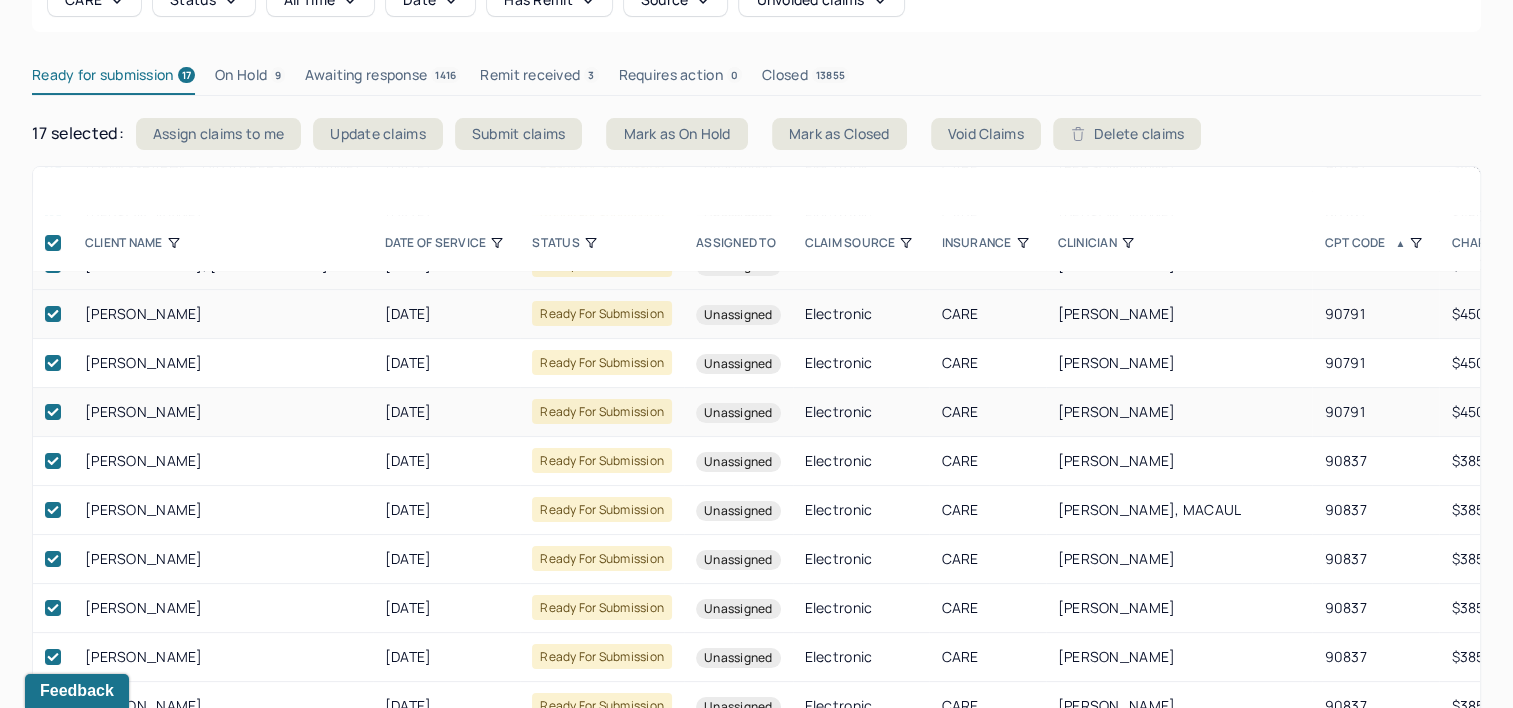 click 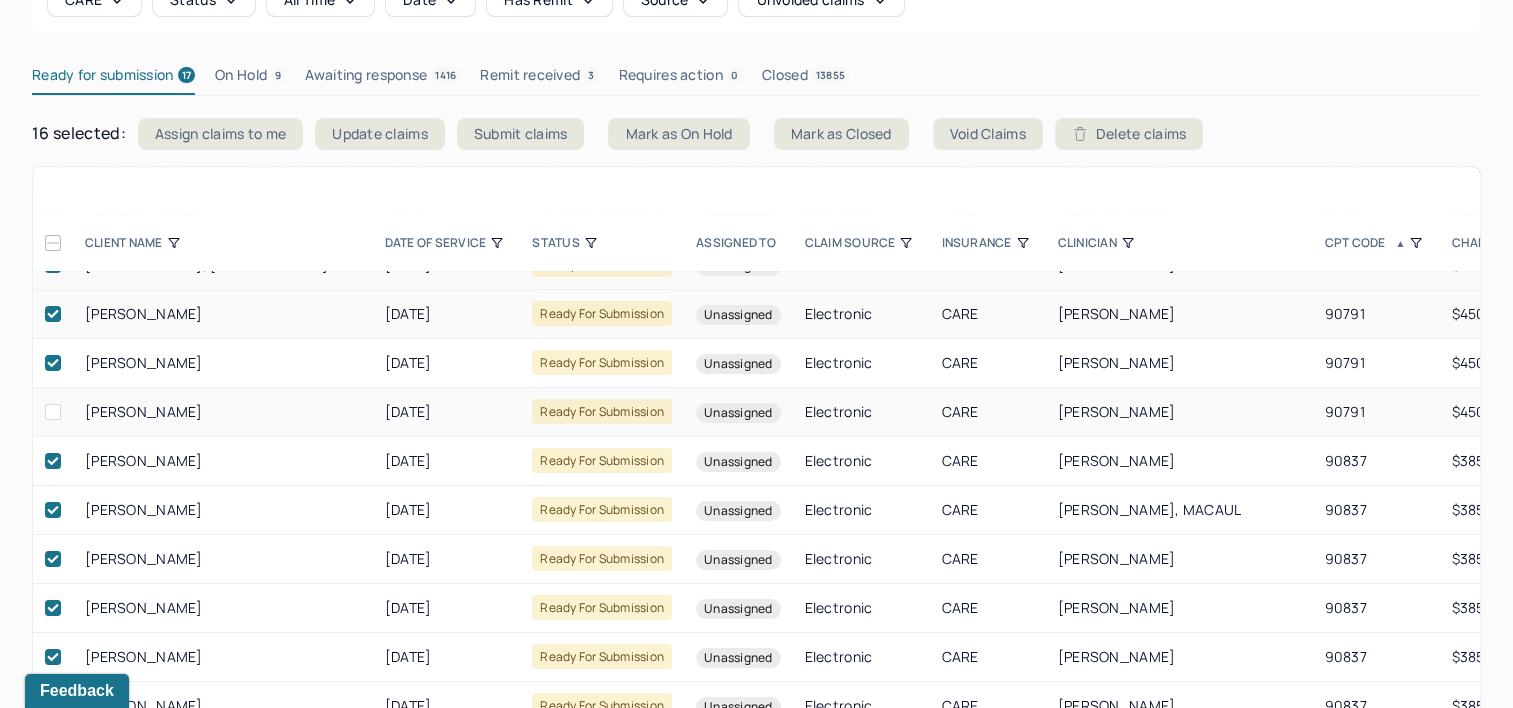 click 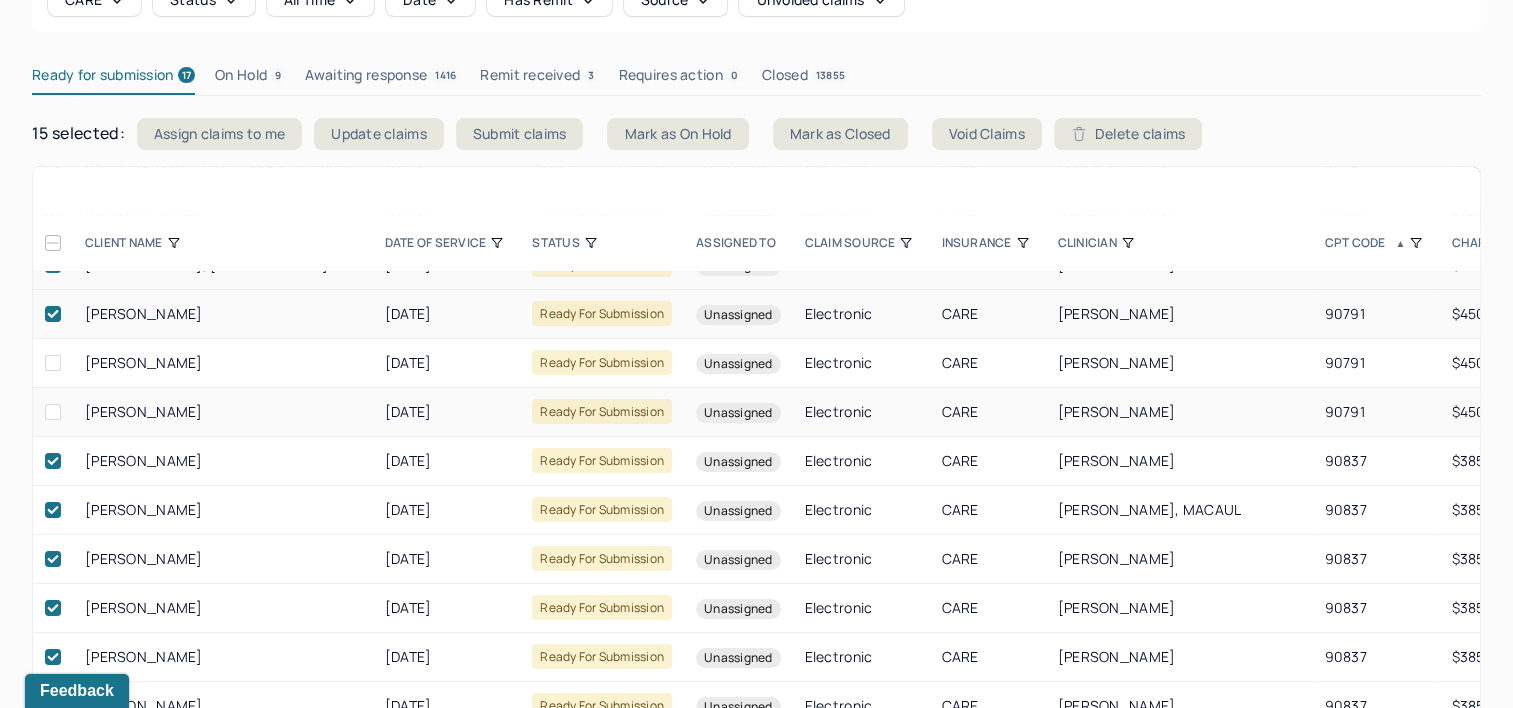 click 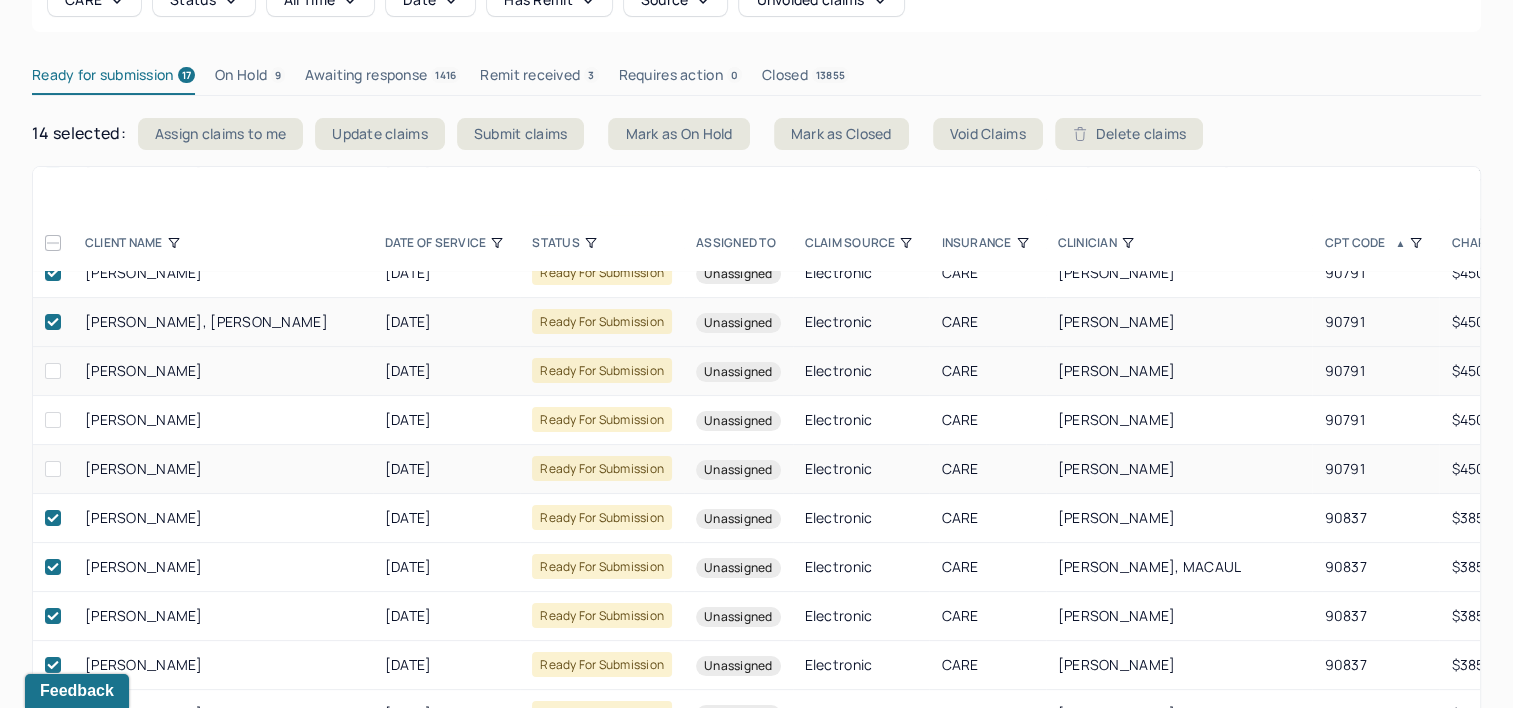 scroll, scrollTop: 284, scrollLeft: 0, axis: vertical 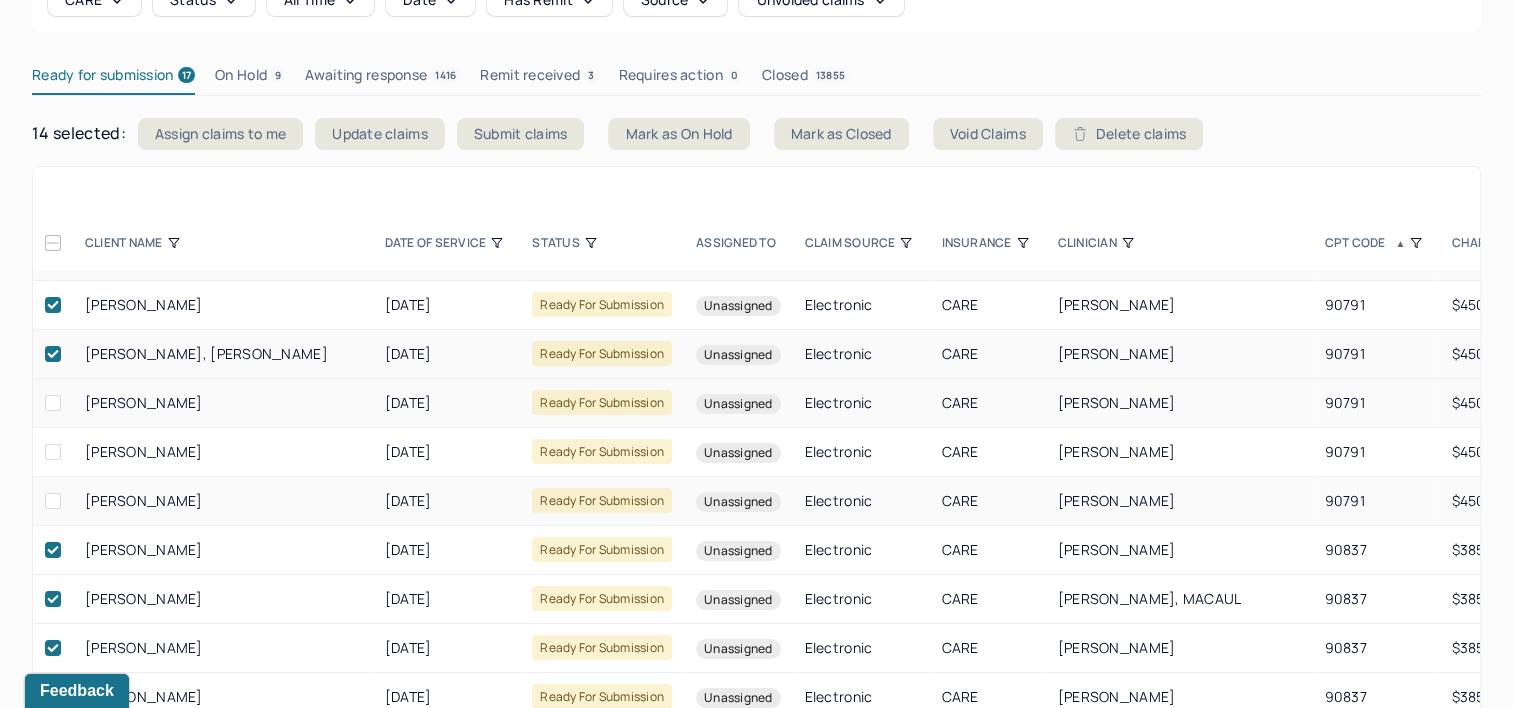 click 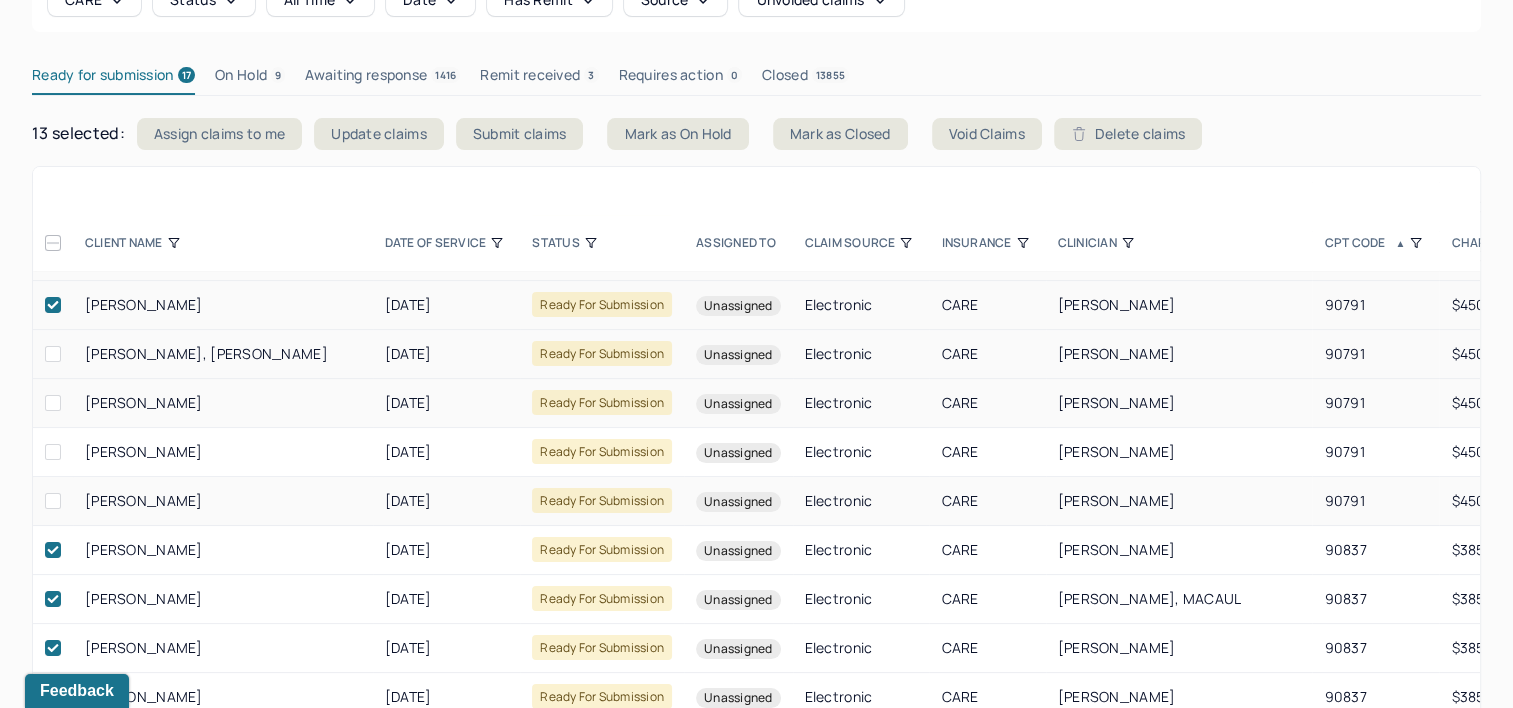 click at bounding box center (53, 305) 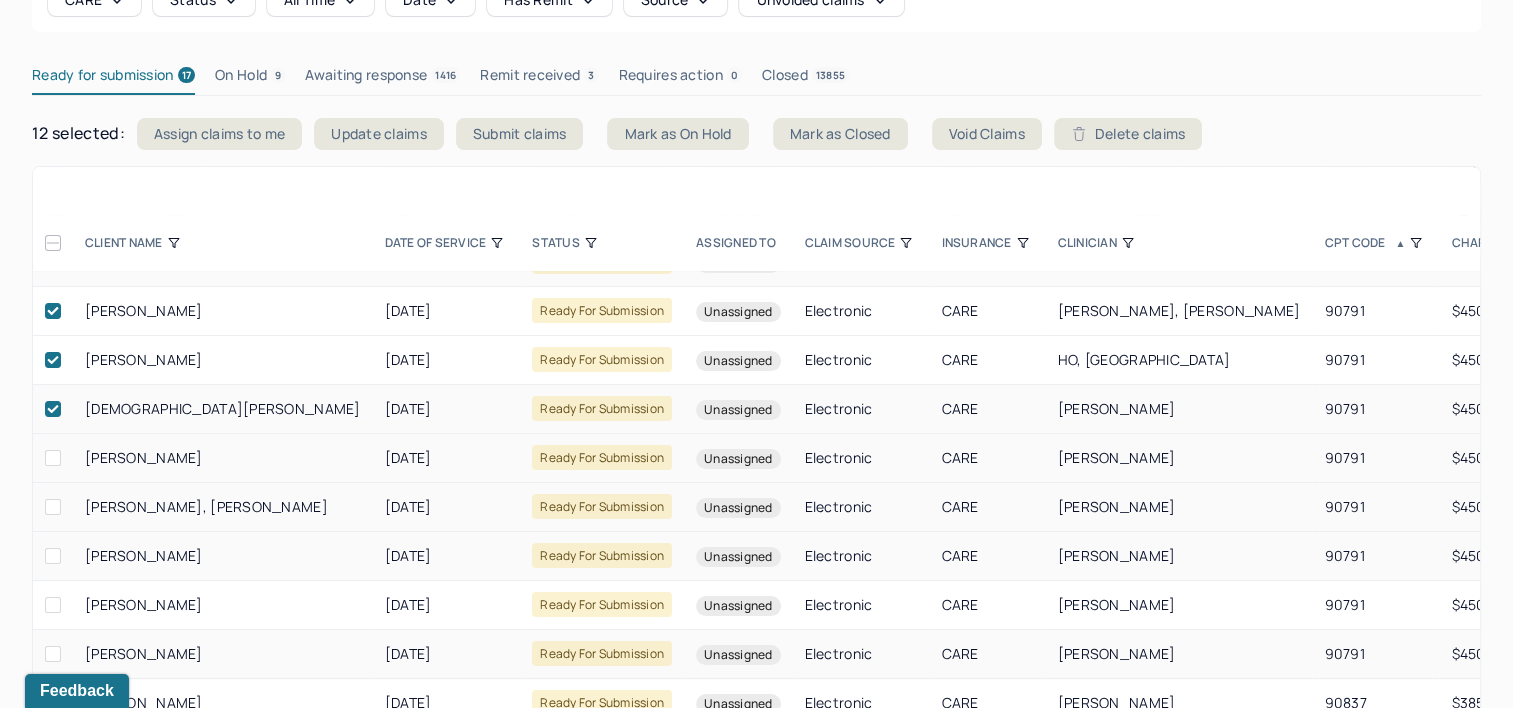 scroll, scrollTop: 84, scrollLeft: 0, axis: vertical 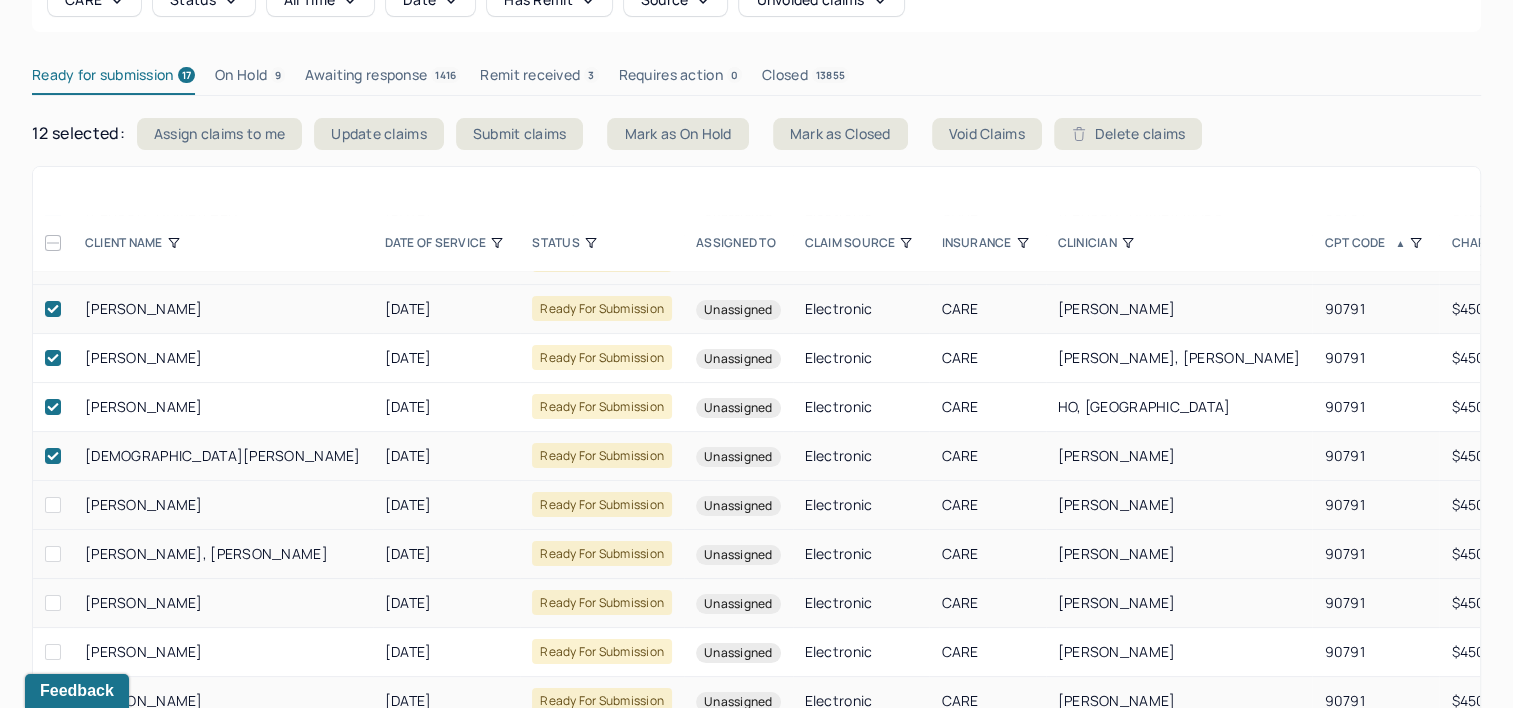 click 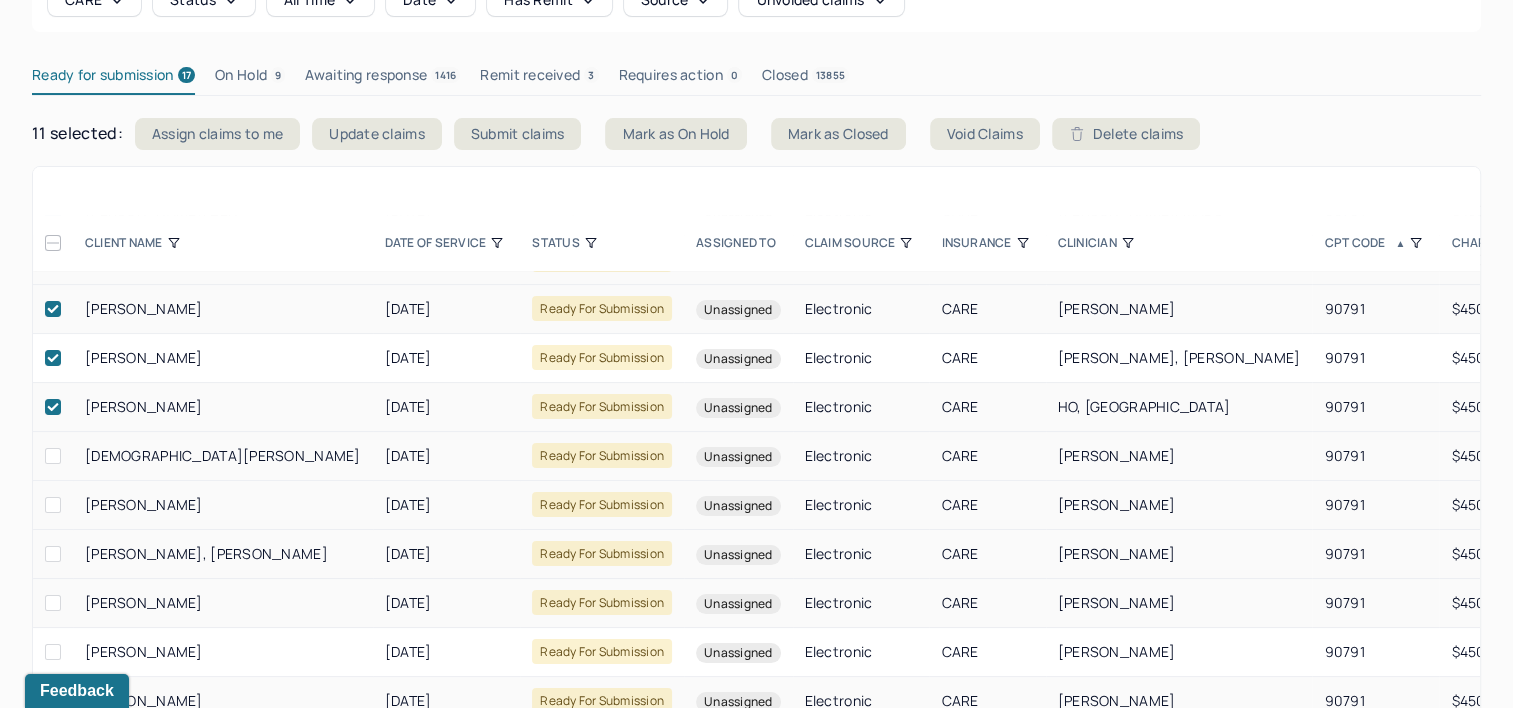 click 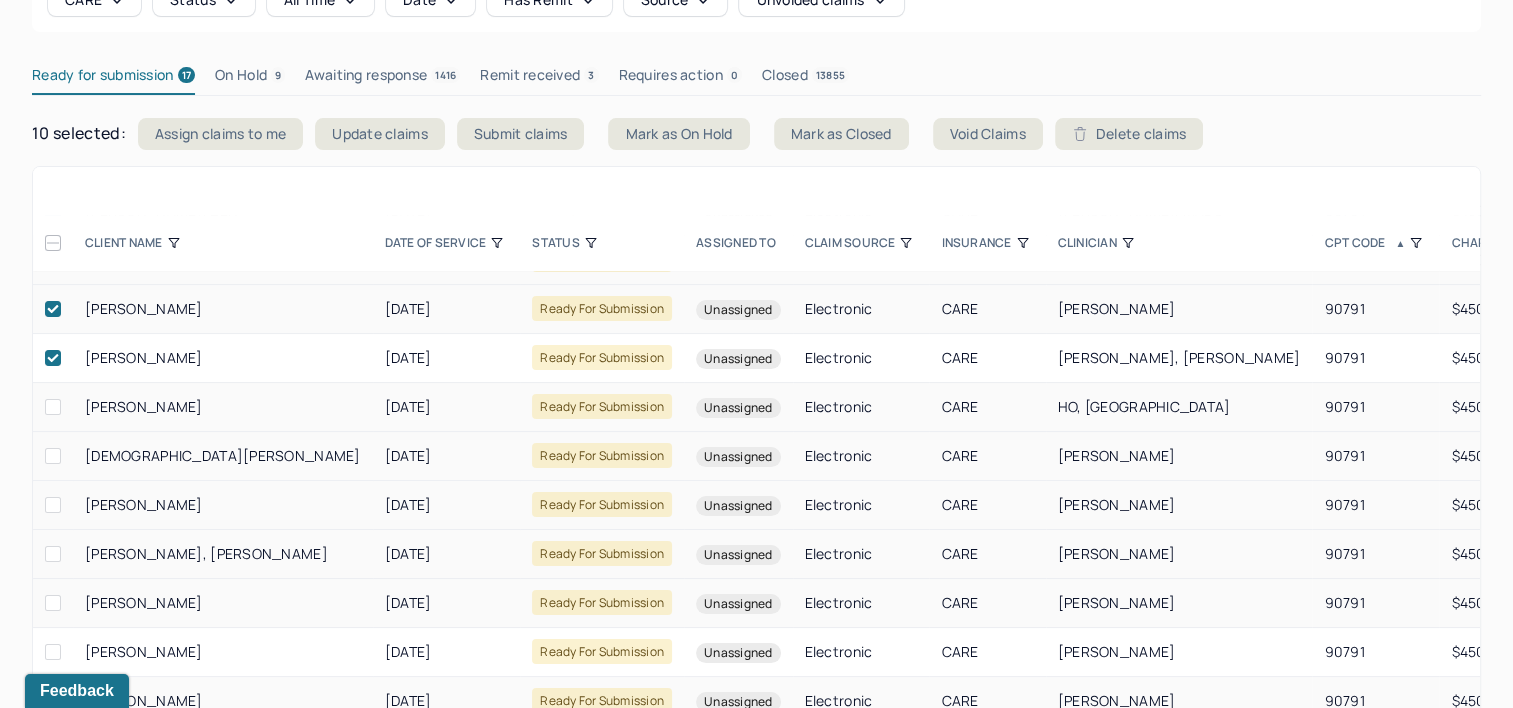 click 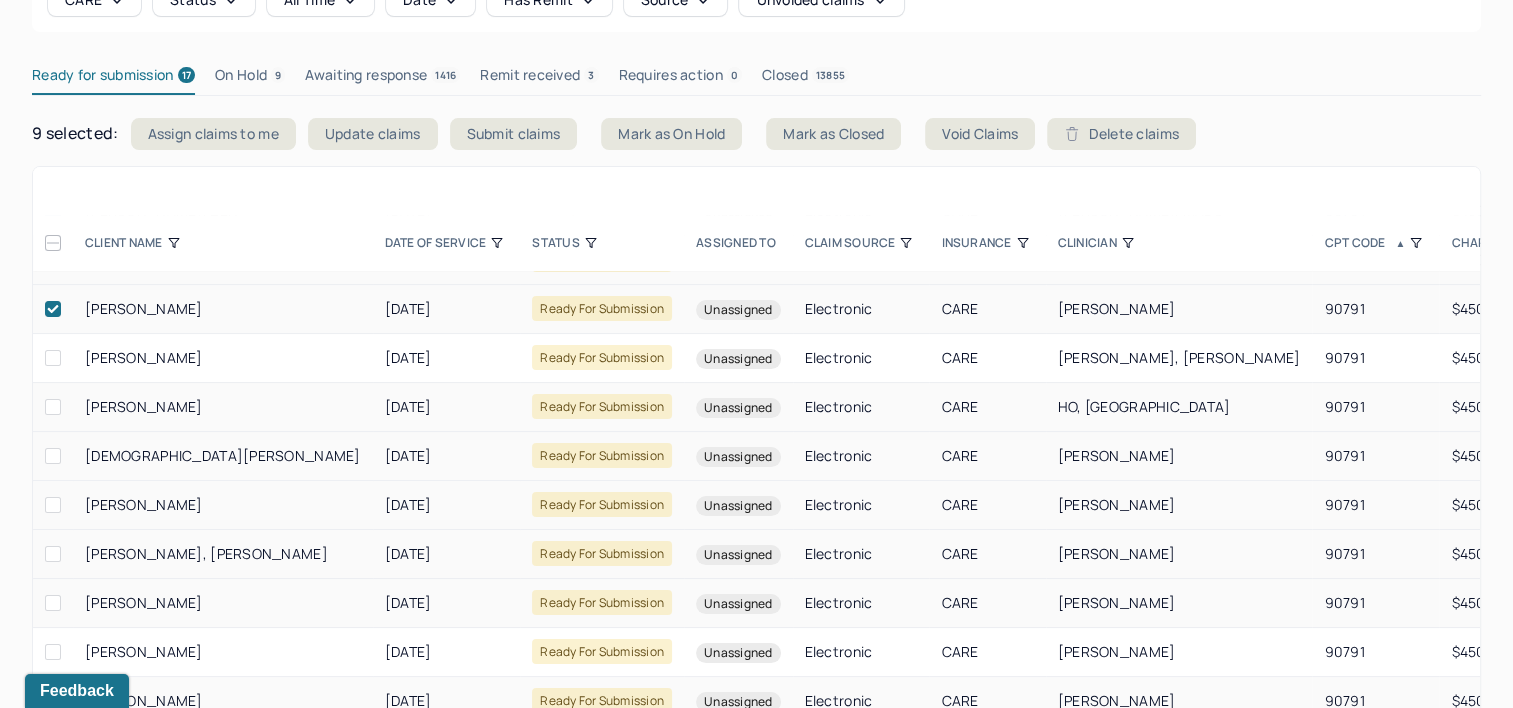 click 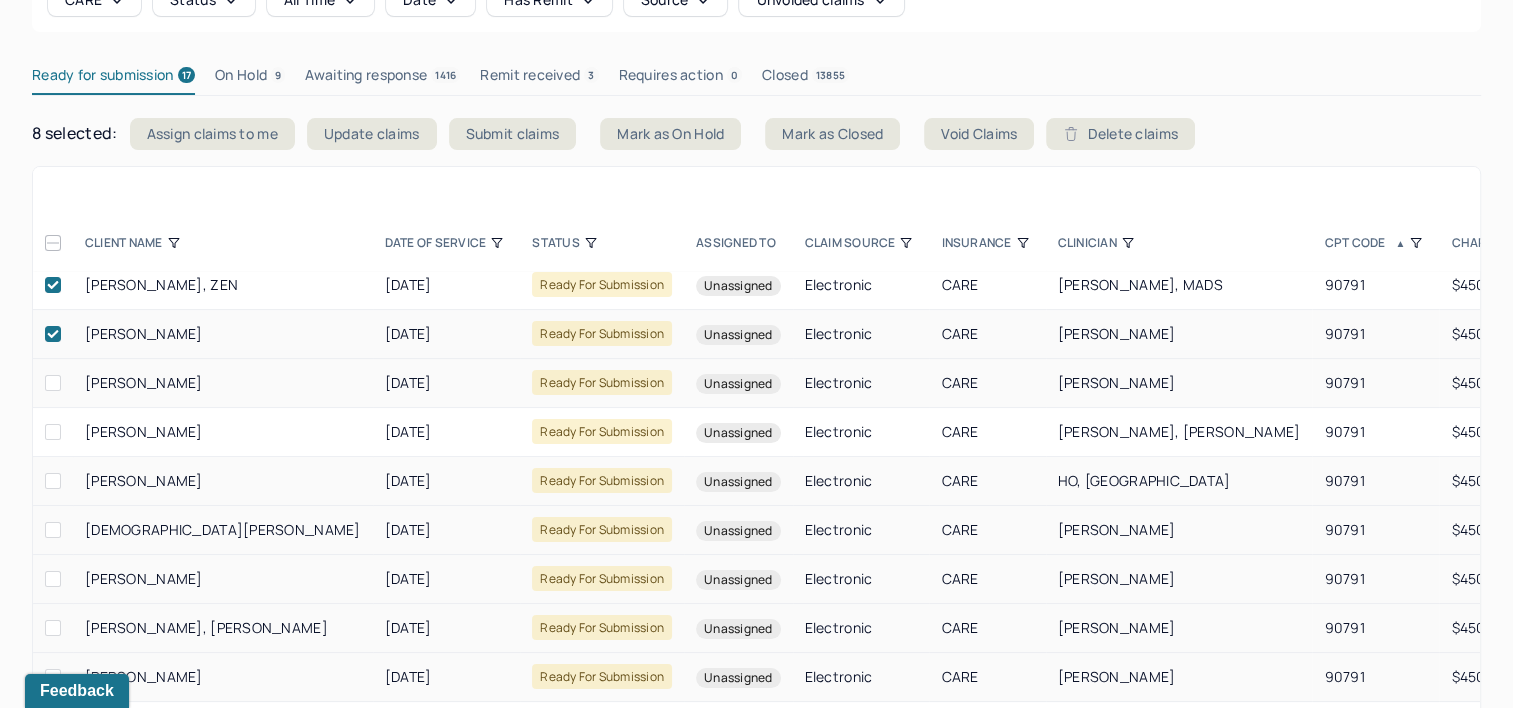 scroll, scrollTop: 0, scrollLeft: 0, axis: both 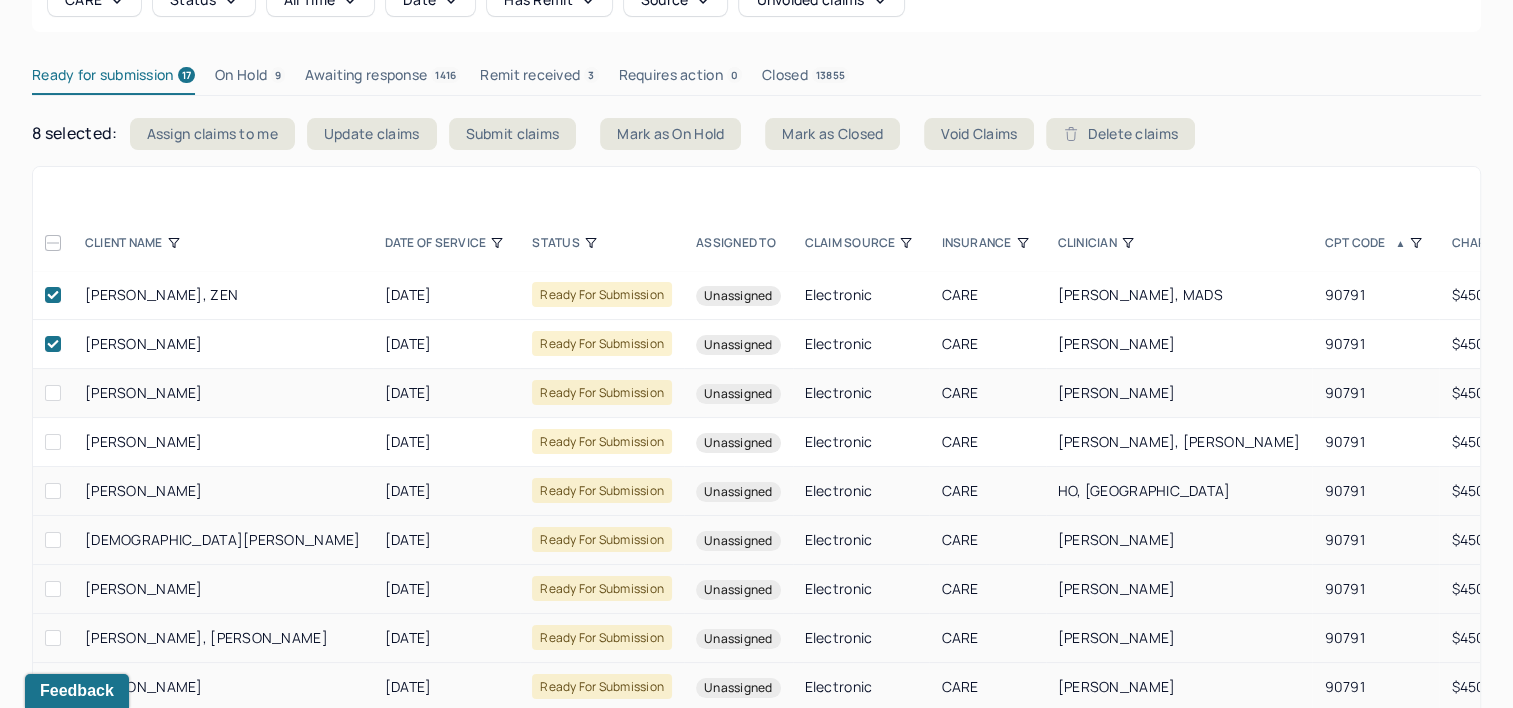 click 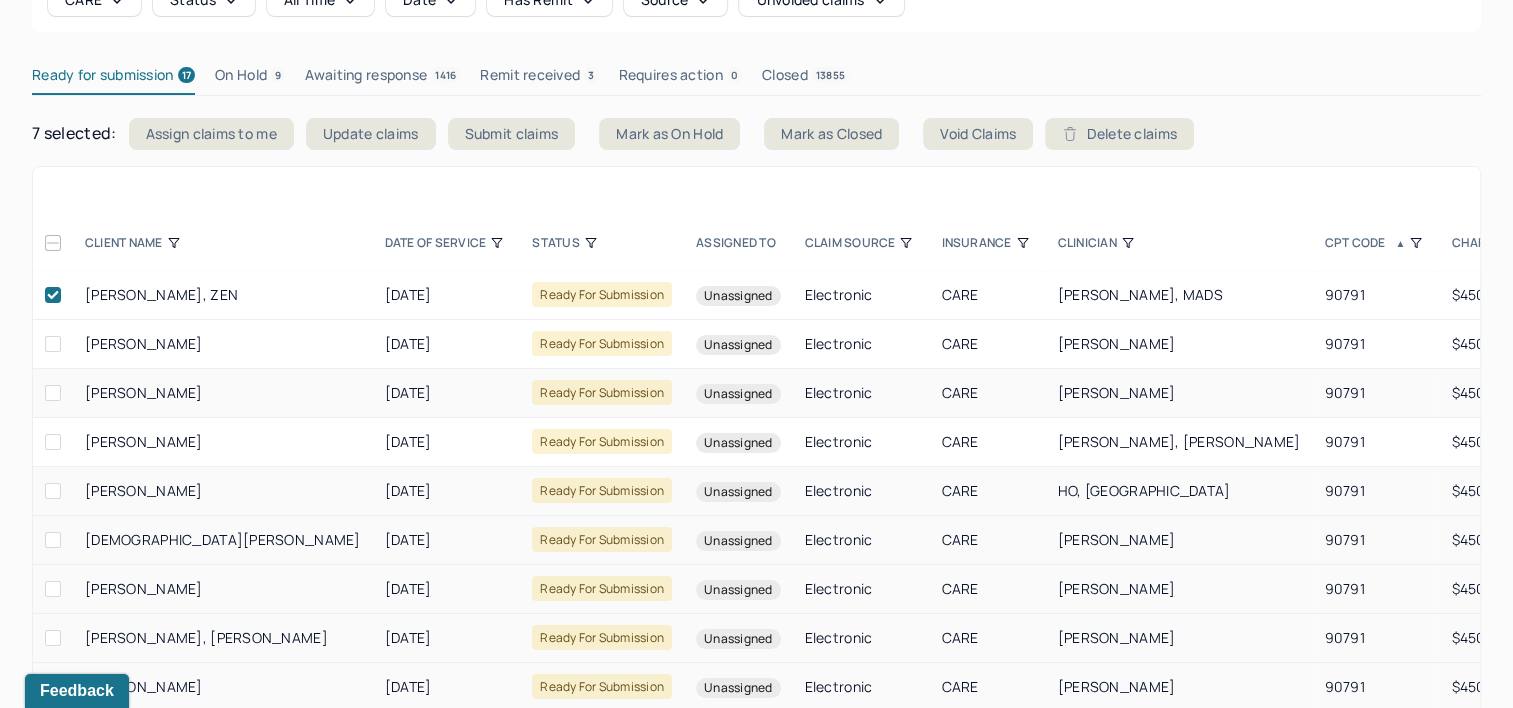 click 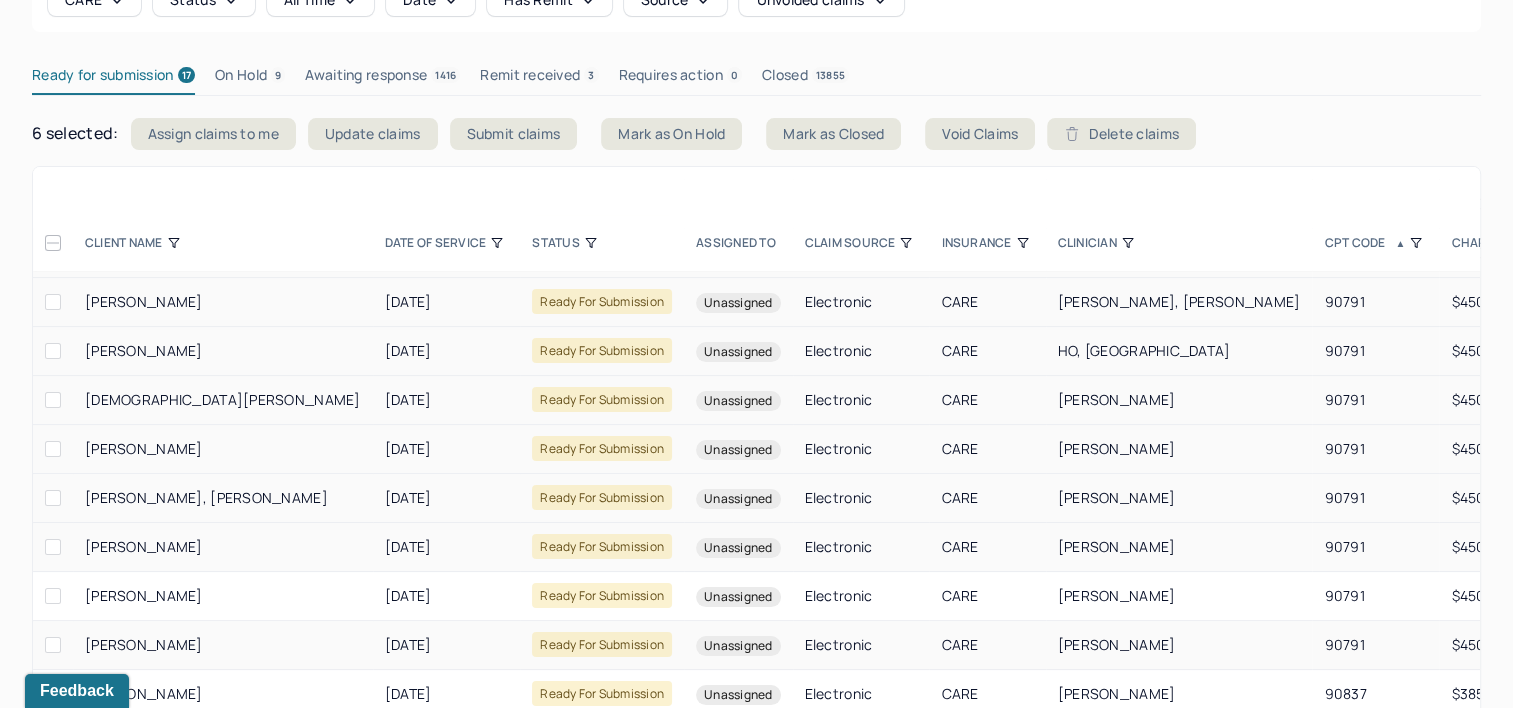 scroll, scrollTop: 384, scrollLeft: 0, axis: vertical 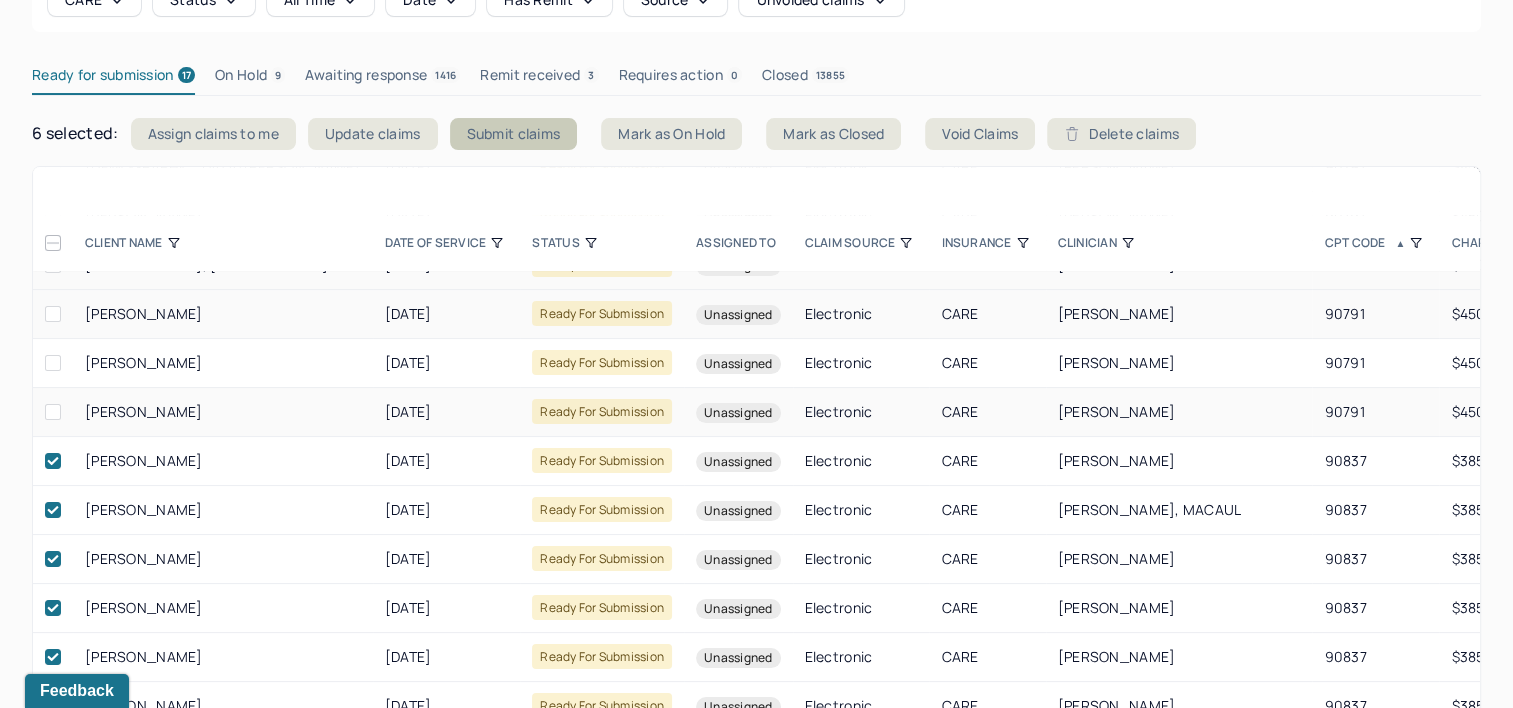 click on "Submit claims" at bounding box center (514, 134) 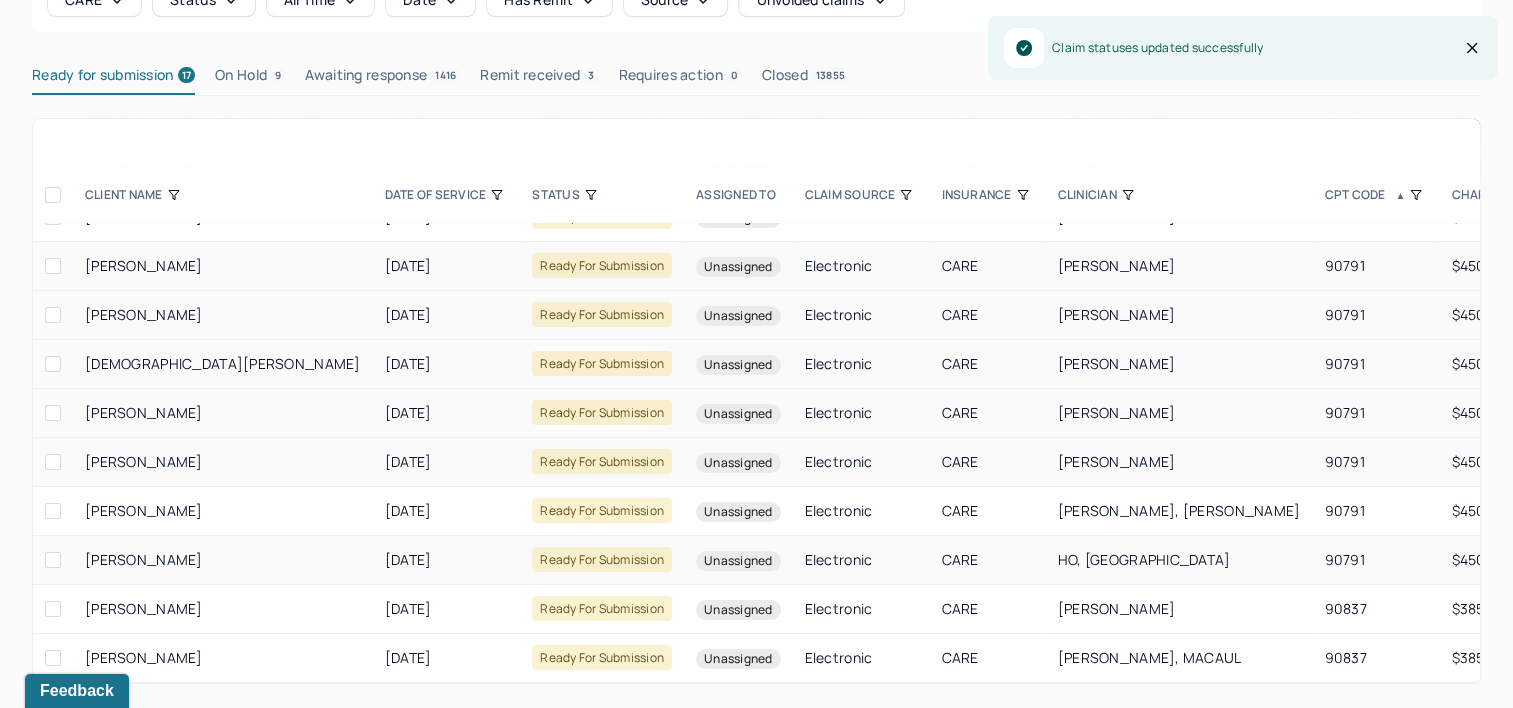 scroll, scrollTop: 188, scrollLeft: 0, axis: vertical 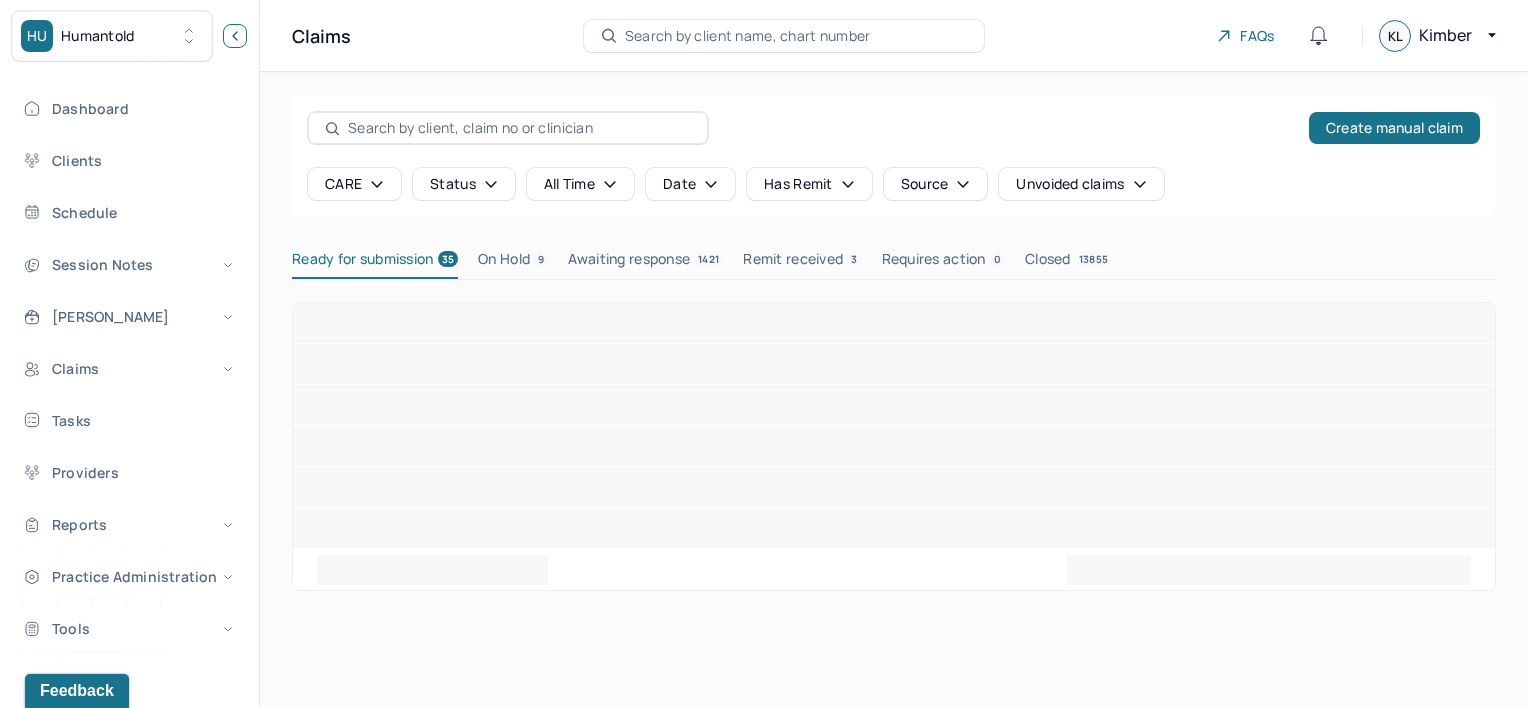 click at bounding box center [235, 36] 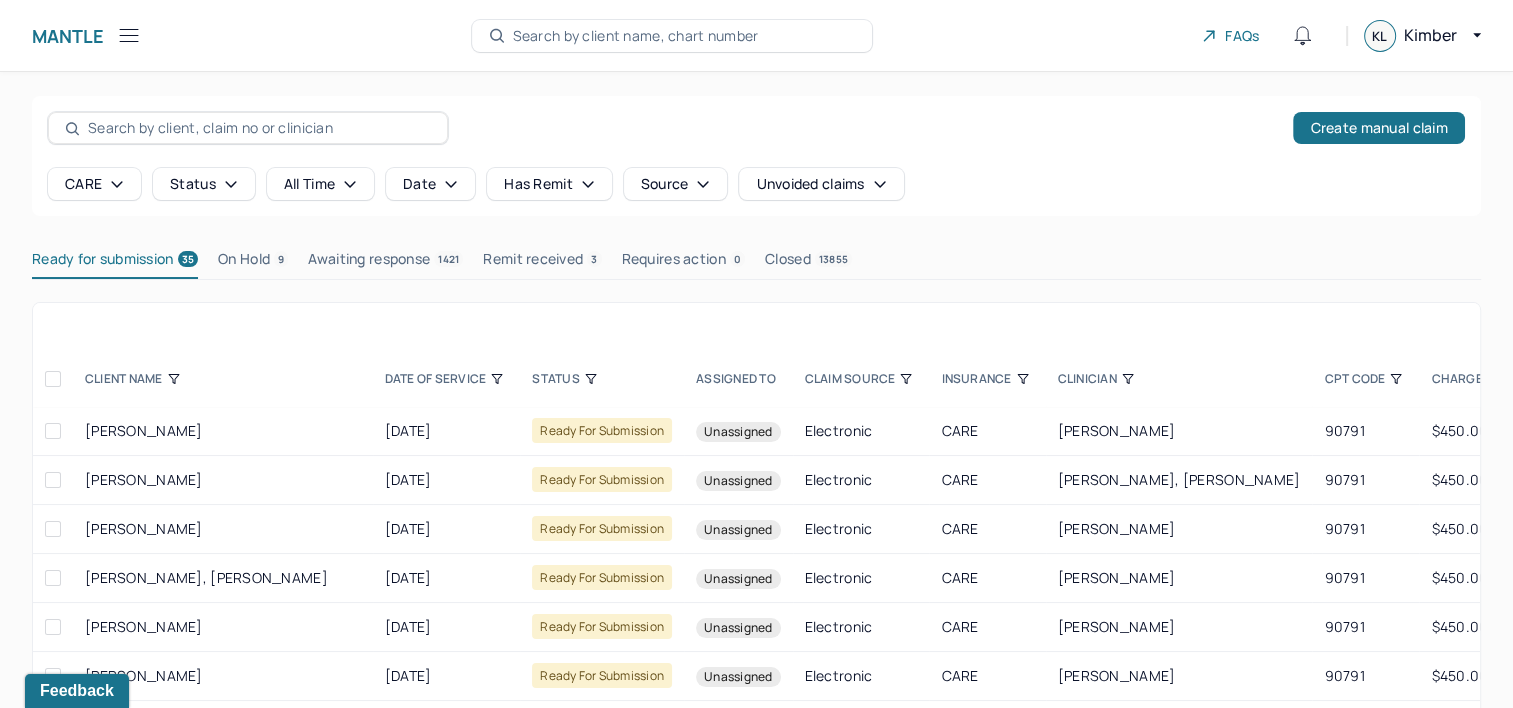click on "CPT CODE" at bounding box center (1365, 379) 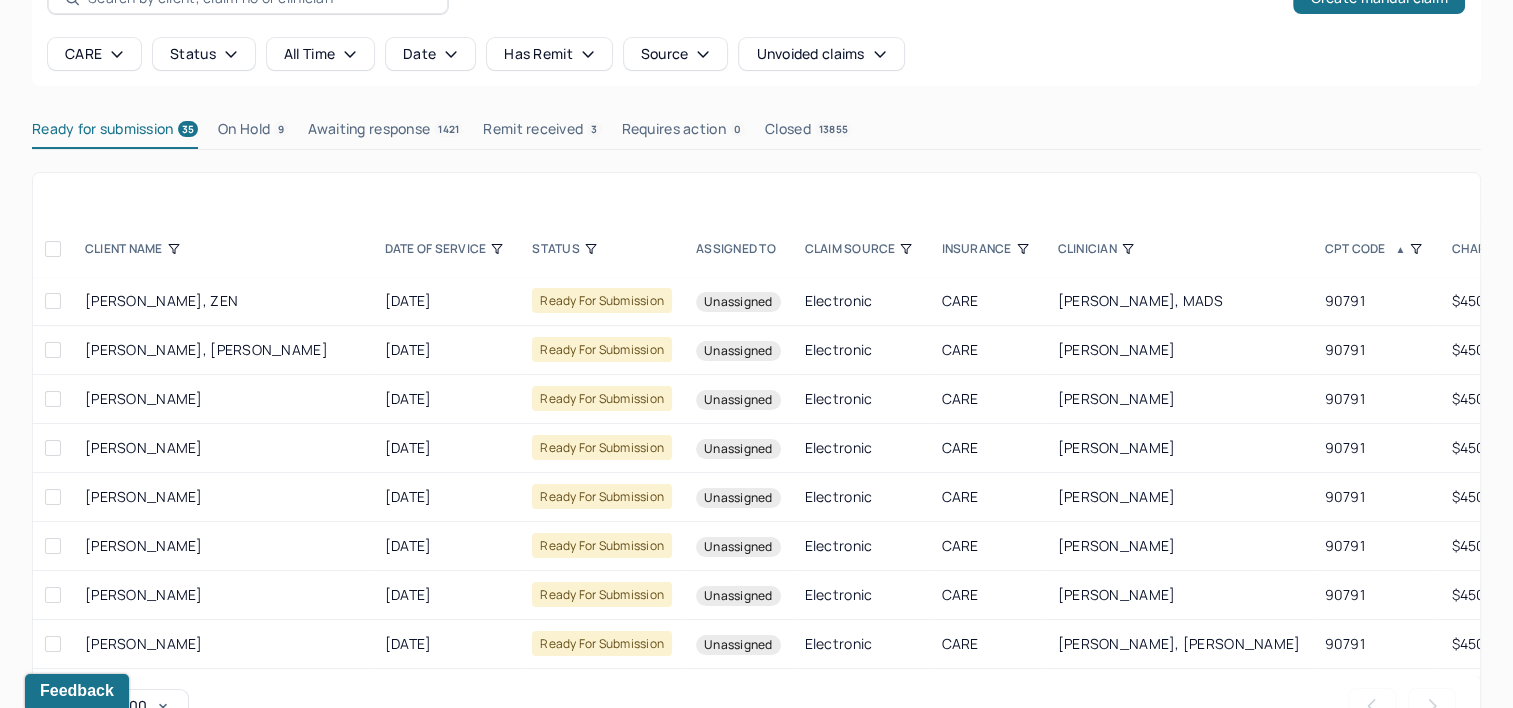 scroll, scrollTop: 184, scrollLeft: 0, axis: vertical 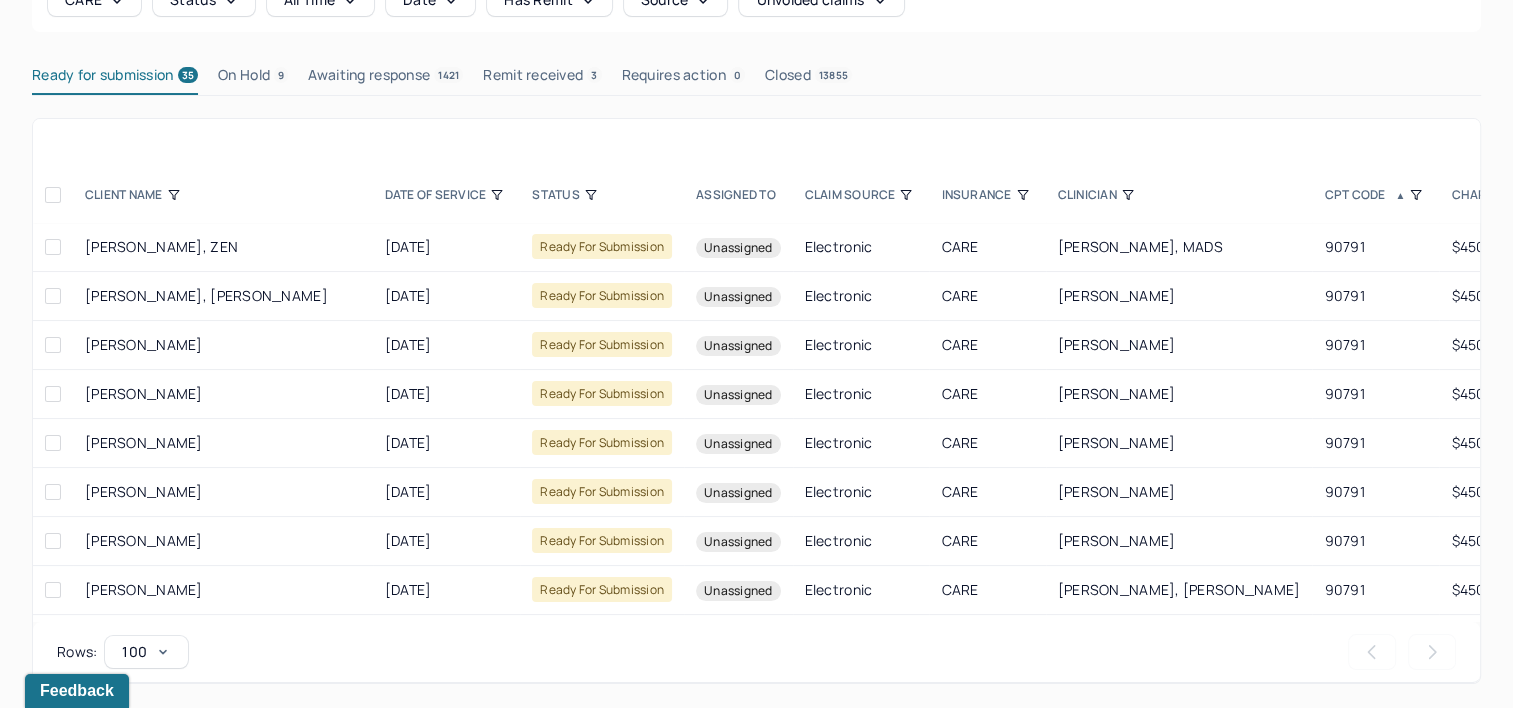 click at bounding box center [53, 195] 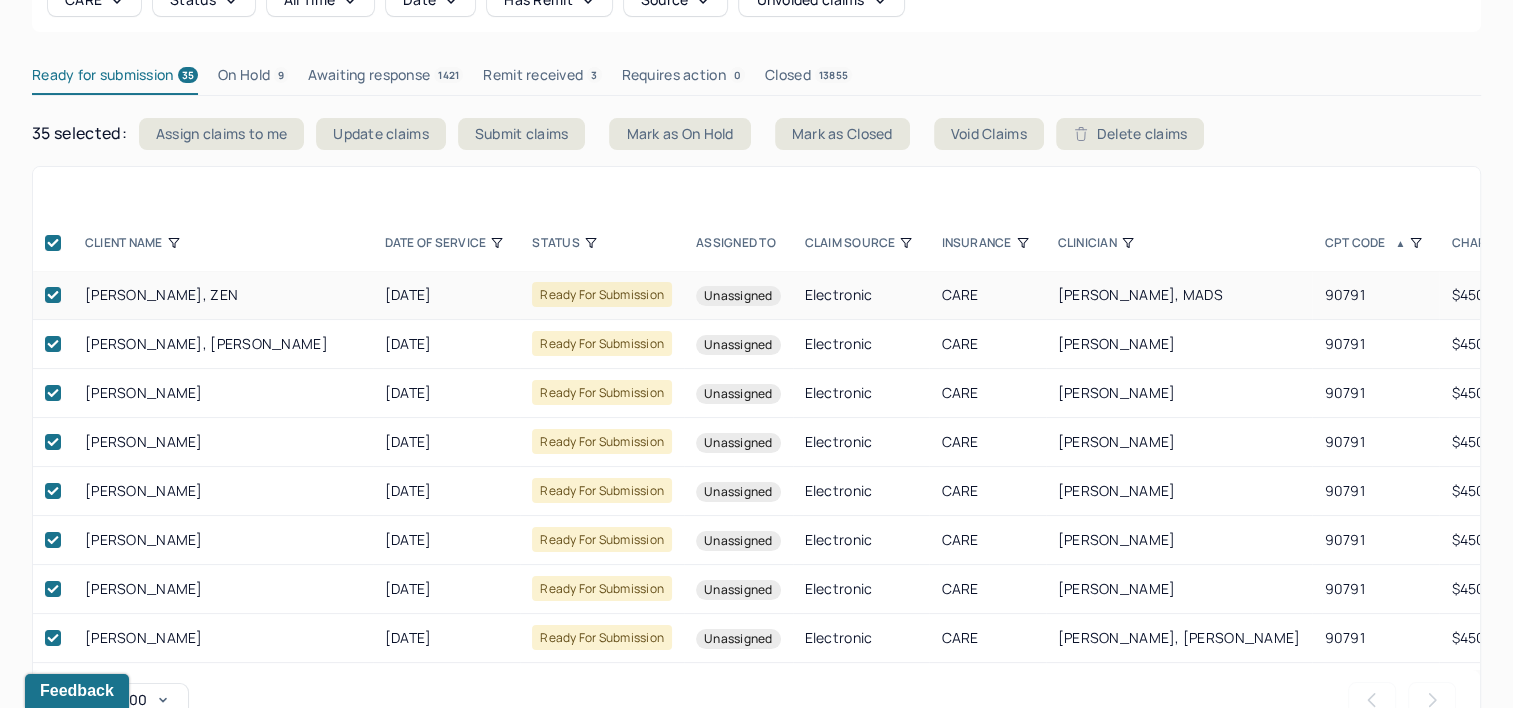 click 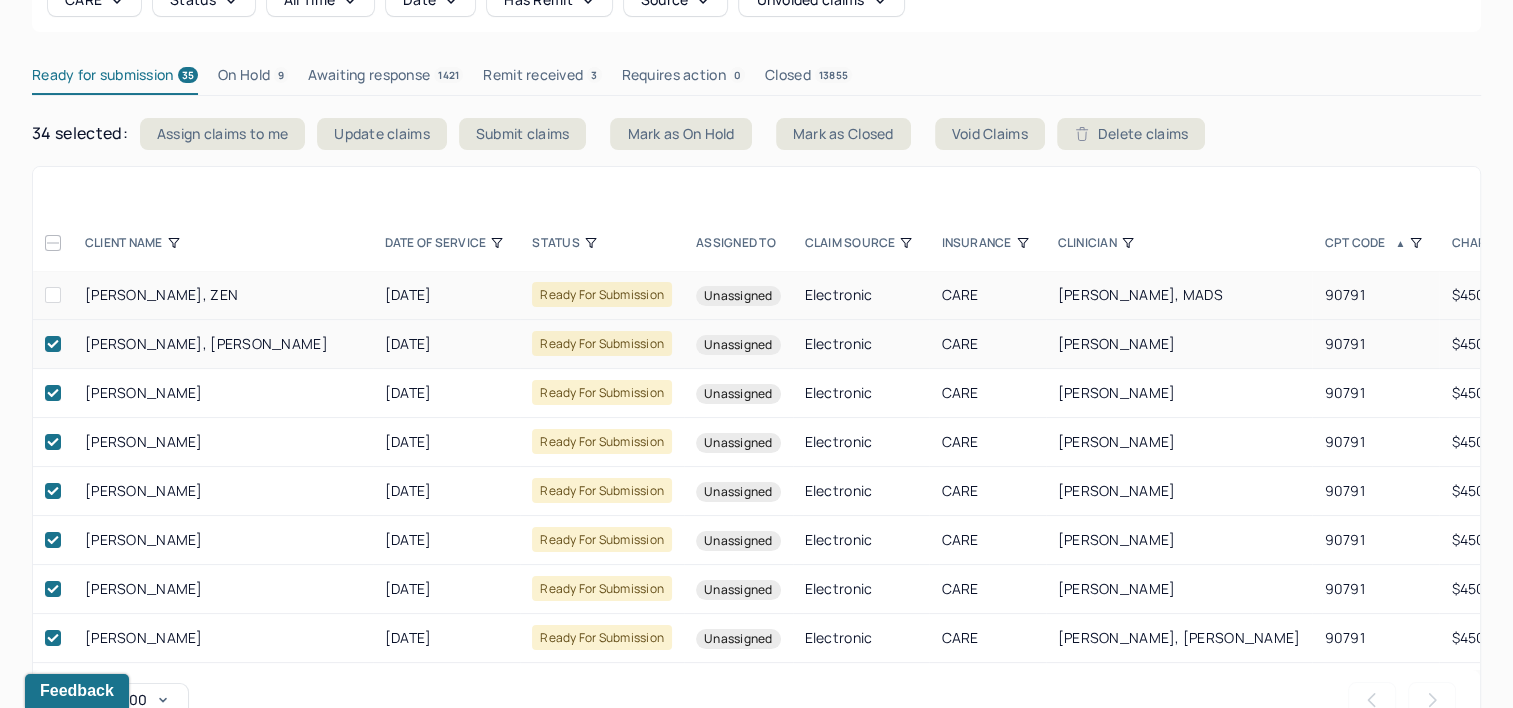 click at bounding box center [53, 344] 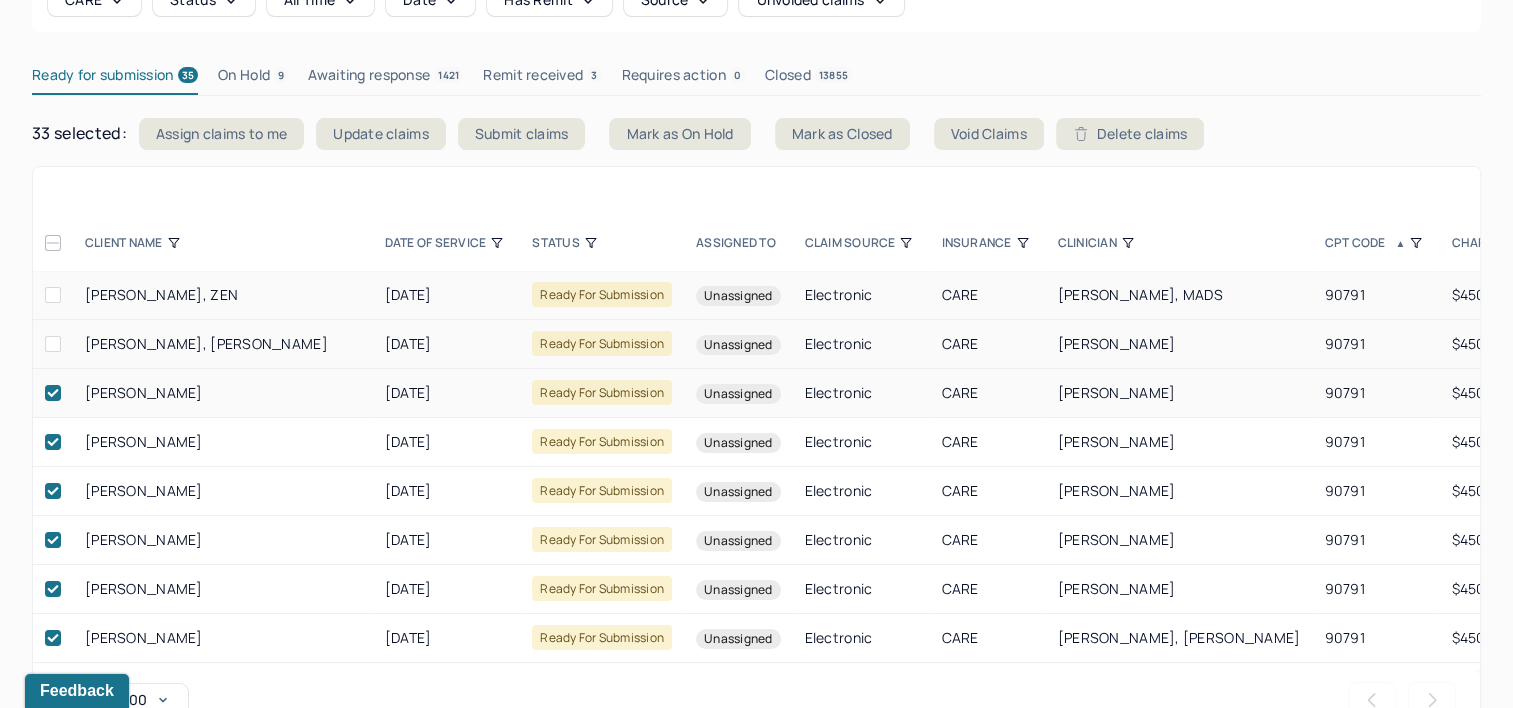 click 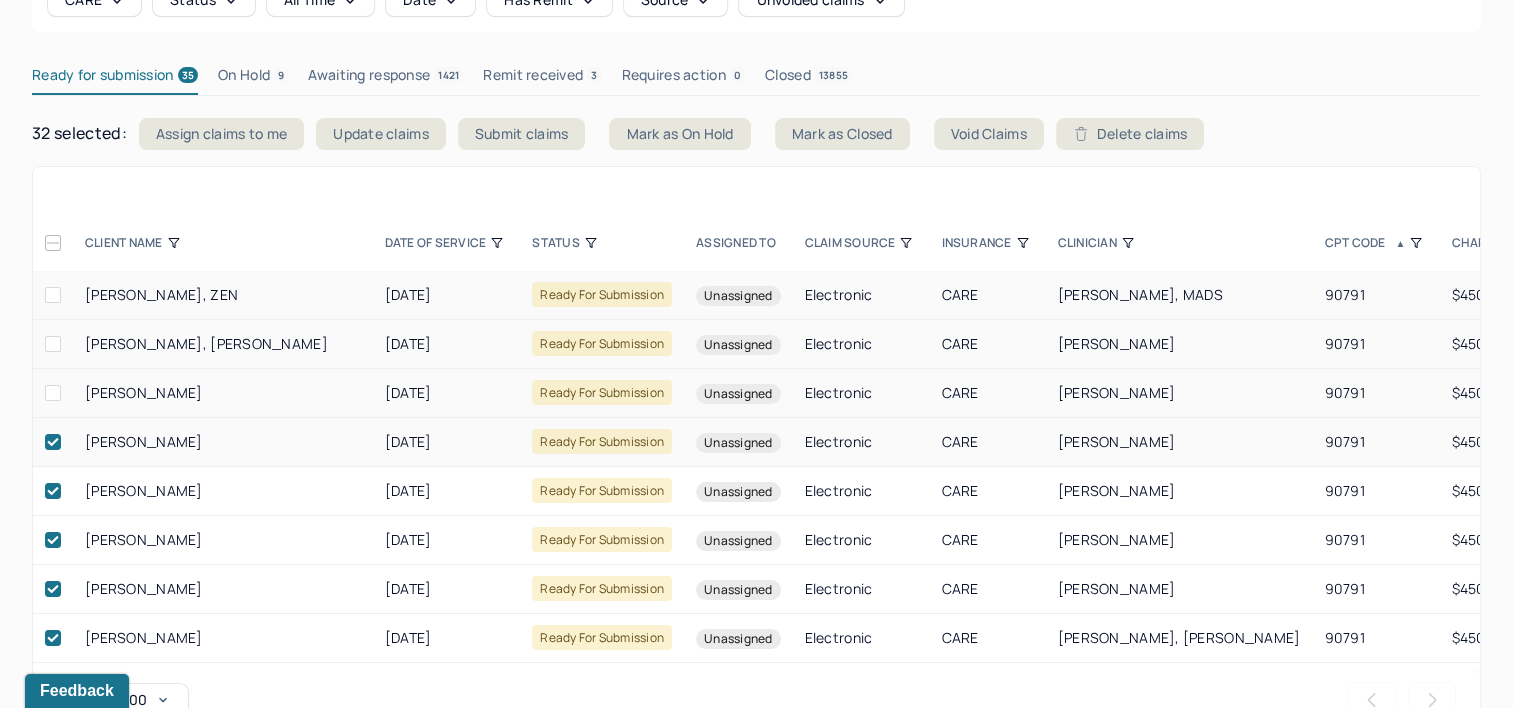 click 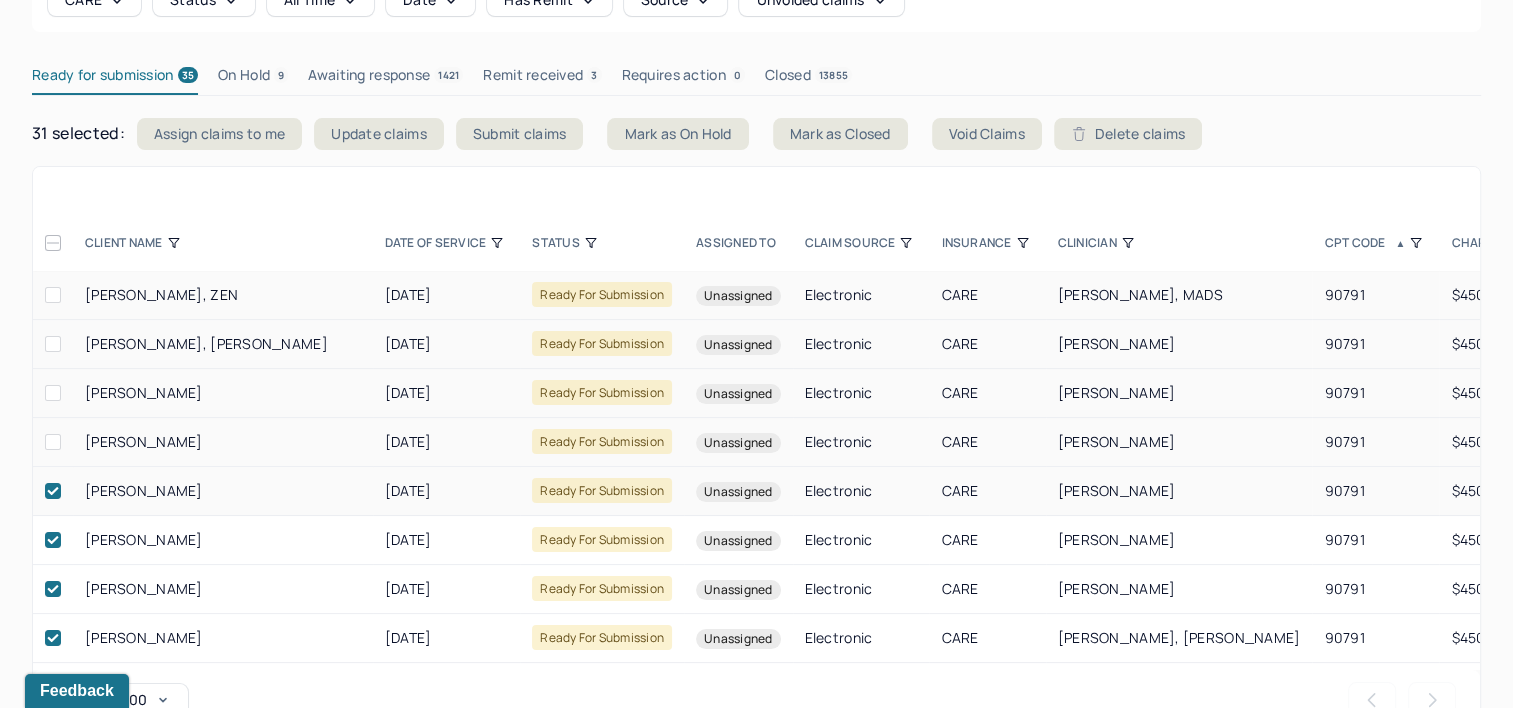 click 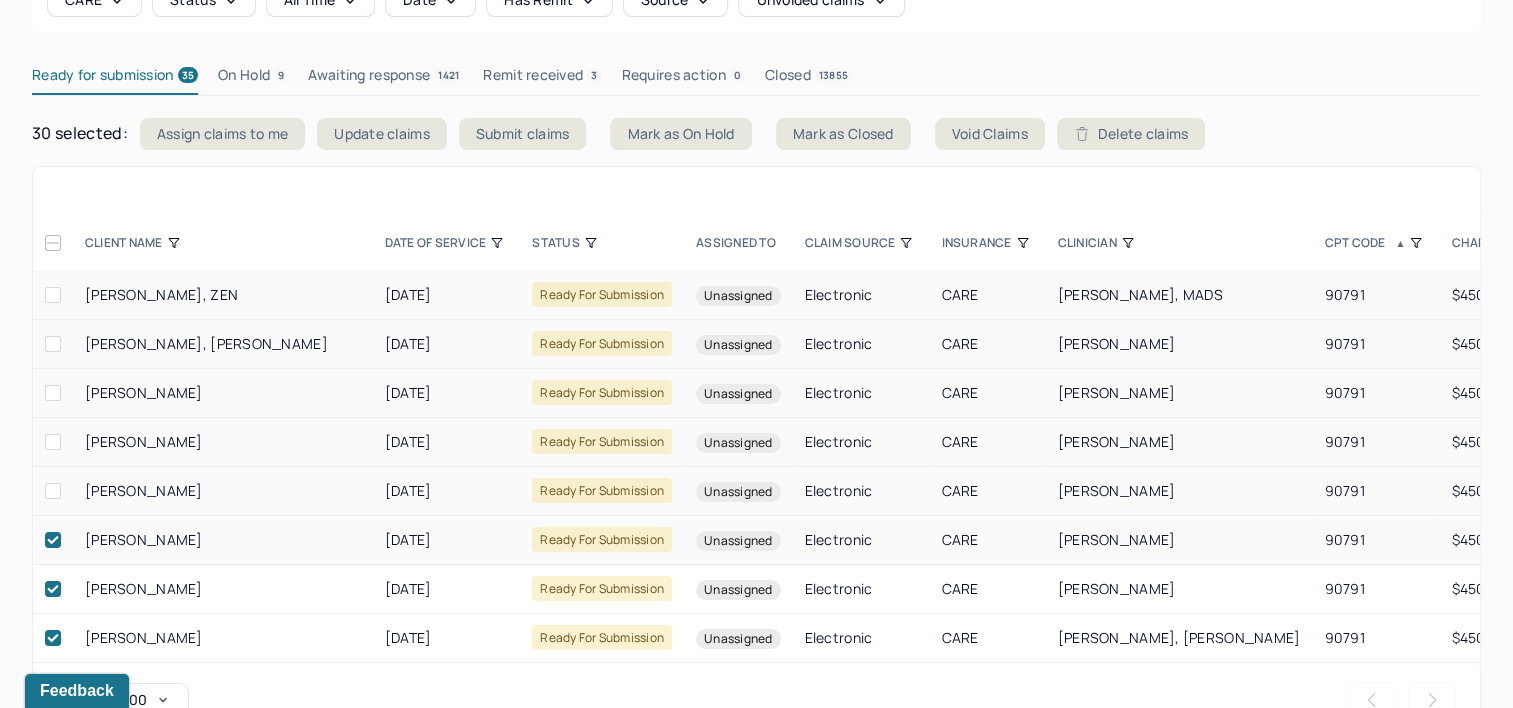 click 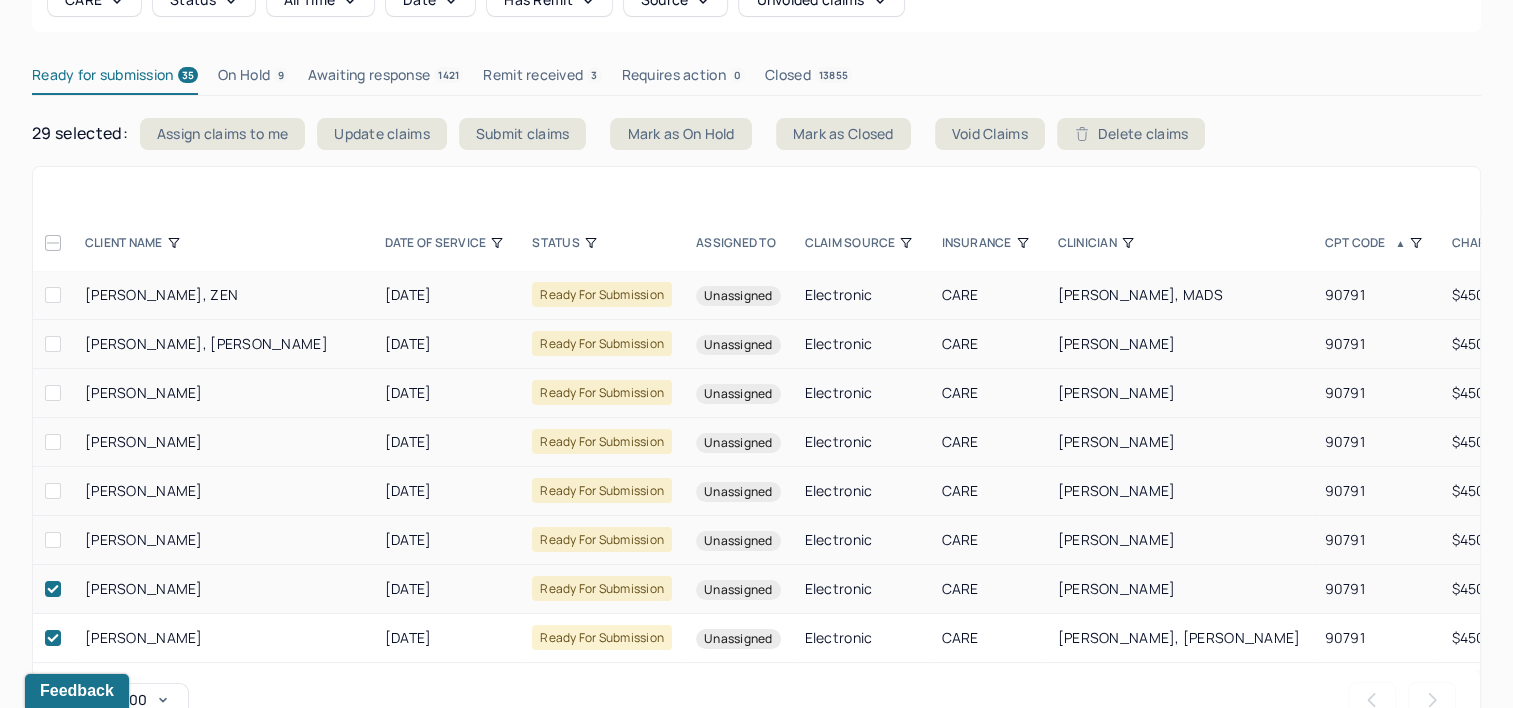click 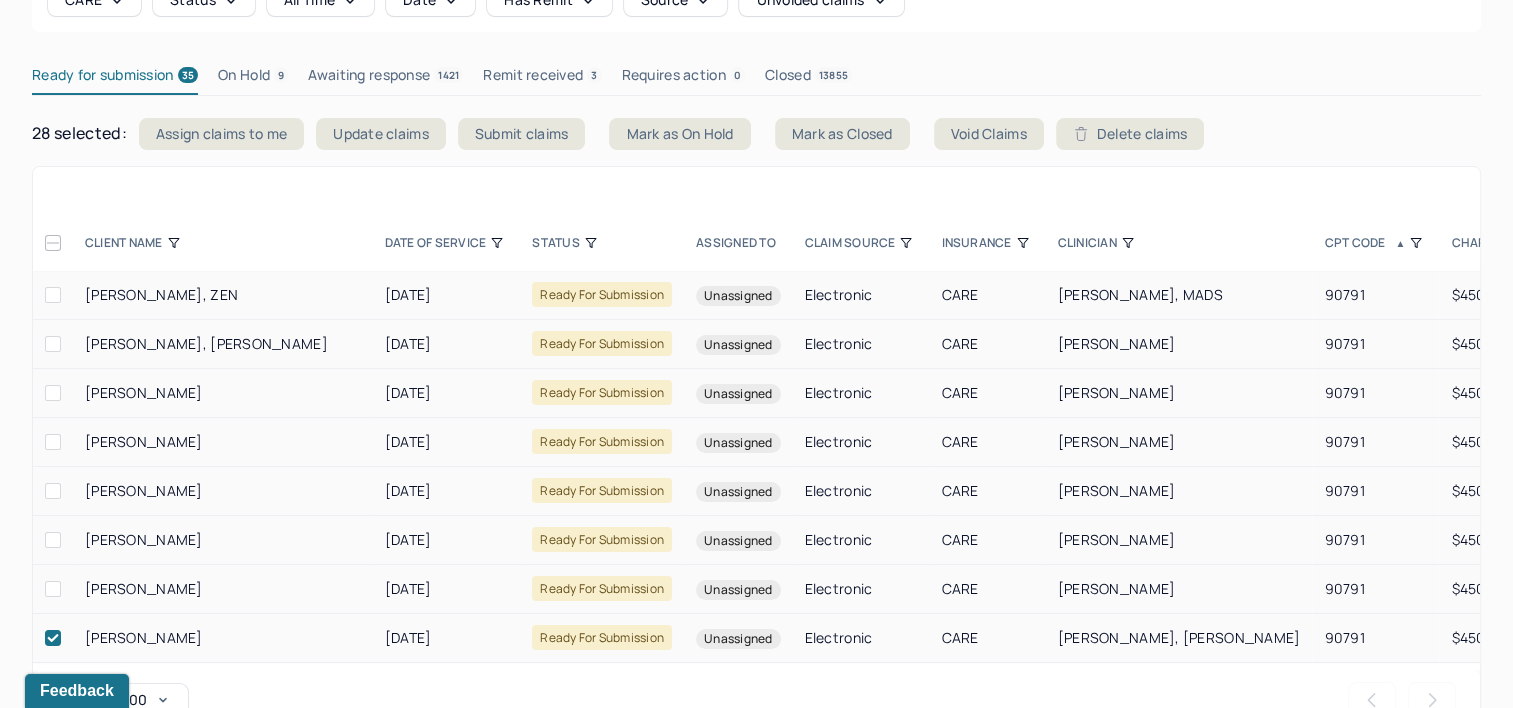 click 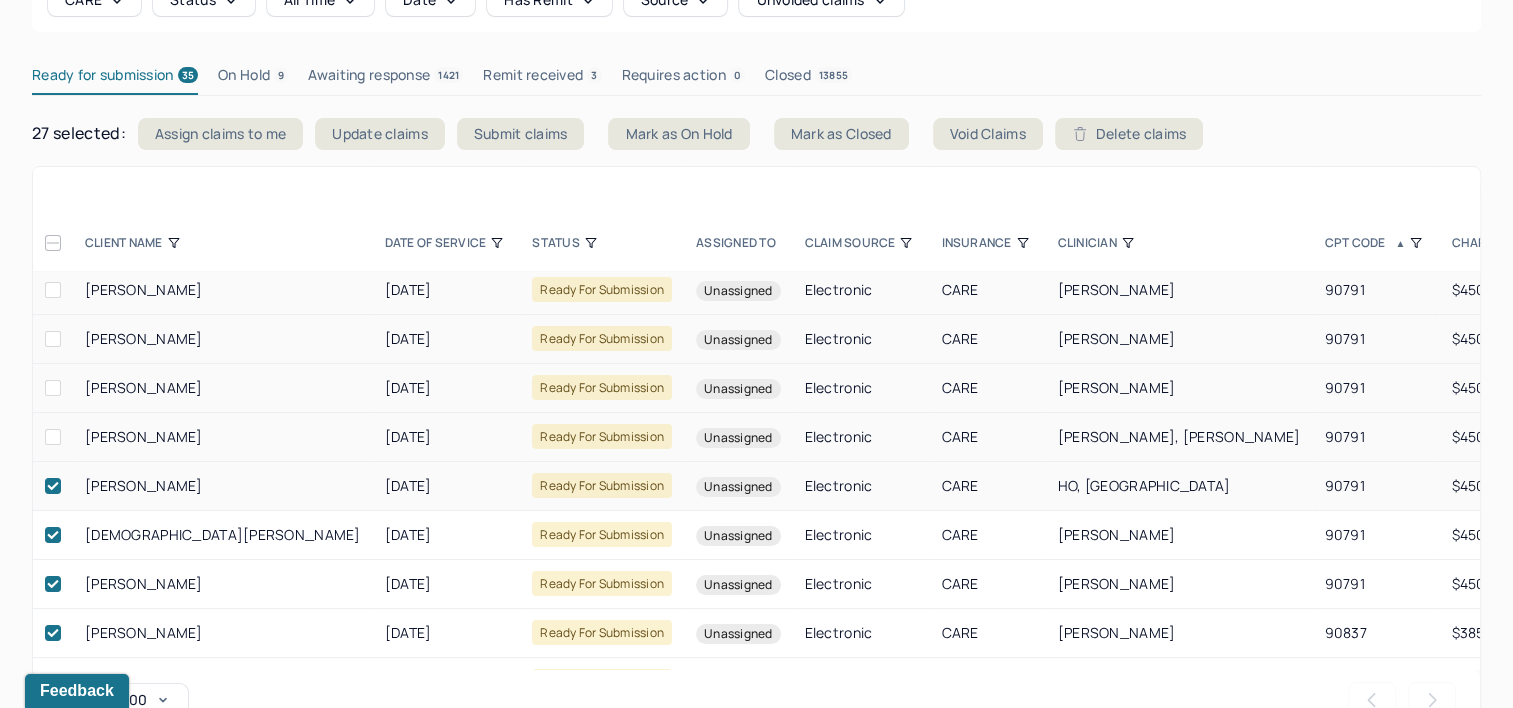 scroll, scrollTop: 300, scrollLeft: 0, axis: vertical 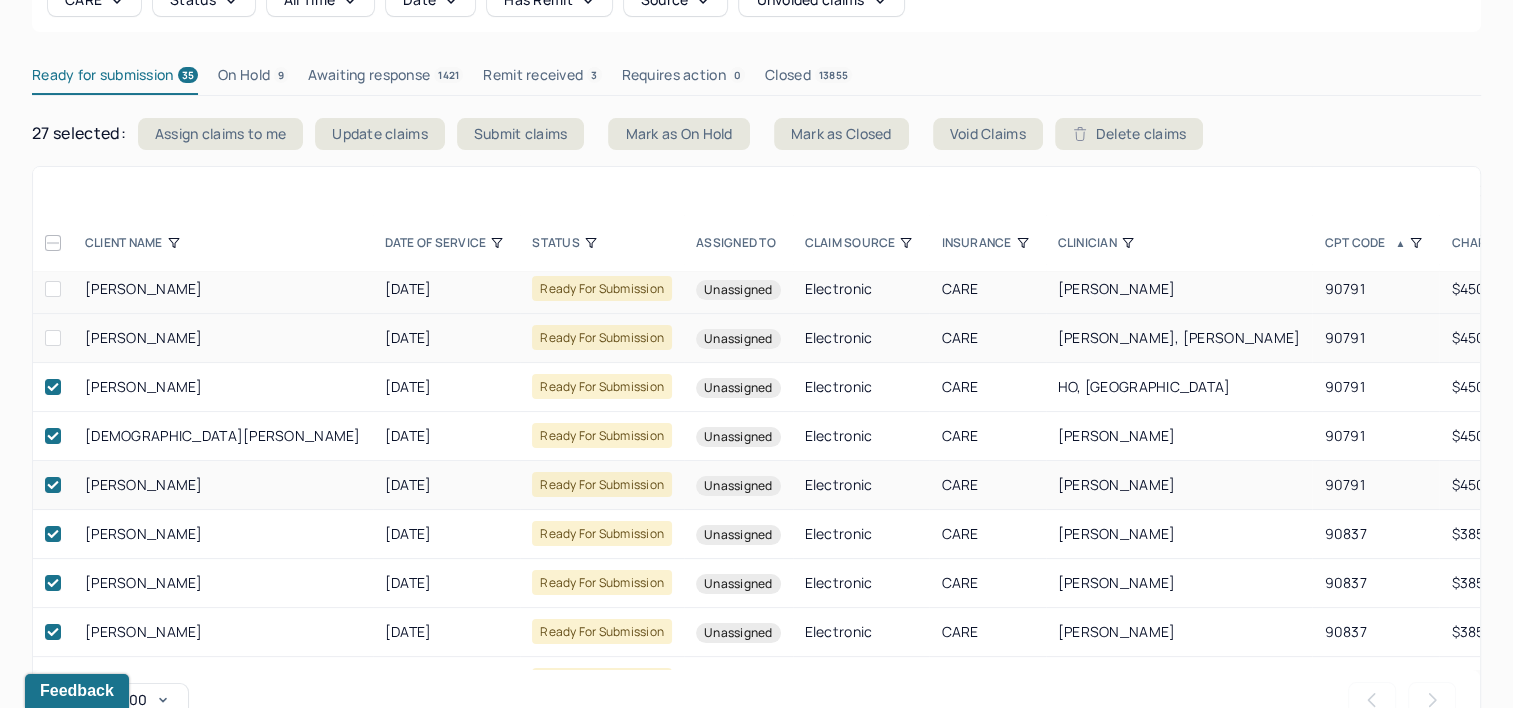 drag, startPoint x: 57, startPoint y: 482, endPoint x: 53, endPoint y: 459, distance: 23.345236 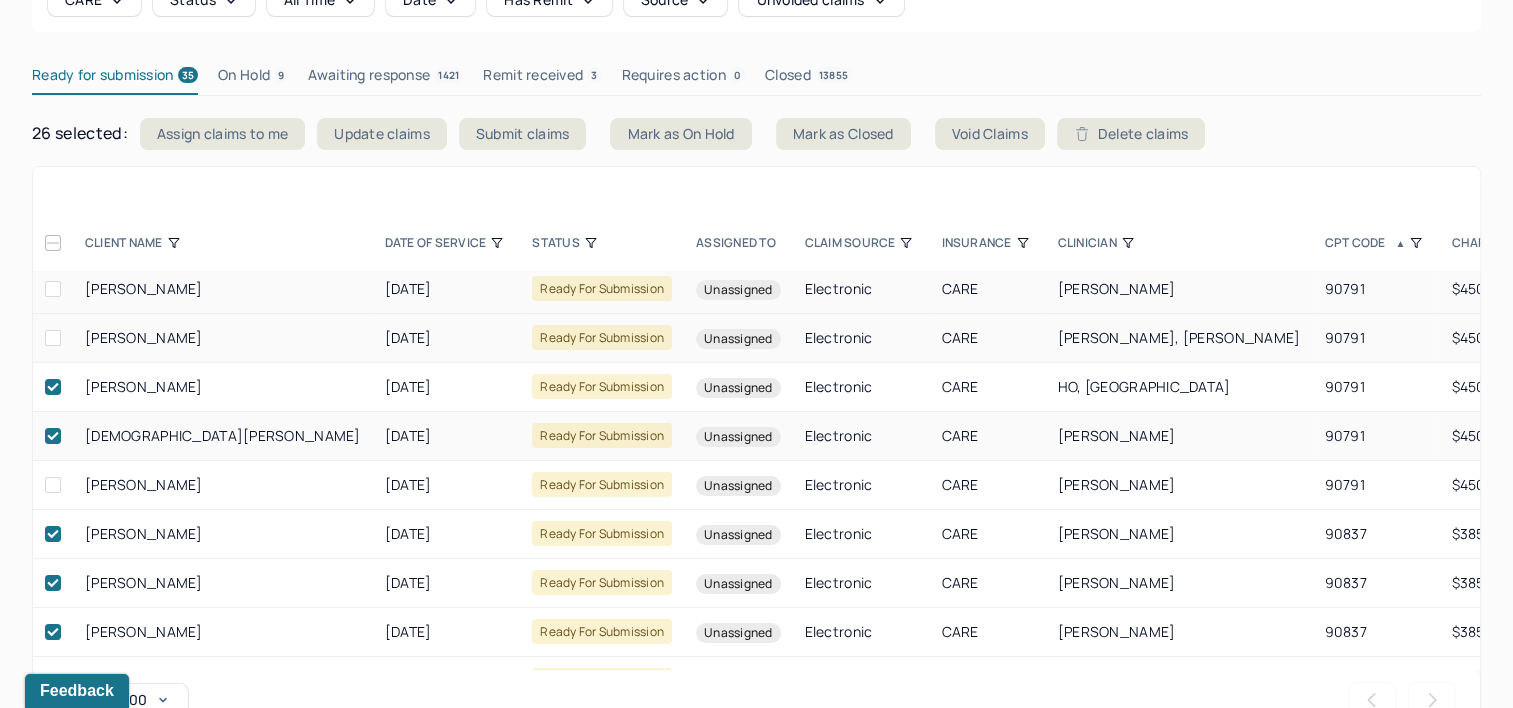 click 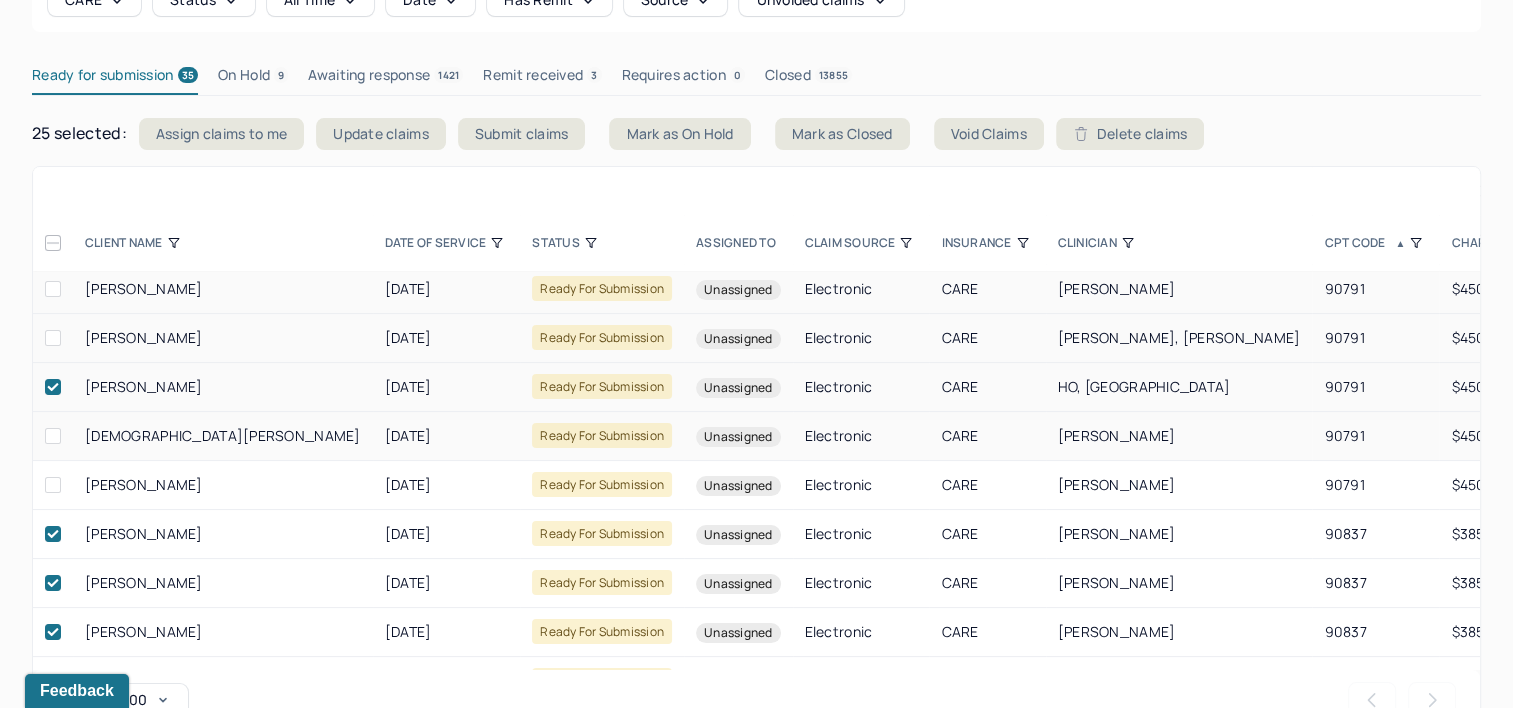 click at bounding box center [53, 387] 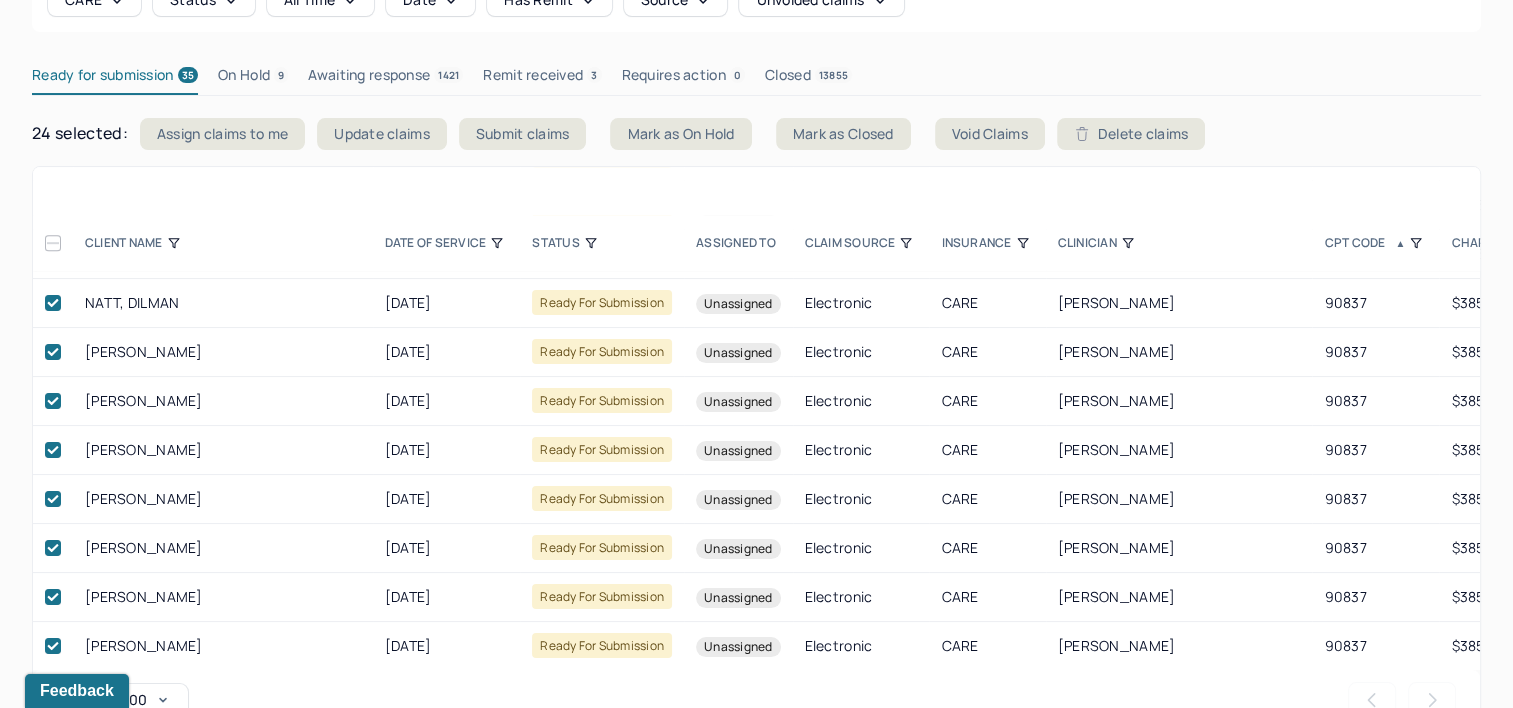 scroll, scrollTop: 1323, scrollLeft: 0, axis: vertical 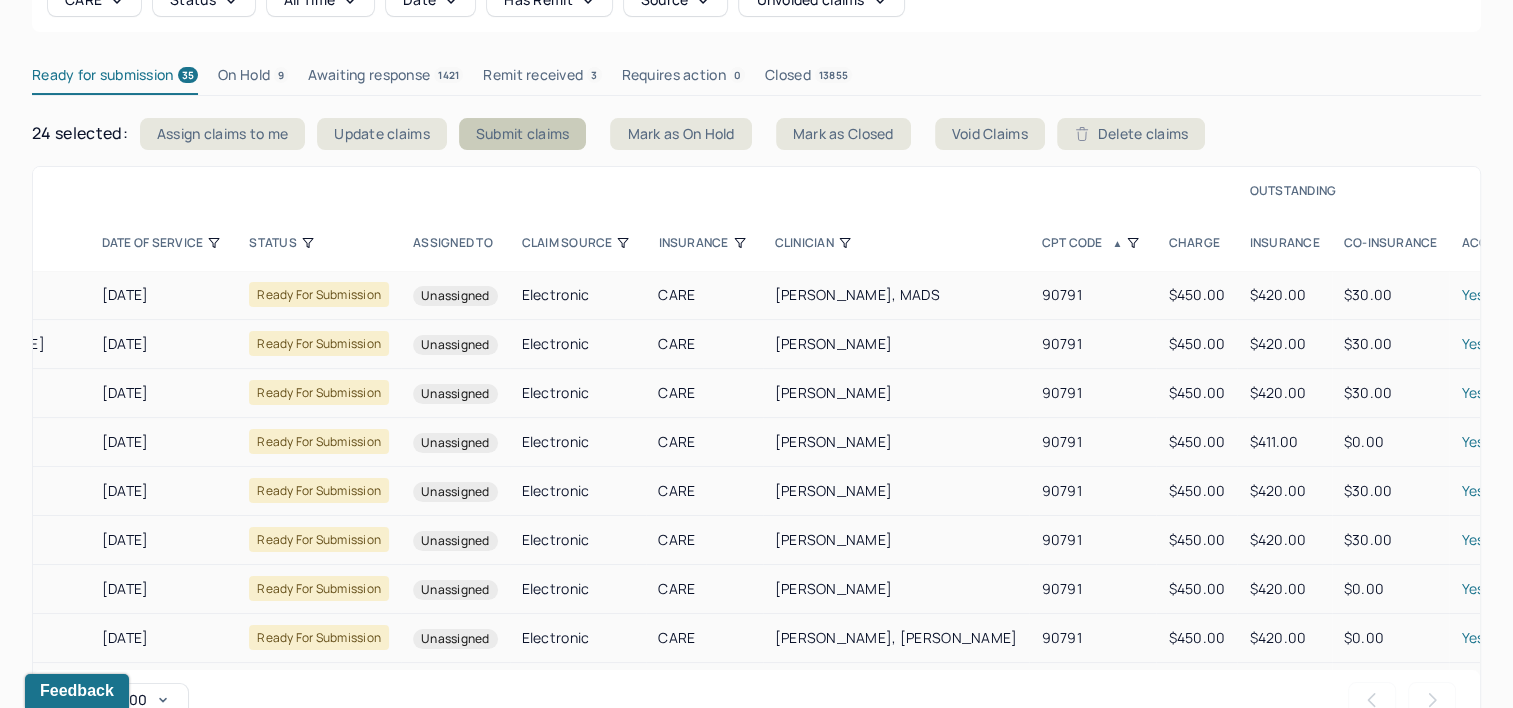 click on "Submit claims" at bounding box center [523, 134] 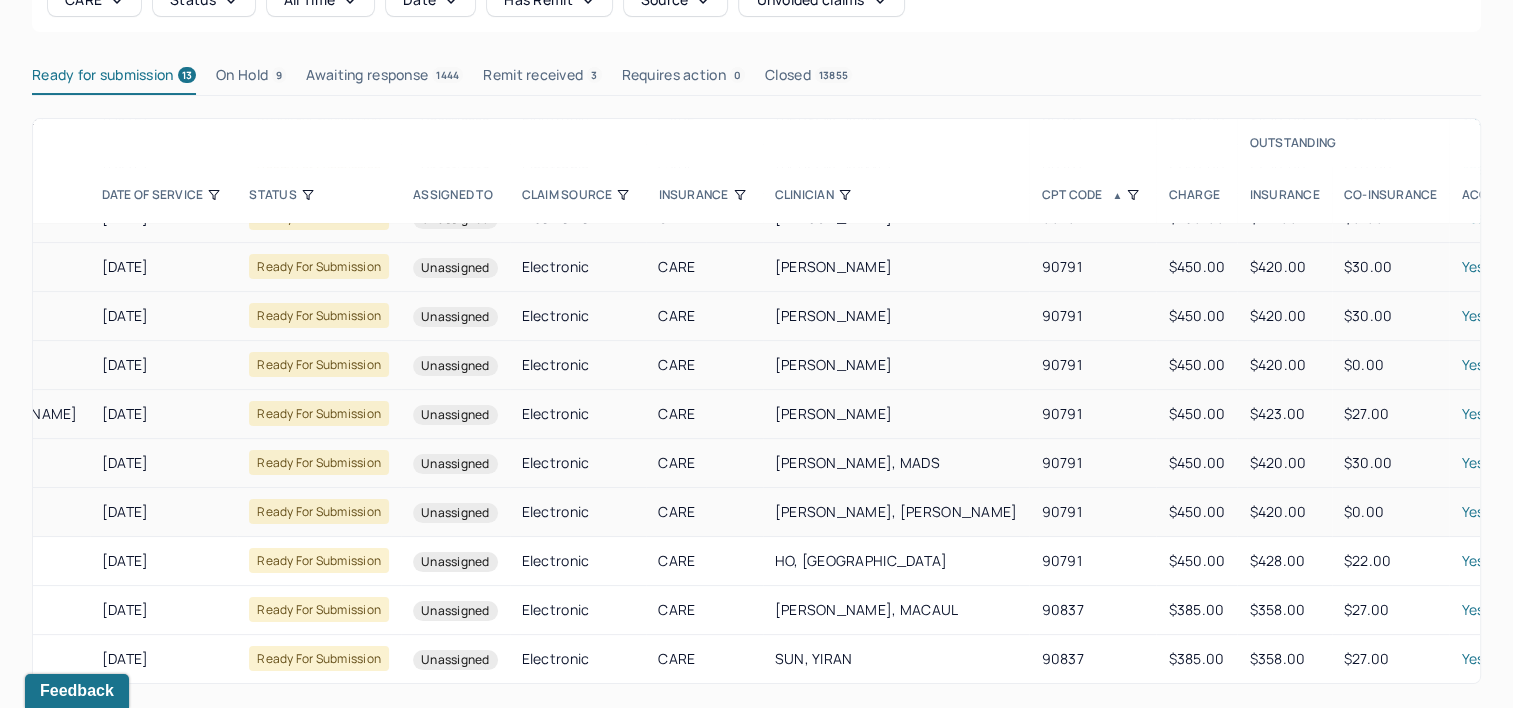 scroll, scrollTop: 188, scrollLeft: 283, axis: both 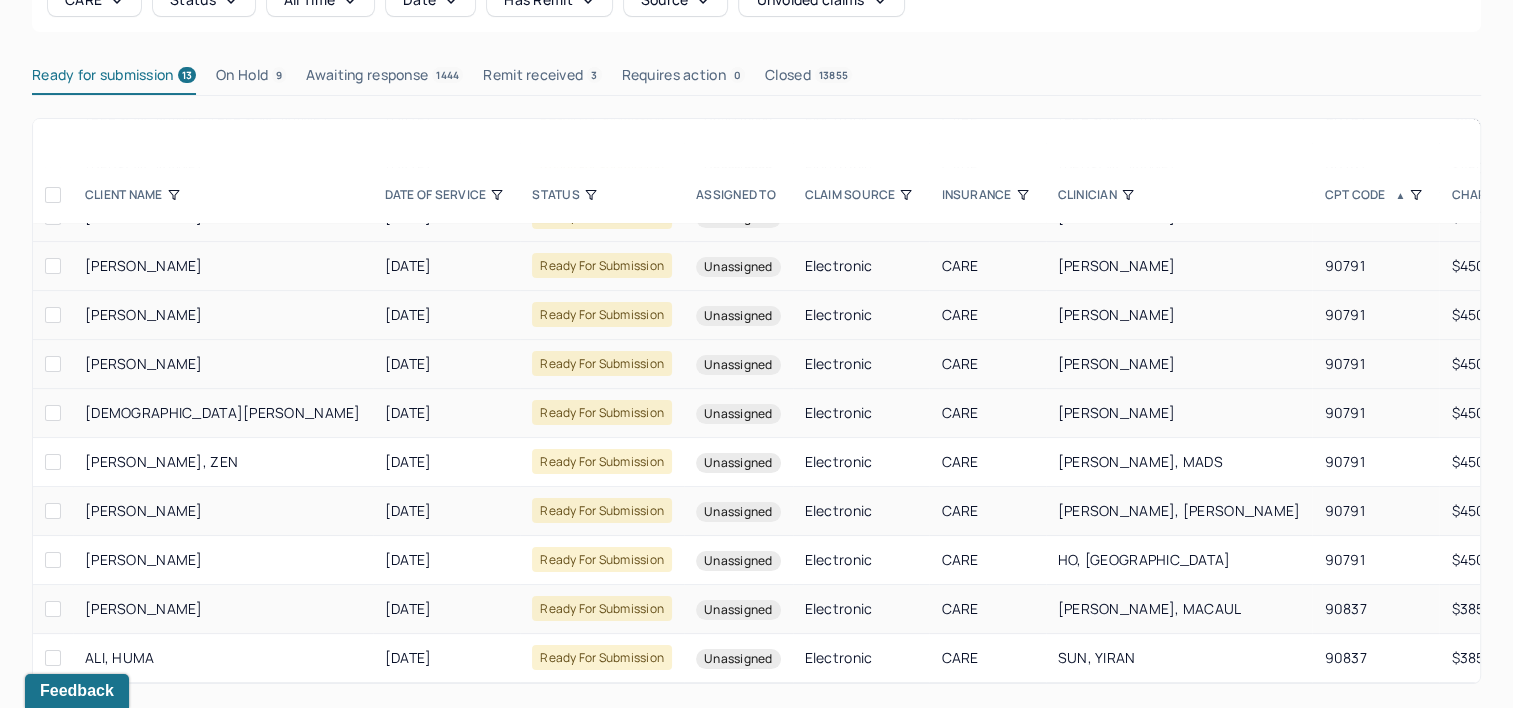 click at bounding box center [53, 609] 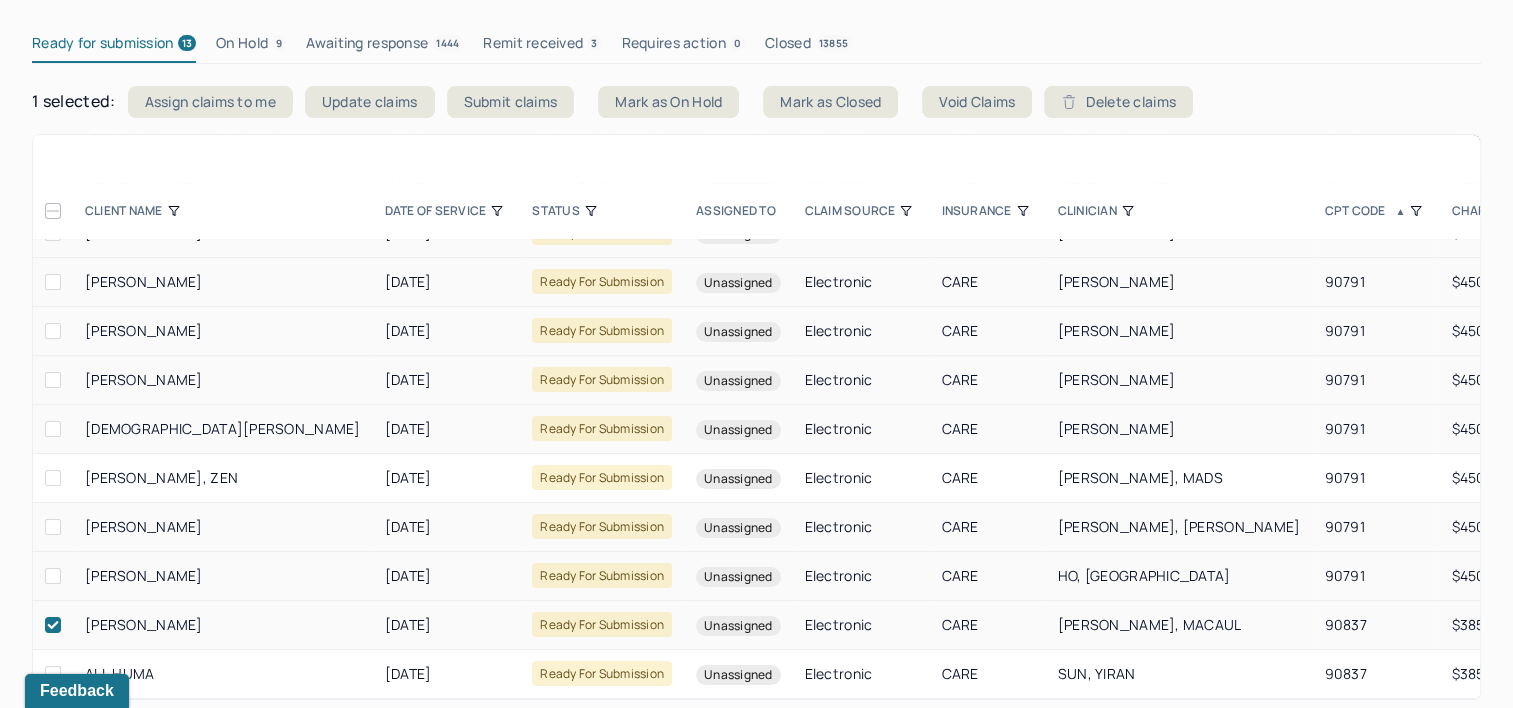 scroll, scrollTop: 232, scrollLeft: 0, axis: vertical 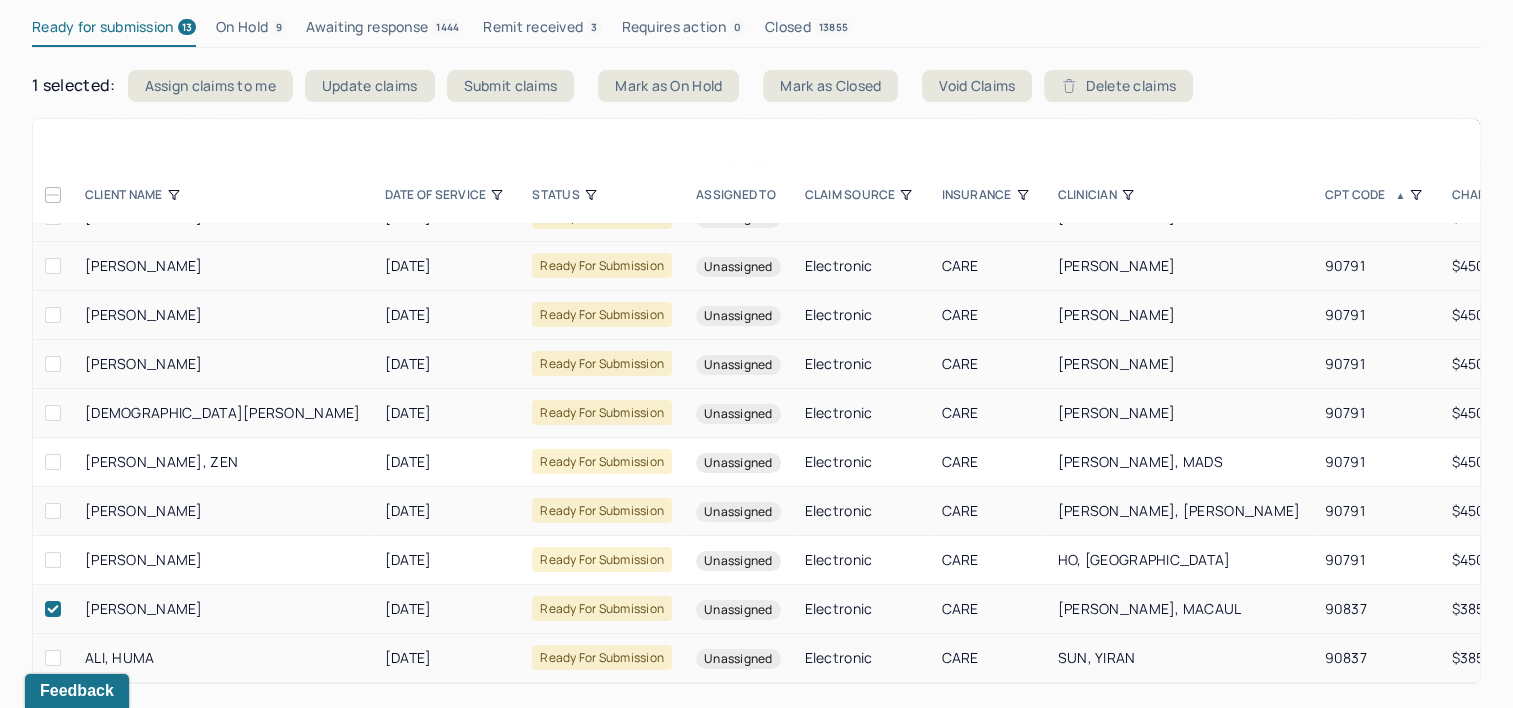 click at bounding box center [53, 658] 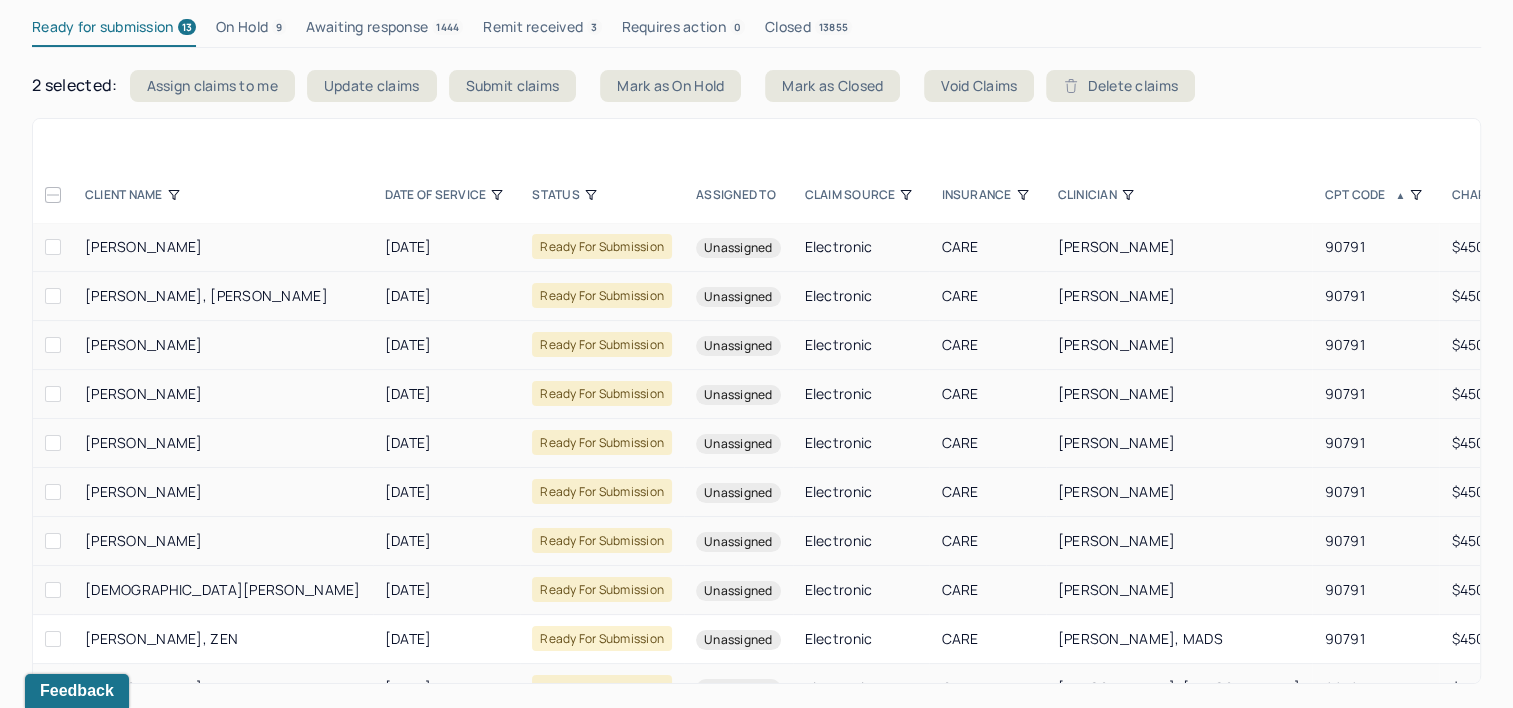 scroll, scrollTop: 188, scrollLeft: 0, axis: vertical 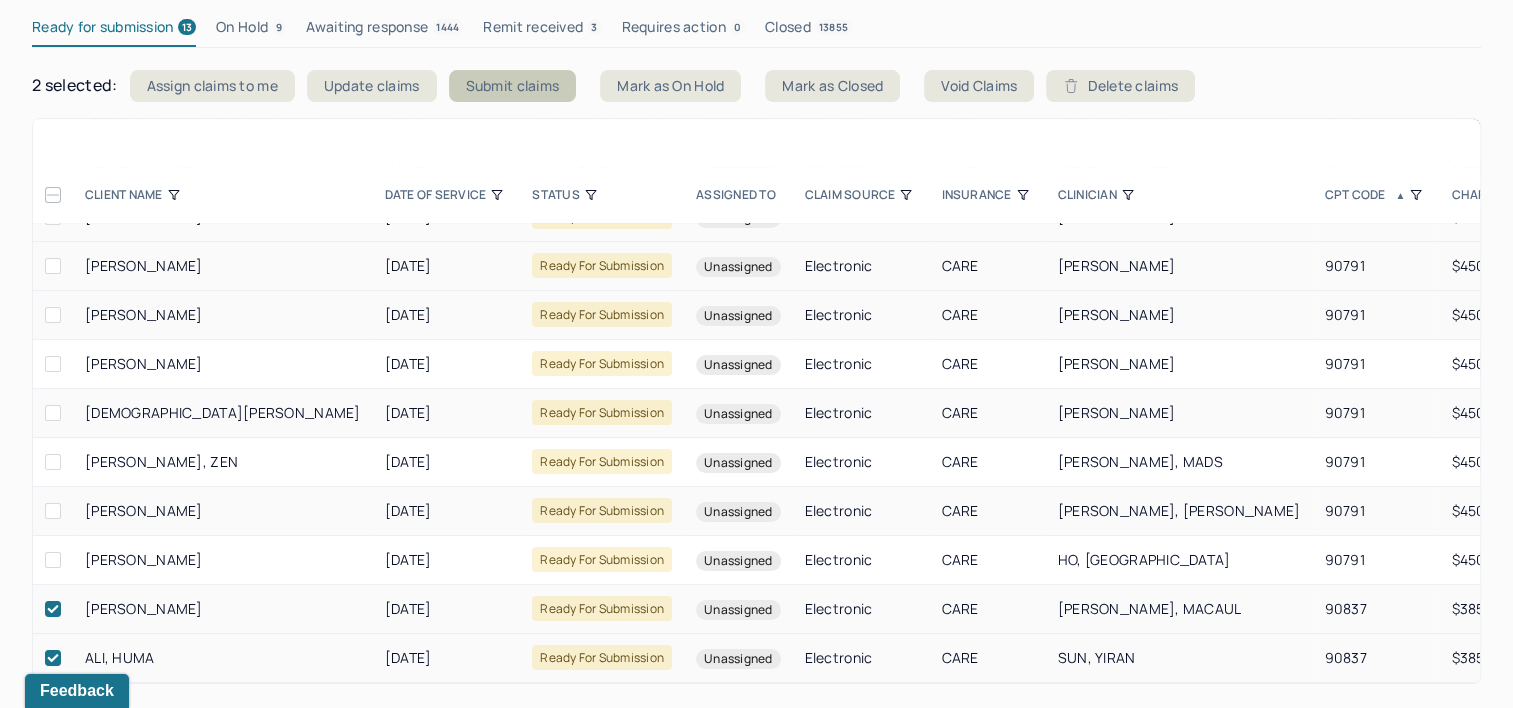 click on "Submit claims" at bounding box center (513, 86) 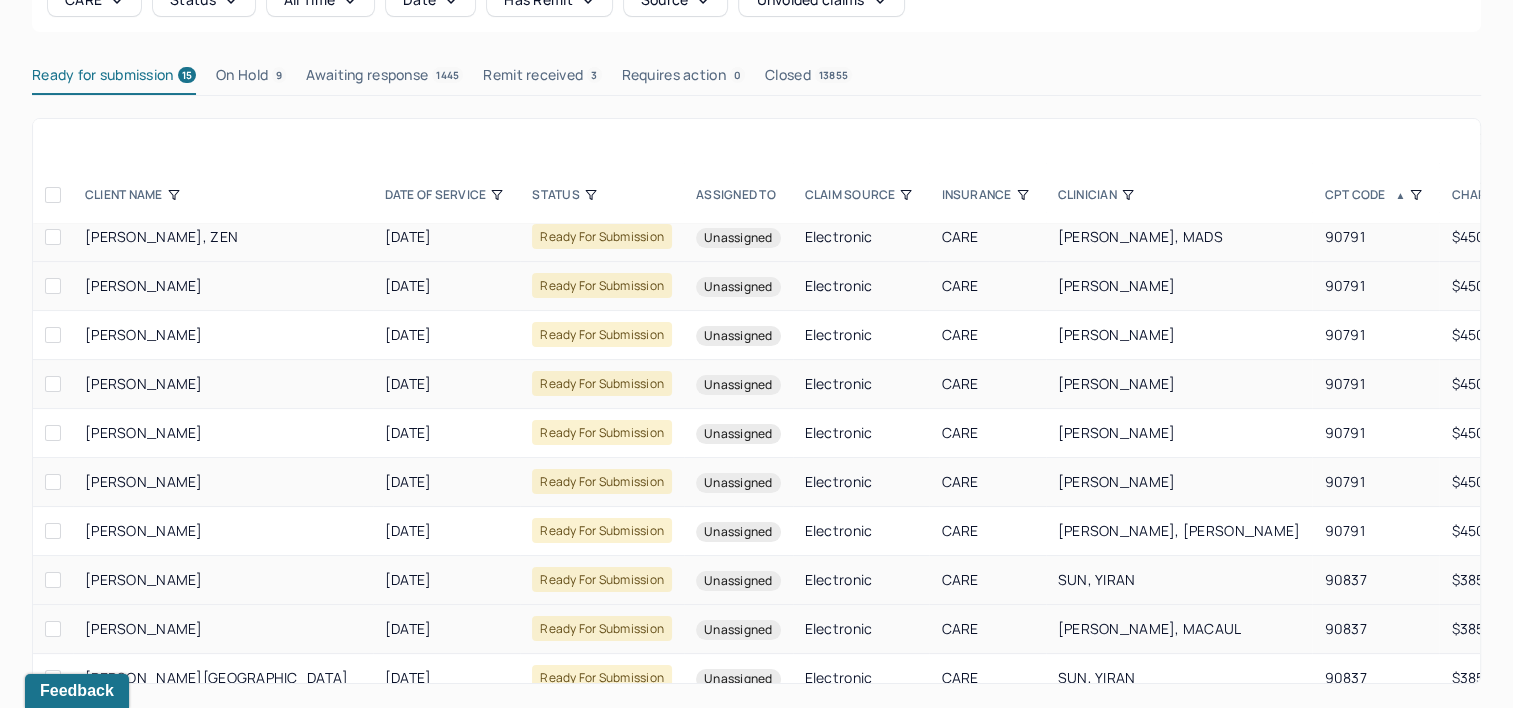 scroll, scrollTop: 237, scrollLeft: 0, axis: vertical 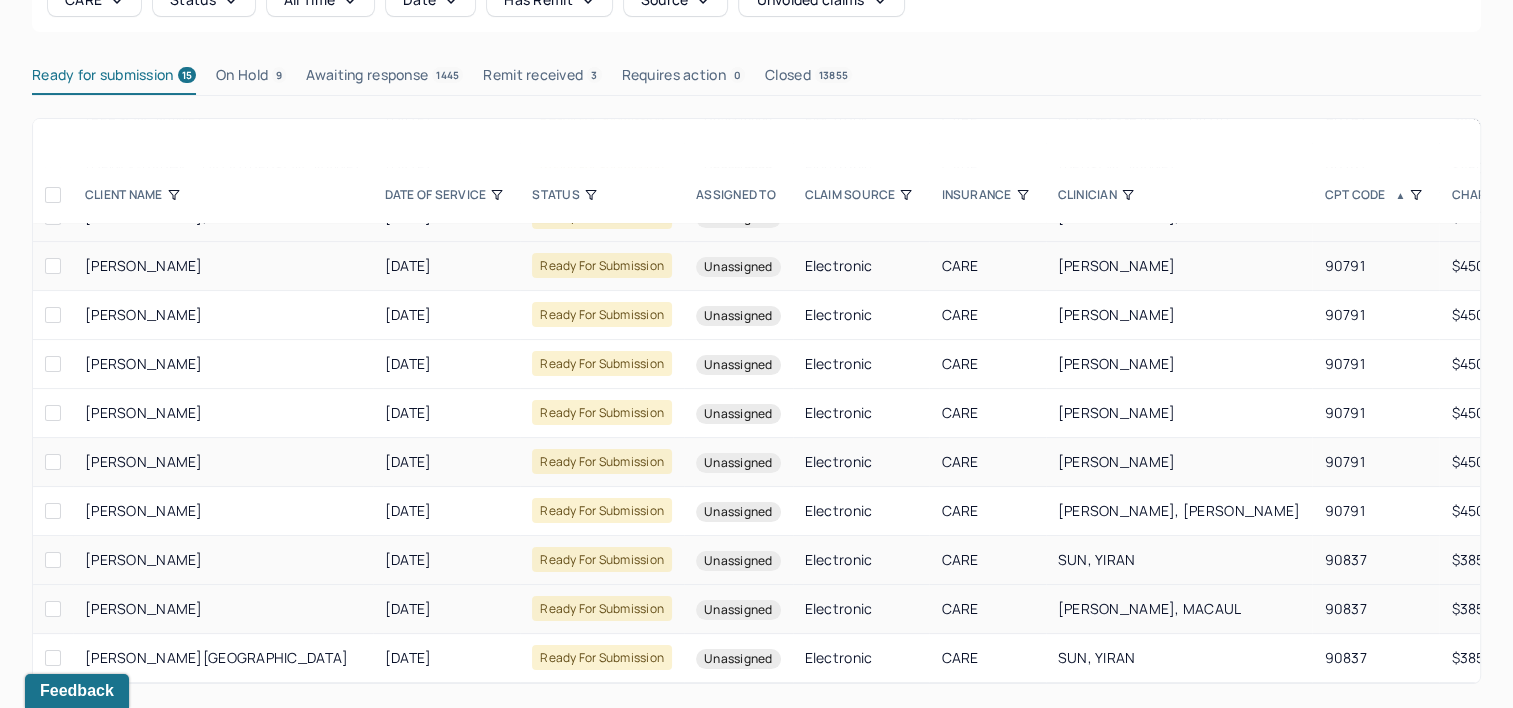 click at bounding box center (53, 609) 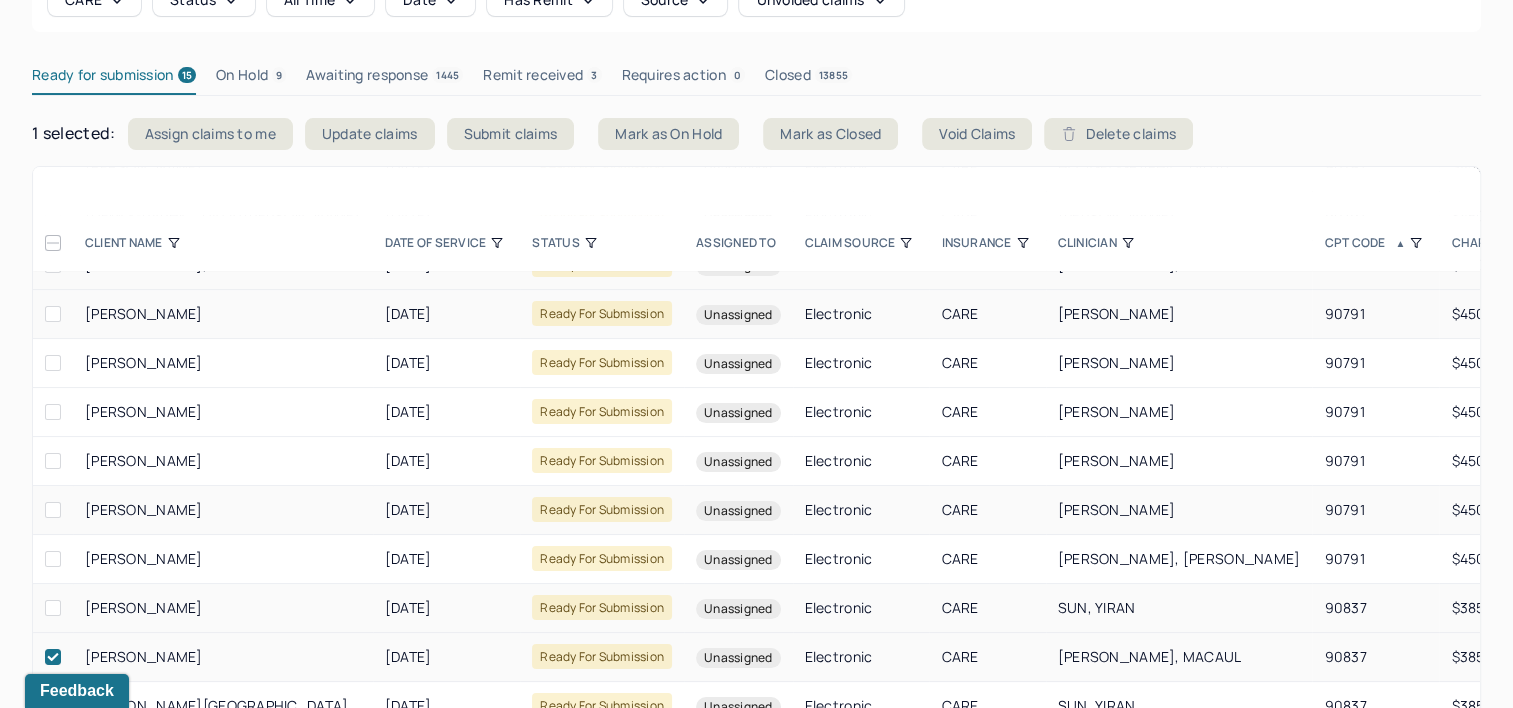 click at bounding box center (53, 608) 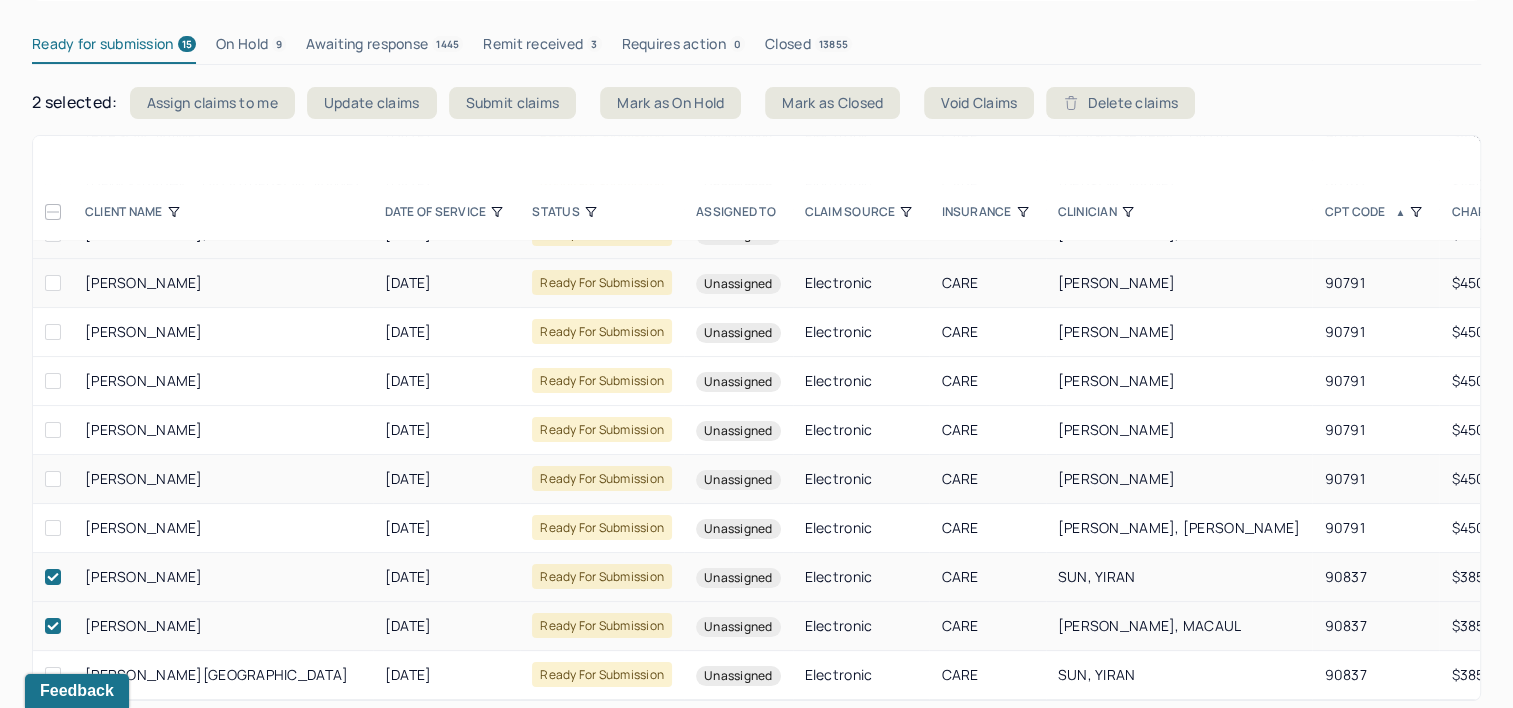 scroll, scrollTop: 232, scrollLeft: 0, axis: vertical 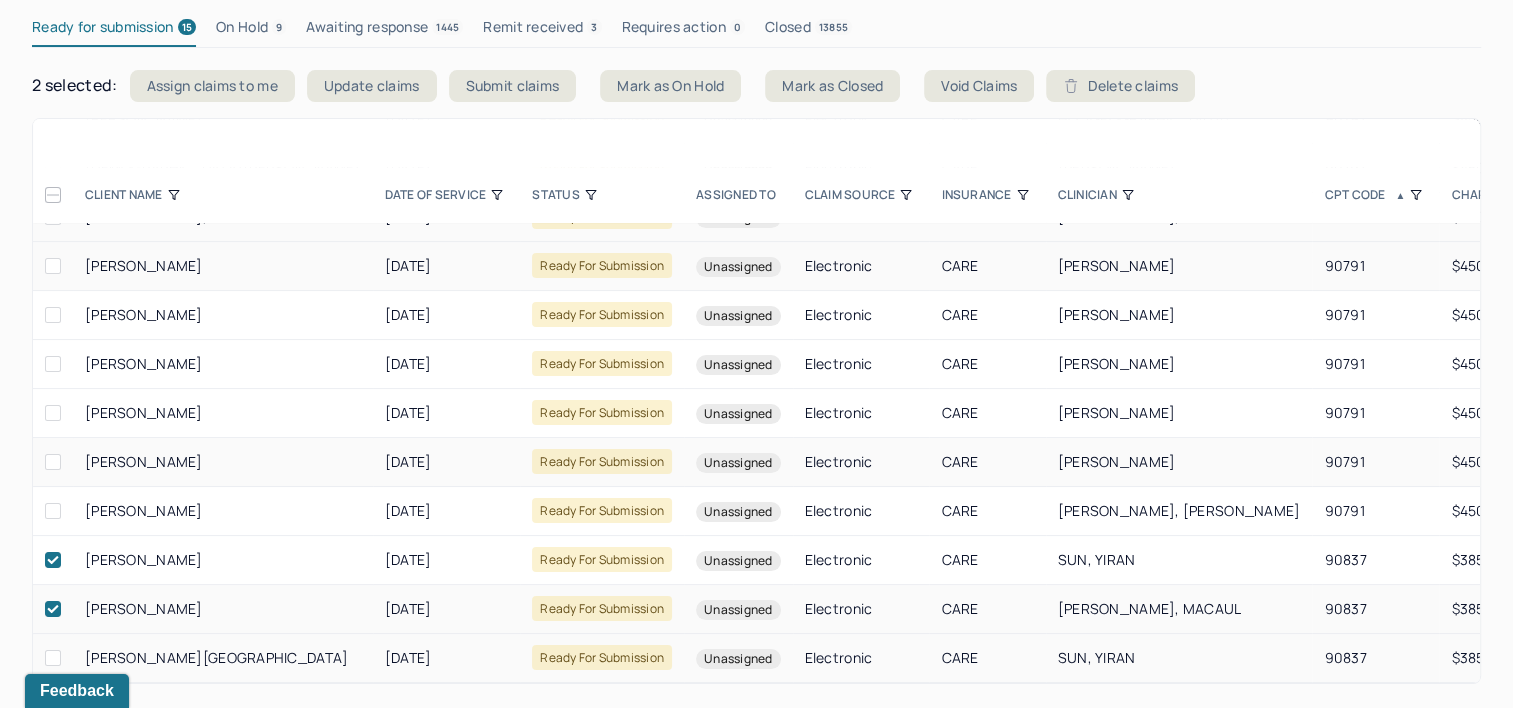 click at bounding box center [53, 658] 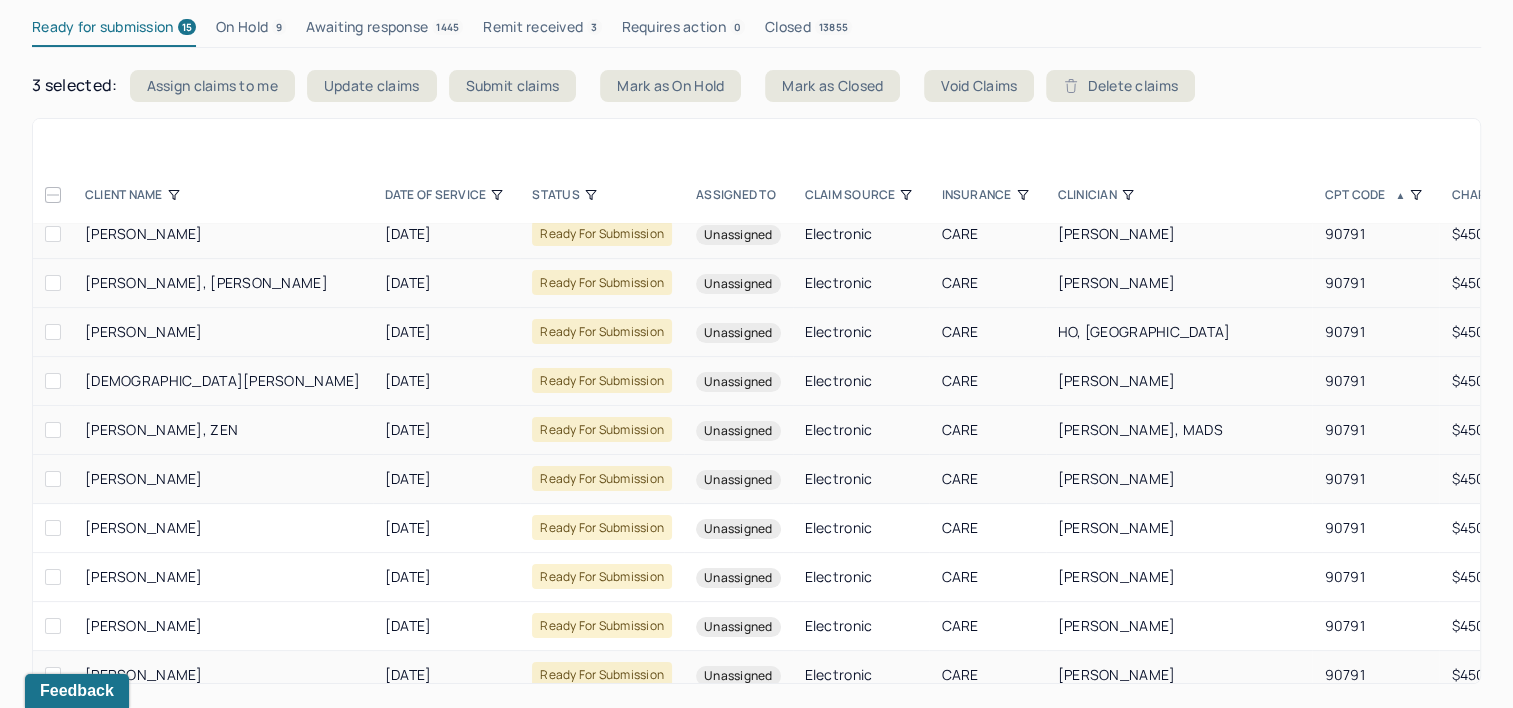 scroll, scrollTop: 0, scrollLeft: 0, axis: both 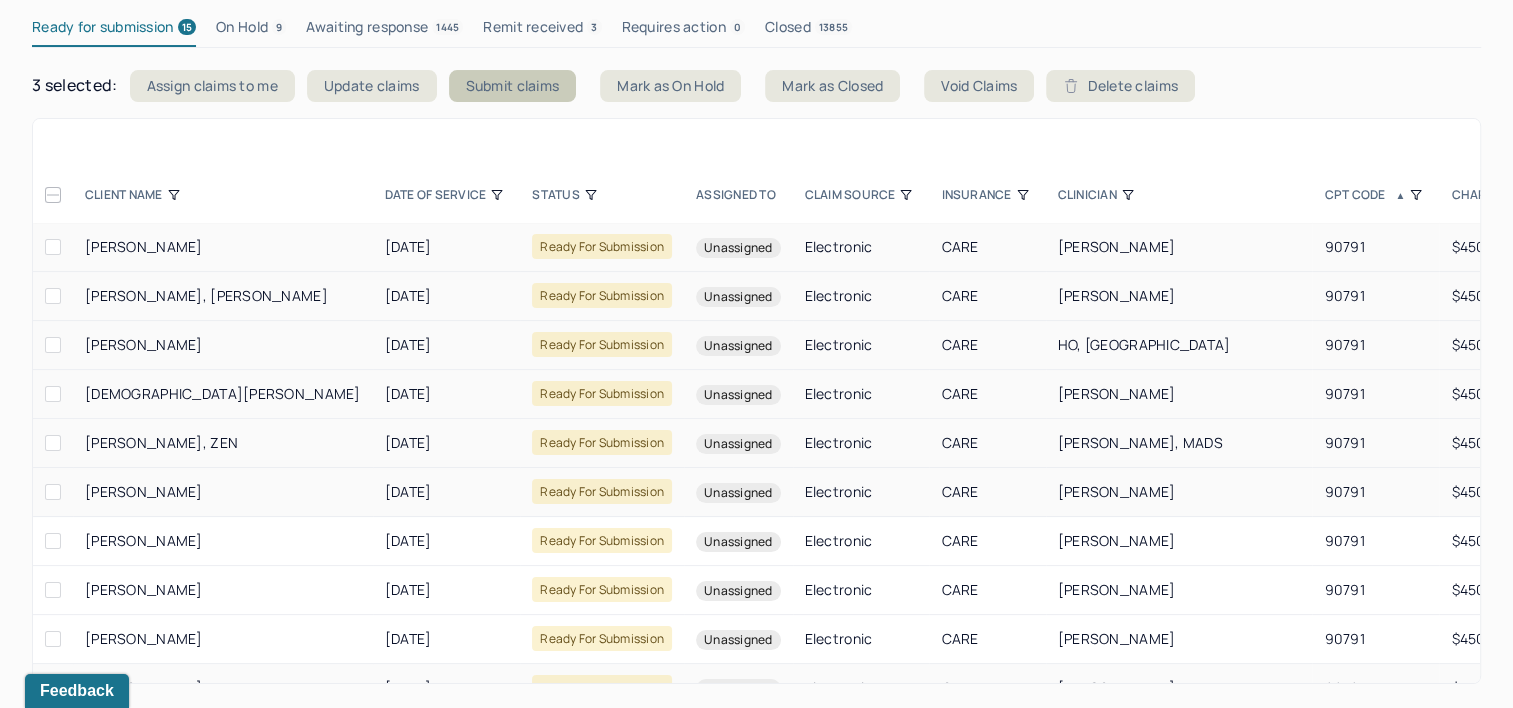 click on "Submit claims" at bounding box center (513, 86) 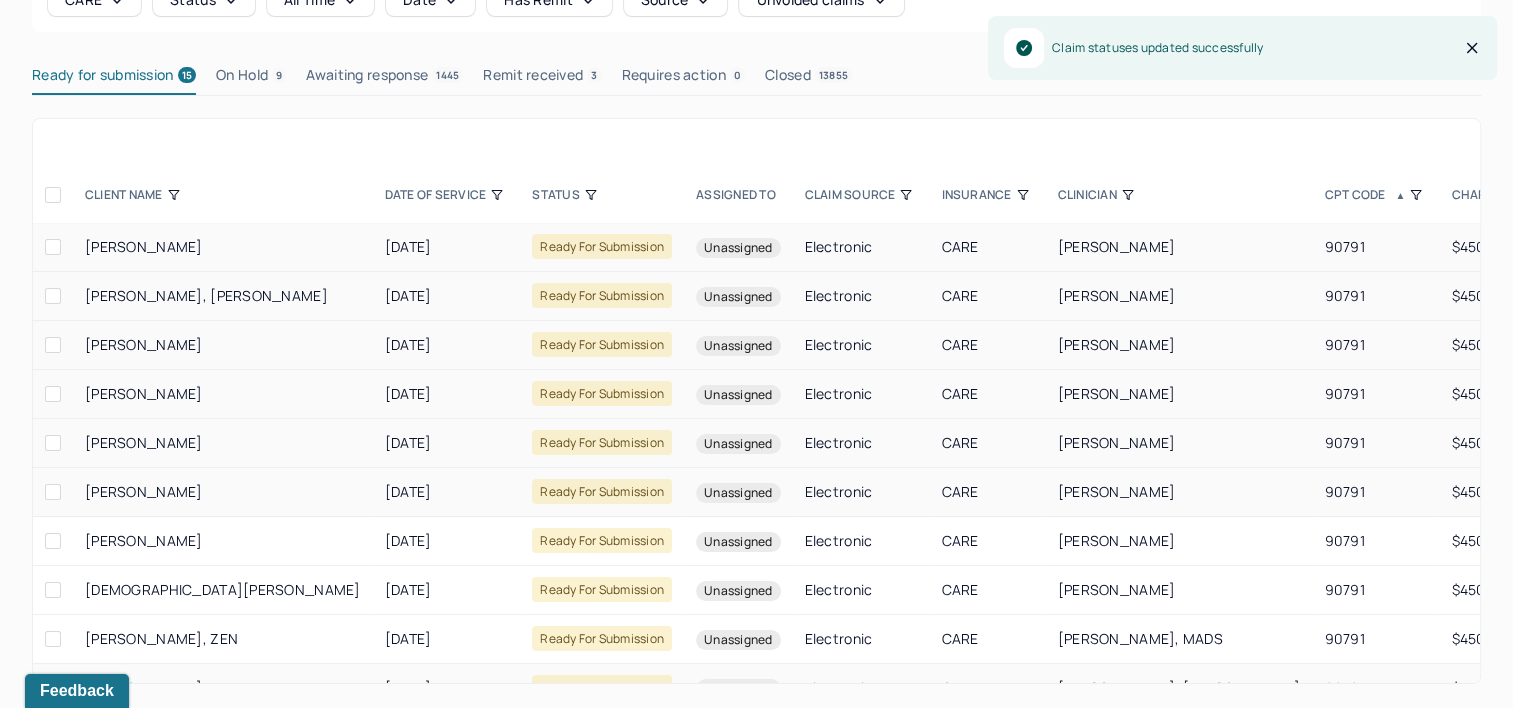 scroll, scrollTop: 184, scrollLeft: 0, axis: vertical 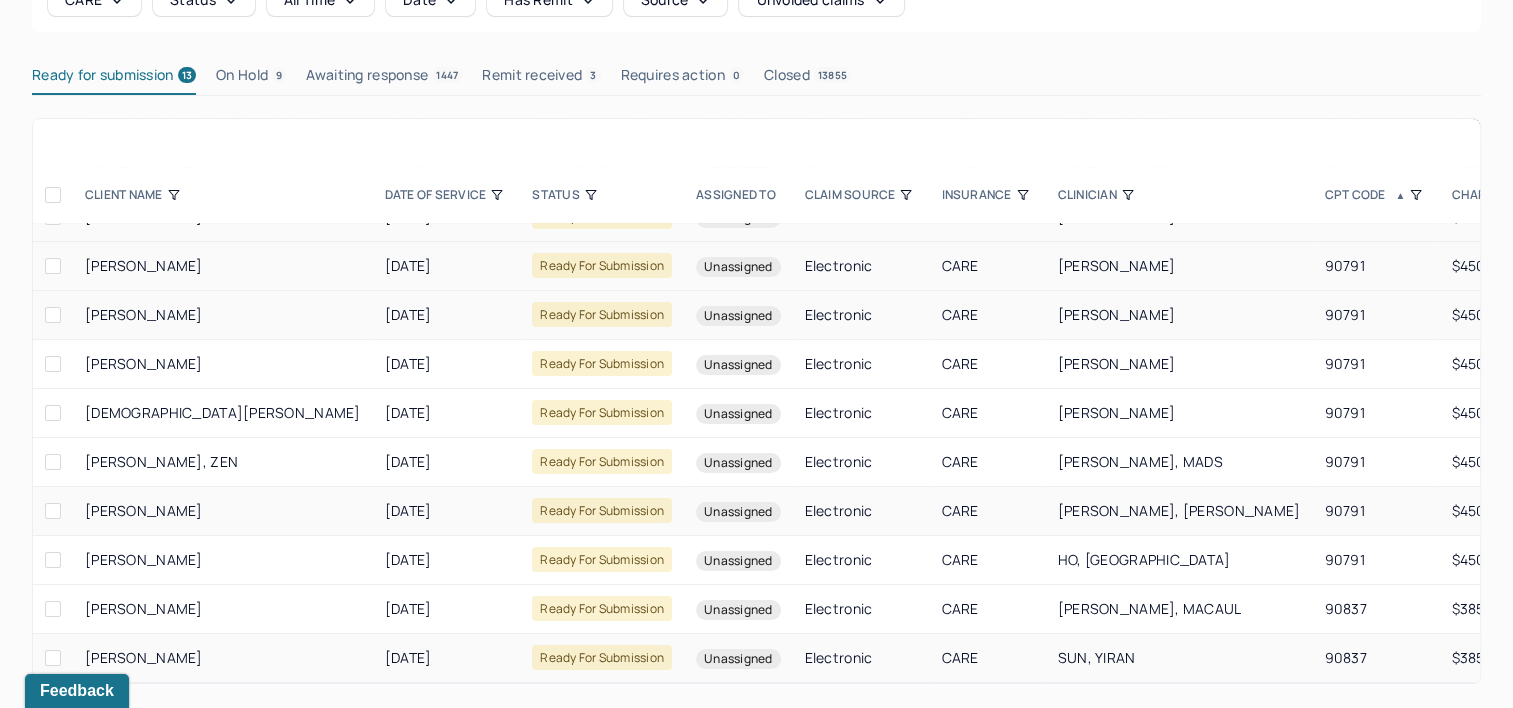 click at bounding box center [53, 609] 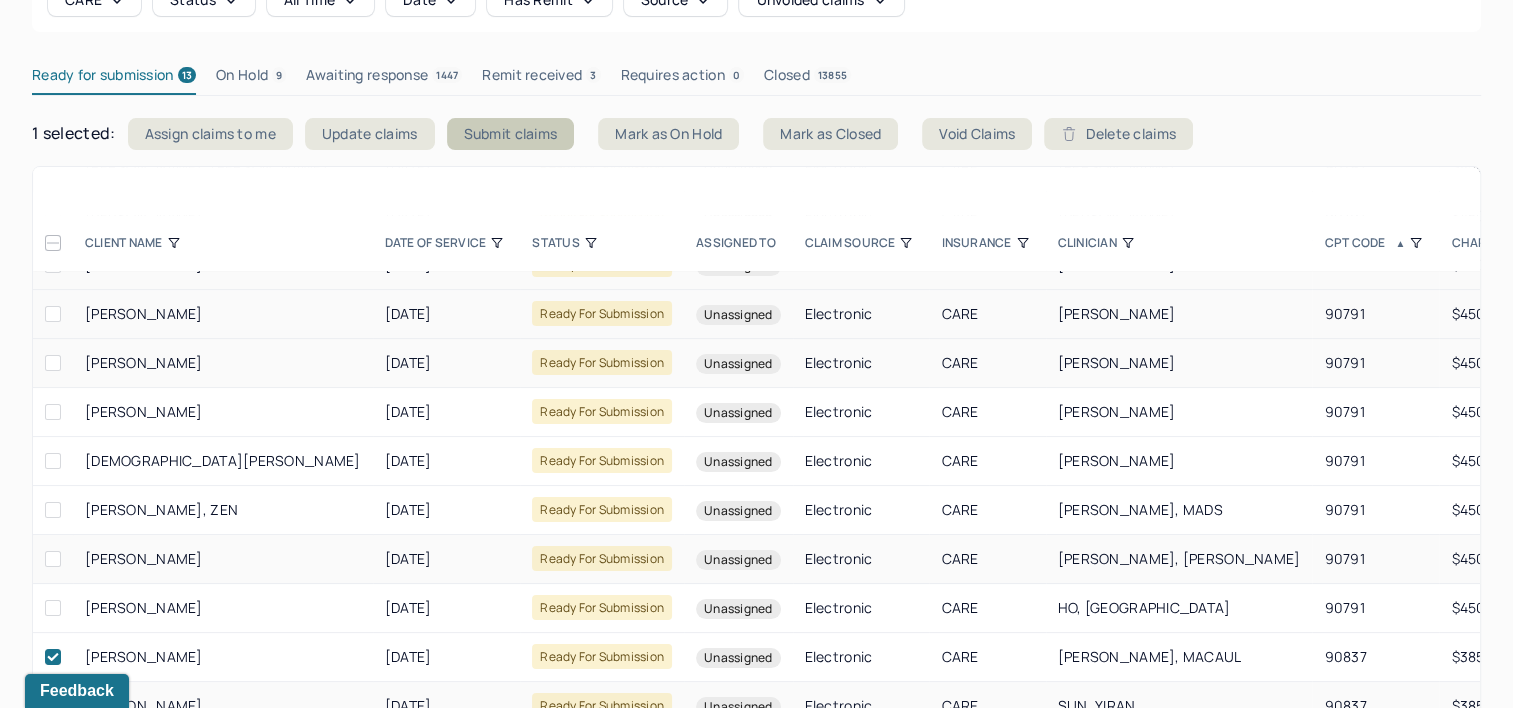 click on "Submit claims" at bounding box center [511, 134] 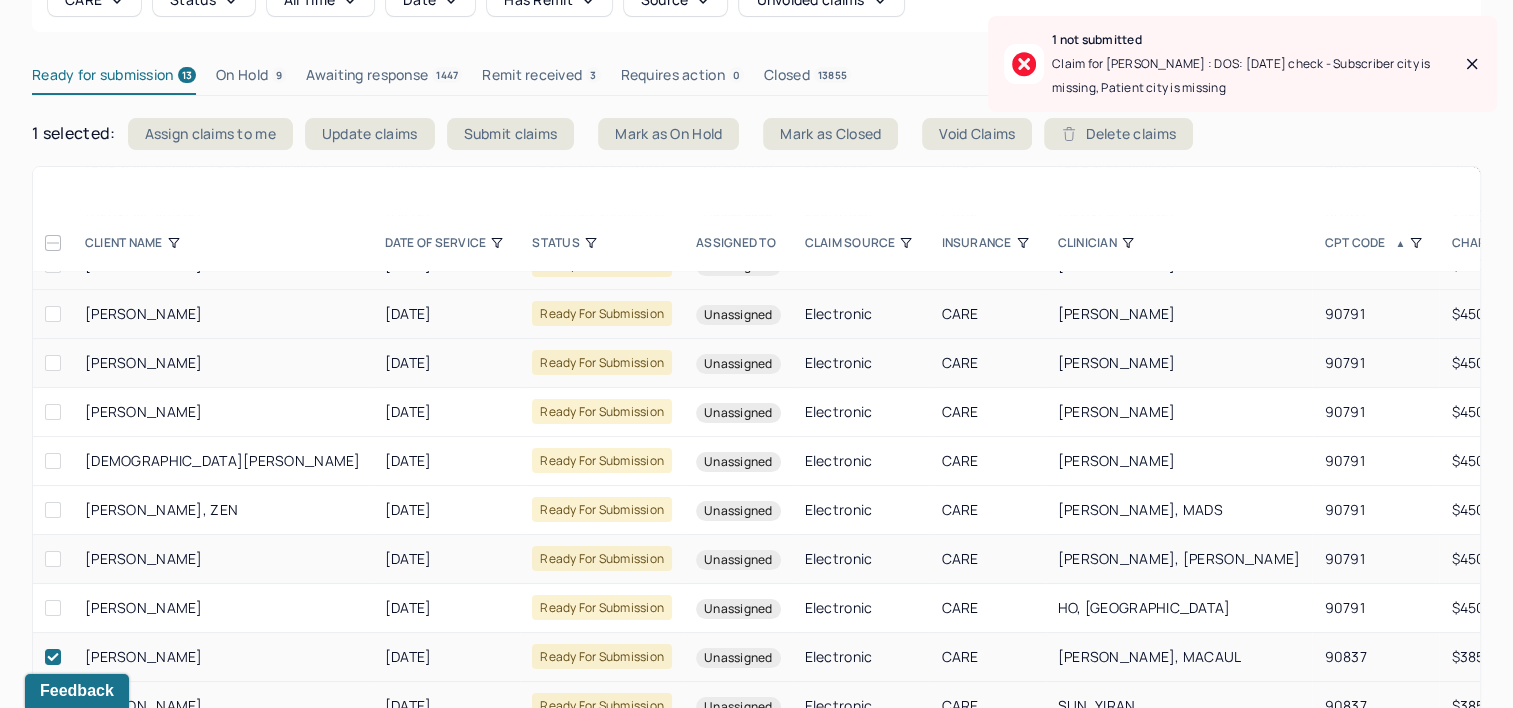 click on "MISAR, DANIEL" at bounding box center [144, 656] 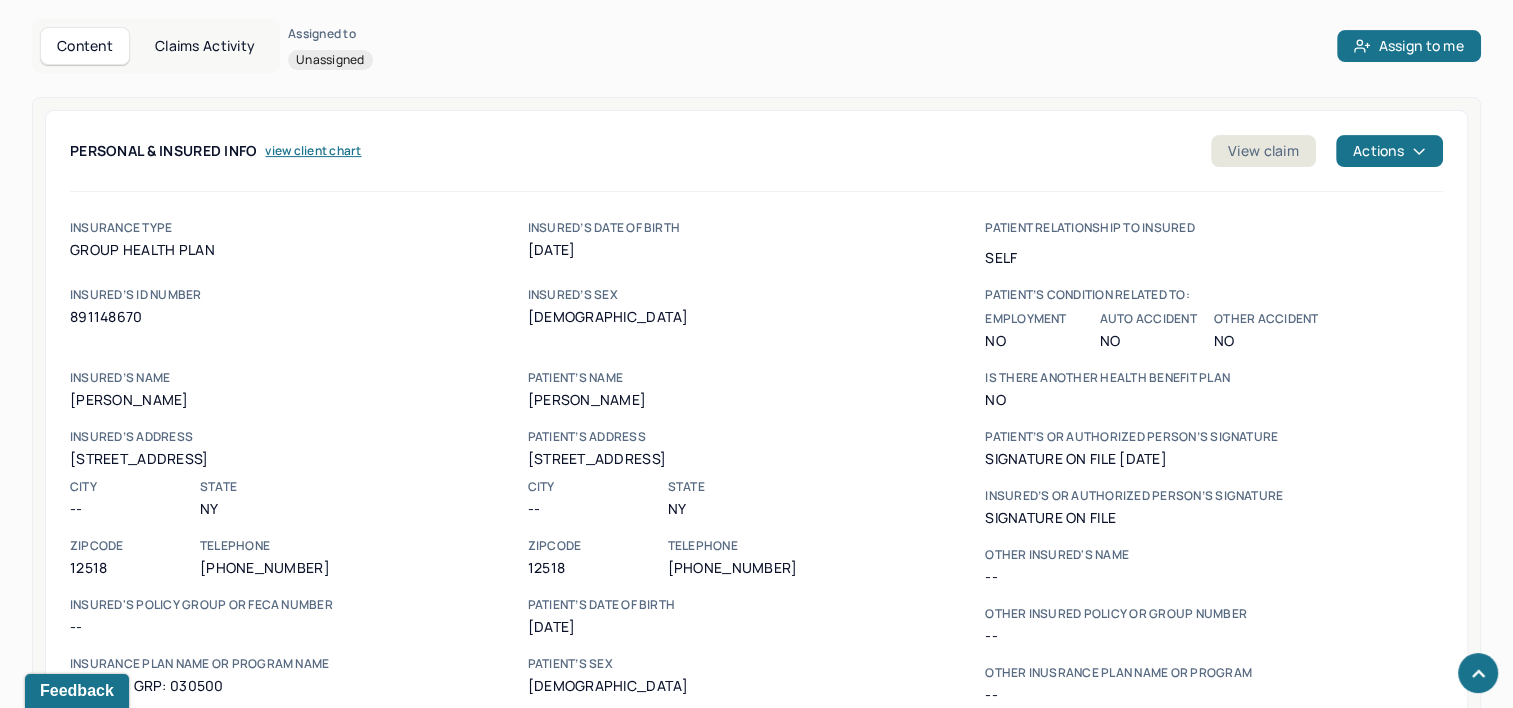 scroll, scrollTop: 784, scrollLeft: 0, axis: vertical 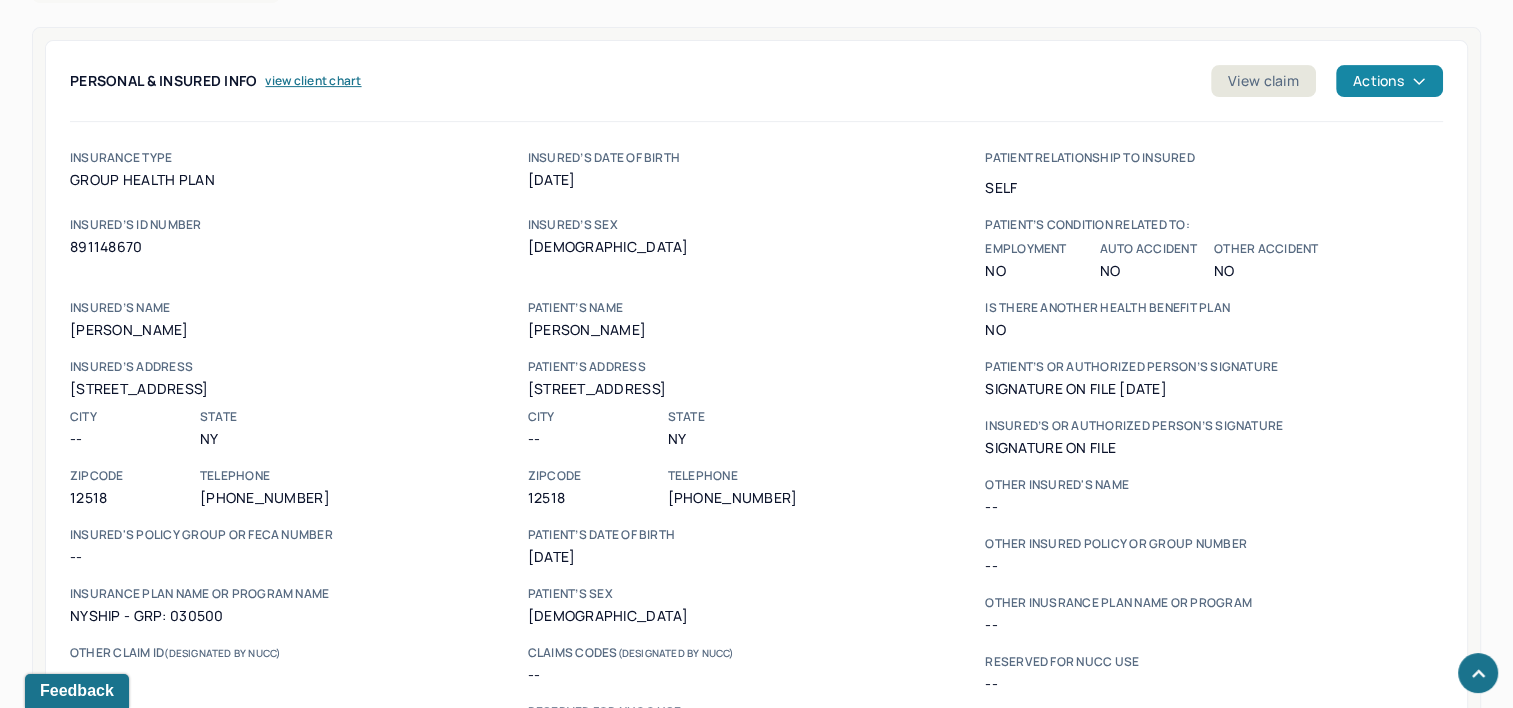 click on "Actions" at bounding box center [1389, 81] 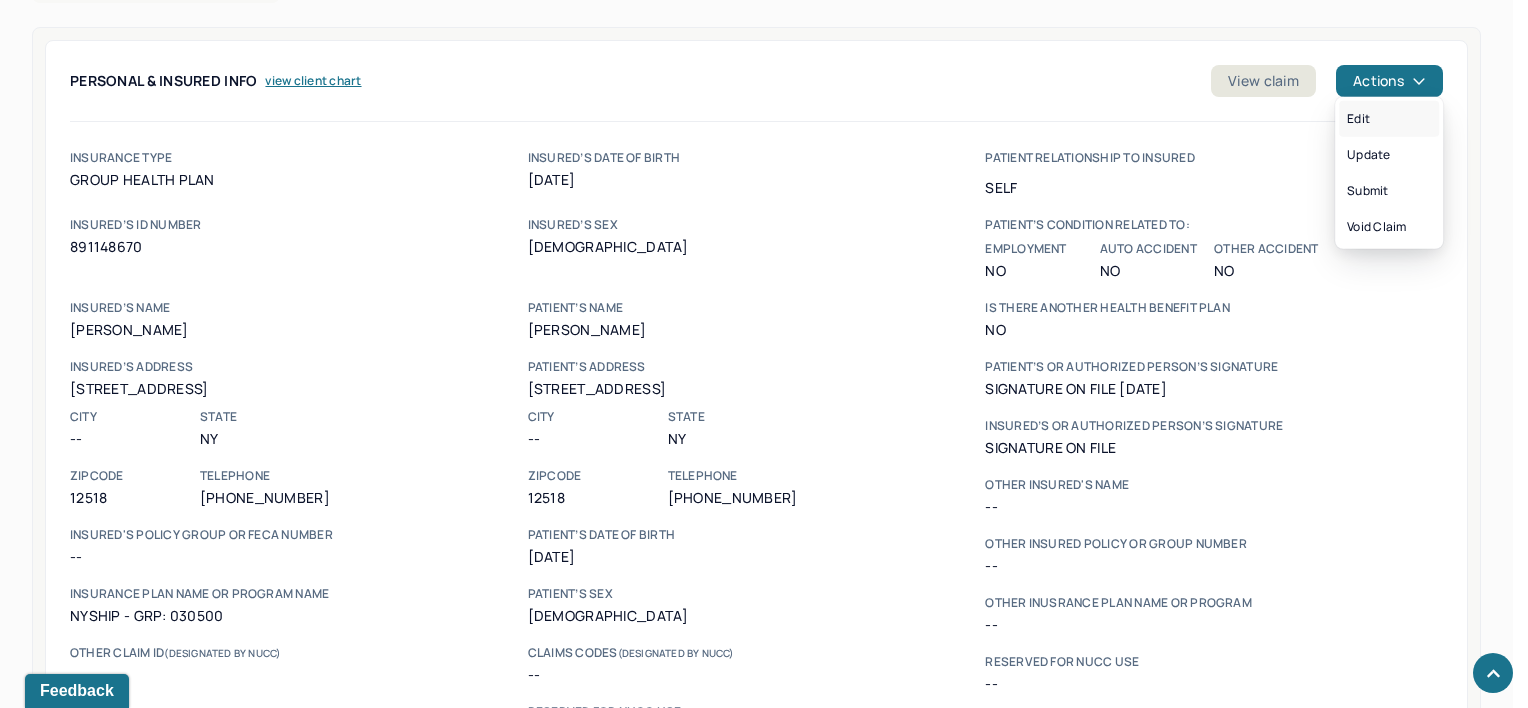 click on "Edit" at bounding box center [1389, 119] 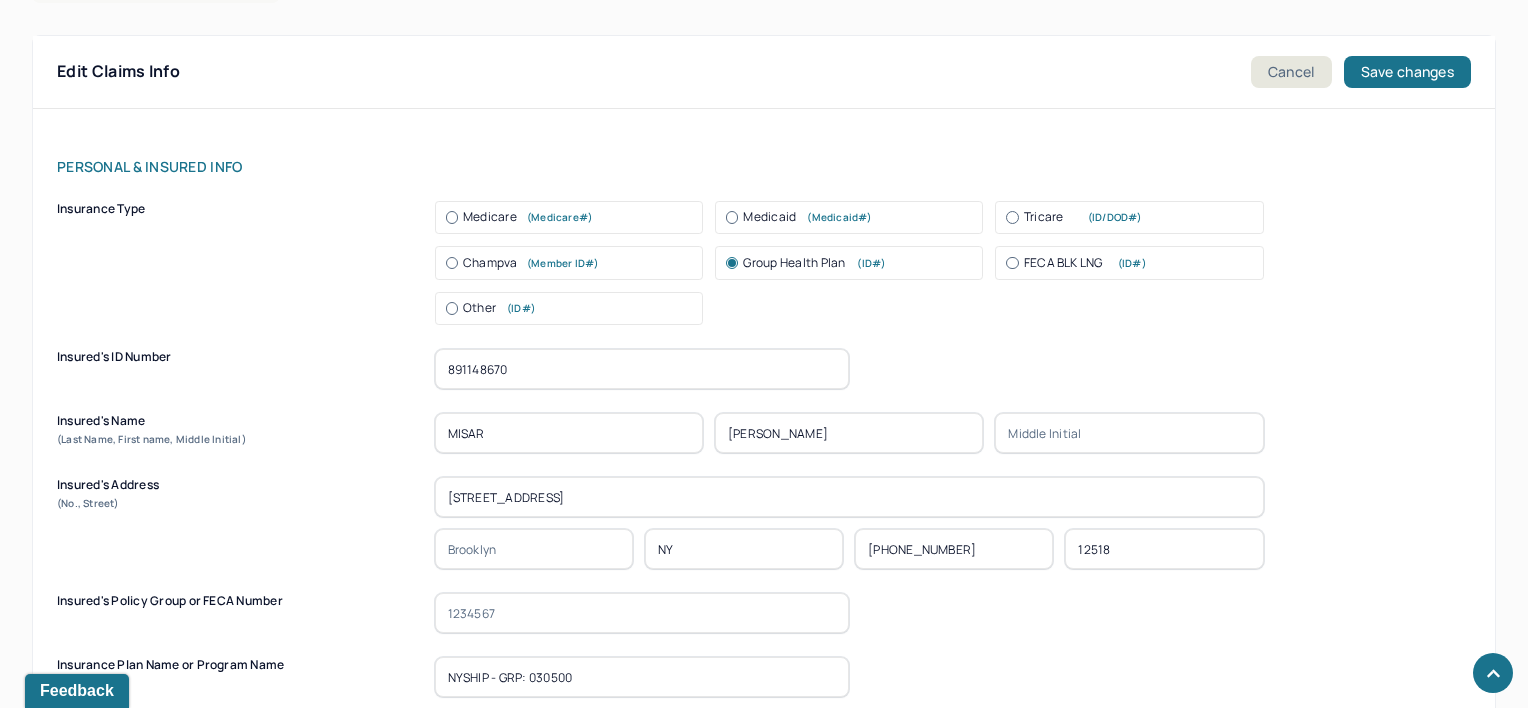 type on "MACAUL" 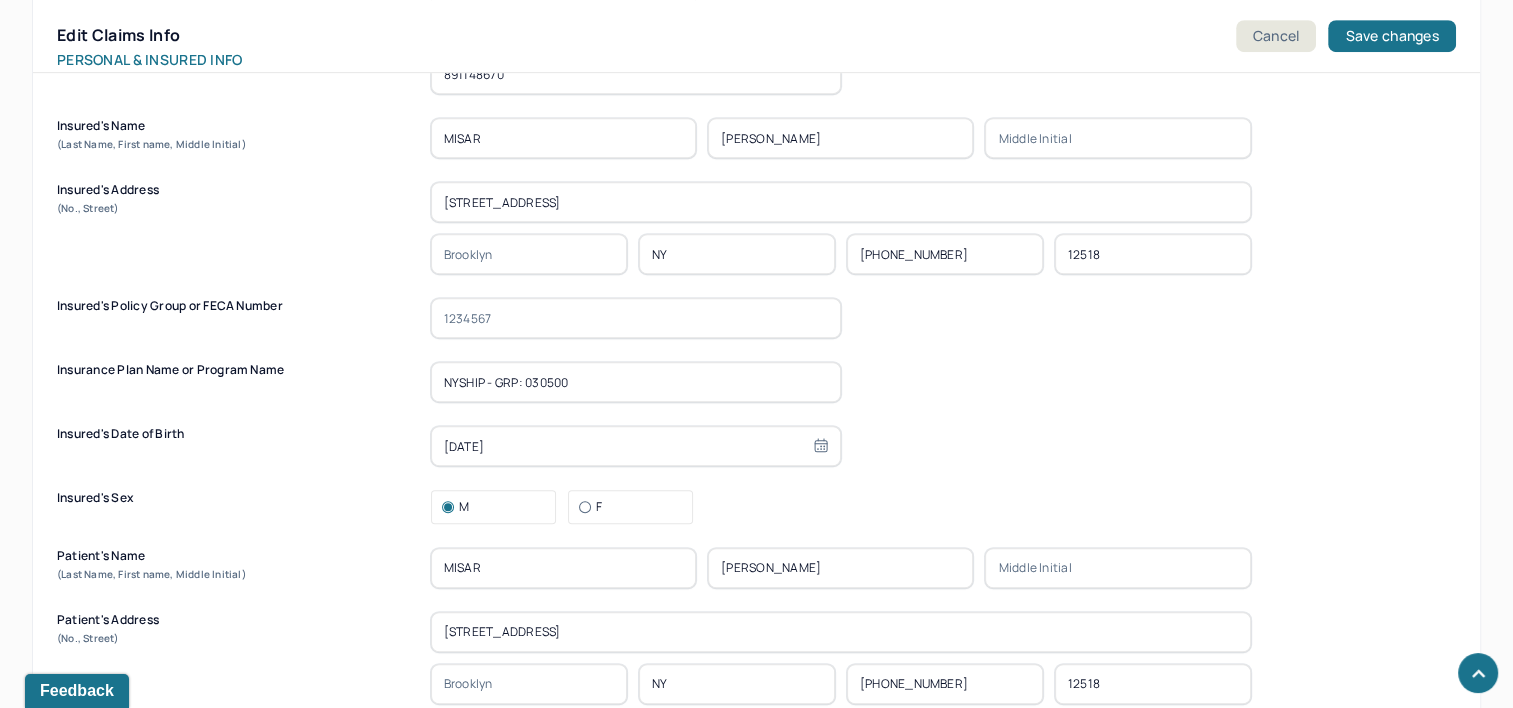 scroll, scrollTop: 1084, scrollLeft: 0, axis: vertical 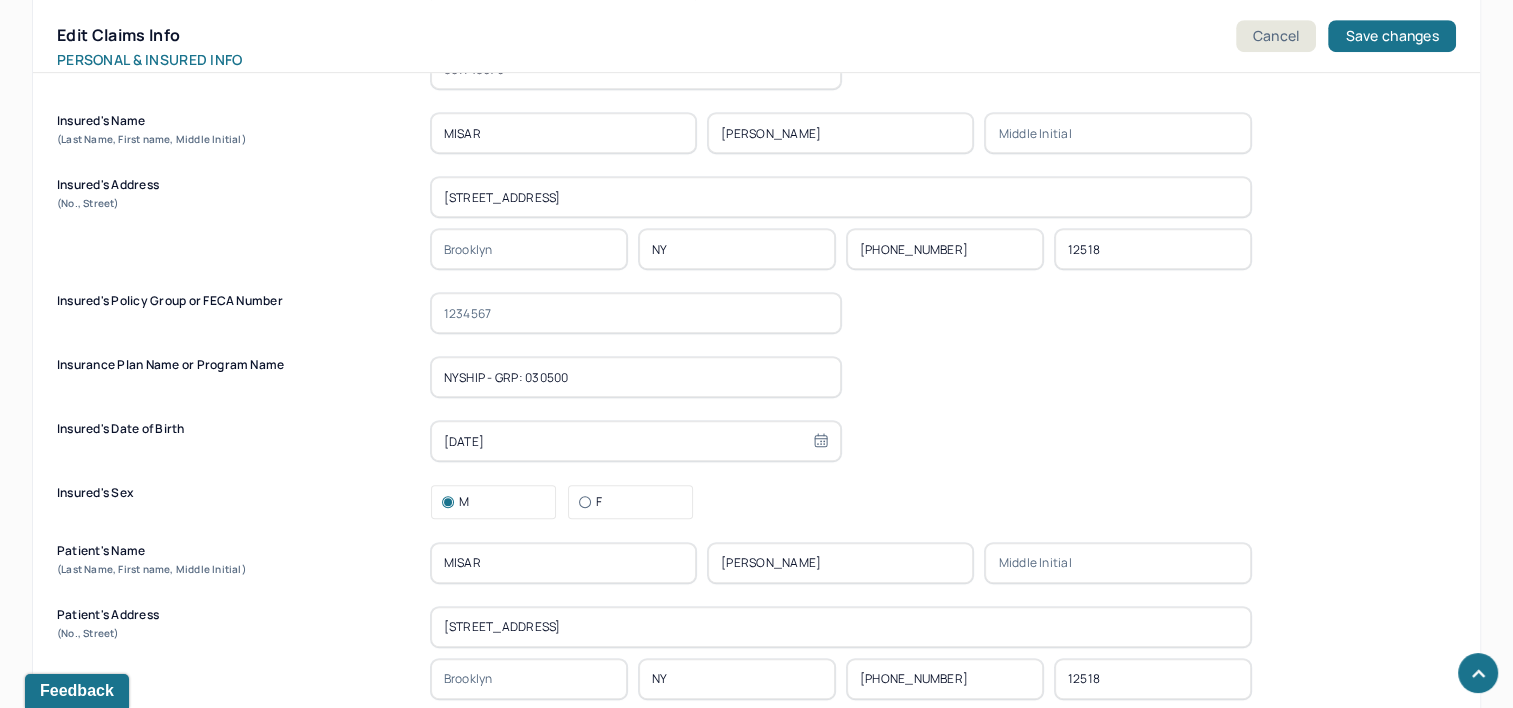 click at bounding box center [529, 249] 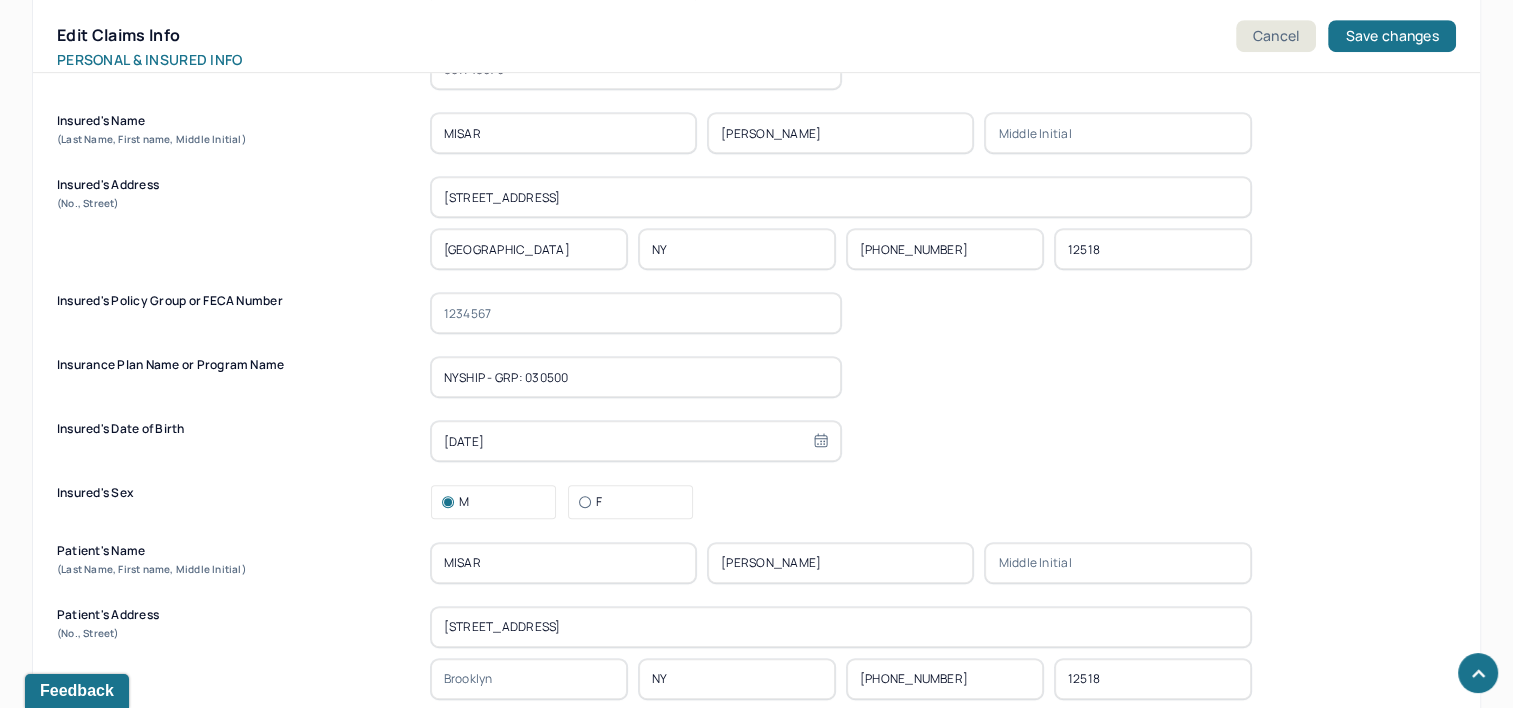 type on "CORNWALL" 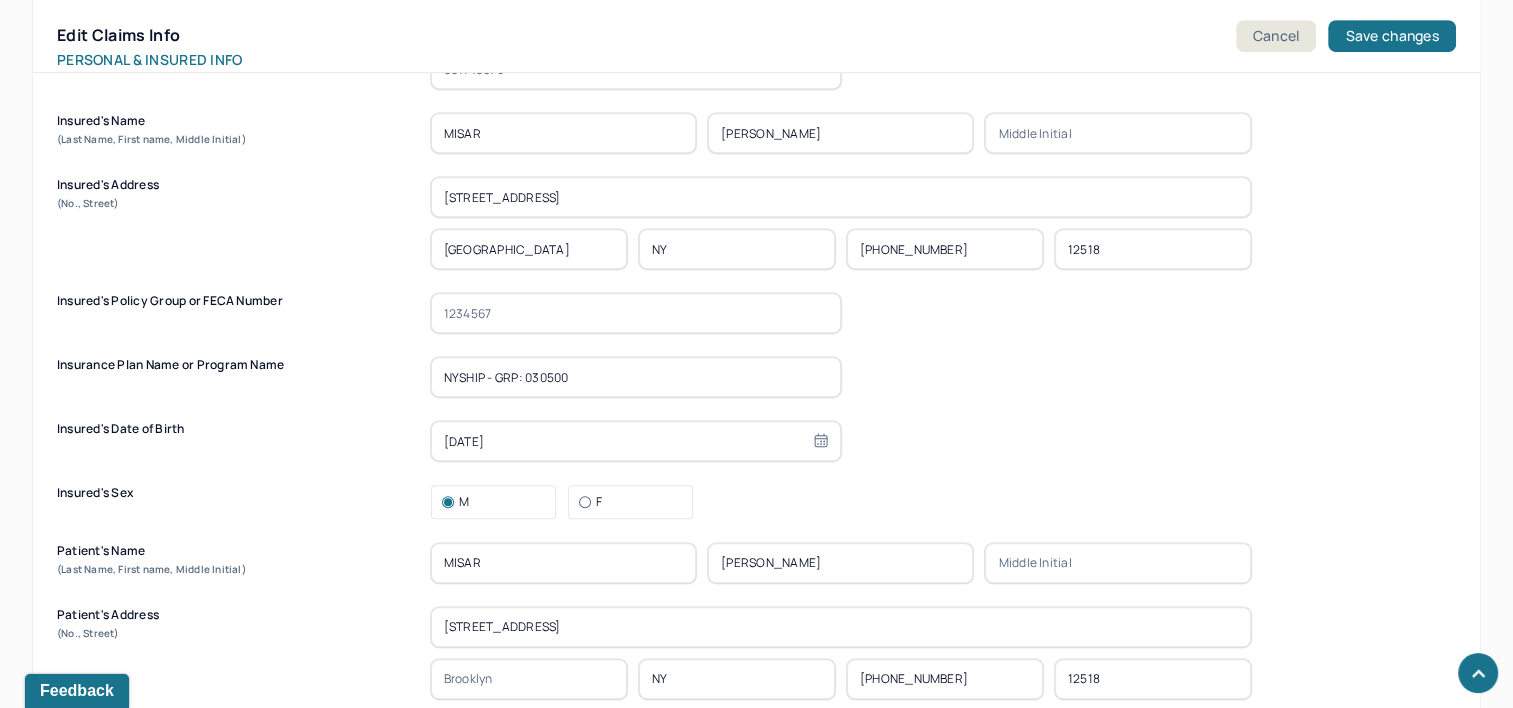 click on "23 ROSE HILL PARK, CORNWALL, NY" at bounding box center (841, 197) 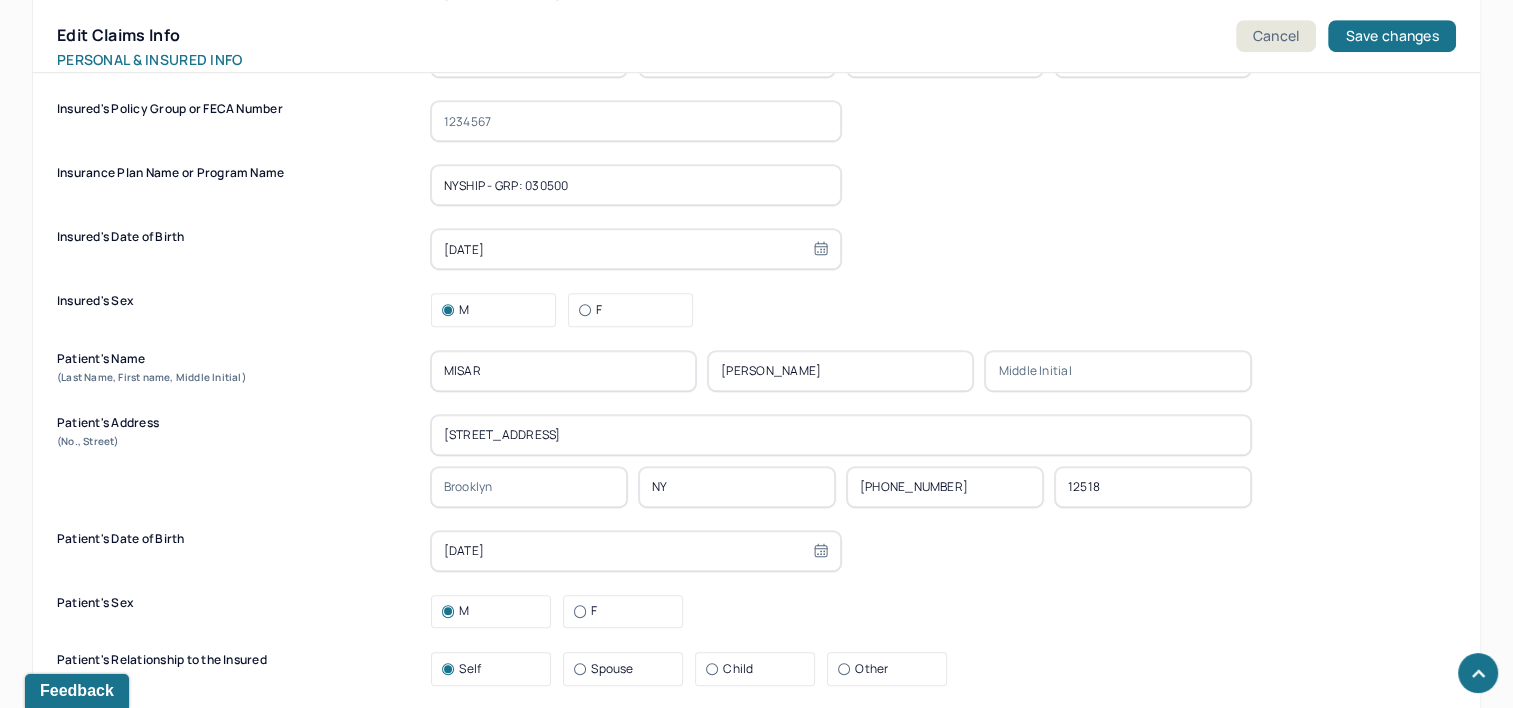 scroll, scrollTop: 1384, scrollLeft: 0, axis: vertical 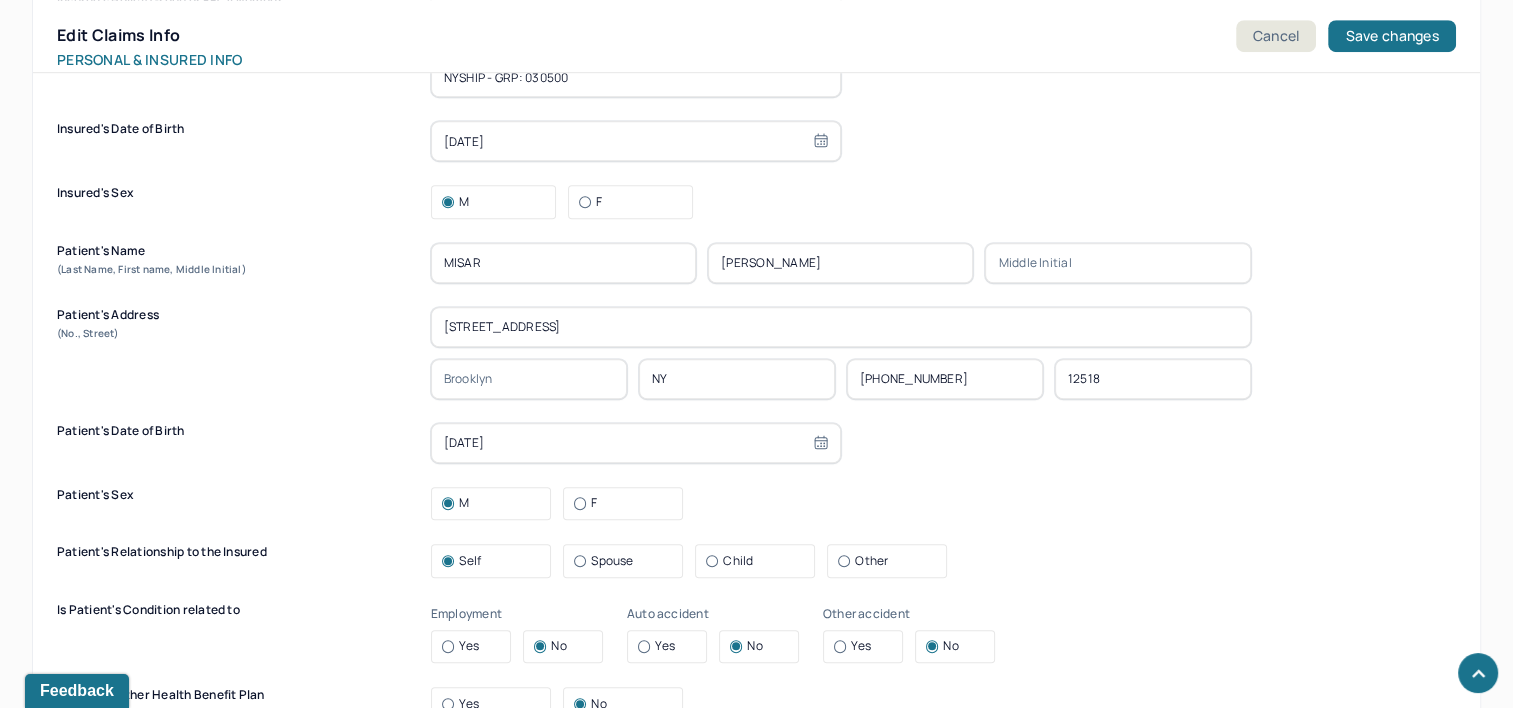 click at bounding box center (529, 379) 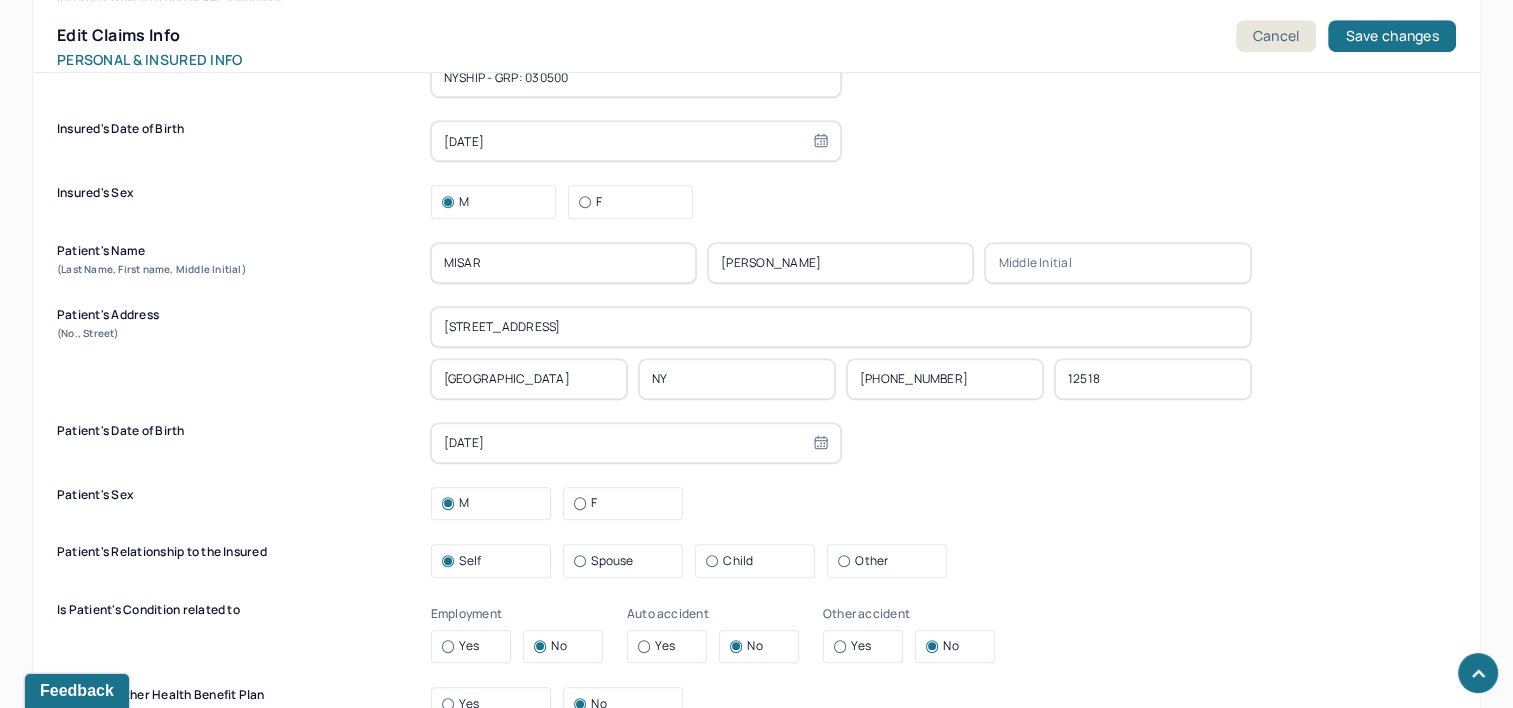 type on "CORNWALL" 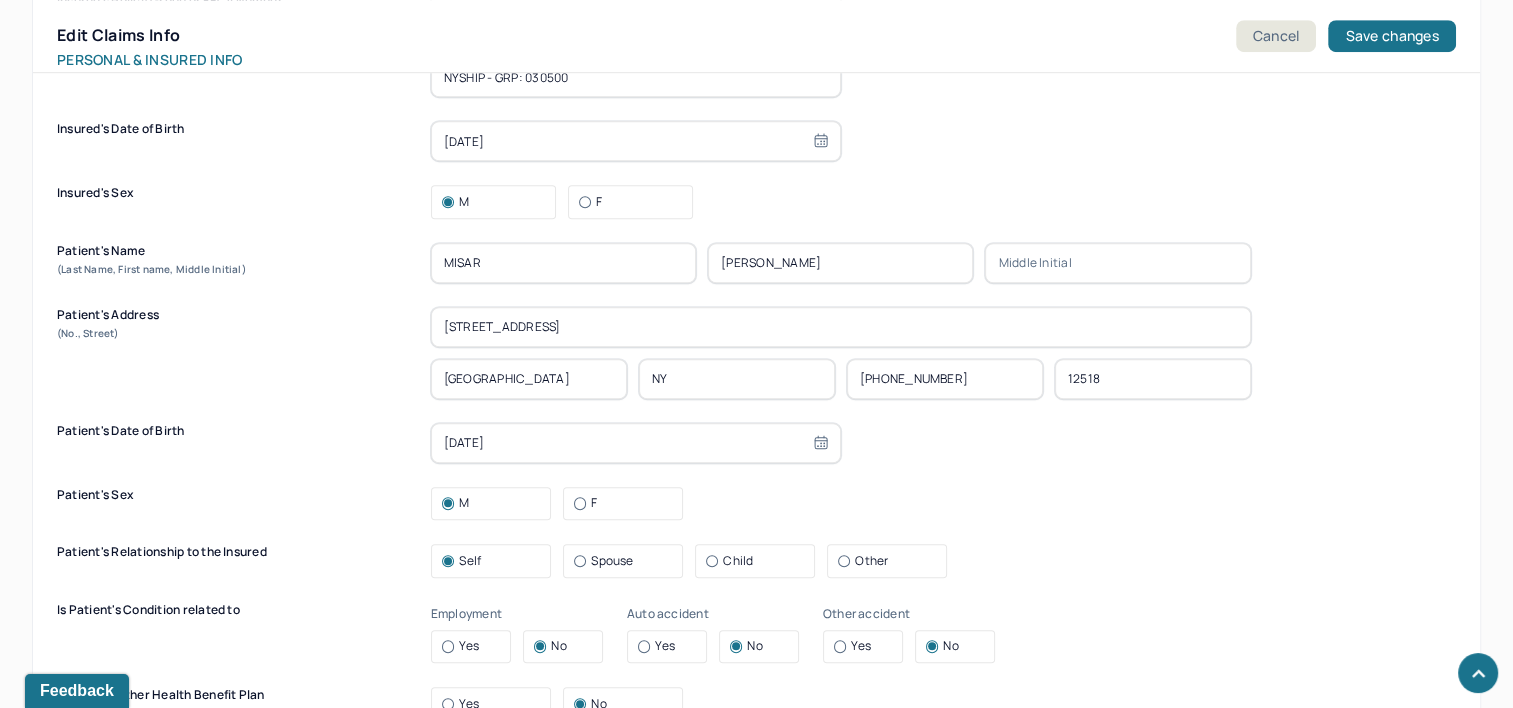 click on "23 ROSE HILL PARK, CORNWALL, NY" at bounding box center [841, 327] 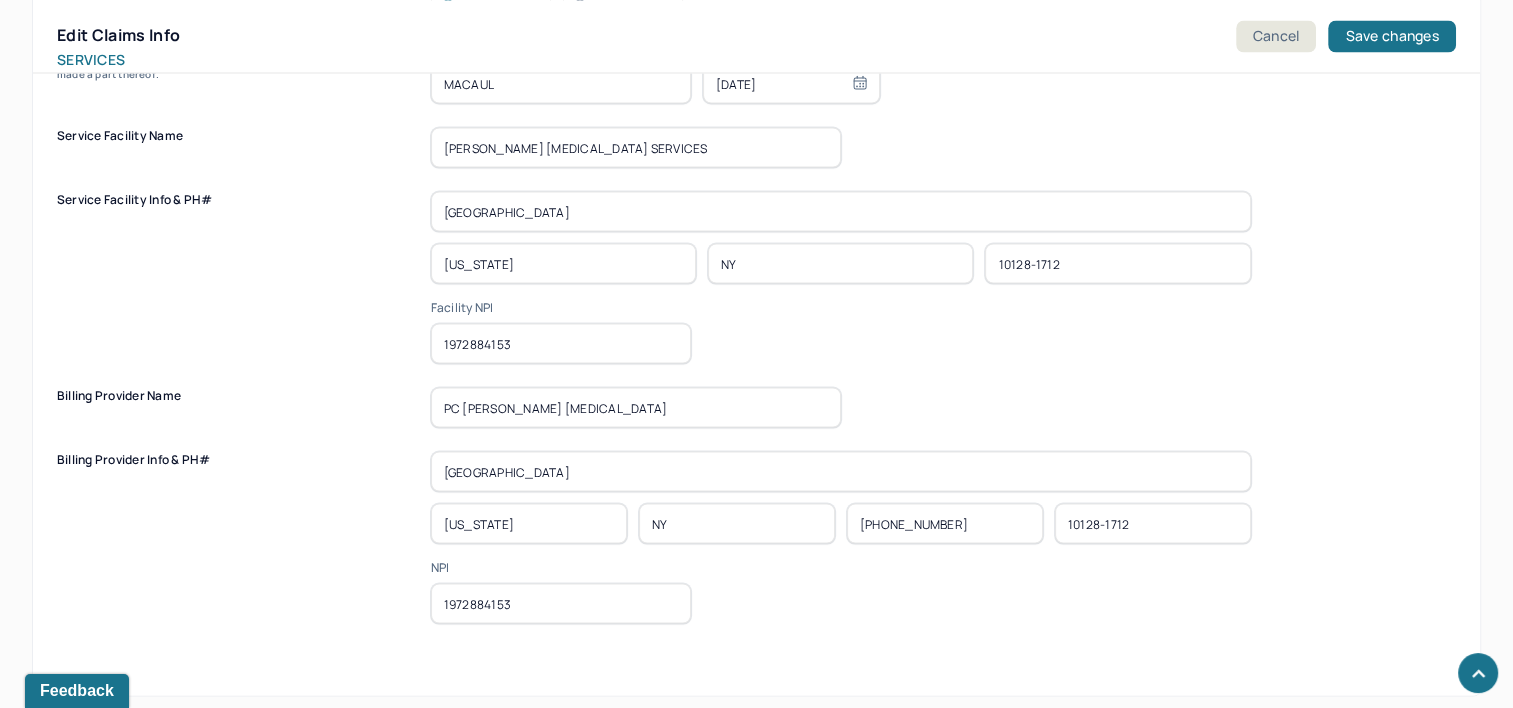 scroll, scrollTop: 3723, scrollLeft: 0, axis: vertical 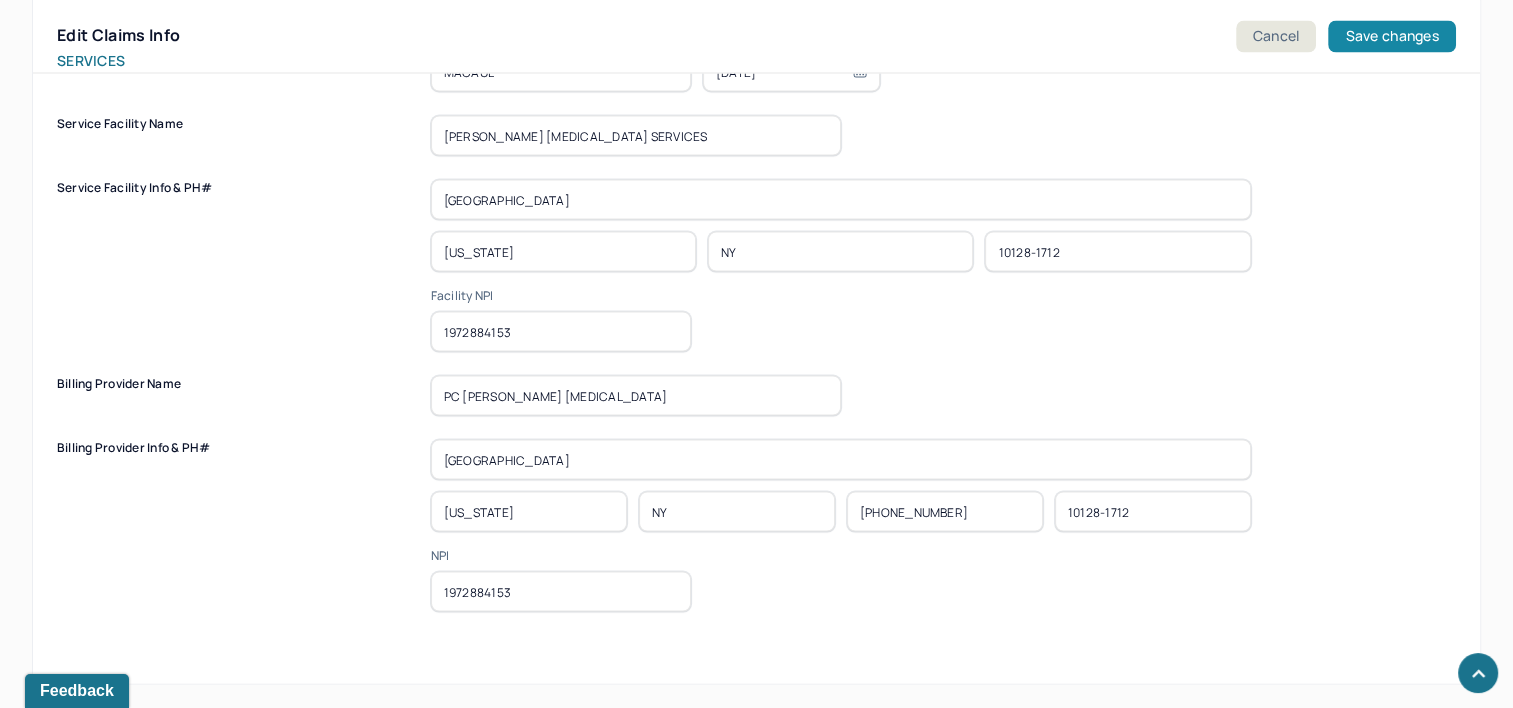 click on "Save changes" at bounding box center [1391, 36] 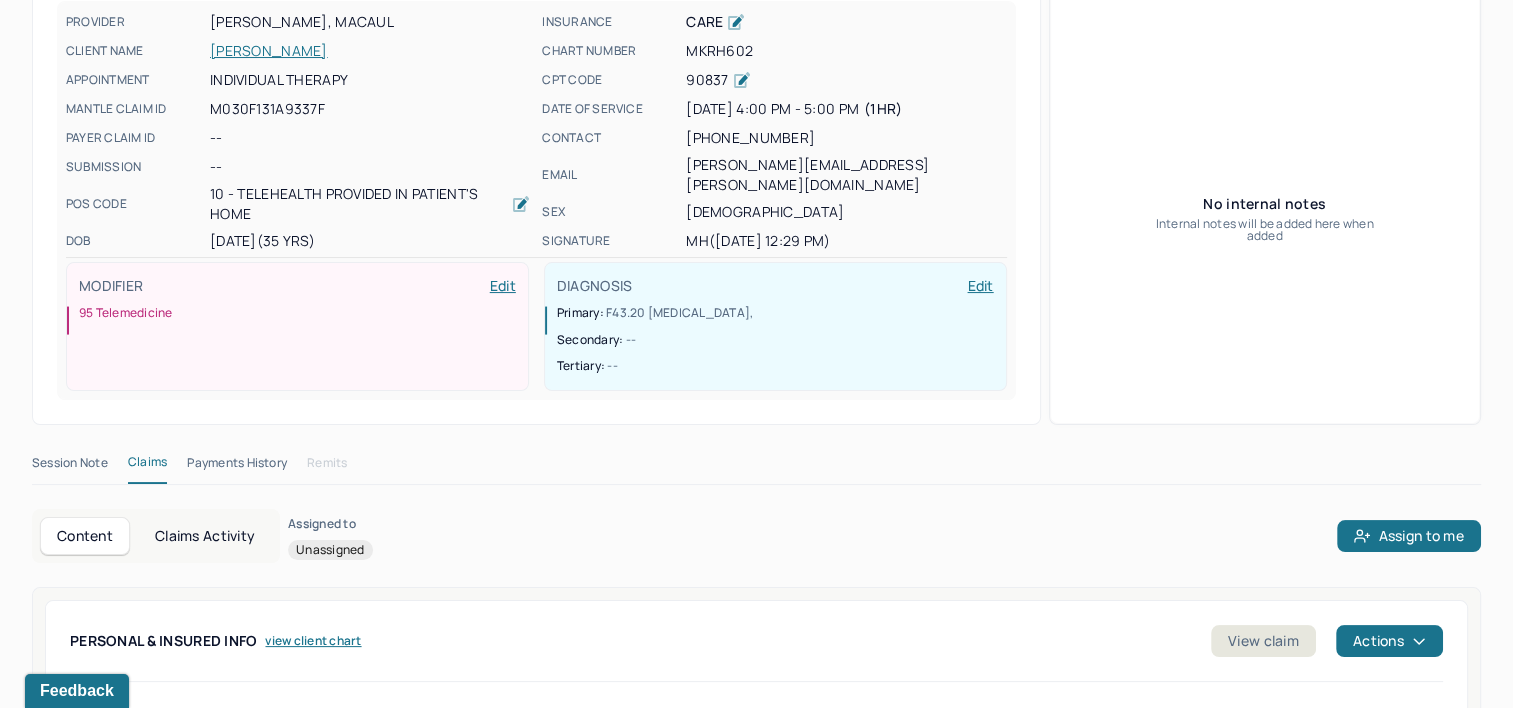scroll, scrollTop: 489, scrollLeft: 0, axis: vertical 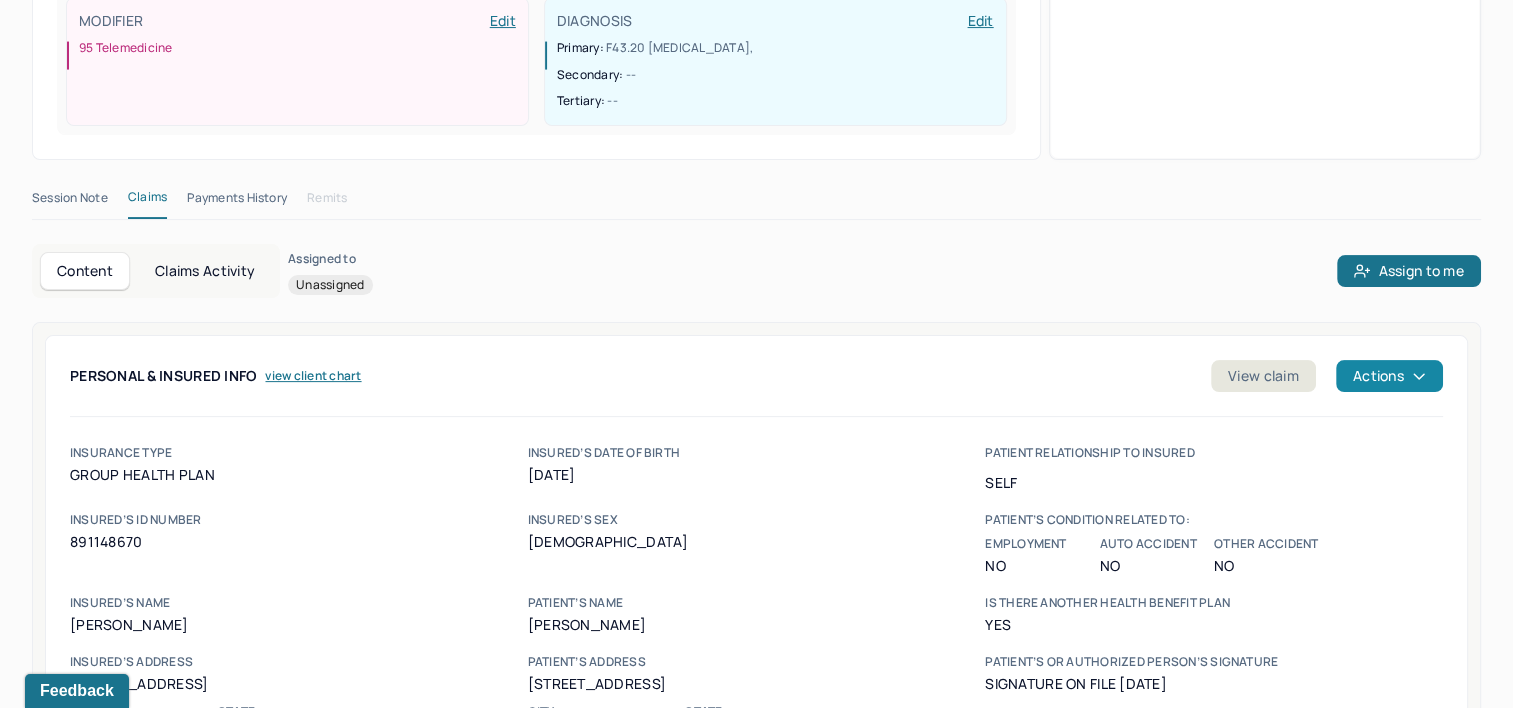 click on "Actions" at bounding box center [1389, 376] 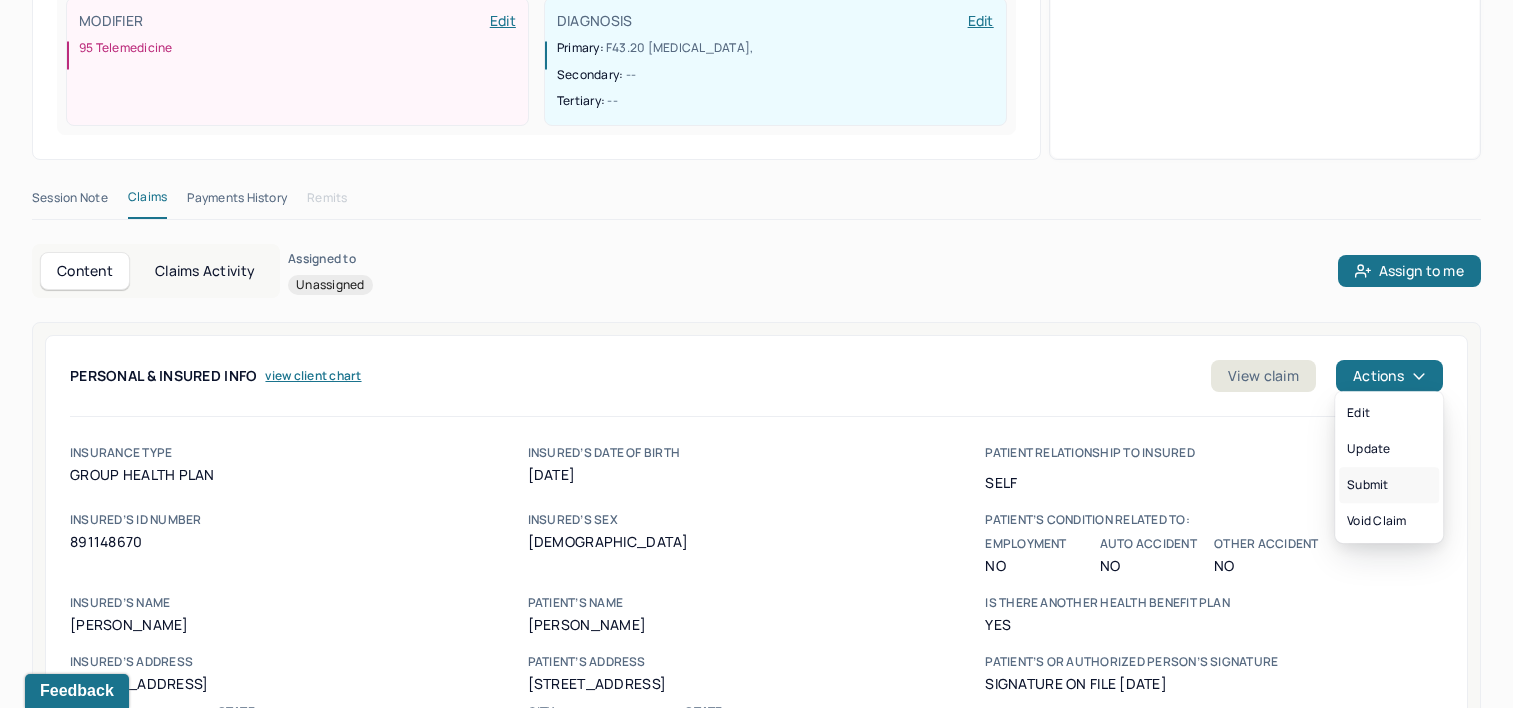 click on "Submit" at bounding box center [1389, 485] 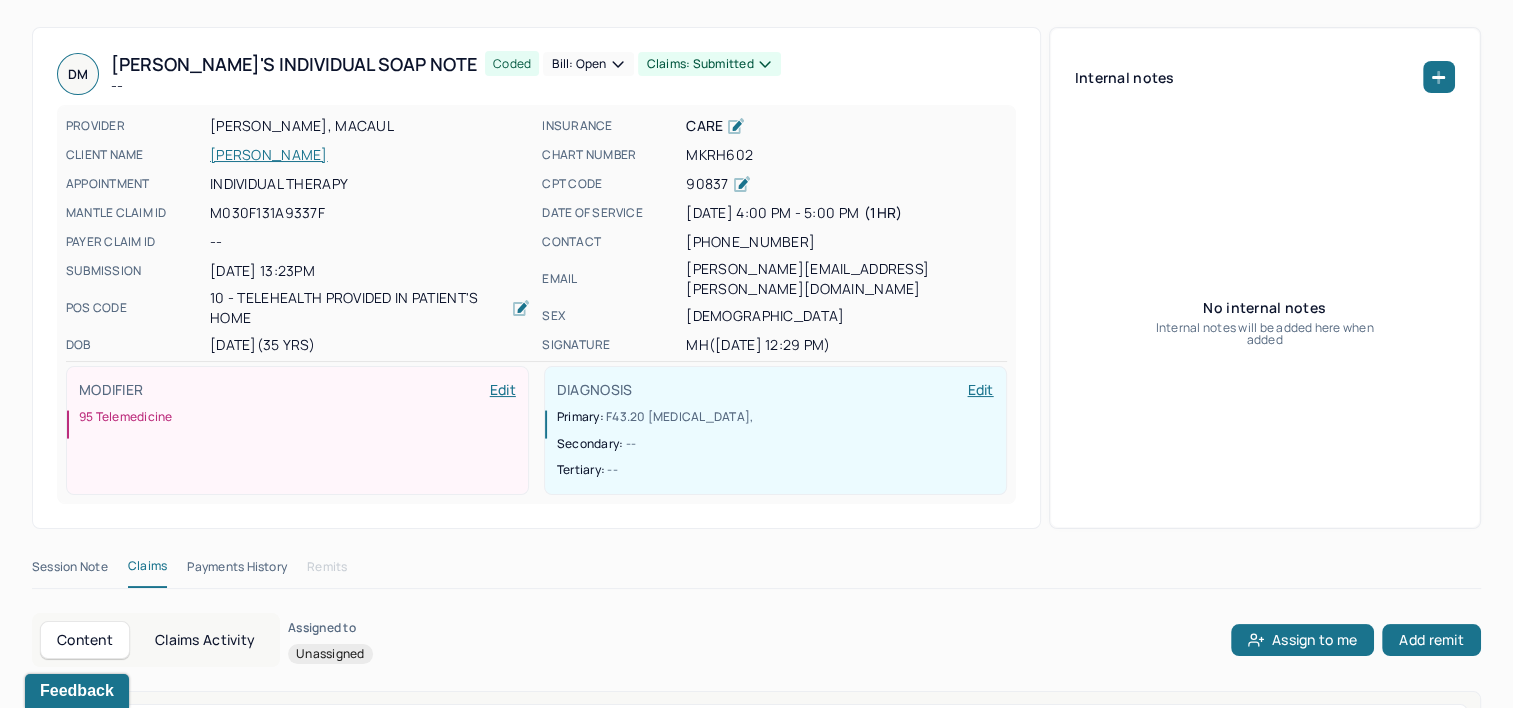 scroll, scrollTop: 0, scrollLeft: 0, axis: both 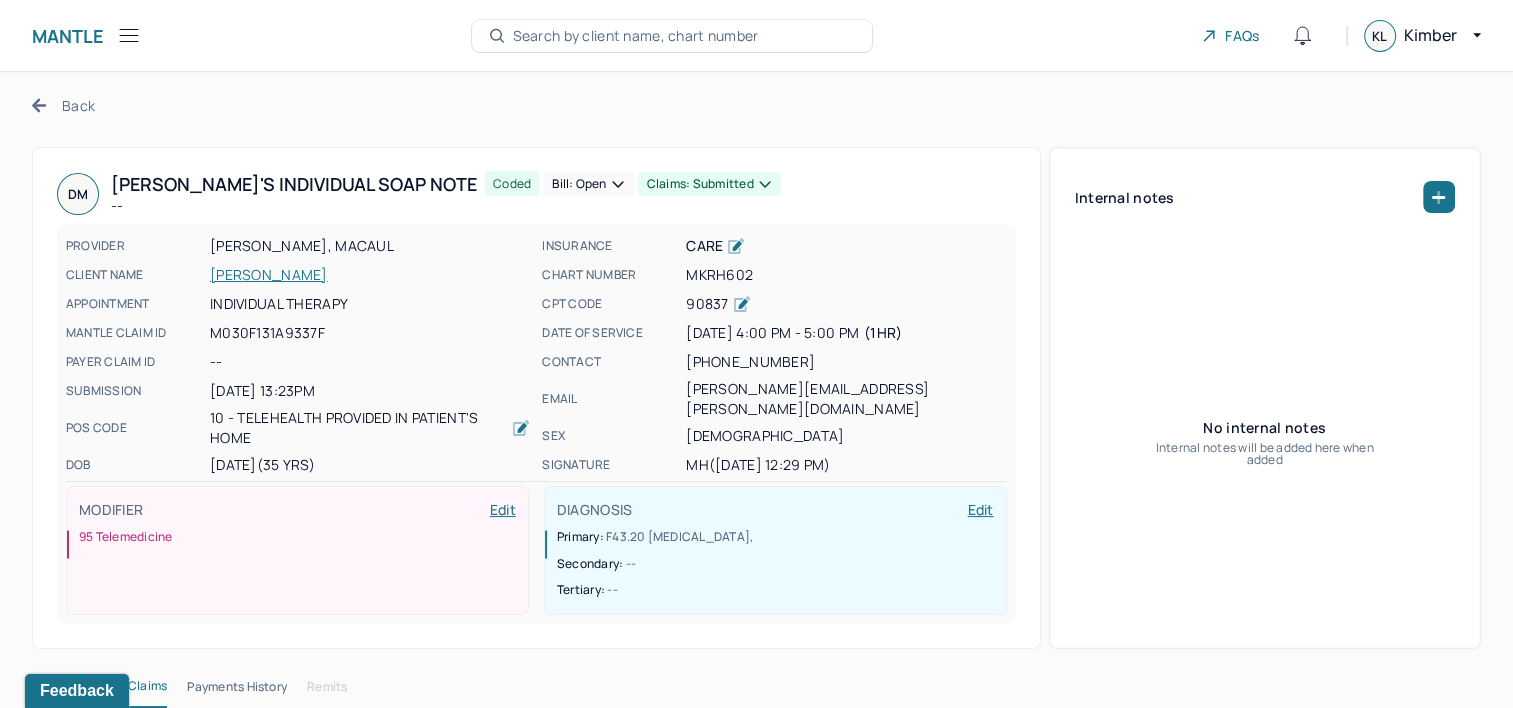 click on "Bill: Open" at bounding box center [588, 184] 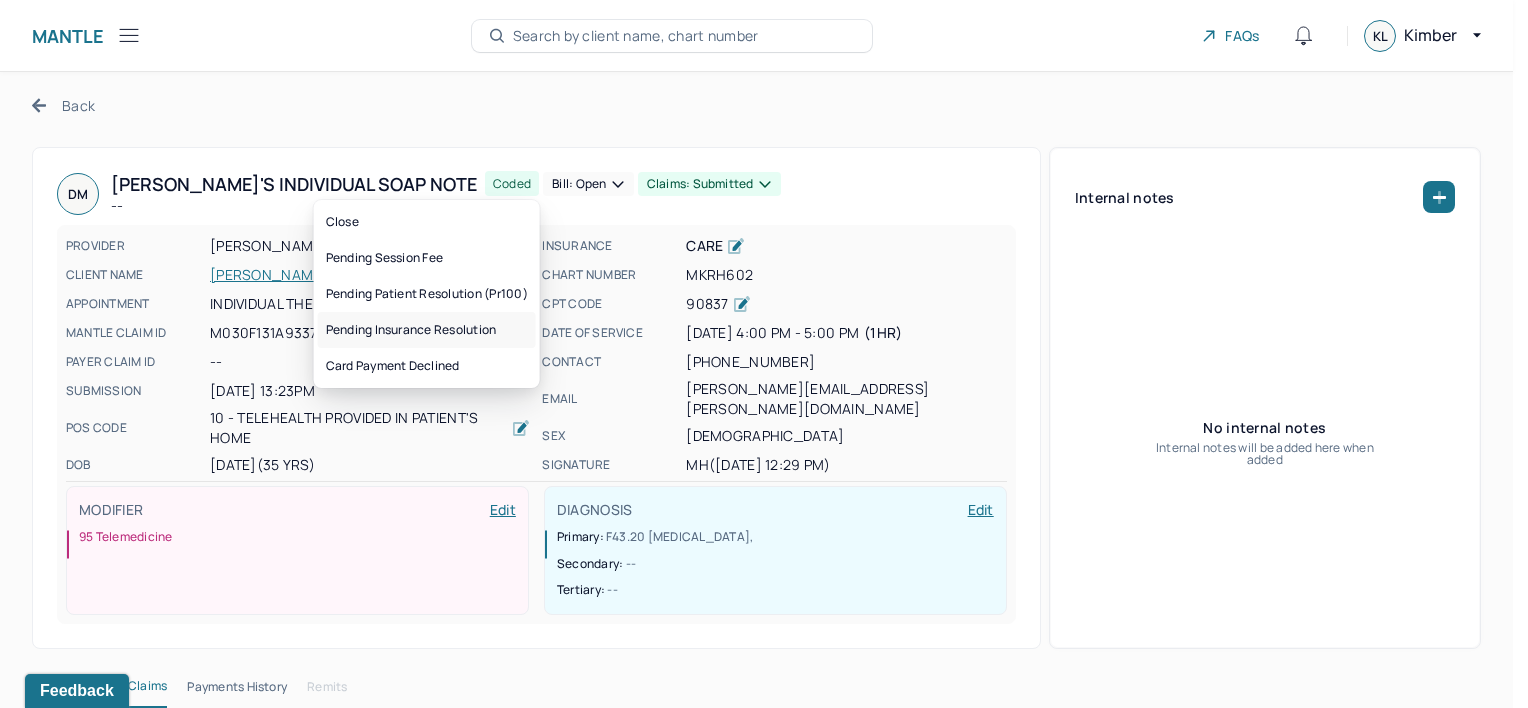 click on "Pending insurance resolution" at bounding box center (427, 330) 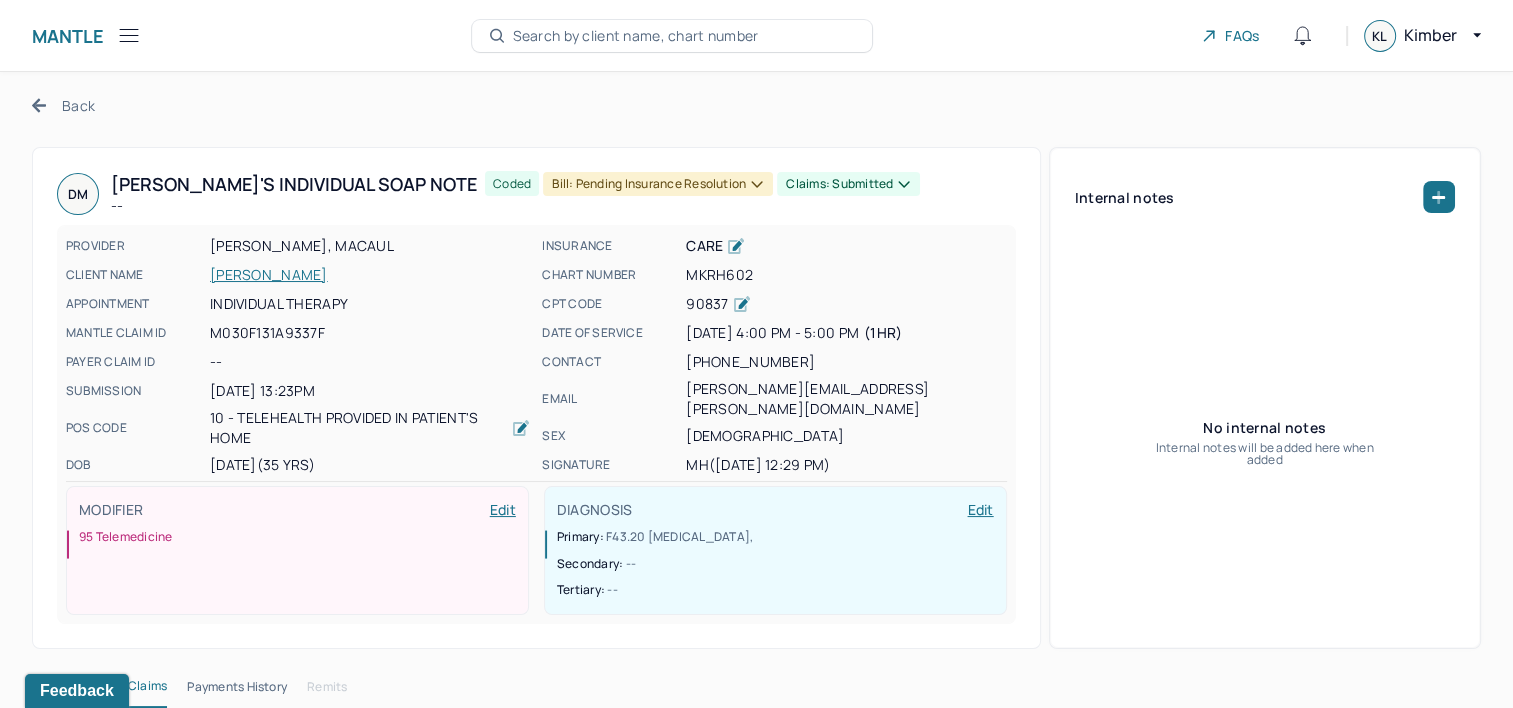 click 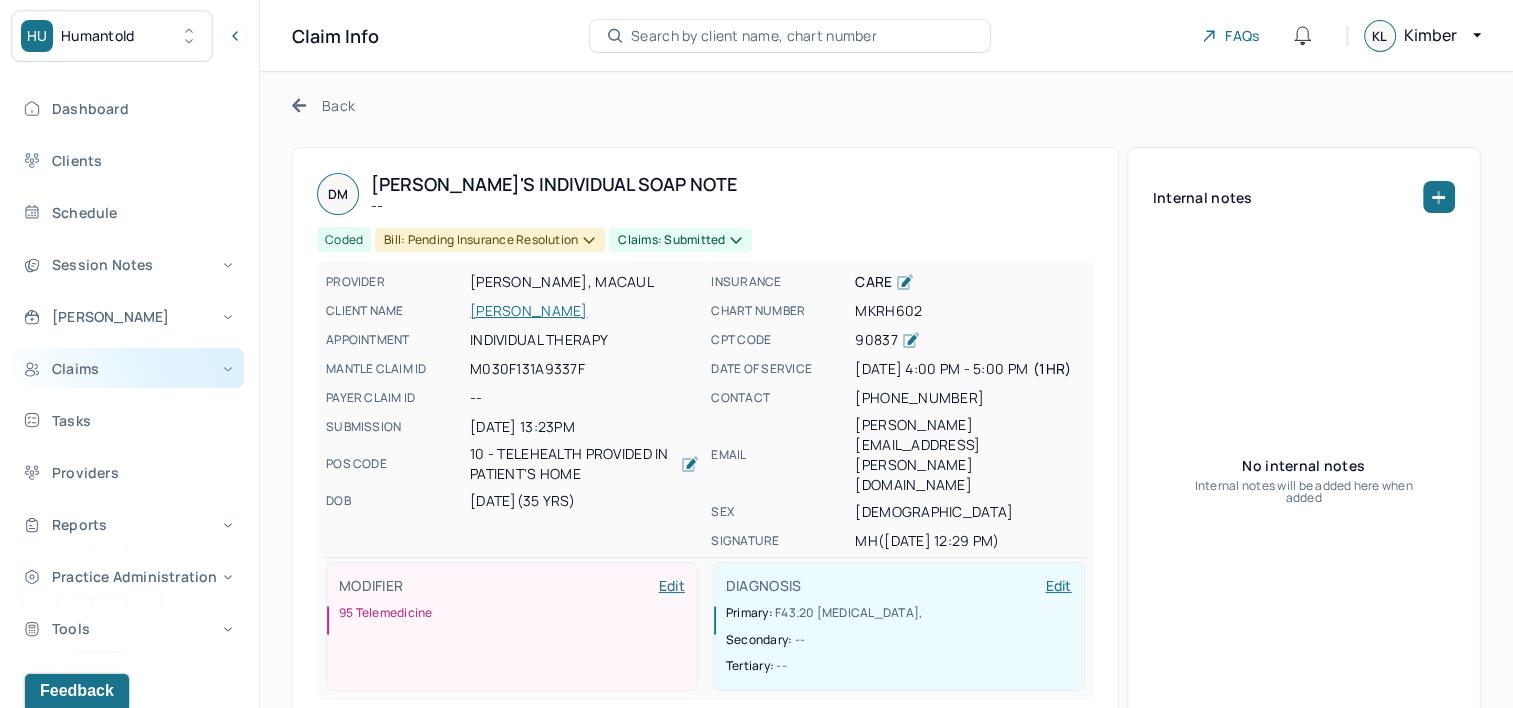 click on "Claims" at bounding box center (128, 368) 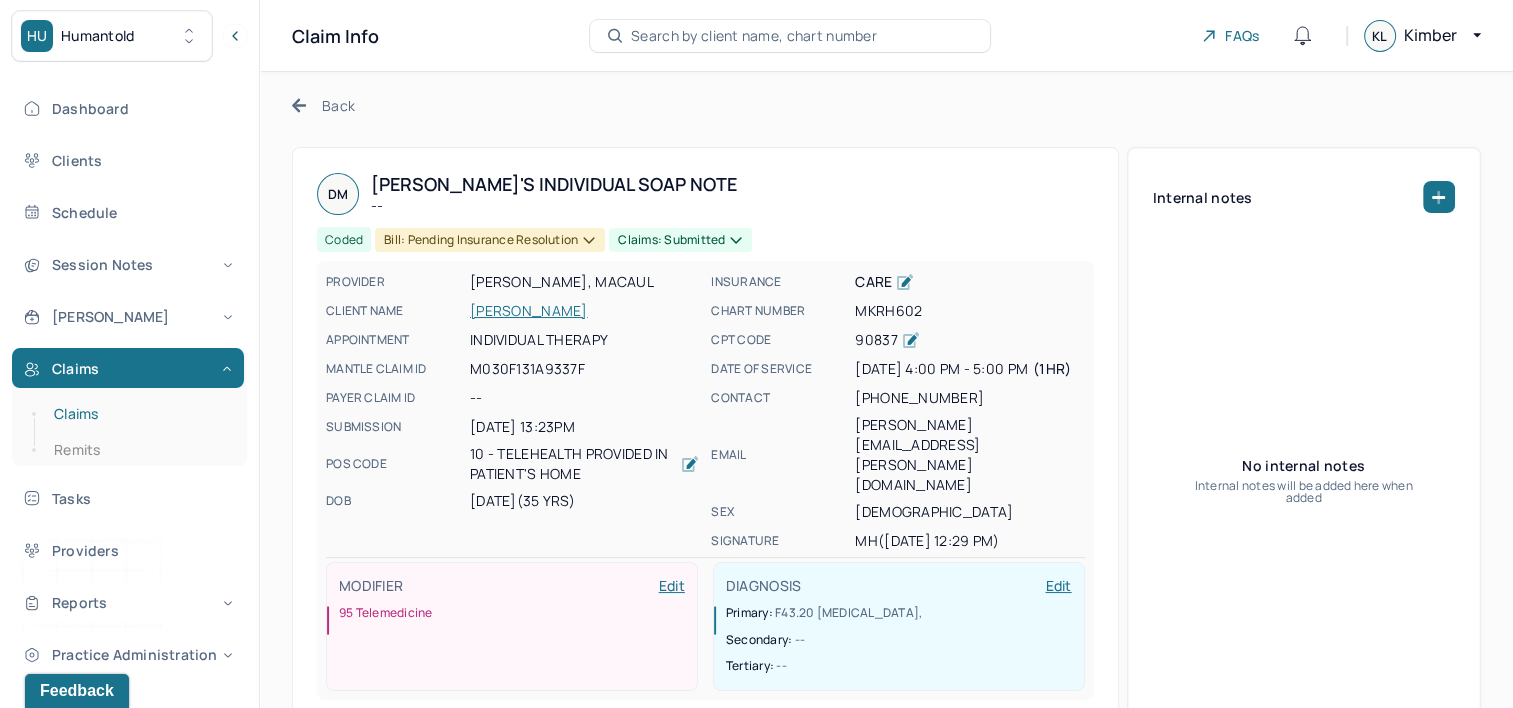 click on "Claims" at bounding box center (139, 414) 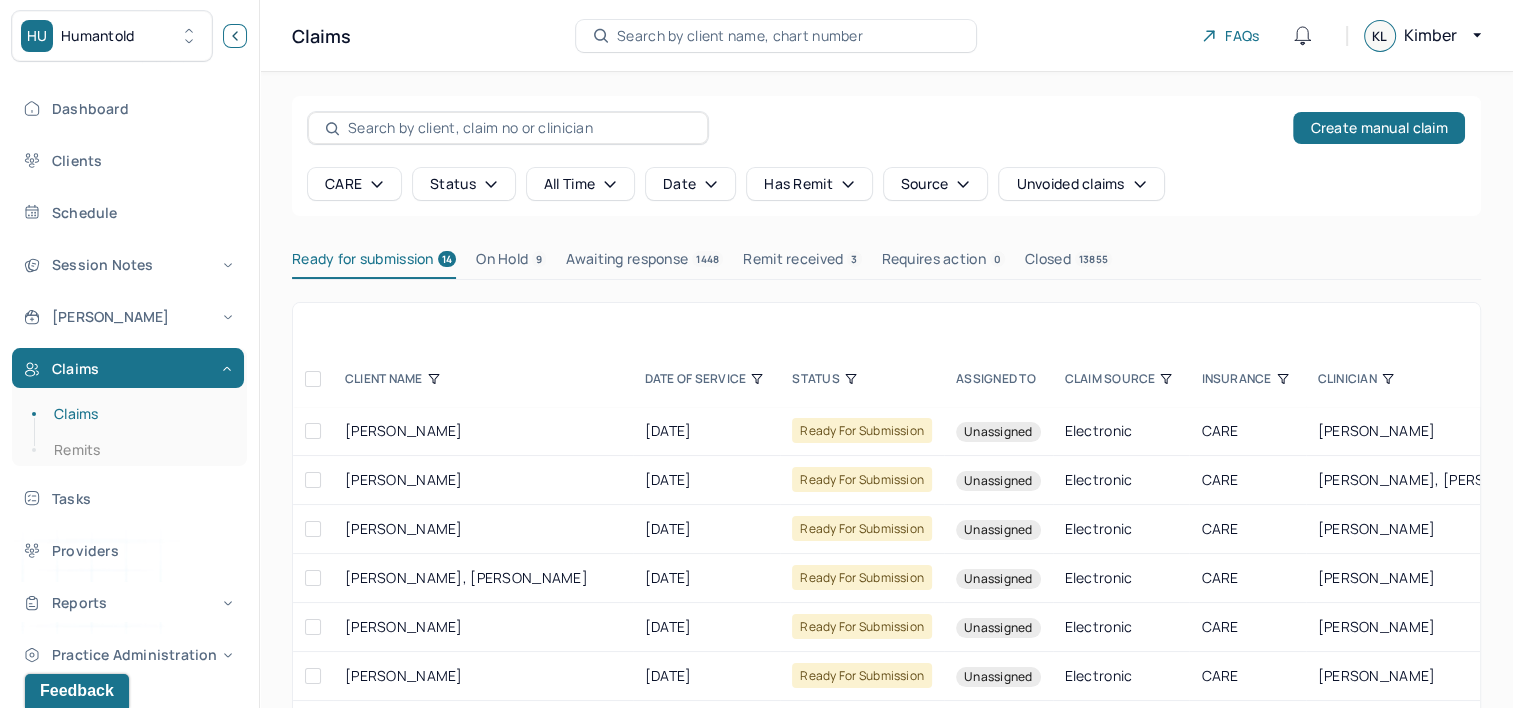 click at bounding box center [235, 36] 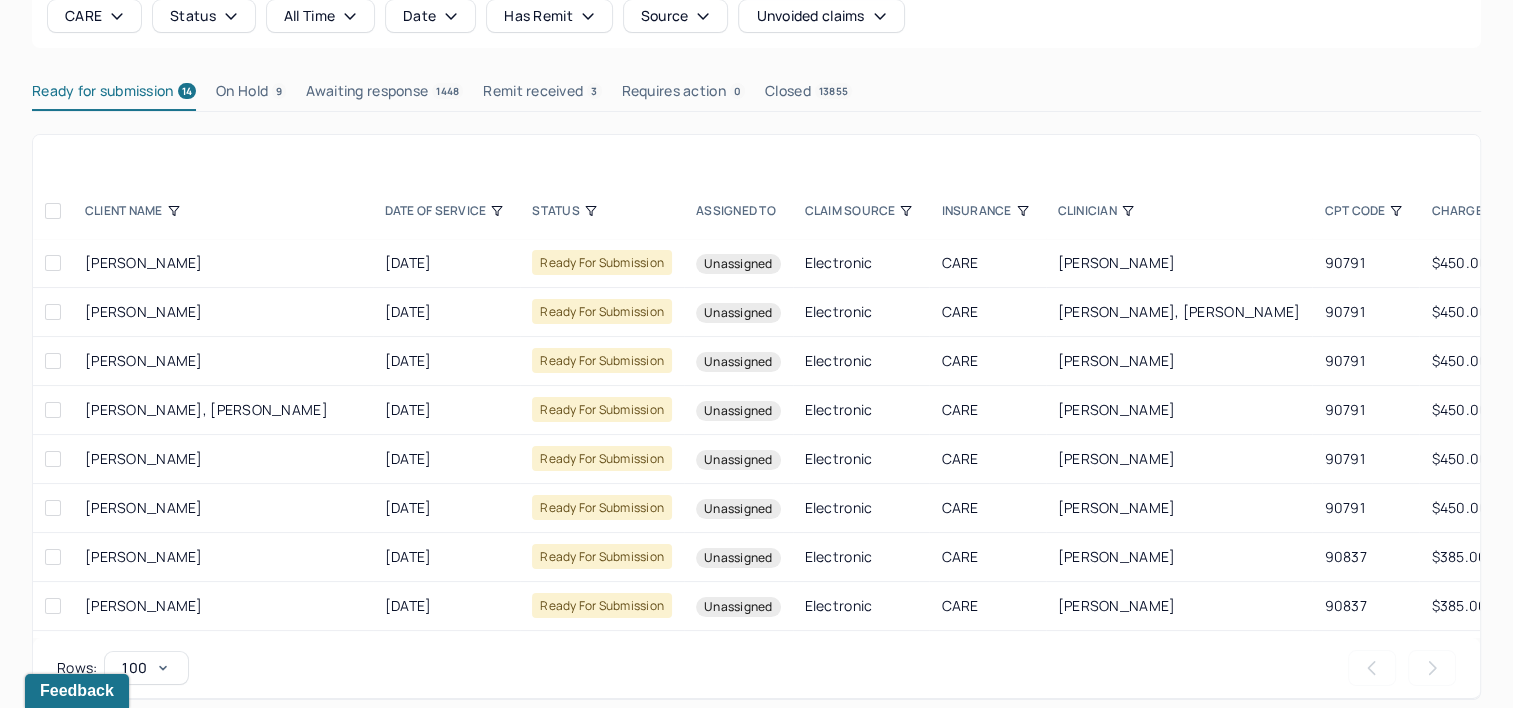 scroll, scrollTop: 184, scrollLeft: 0, axis: vertical 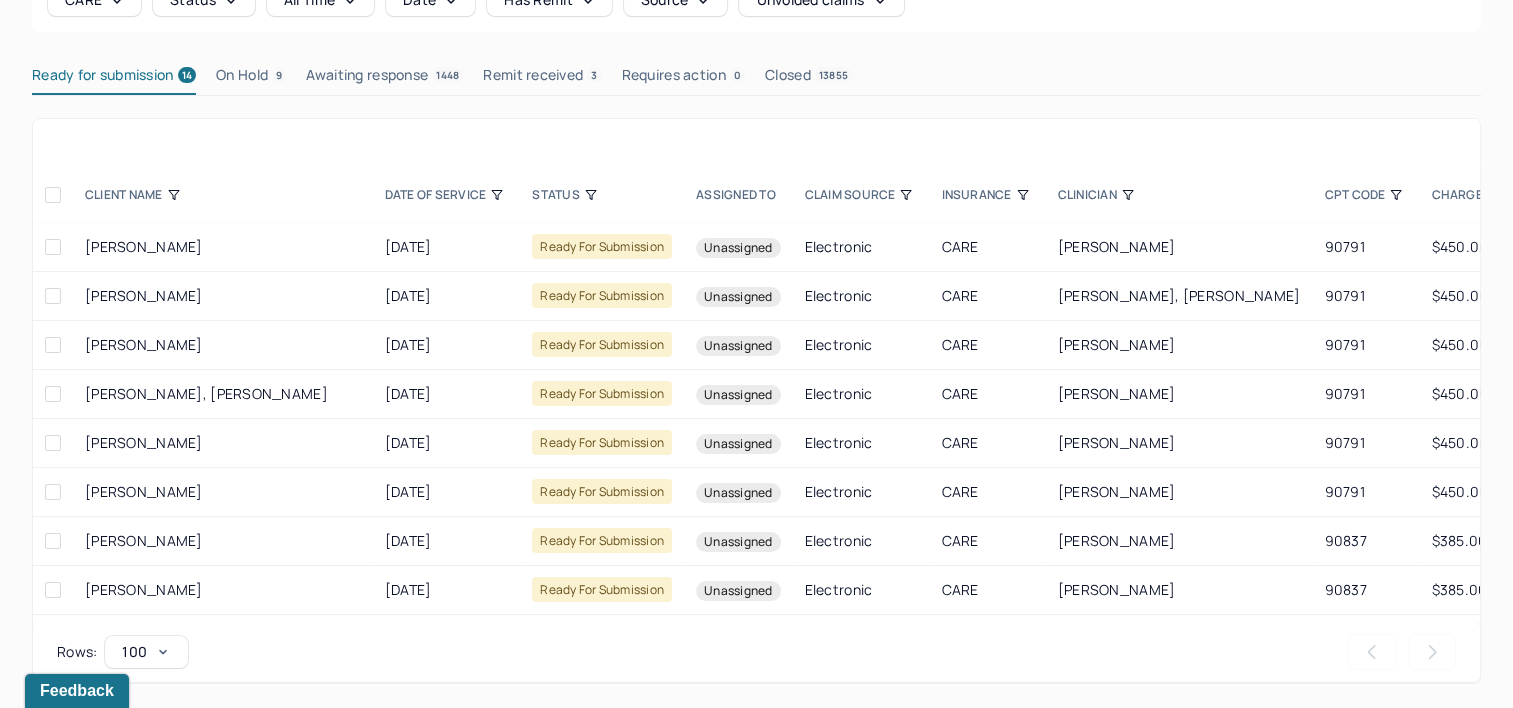 click on "CPT CODE" at bounding box center [1365, 195] 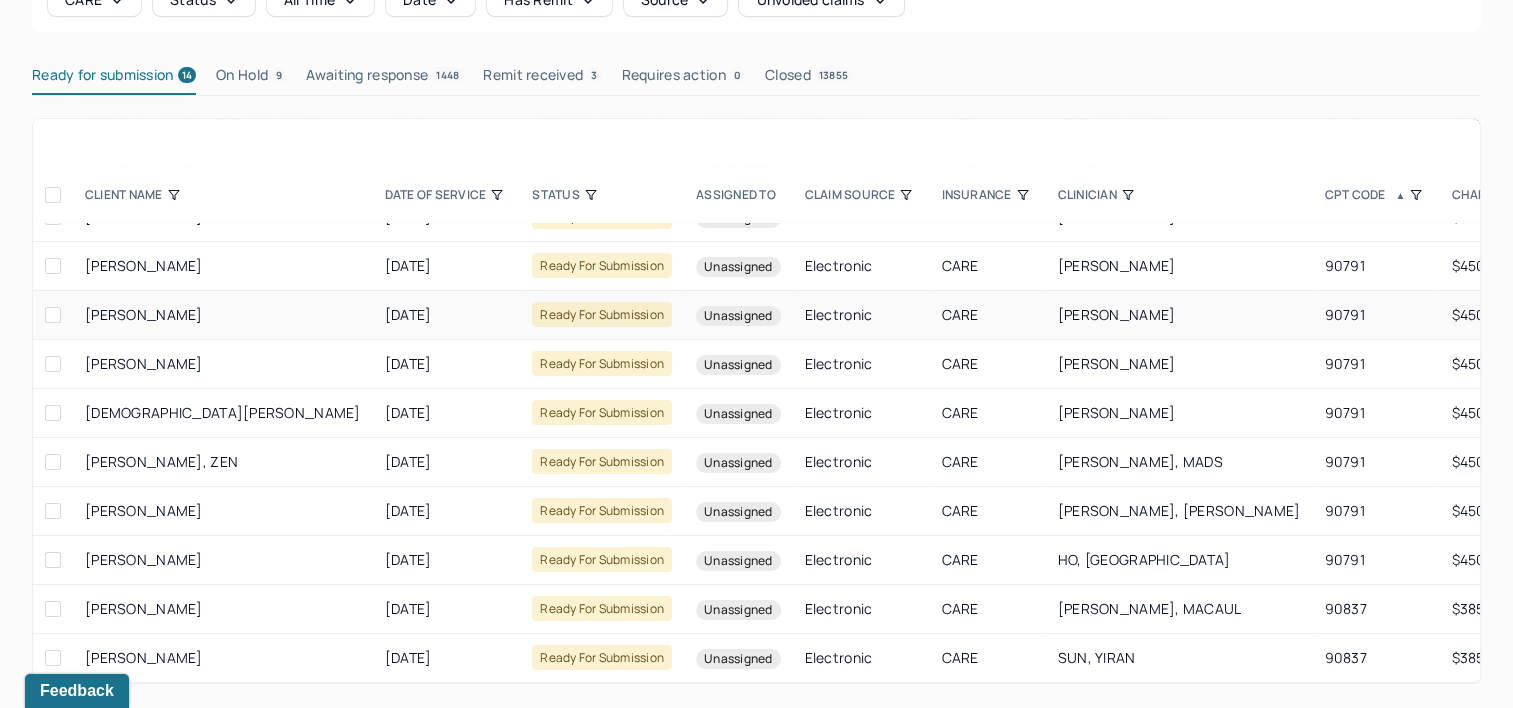 scroll, scrollTop: 188, scrollLeft: 0, axis: vertical 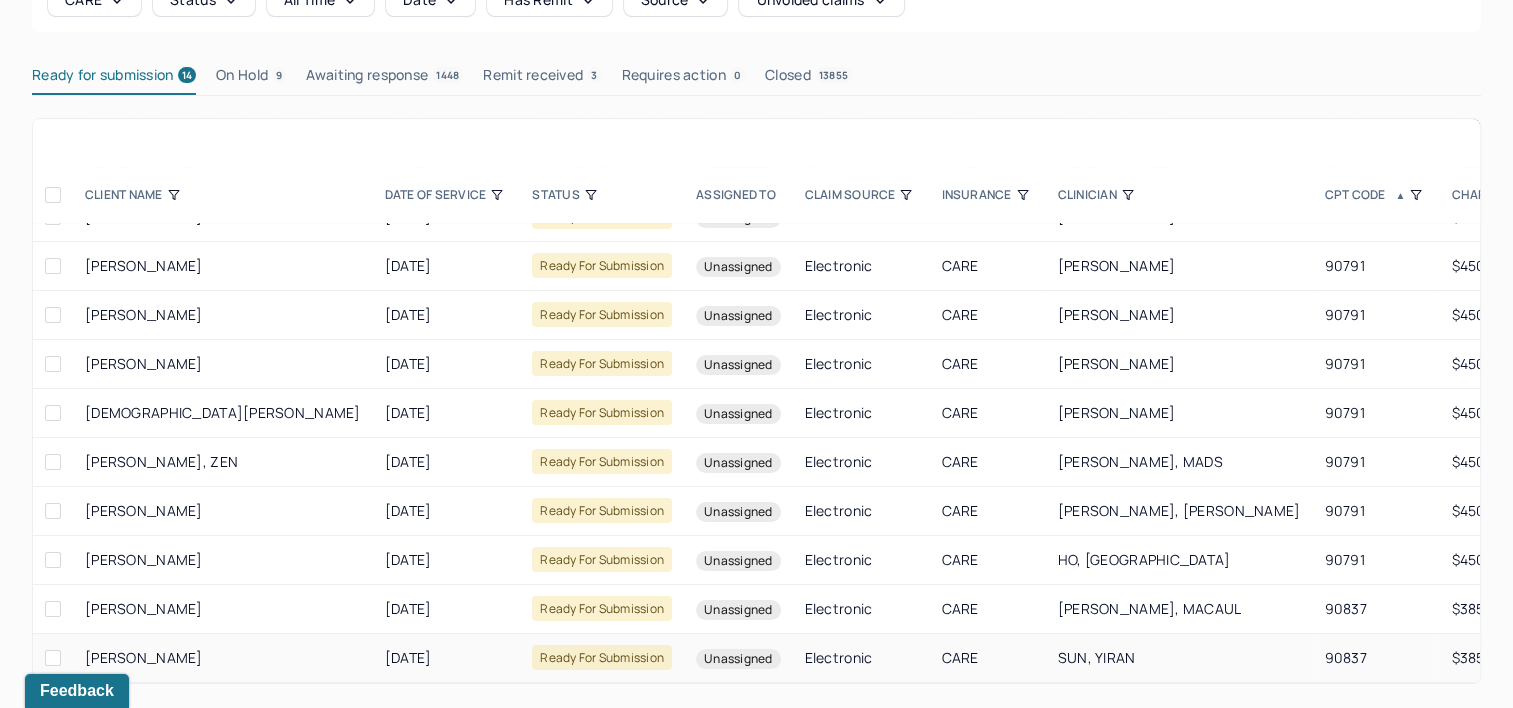 click at bounding box center (53, 658) 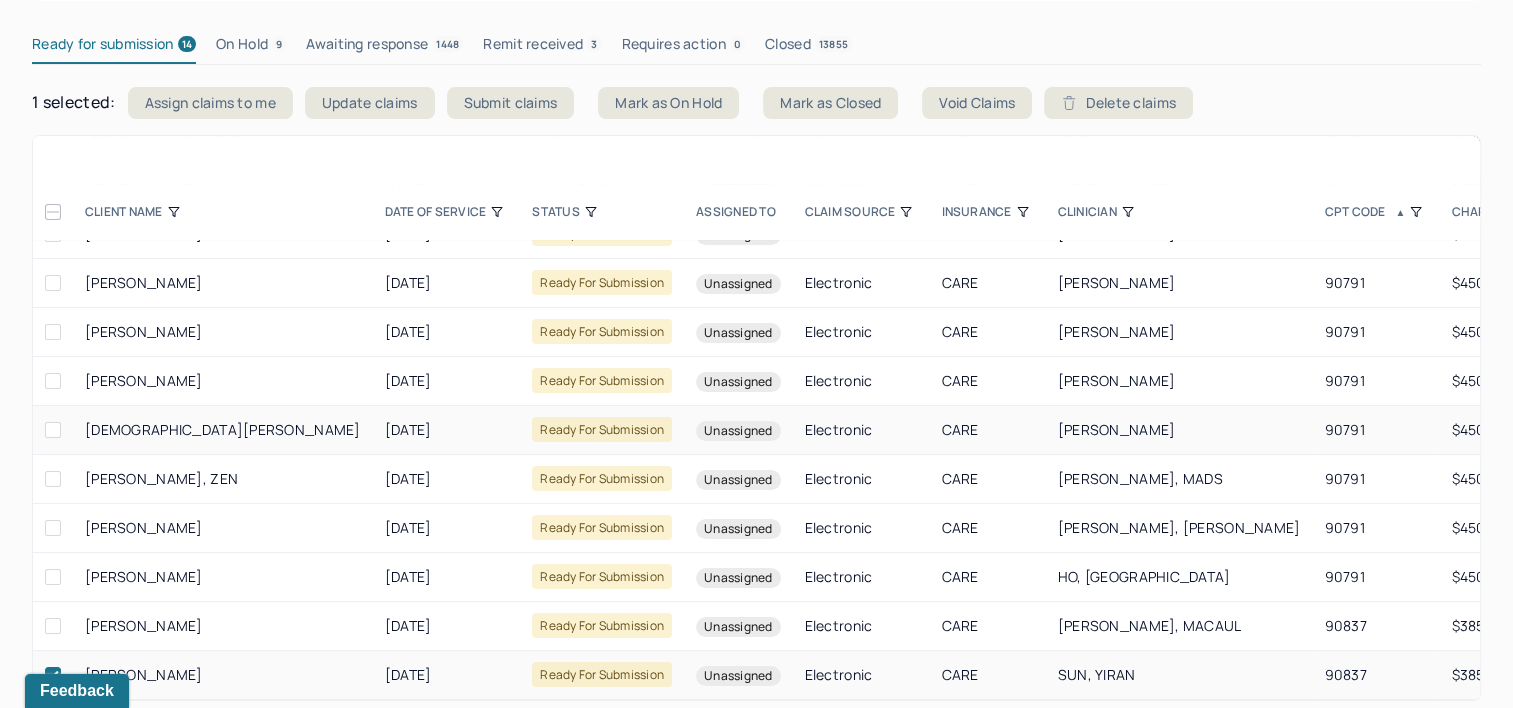 scroll, scrollTop: 232, scrollLeft: 0, axis: vertical 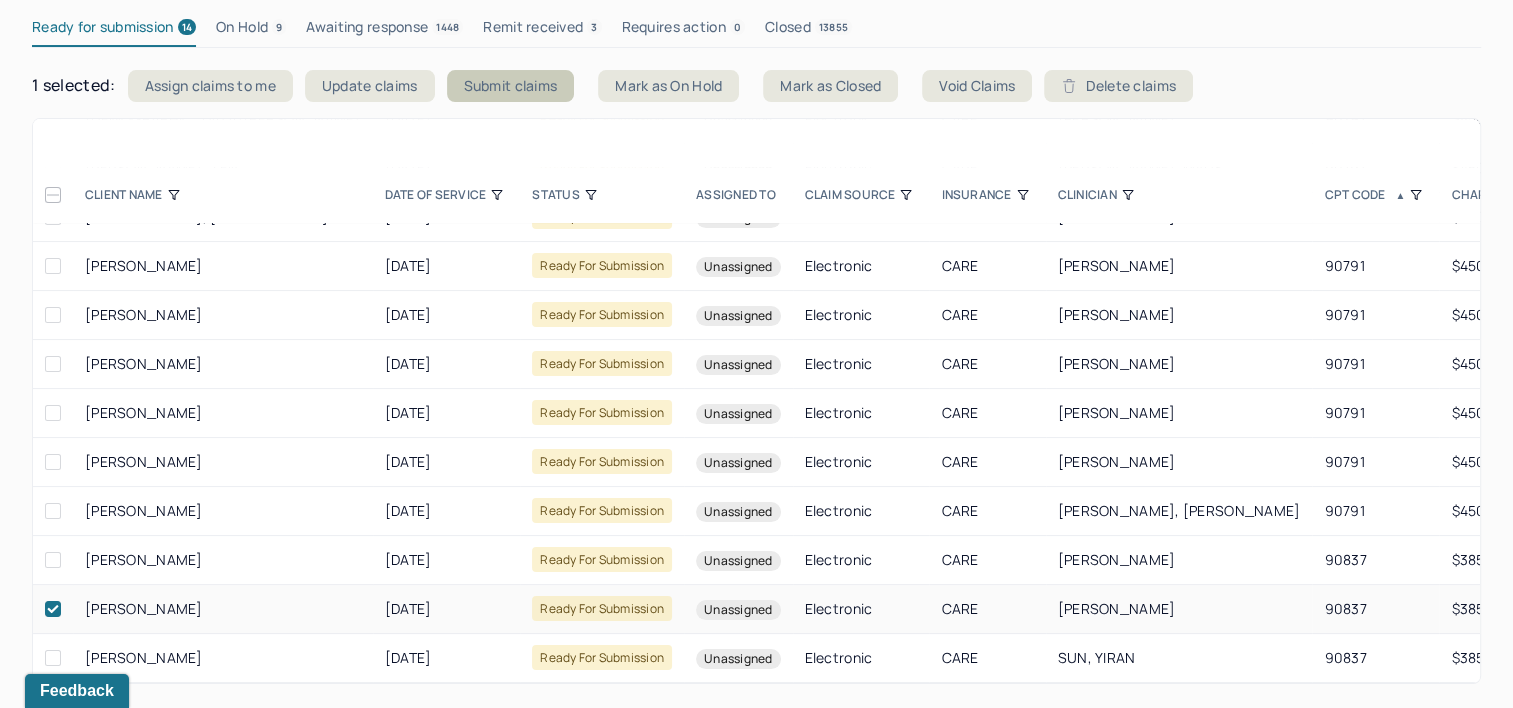 click on "Submit claims" at bounding box center [511, 86] 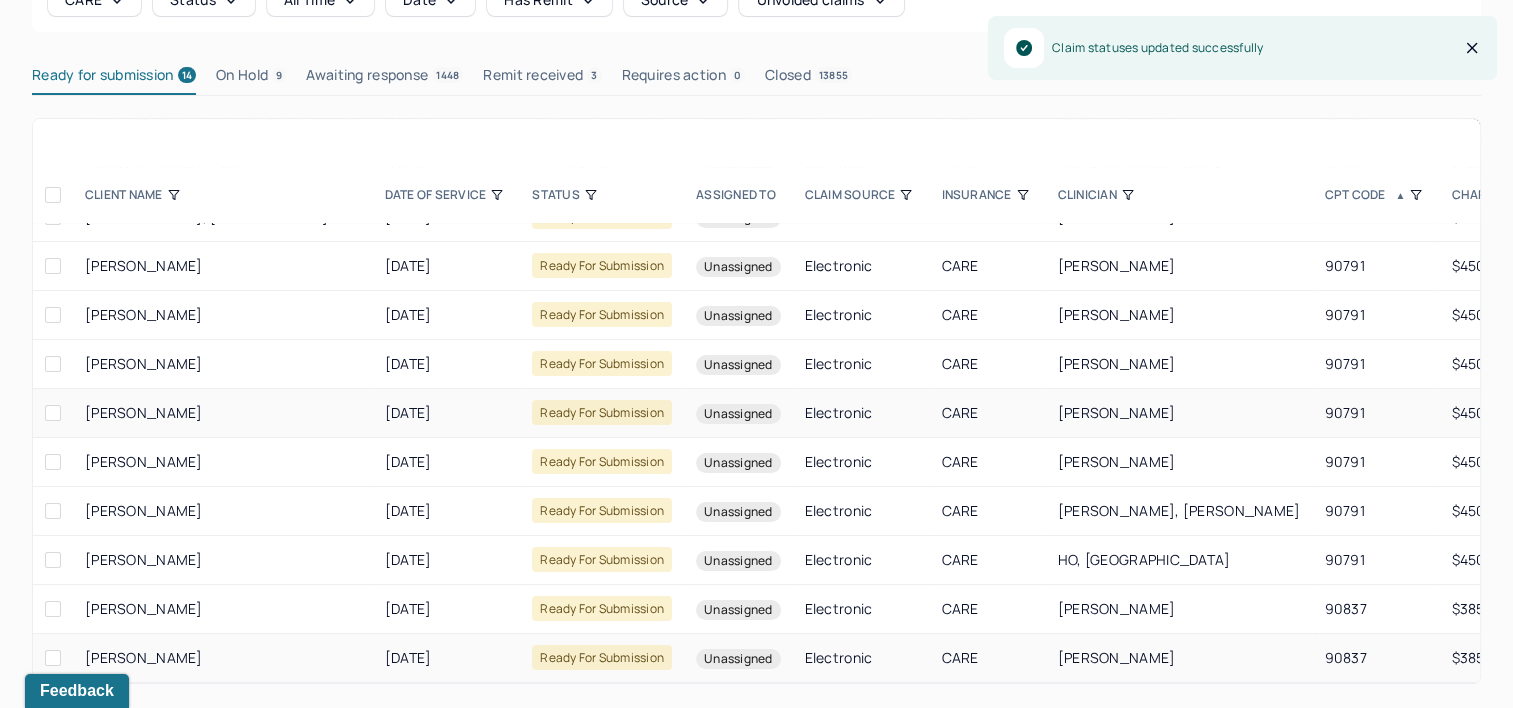 scroll, scrollTop: 188, scrollLeft: 0, axis: vertical 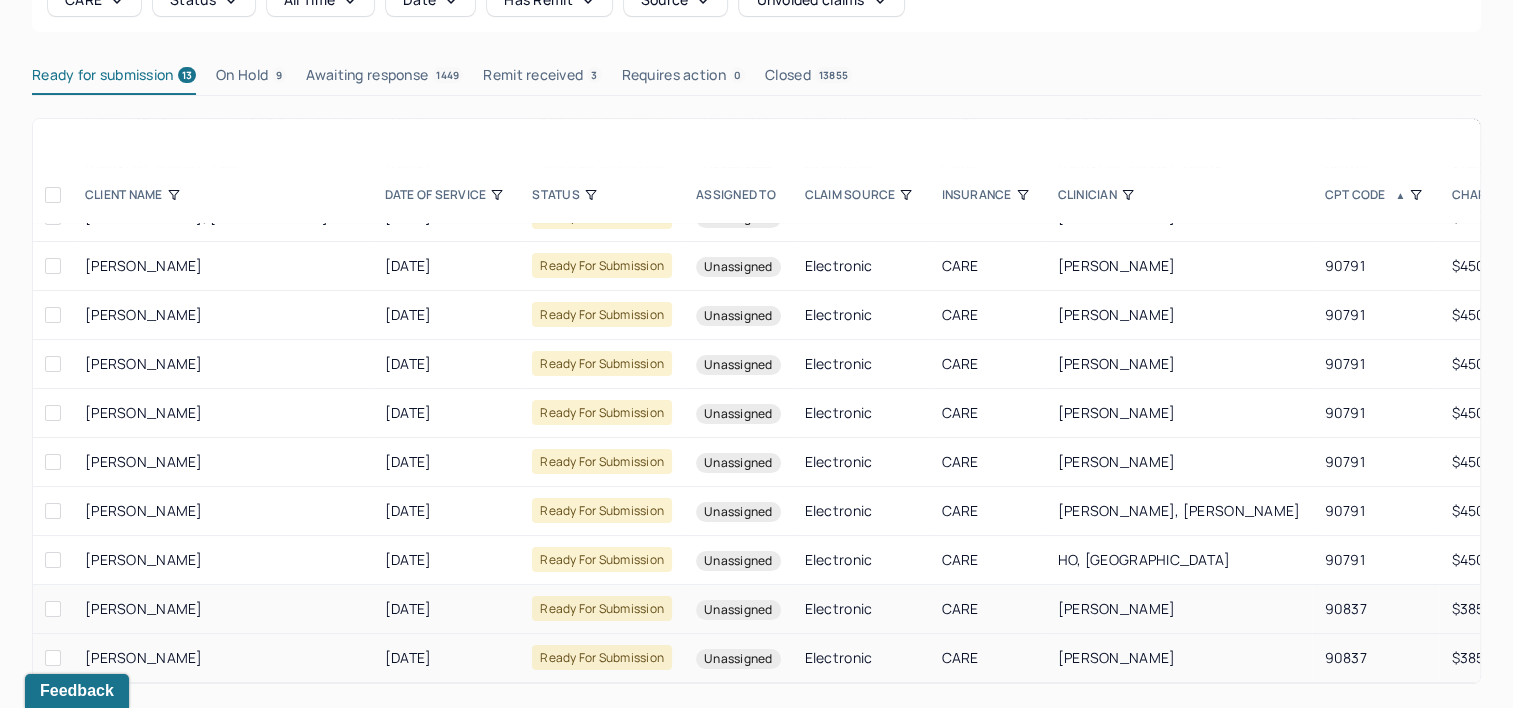 click at bounding box center [53, 609] 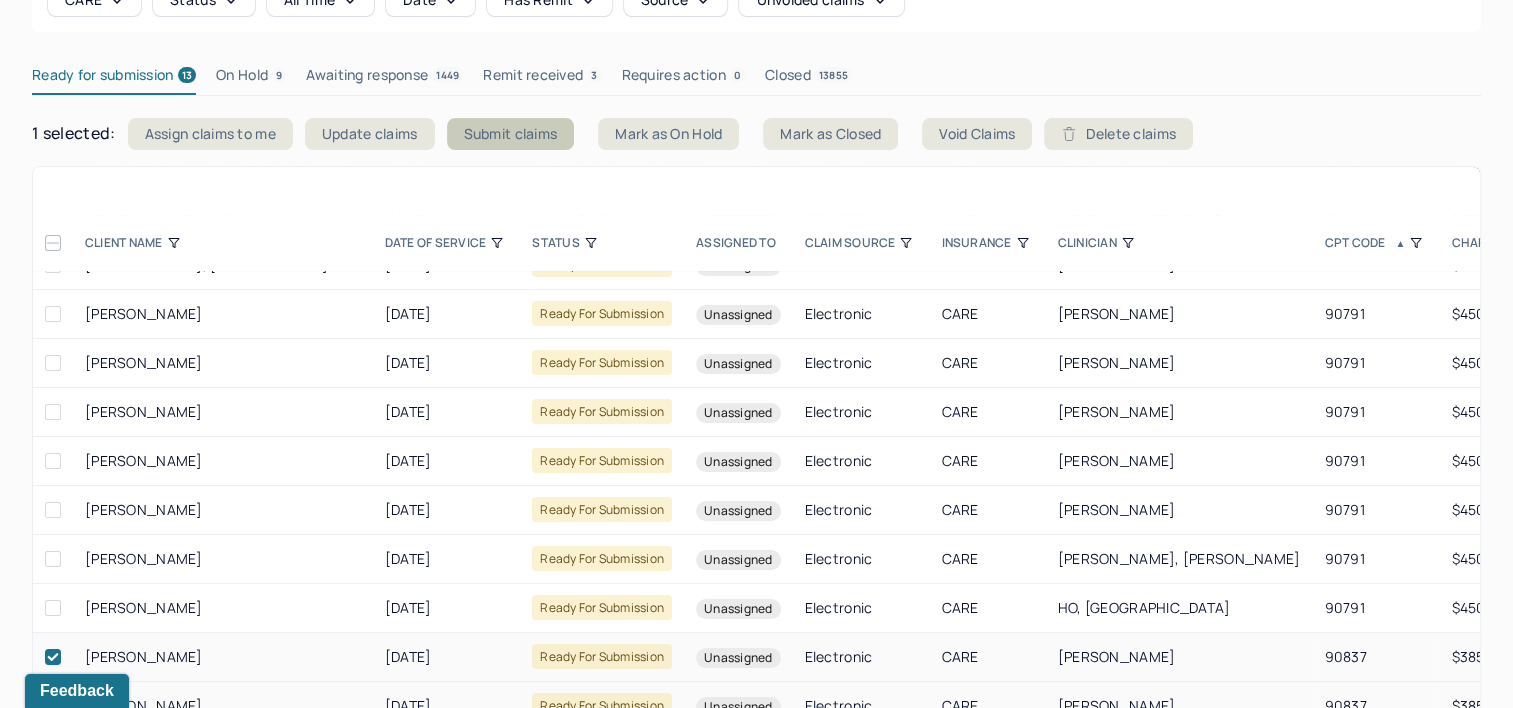 click on "Submit claims" at bounding box center [511, 134] 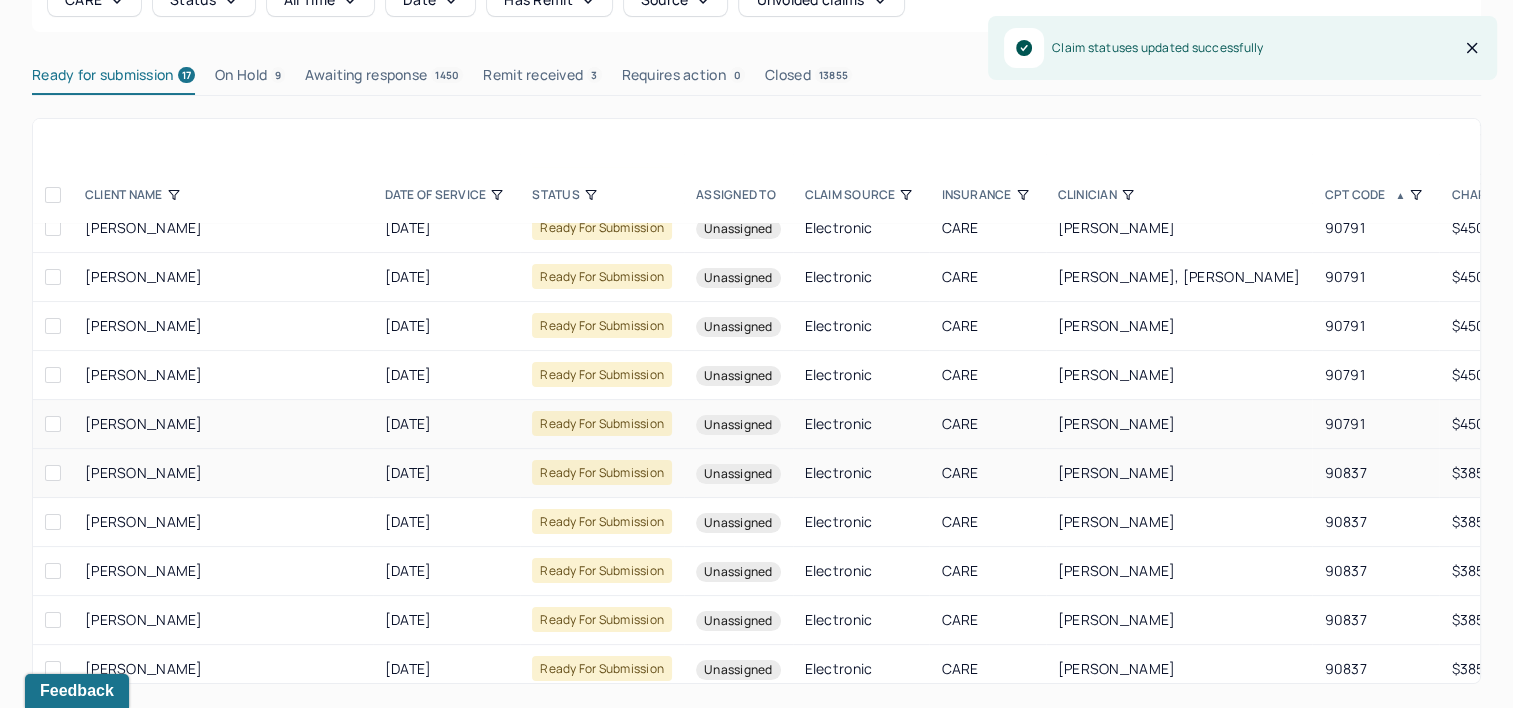 scroll, scrollTop: 384, scrollLeft: 0, axis: vertical 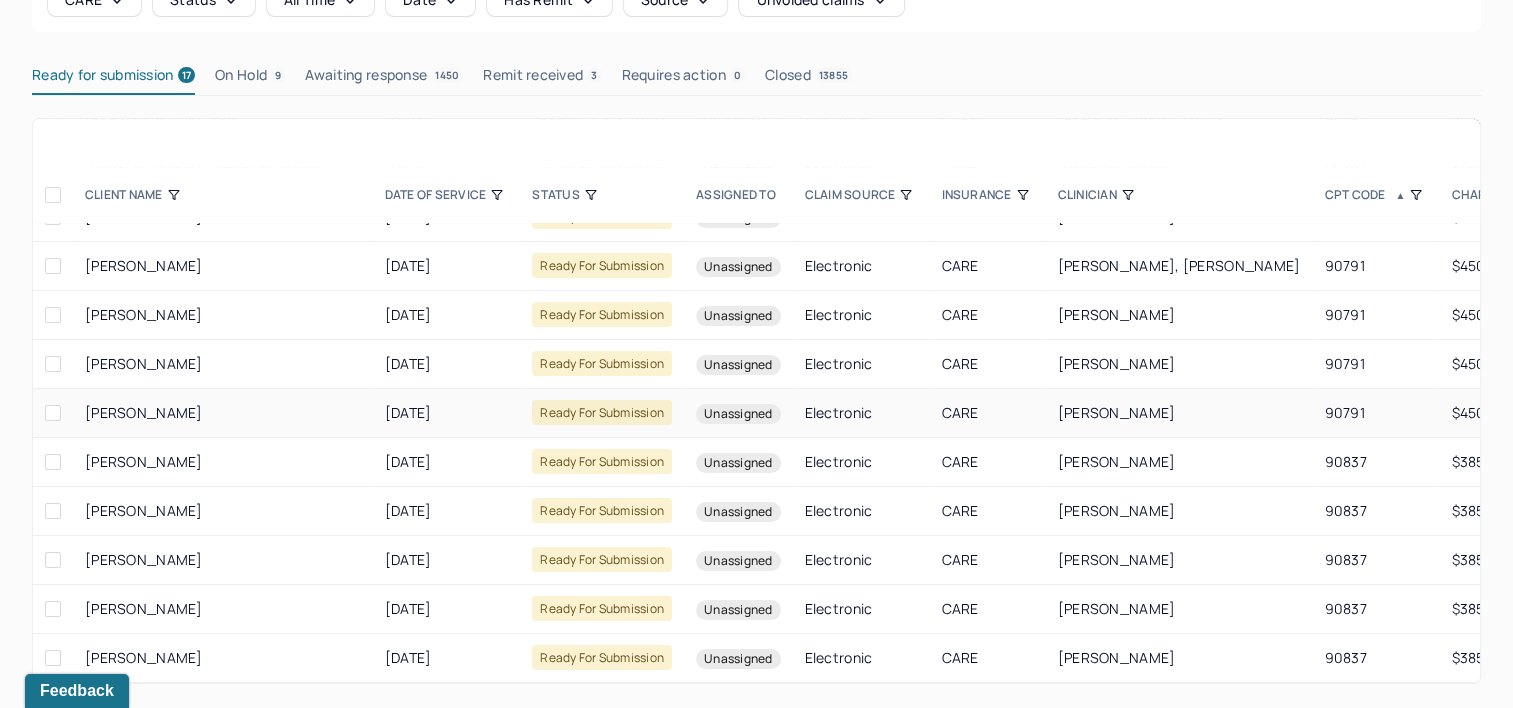 click at bounding box center [53, 462] 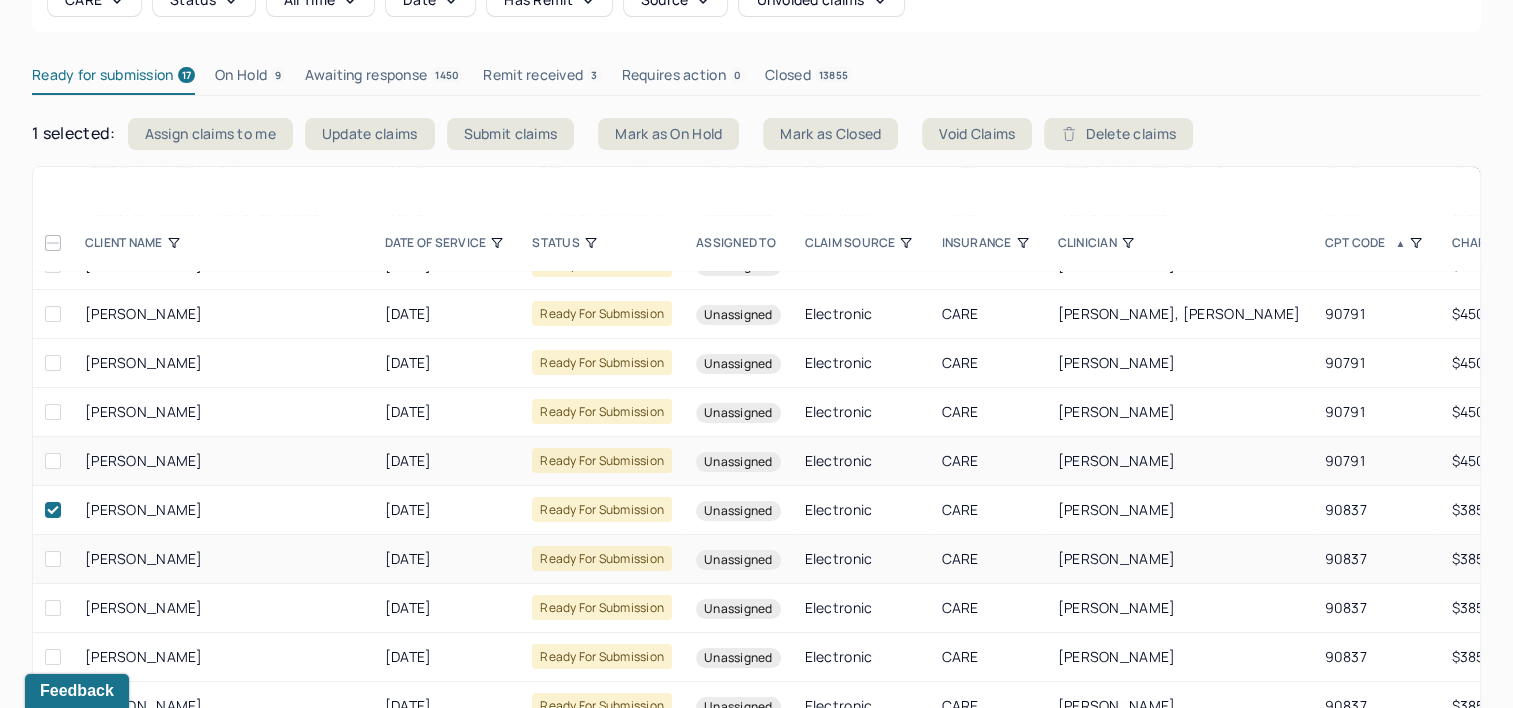 click at bounding box center [53, 559] 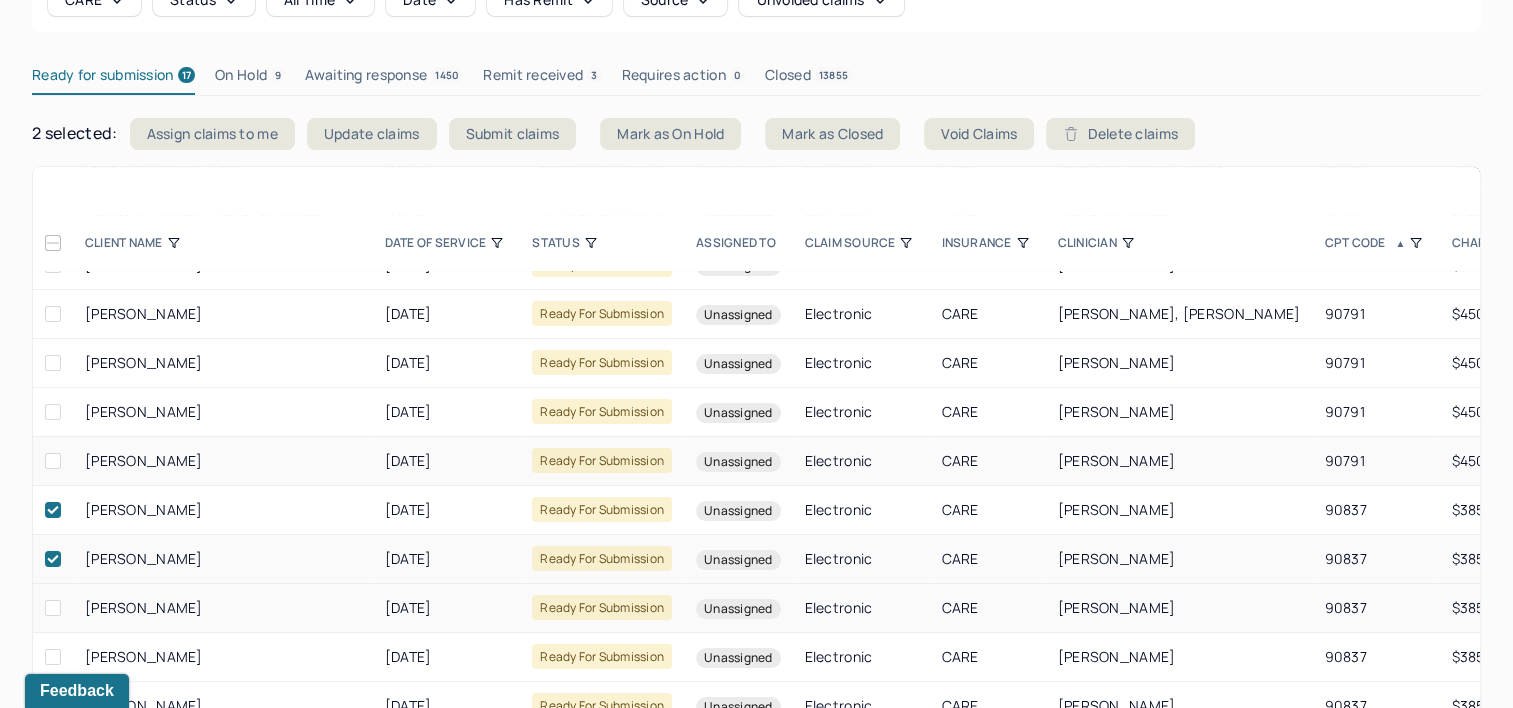 click at bounding box center [53, 608] 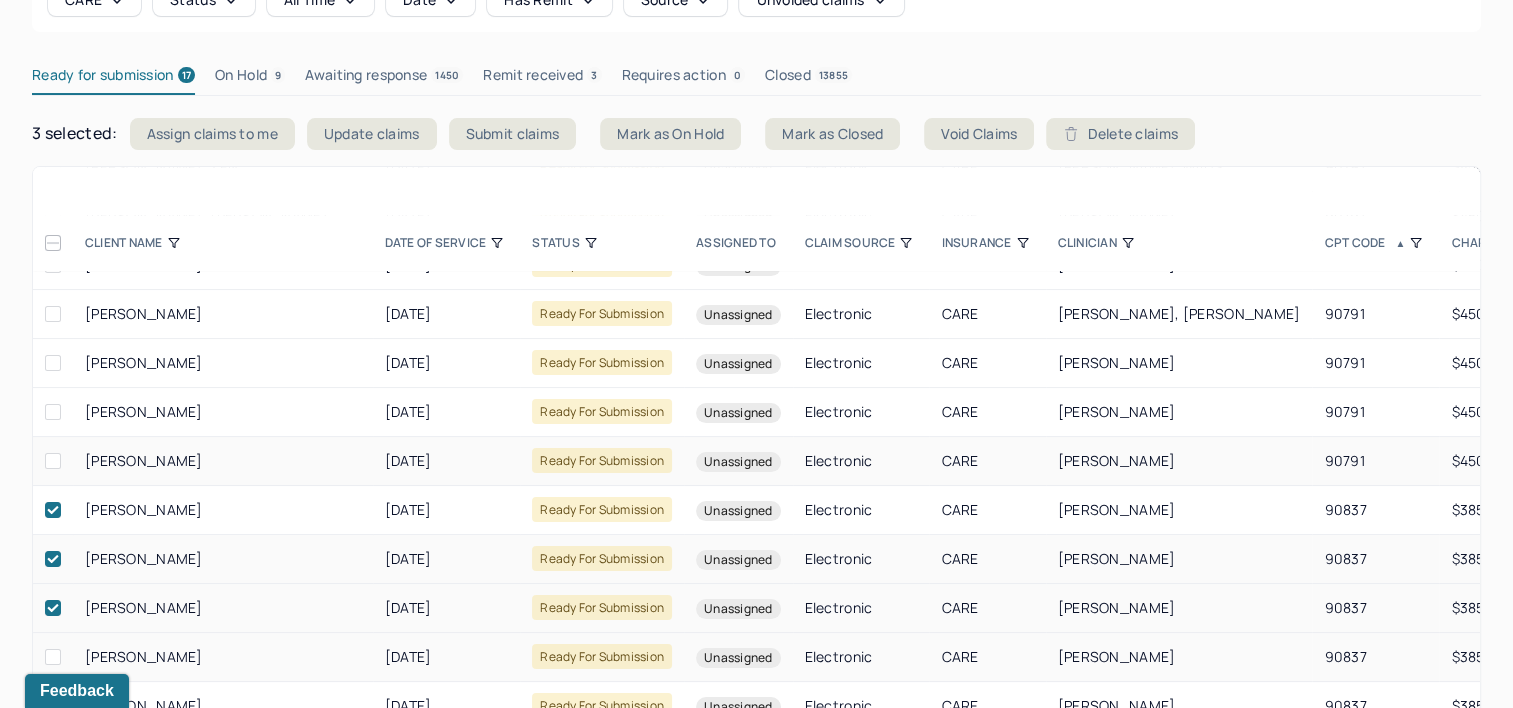 click at bounding box center [53, 657] 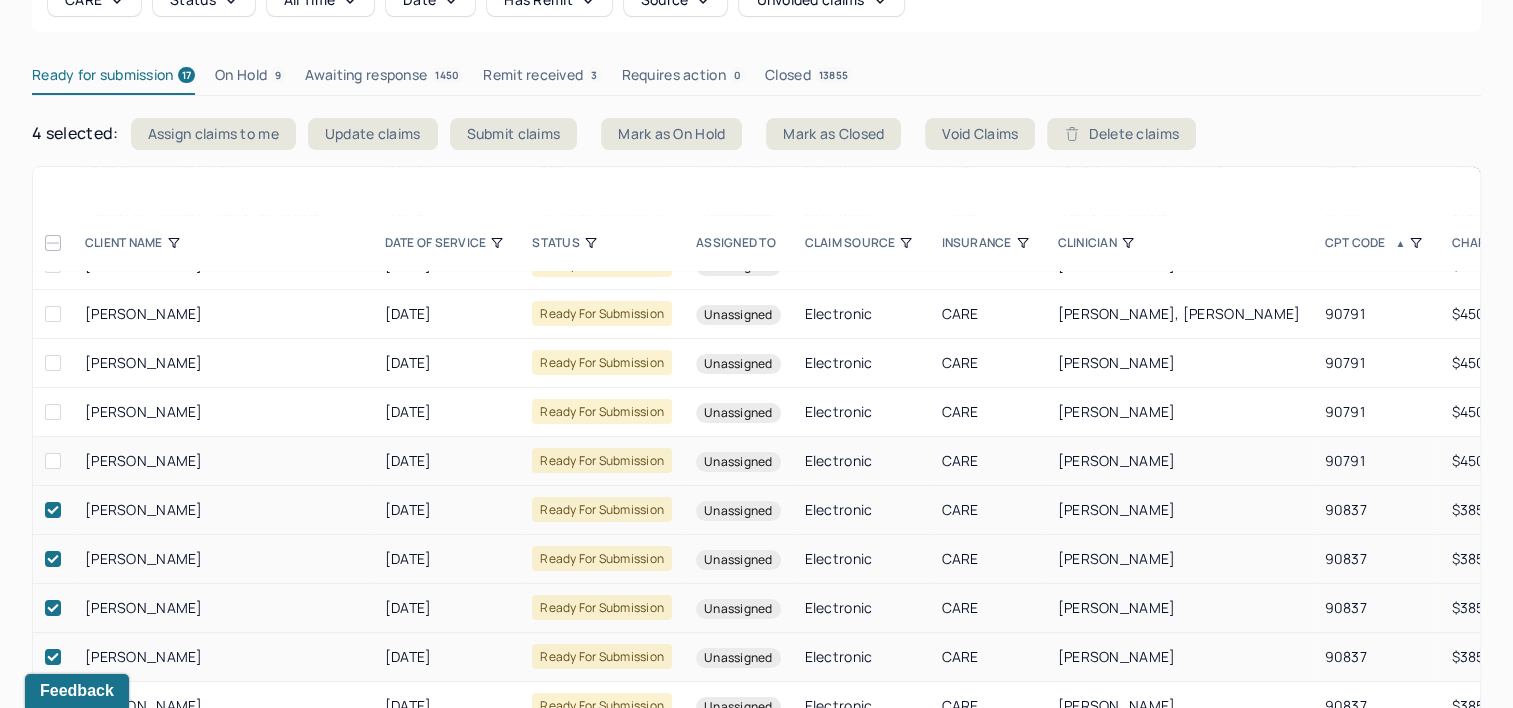 scroll, scrollTop: 232, scrollLeft: 0, axis: vertical 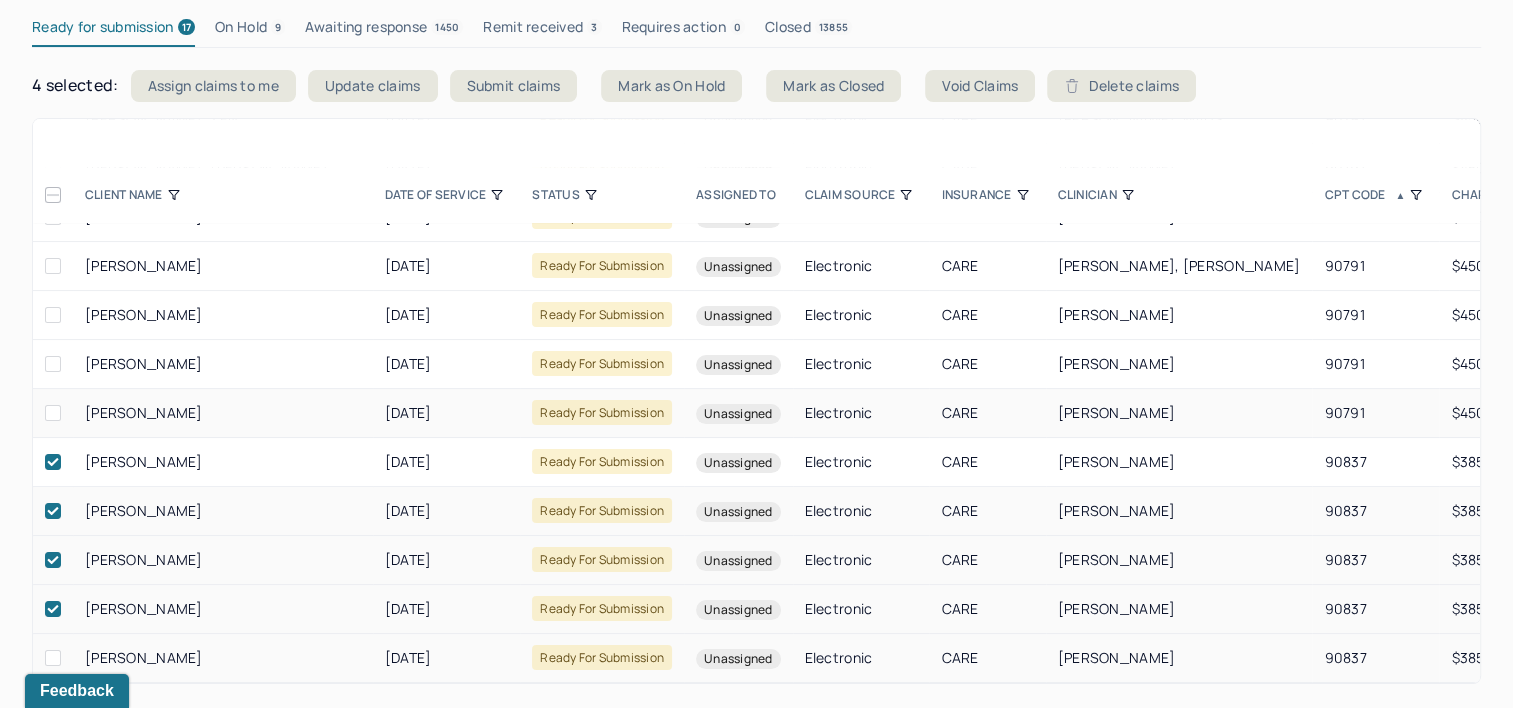 click at bounding box center (53, 658) 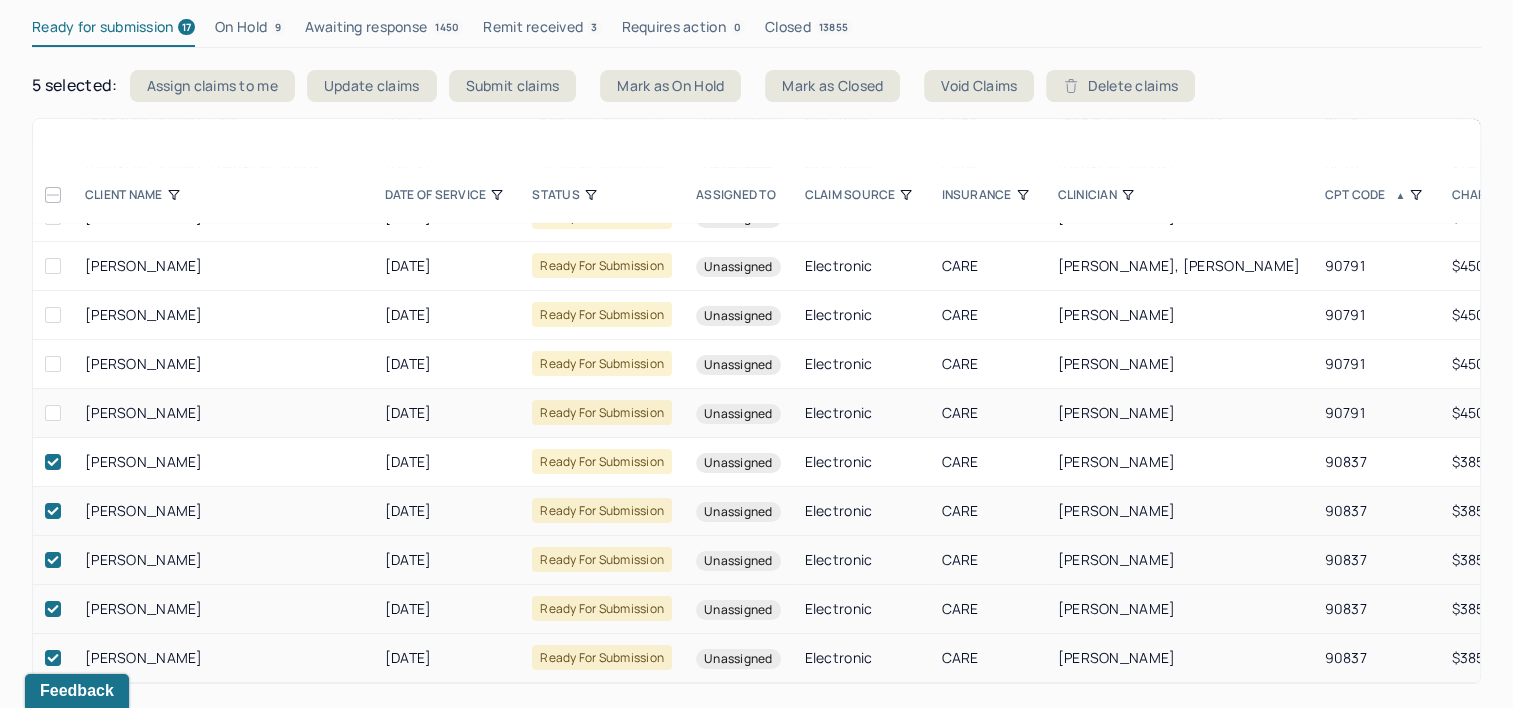 scroll, scrollTop: 0, scrollLeft: 0, axis: both 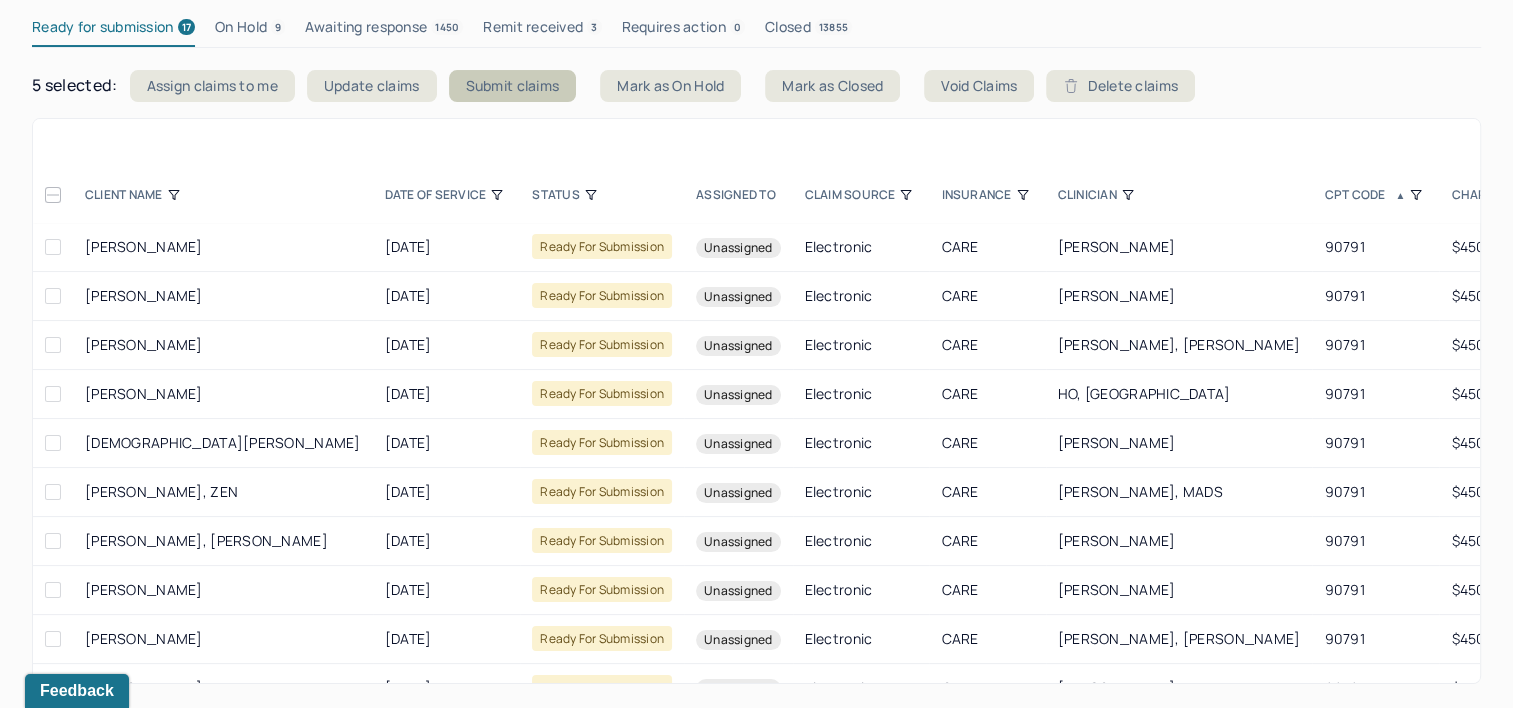 click on "Submit claims" at bounding box center (513, 86) 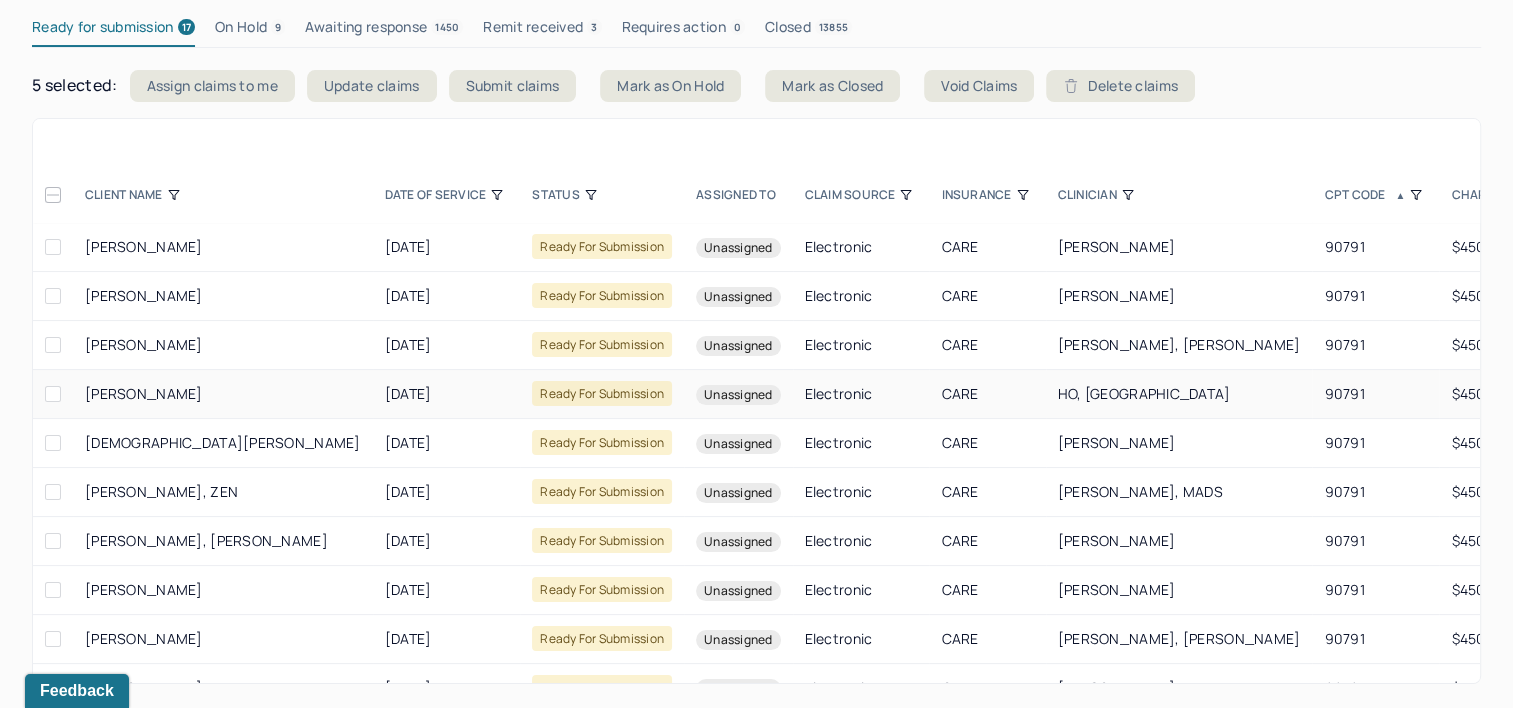 scroll, scrollTop: 184, scrollLeft: 0, axis: vertical 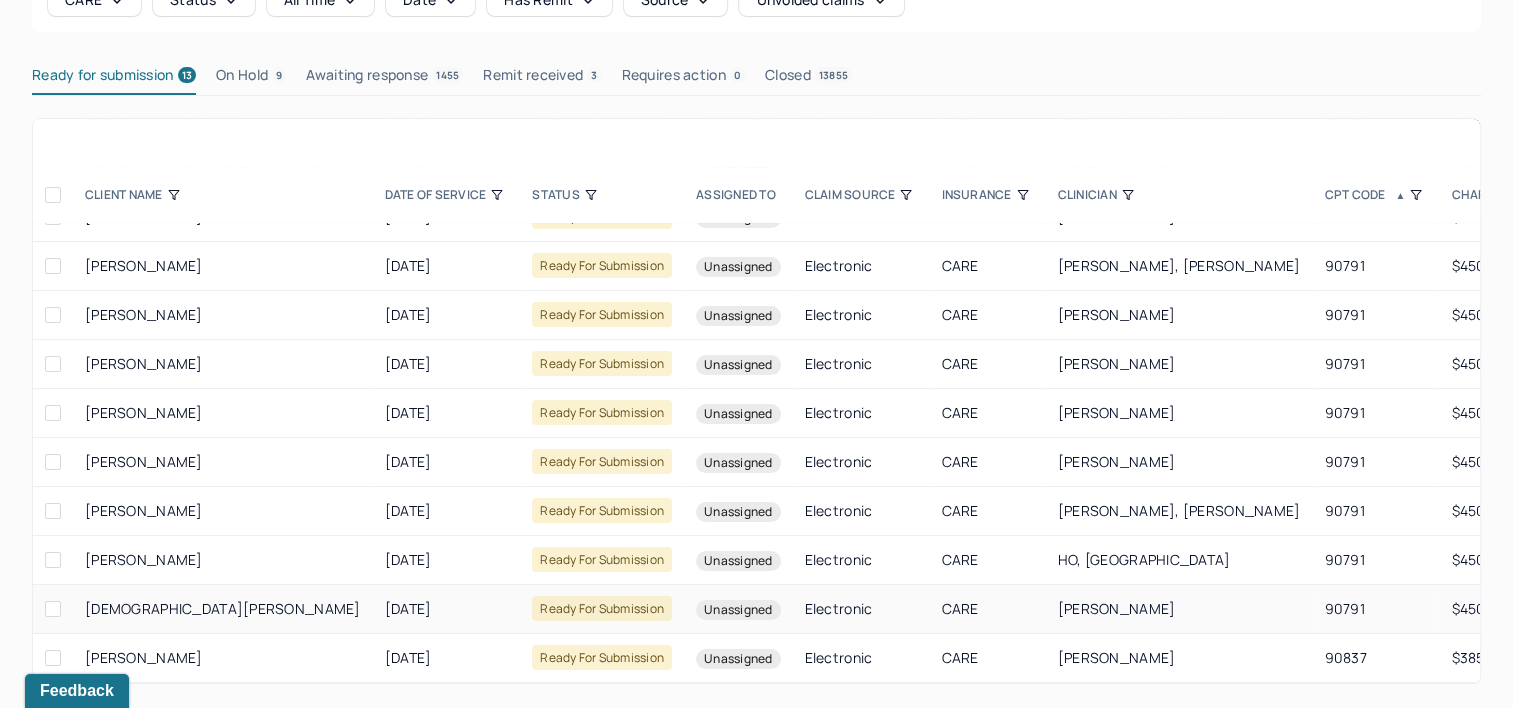 click at bounding box center [53, 658] 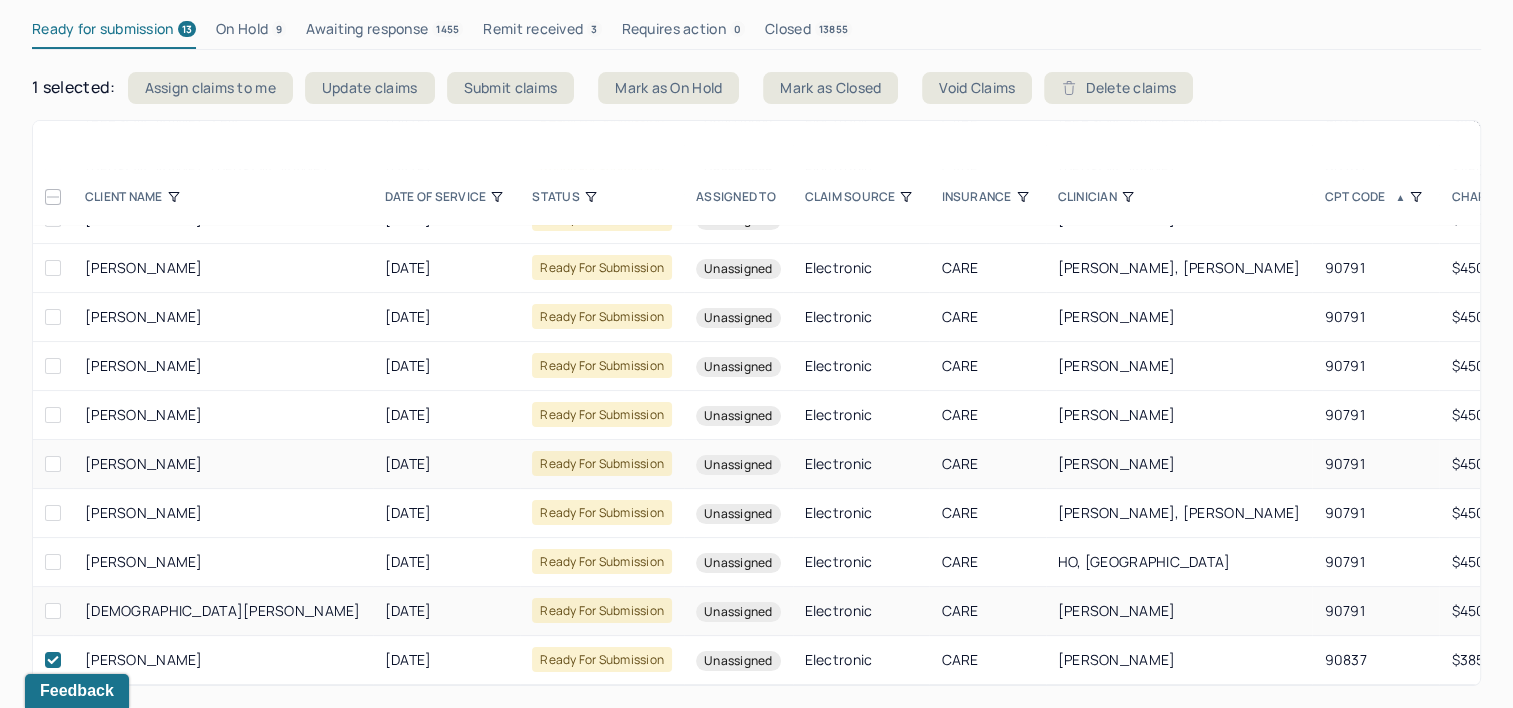scroll, scrollTop: 232, scrollLeft: 0, axis: vertical 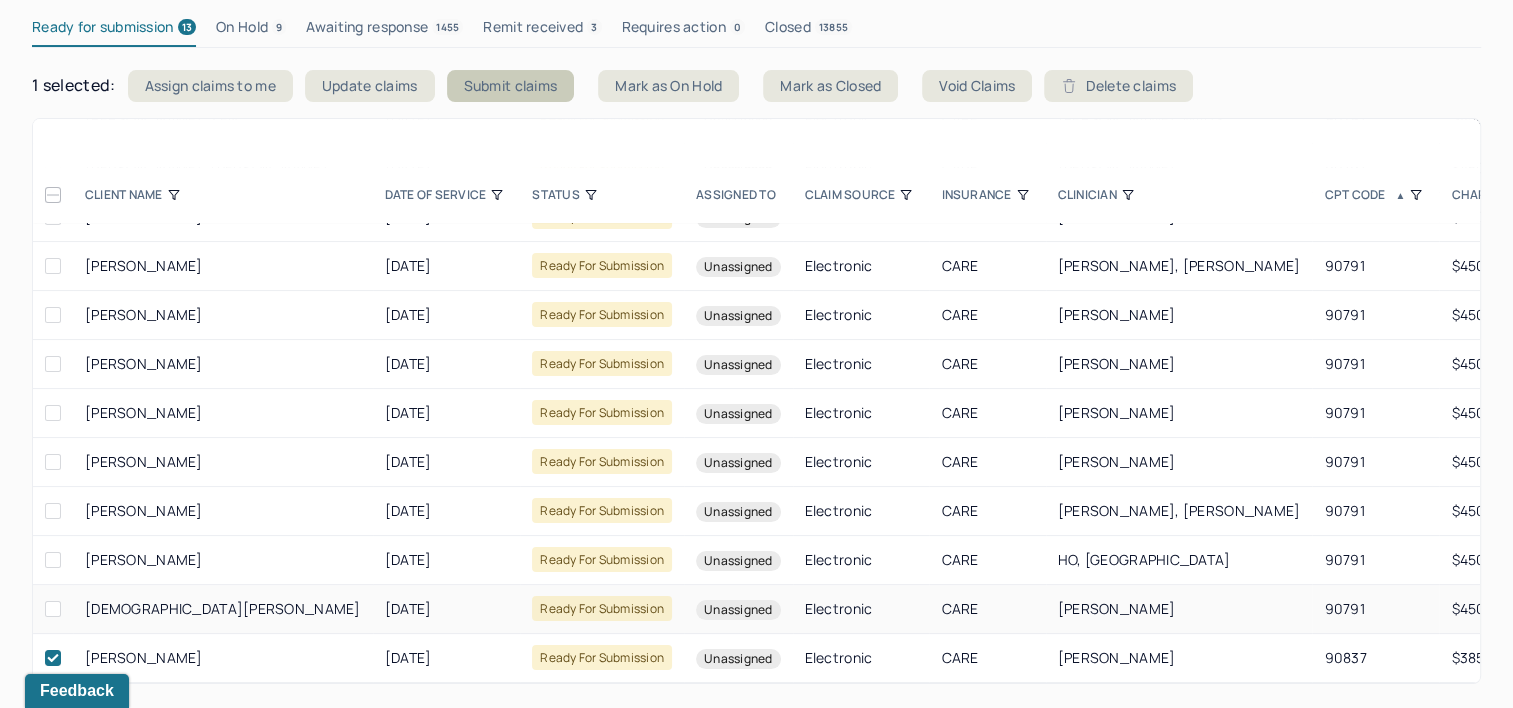 click on "Submit claims" at bounding box center (511, 86) 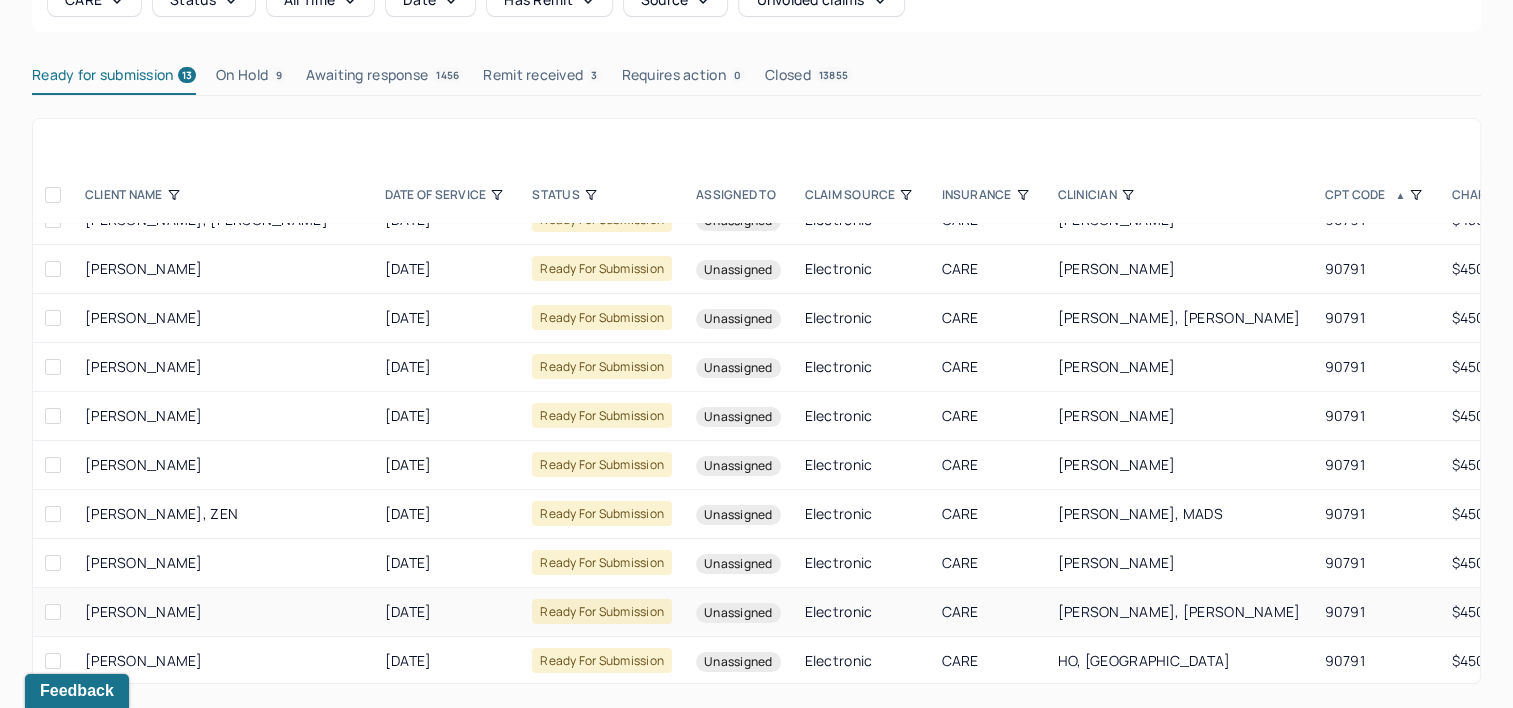 scroll, scrollTop: 188, scrollLeft: 0, axis: vertical 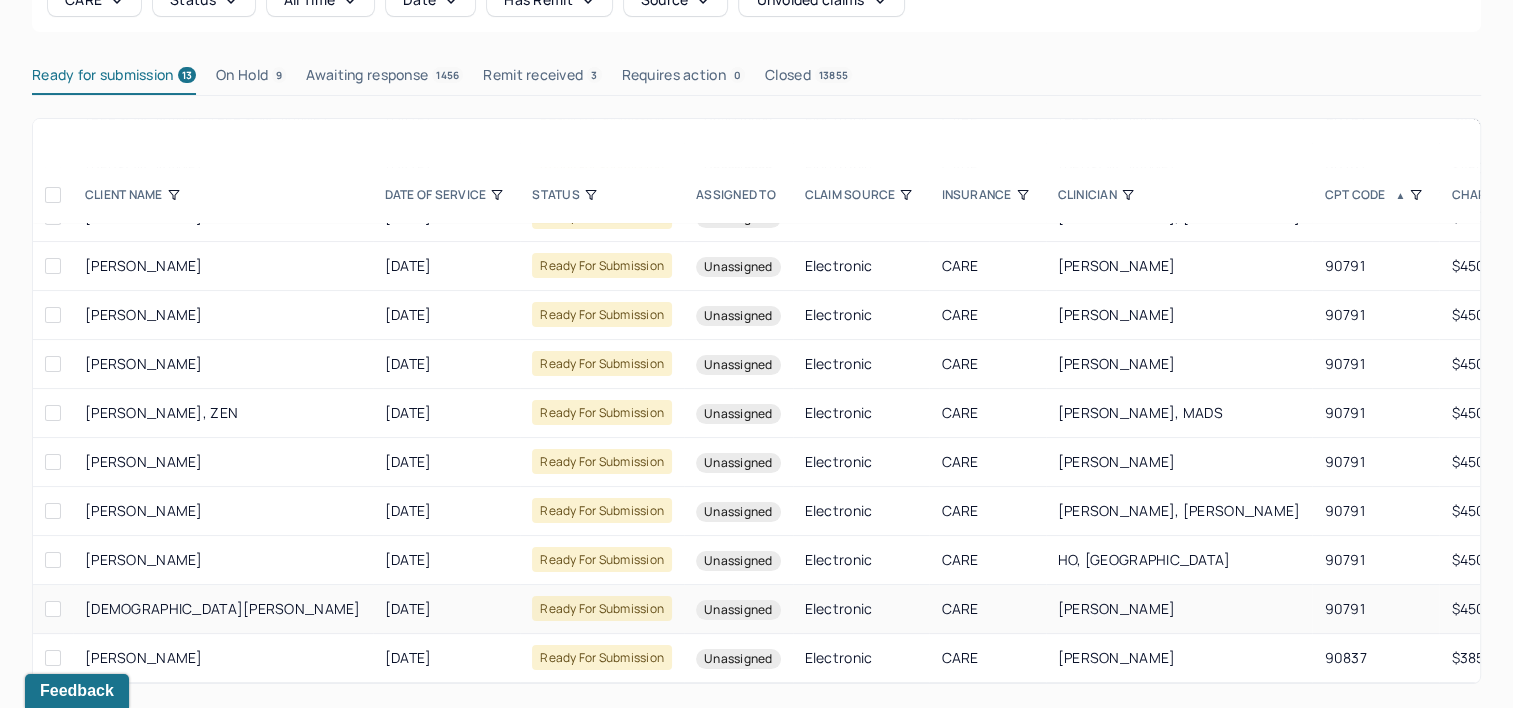click at bounding box center [53, 658] 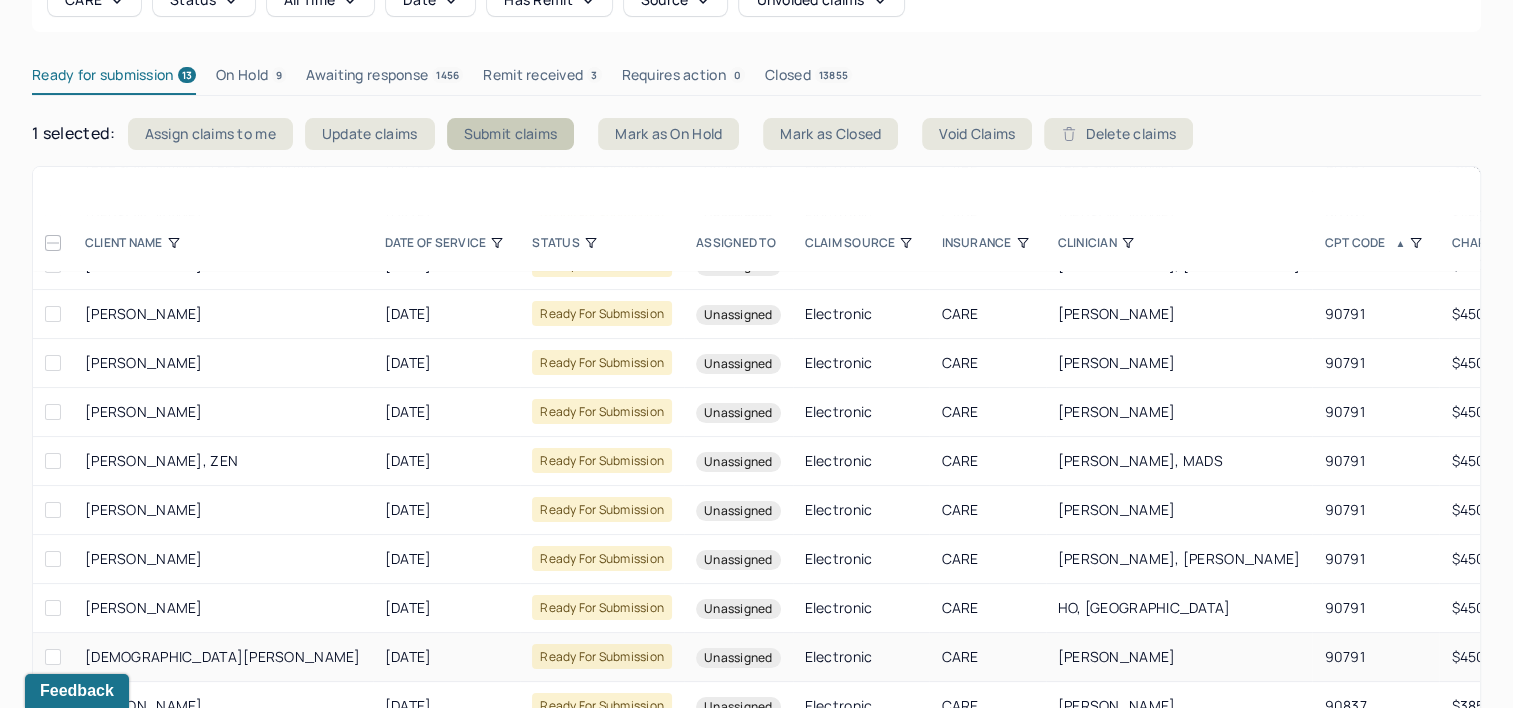 click on "Submit claims" at bounding box center [511, 134] 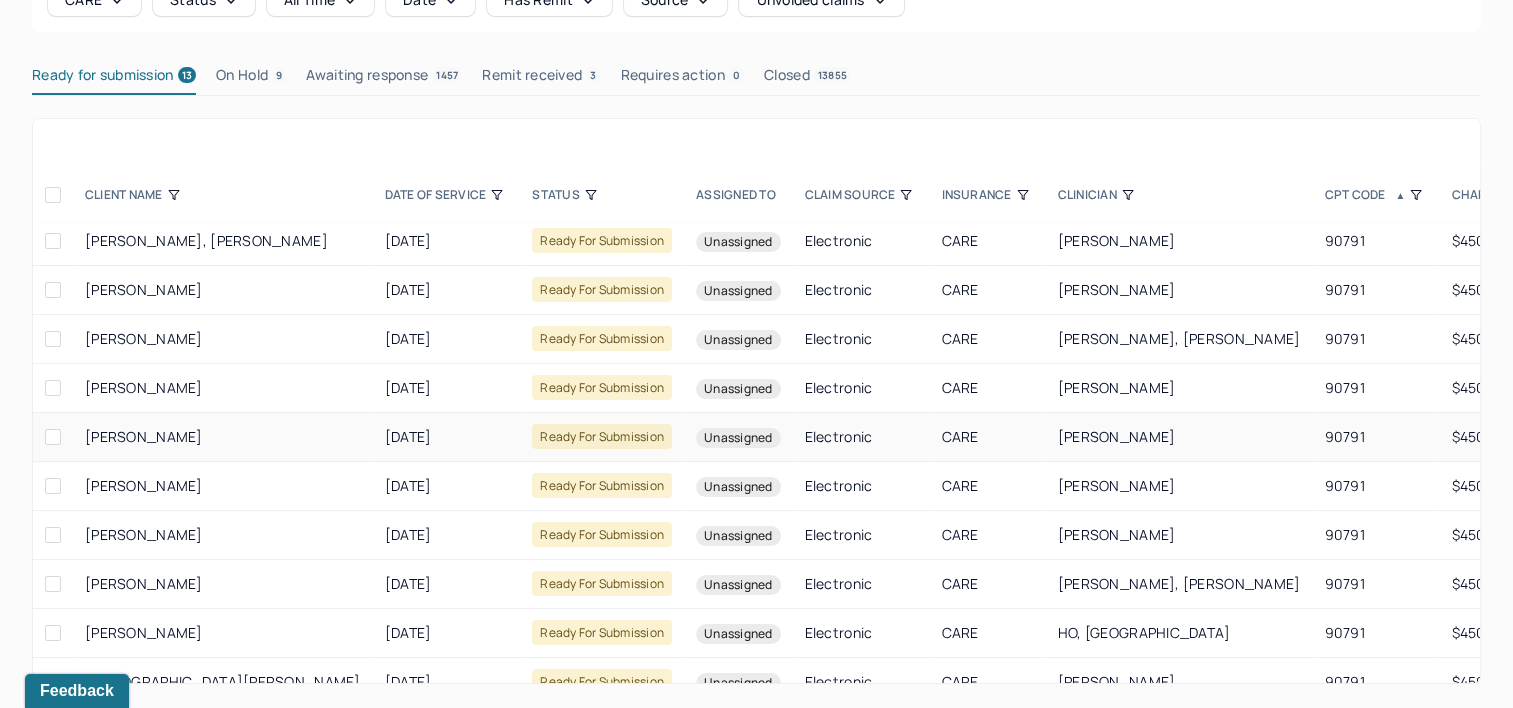 scroll, scrollTop: 0, scrollLeft: 0, axis: both 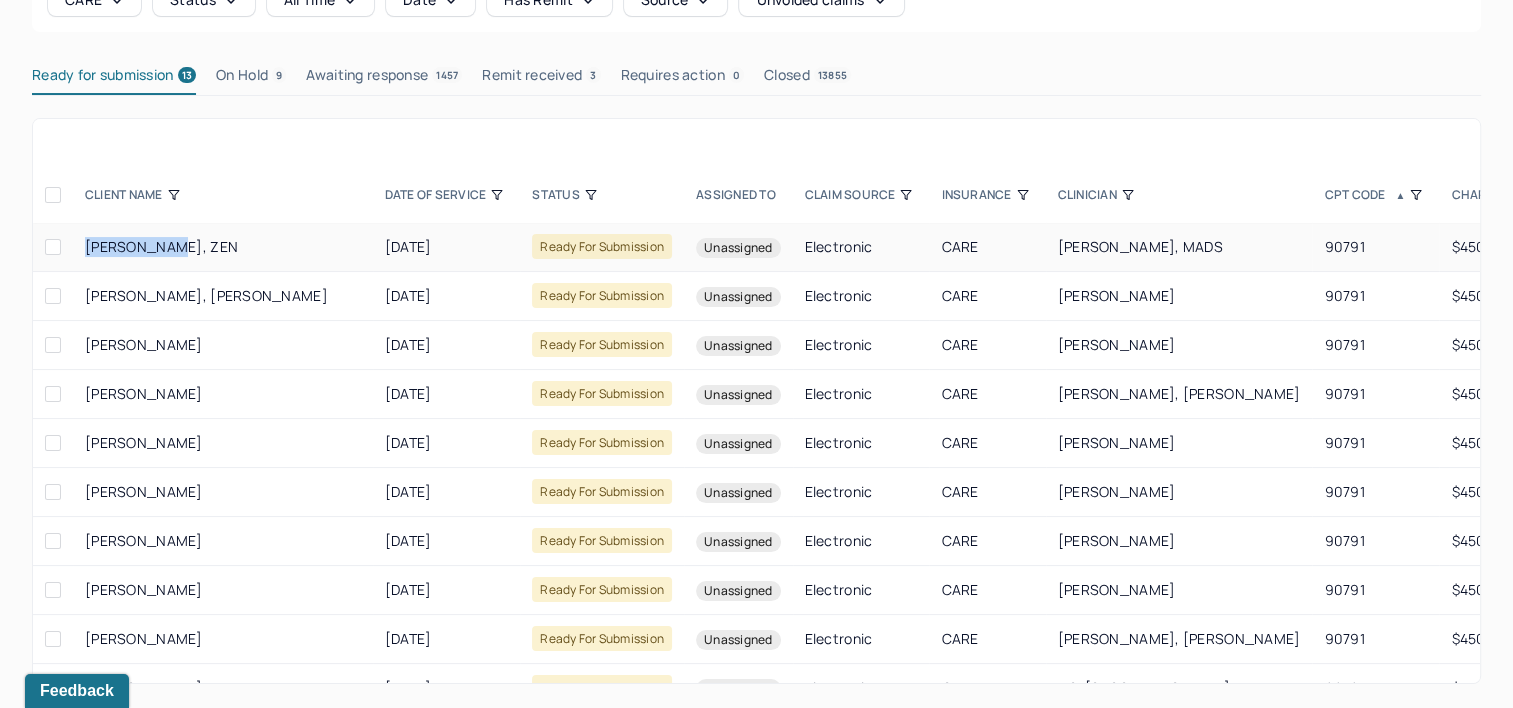drag, startPoint x: 84, startPoint y: 240, endPoint x: 177, endPoint y: 240, distance: 93 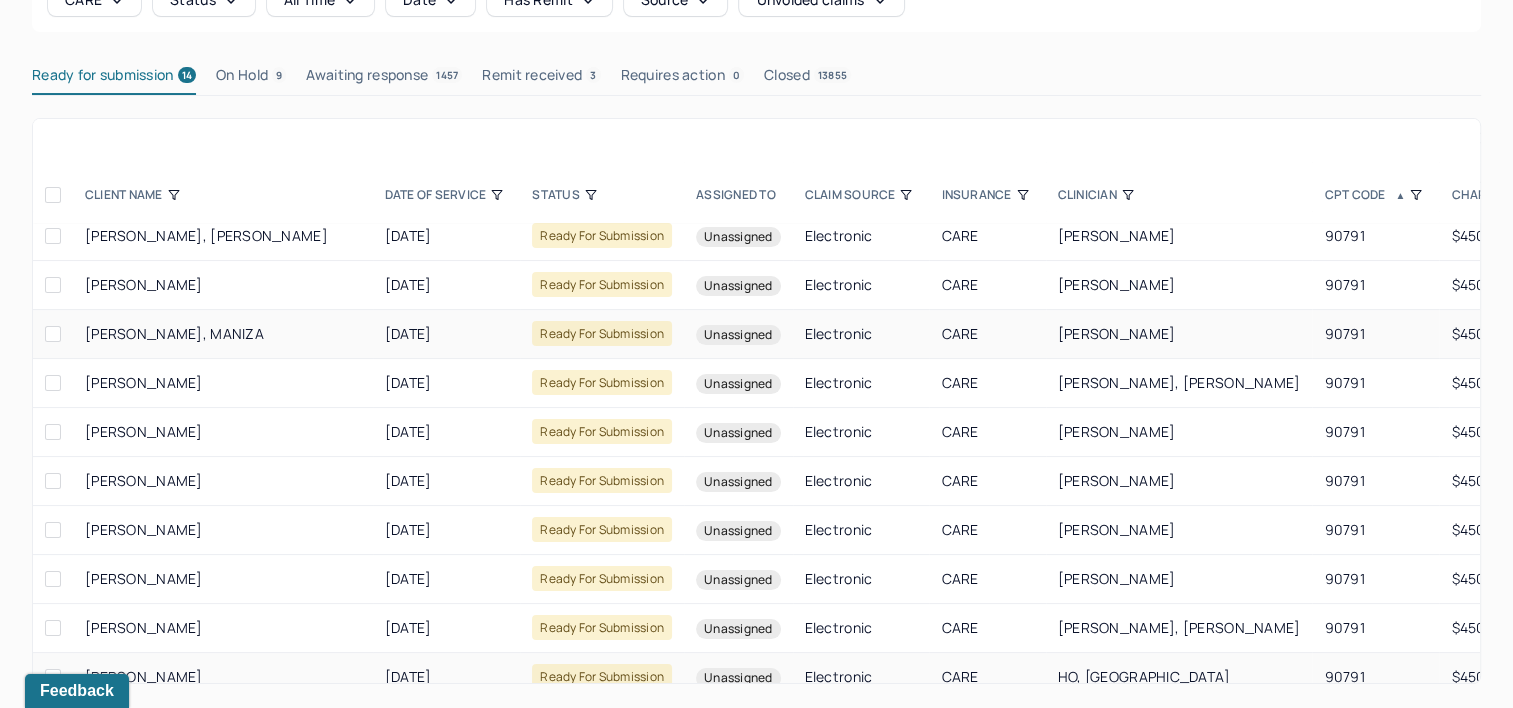 scroll, scrollTop: 0, scrollLeft: 0, axis: both 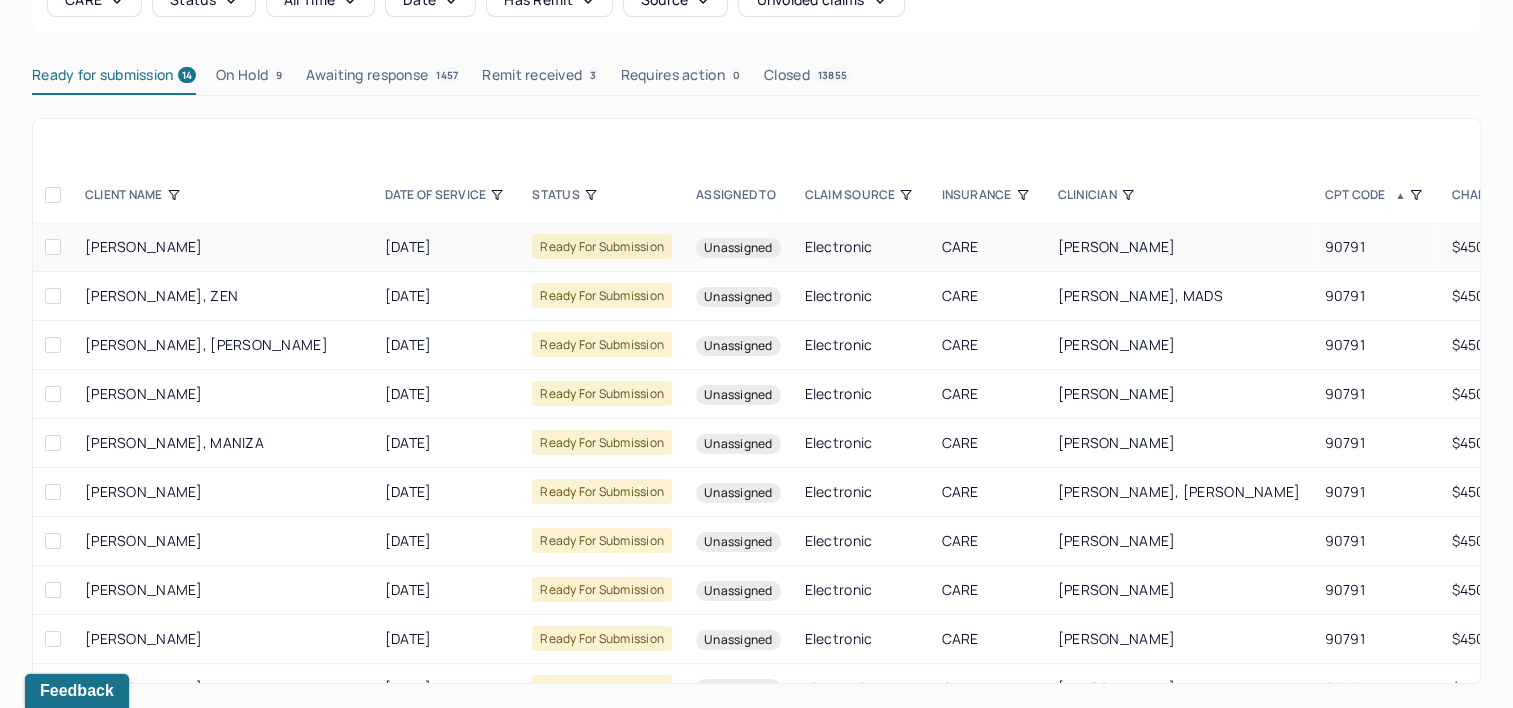 drag, startPoint x: 84, startPoint y: 246, endPoint x: 229, endPoint y: 252, distance: 145.12408 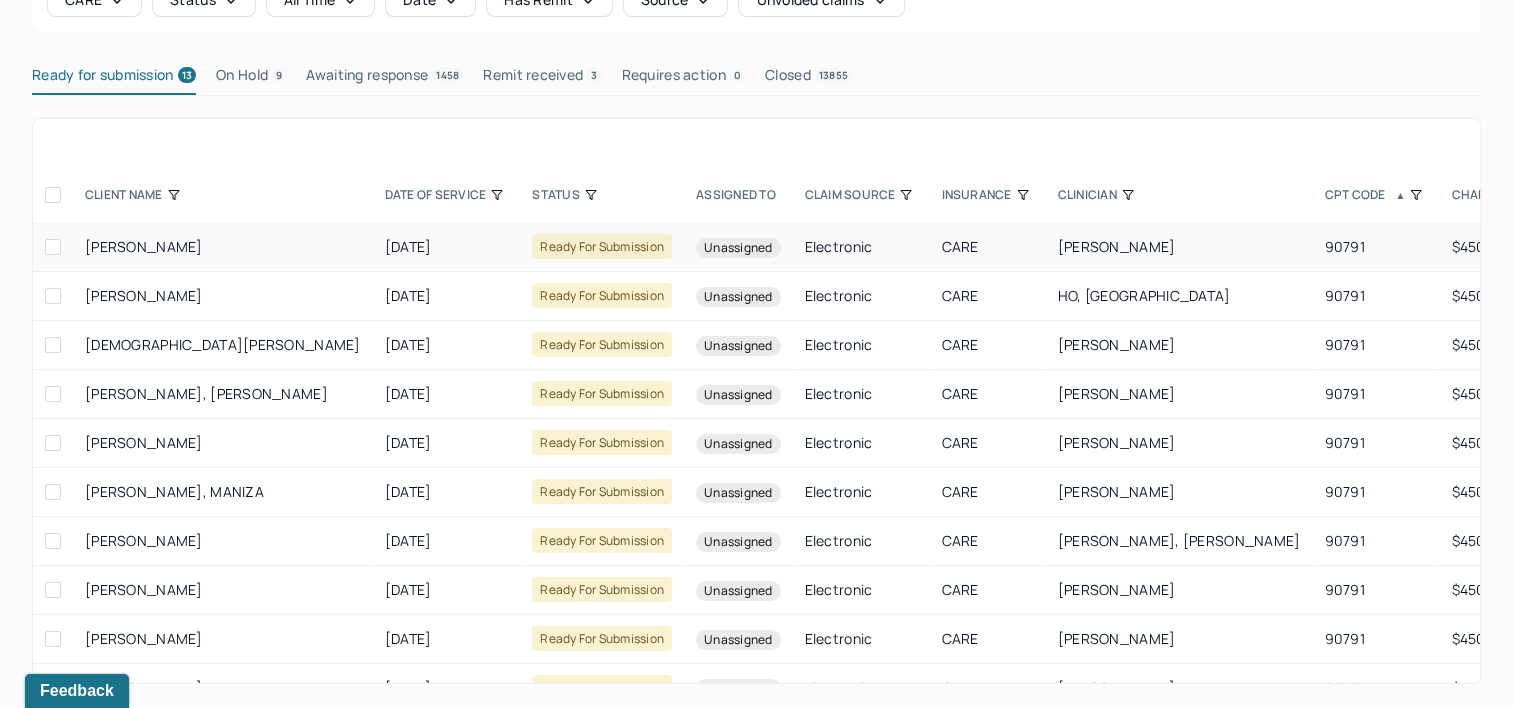 drag, startPoint x: 222, startPoint y: 251, endPoint x: 72, endPoint y: 251, distance: 150 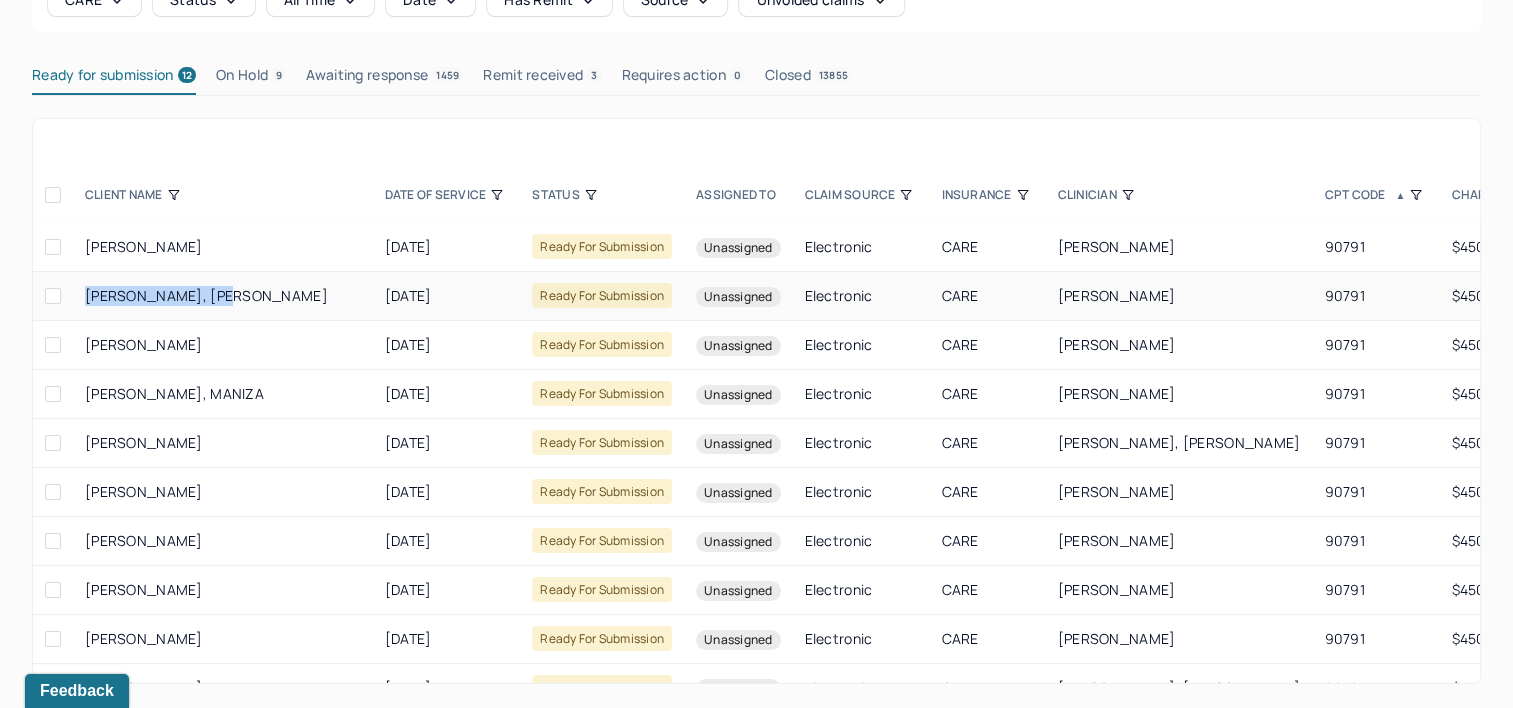 drag, startPoint x: 231, startPoint y: 296, endPoint x: 88, endPoint y: 301, distance: 143.08739 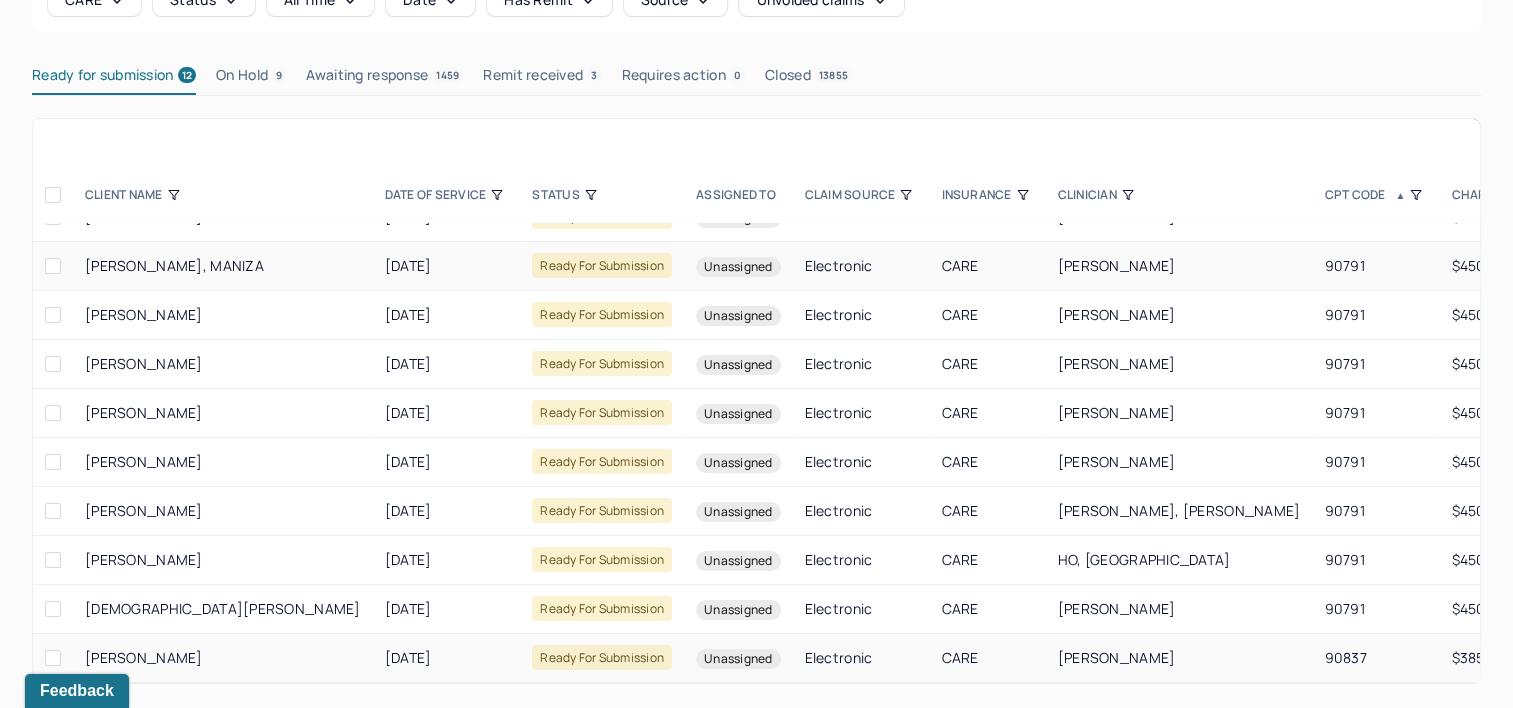 scroll, scrollTop: 0, scrollLeft: 0, axis: both 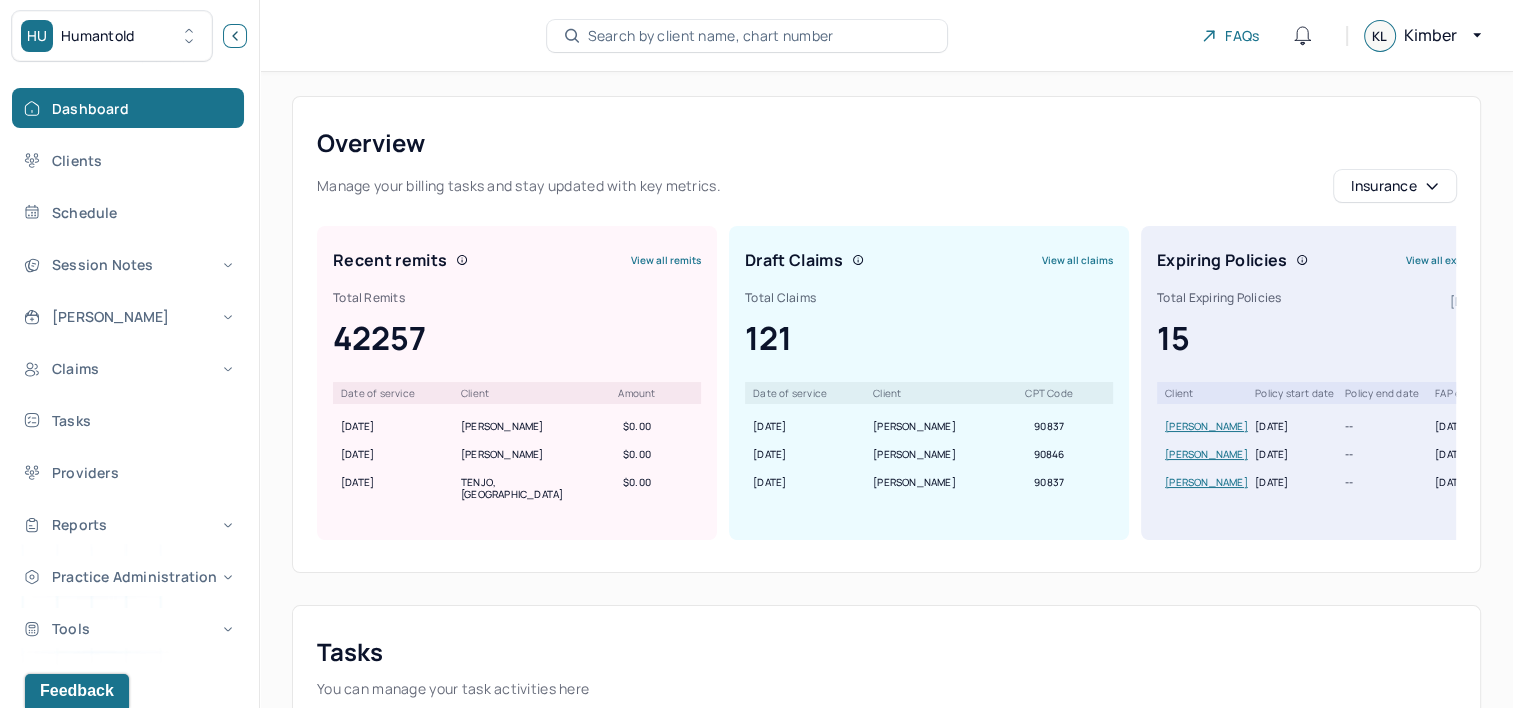 click at bounding box center [235, 36] 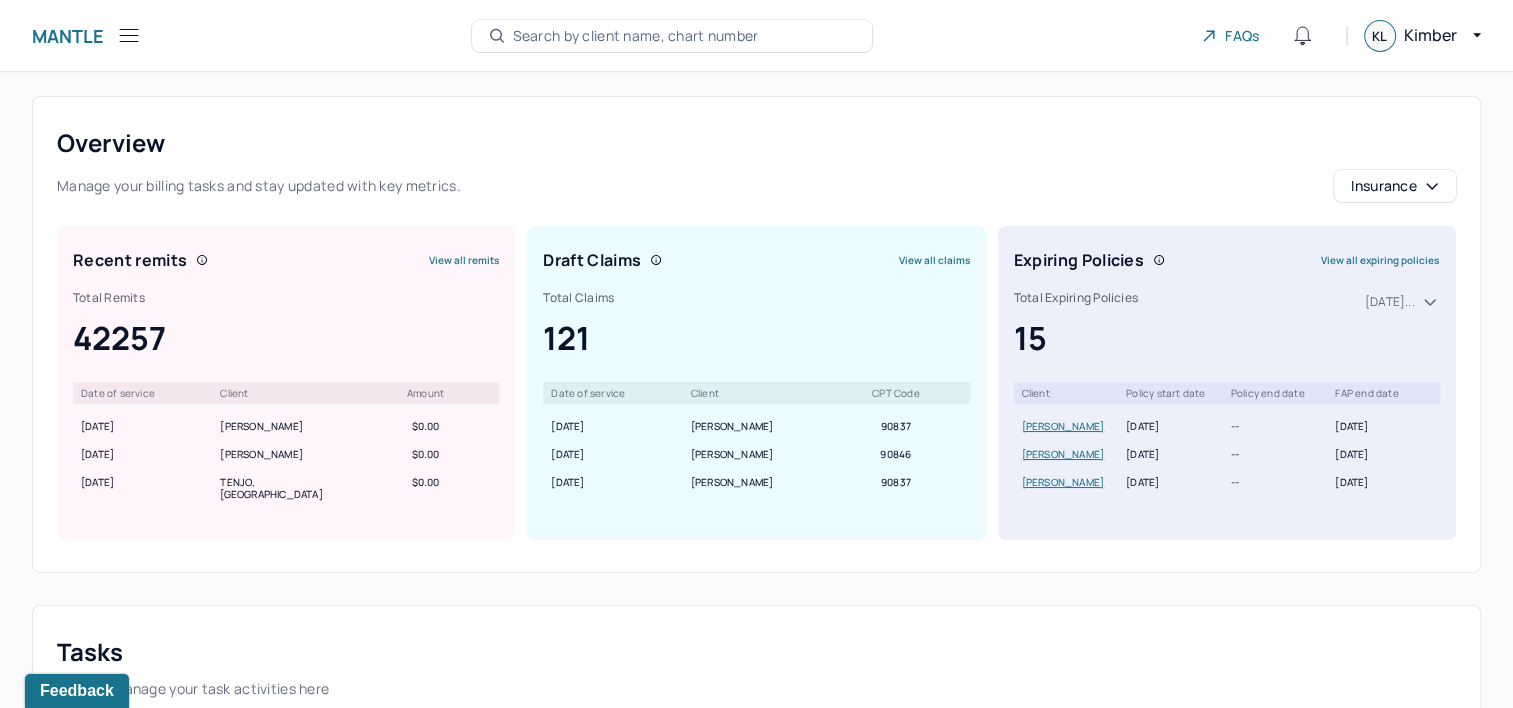 click on "Search by client name, chart number" at bounding box center [636, 36] 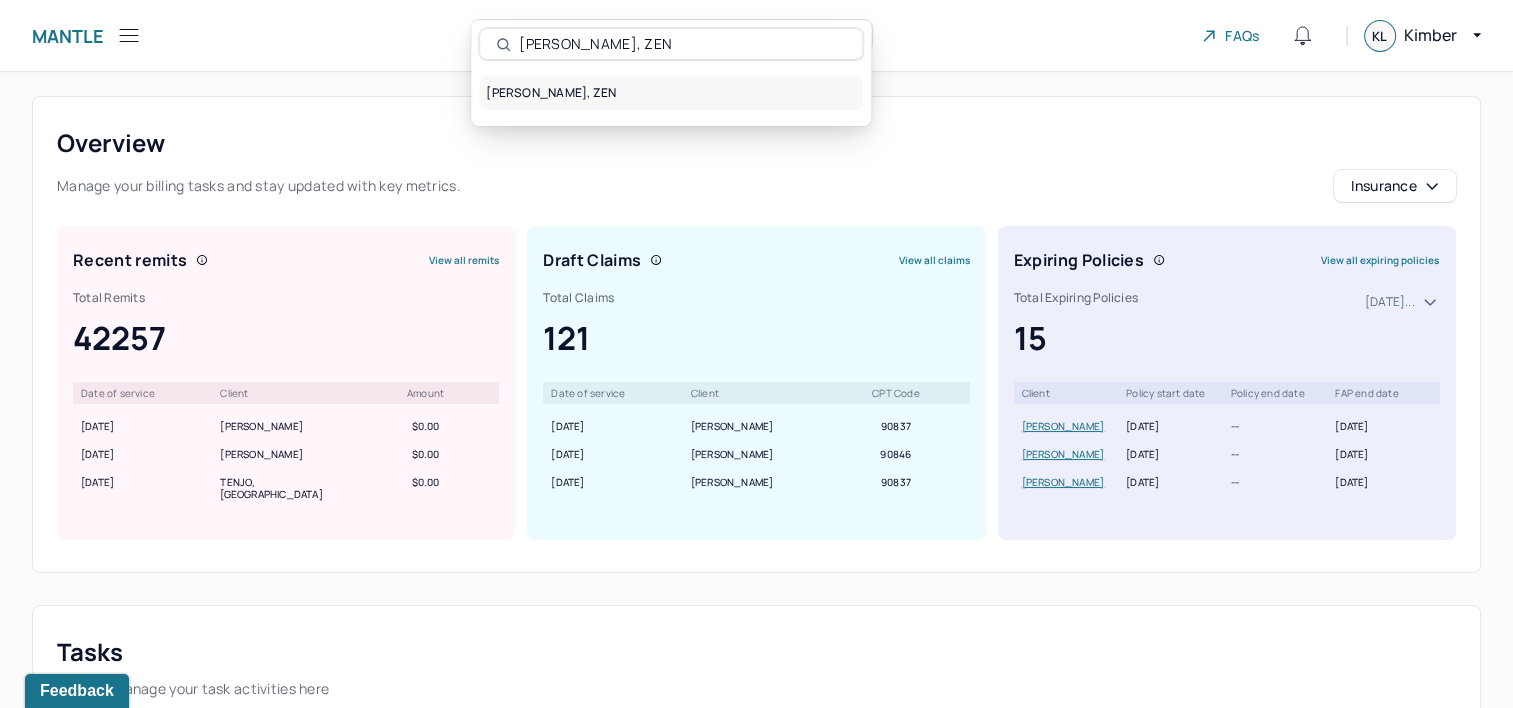 type on "[PERSON_NAME], ZEN" 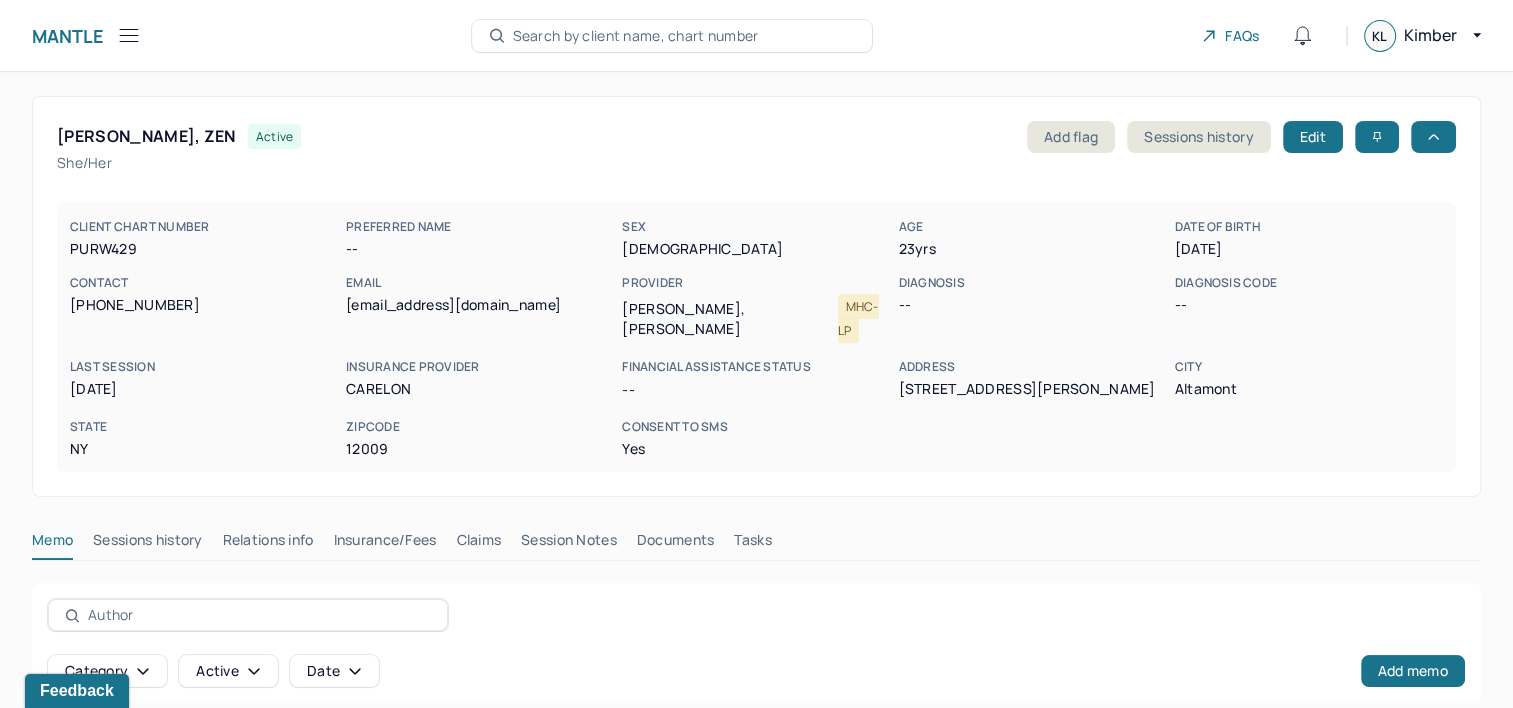 click on "Claims" at bounding box center (478, 544) 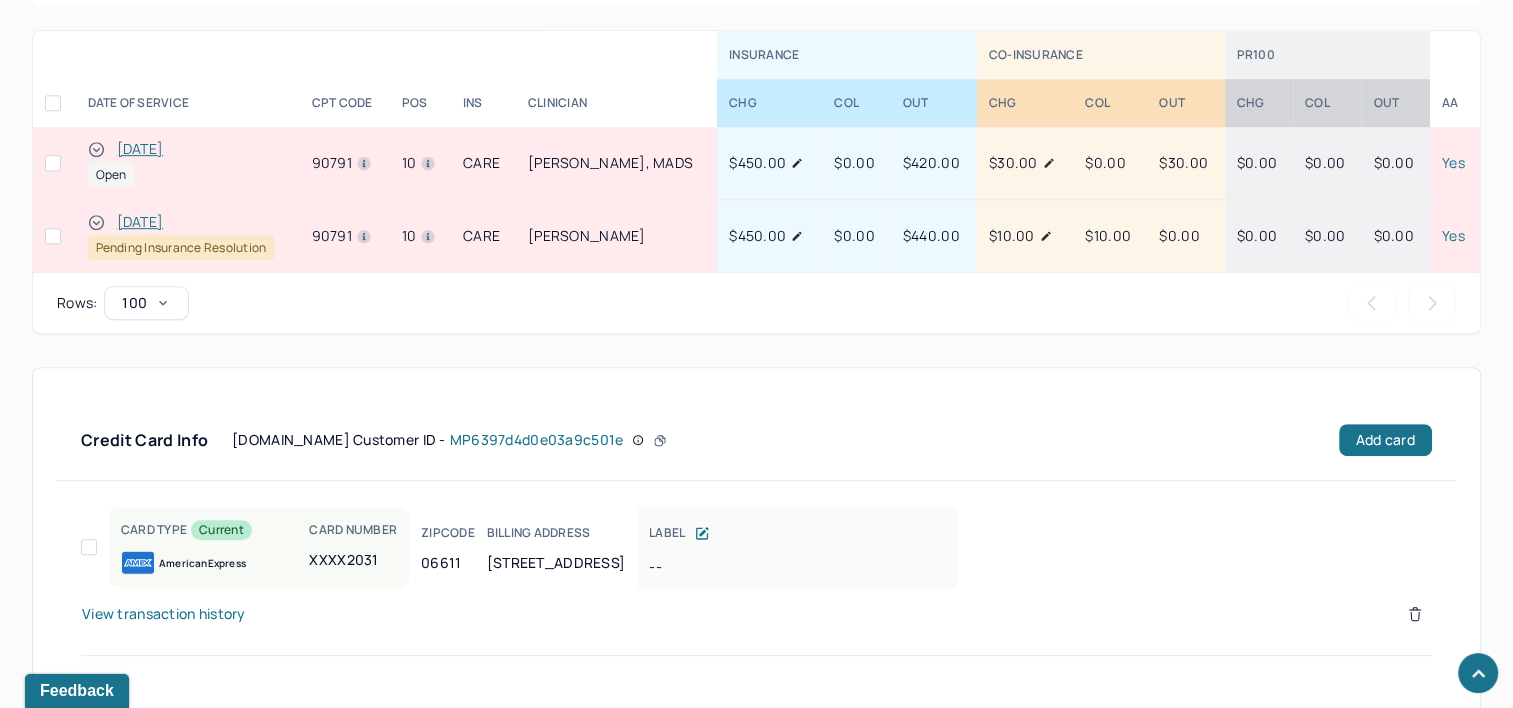 scroll, scrollTop: 858, scrollLeft: 0, axis: vertical 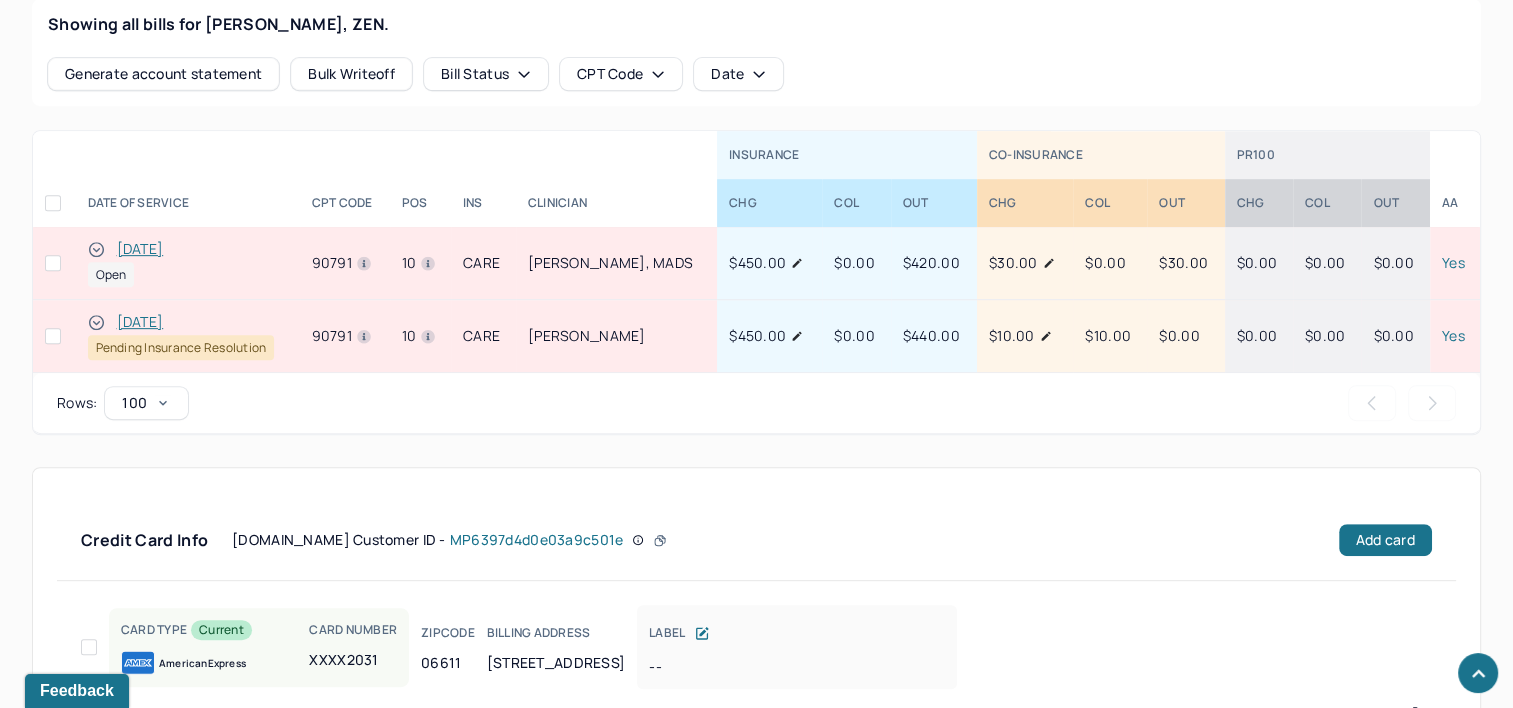 type 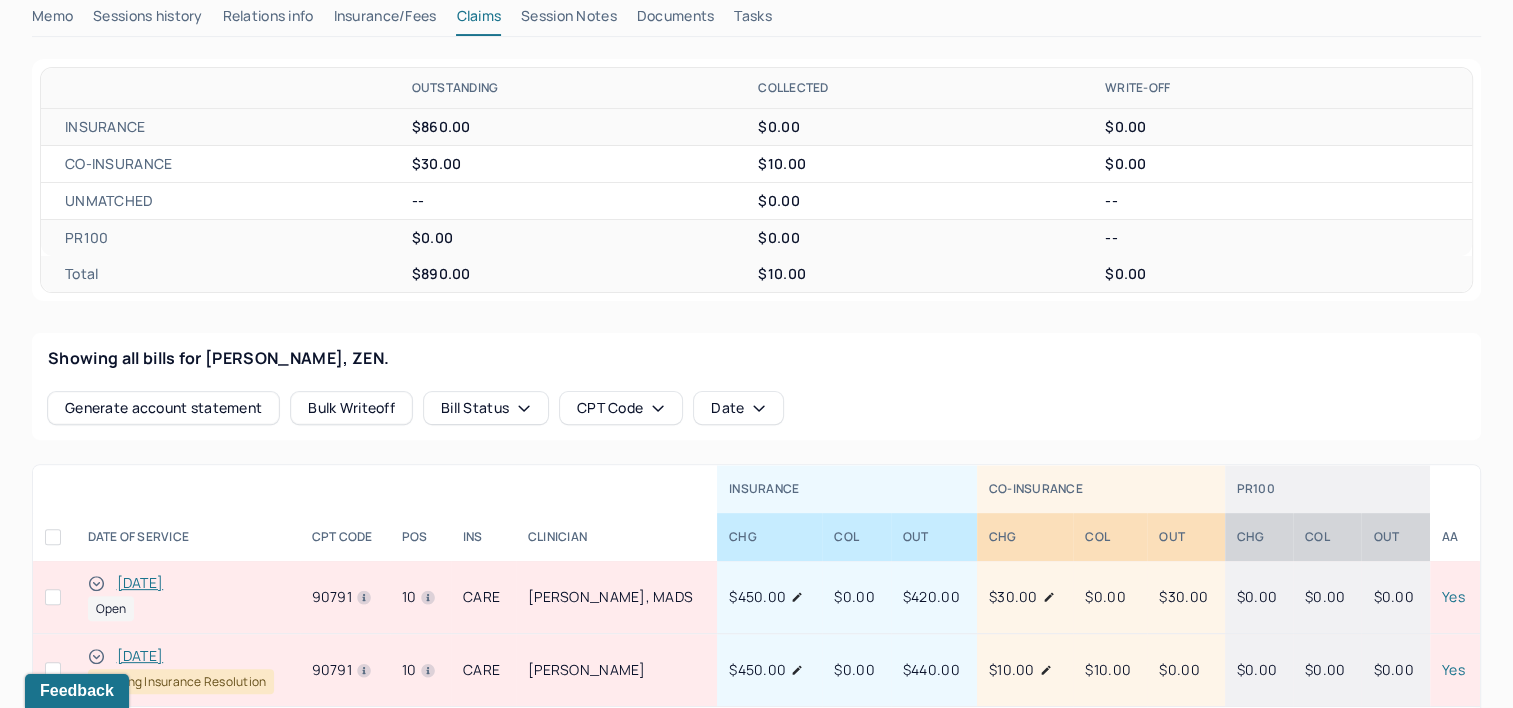 scroll, scrollTop: 558, scrollLeft: 0, axis: vertical 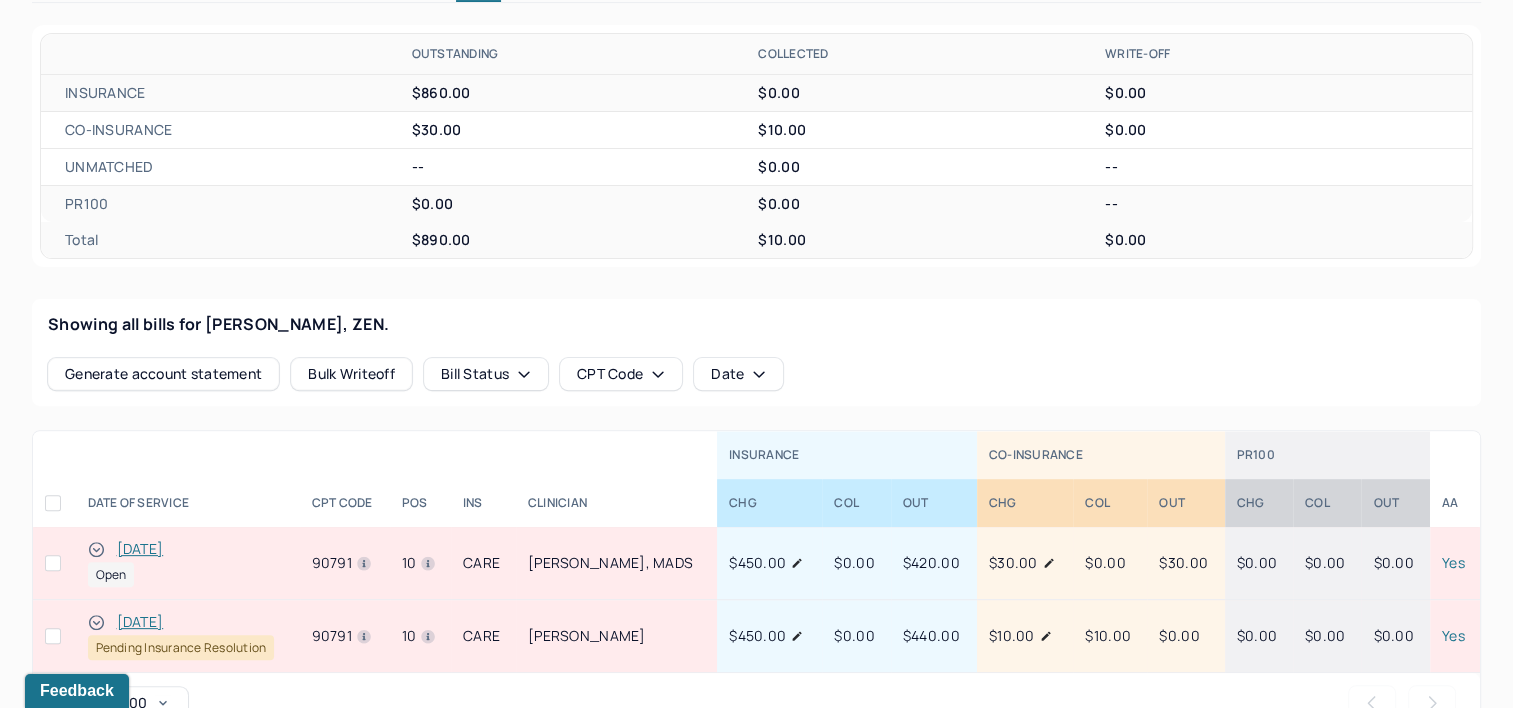 click on "[DATE]" at bounding box center (140, 549) 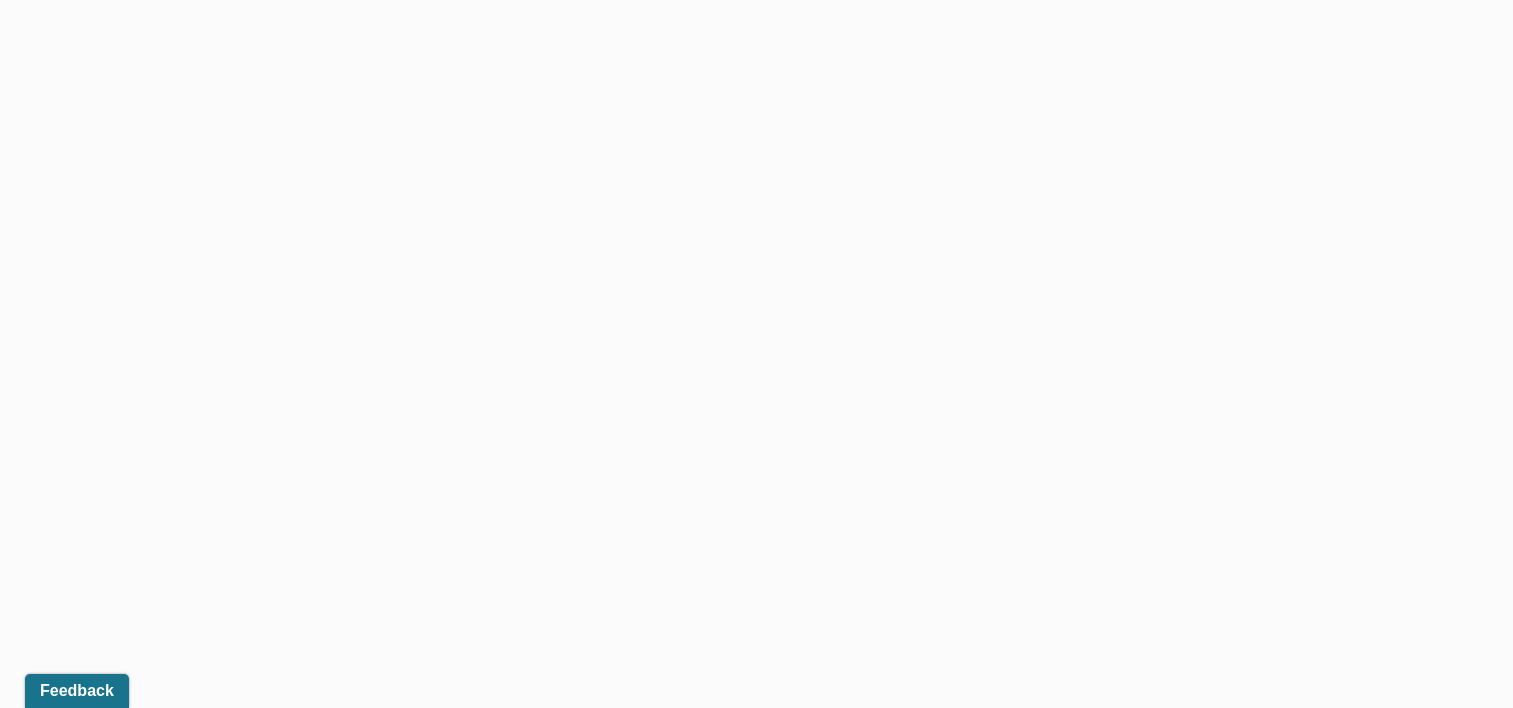 scroll, scrollTop: 558, scrollLeft: 0, axis: vertical 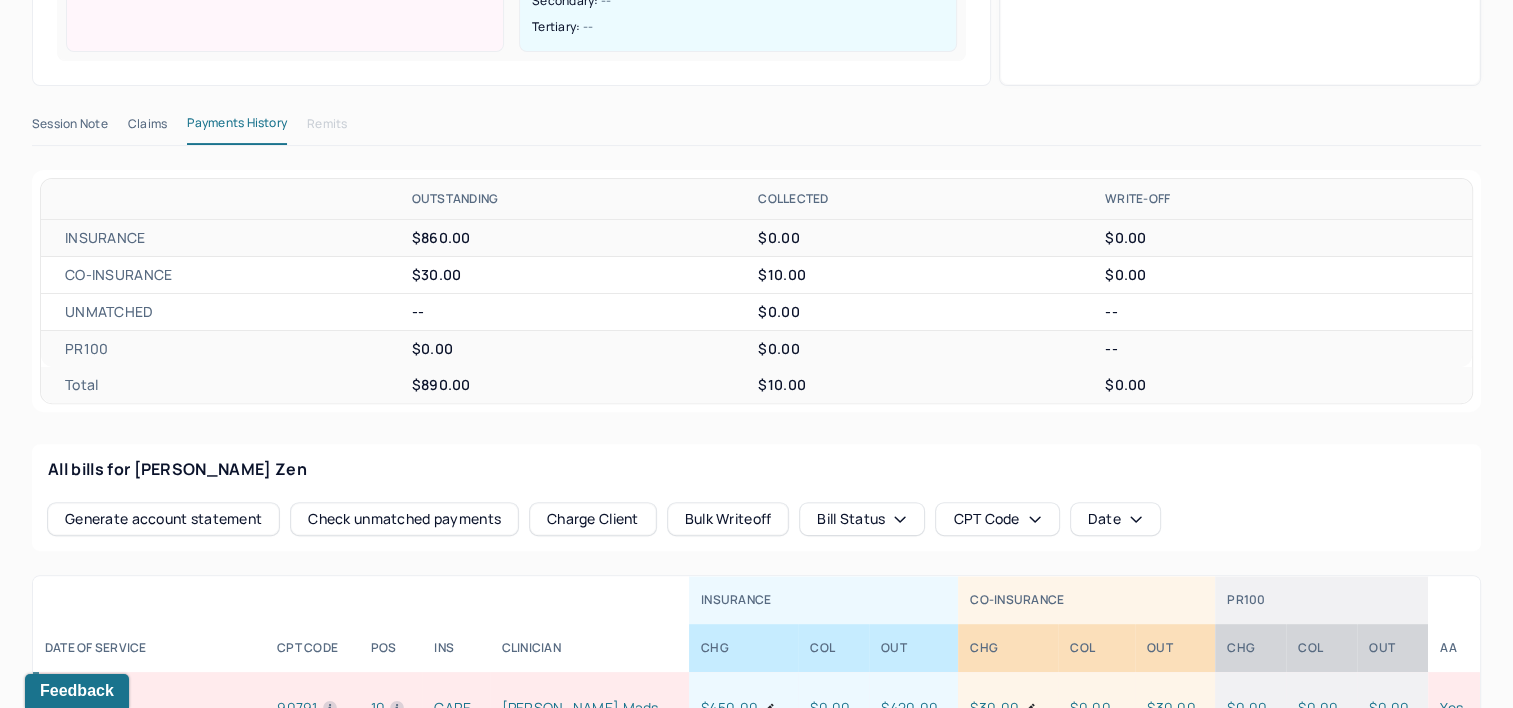 click on "Session Note" at bounding box center [70, 128] 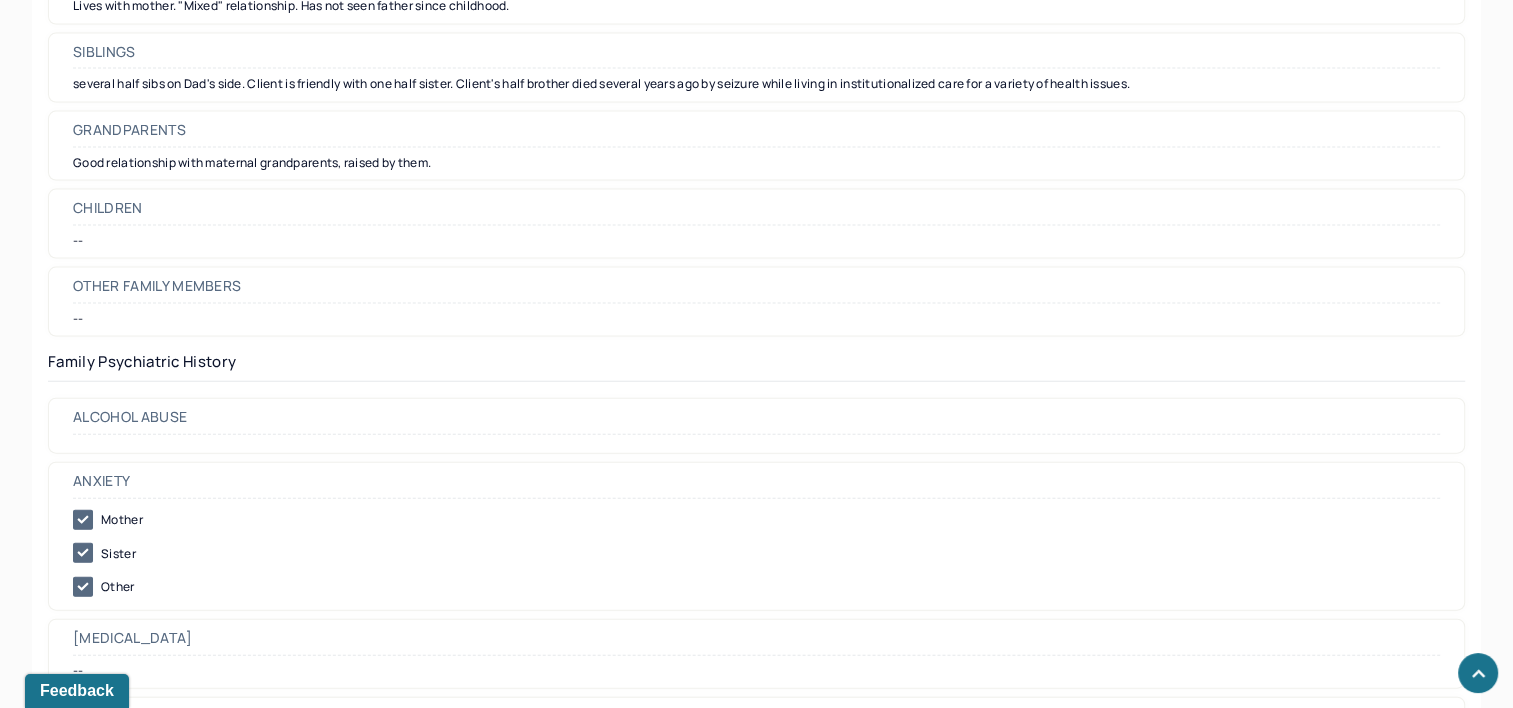 scroll, scrollTop: 4358, scrollLeft: 0, axis: vertical 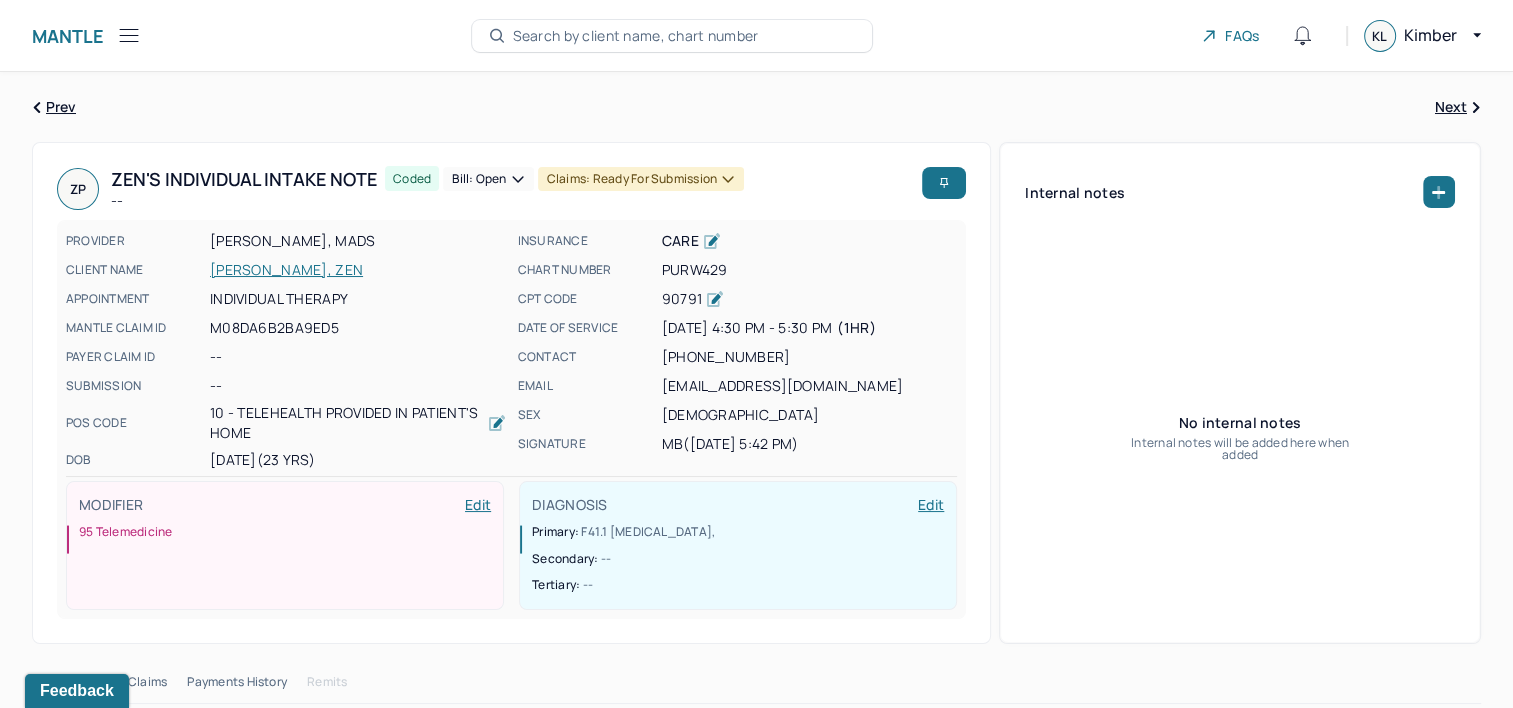 click 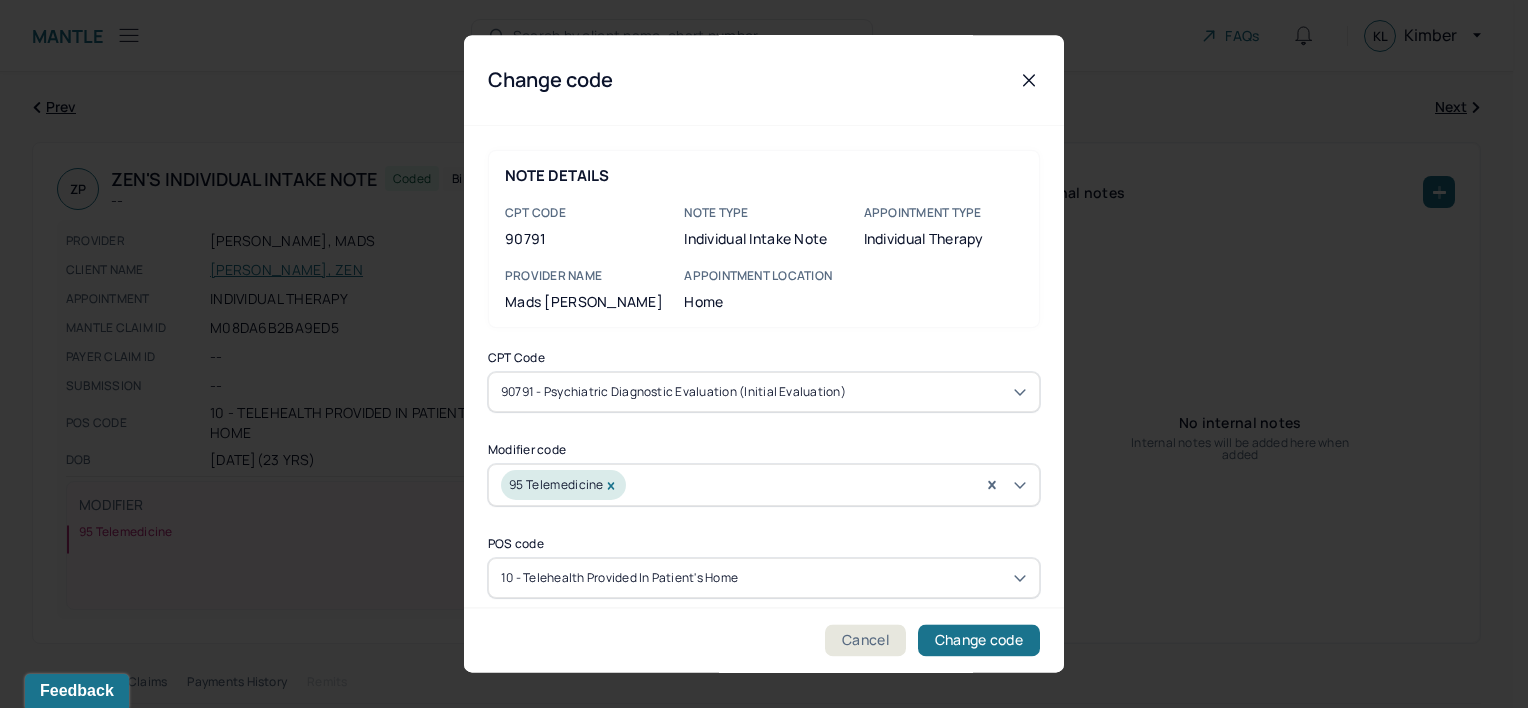 click on "90791 - Psychiatric diagnostic evaluation (Initial evaluation)" at bounding box center (764, 392) 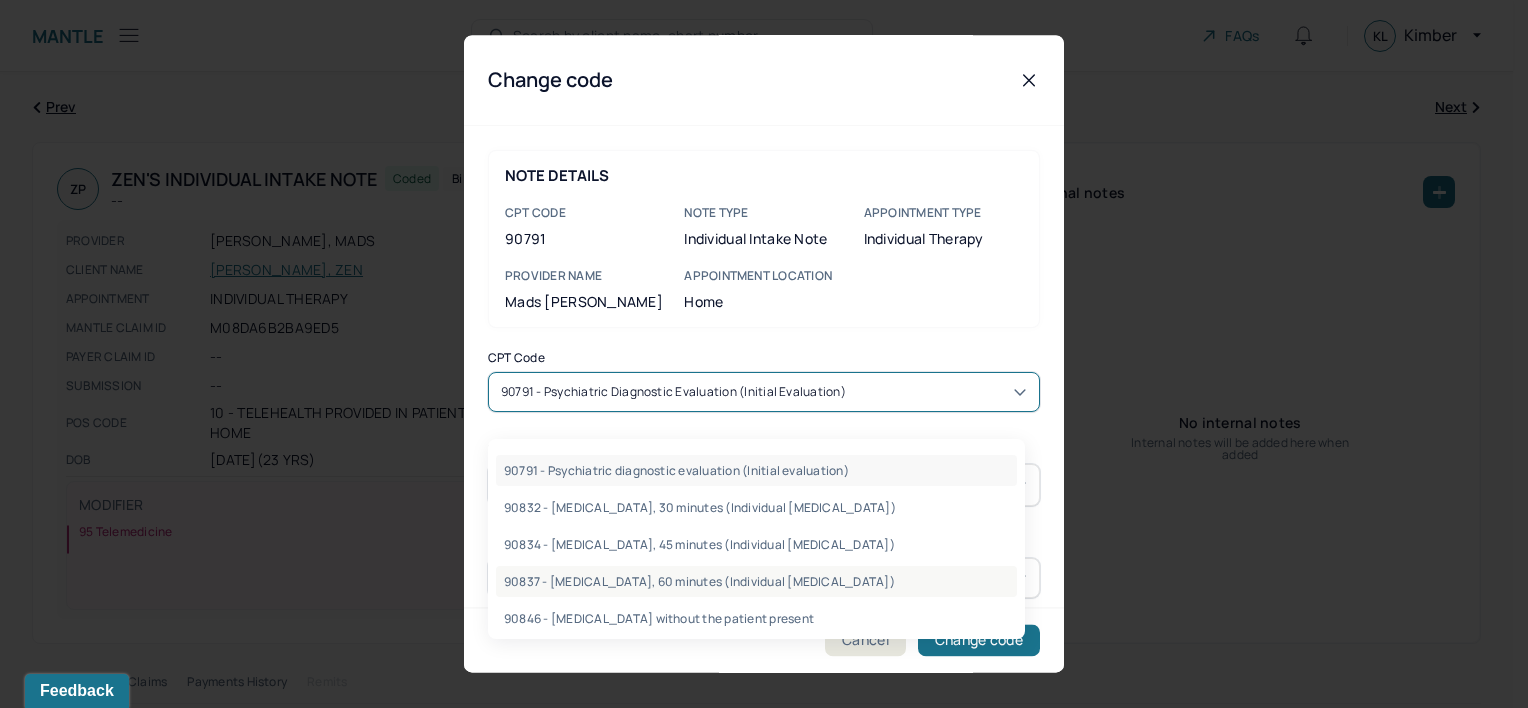 click on "90837 - [MEDICAL_DATA], 60 minutes (Individual [MEDICAL_DATA])" at bounding box center [756, 581] 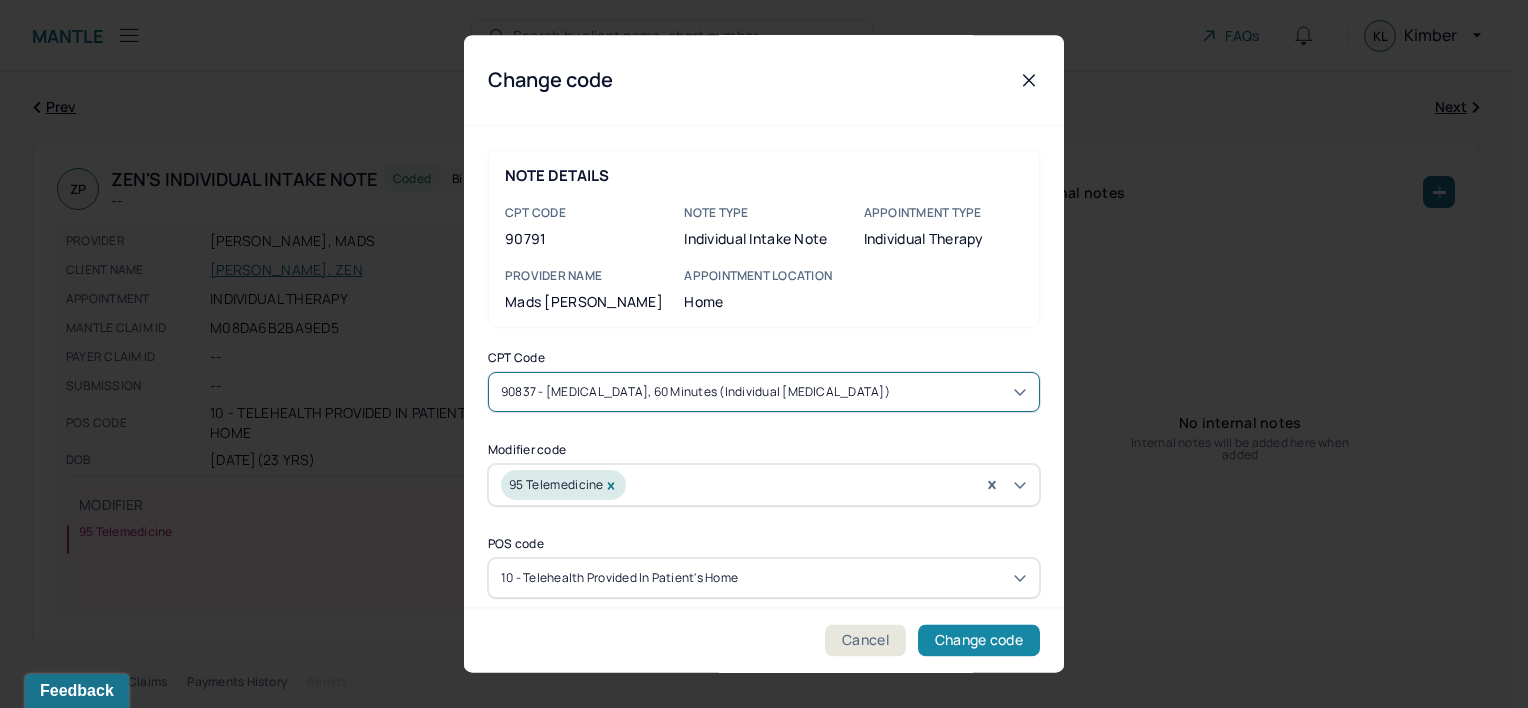 click on "Change code" at bounding box center [979, 641] 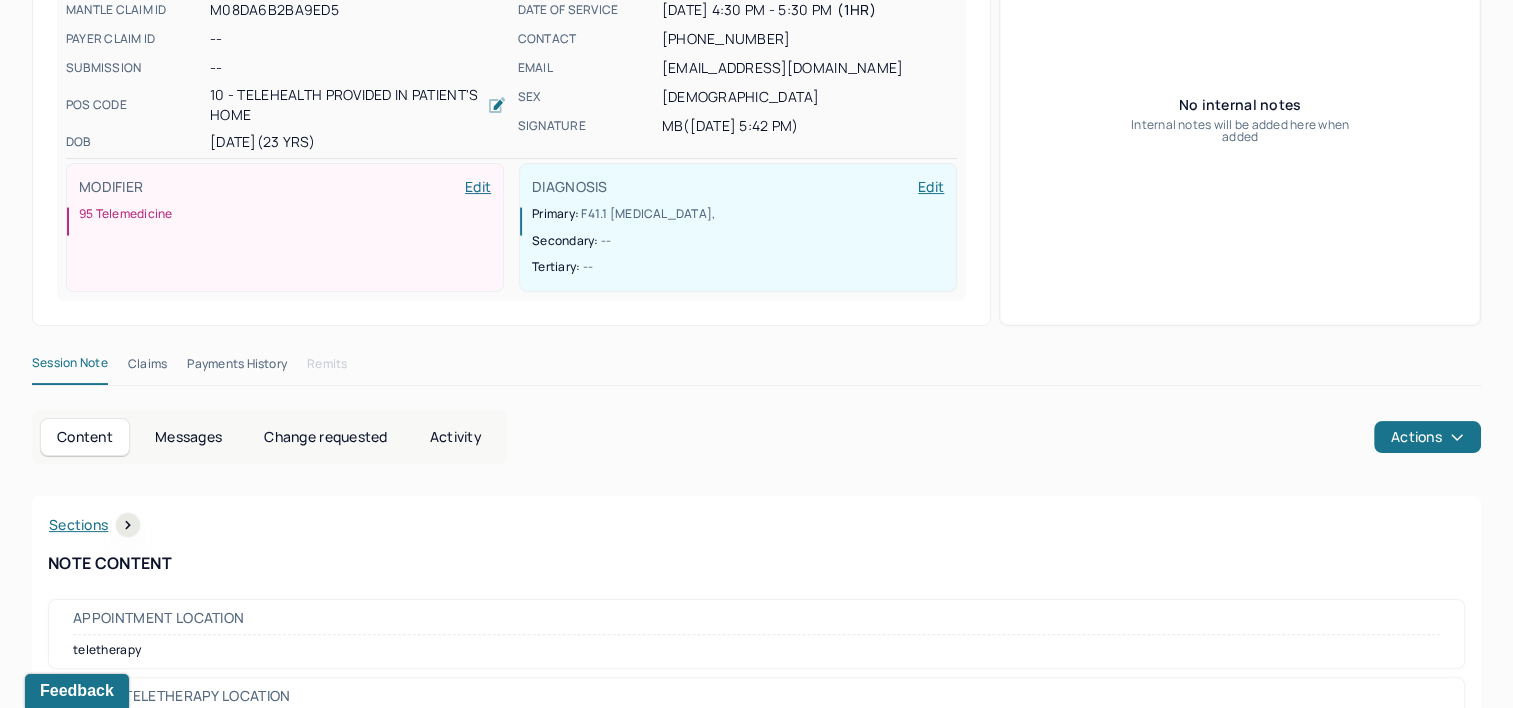 scroll, scrollTop: 500, scrollLeft: 0, axis: vertical 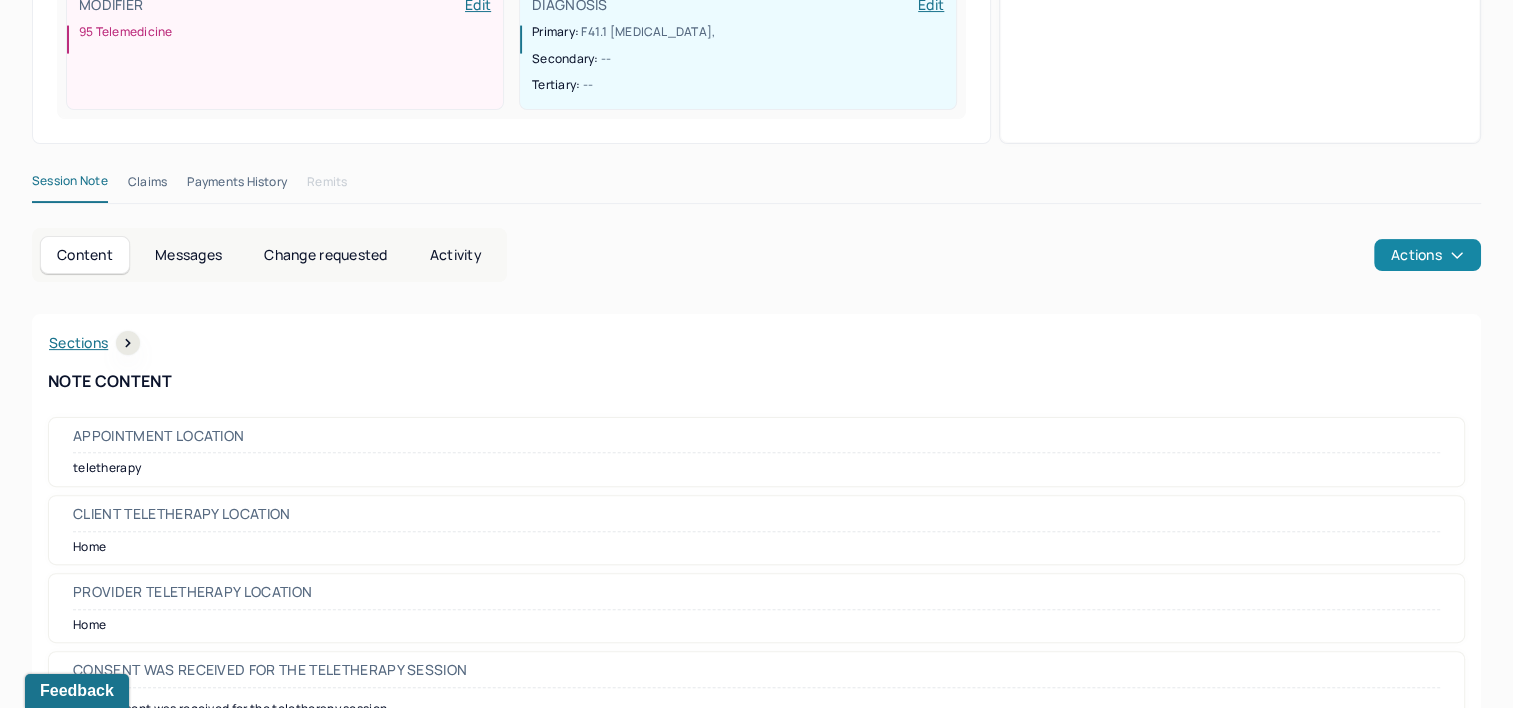 click on "Actions" at bounding box center (1427, 255) 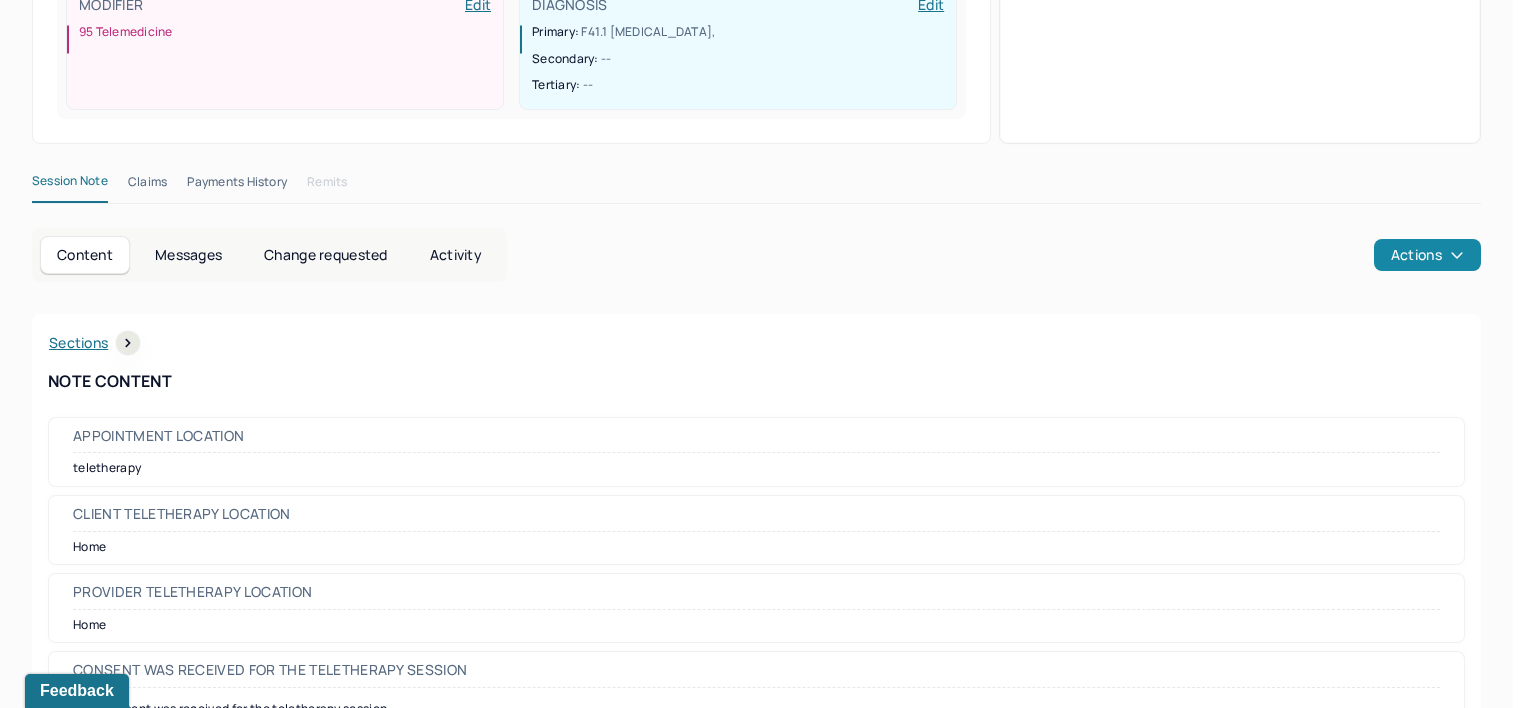 click on "Actions" at bounding box center [1427, 255] 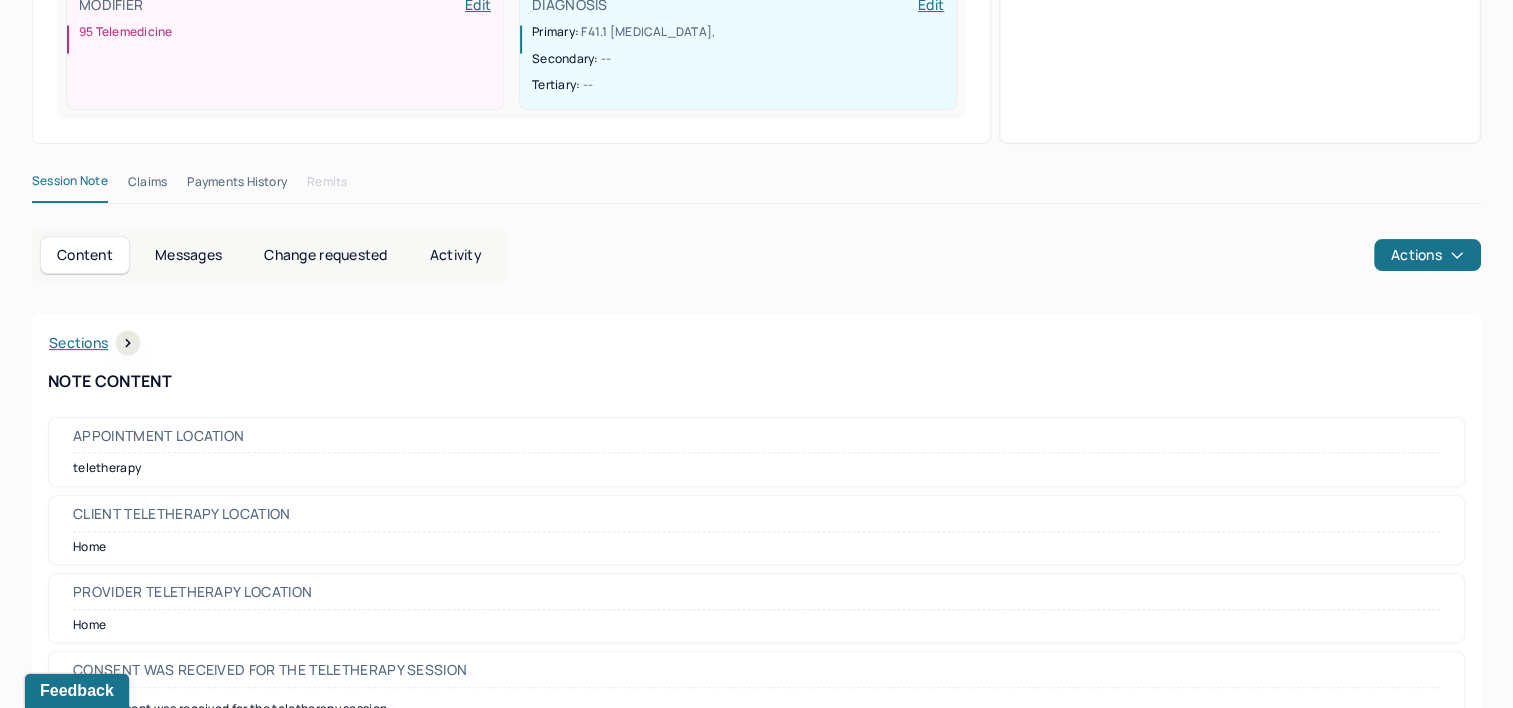 click on "Claims" at bounding box center (147, 186) 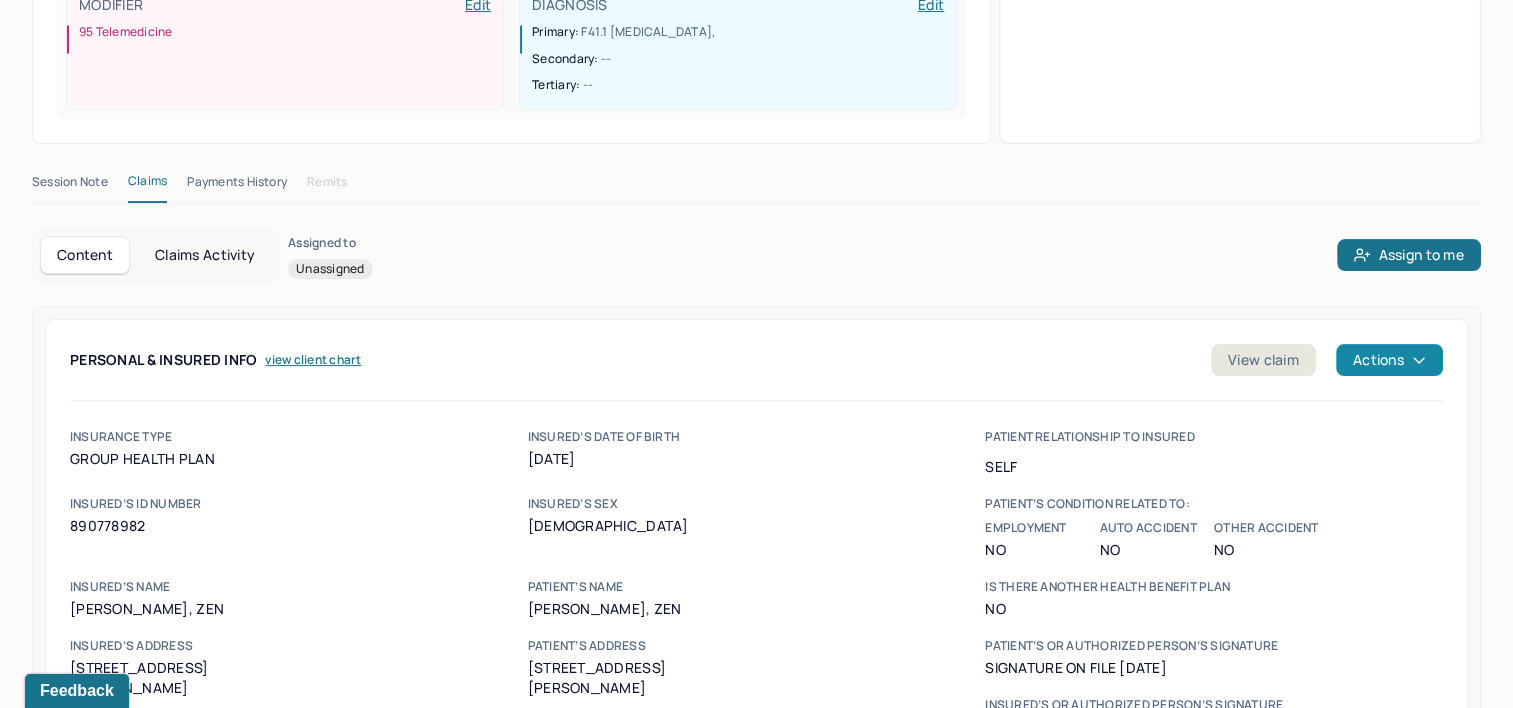 click on "Actions" at bounding box center (1389, 360) 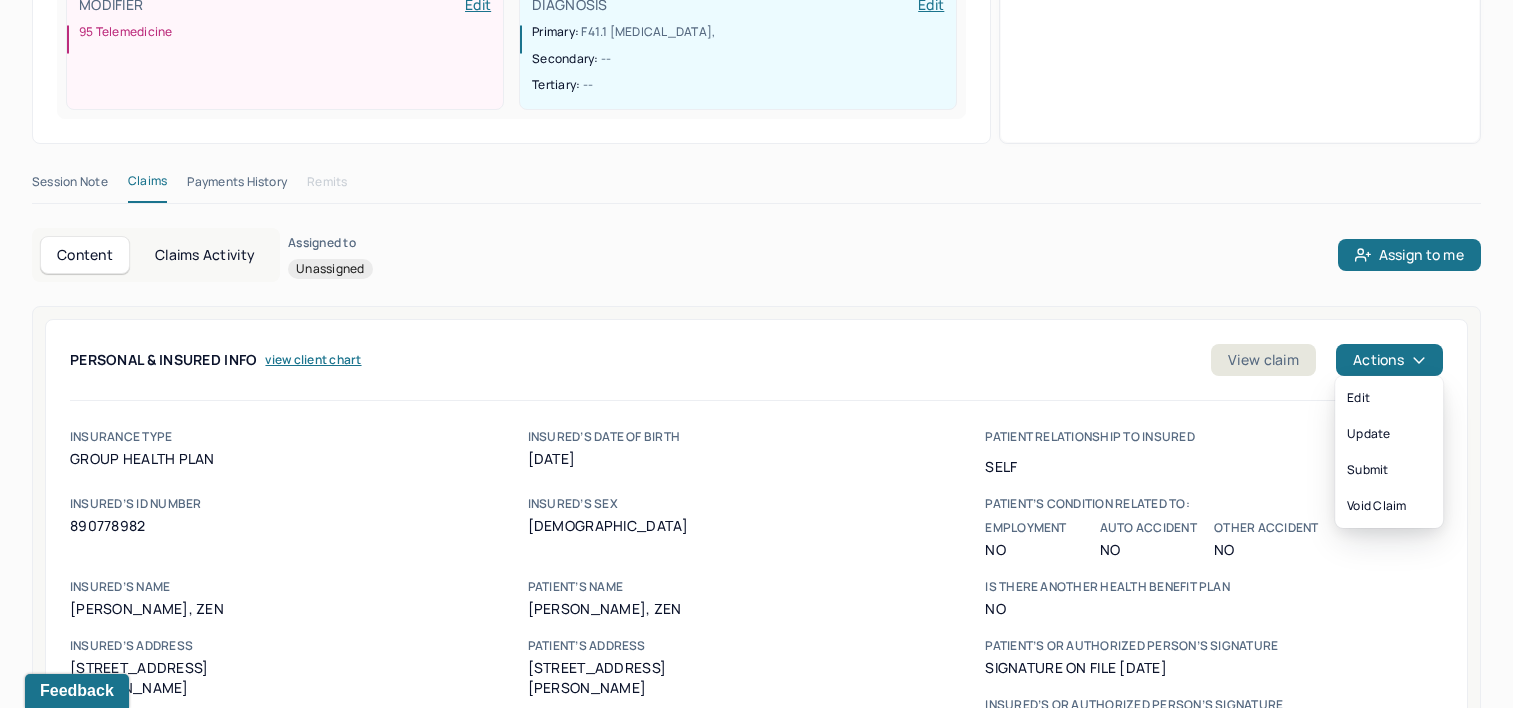 click on "Content     Claims Activity   Assigned to Unassigned   Assign to me" at bounding box center (756, 255) 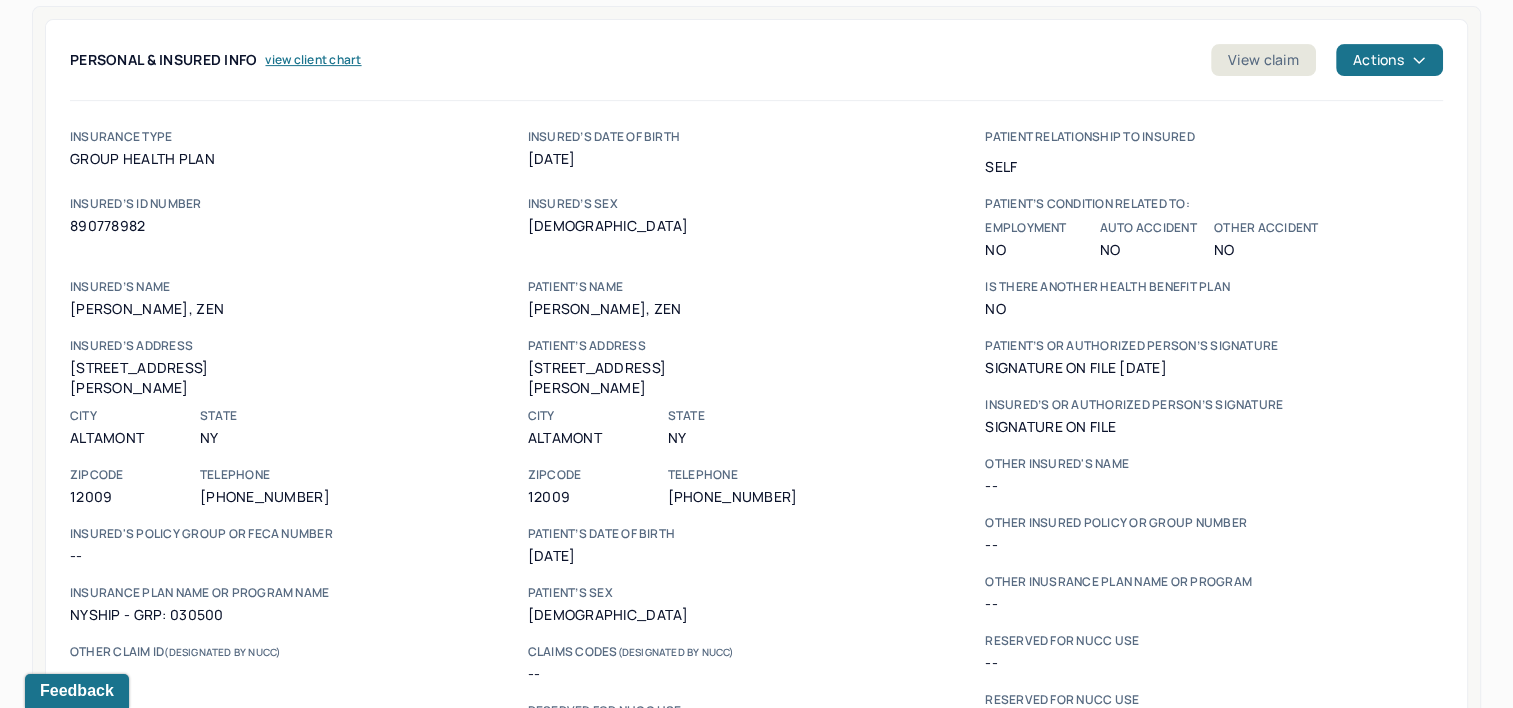scroll, scrollTop: 400, scrollLeft: 0, axis: vertical 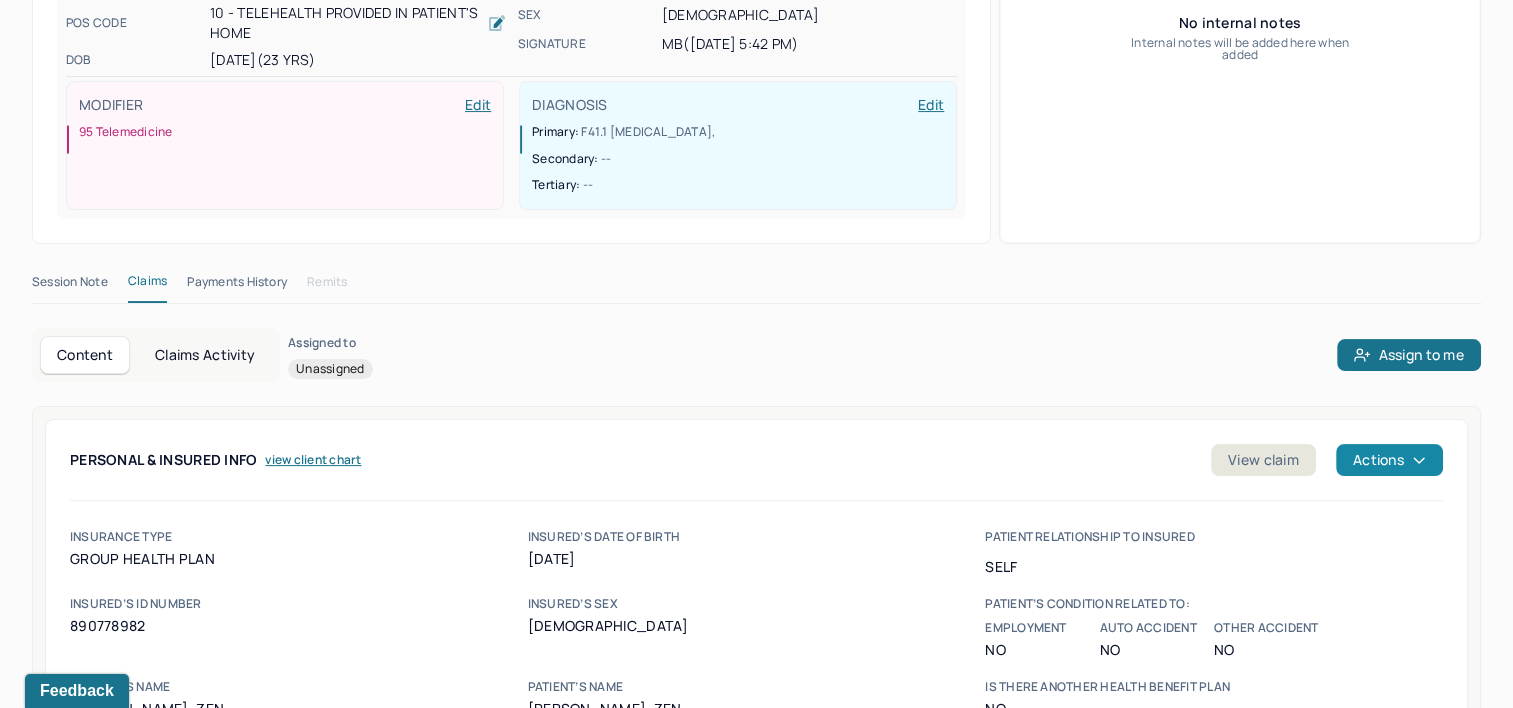 click on "Actions" at bounding box center (1389, 460) 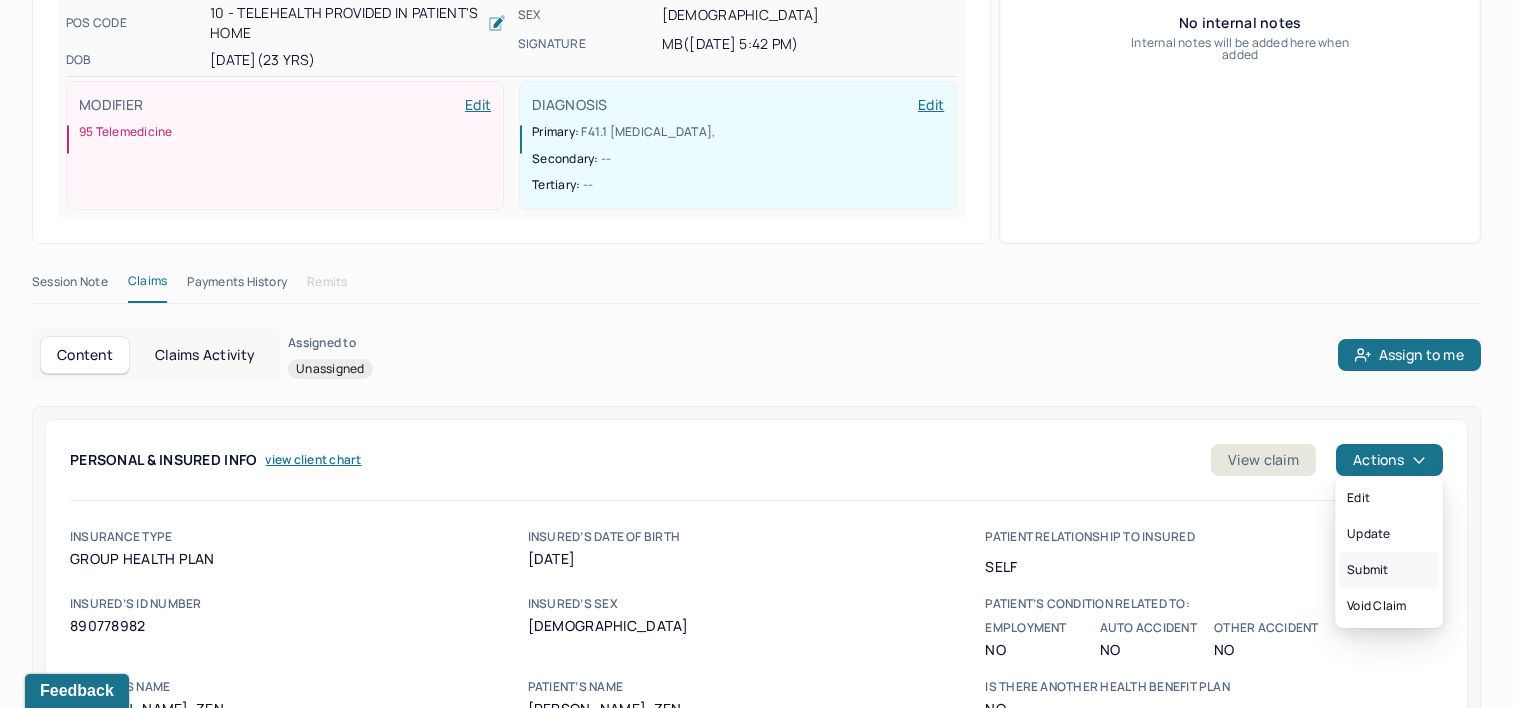 click on "Submit" at bounding box center [1389, 570] 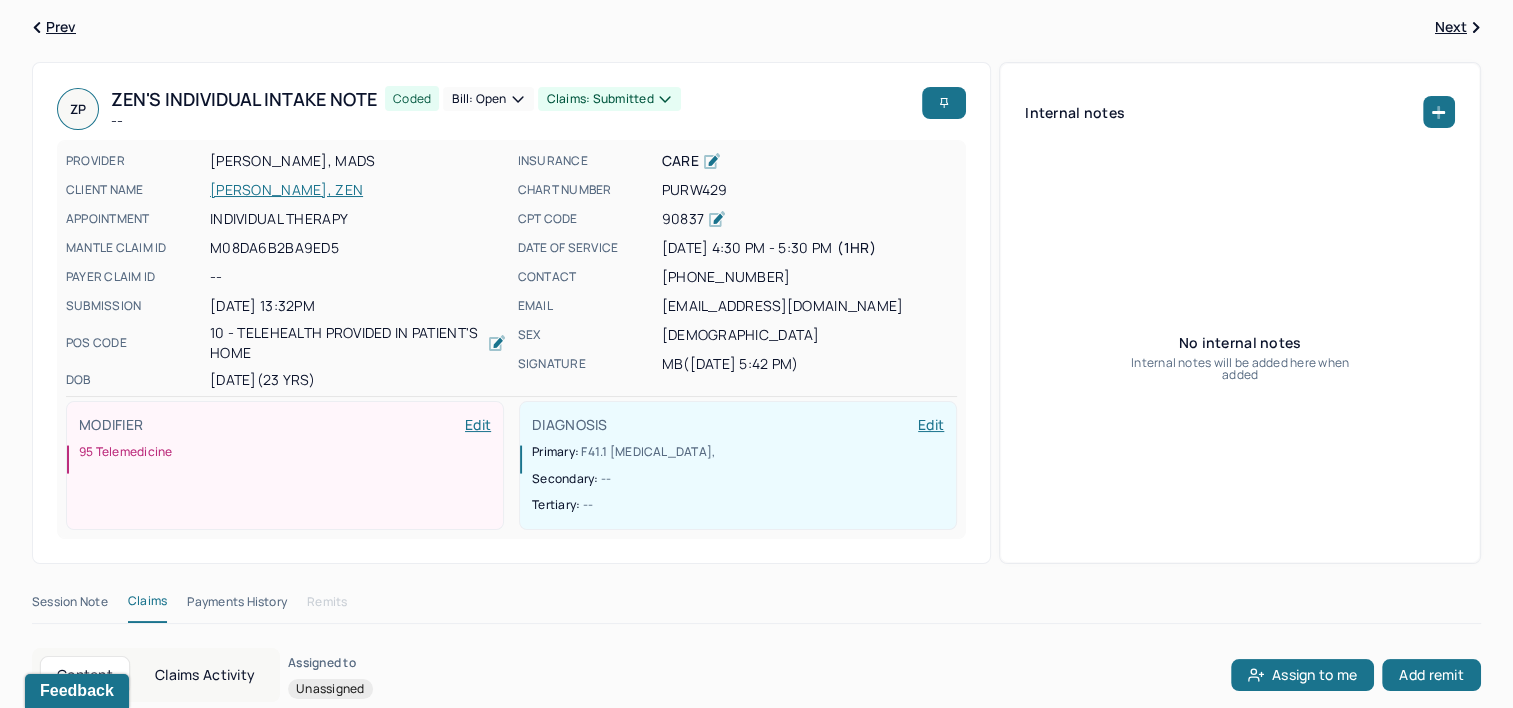 scroll, scrollTop: 0, scrollLeft: 0, axis: both 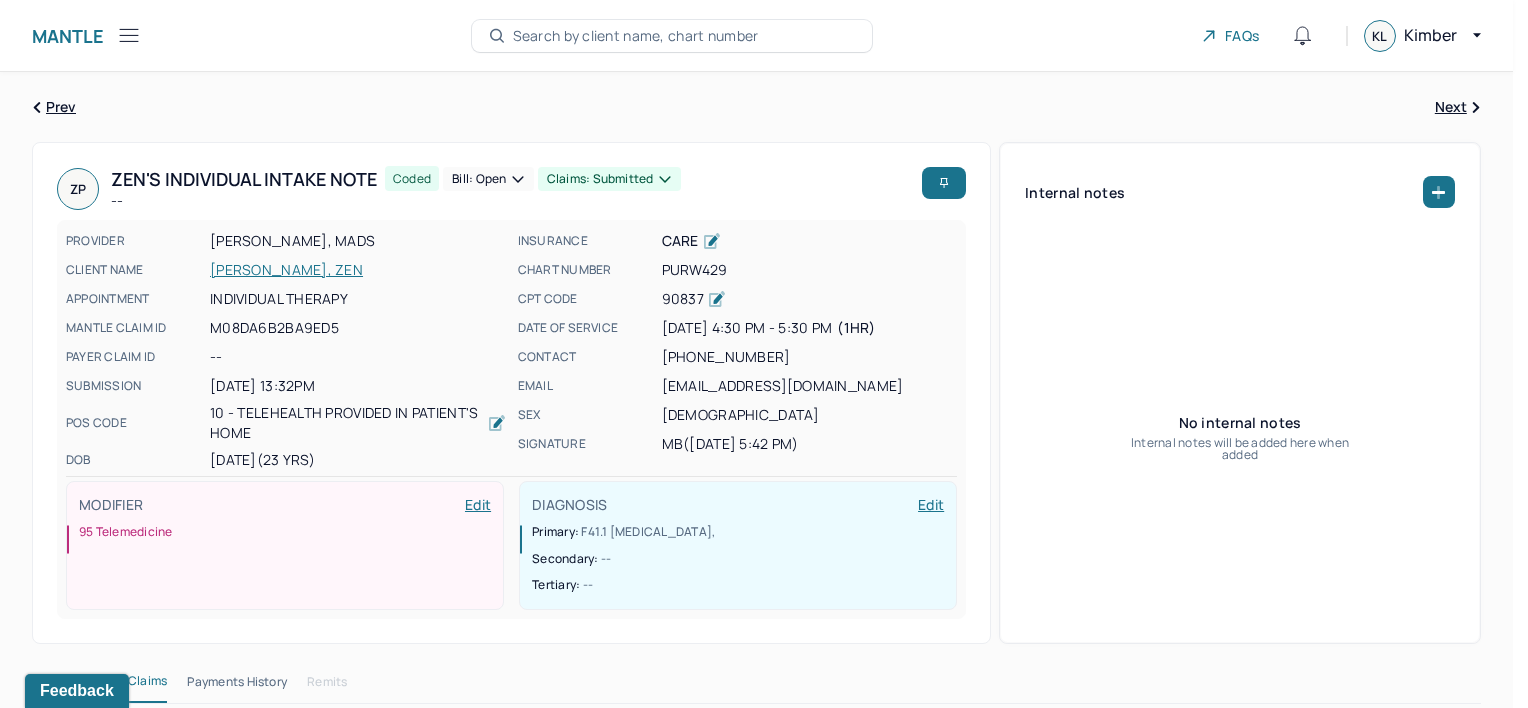 click on "Bill: Open" at bounding box center [488, 179] 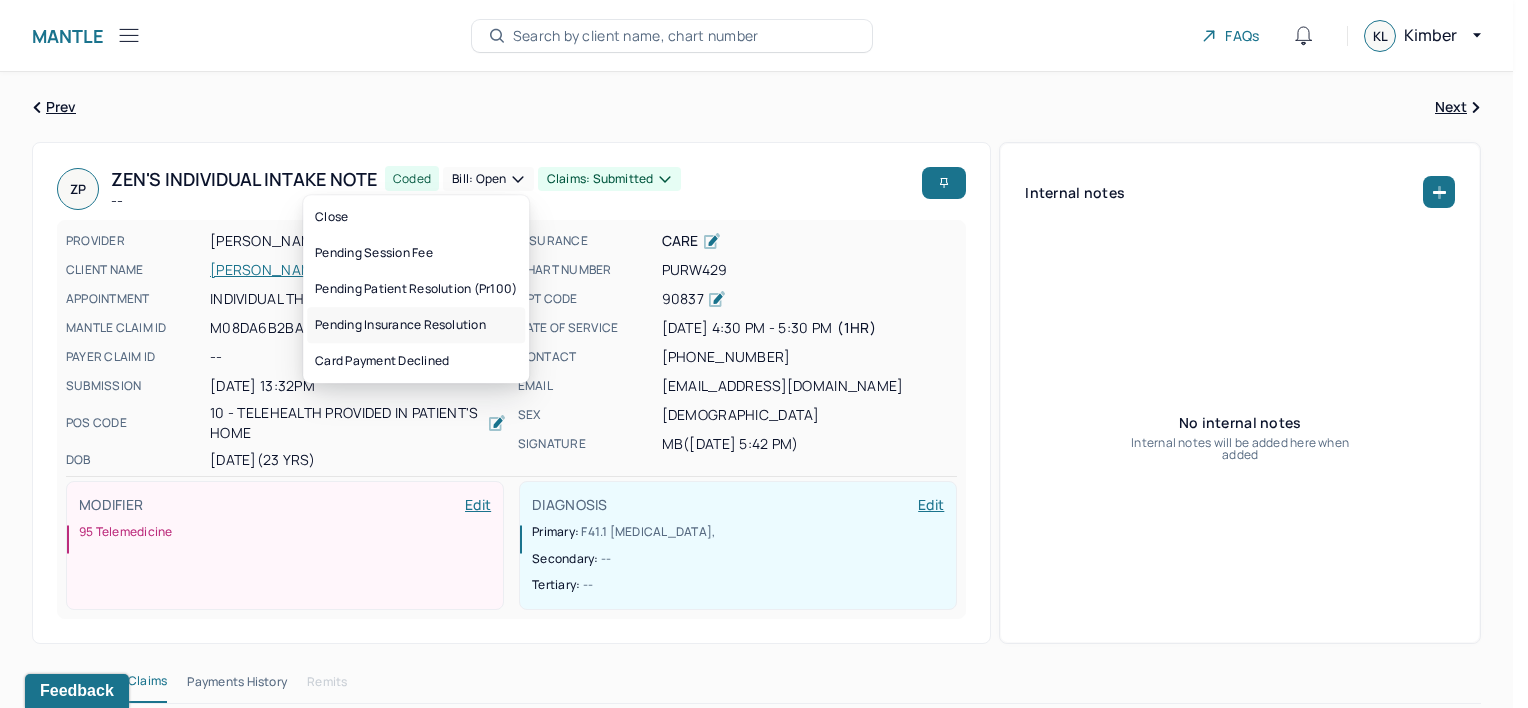 click on "Pending insurance resolution" at bounding box center (416, 325) 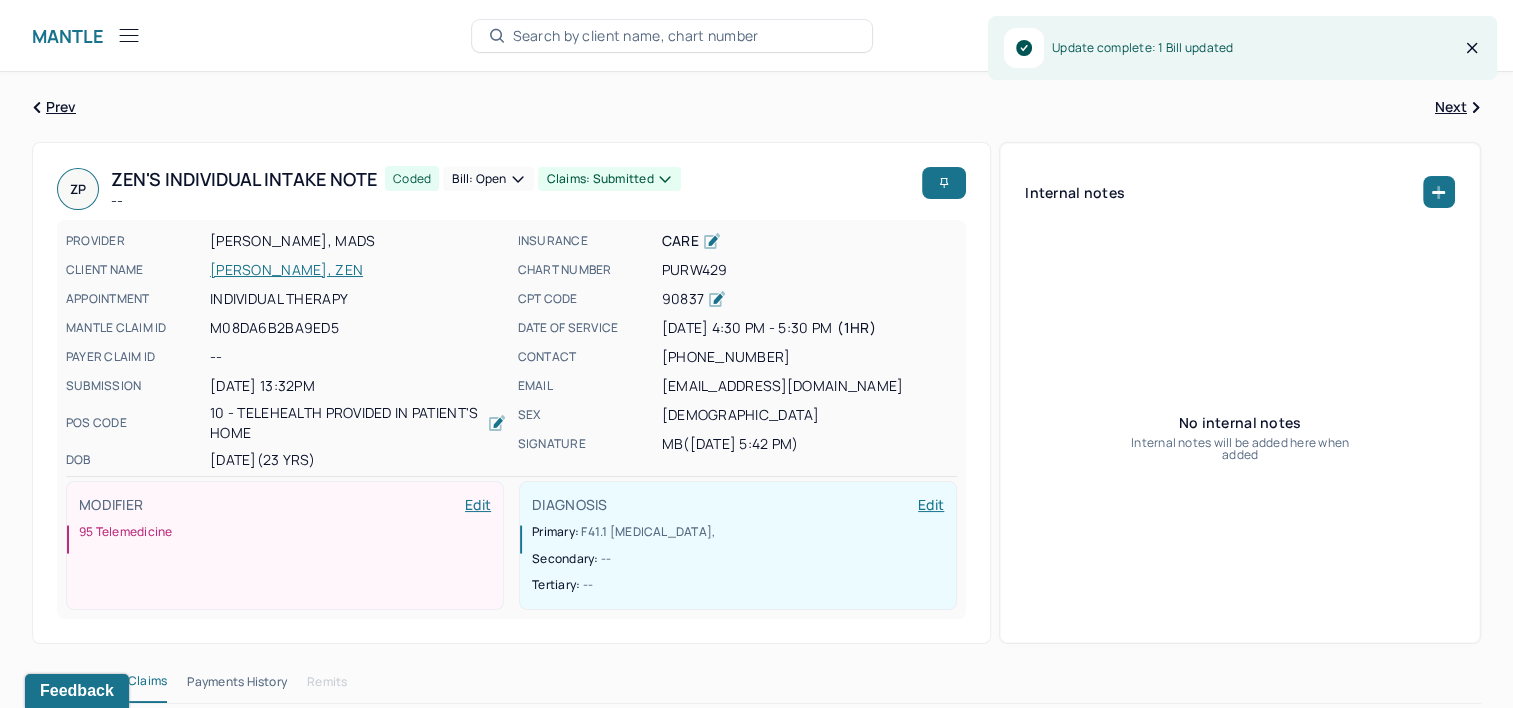 click on "Search by client name, chart number" at bounding box center [636, 36] 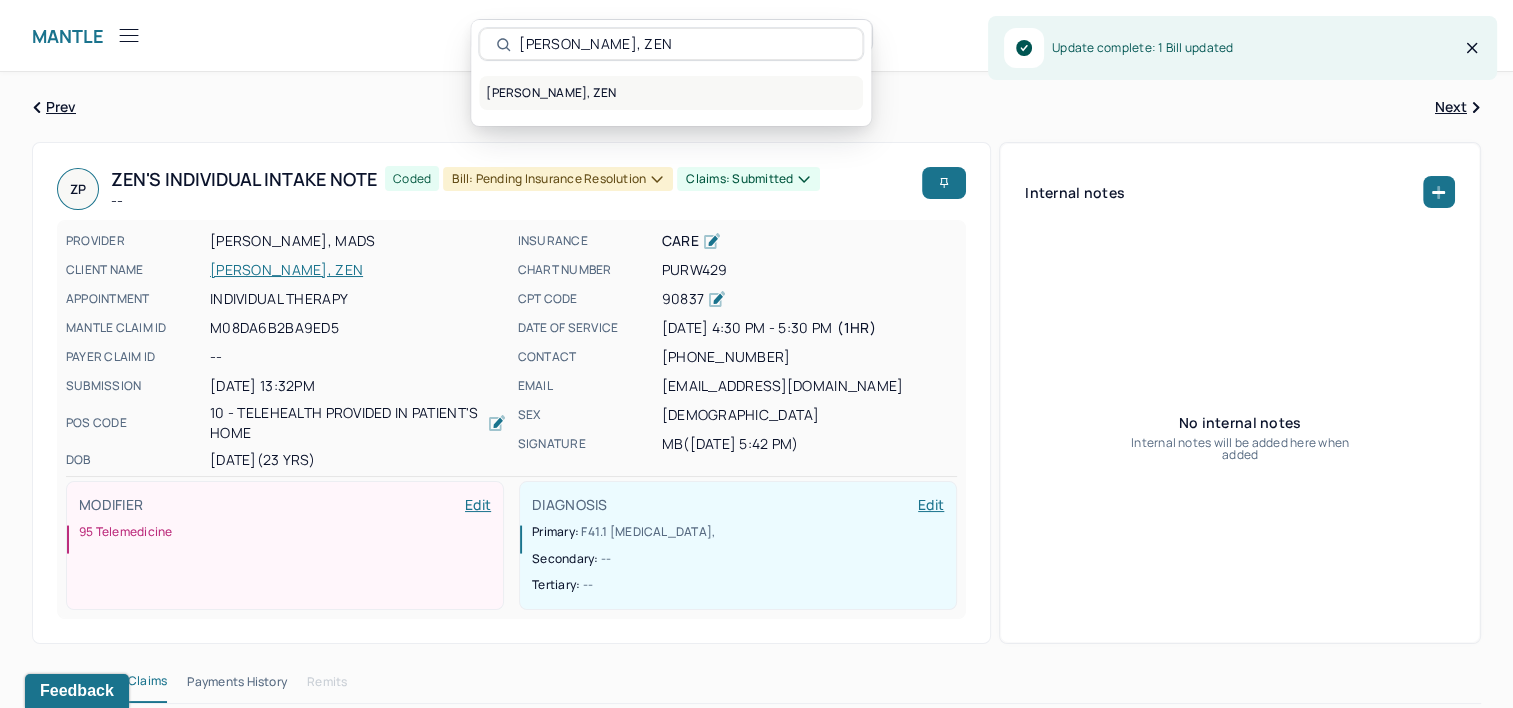 type on "[PERSON_NAME], ZEN" 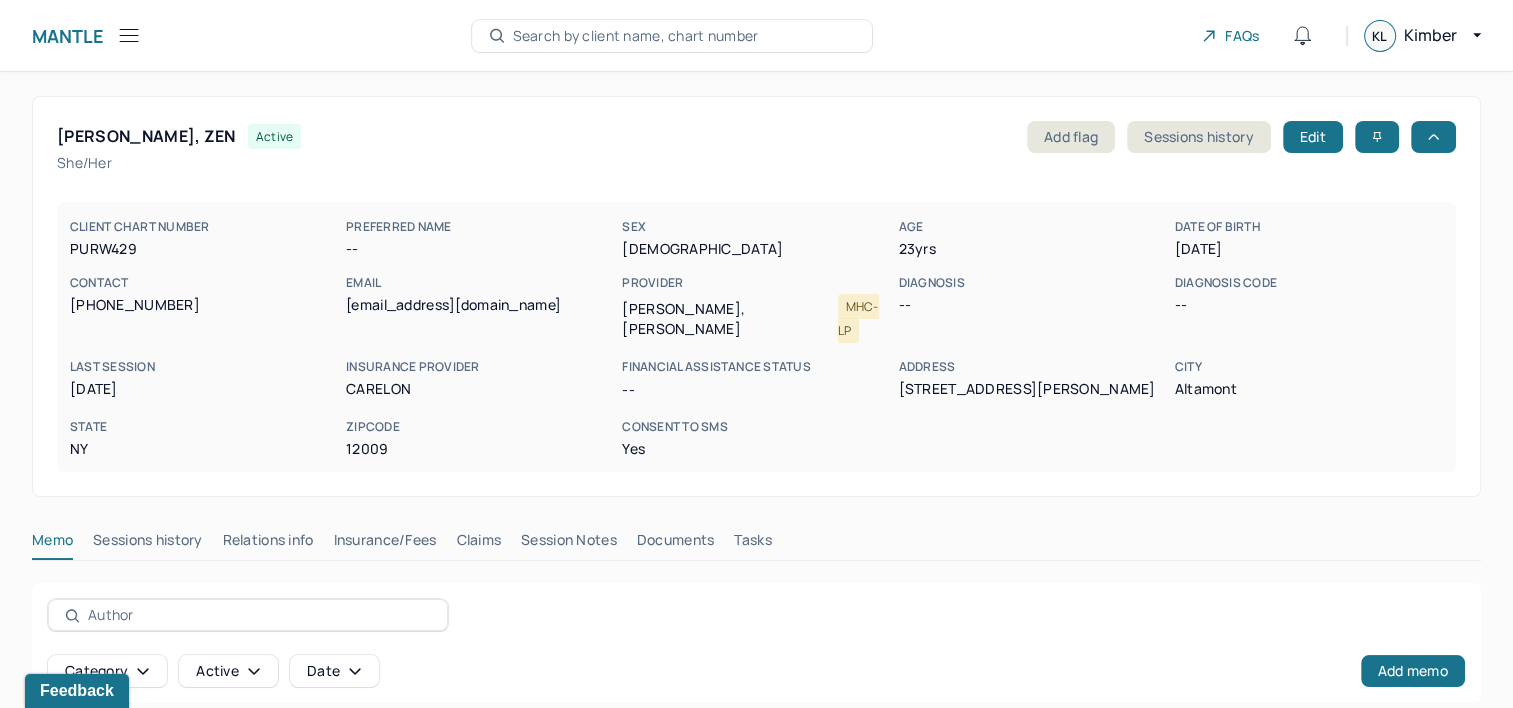 drag, startPoint x: 475, startPoint y: 520, endPoint x: 496, endPoint y: 521, distance: 21.023796 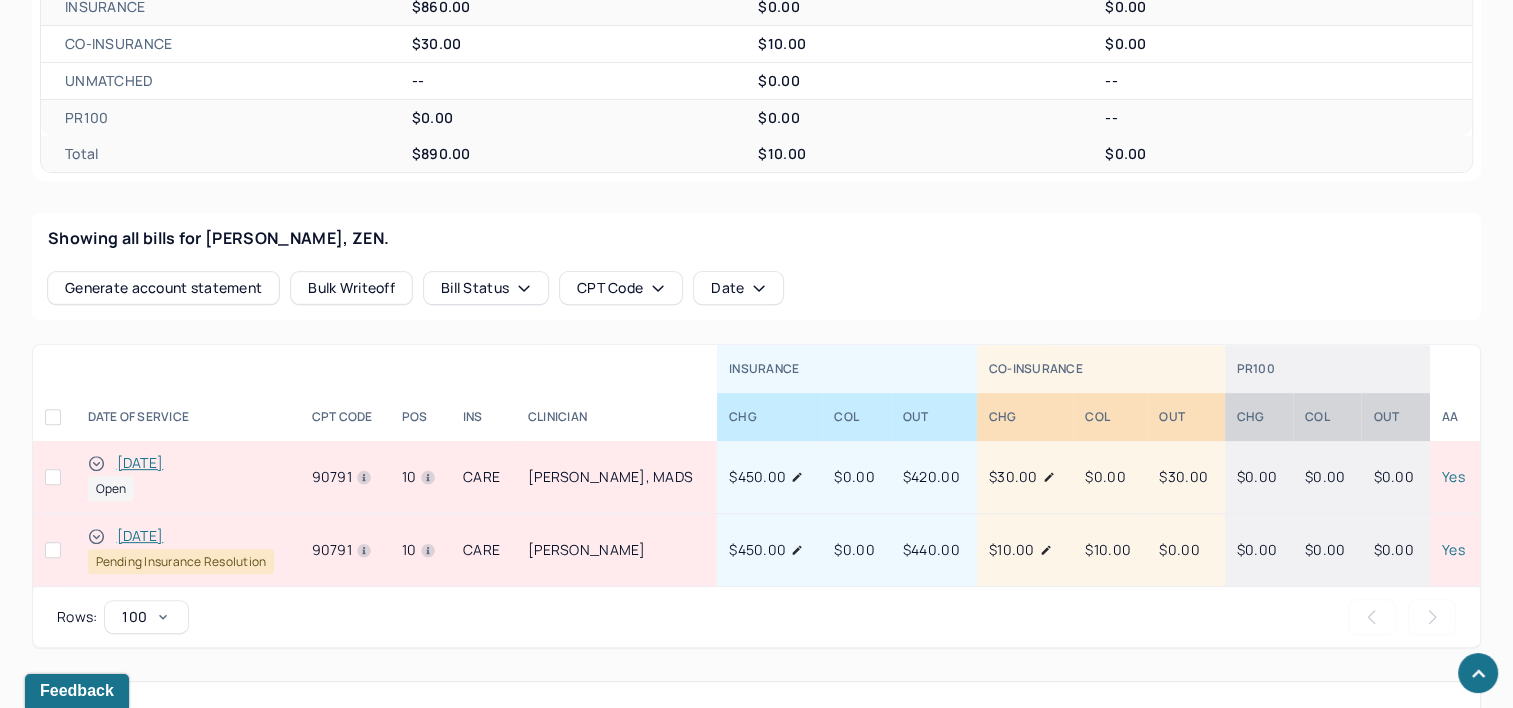 scroll, scrollTop: 800, scrollLeft: 0, axis: vertical 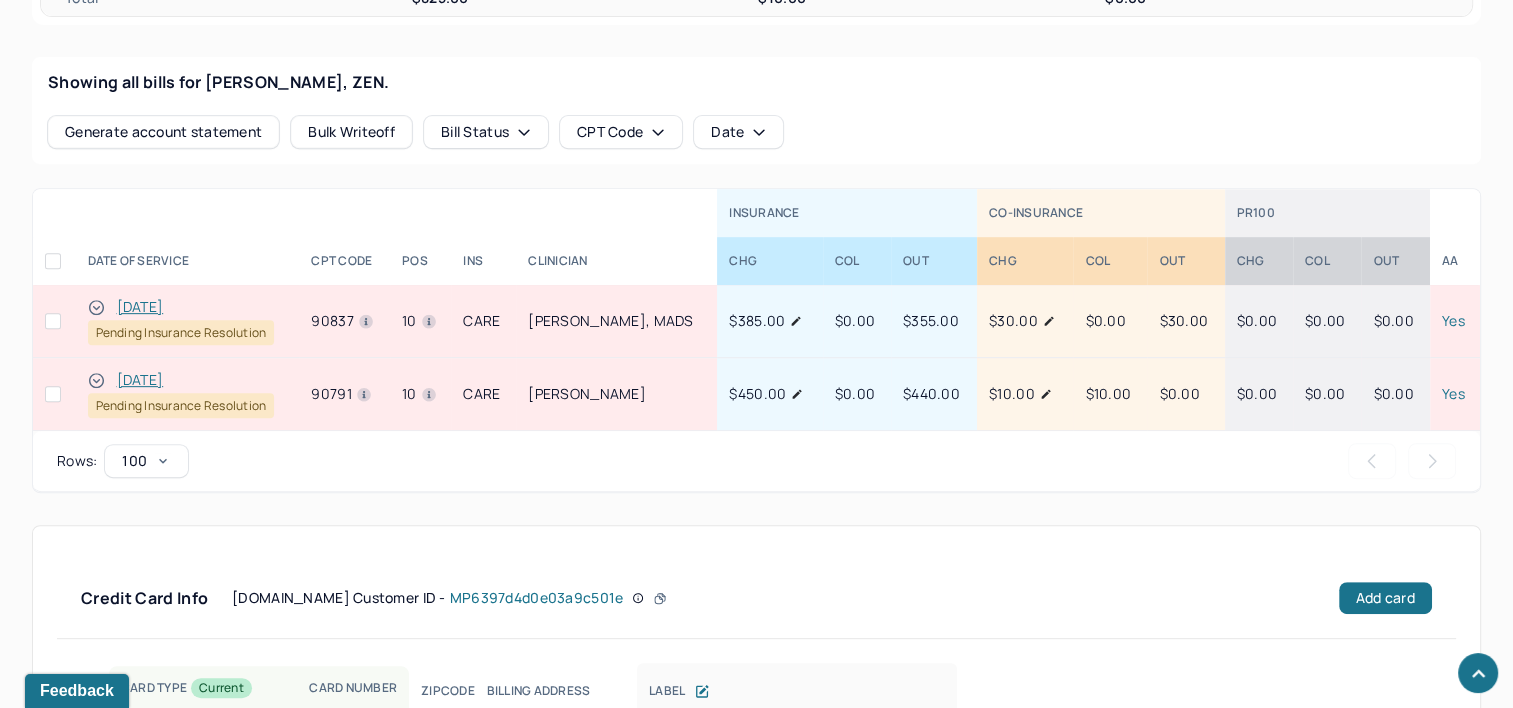 type 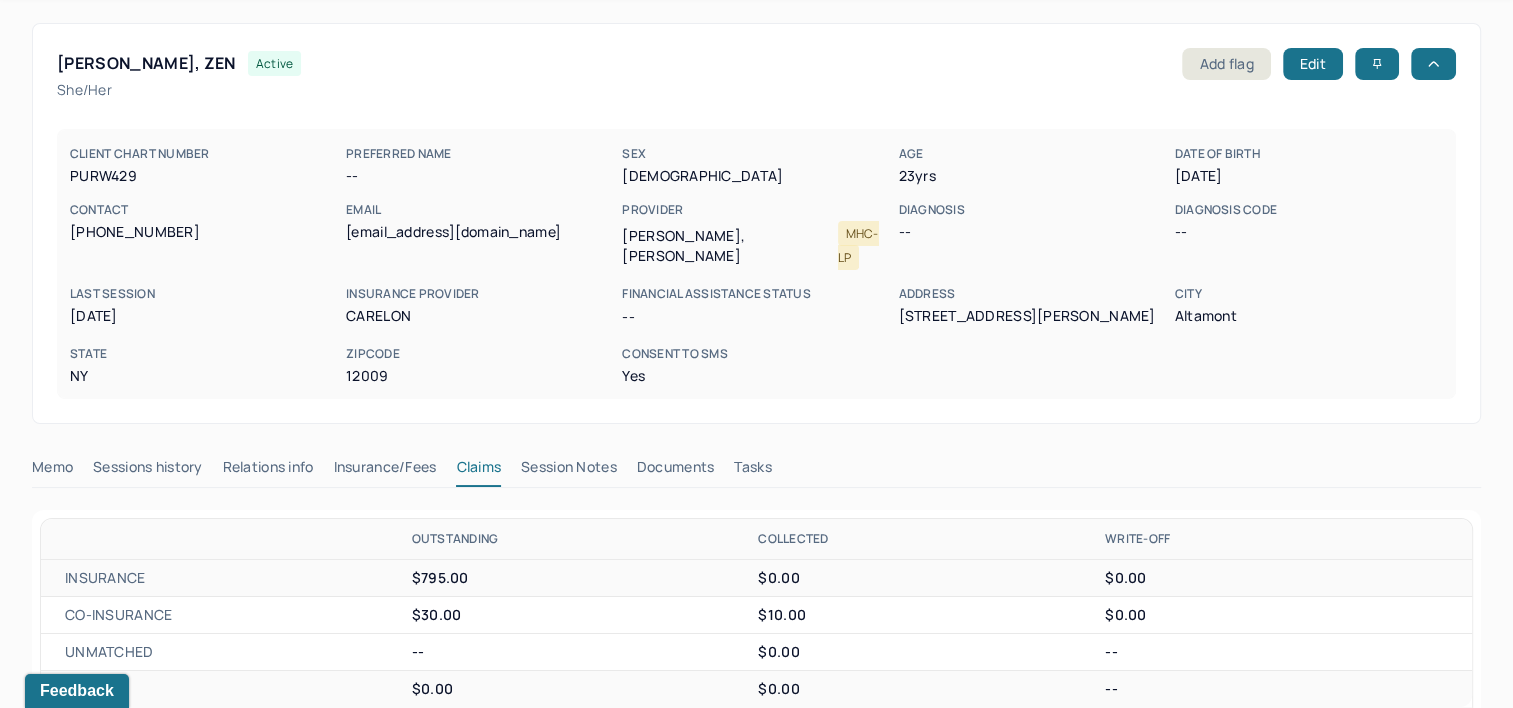 scroll, scrollTop: 0, scrollLeft: 0, axis: both 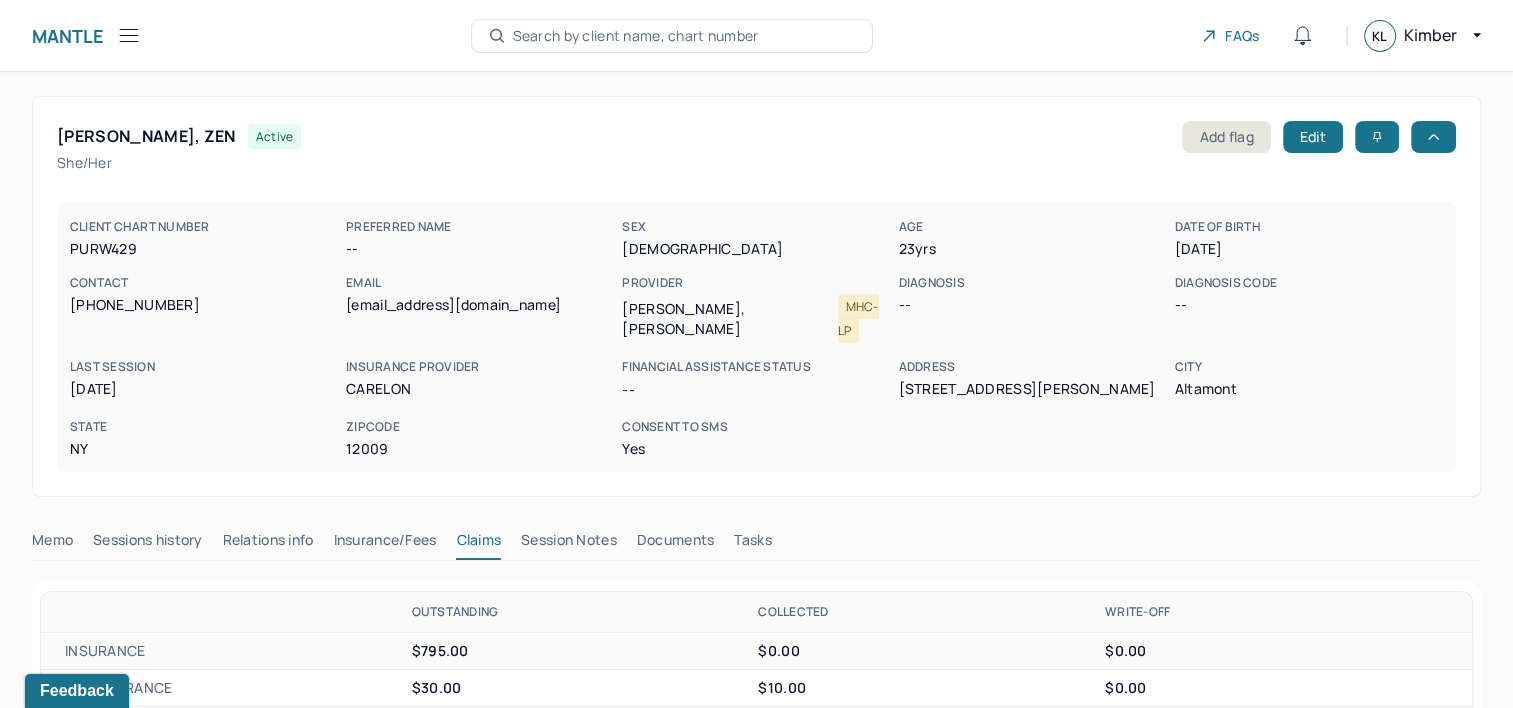 type 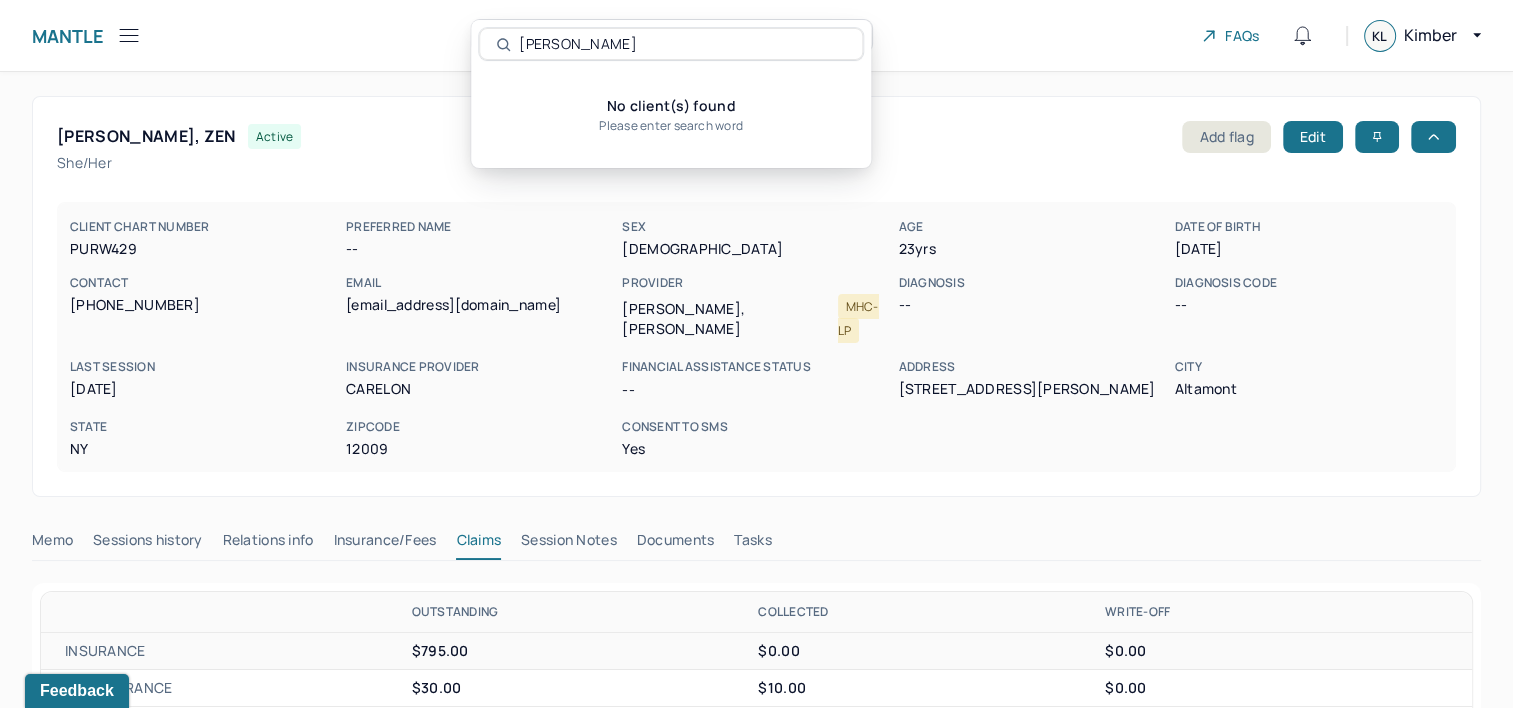 click on "[PERSON_NAME]" at bounding box center (682, 44) 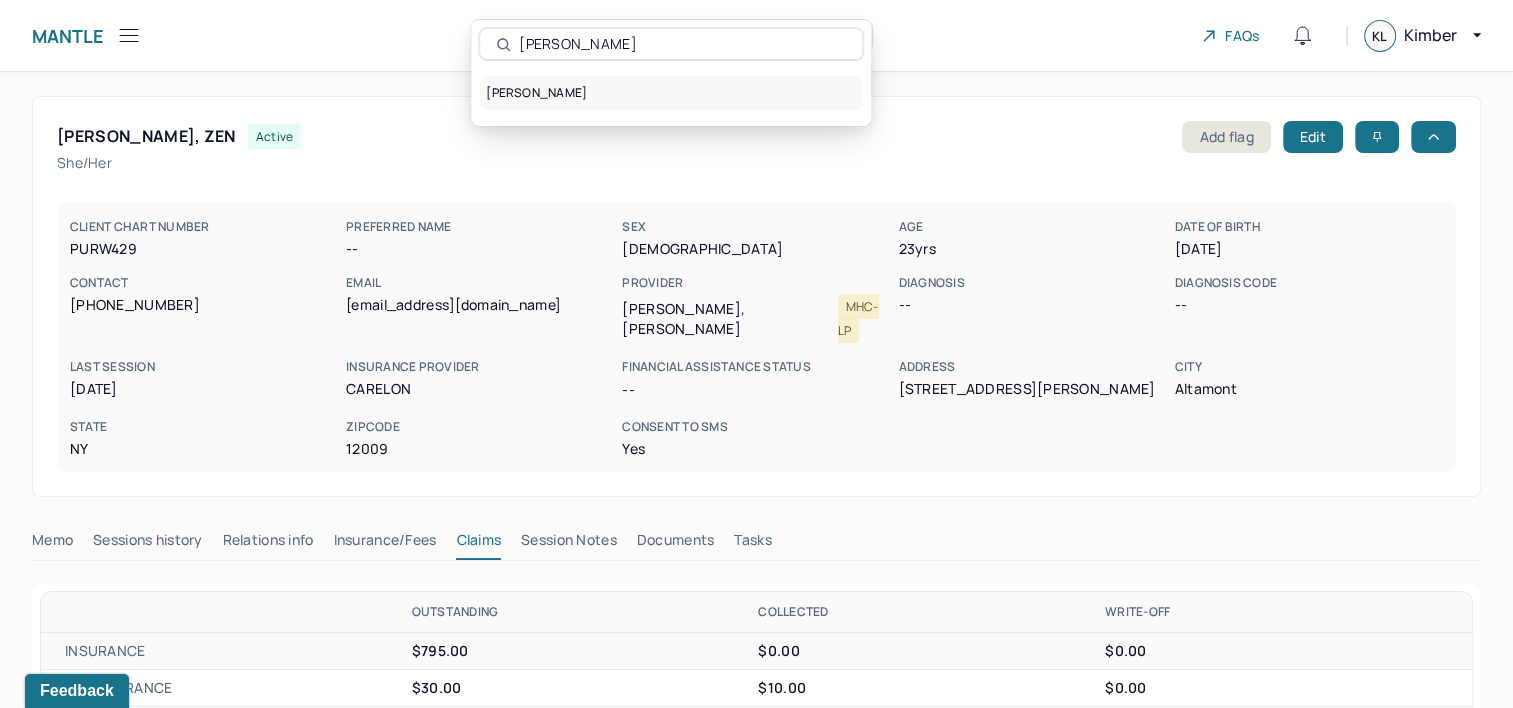 type on "[PERSON_NAME]" 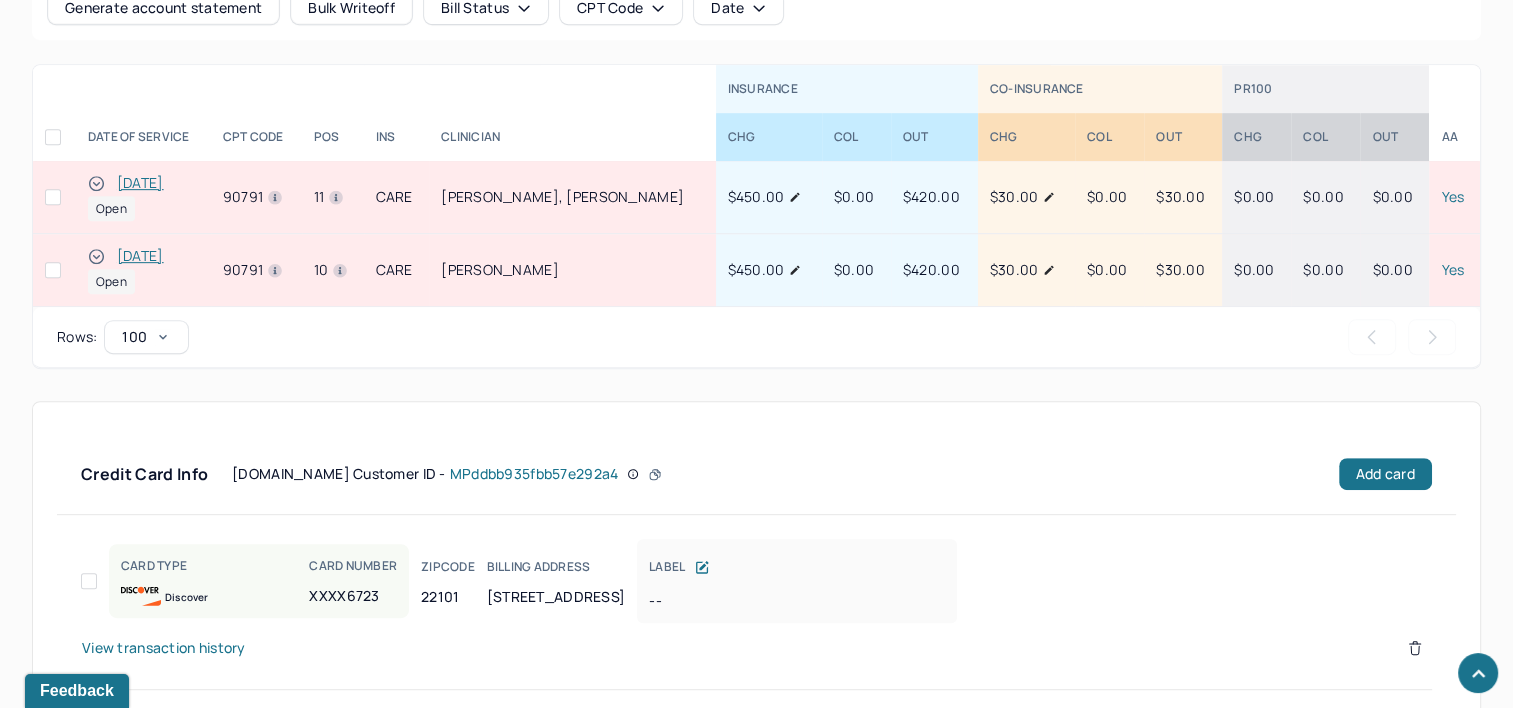 scroll, scrollTop: 958, scrollLeft: 0, axis: vertical 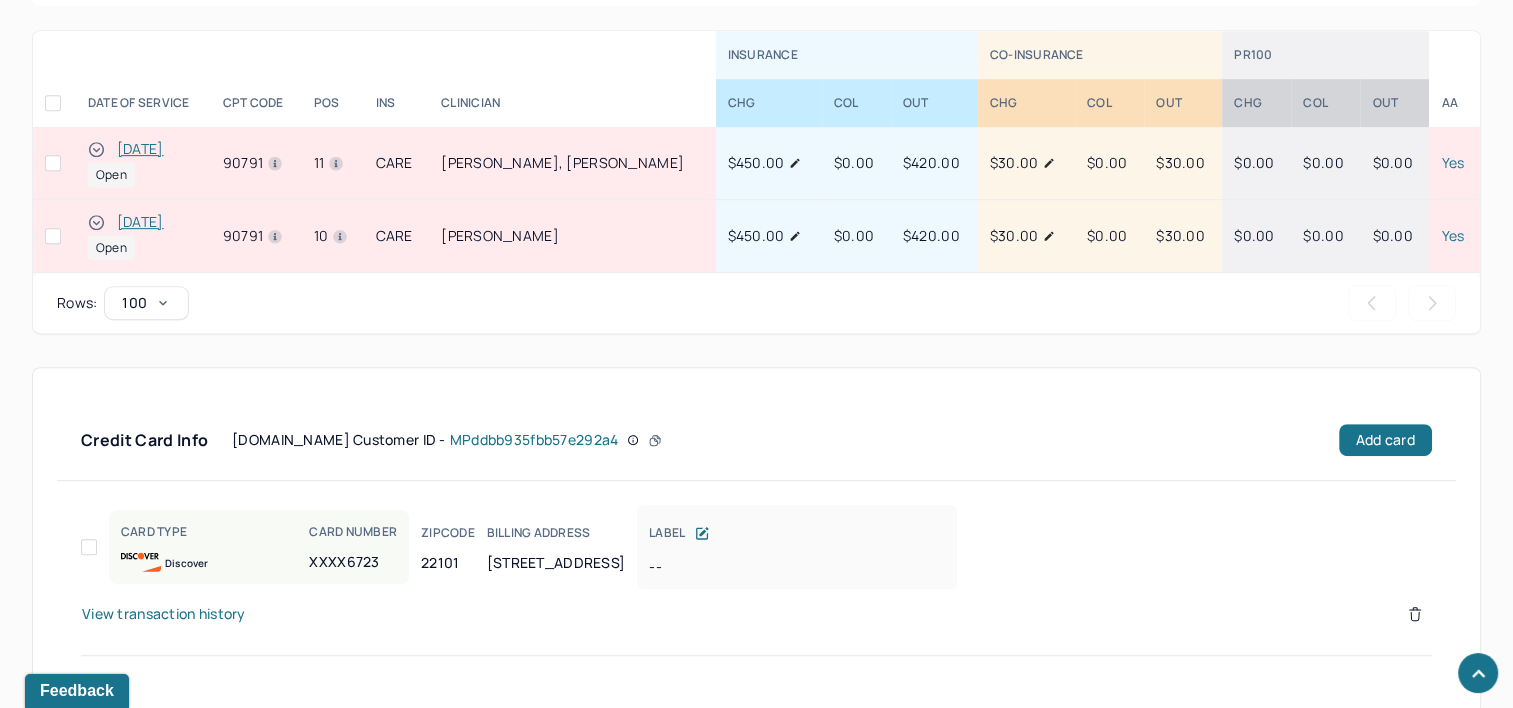 click on "[DATE]" at bounding box center (140, 149) 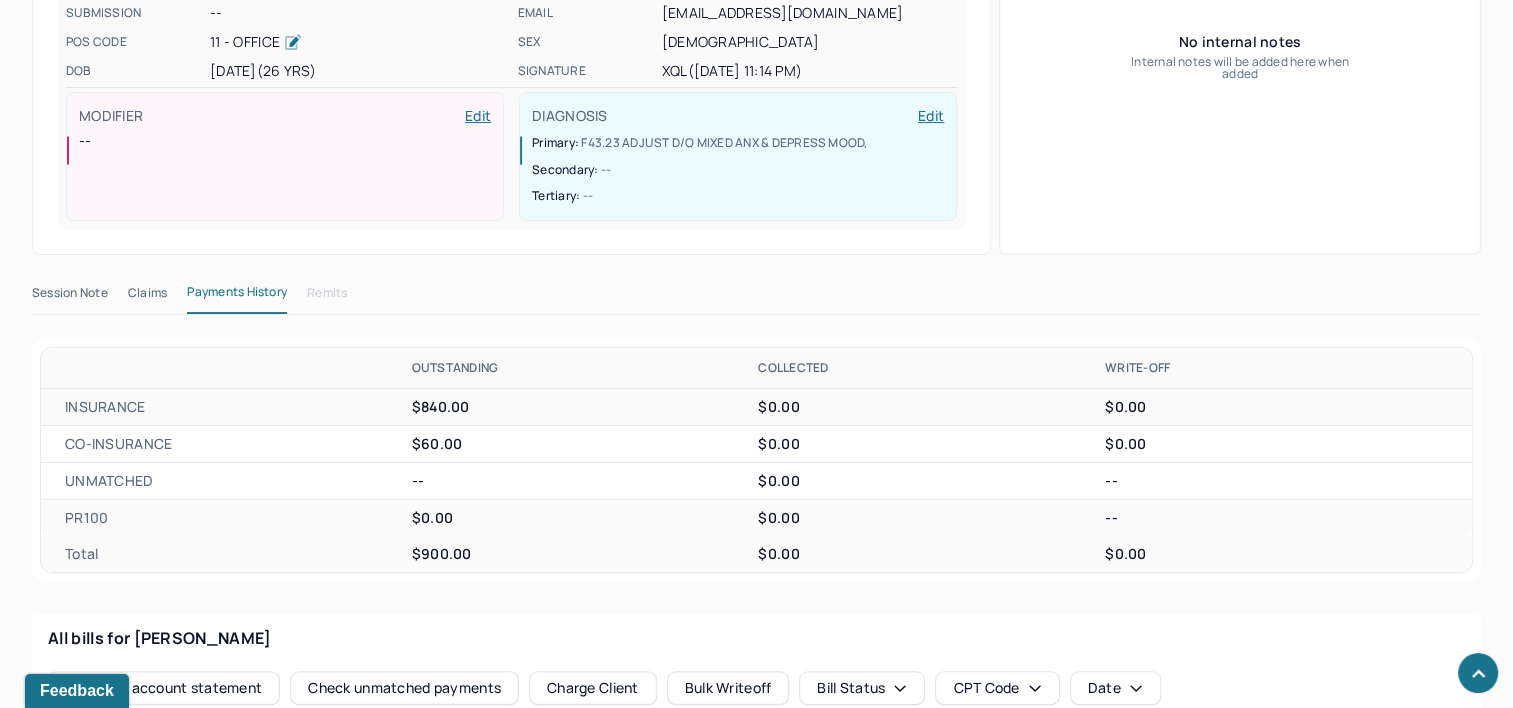 scroll, scrollTop: 332, scrollLeft: 0, axis: vertical 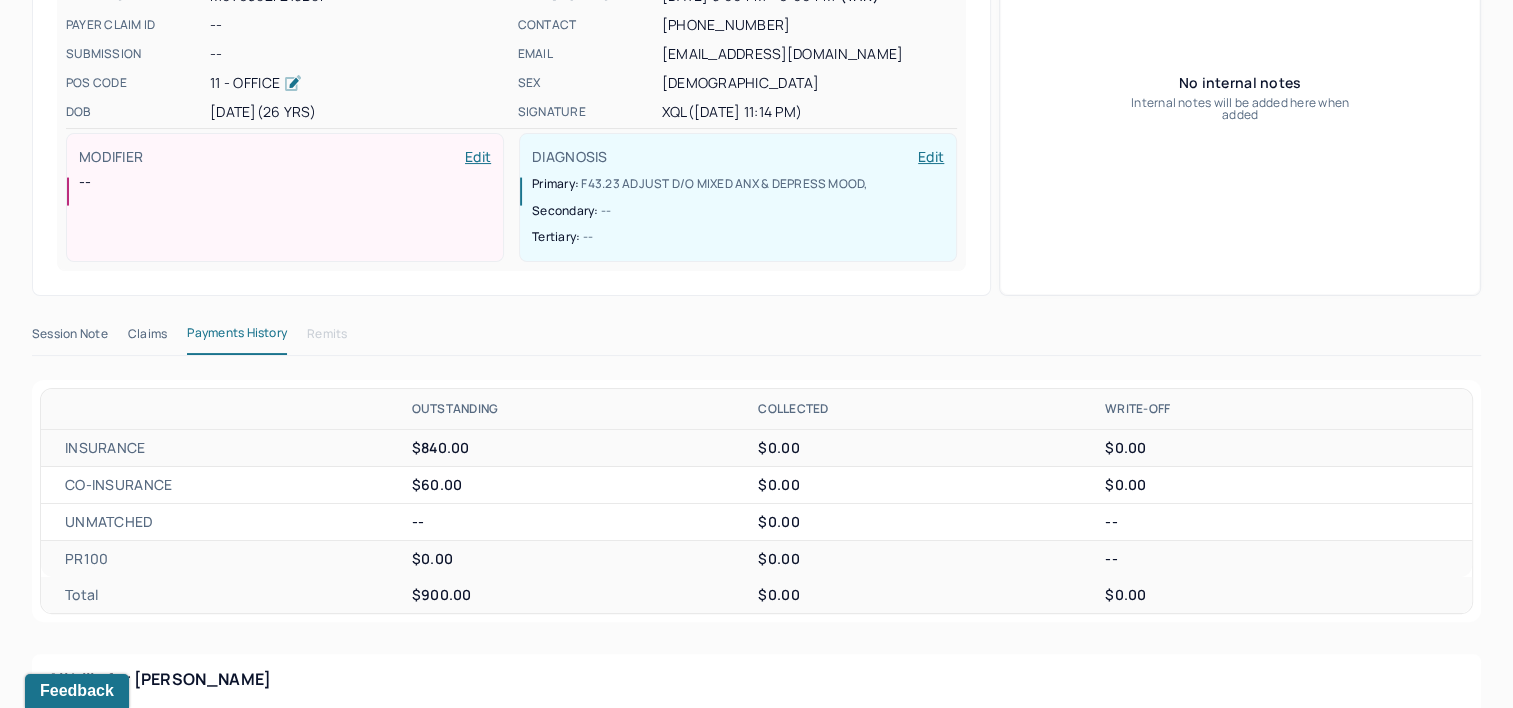click on "Claims" at bounding box center [147, 338] 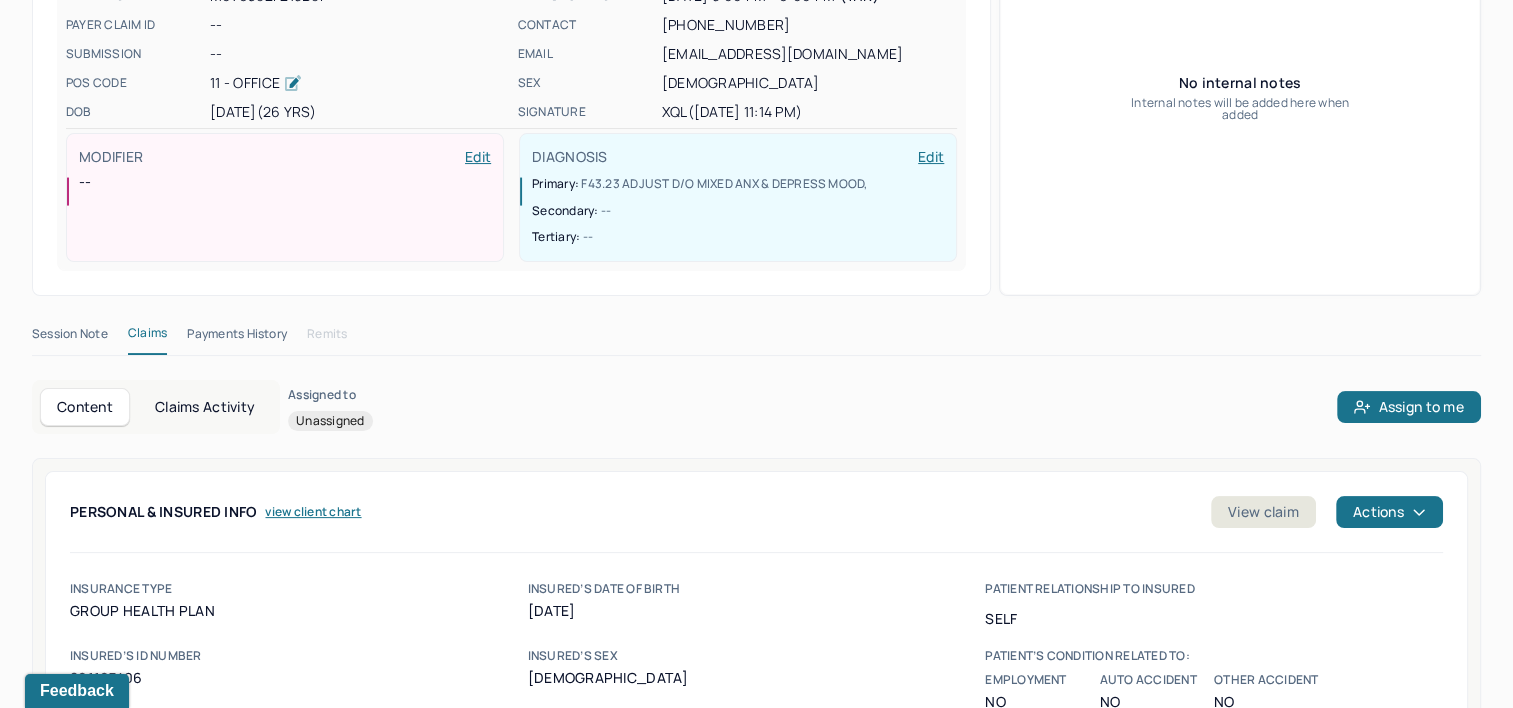 scroll, scrollTop: 432, scrollLeft: 0, axis: vertical 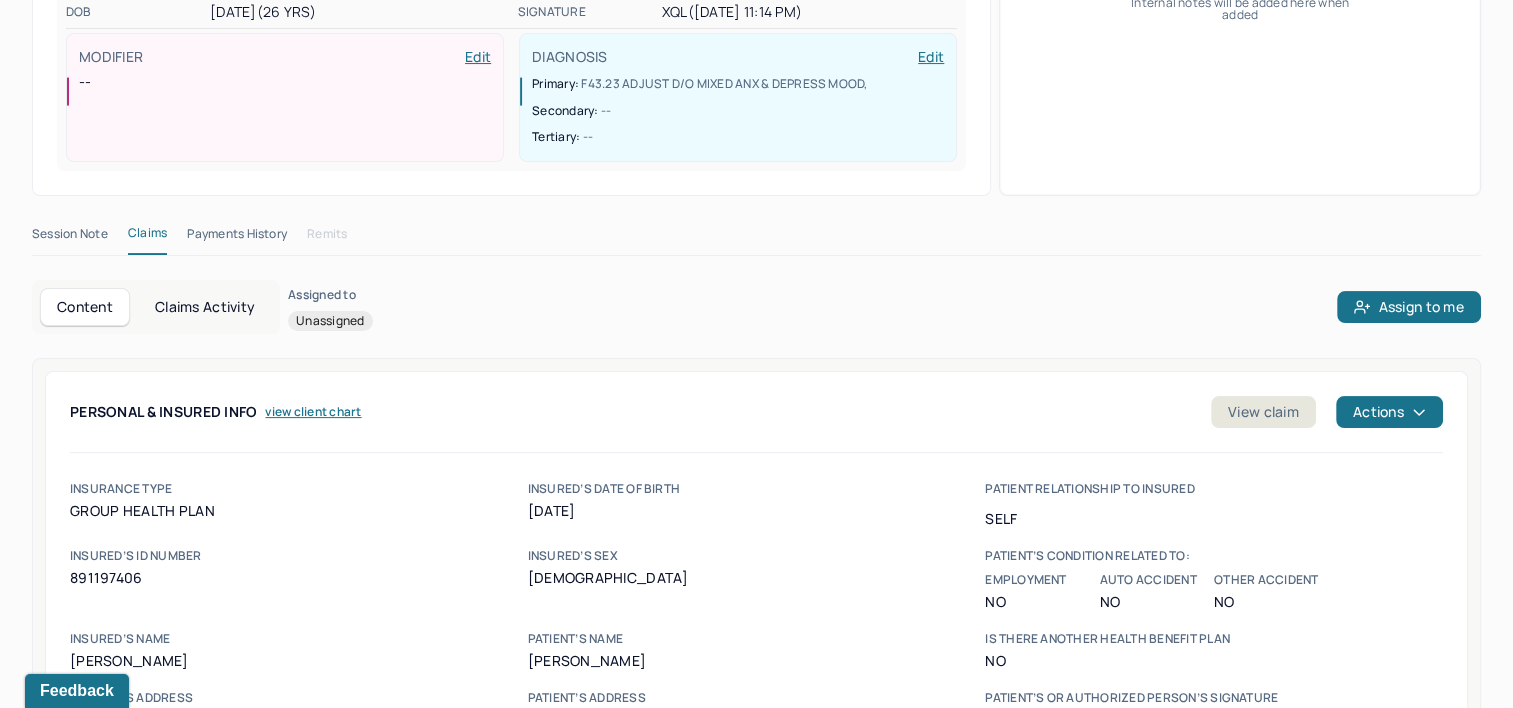 click on "Session Note" at bounding box center [70, 238] 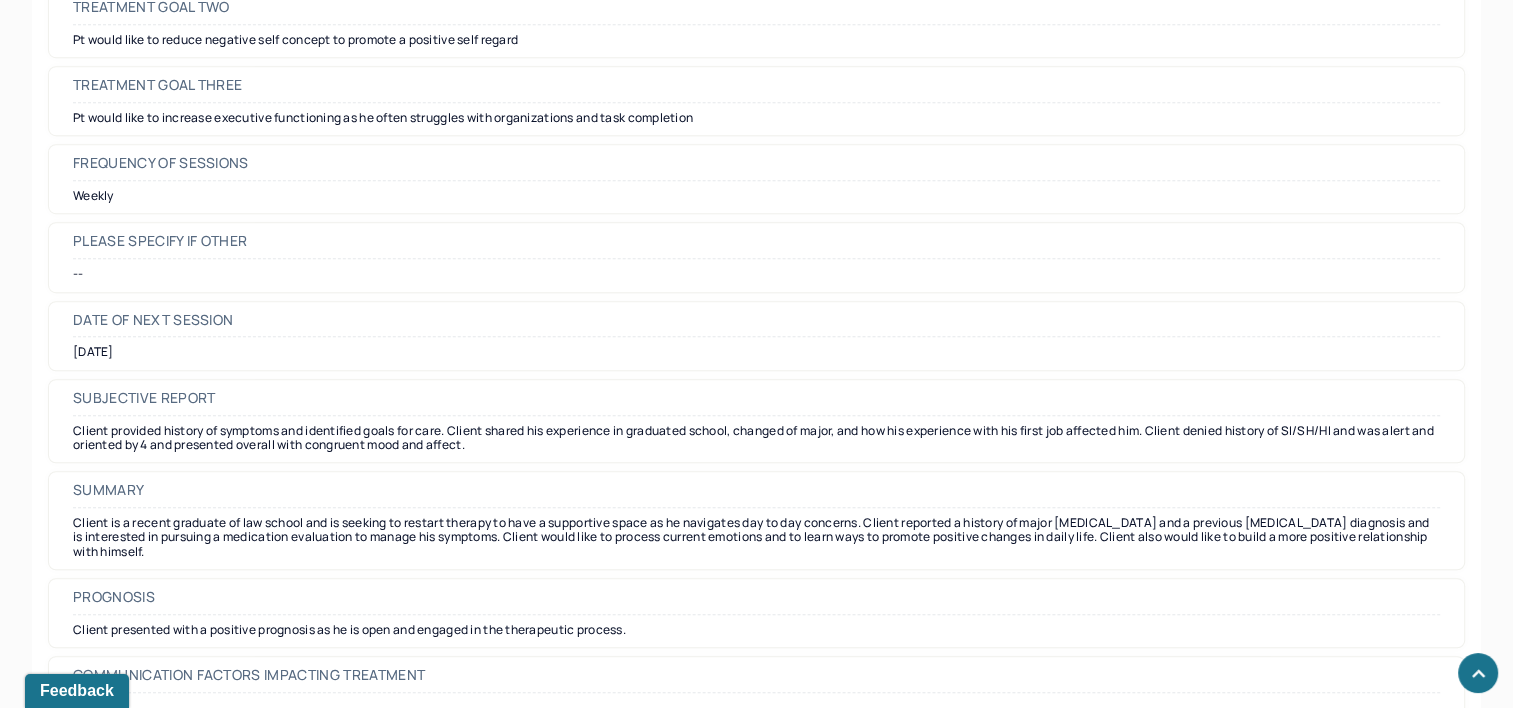 scroll, scrollTop: 8964, scrollLeft: 0, axis: vertical 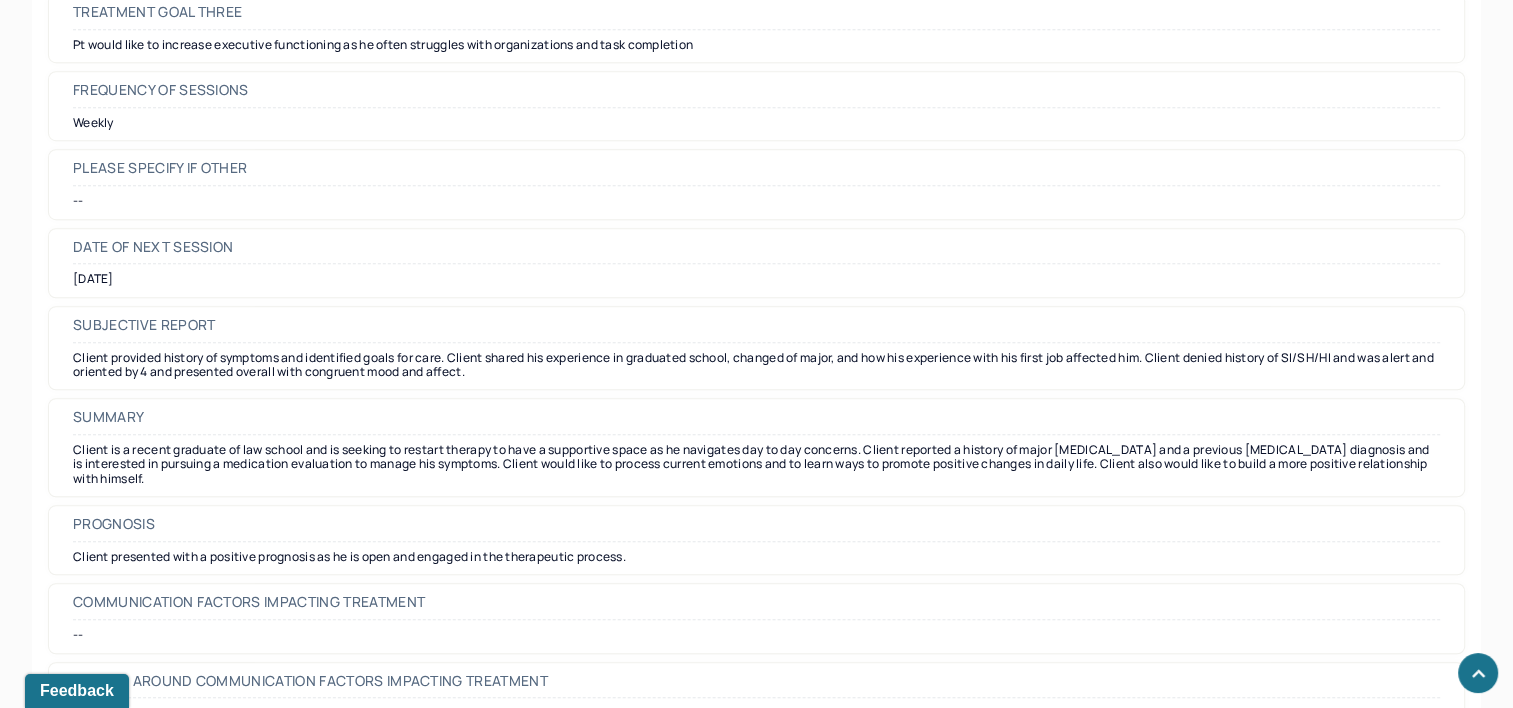click at bounding box center (1478, 673) 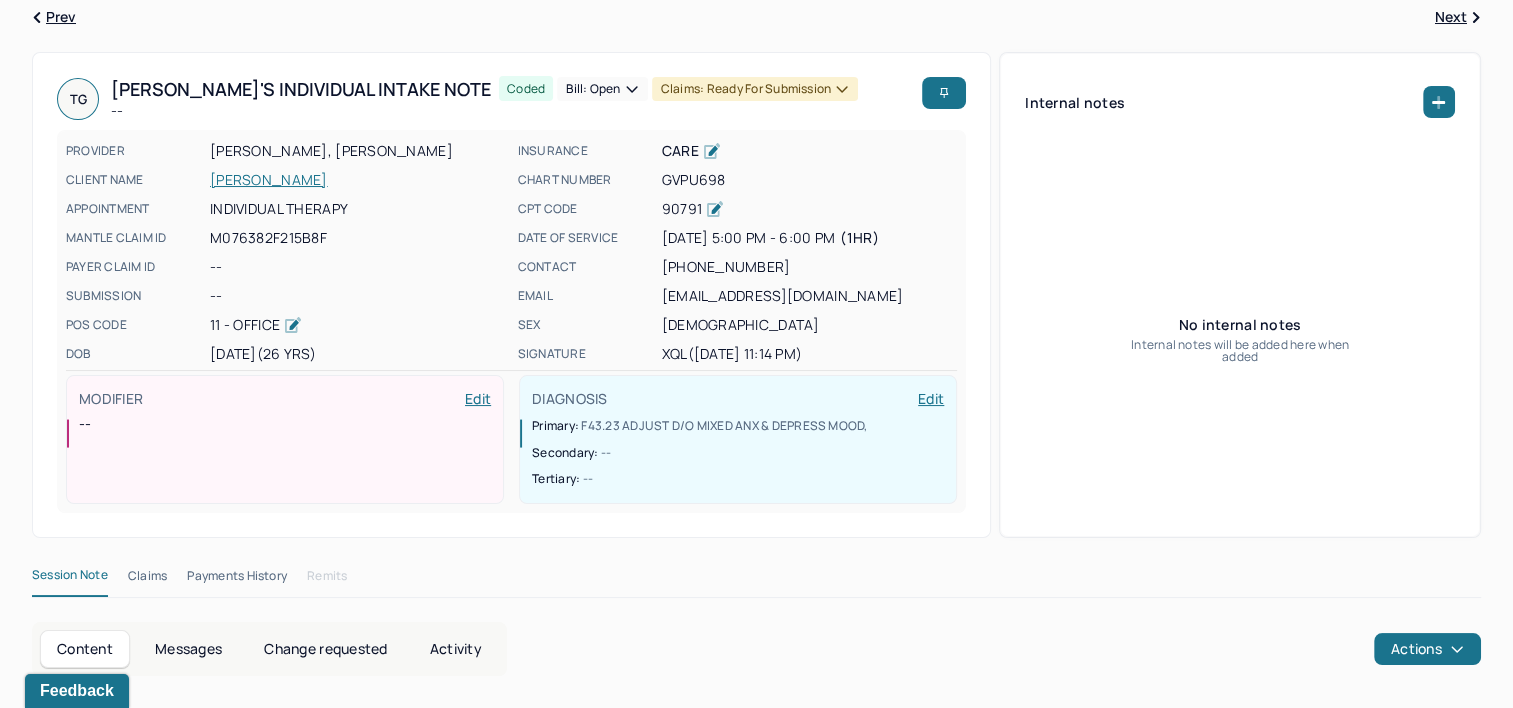 scroll, scrollTop: 0, scrollLeft: 0, axis: both 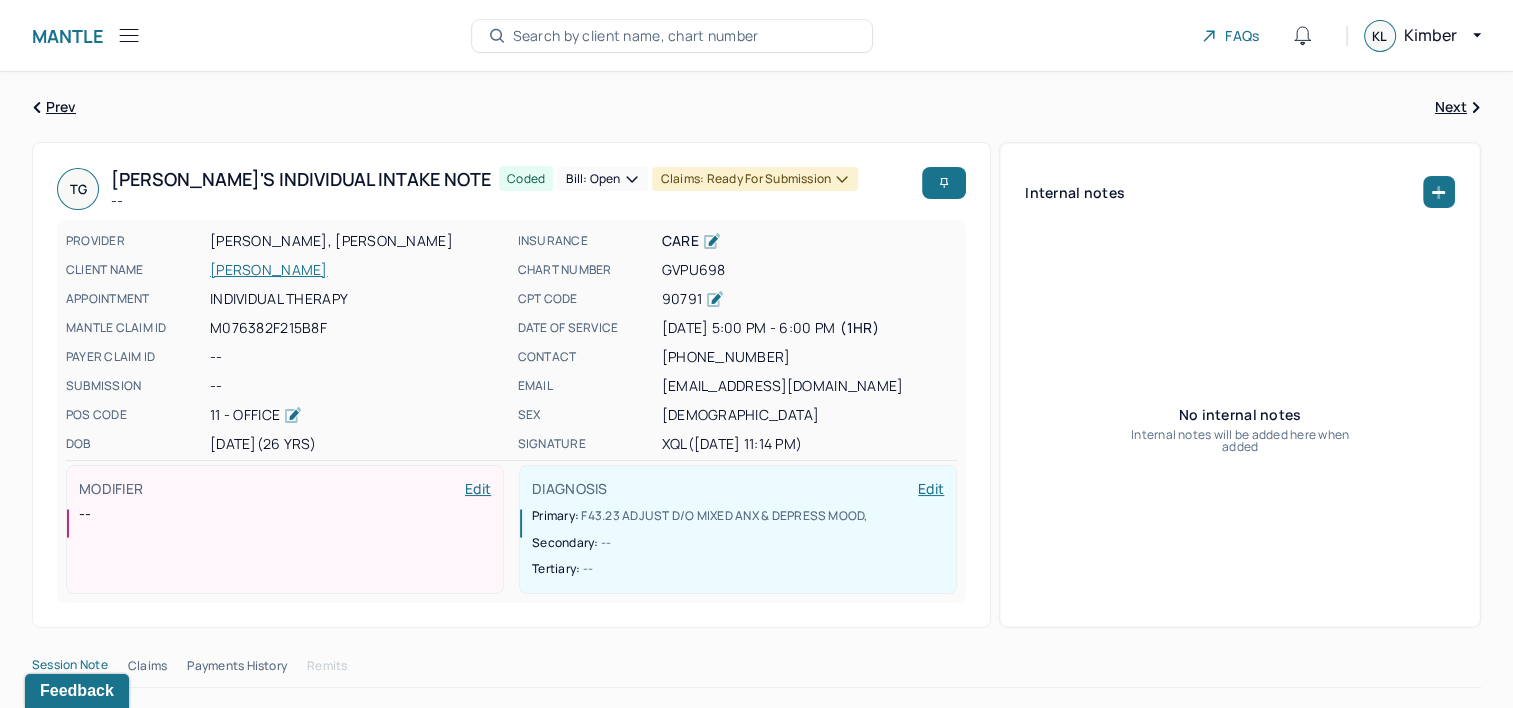 click 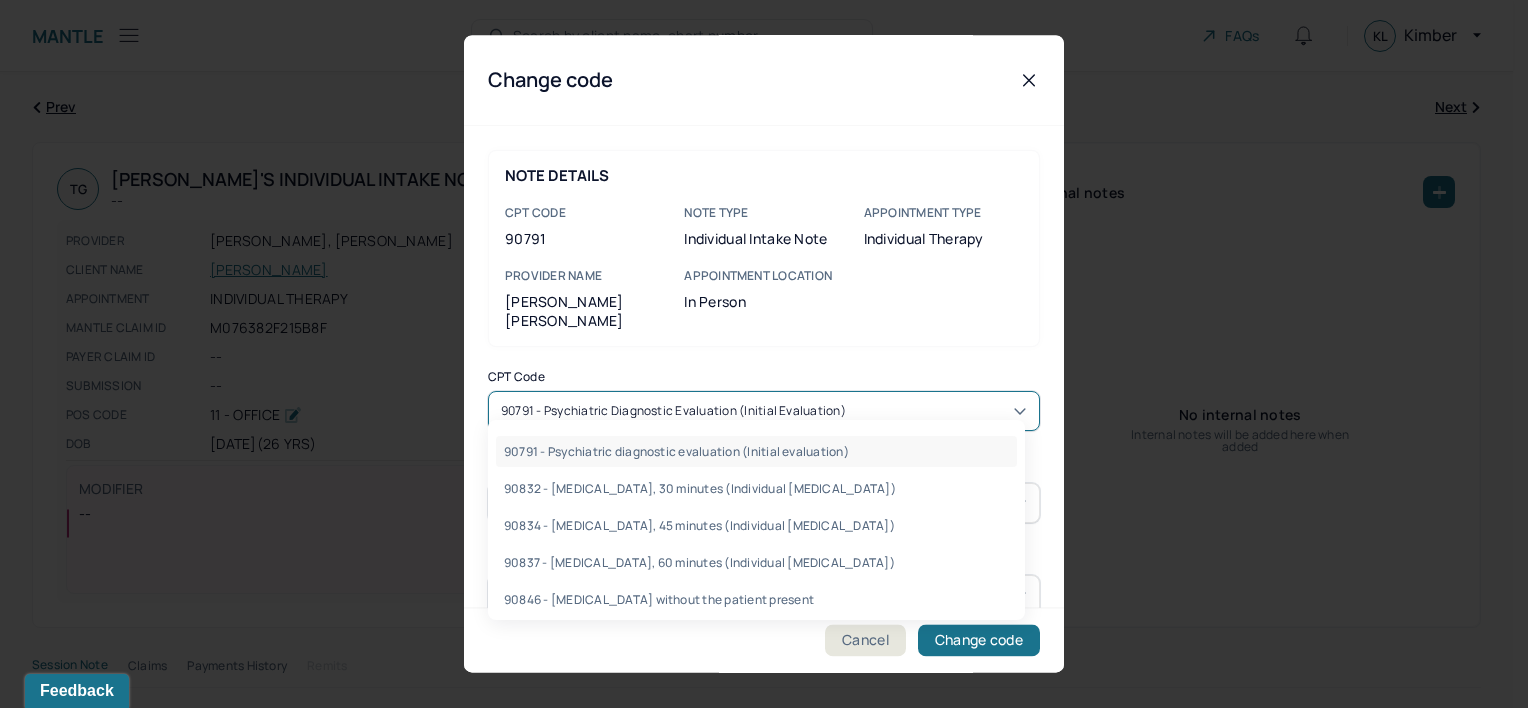 click on "90791 - Psychiatric diagnostic evaluation (Initial evaluation)" at bounding box center (673, 411) 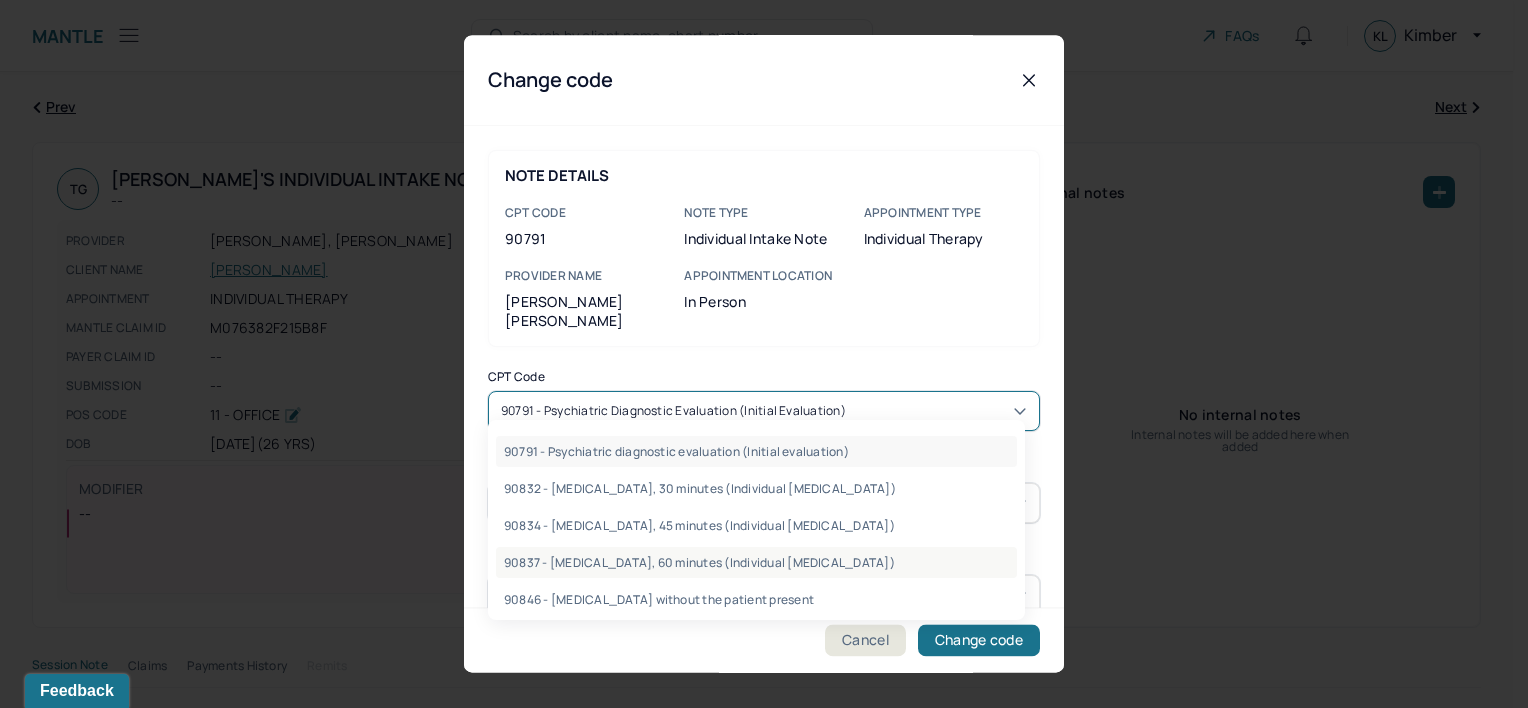 click on "90837 - Psychotherapy, 60 minutes (Individual psychotherapy)" at bounding box center (756, 562) 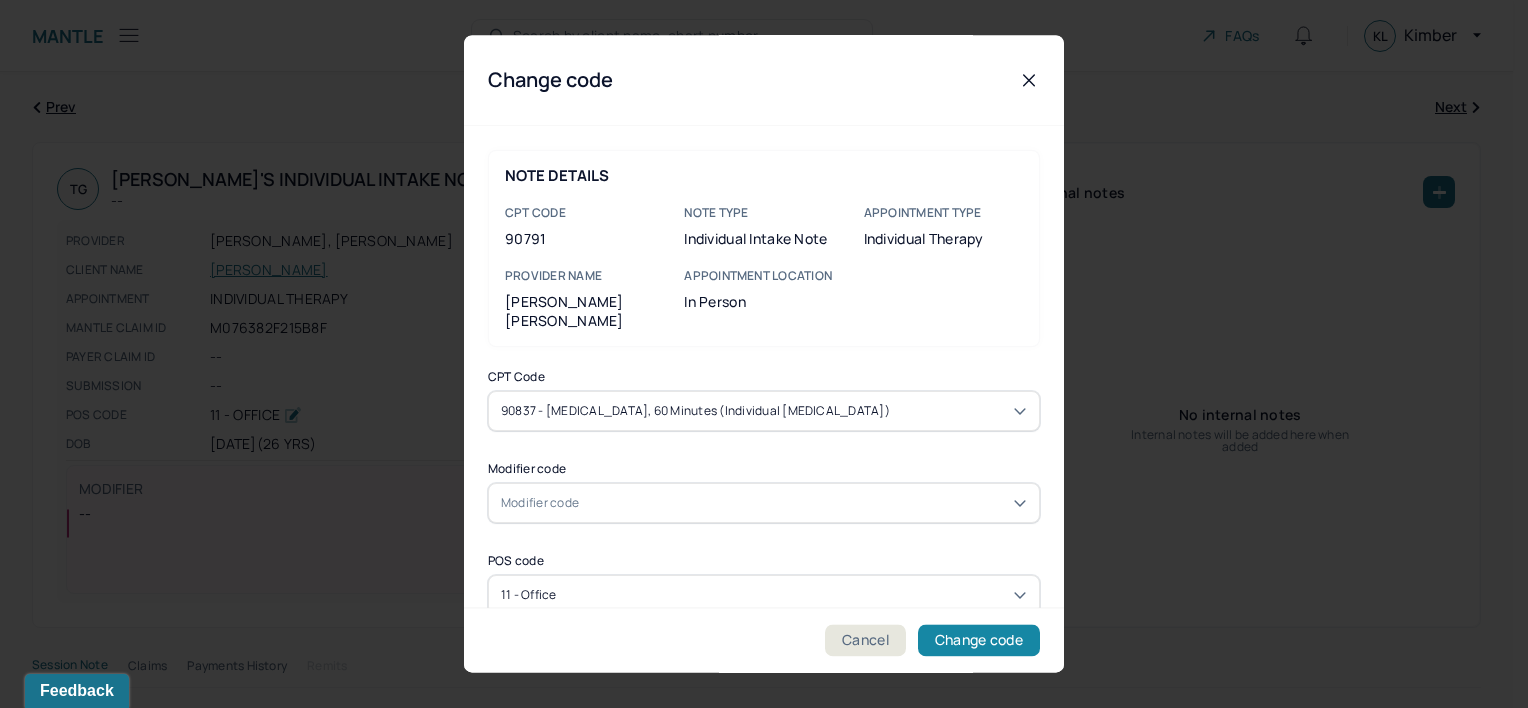 click on "Change code" at bounding box center (979, 641) 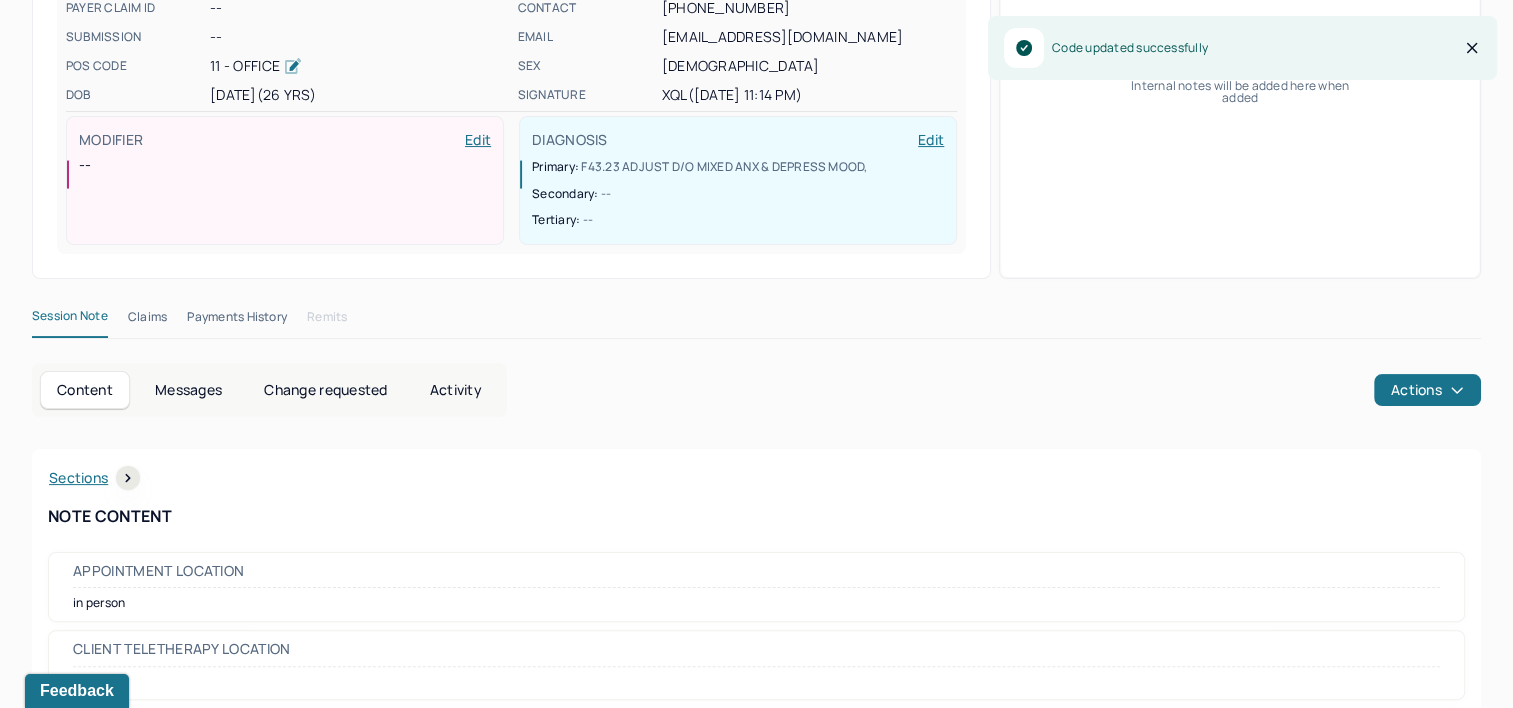 scroll, scrollTop: 400, scrollLeft: 0, axis: vertical 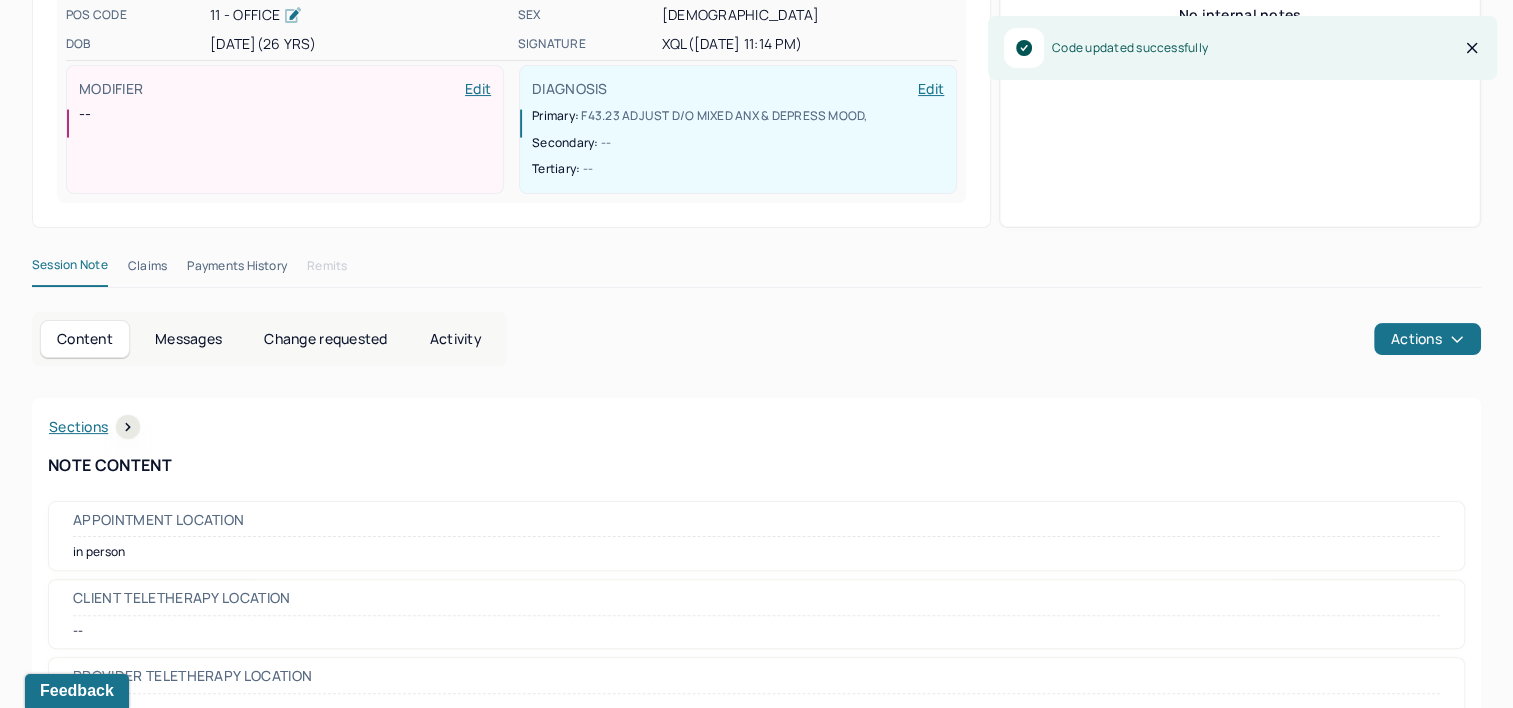 click on "Claims" at bounding box center [147, 270] 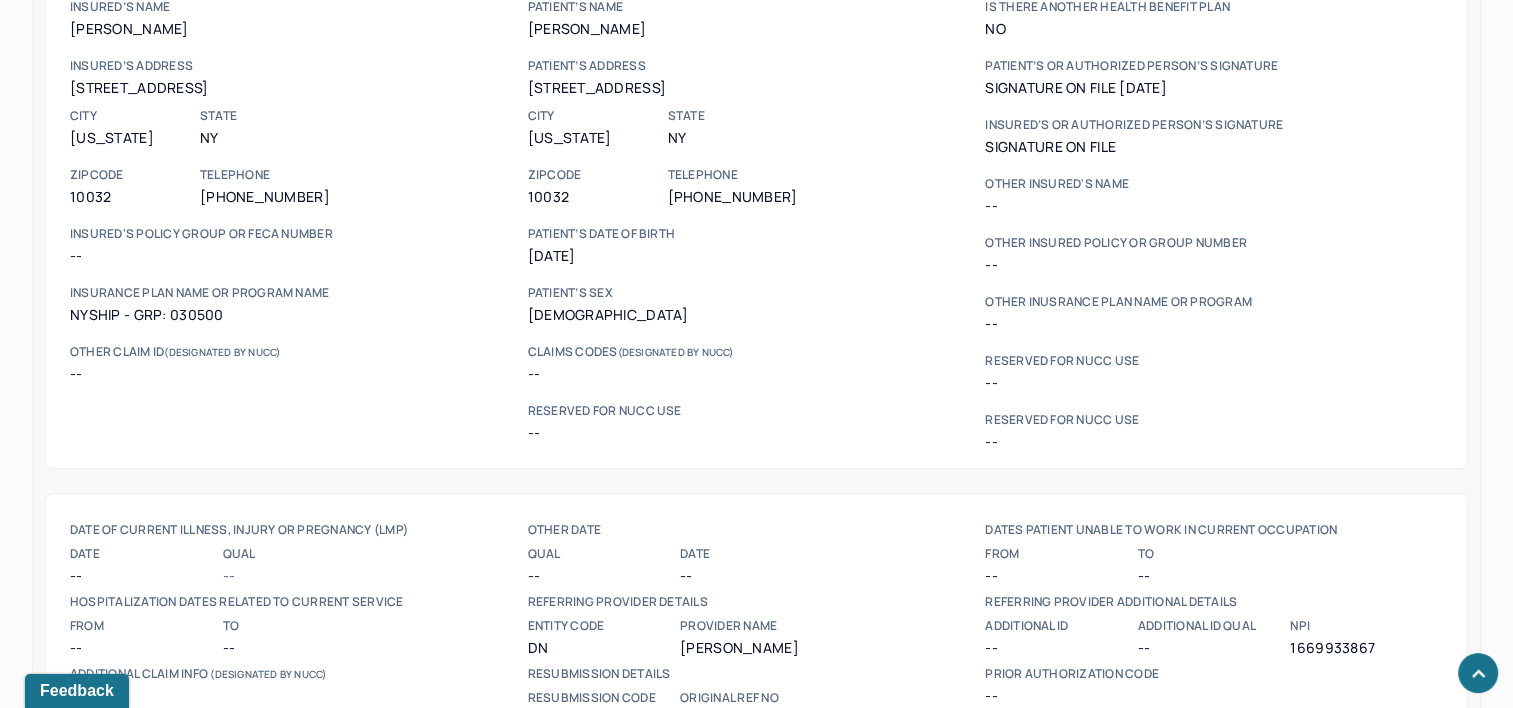 scroll, scrollTop: 700, scrollLeft: 0, axis: vertical 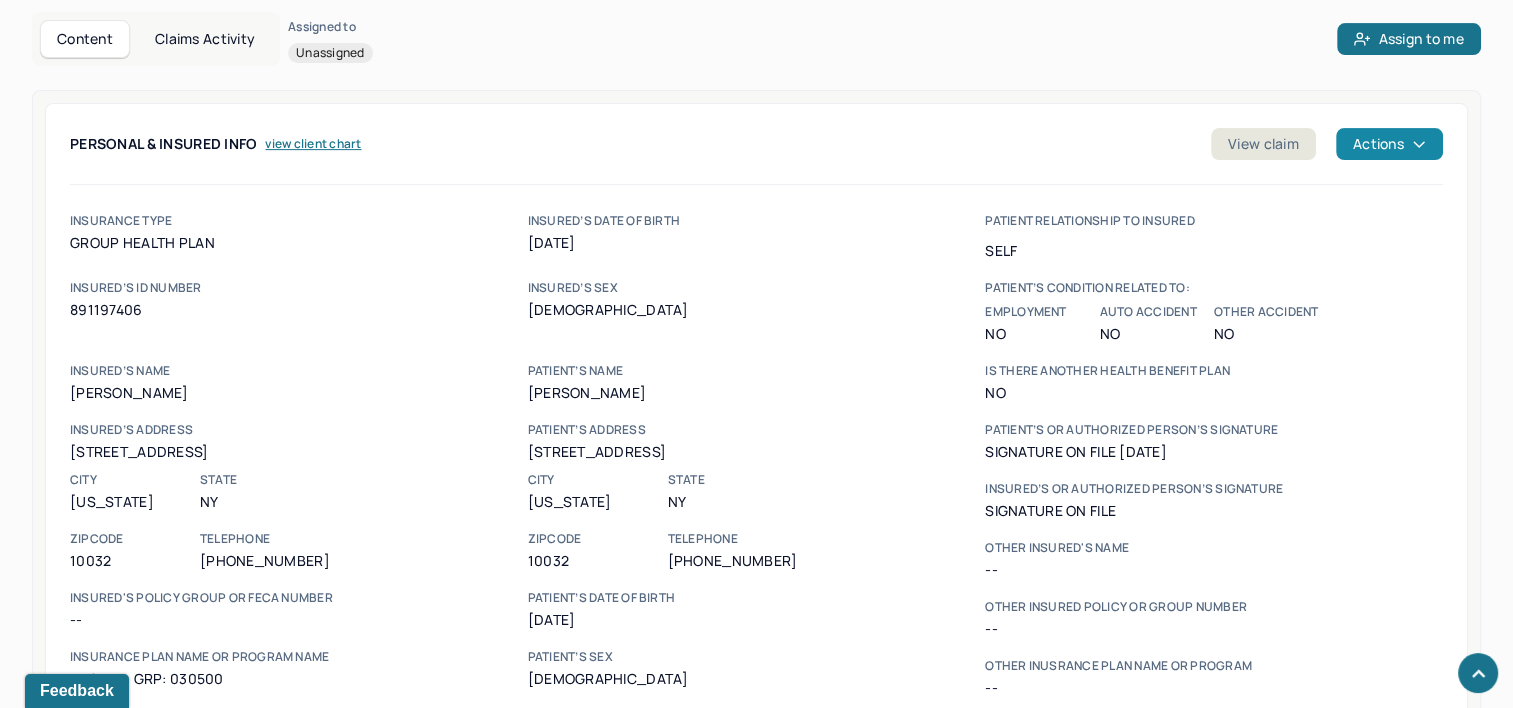 click on "Actions" at bounding box center (1389, 144) 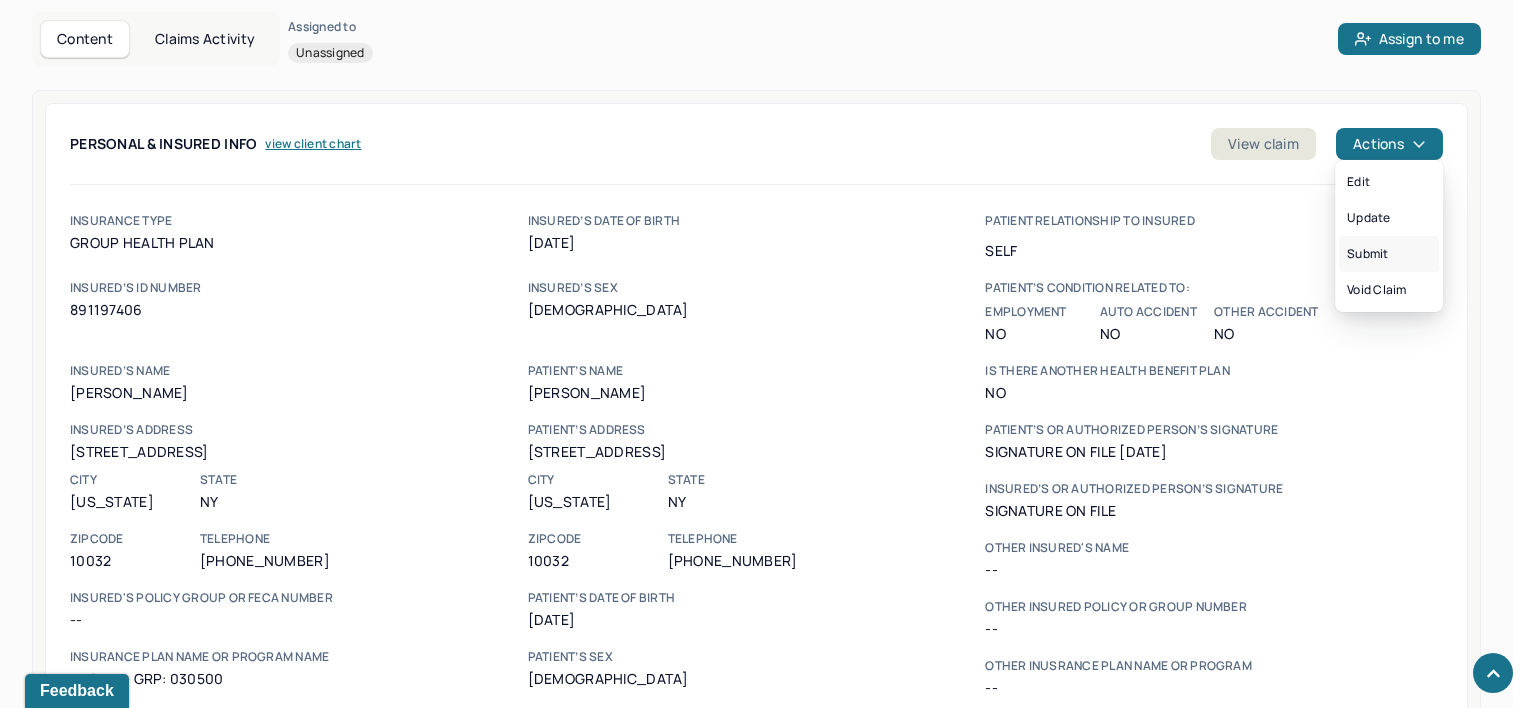 click on "Submit" at bounding box center (1389, 254) 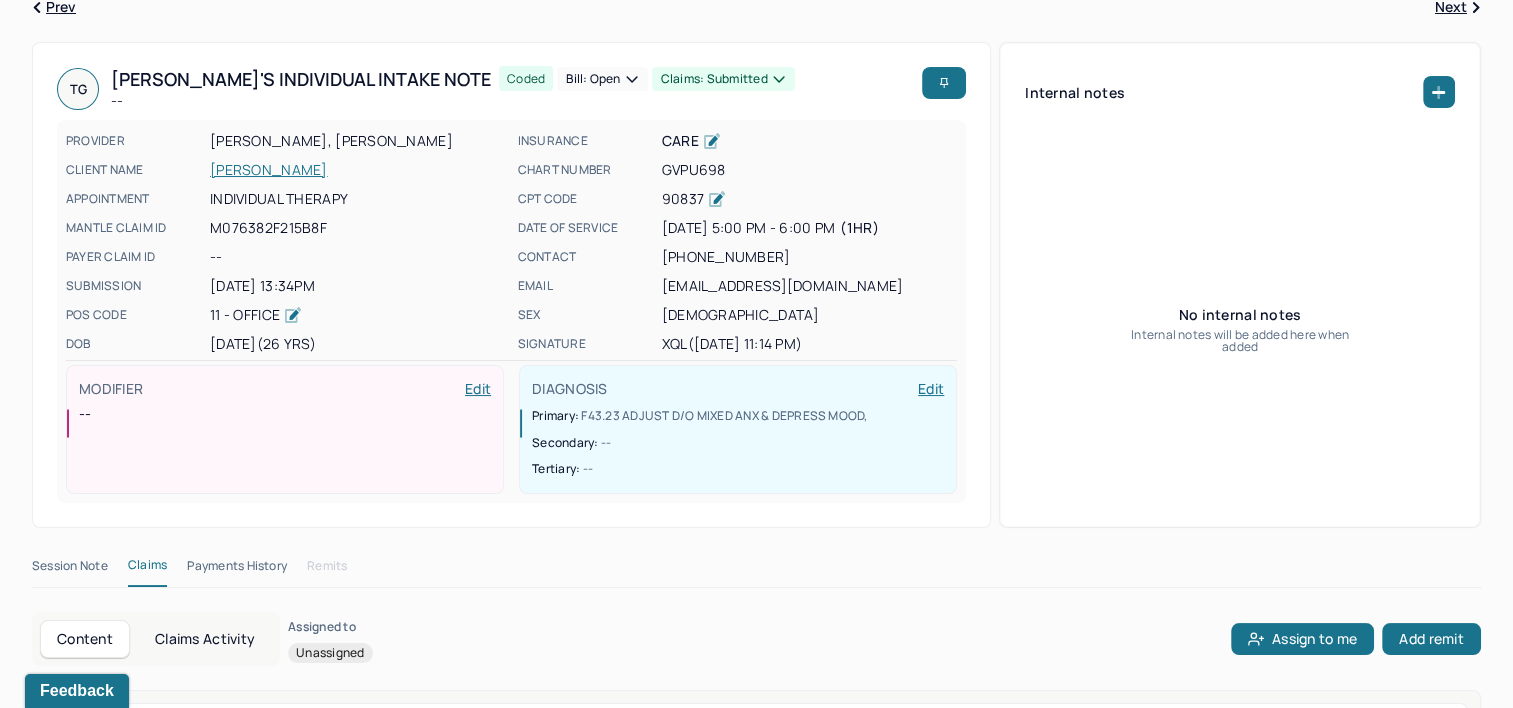 scroll, scrollTop: 0, scrollLeft: 0, axis: both 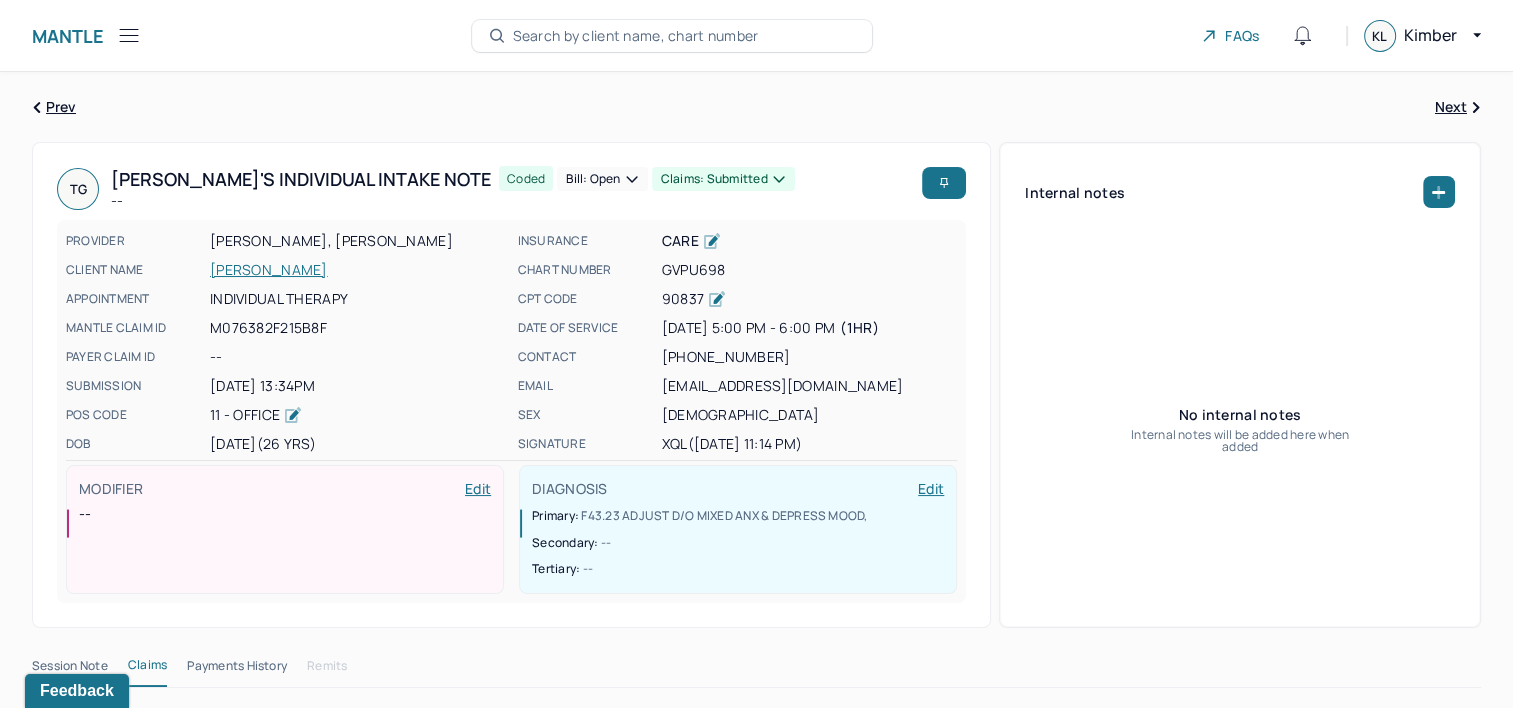 click on "Bill: Open" at bounding box center [602, 179] 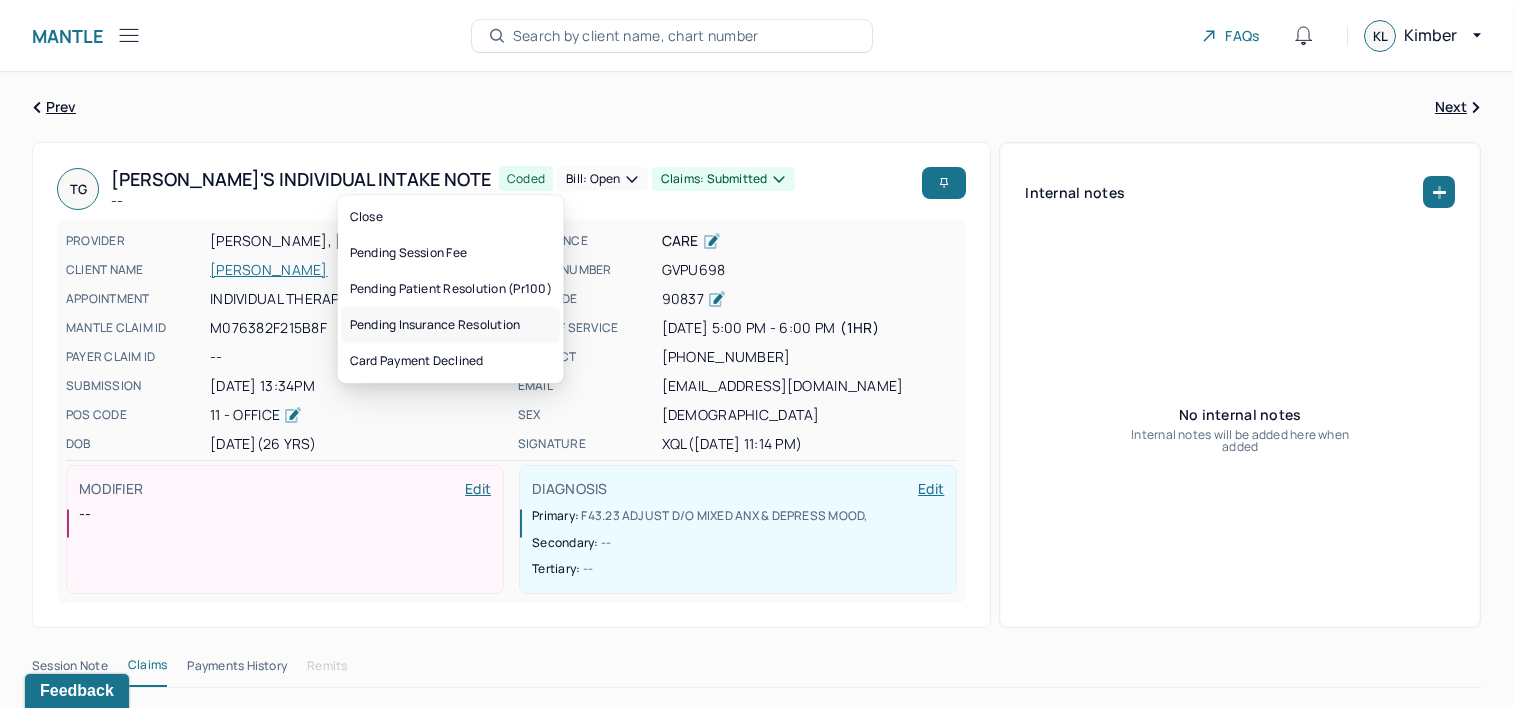 click on "Pending insurance resolution" at bounding box center (451, 325) 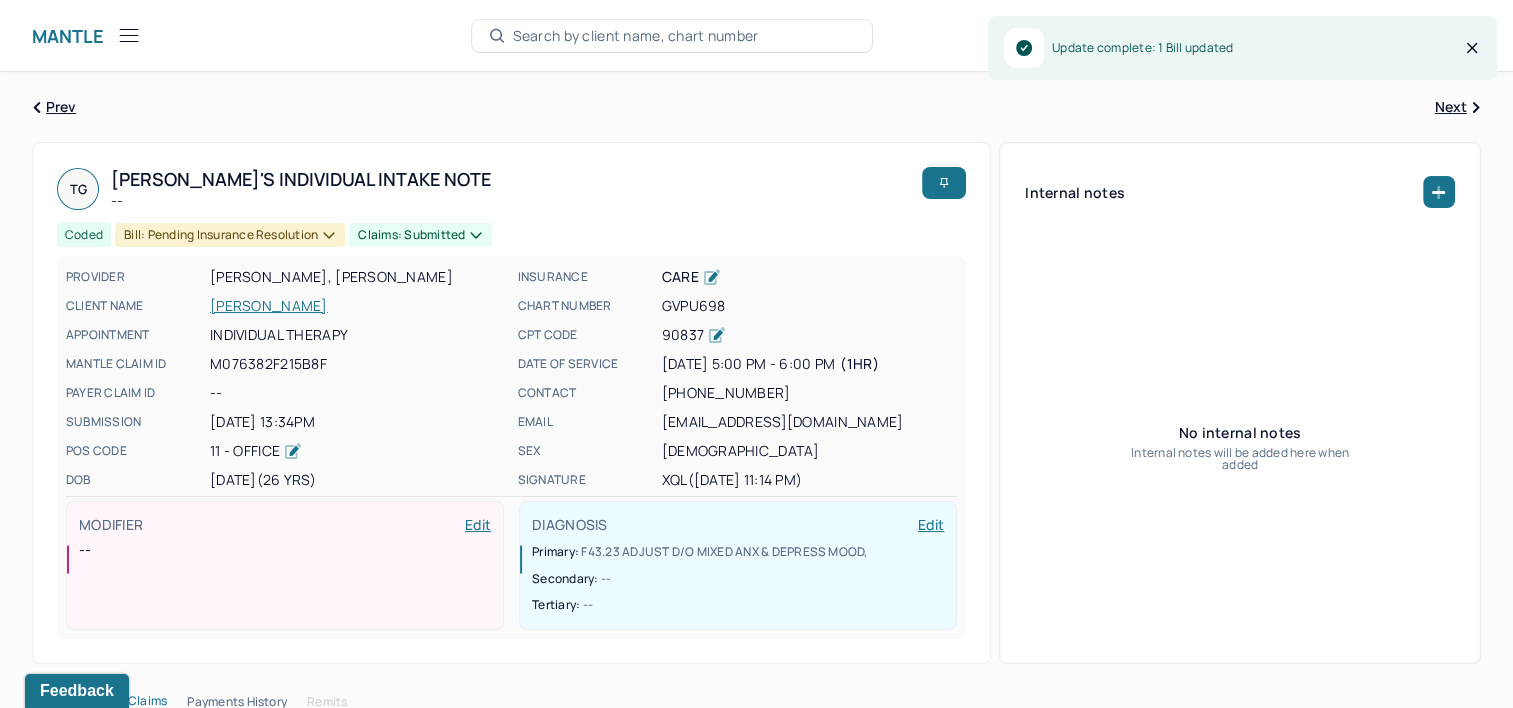 type 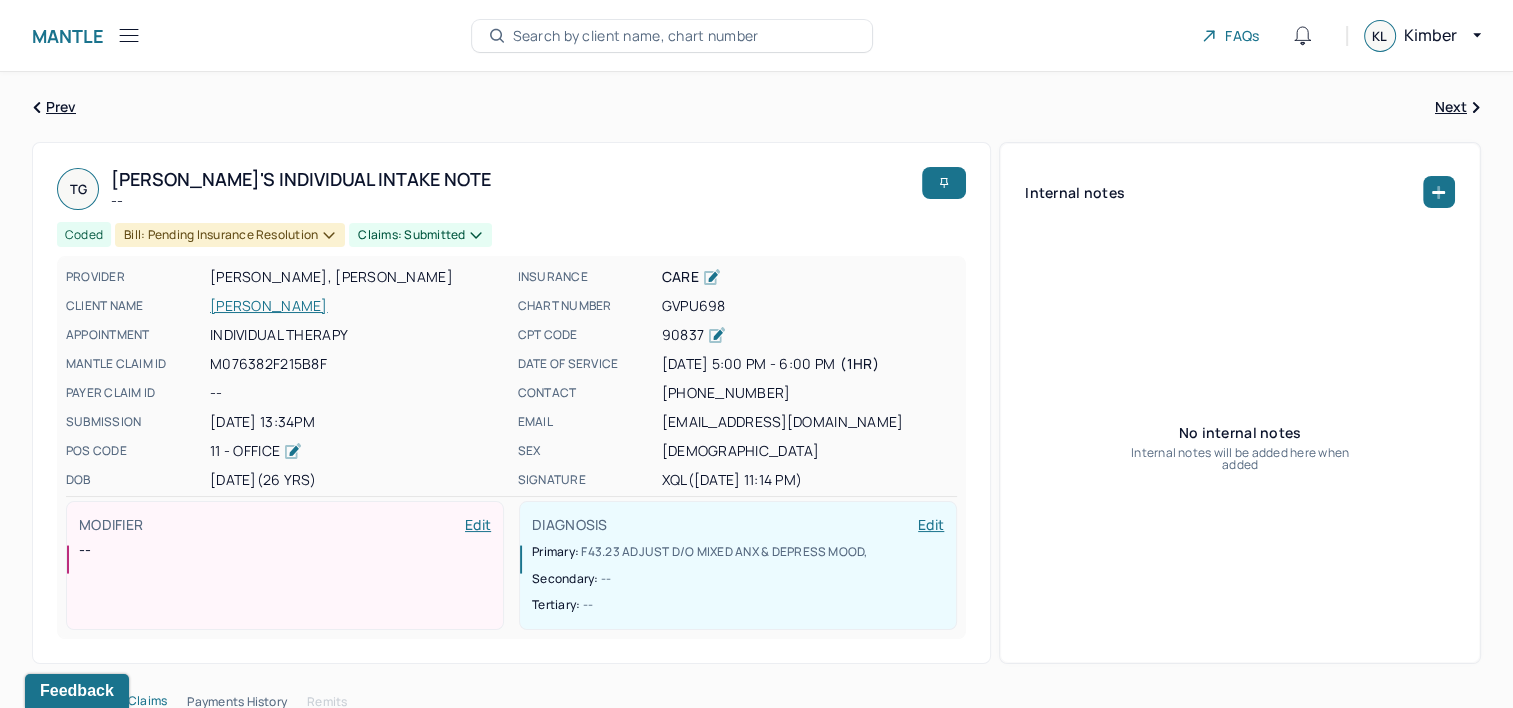 click on "Search by client name, chart number" at bounding box center (636, 36) 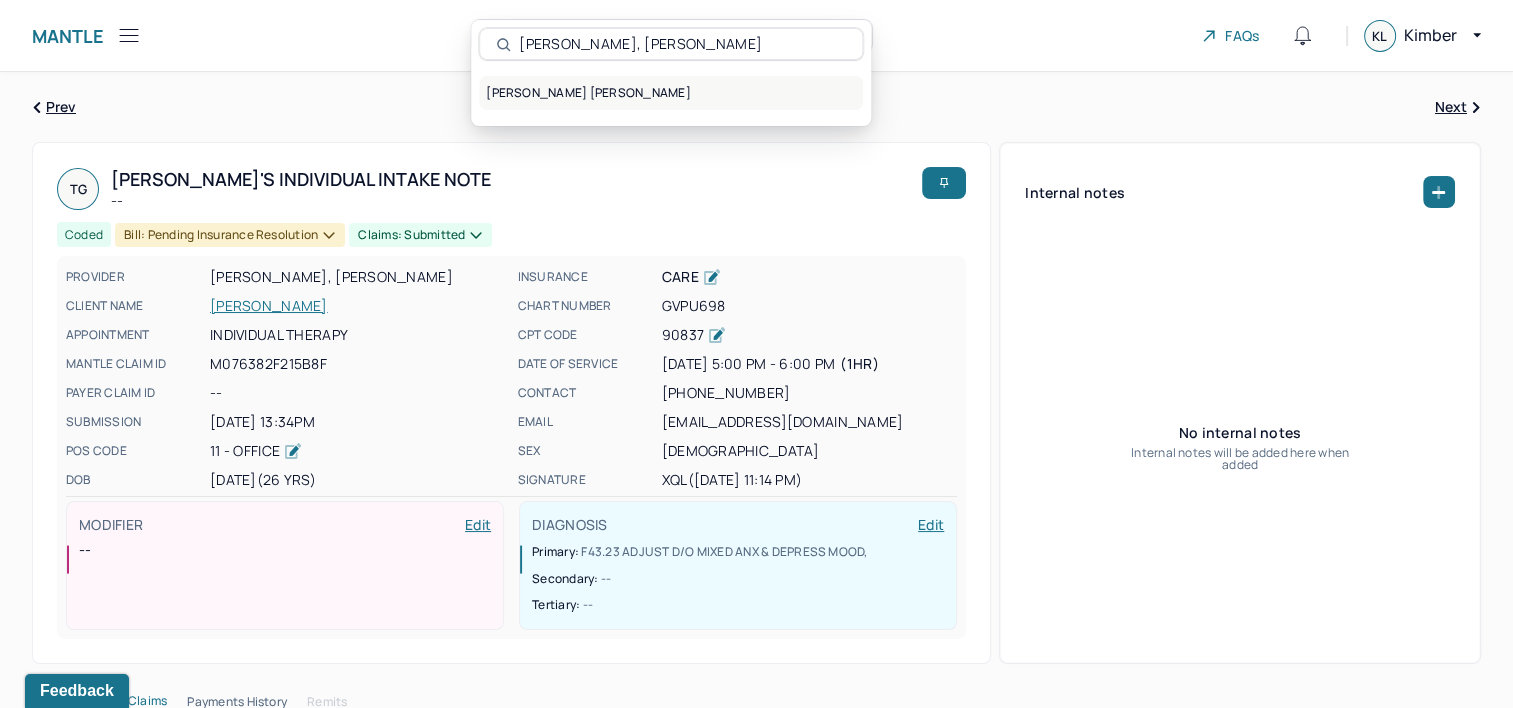 type on "ADAMES, NUNEZ KEVI" 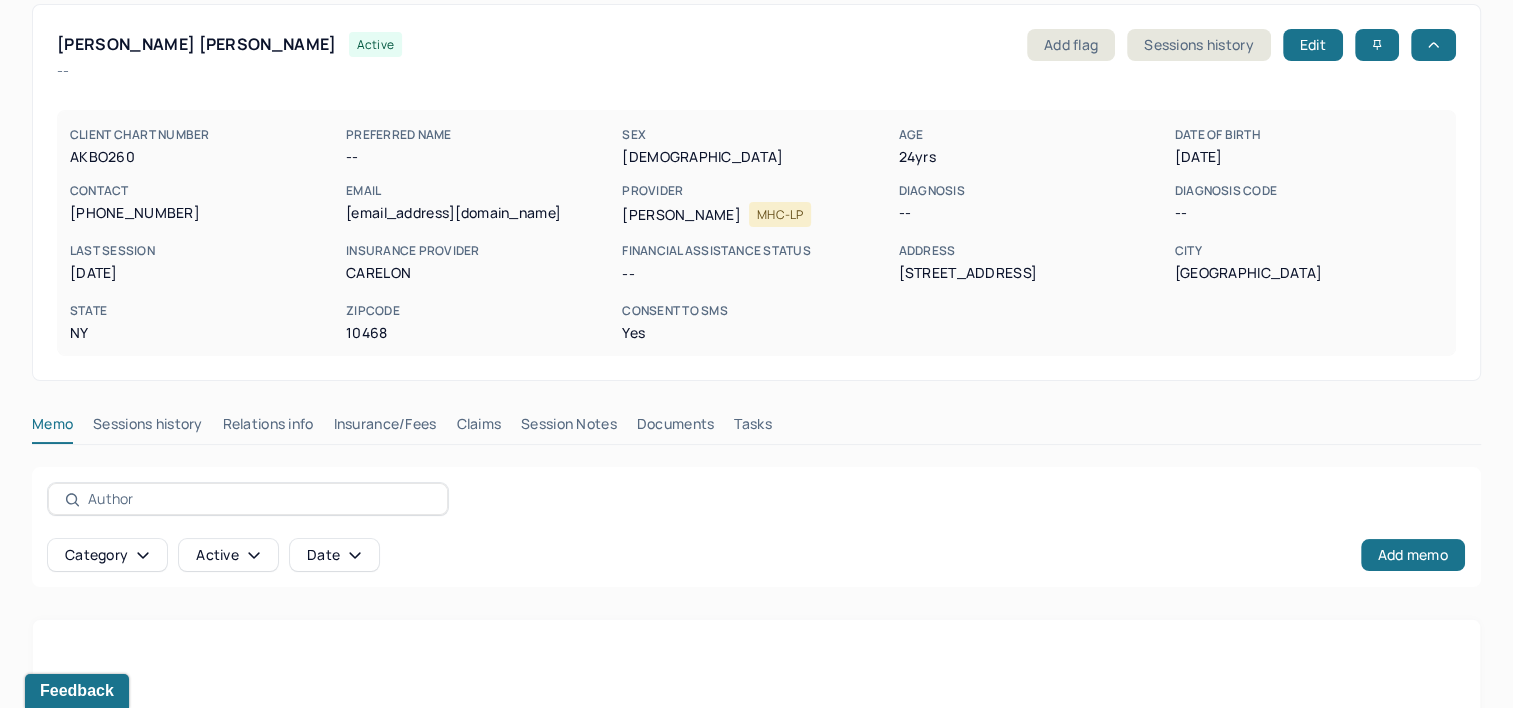 scroll, scrollTop: 200, scrollLeft: 0, axis: vertical 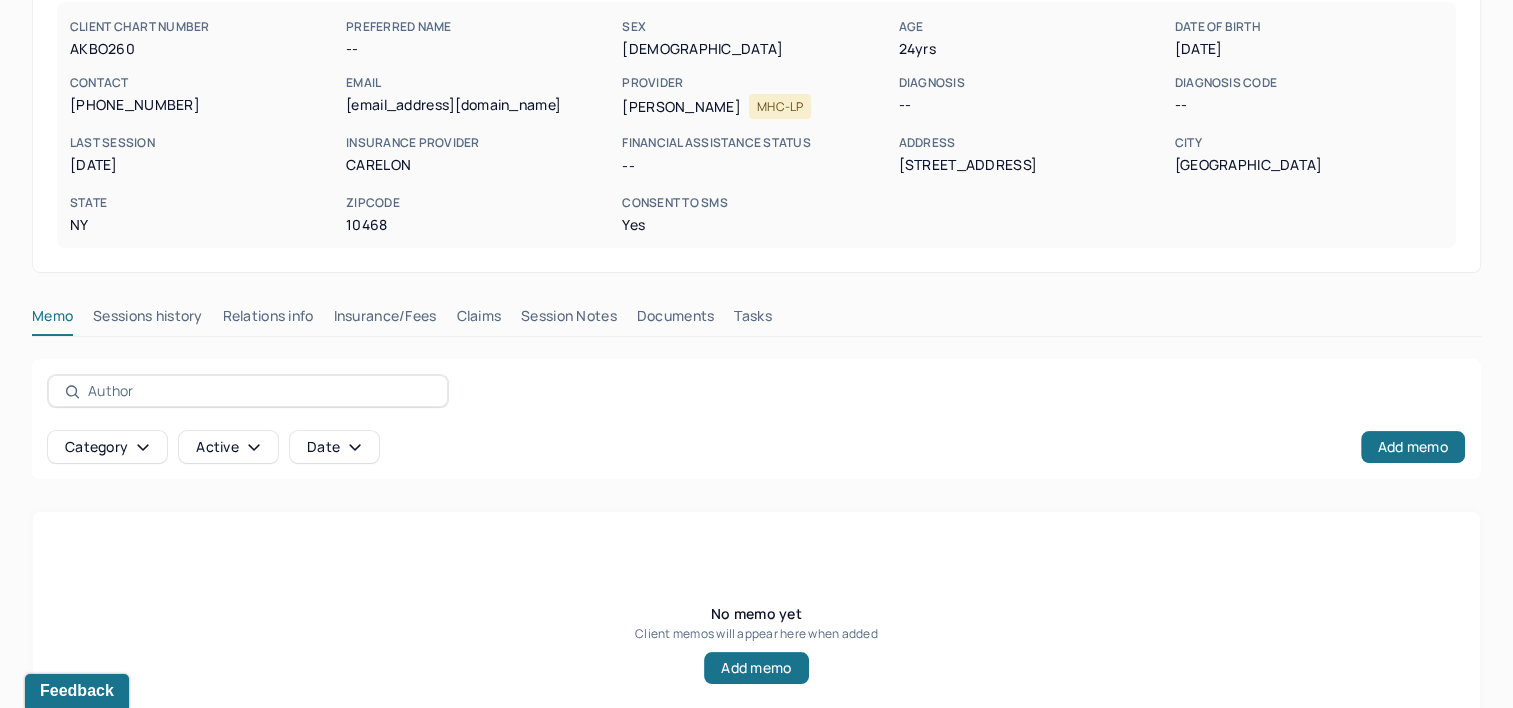 click on "Claims" at bounding box center [478, 320] 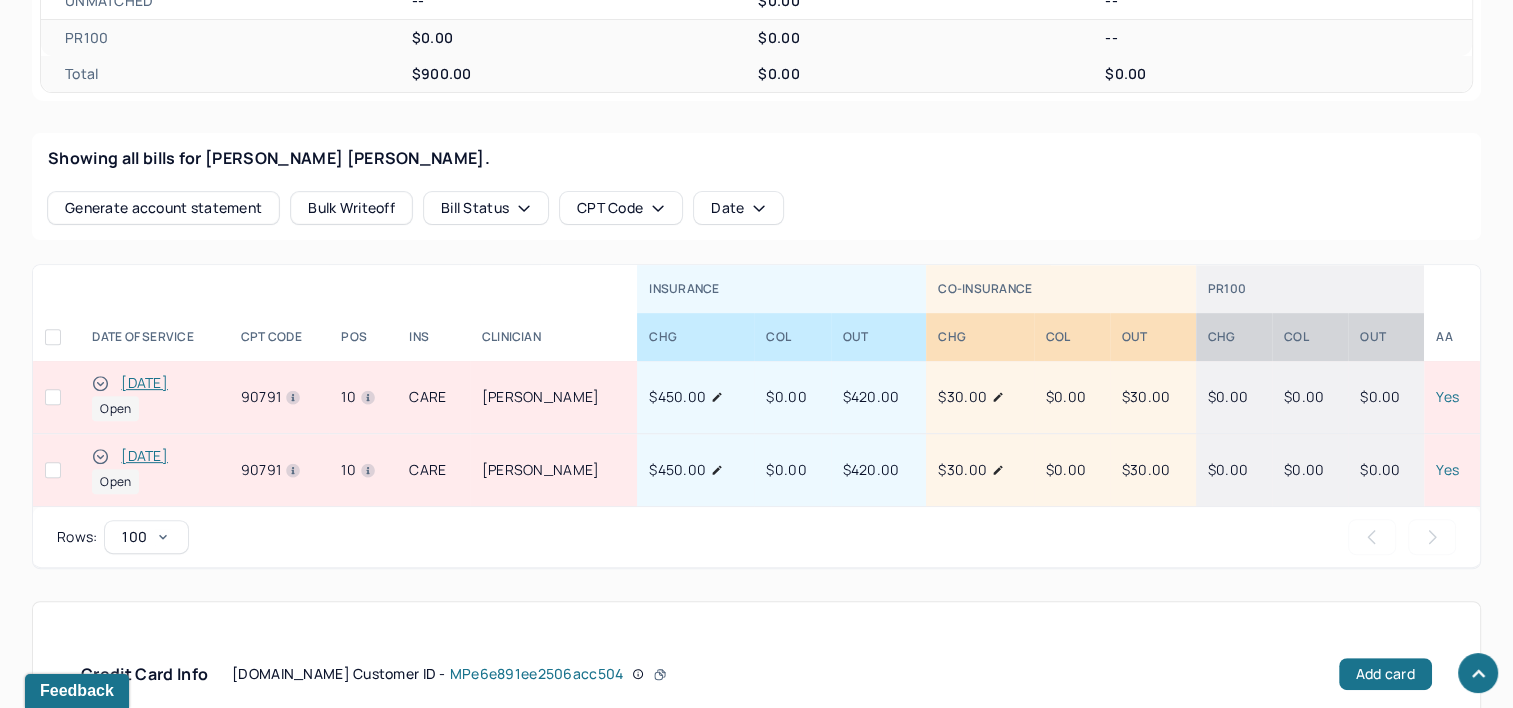 scroll, scrollTop: 741, scrollLeft: 0, axis: vertical 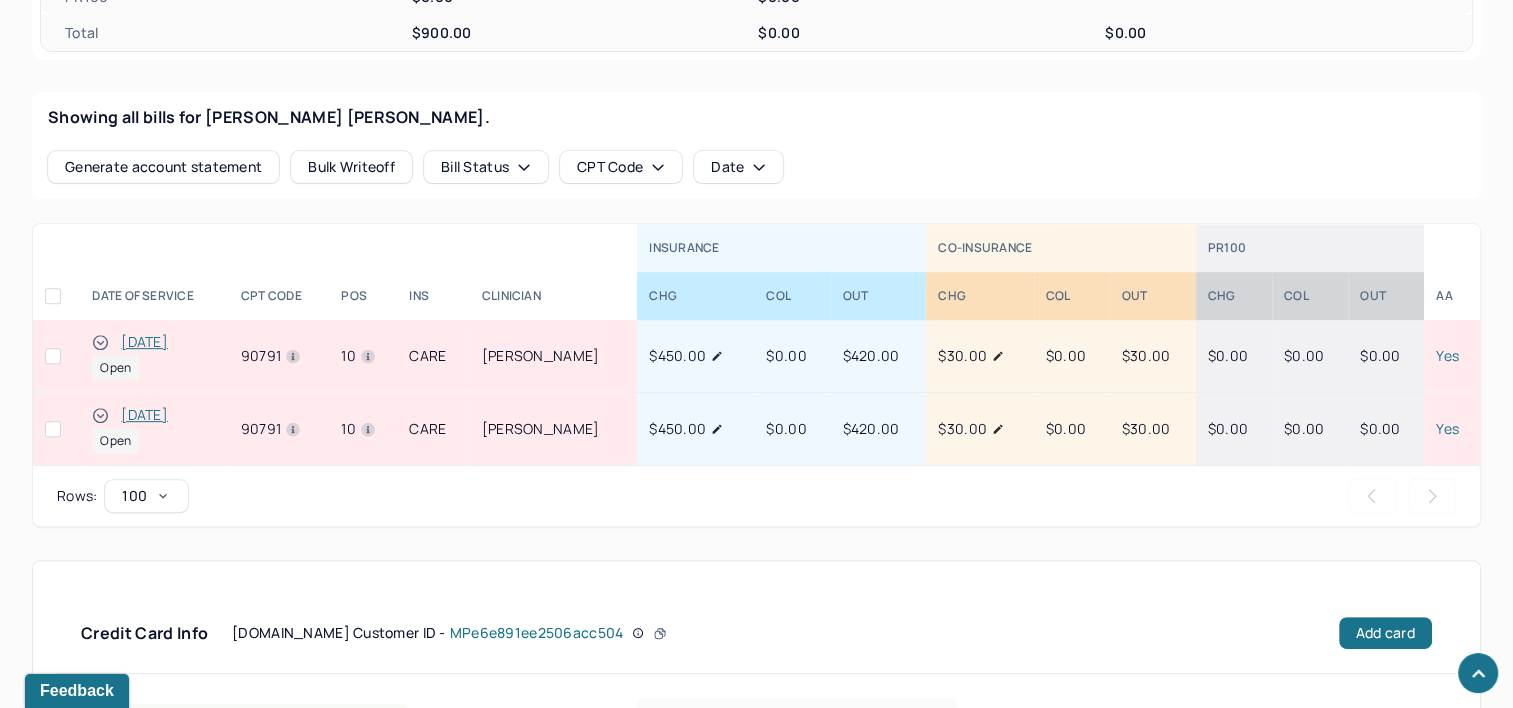 type 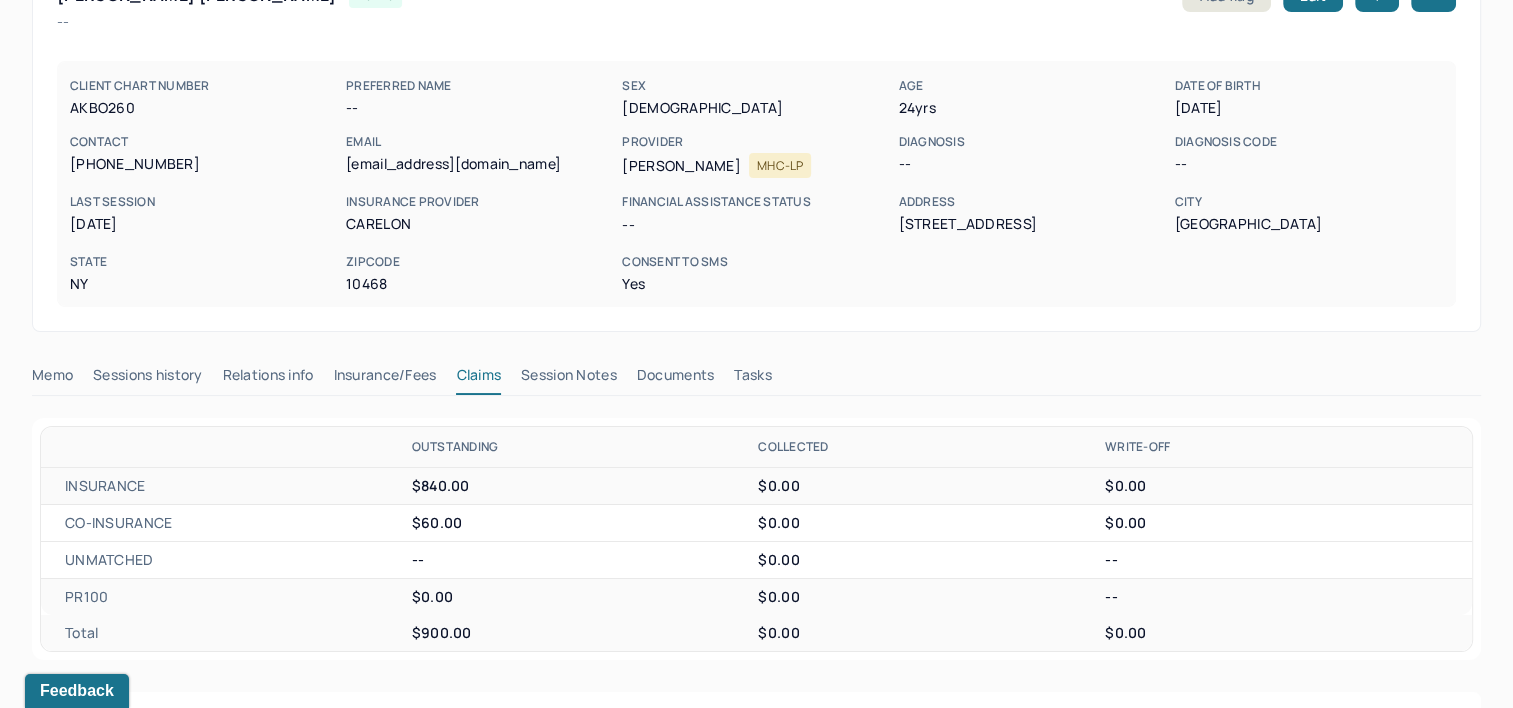 scroll, scrollTop: 0, scrollLeft: 0, axis: both 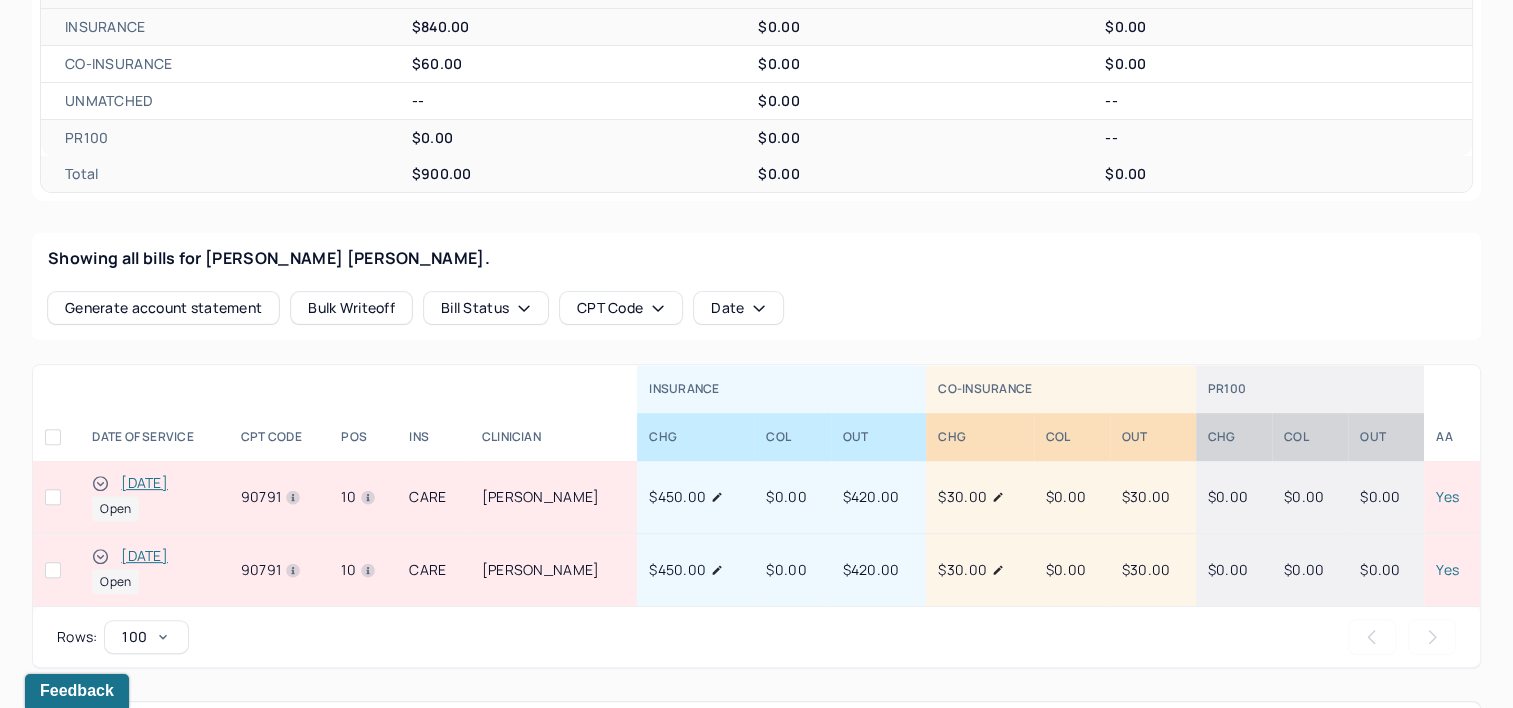 click on "[DATE]" at bounding box center [144, 483] 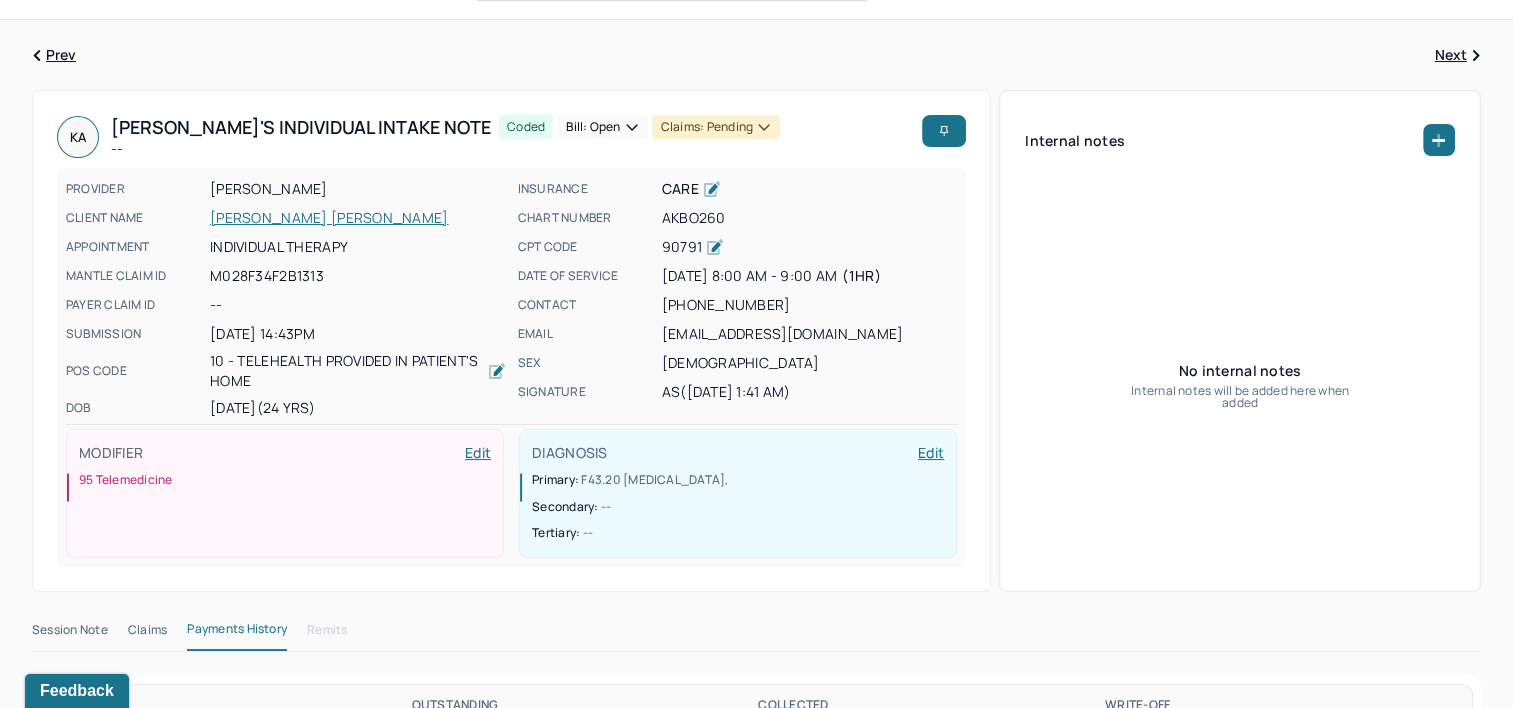 scroll, scrollTop: 100, scrollLeft: 0, axis: vertical 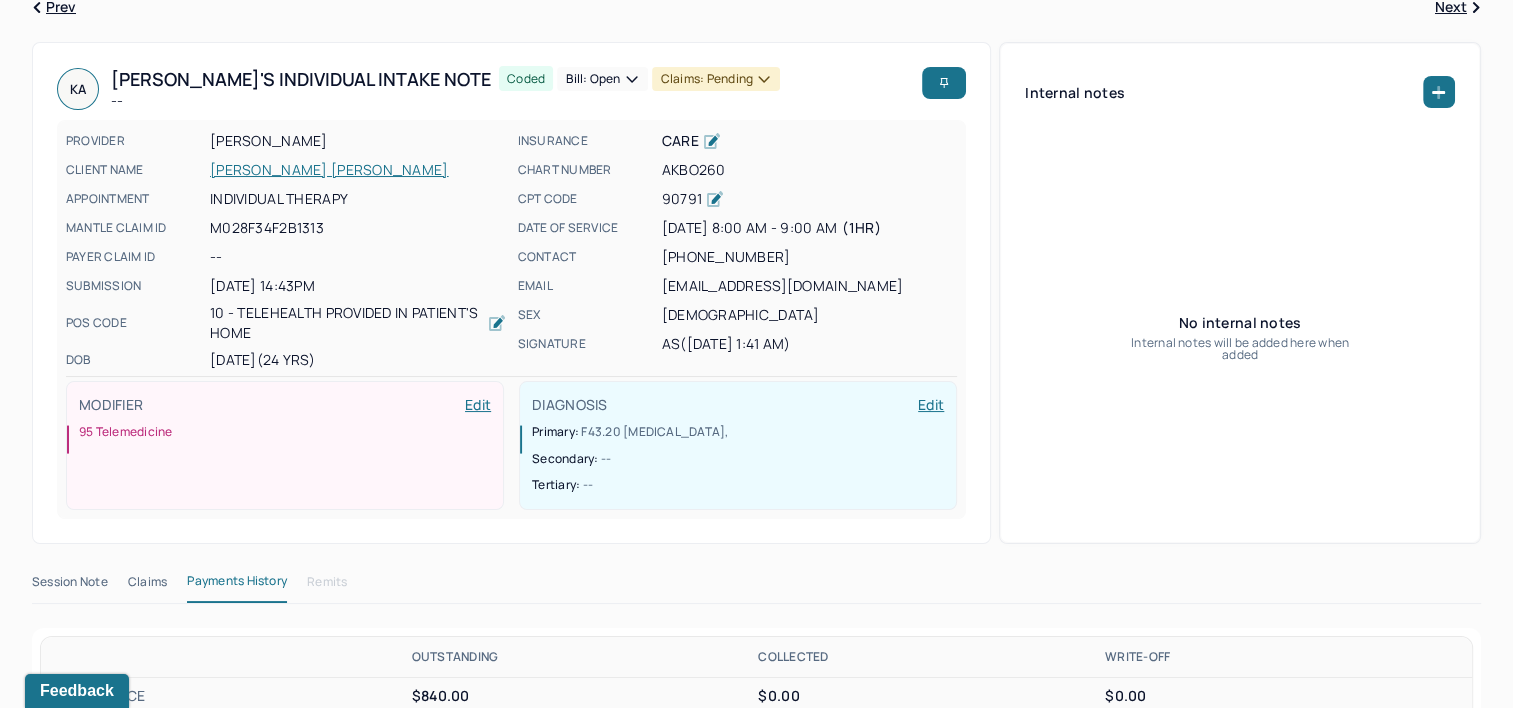 click on "Claims" at bounding box center (147, 586) 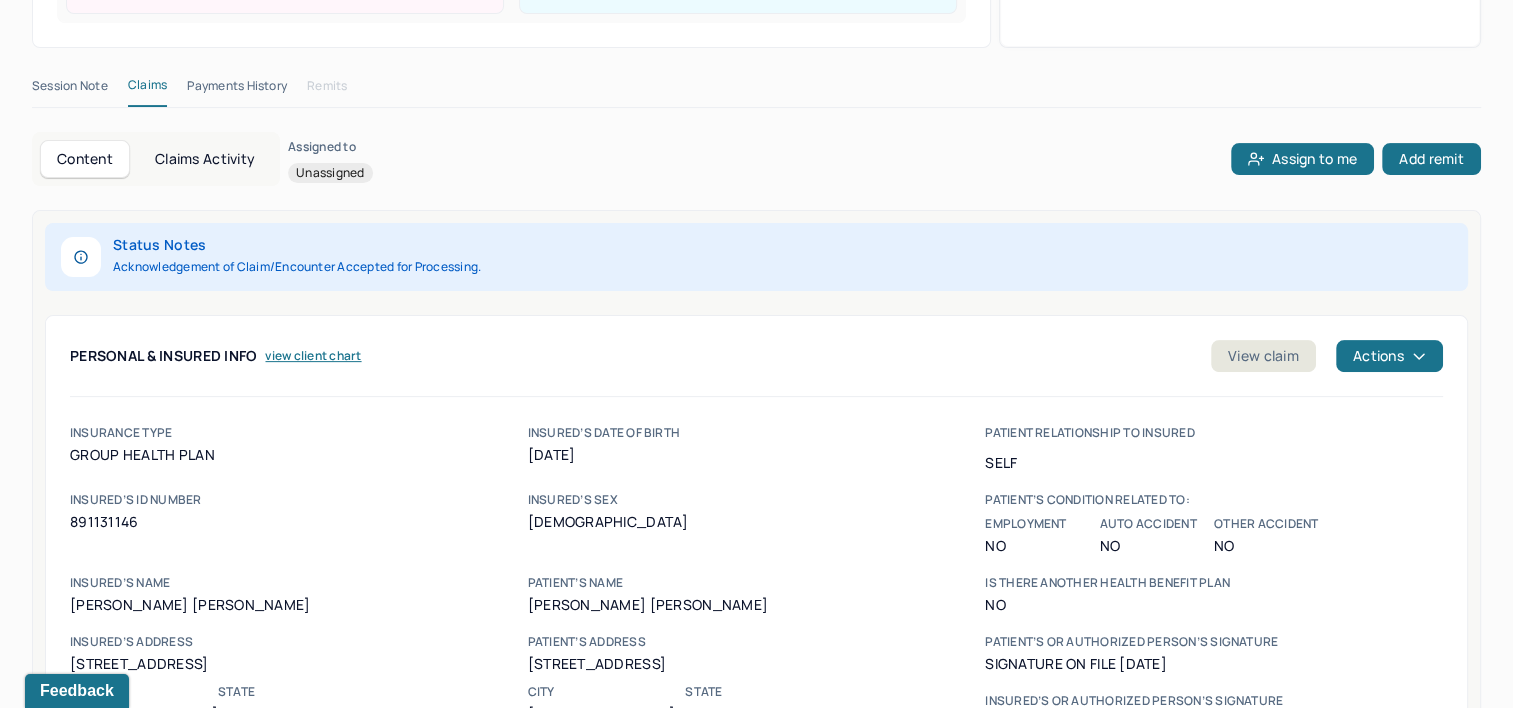 scroll, scrollTop: 600, scrollLeft: 0, axis: vertical 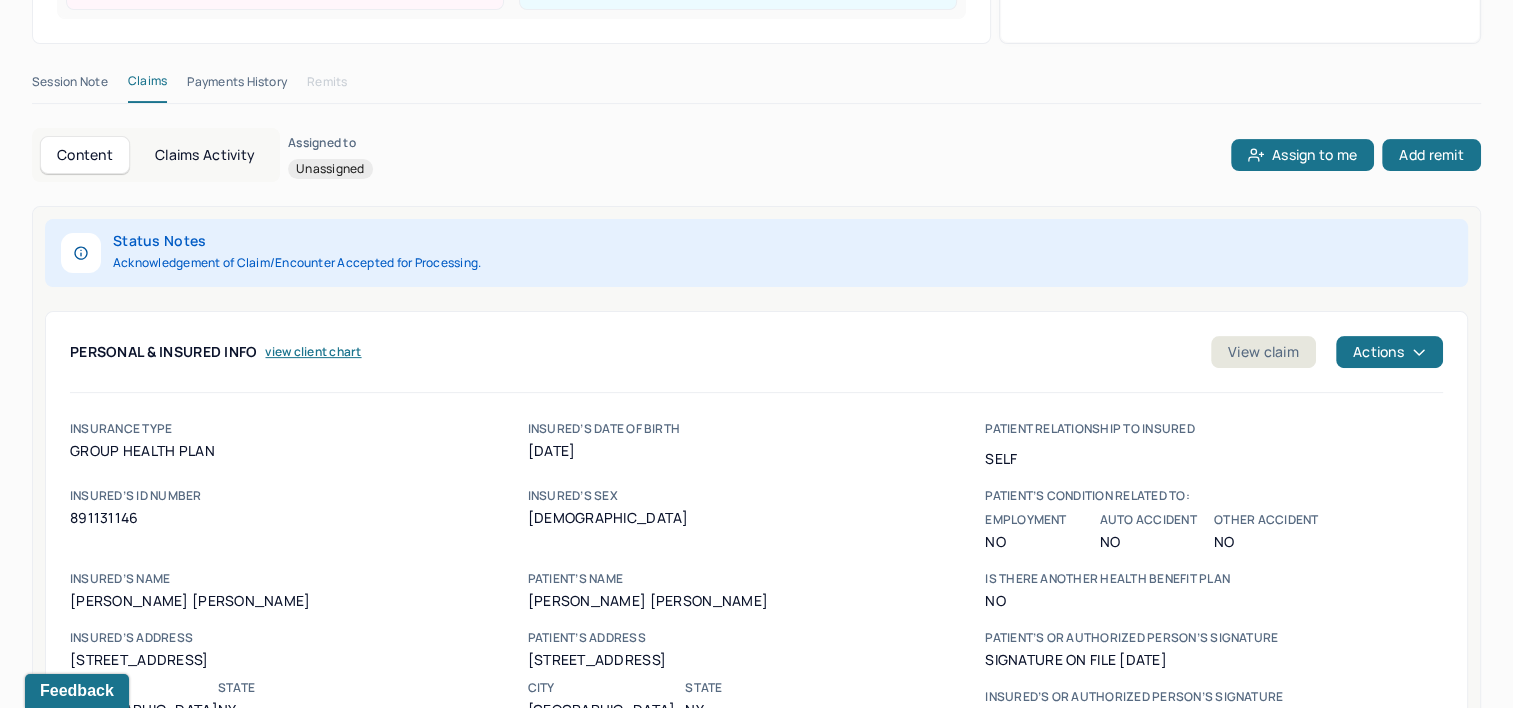 click on "Claims Activity" at bounding box center (205, 155) 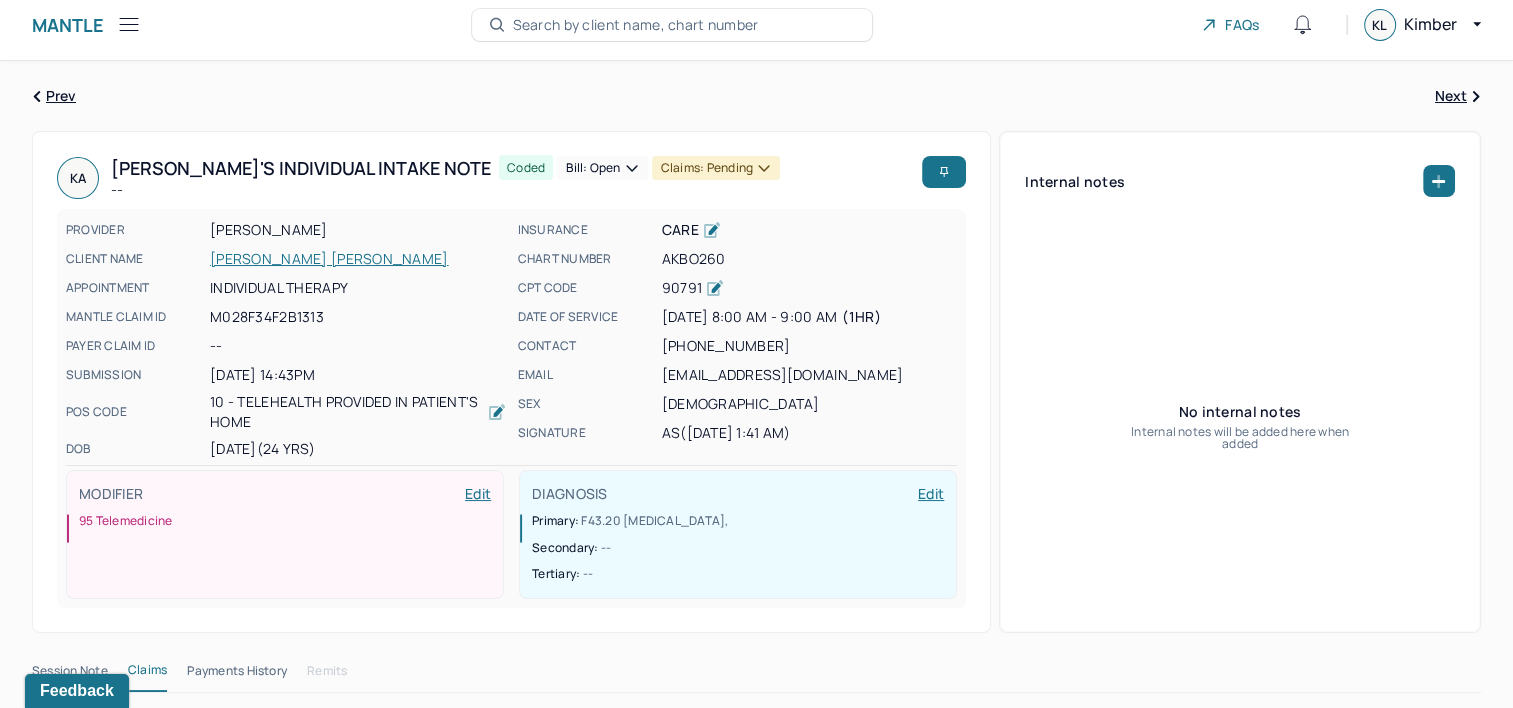 scroll, scrollTop: 0, scrollLeft: 0, axis: both 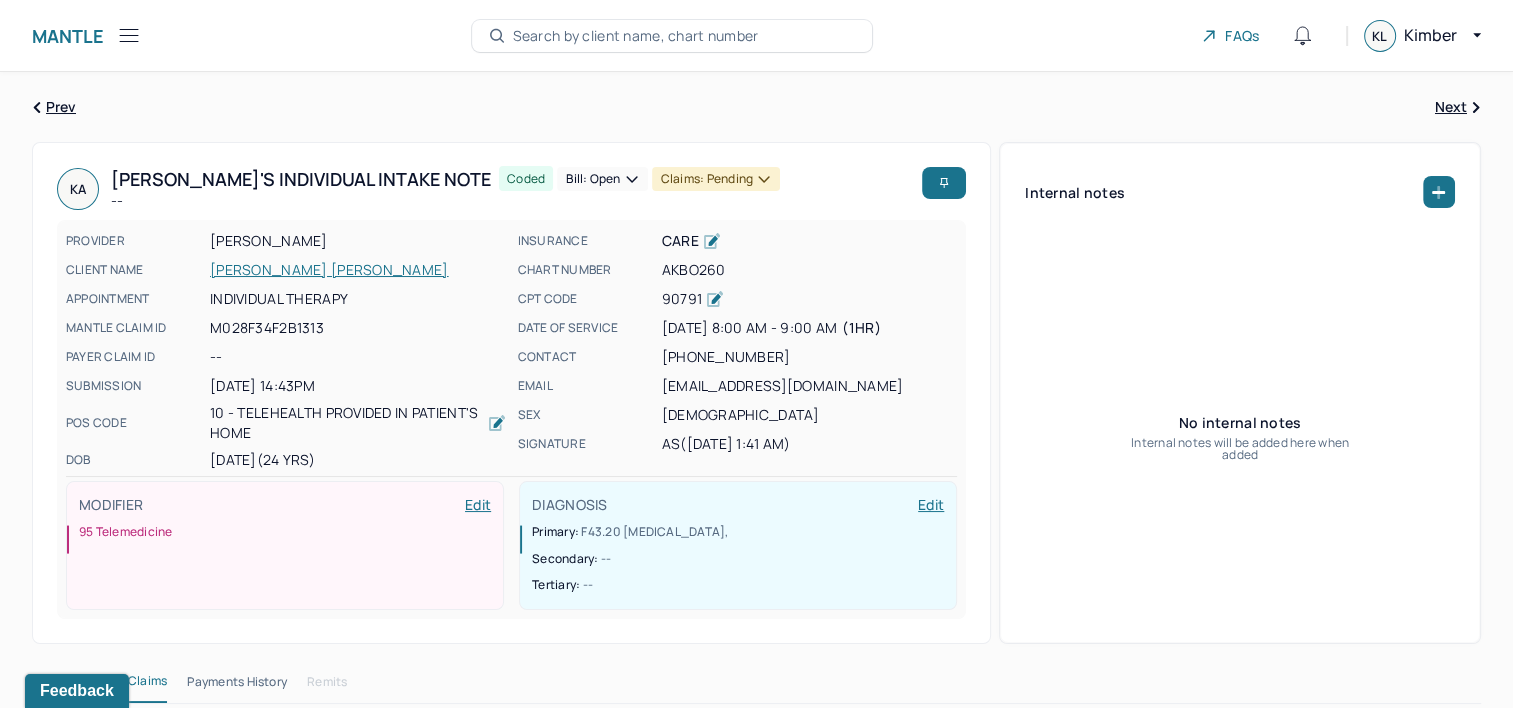 type 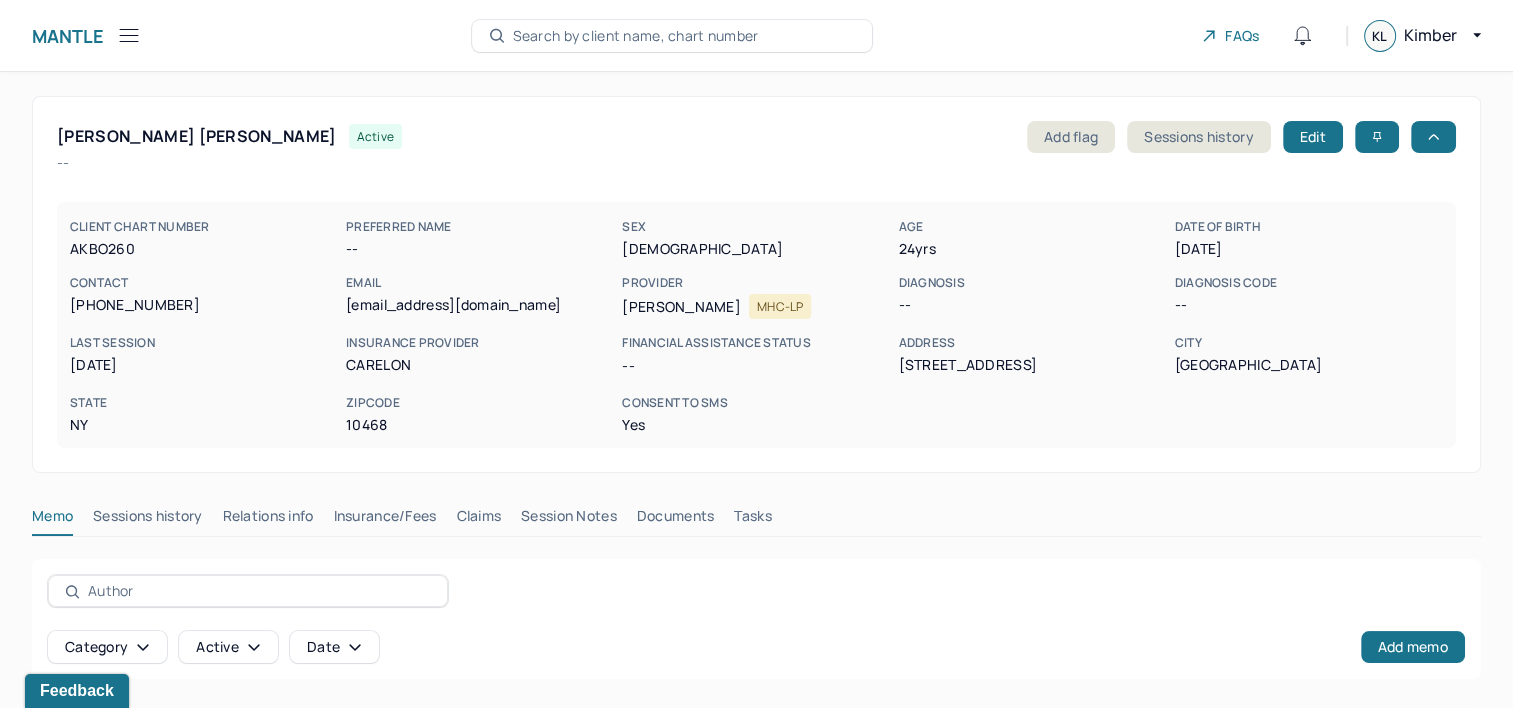 click on "Claims" at bounding box center [478, 520] 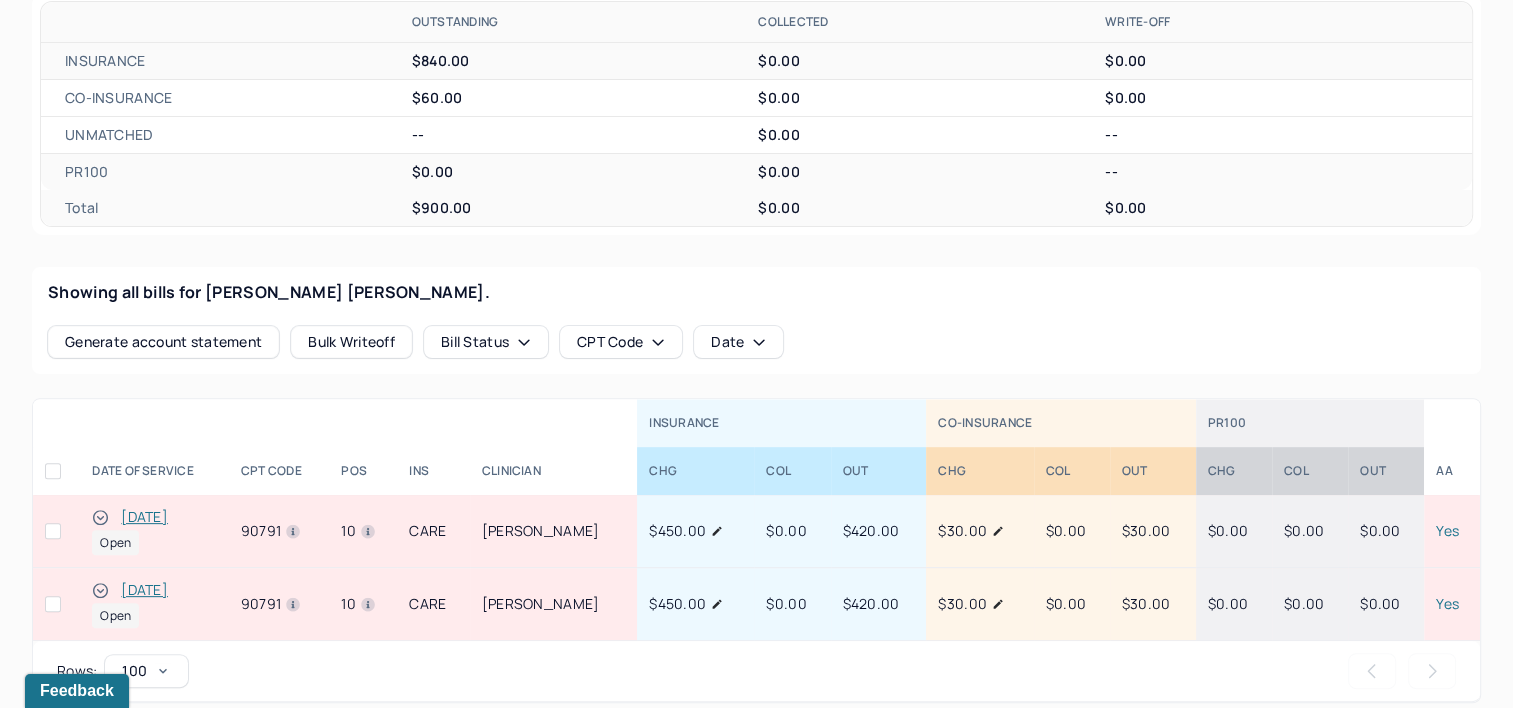 scroll, scrollTop: 700, scrollLeft: 0, axis: vertical 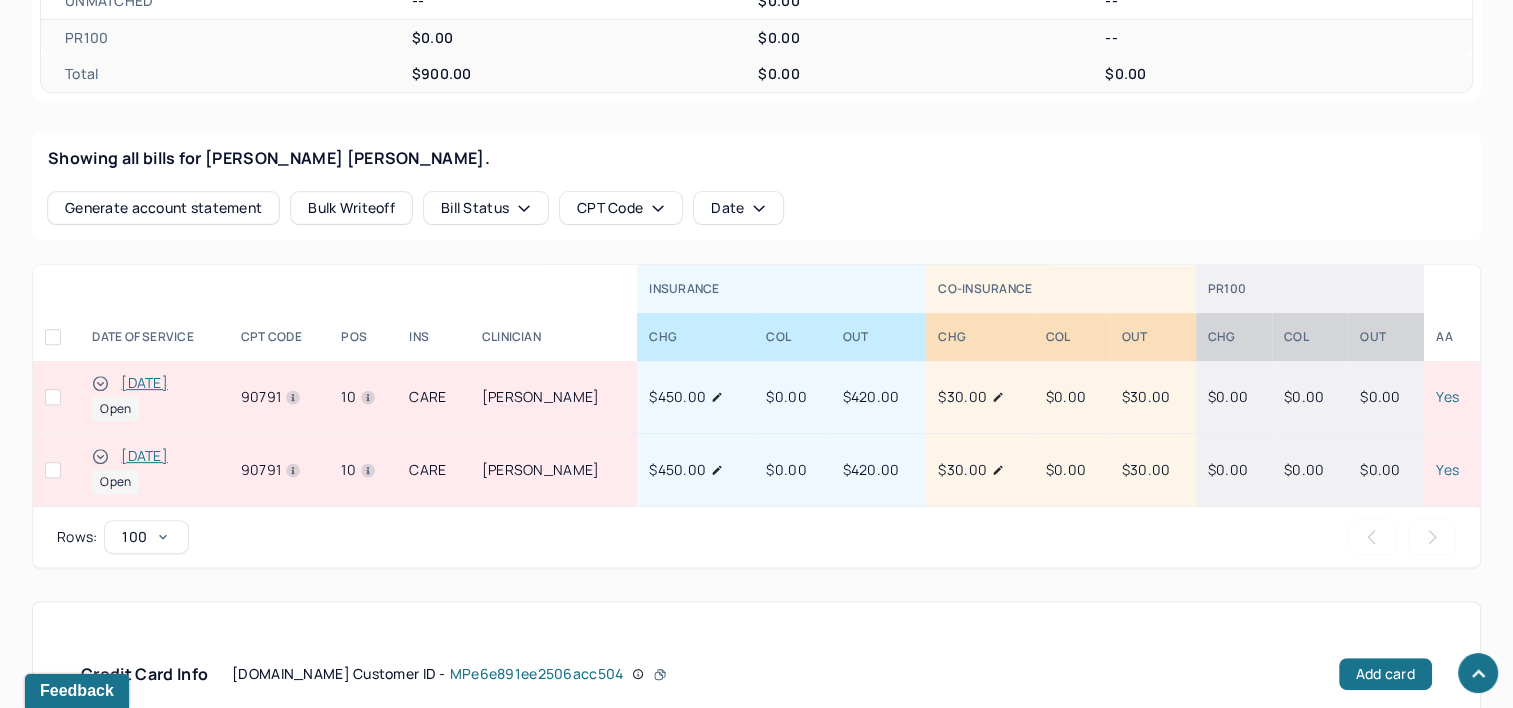 click on "06/30/2025" at bounding box center [144, 456] 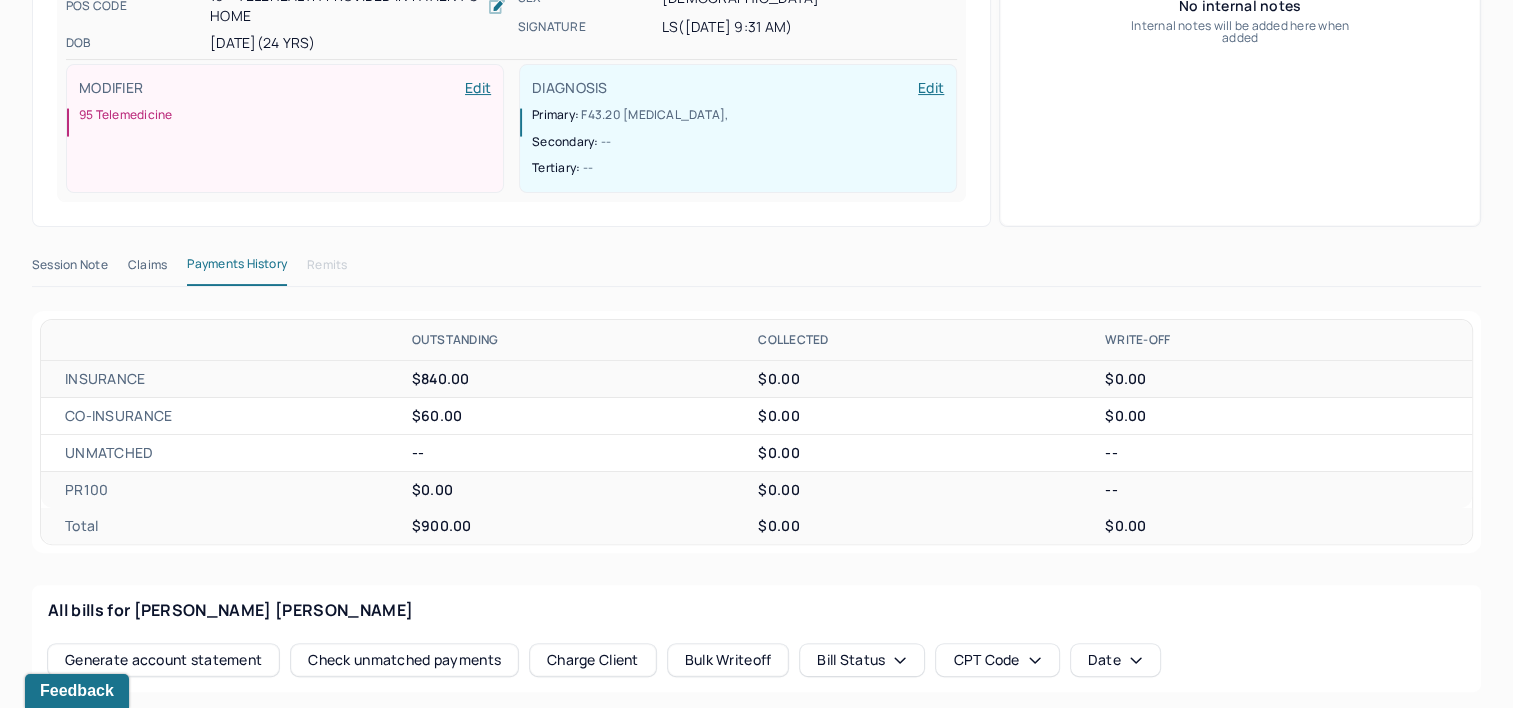 scroll, scrollTop: 400, scrollLeft: 0, axis: vertical 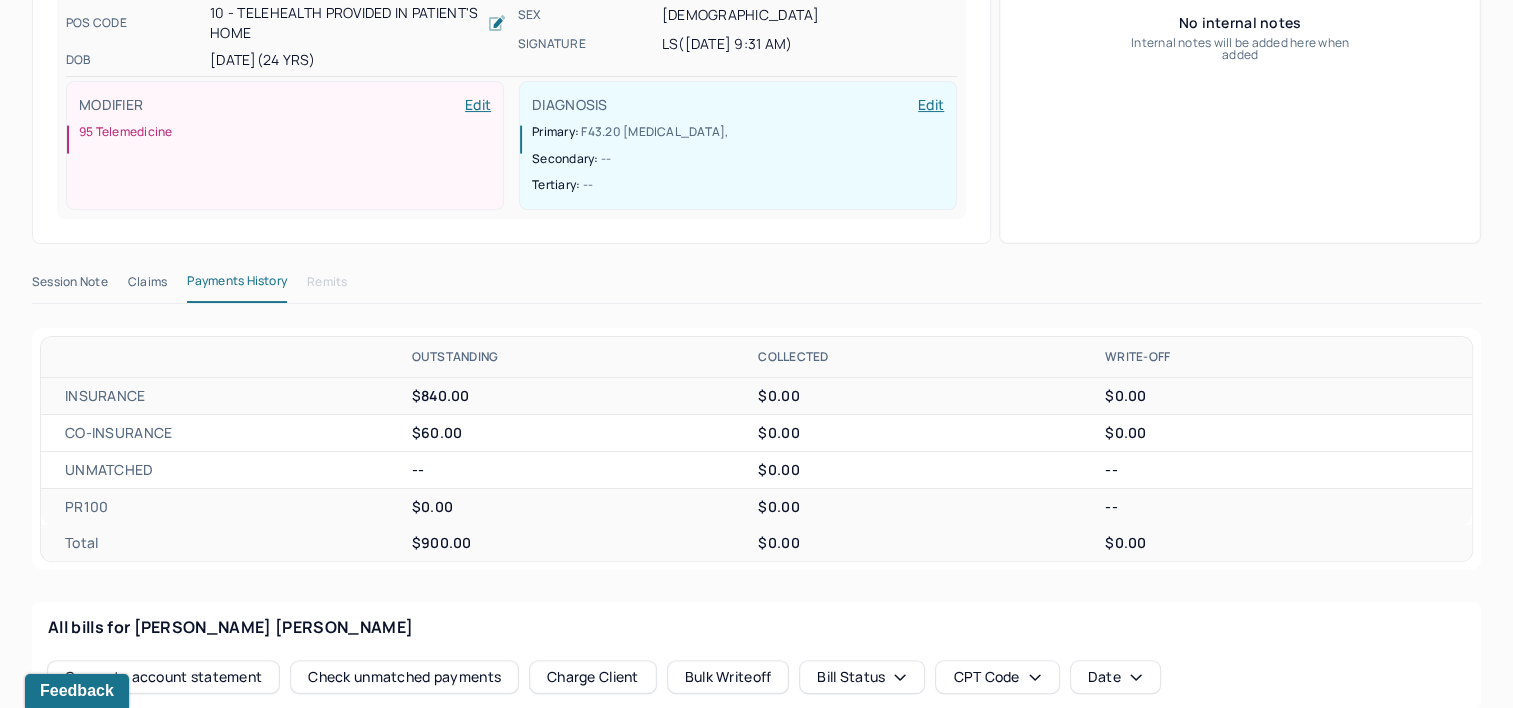 click on "Session Note" at bounding box center (70, 286) 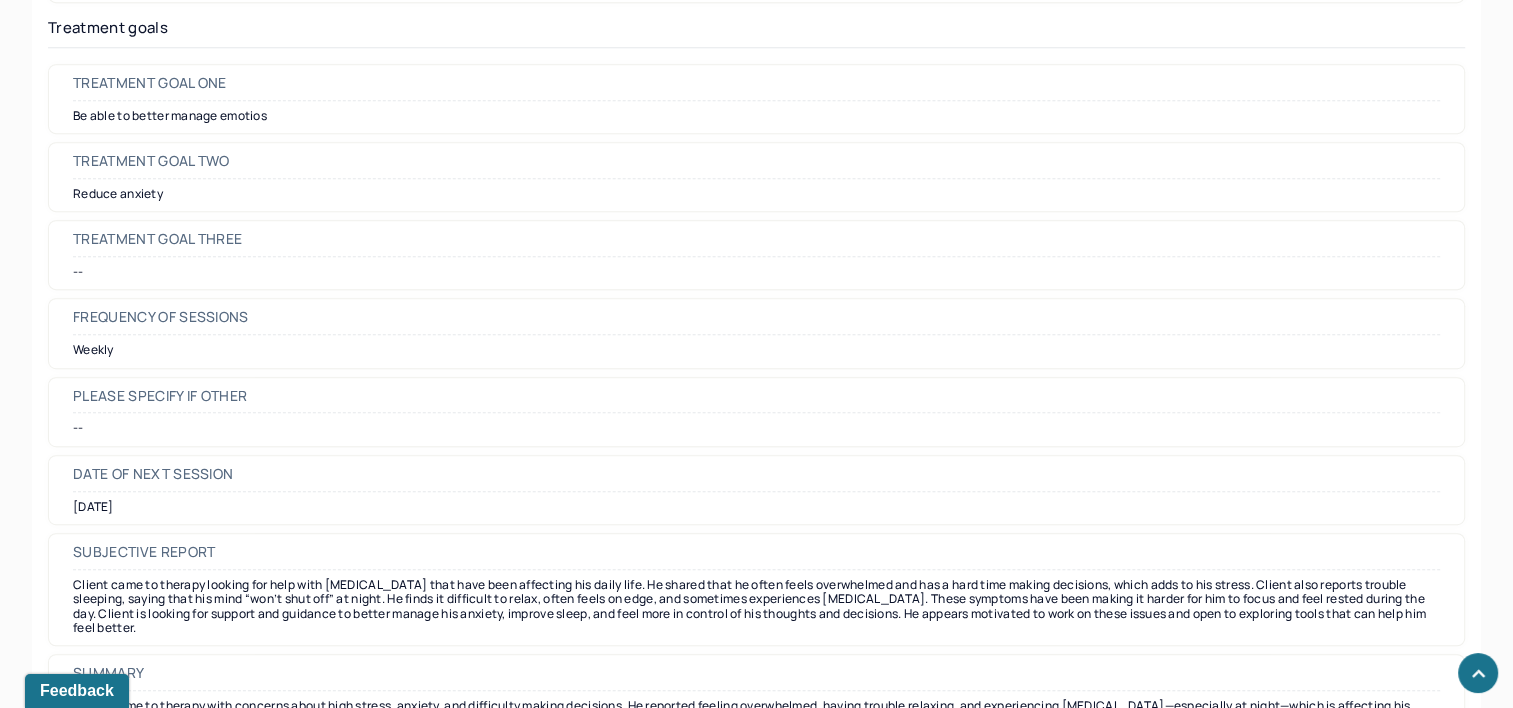 scroll, scrollTop: 8887, scrollLeft: 0, axis: vertical 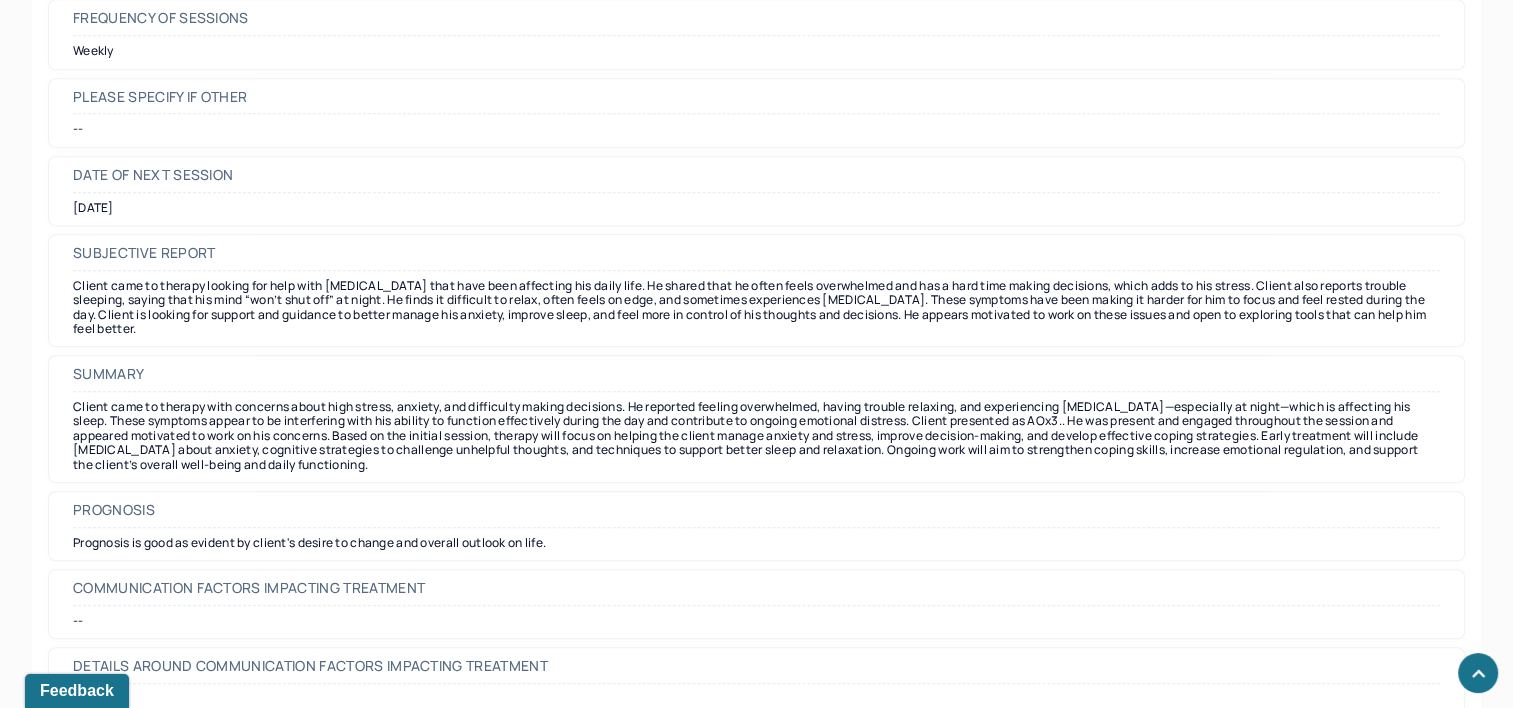 click 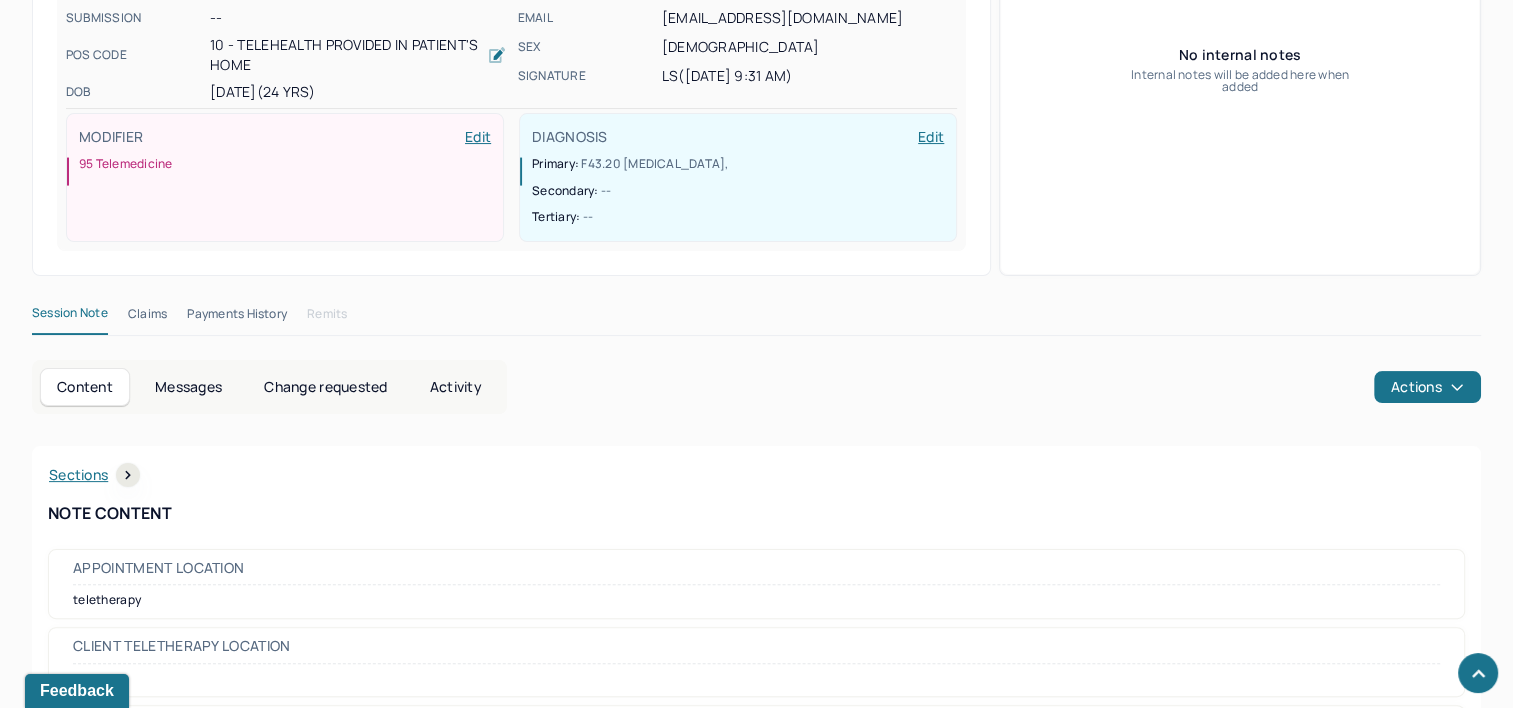 scroll, scrollTop: 0, scrollLeft: 0, axis: both 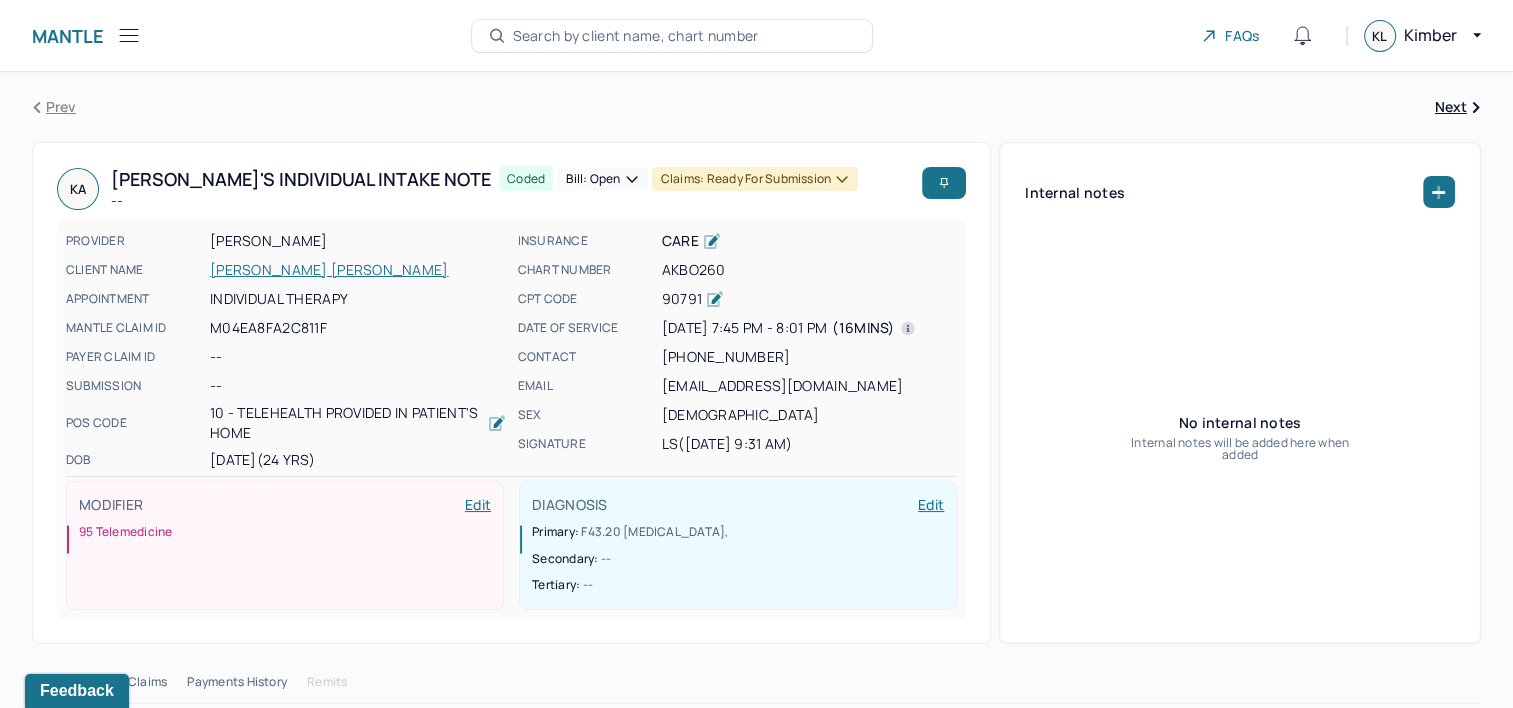 click 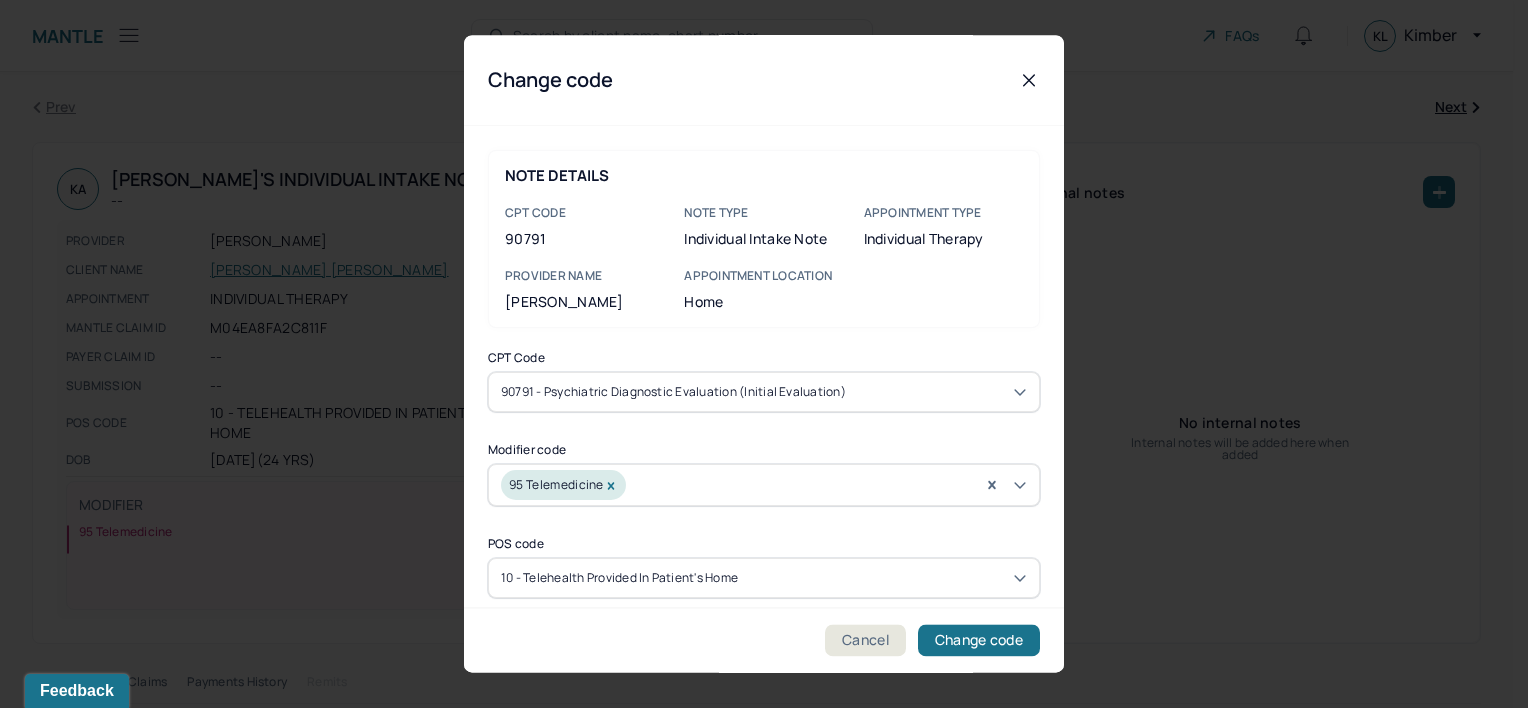 click on "90791 - Psychiatric diagnostic evaluation (Initial evaluation)" at bounding box center (764, 392) 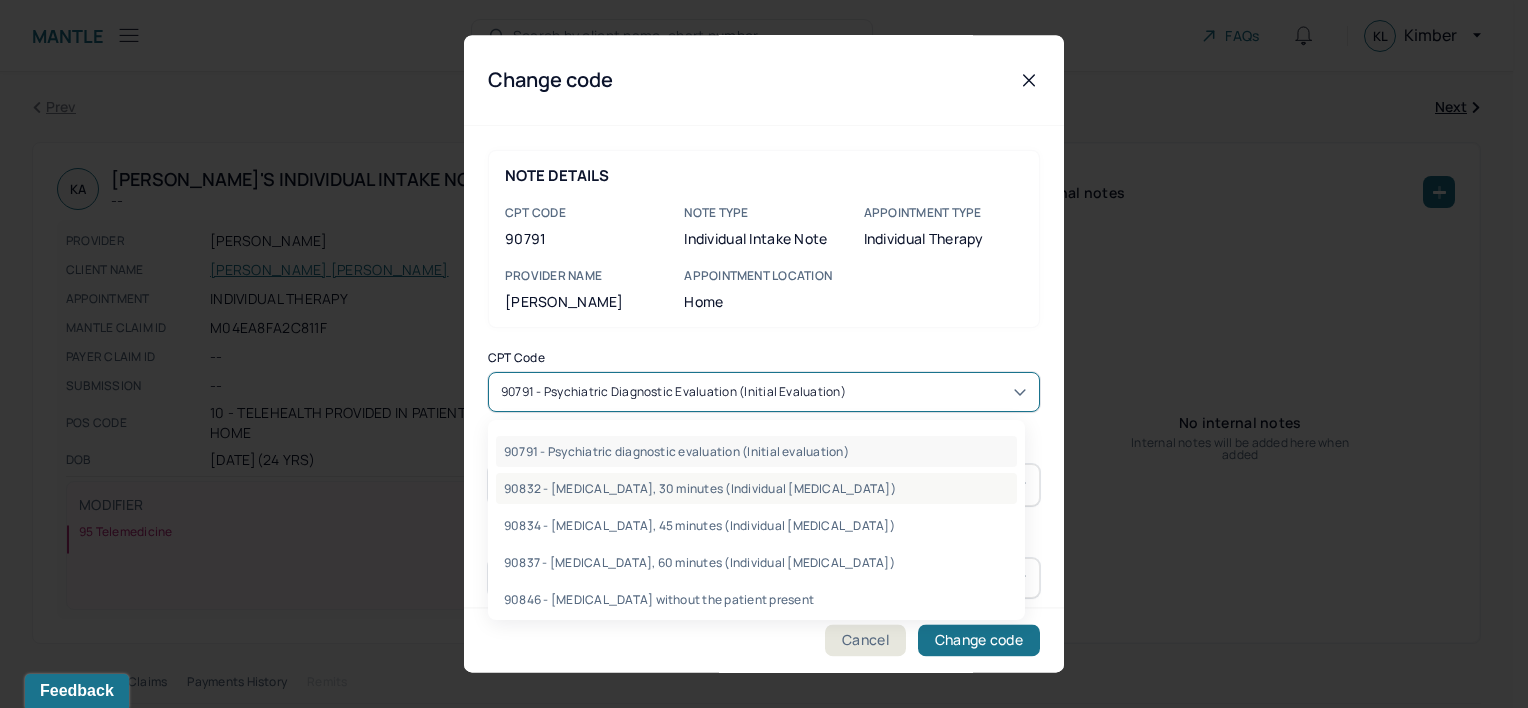 click on "90832 - Psychotherapy, 30 minutes (Individual psychotherapy)" at bounding box center [756, 488] 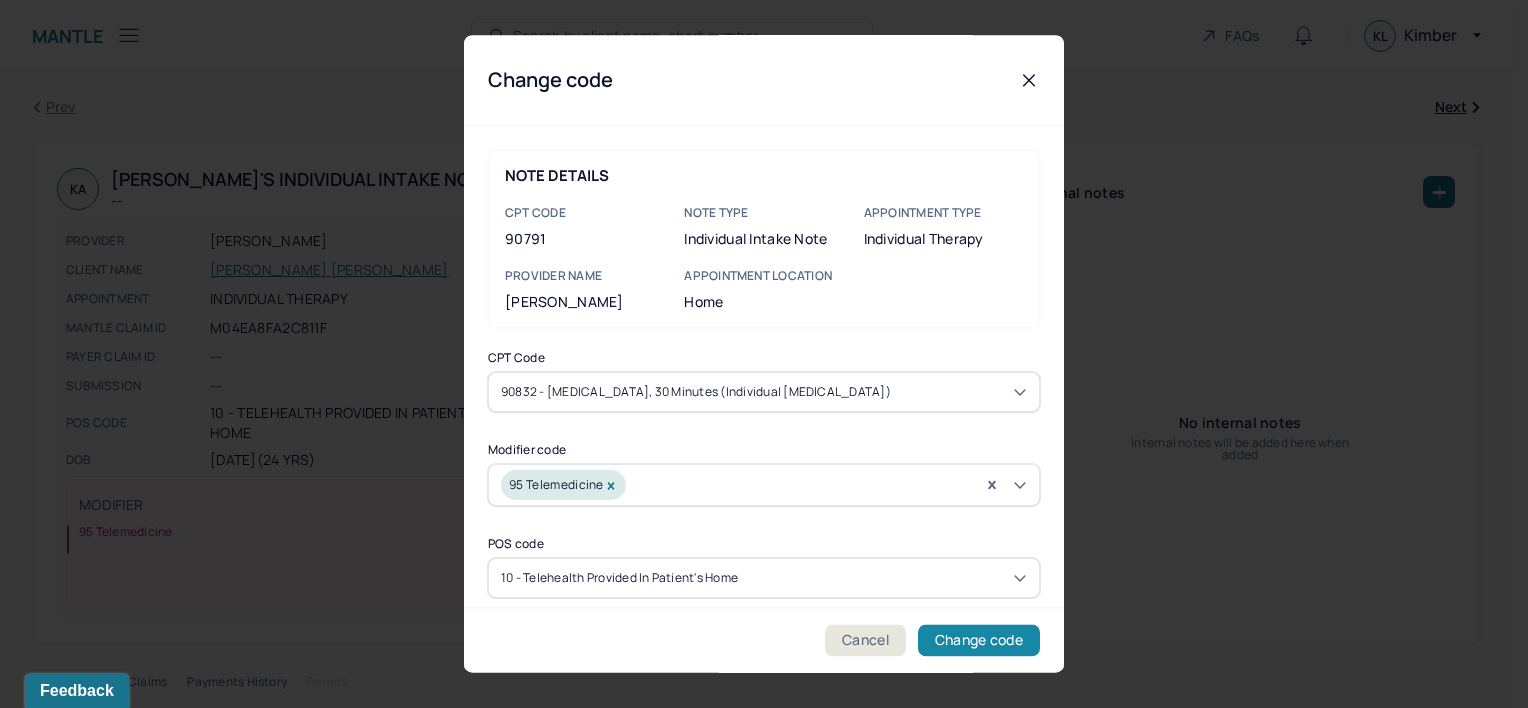 click on "Change code" at bounding box center (979, 641) 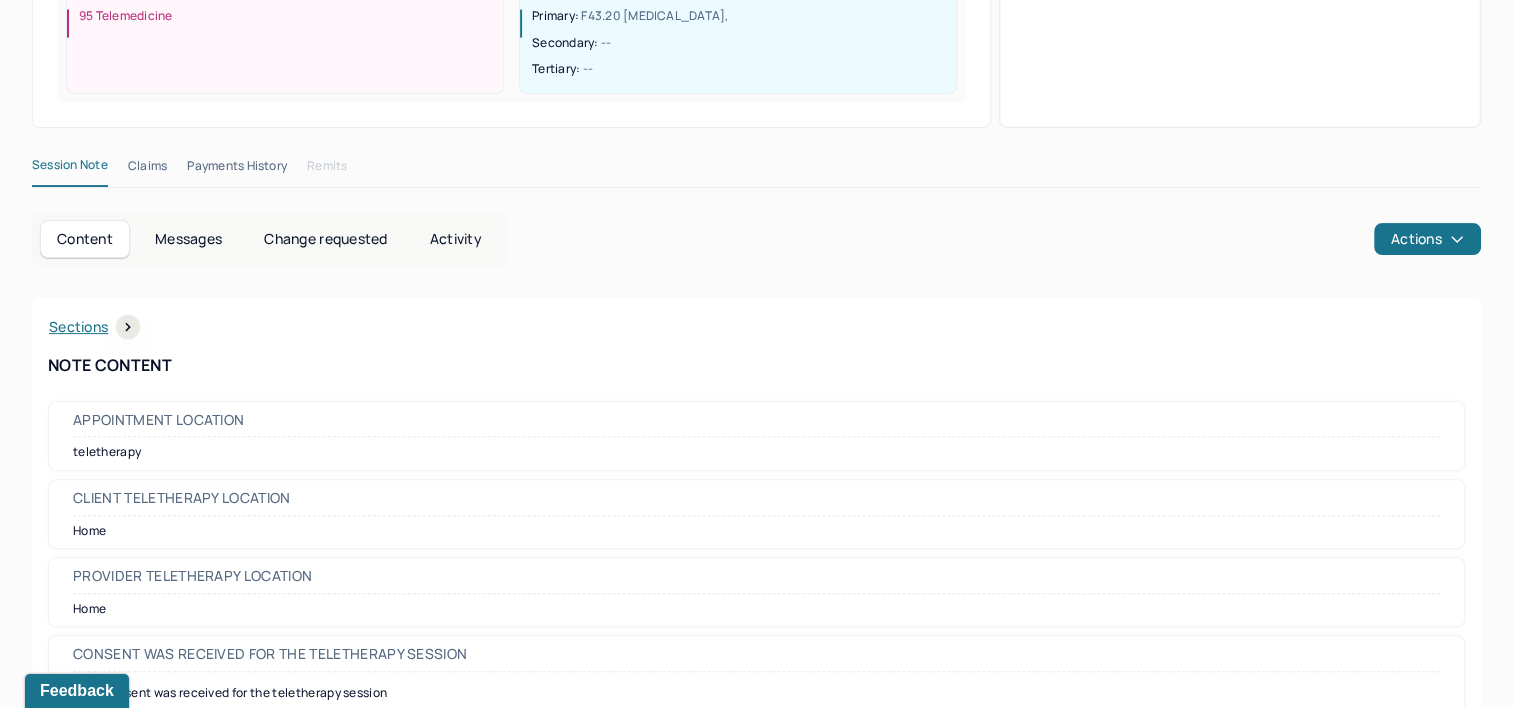 scroll, scrollTop: 600, scrollLeft: 0, axis: vertical 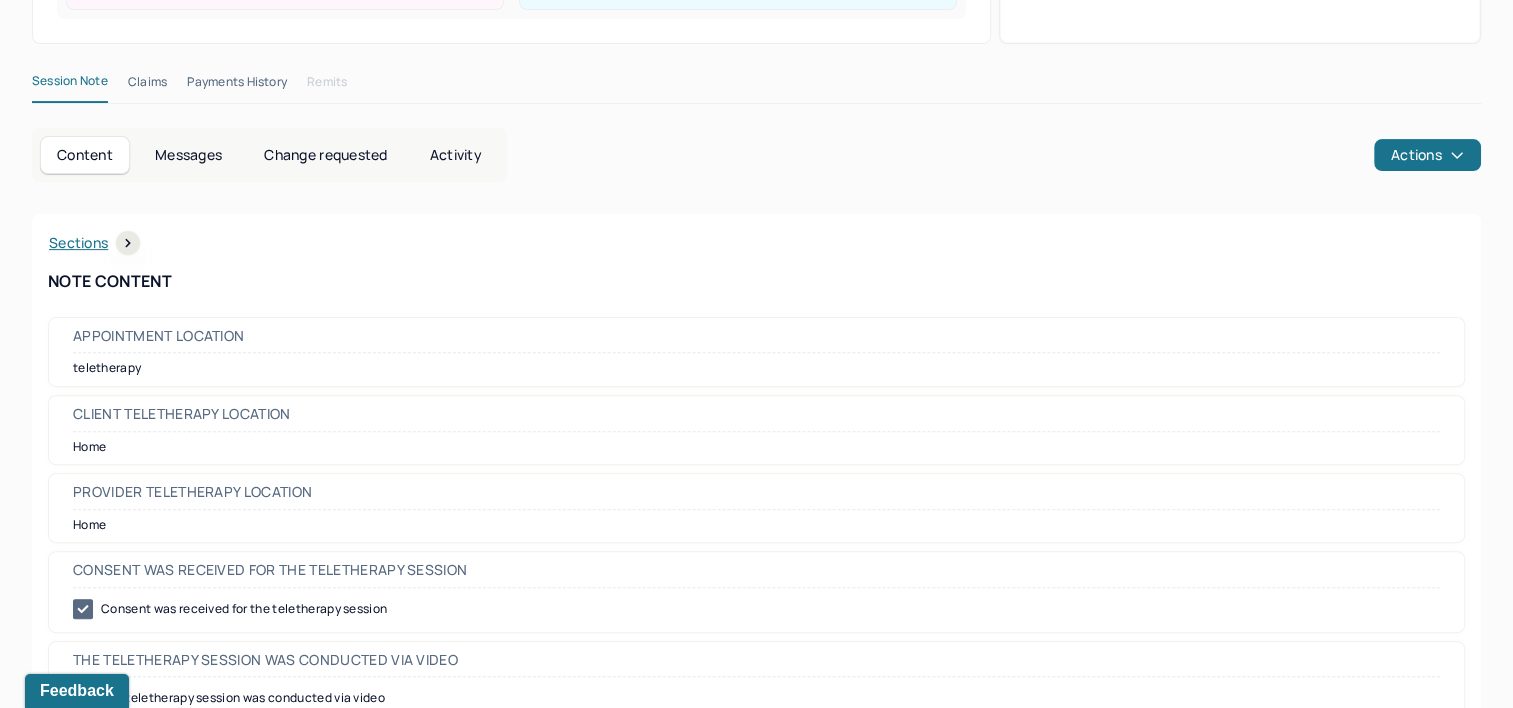 click on "Claims" at bounding box center [147, 86] 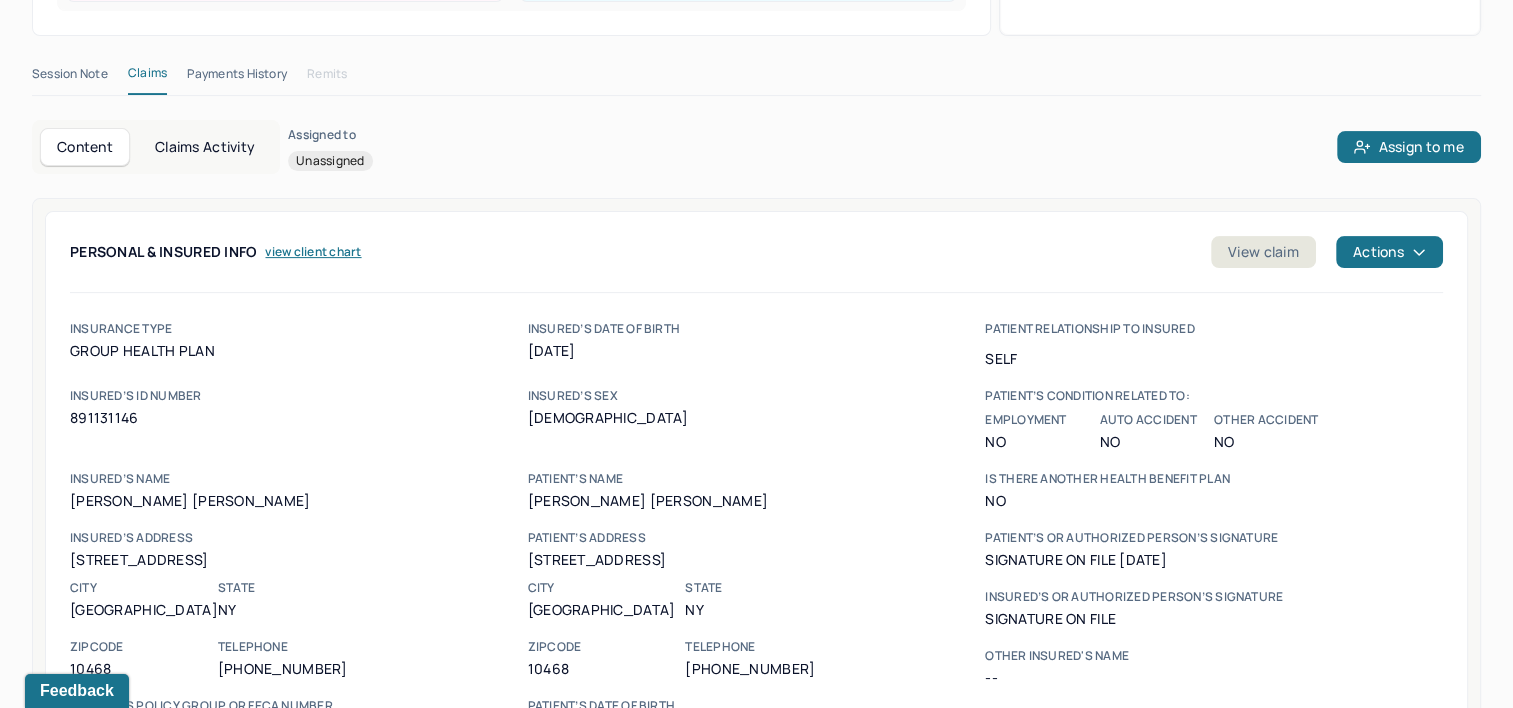 scroll, scrollTop: 600, scrollLeft: 0, axis: vertical 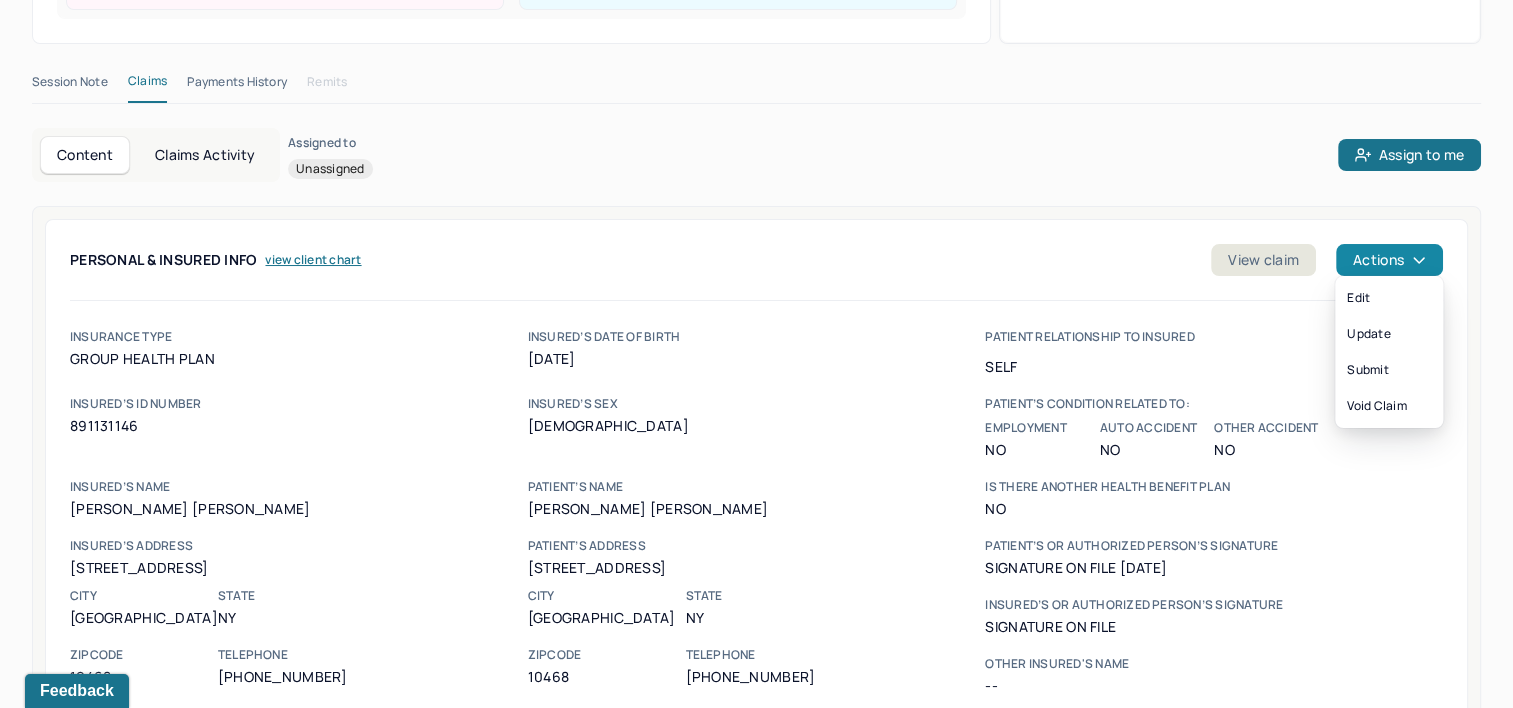 click on "Actions" at bounding box center (1389, 260) 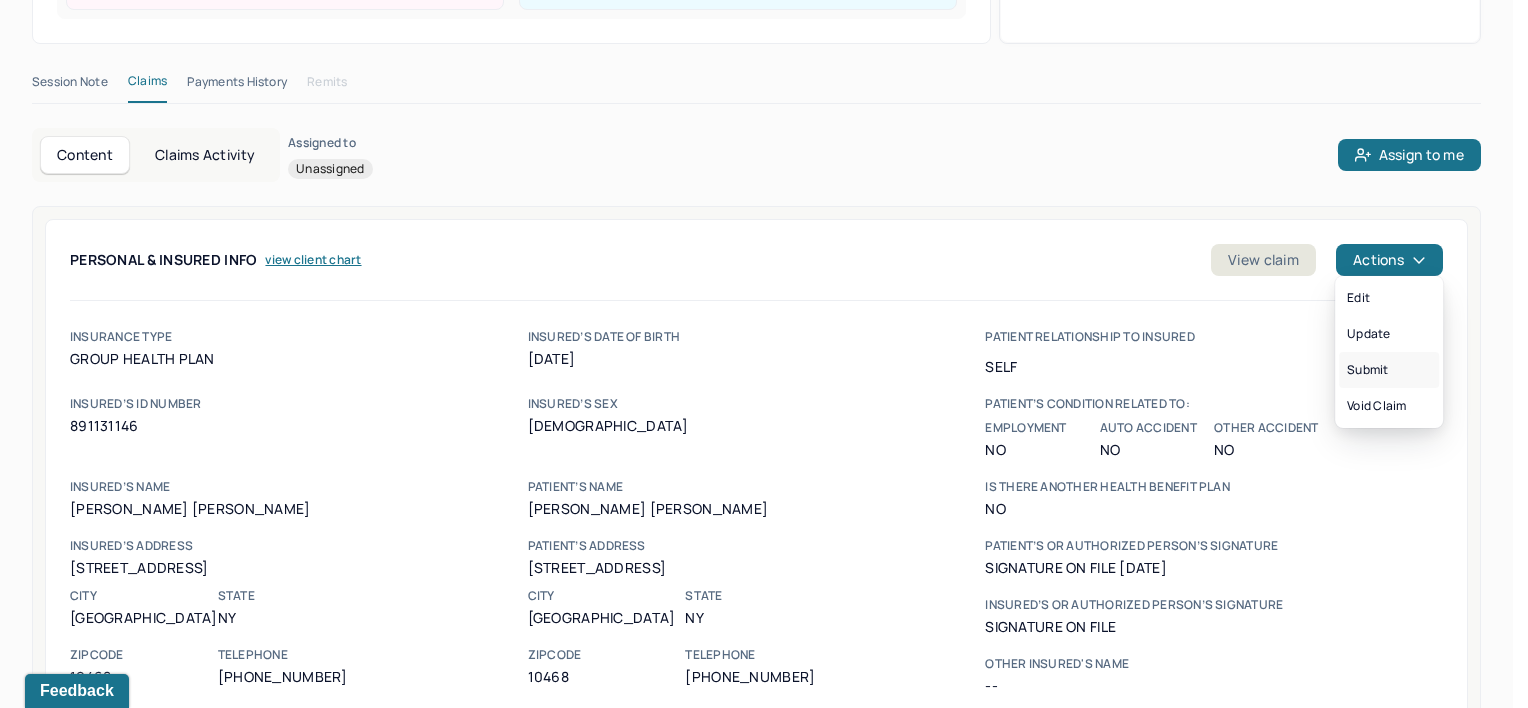 click on "Submit" at bounding box center (1389, 370) 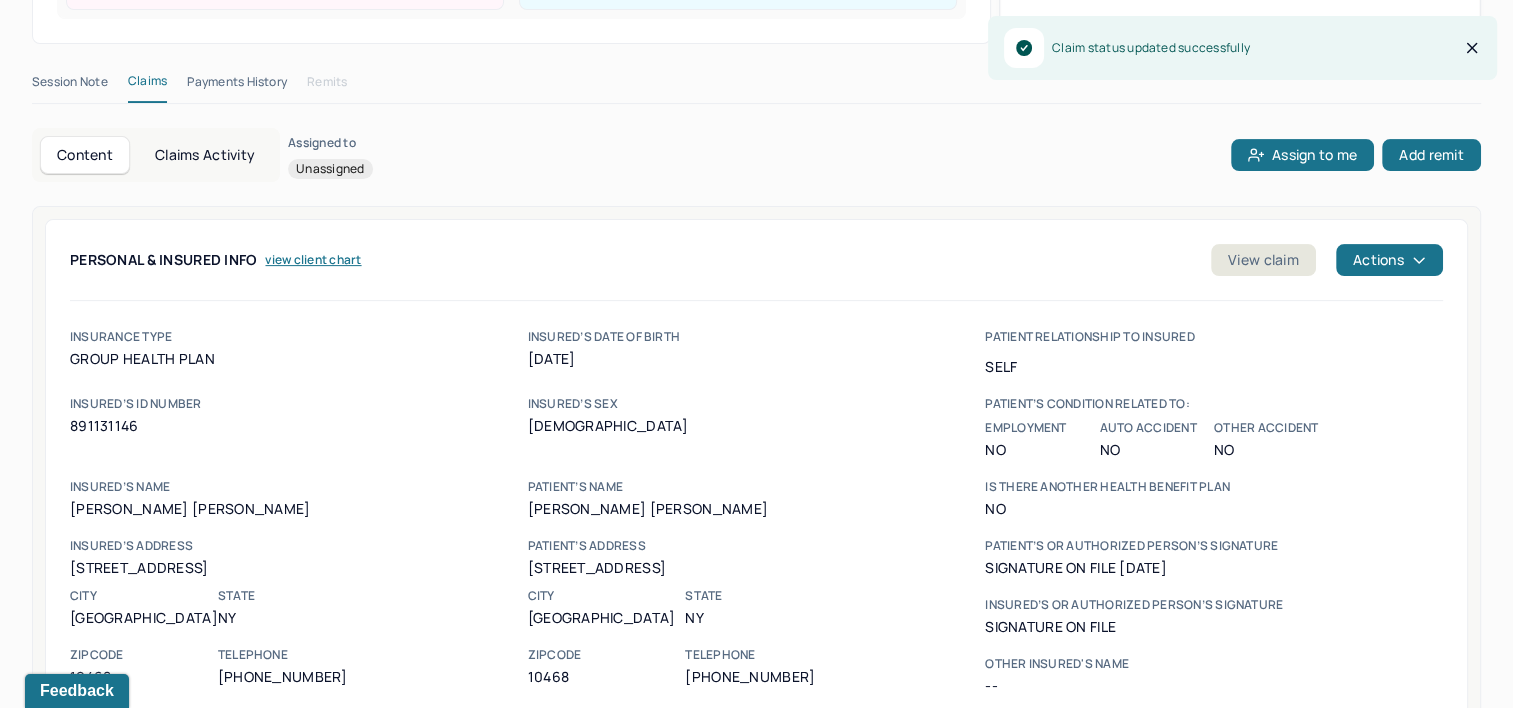 type 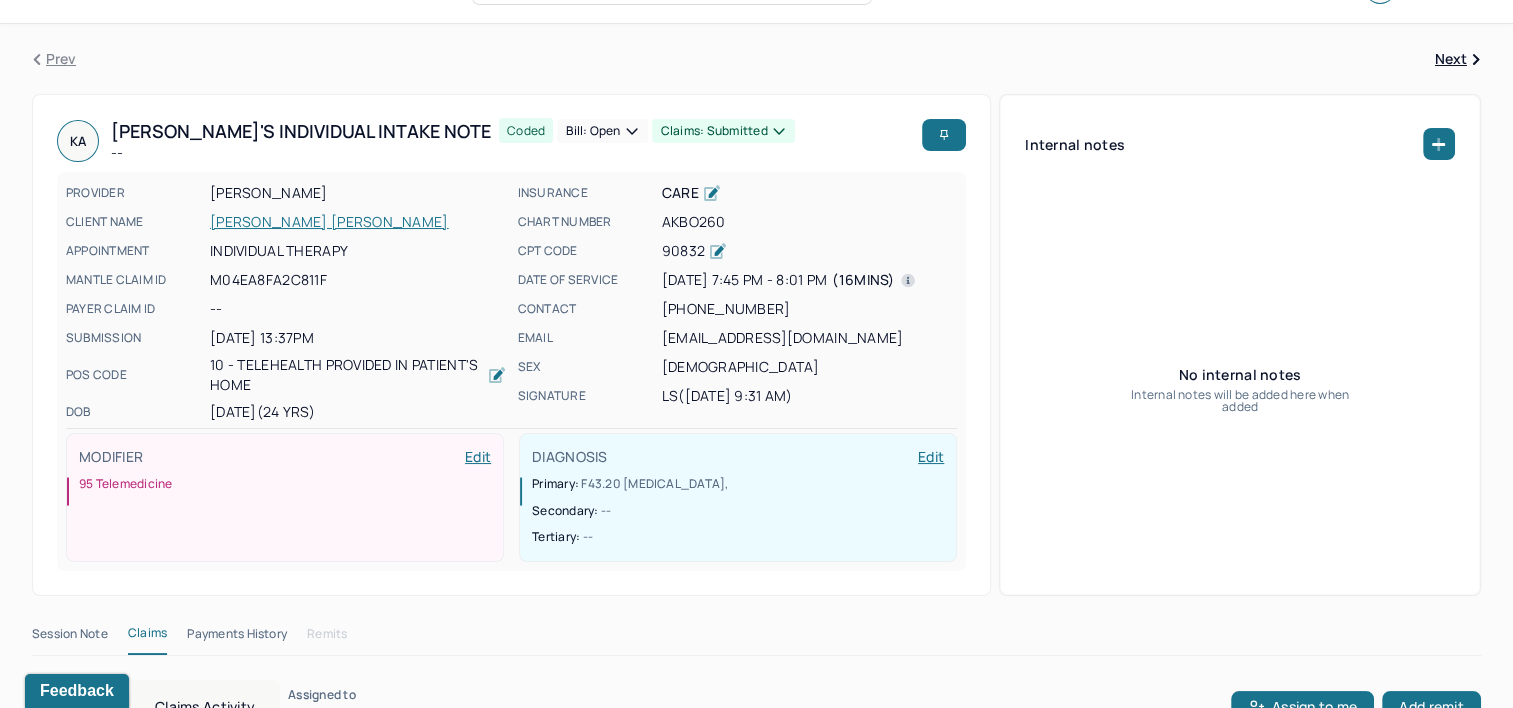 scroll, scrollTop: 0, scrollLeft: 0, axis: both 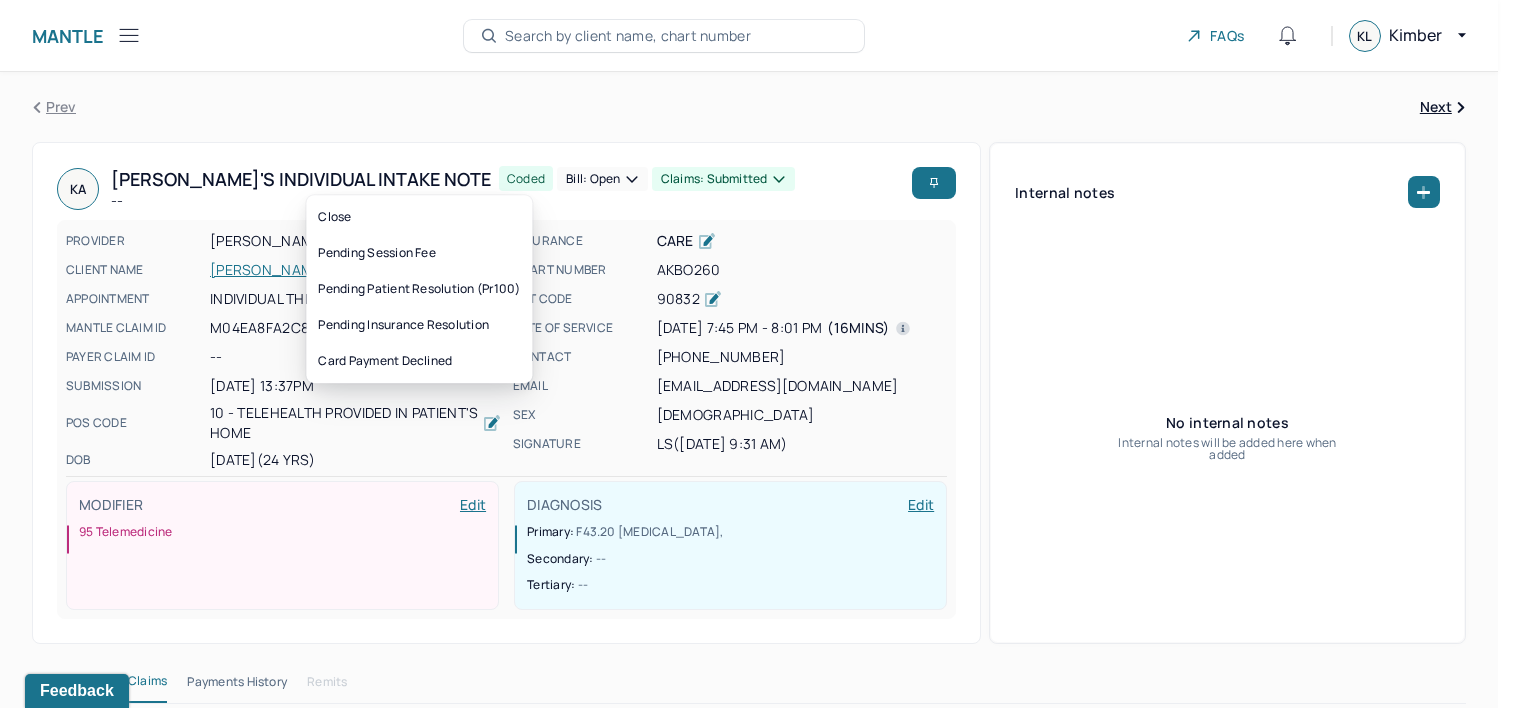 click on "Bill: Open" at bounding box center (602, 179) 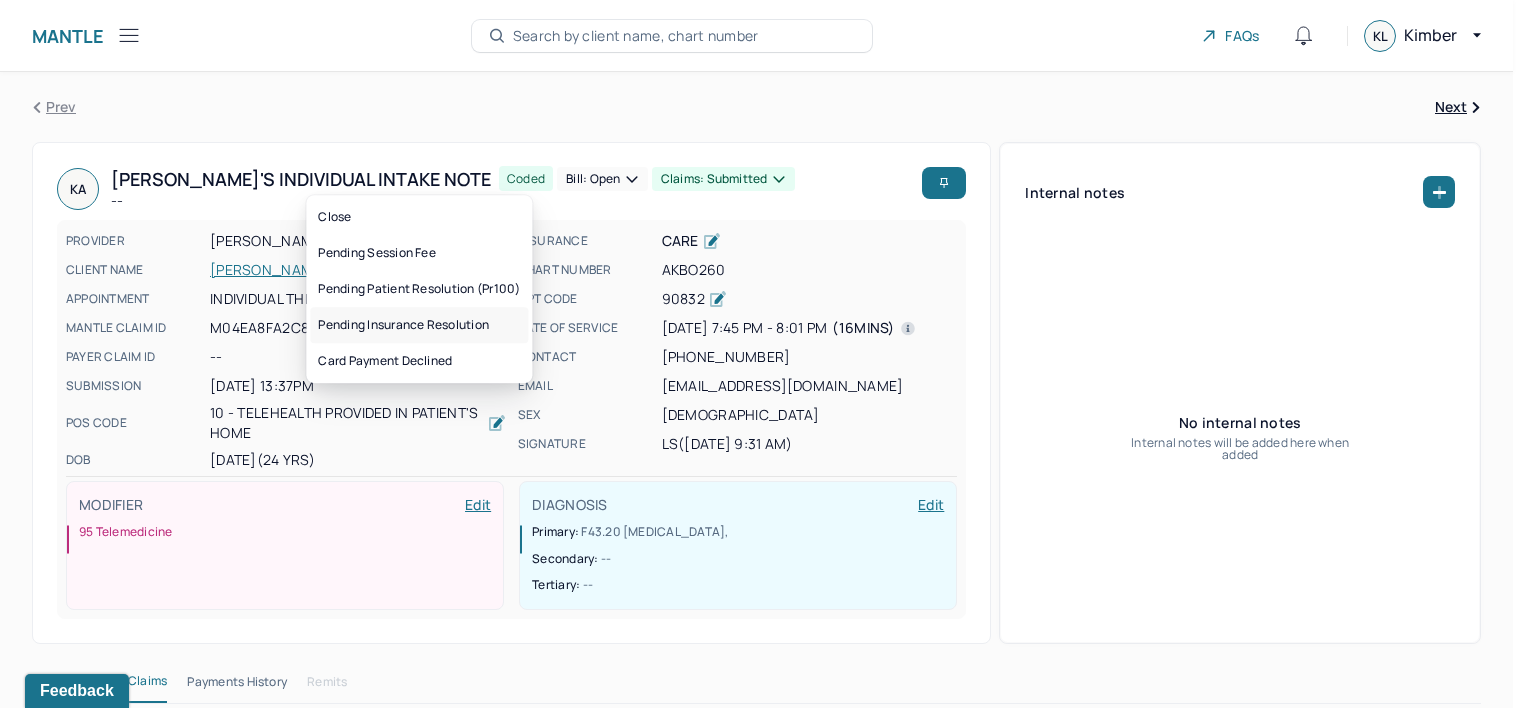 click on "Pending insurance resolution" at bounding box center (419, 325) 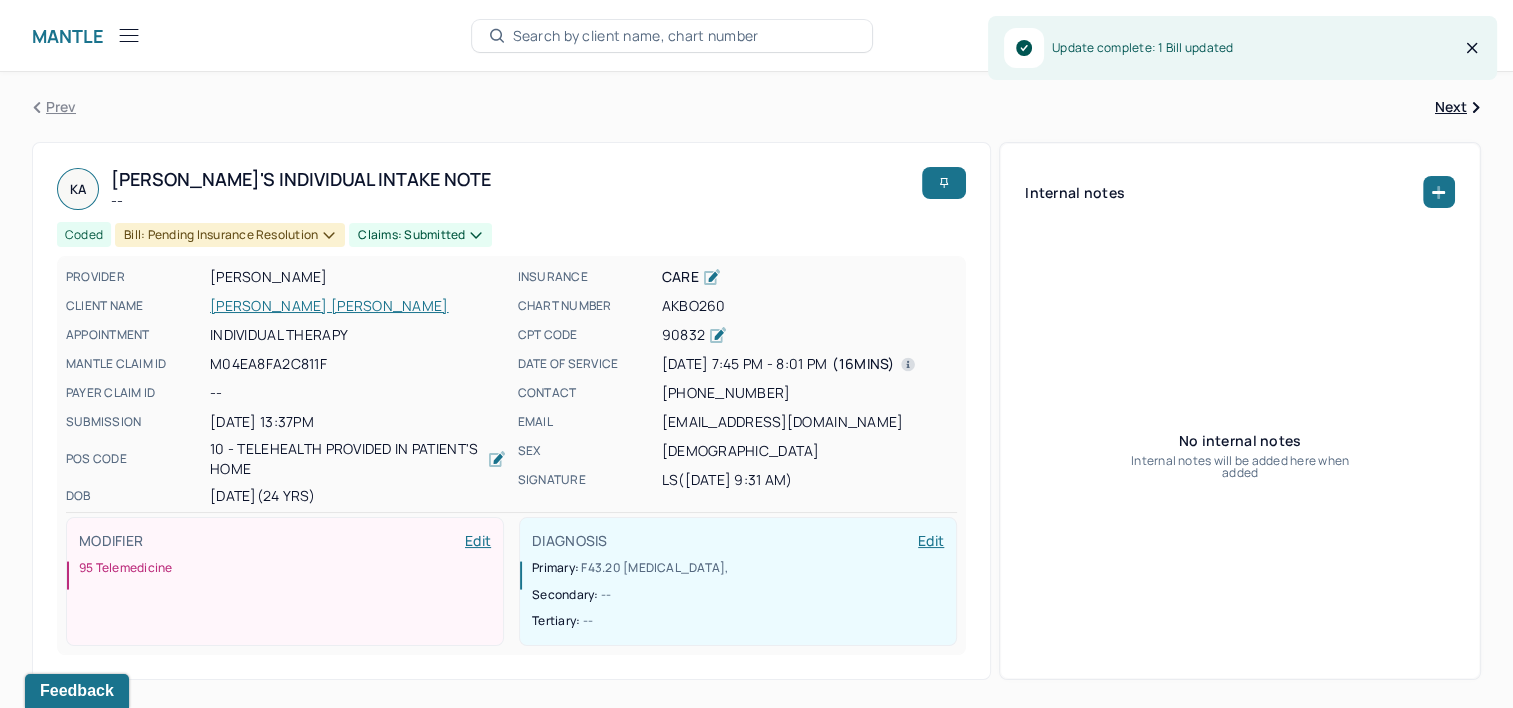click on "Search by client name, chart number" at bounding box center (636, 36) 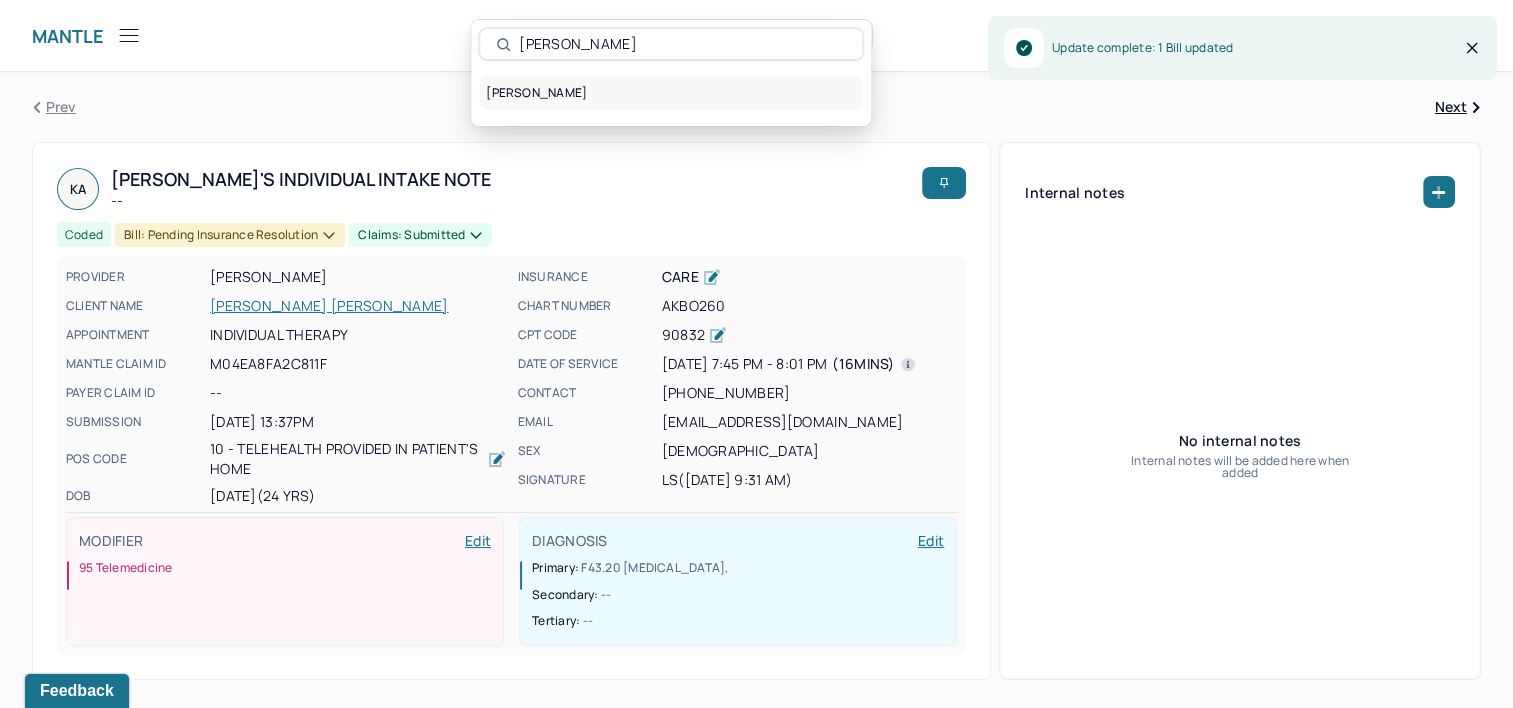 type on "BENTO, ISABELLA" 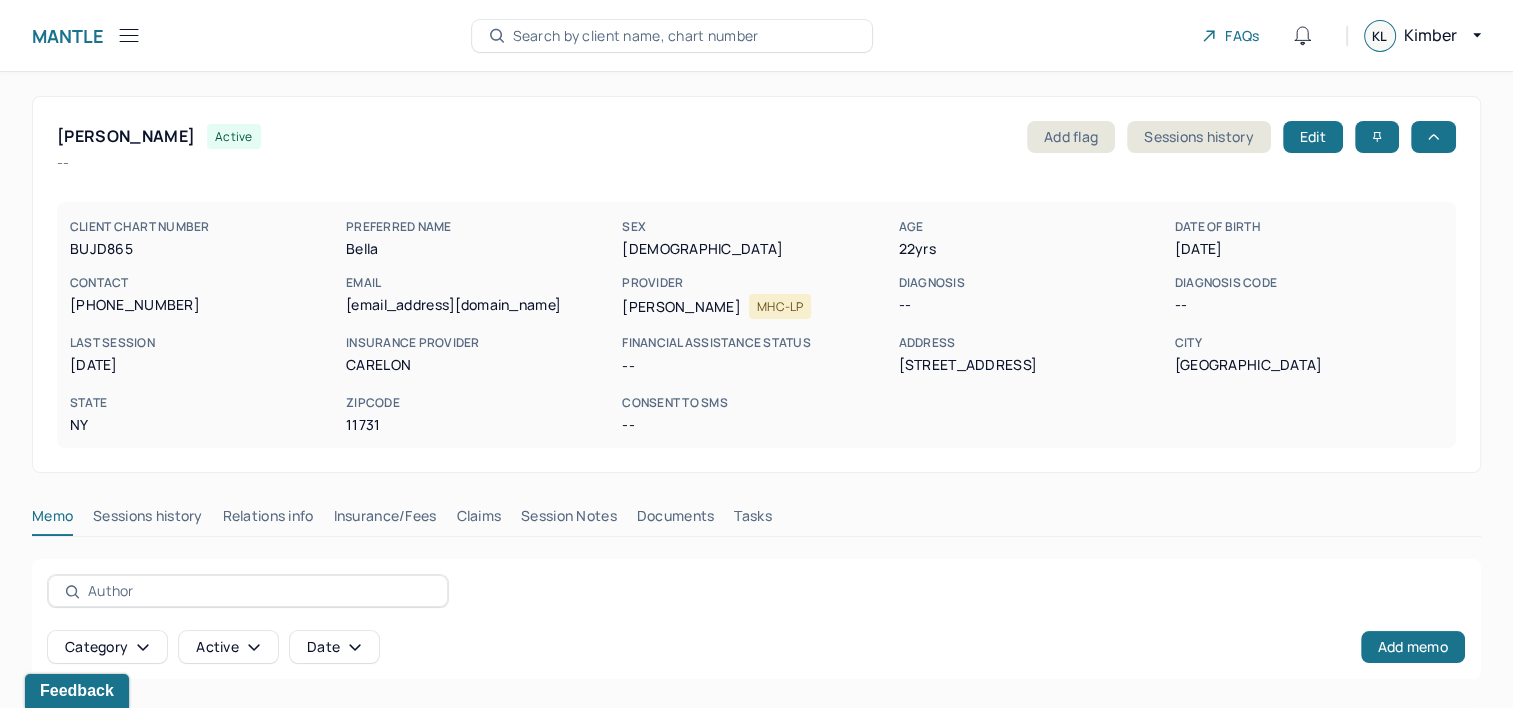 click on "Claims" at bounding box center (478, 520) 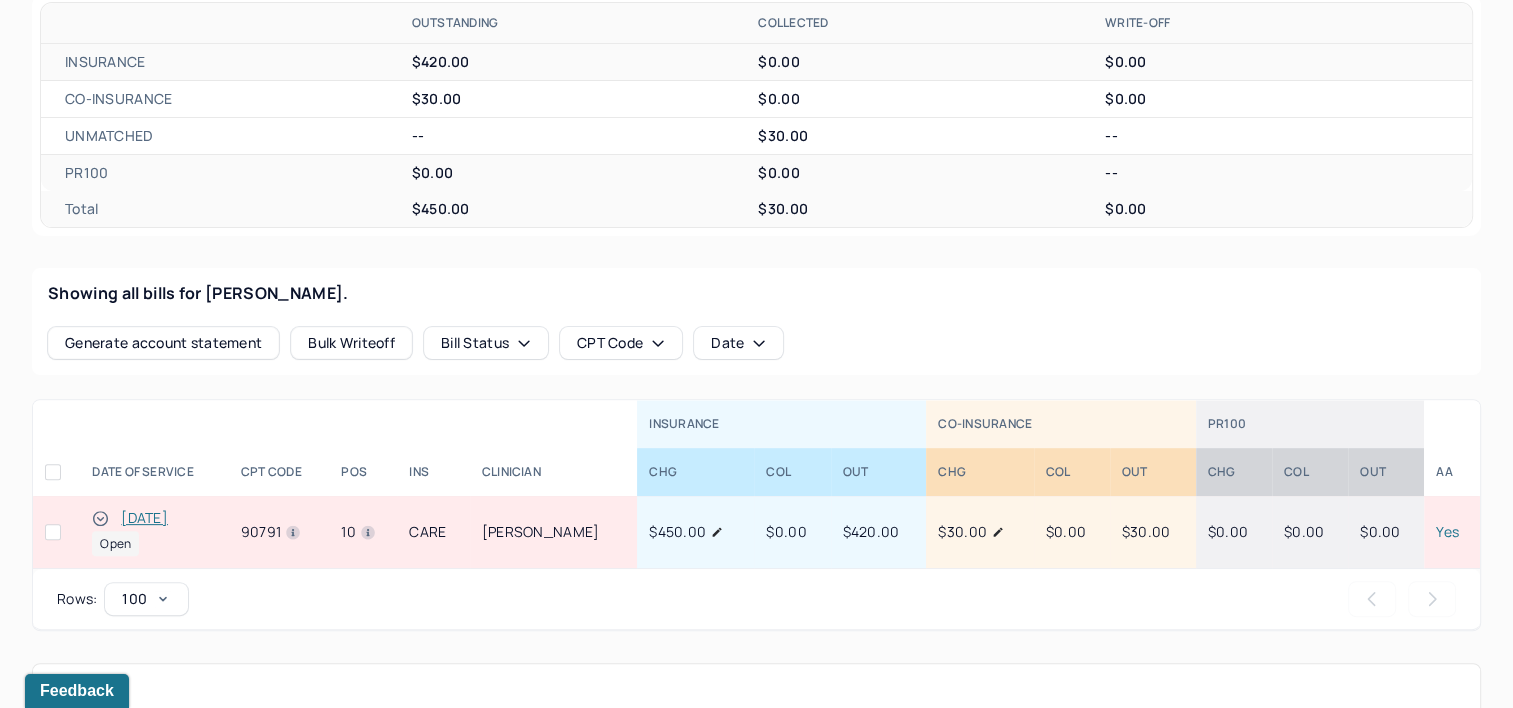 scroll, scrollTop: 600, scrollLeft: 0, axis: vertical 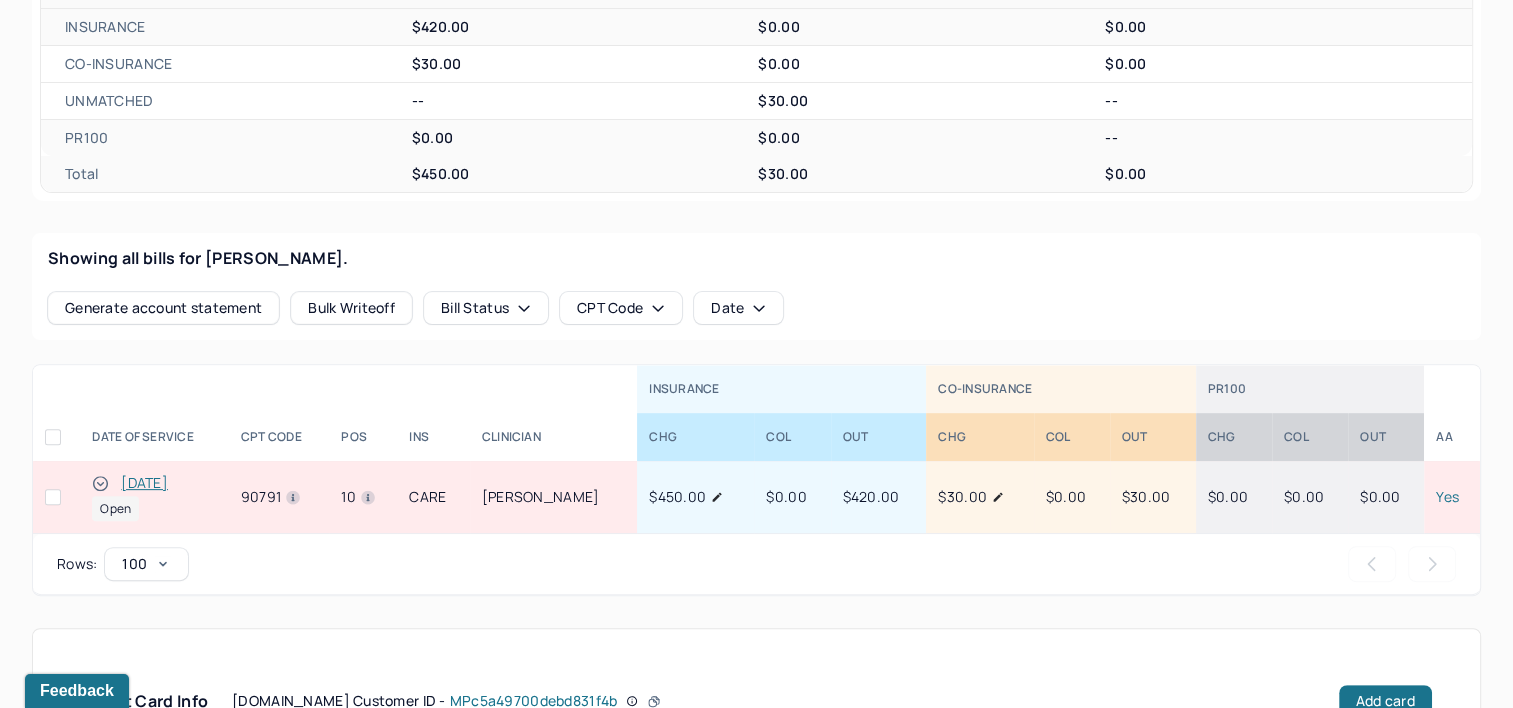 type 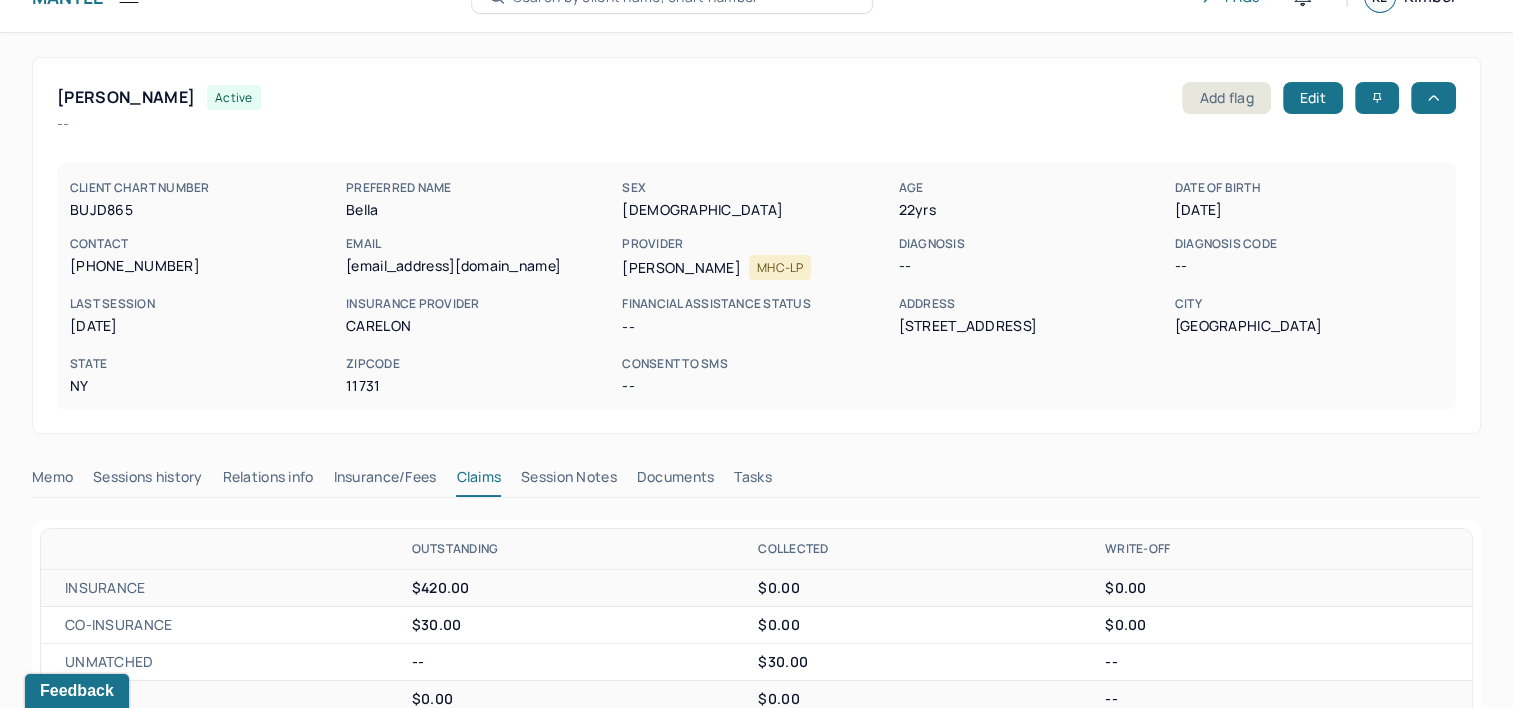 scroll, scrollTop: 0, scrollLeft: 0, axis: both 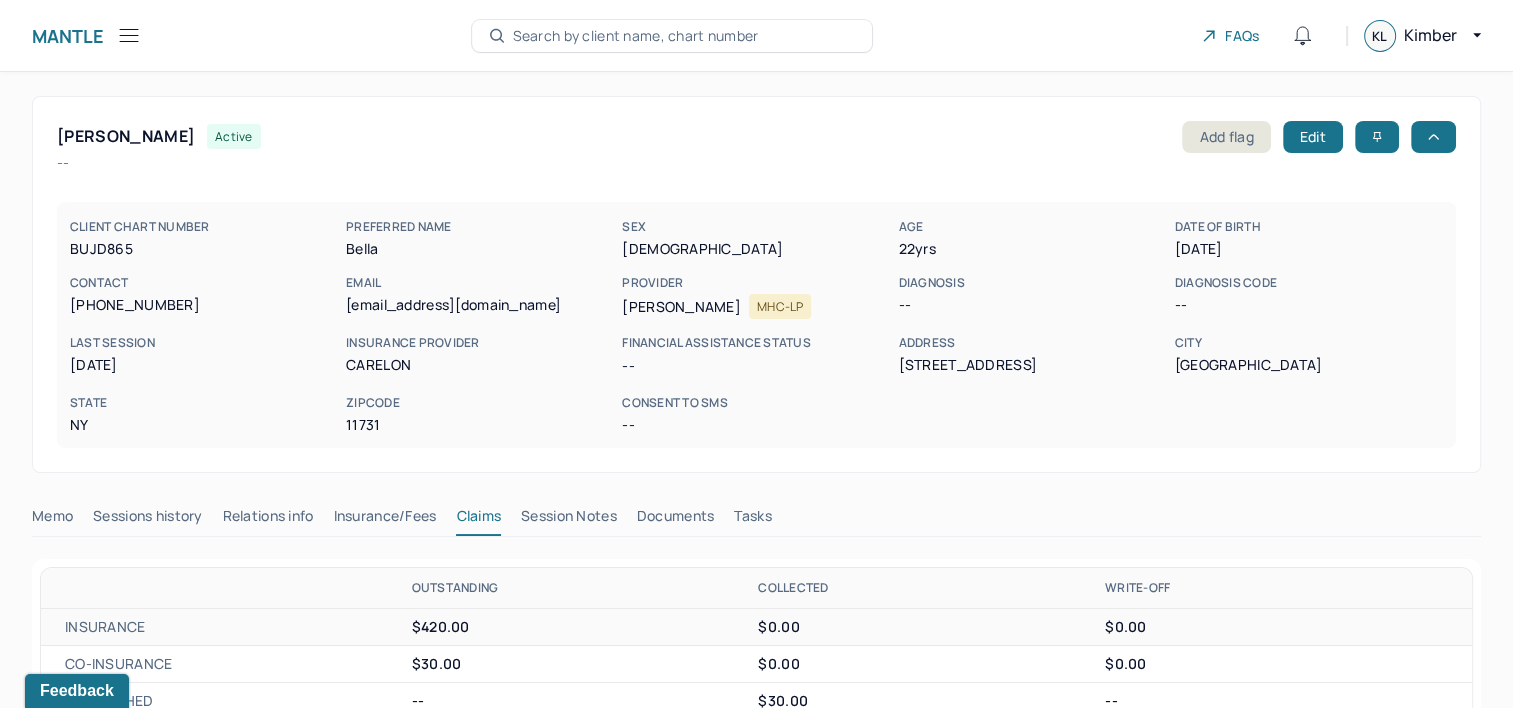 click on "Search by client name, chart number" at bounding box center (636, 36) 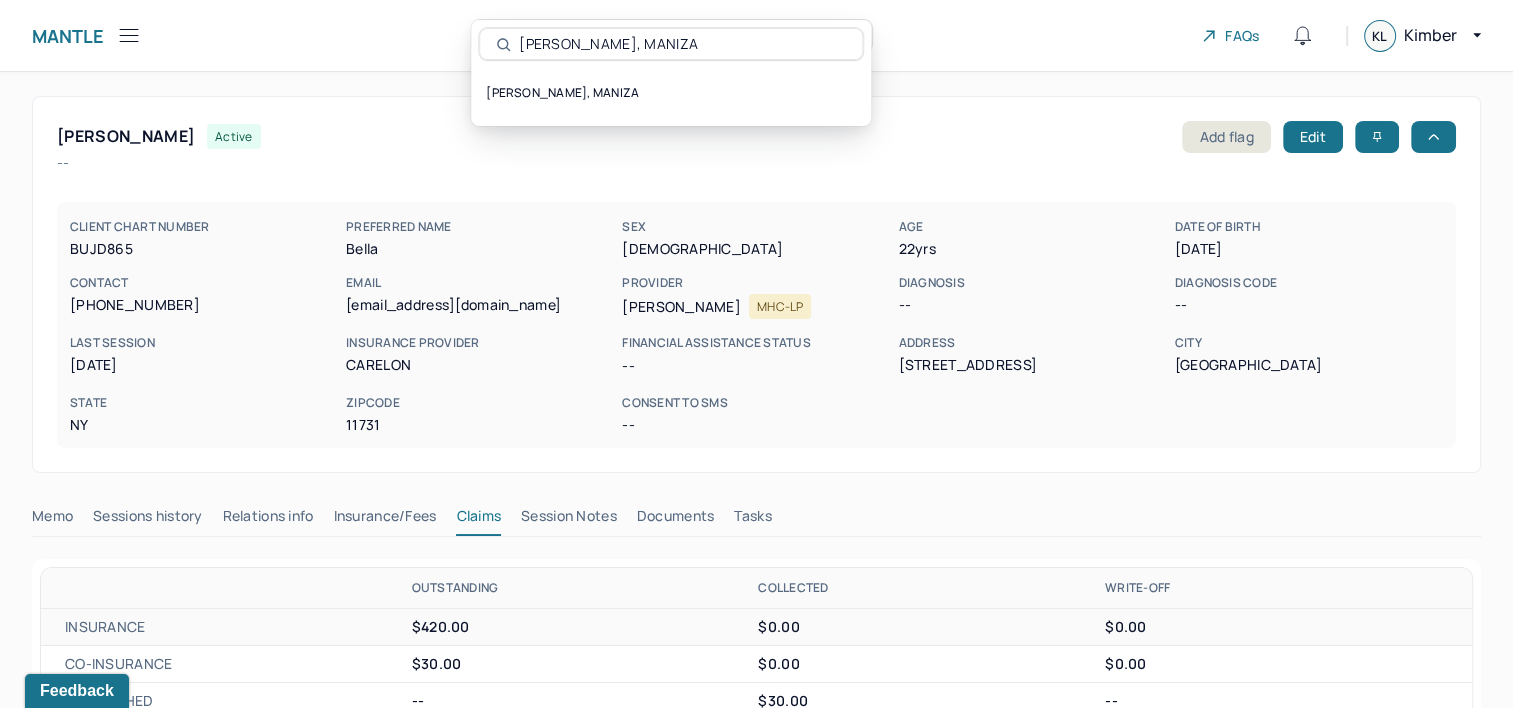 type on "PRITILA, MANIZA" 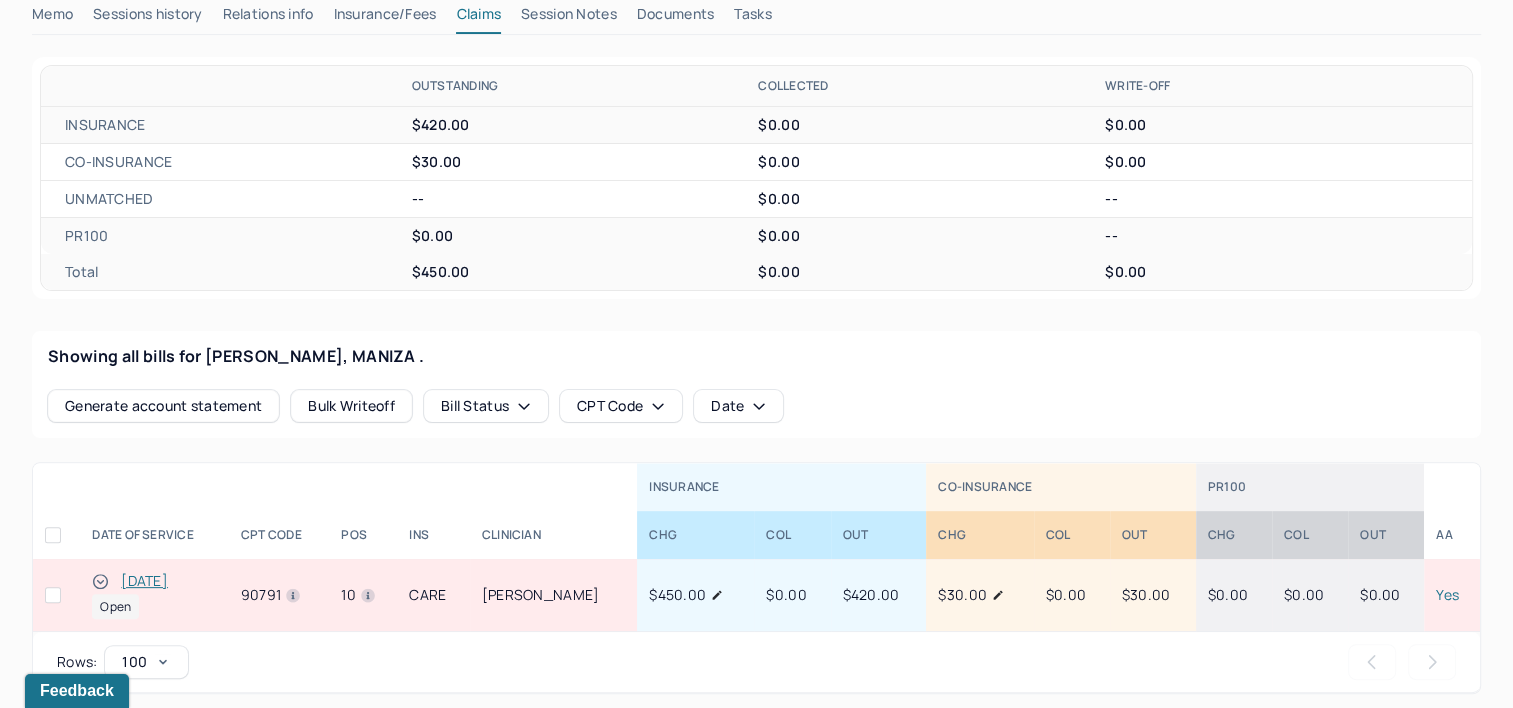 scroll, scrollTop: 600, scrollLeft: 0, axis: vertical 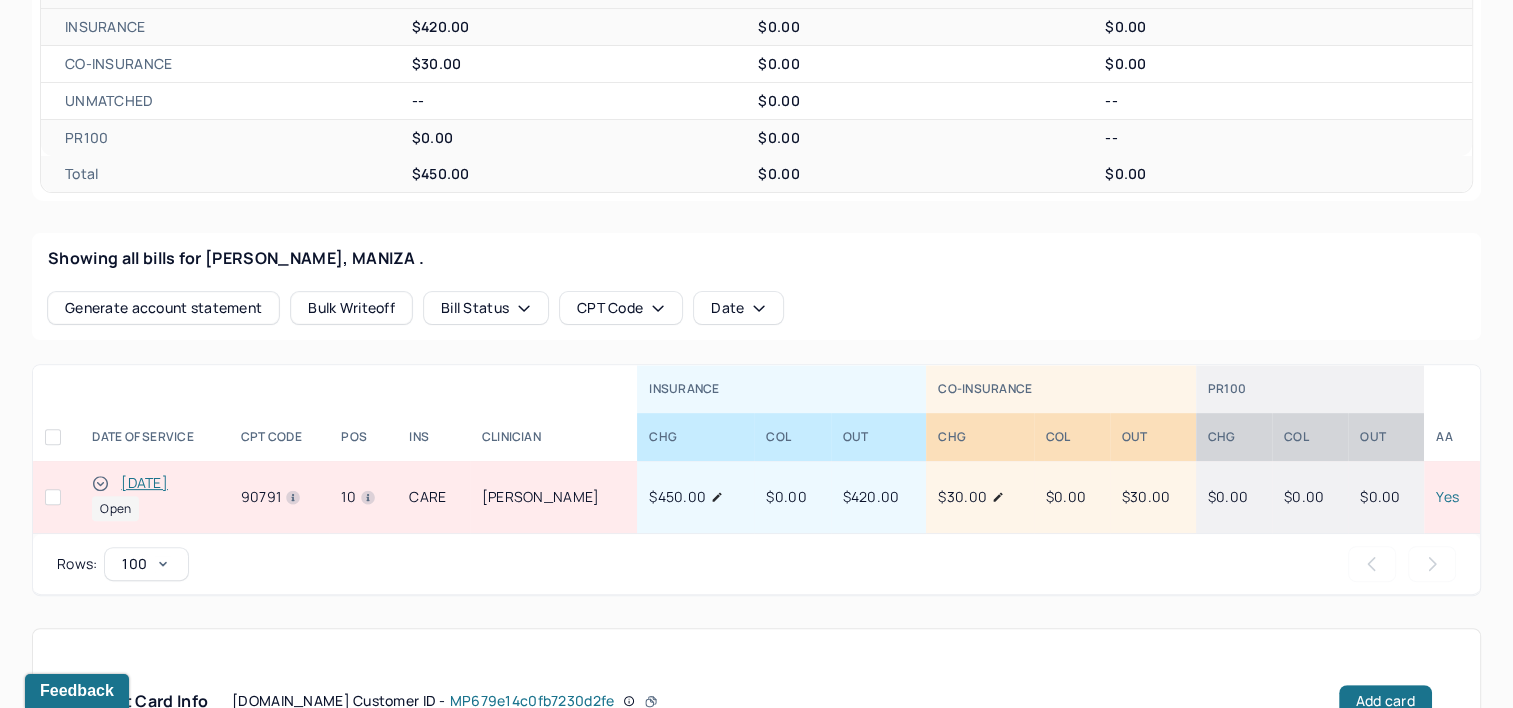 type 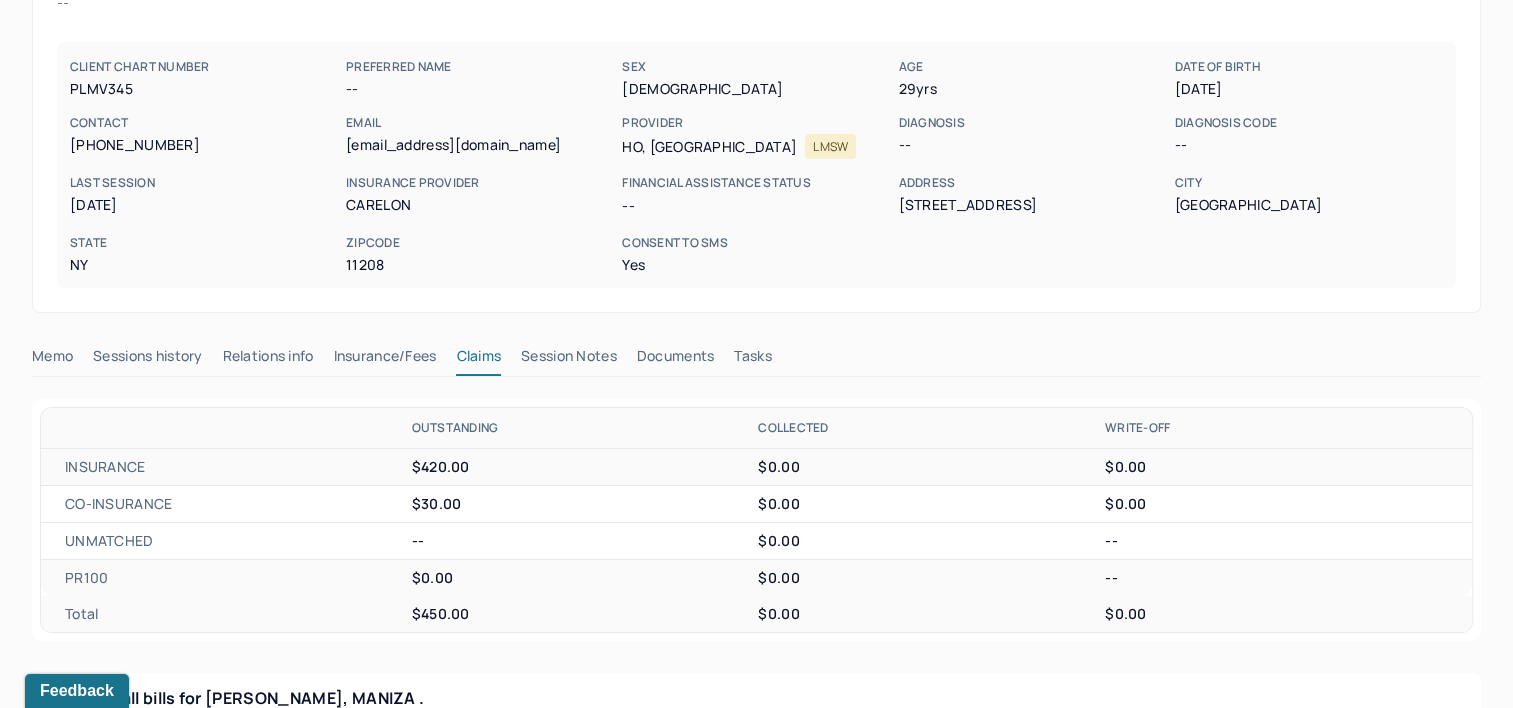 scroll, scrollTop: 0, scrollLeft: 0, axis: both 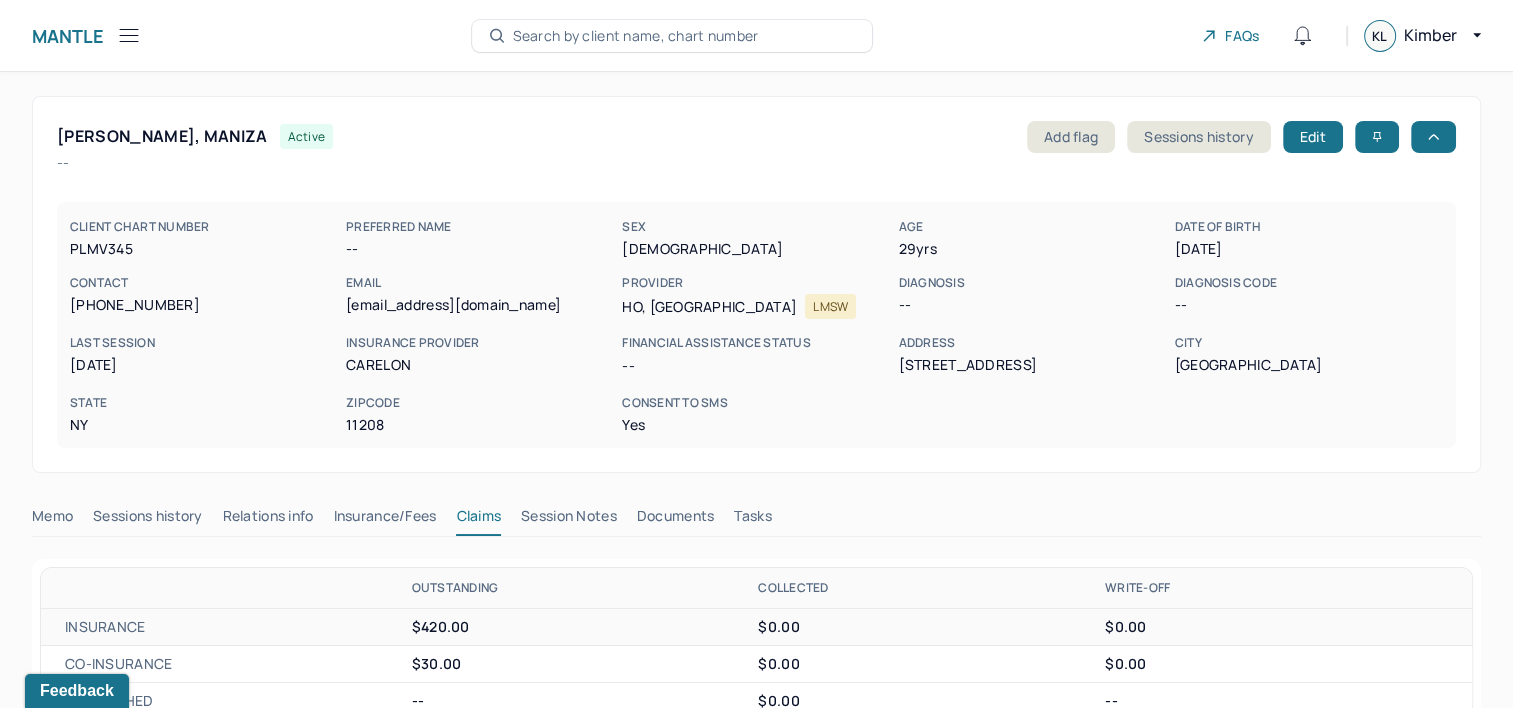 click on "Search by client name, chart number" at bounding box center [636, 36] 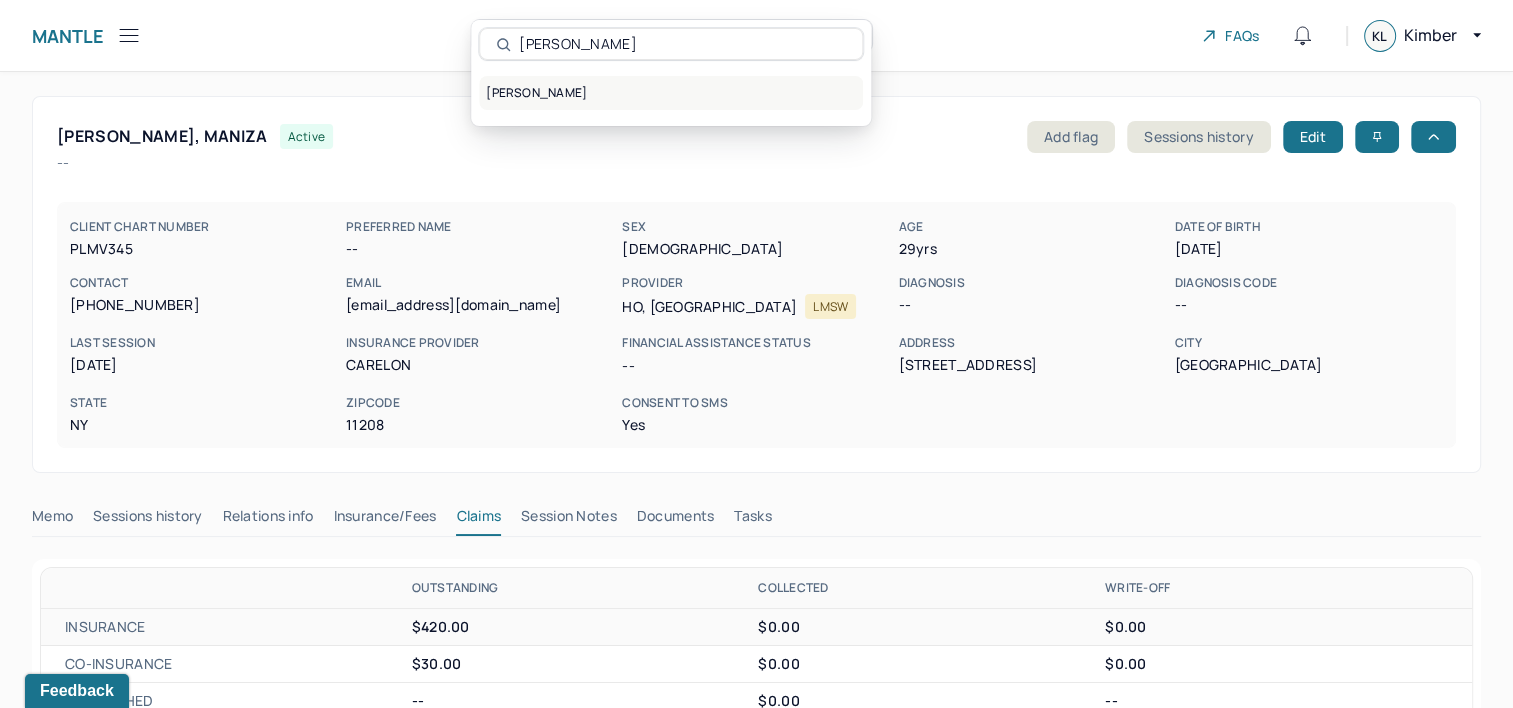 type on "DANISHEFSKY, JOSHUA" 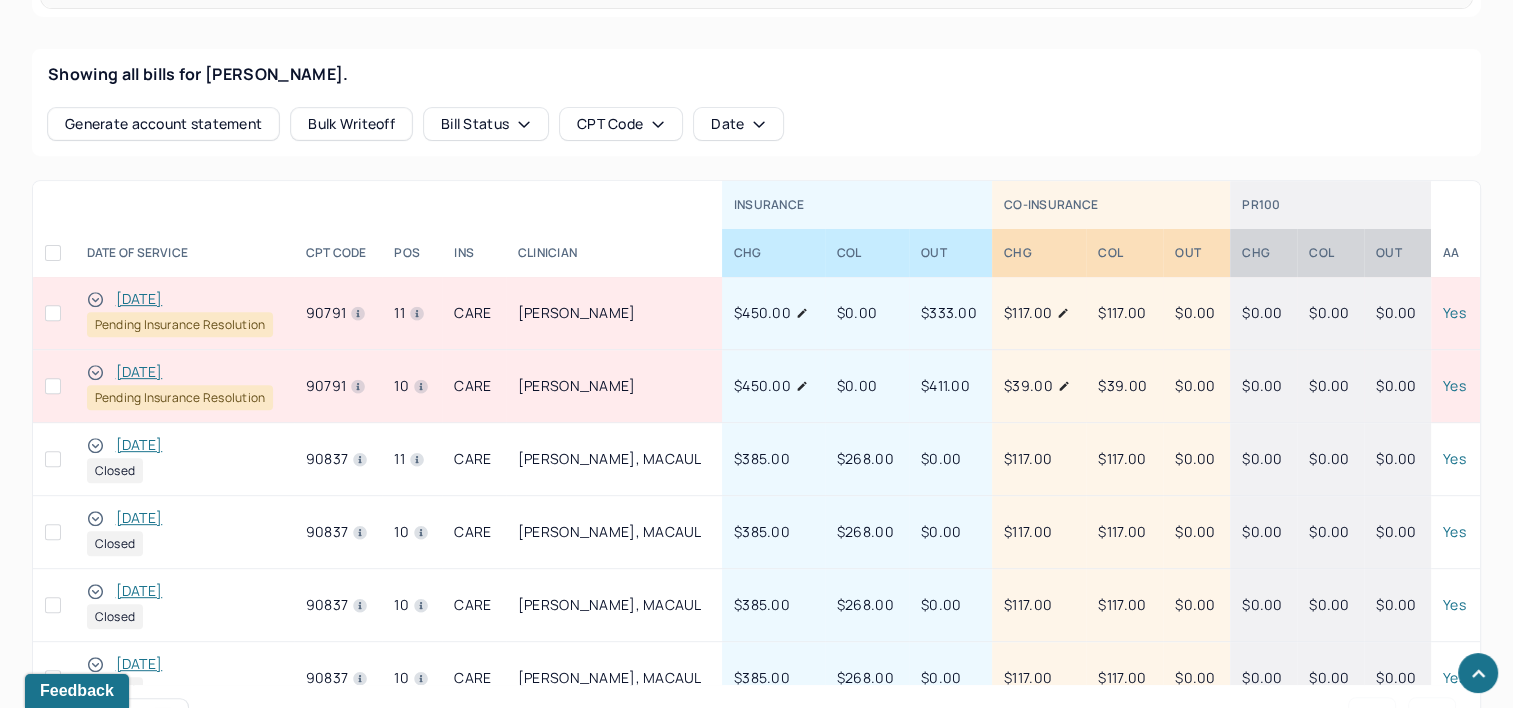 scroll, scrollTop: 700, scrollLeft: 0, axis: vertical 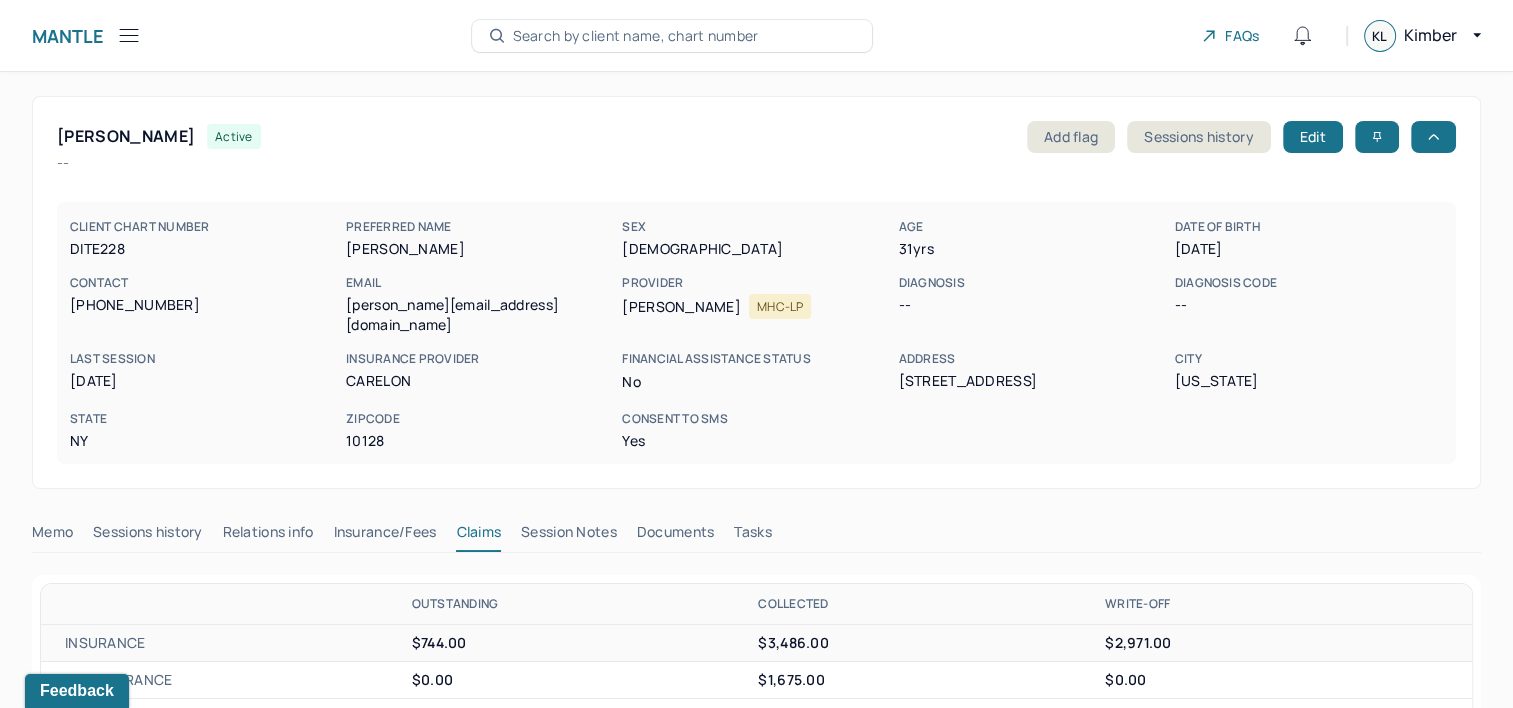 click on "Search by client name, chart number" at bounding box center [636, 36] 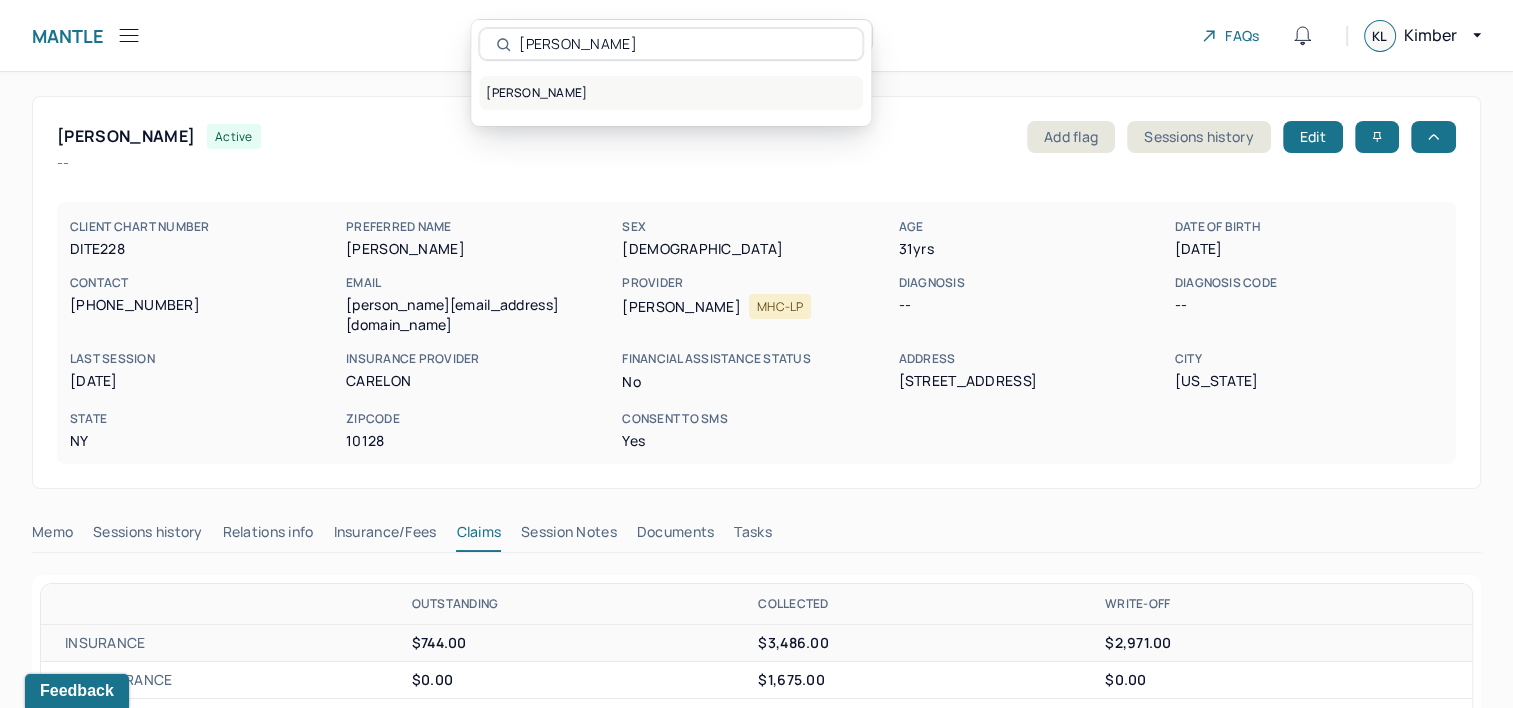 type on "CASSIDY, JULIA" 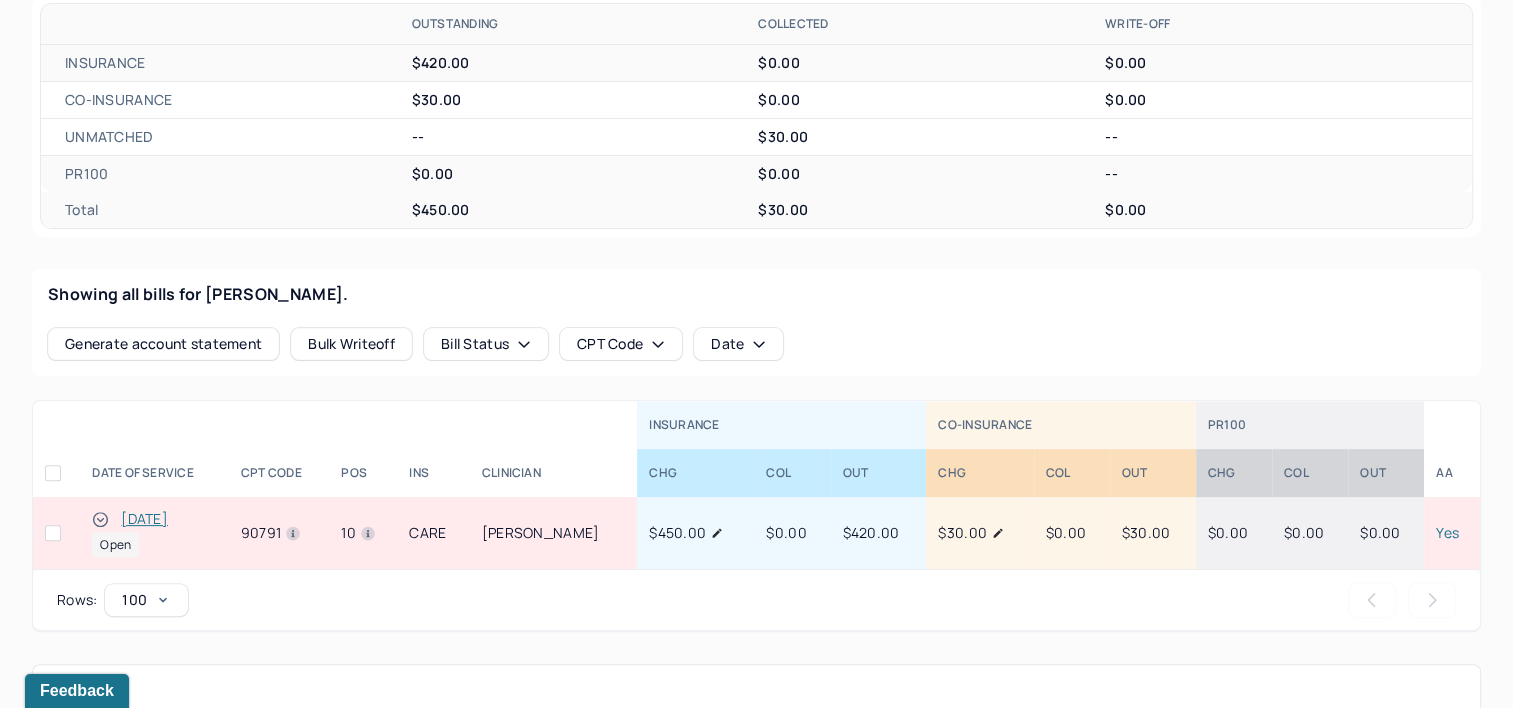 scroll, scrollTop: 600, scrollLeft: 0, axis: vertical 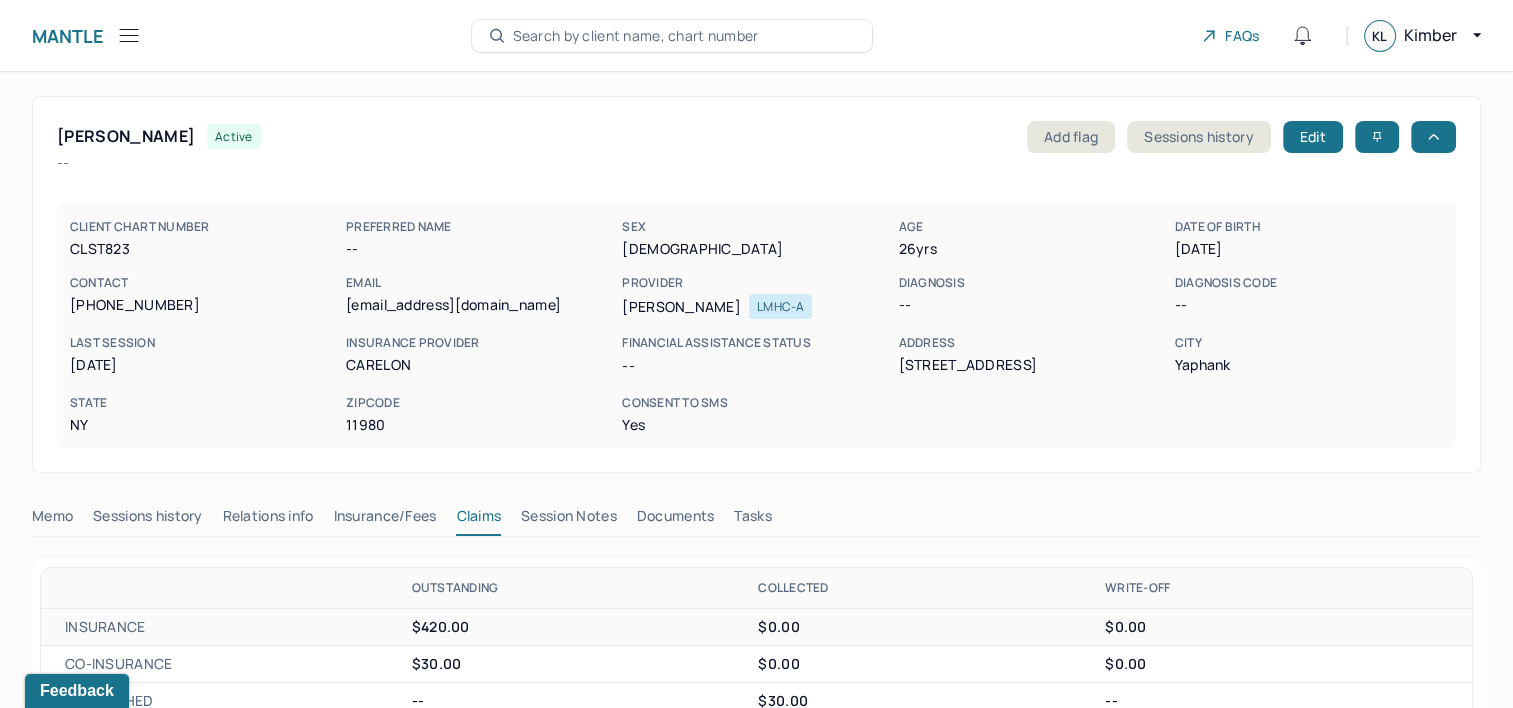 click on "Search by client name, chart number" at bounding box center [636, 36] 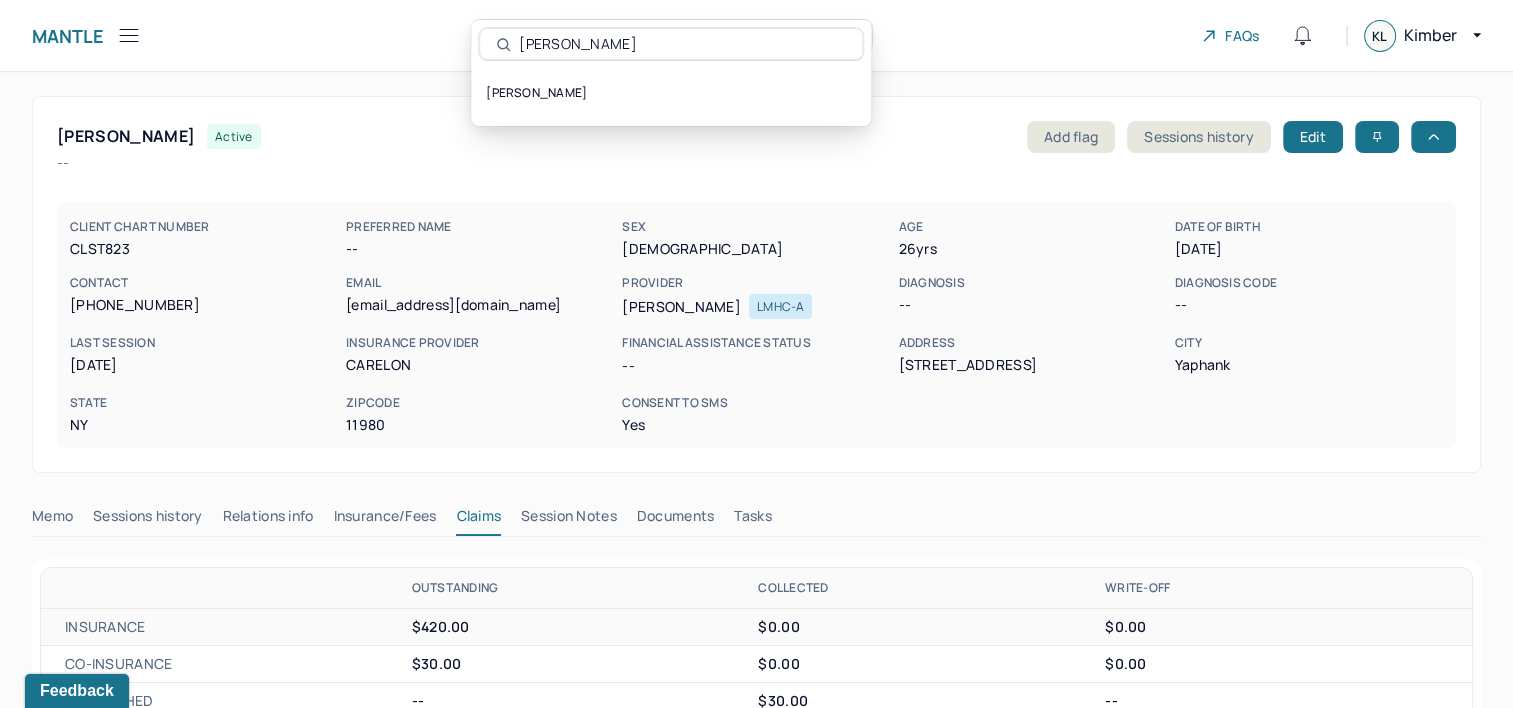 type on "PAQUETTE, MELISSA" 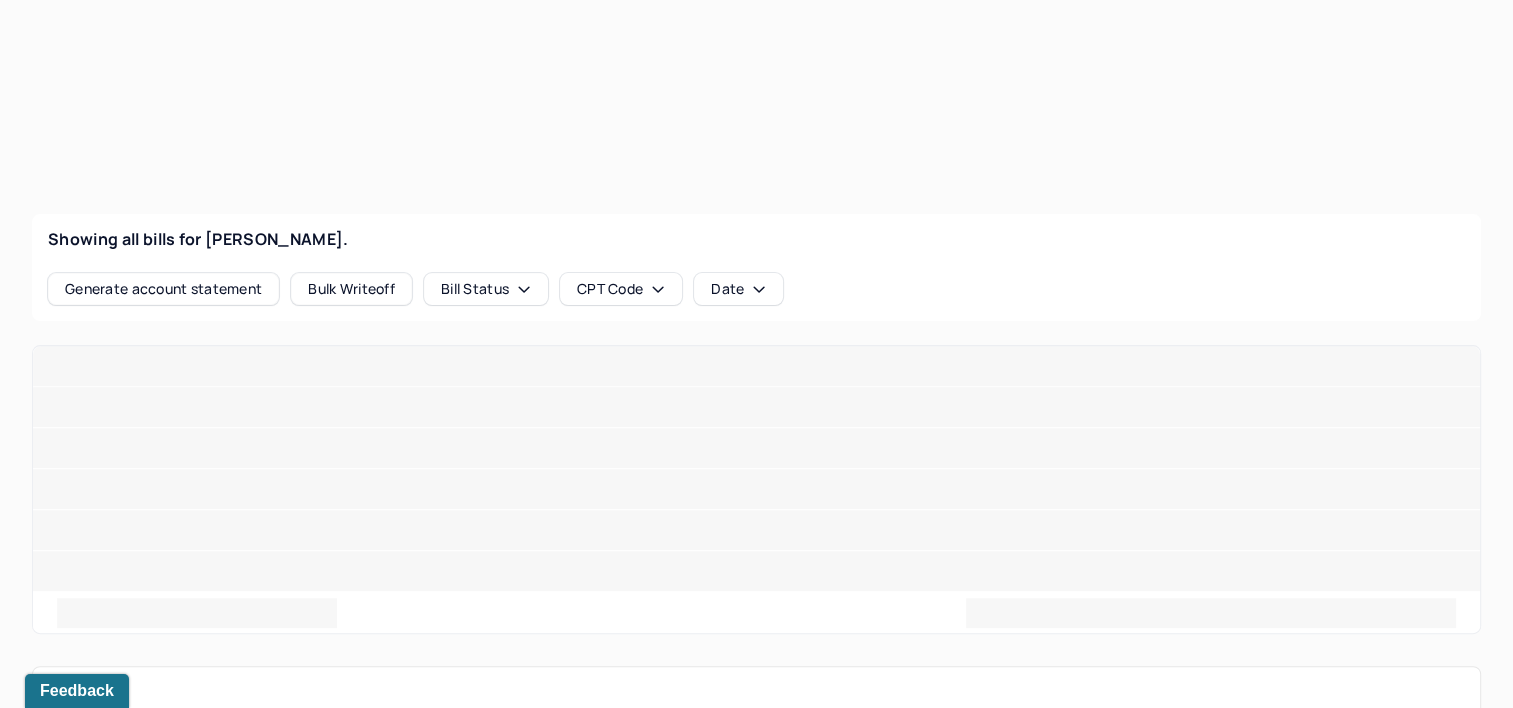 scroll, scrollTop: 641, scrollLeft: 0, axis: vertical 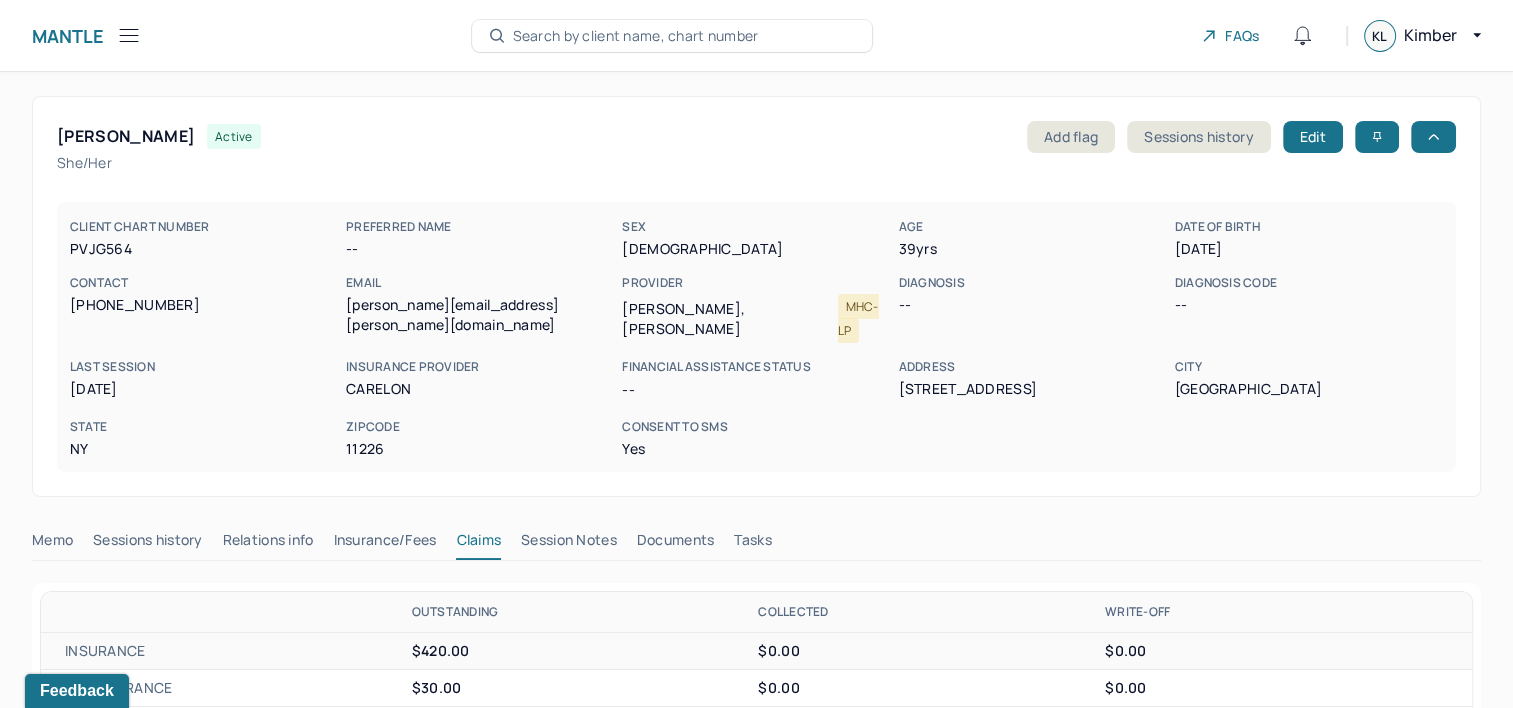 click on "Search by client name, chart number" at bounding box center [636, 36] 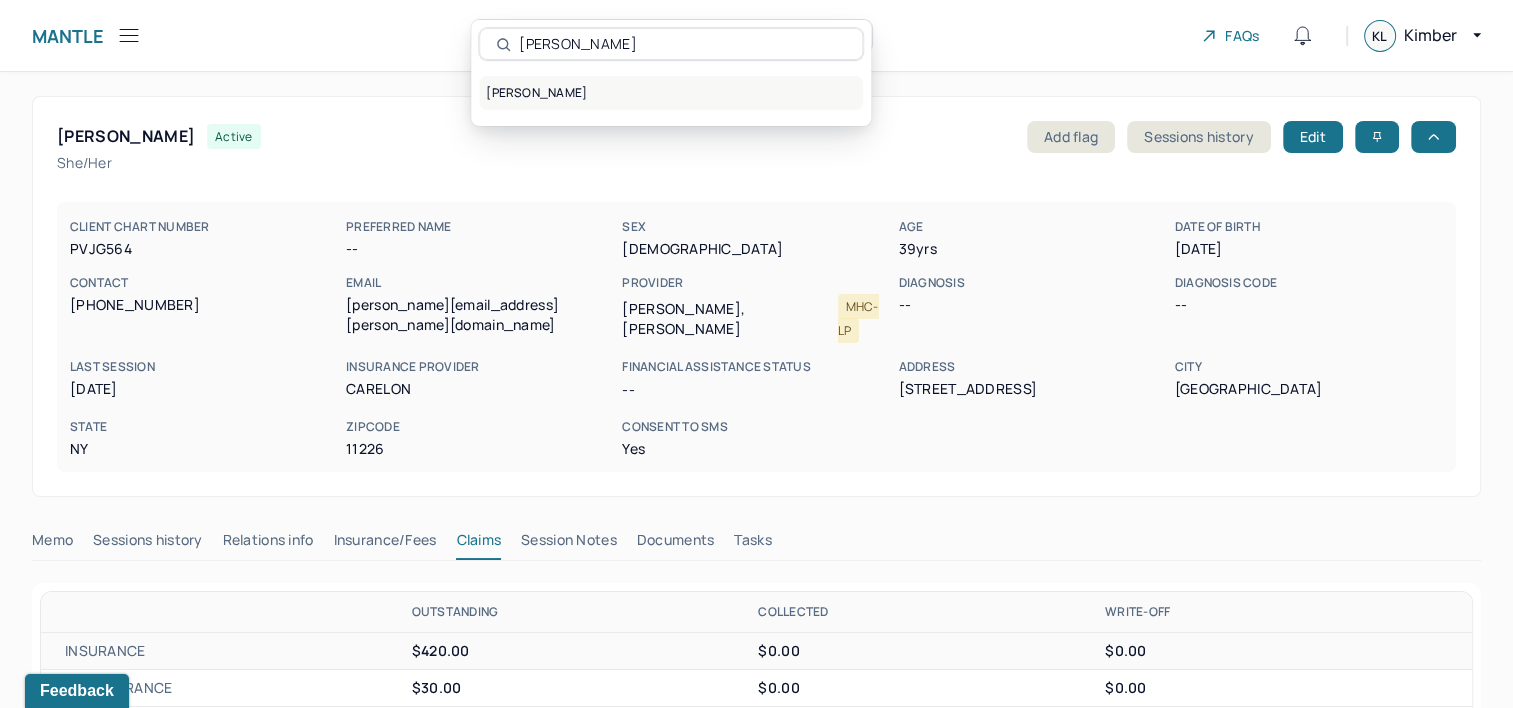 type on "HANIFIN, AMANDA" 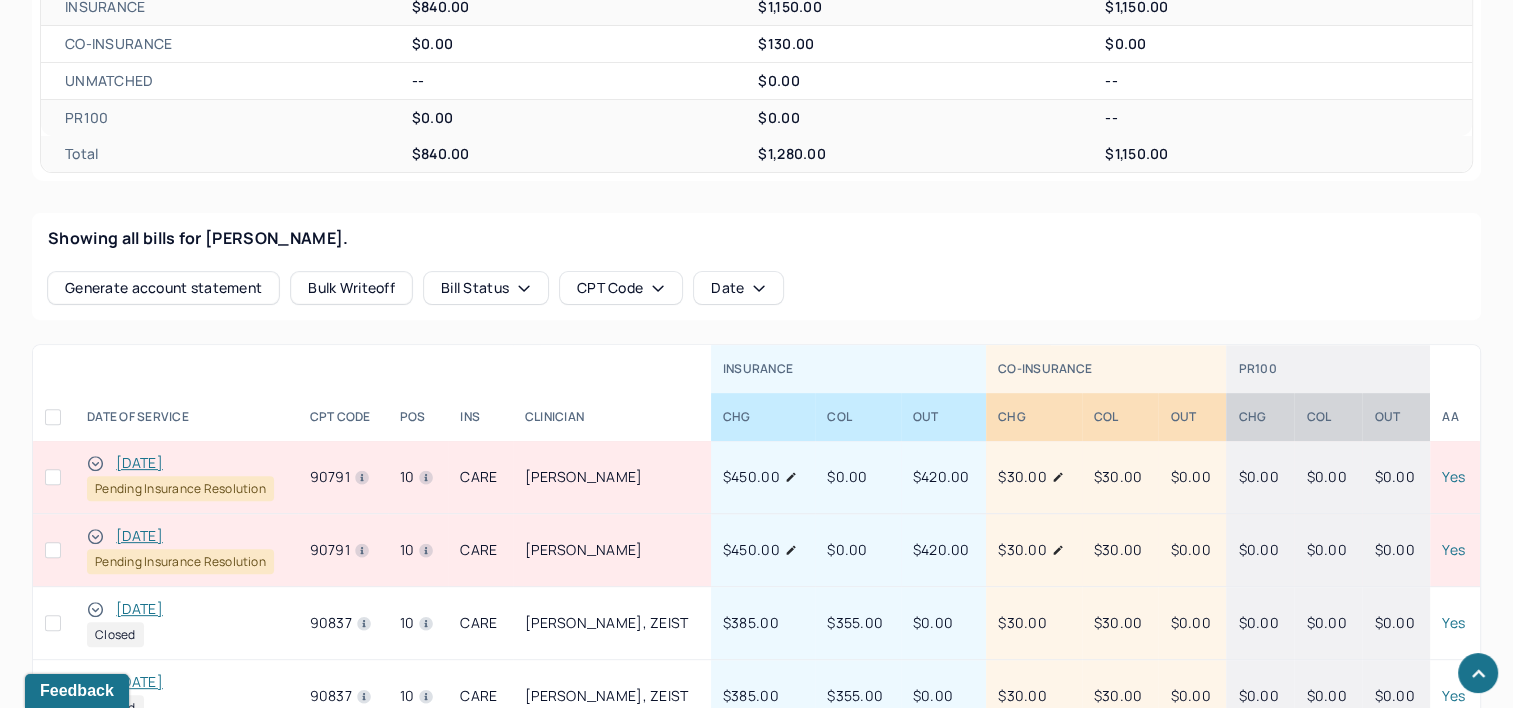 scroll, scrollTop: 700, scrollLeft: 0, axis: vertical 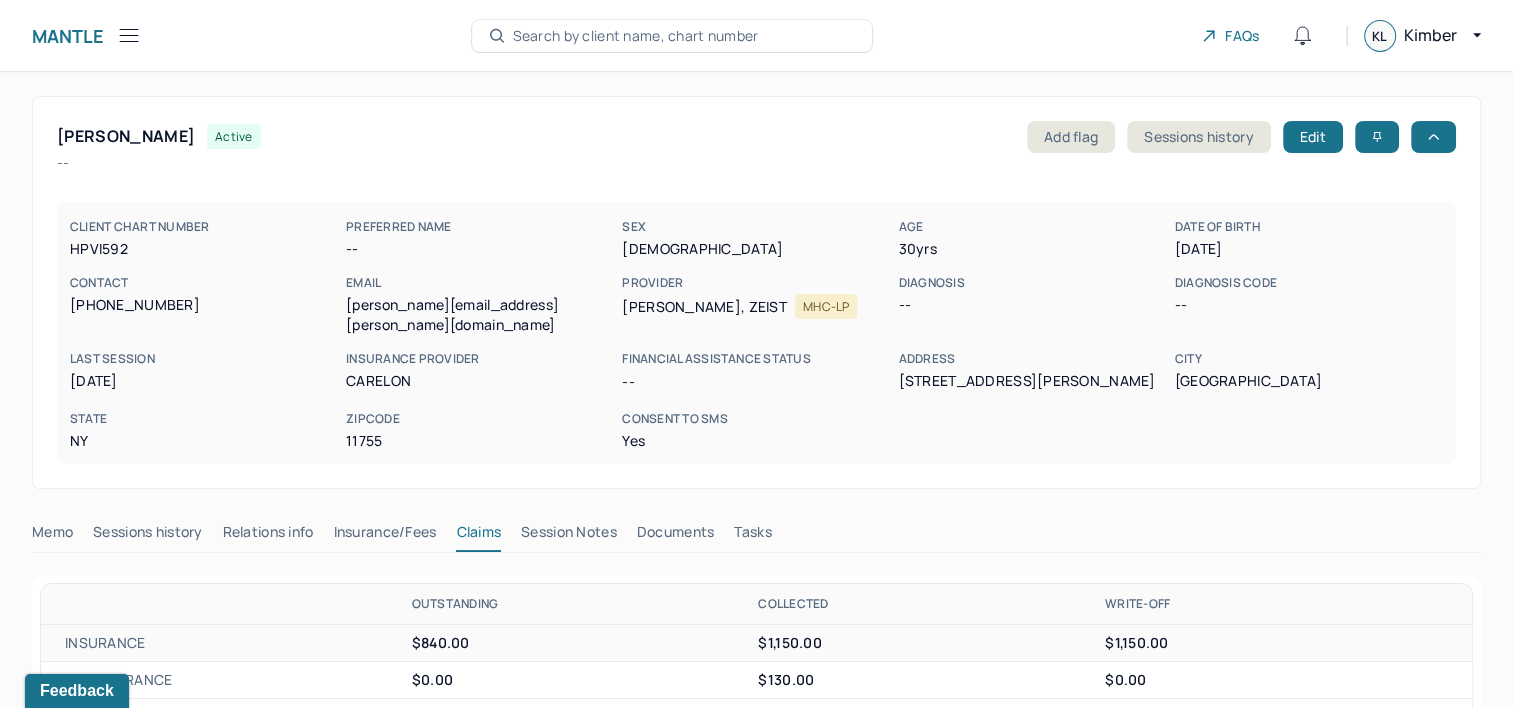 click on "Search by client name, chart number" at bounding box center [636, 36] 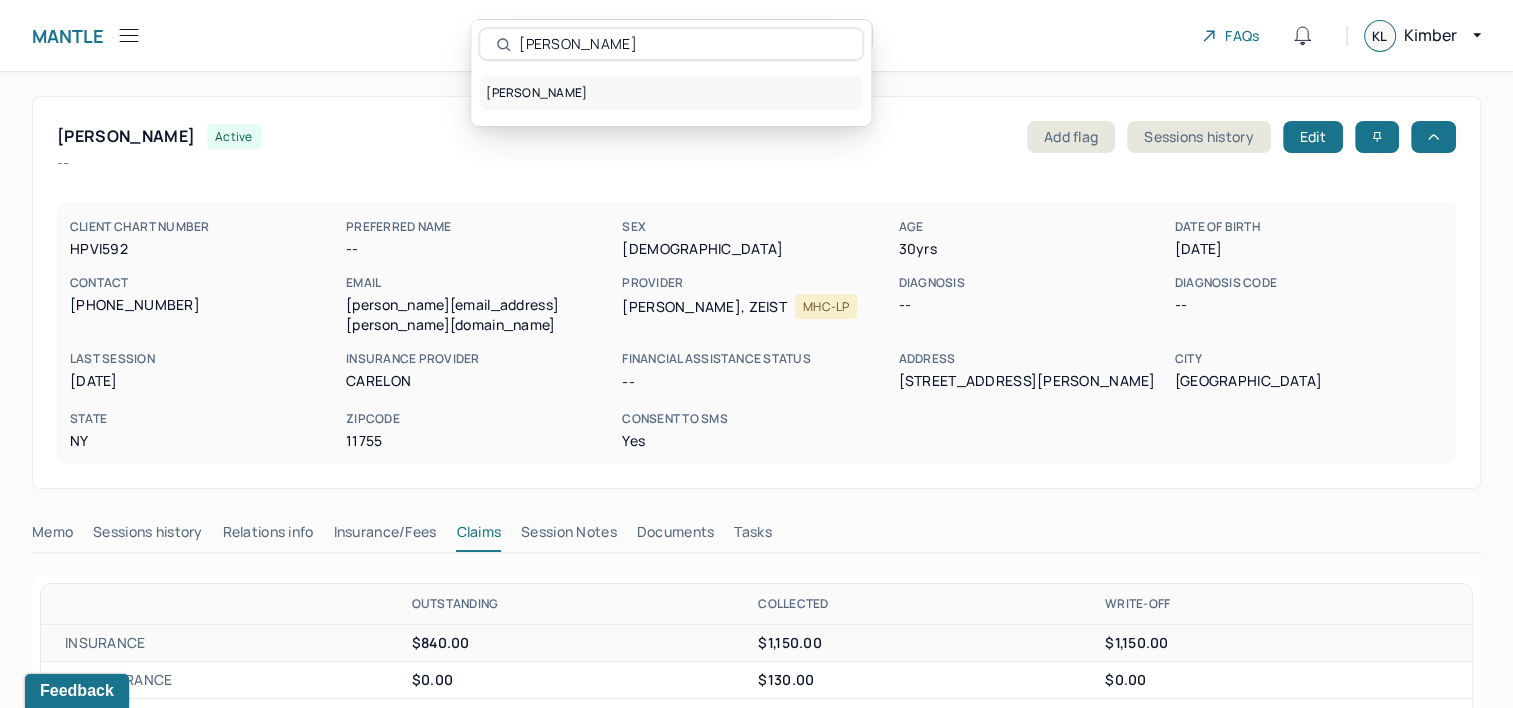 type on "HOYTE, BRIANNA" 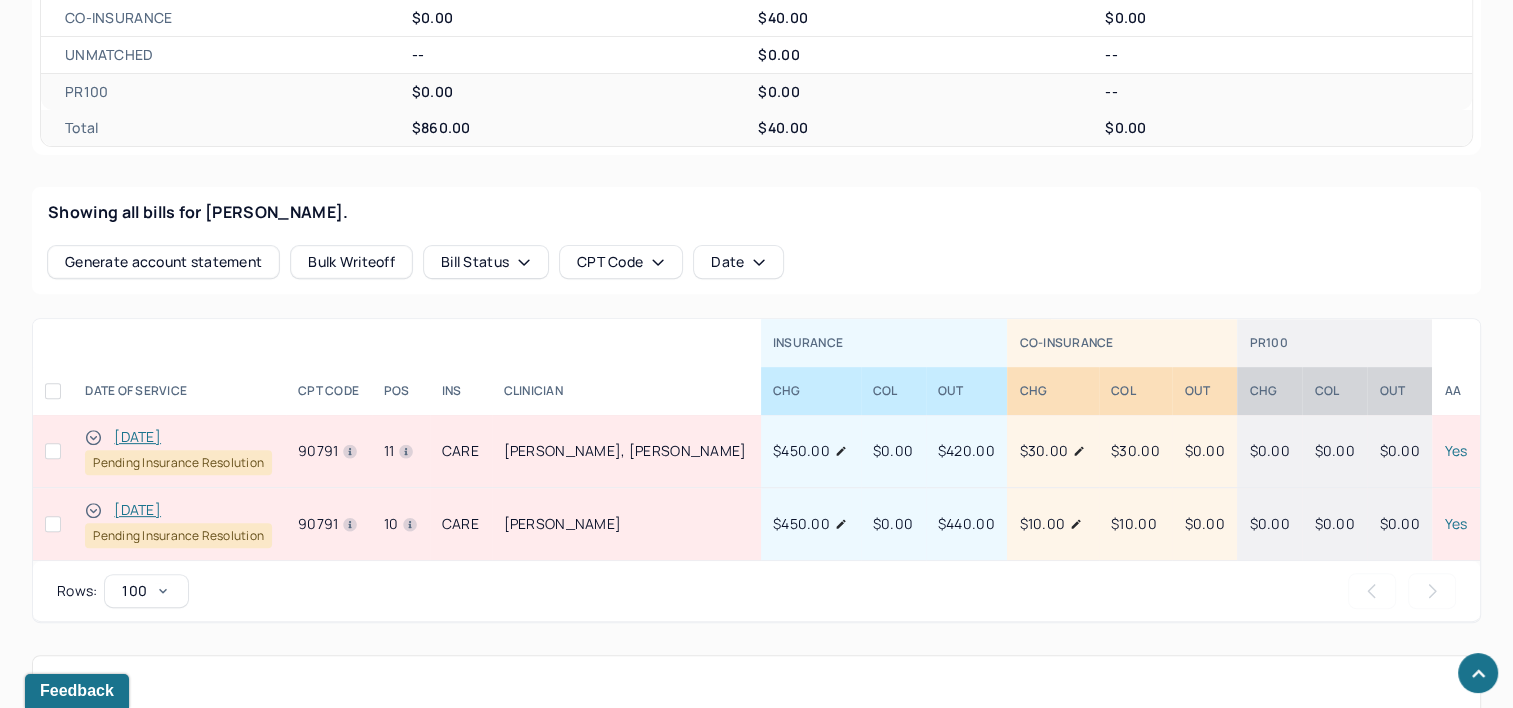 scroll, scrollTop: 700, scrollLeft: 0, axis: vertical 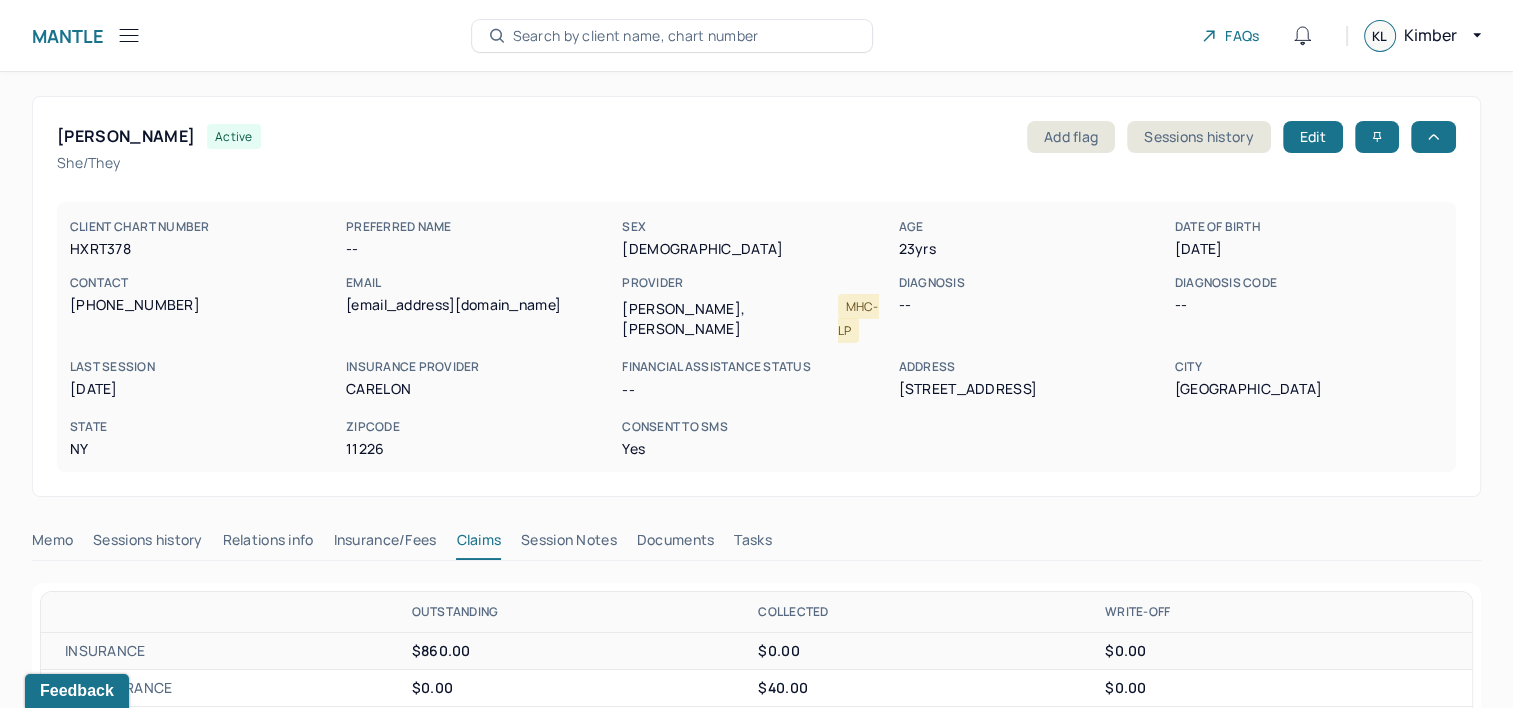 click on "Search by client name, chart number" at bounding box center (636, 36) 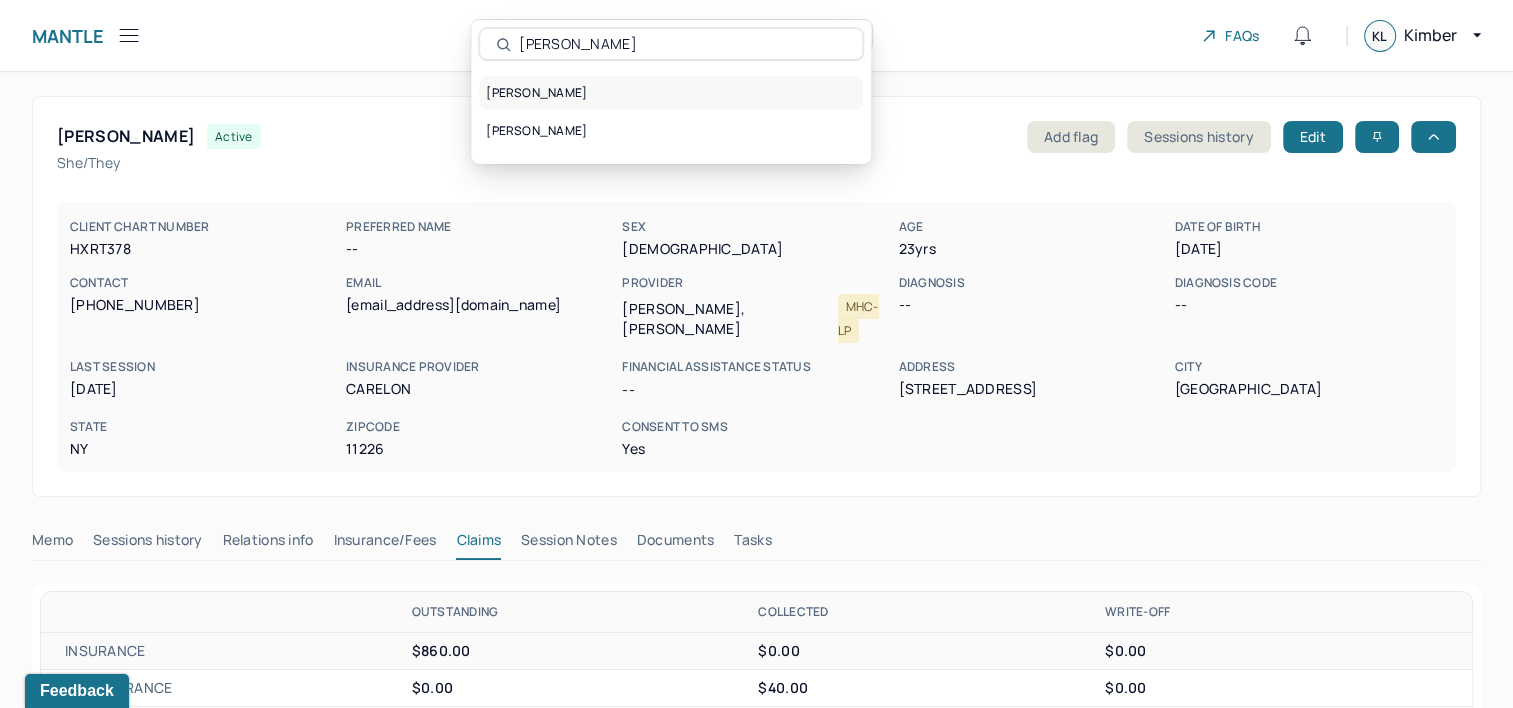 type on "NGUYEN, KARLY" 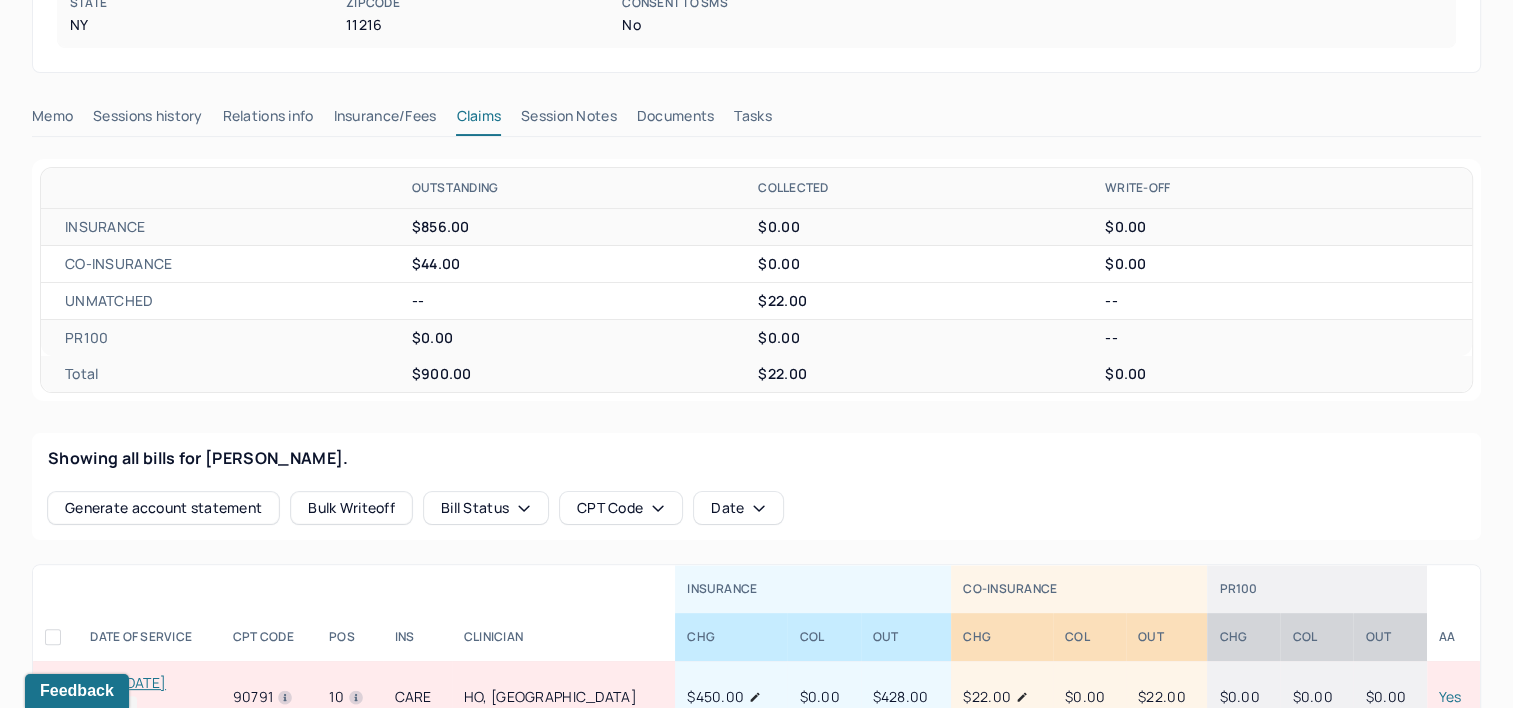 scroll, scrollTop: 600, scrollLeft: 0, axis: vertical 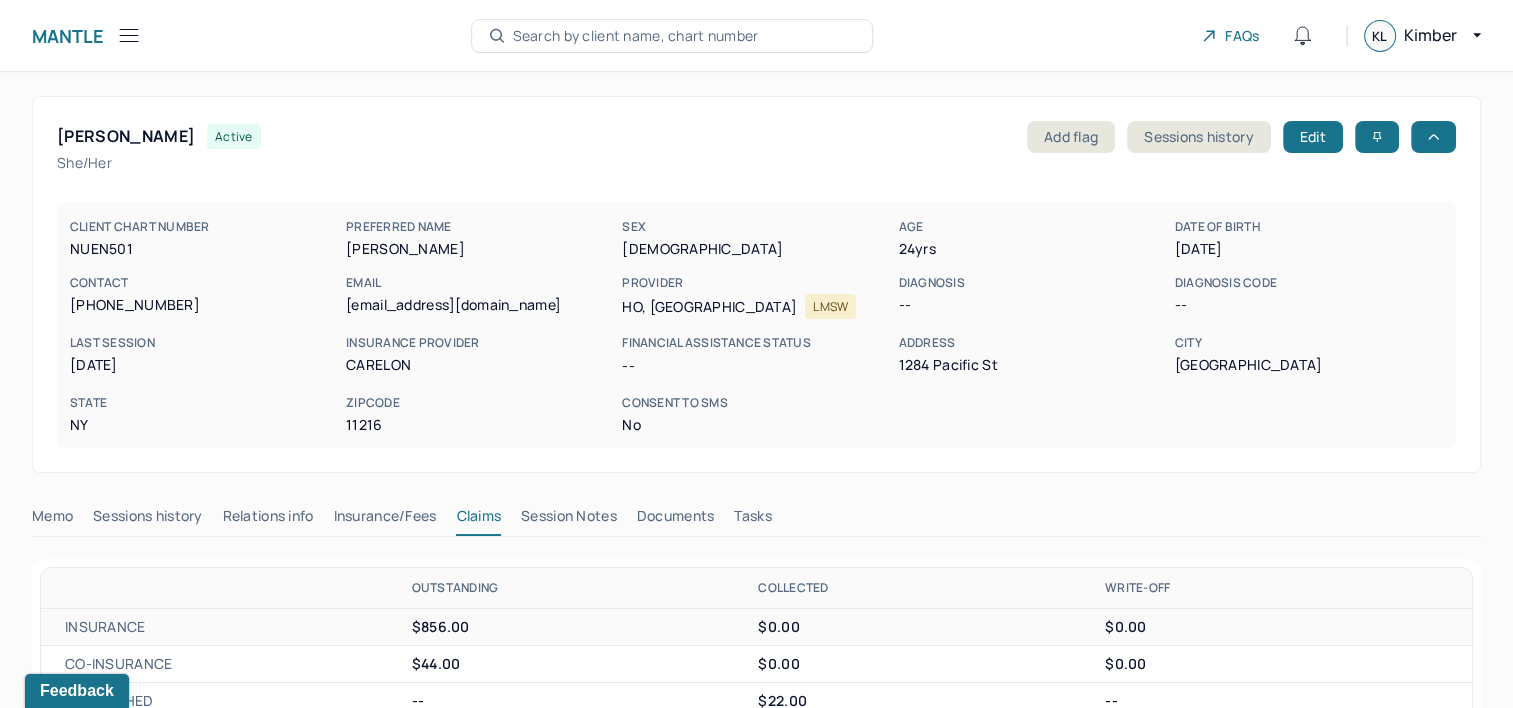 click on "Search by client name, chart number" at bounding box center [636, 36] 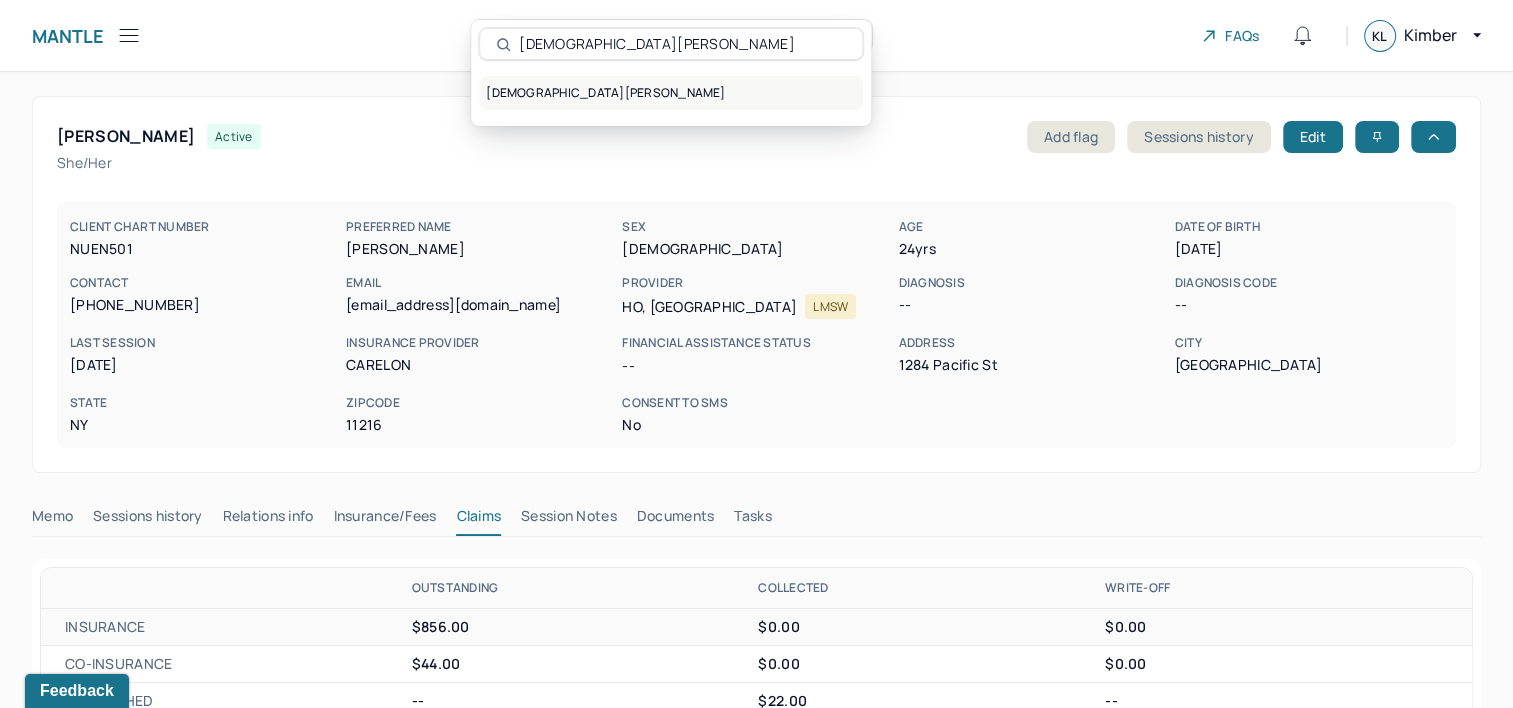 type on "DANESI, GIOVANNI" 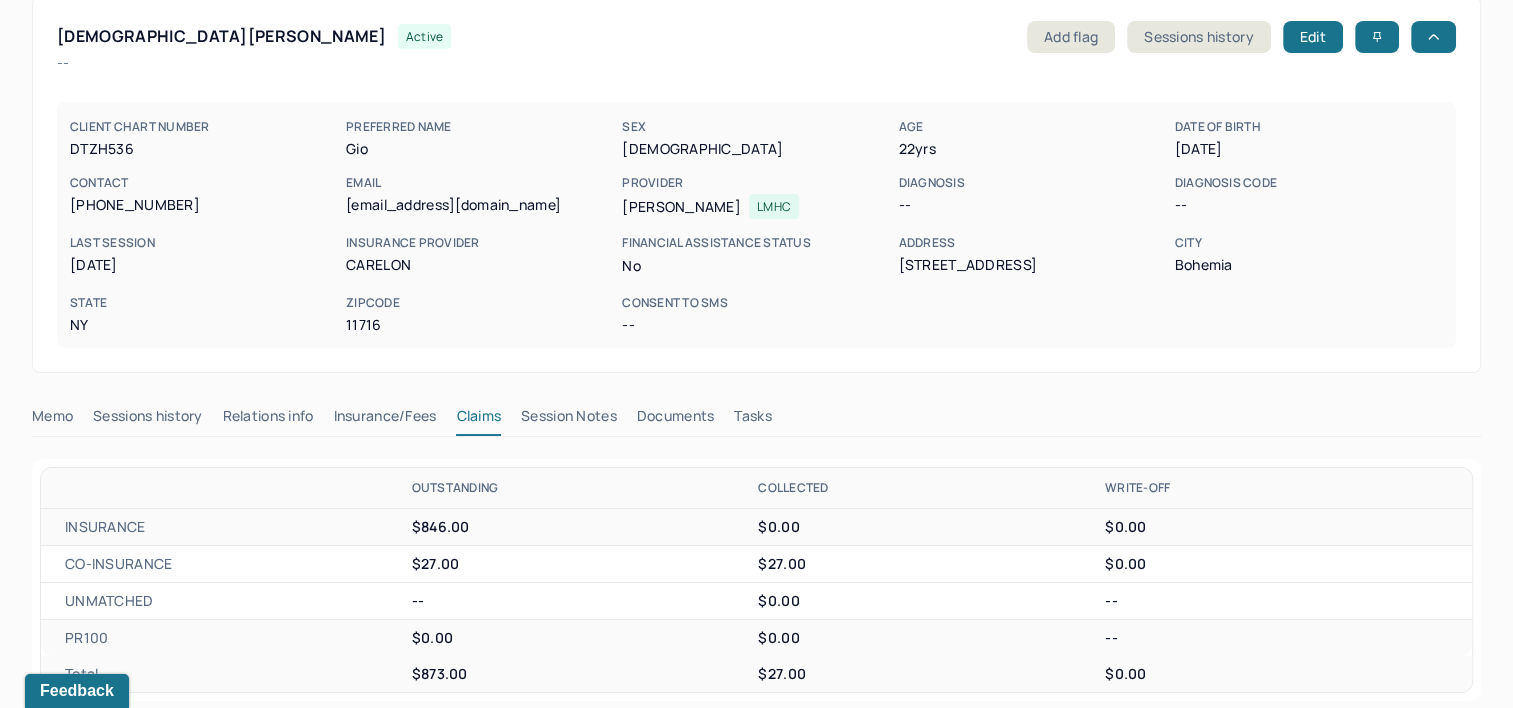 scroll, scrollTop: 600, scrollLeft: 0, axis: vertical 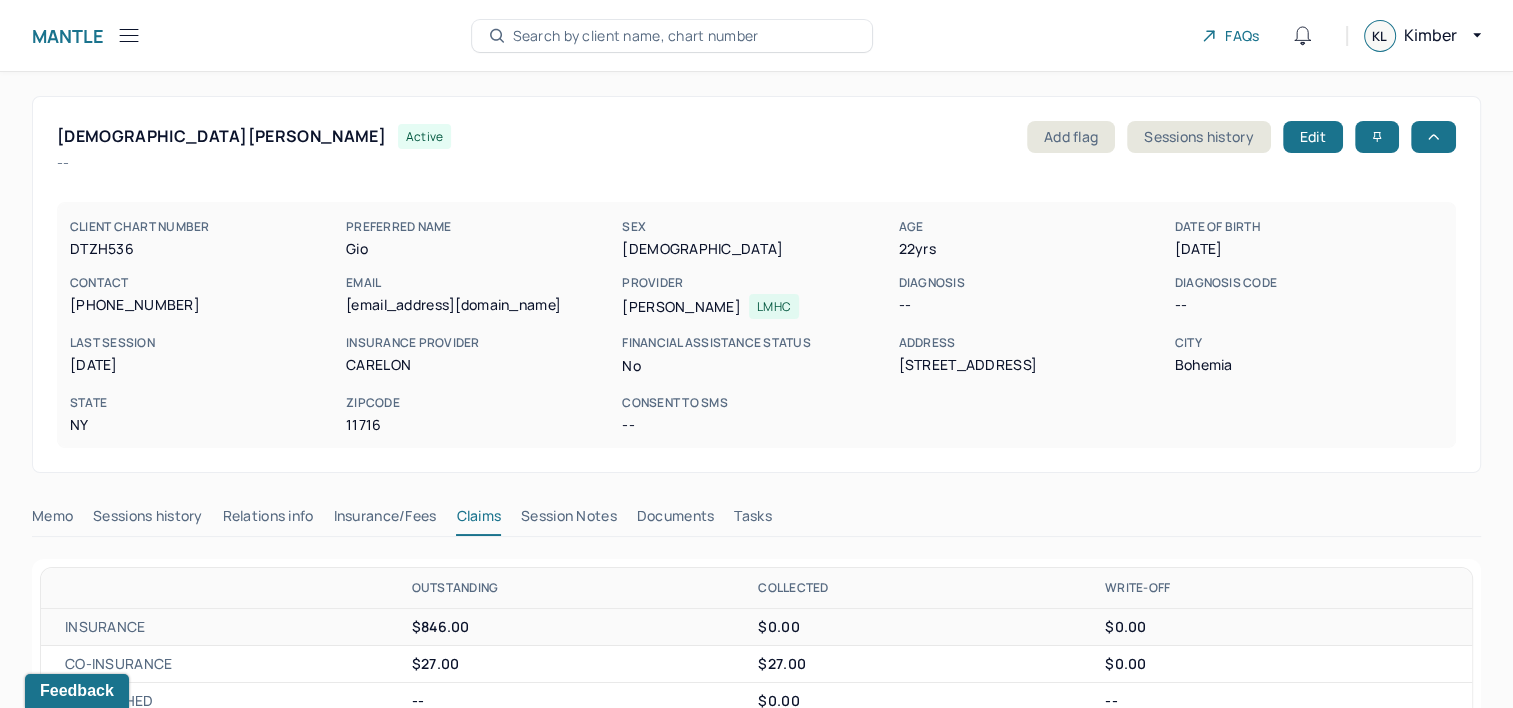 click on "Search by client name, chart number" at bounding box center [636, 36] 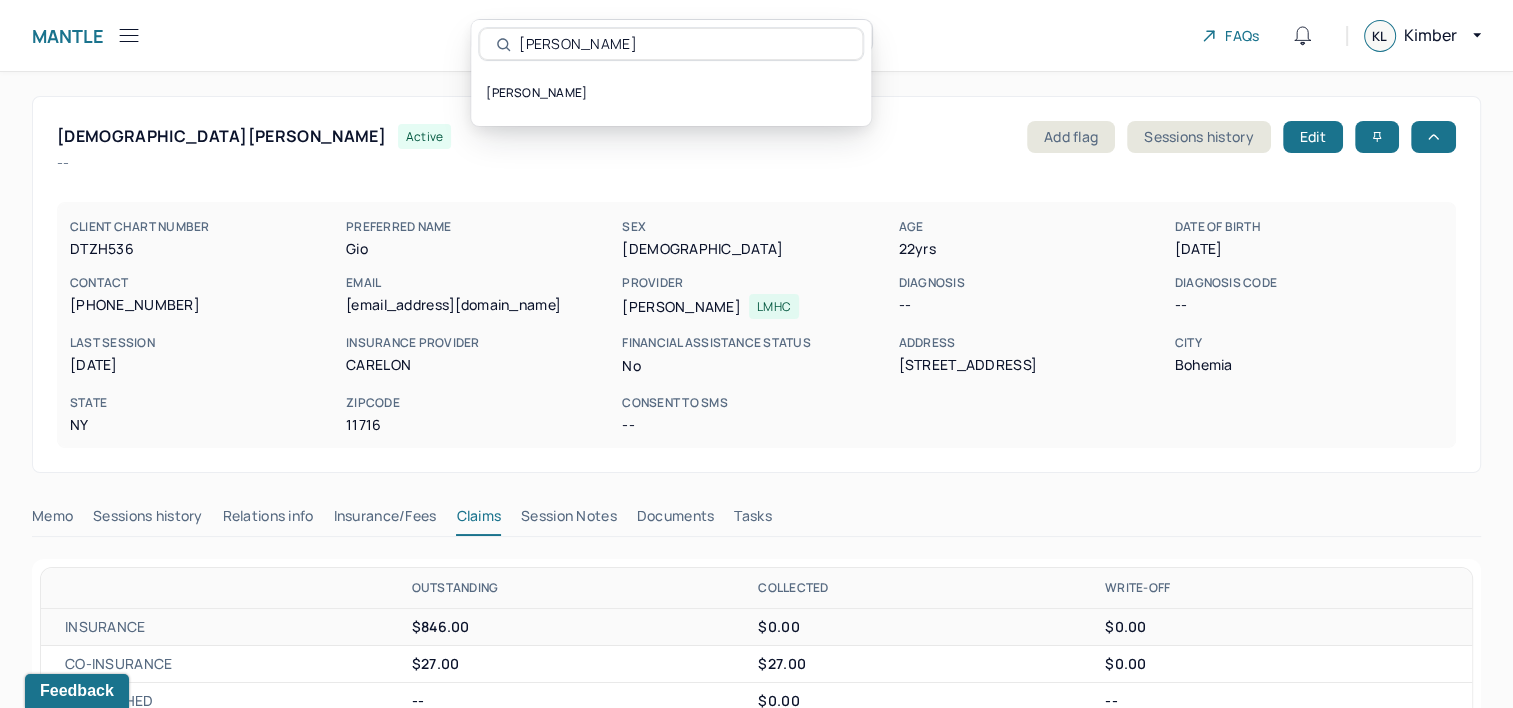 type on "GOLDHUSH, TREVOR" 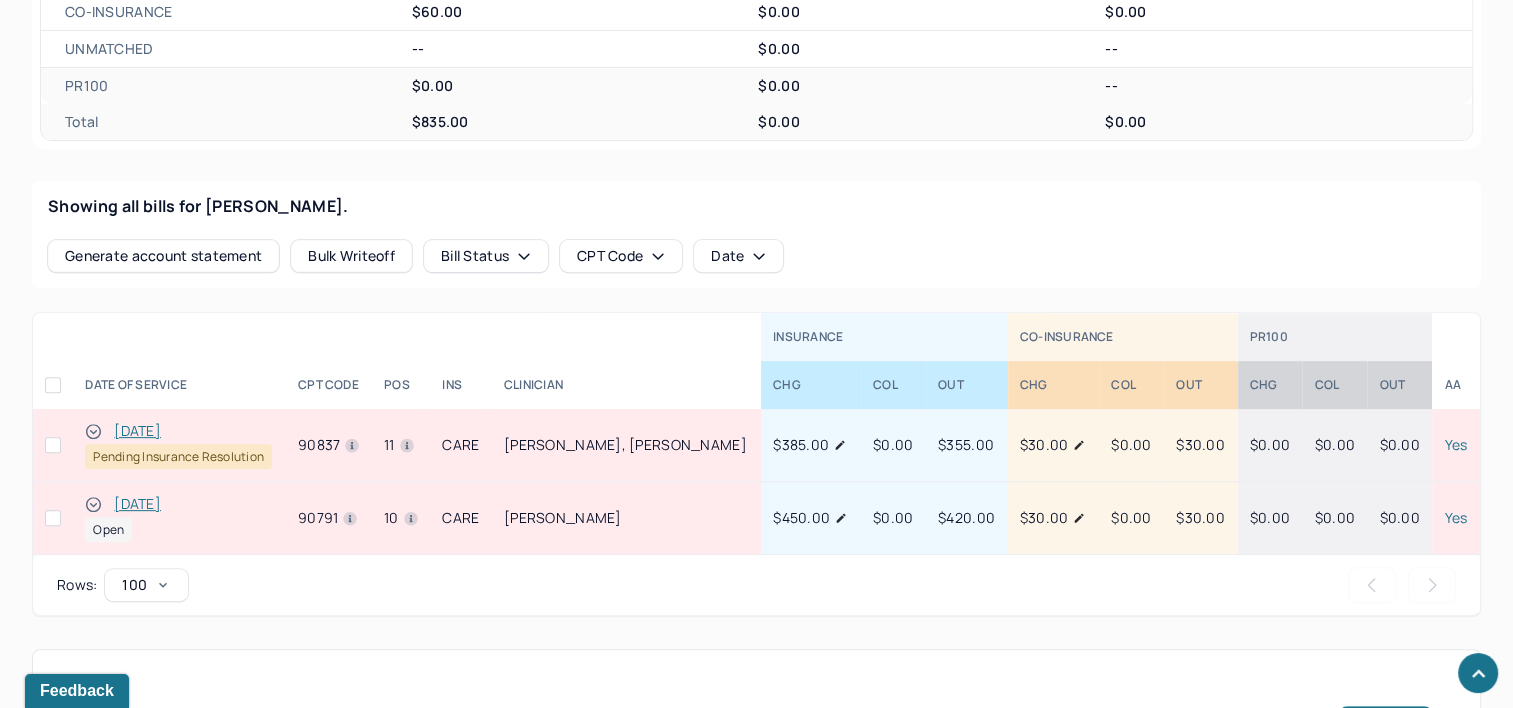 scroll, scrollTop: 700, scrollLeft: 0, axis: vertical 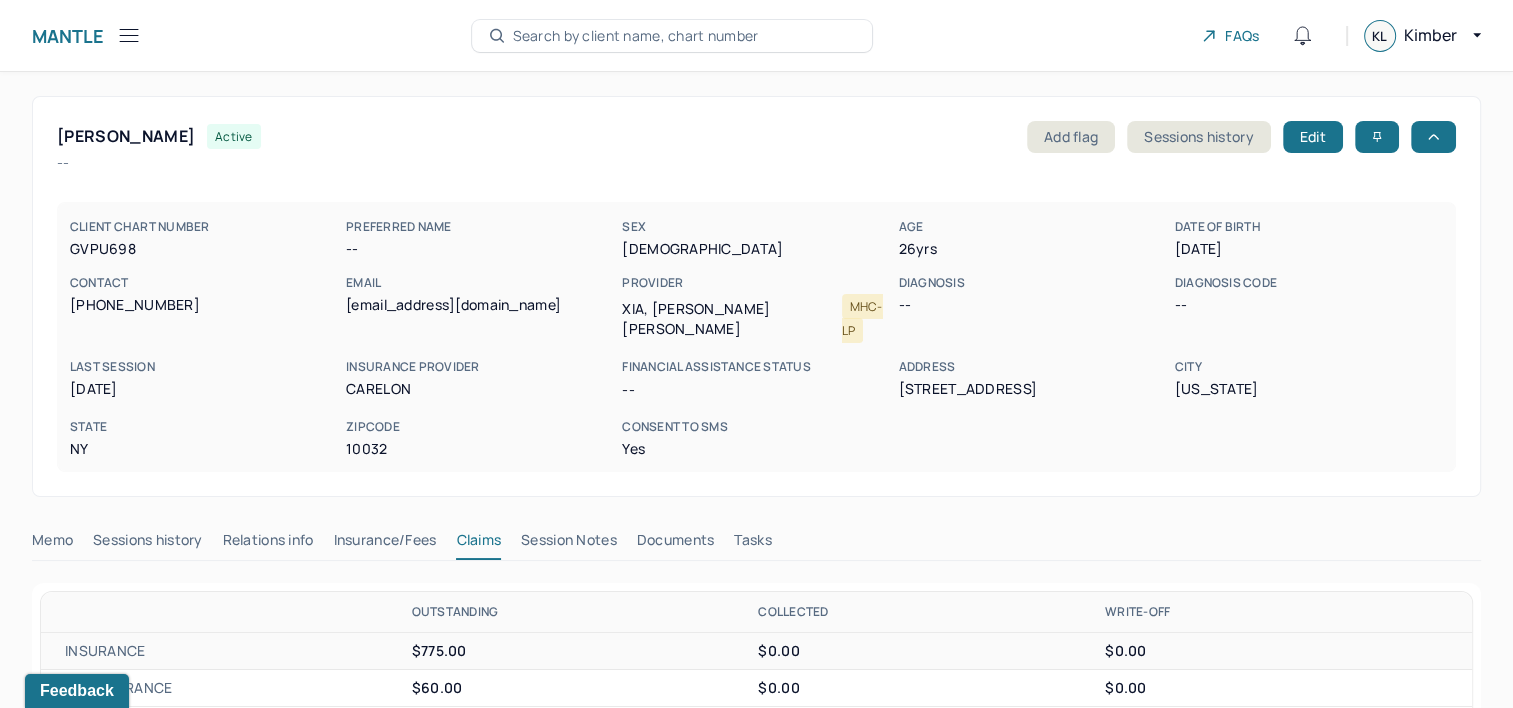 click on "Search by client name, chart number" at bounding box center [636, 36] 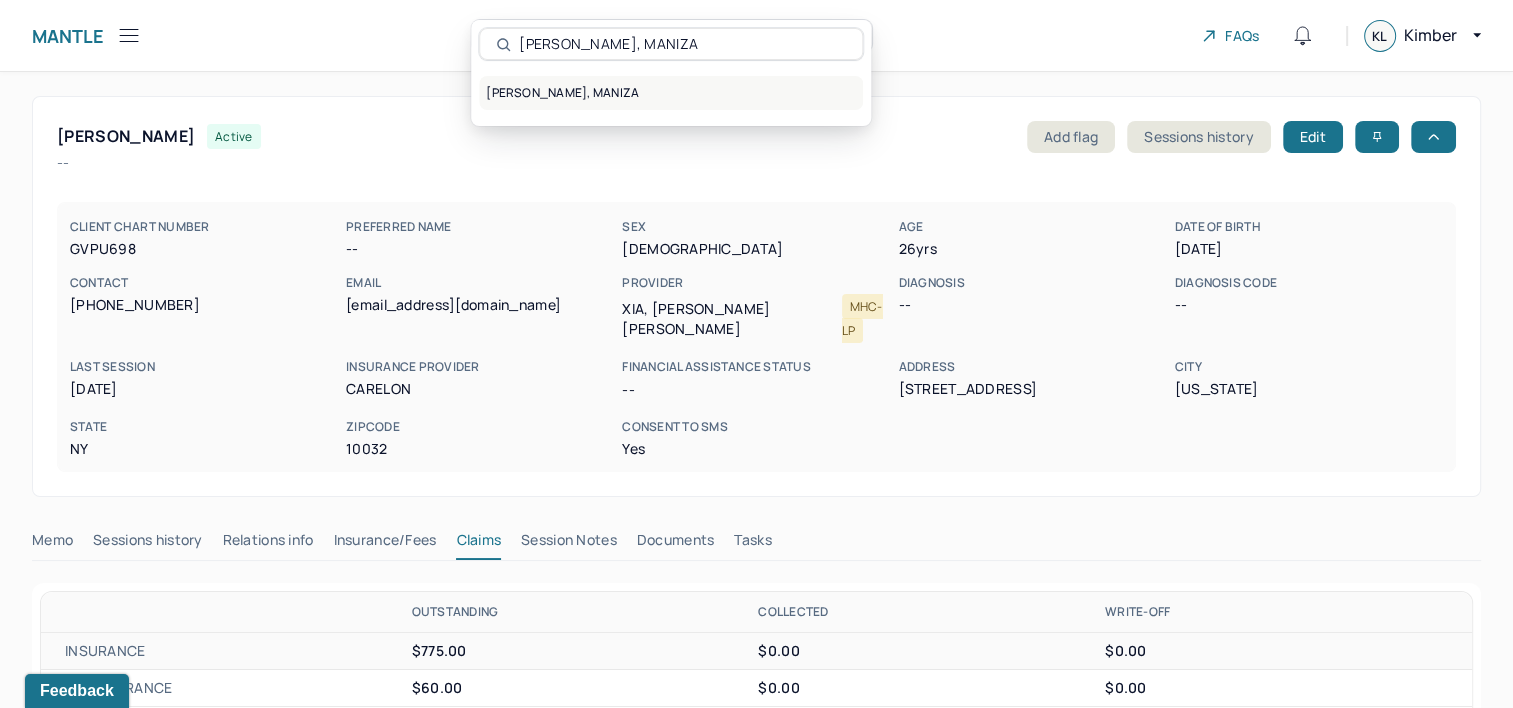 type on "PRITILA, MANIZA" 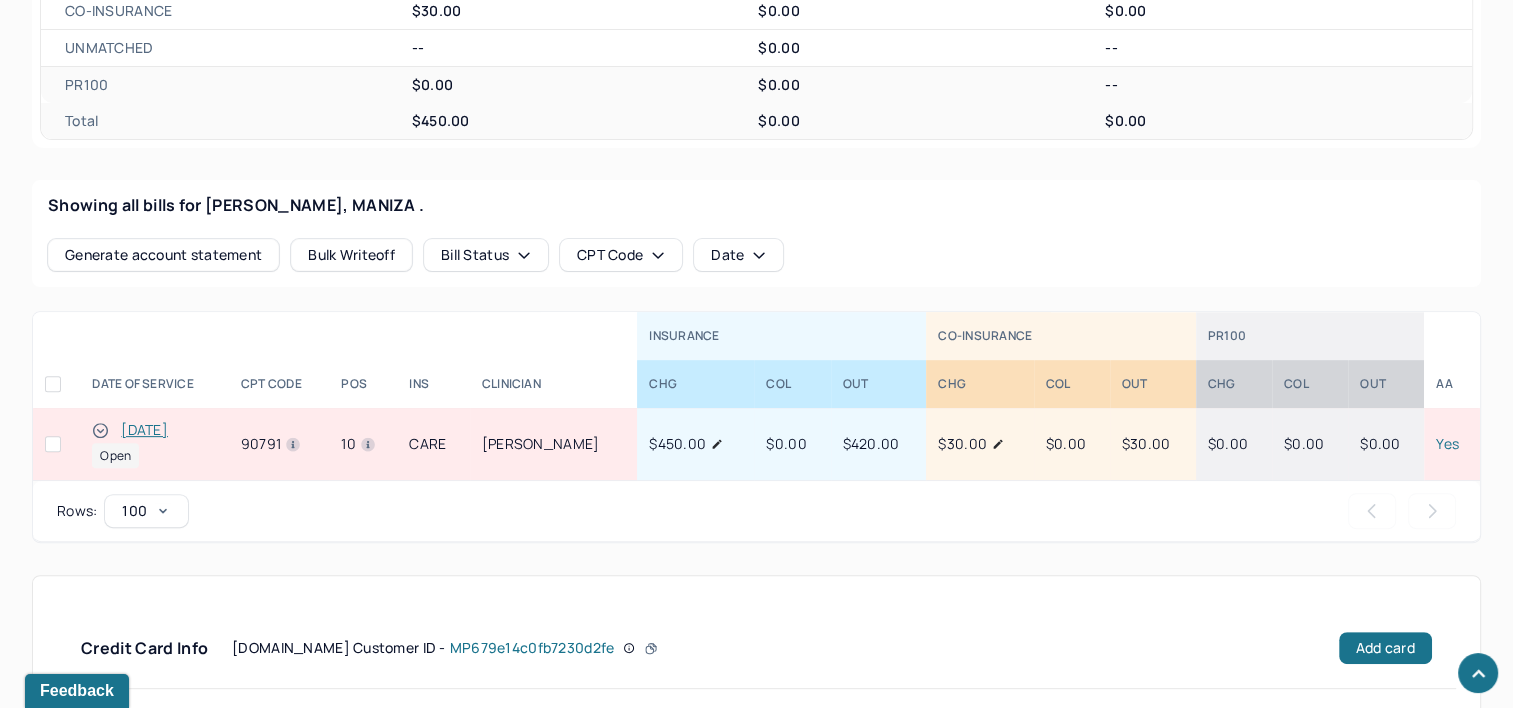 scroll, scrollTop: 700, scrollLeft: 0, axis: vertical 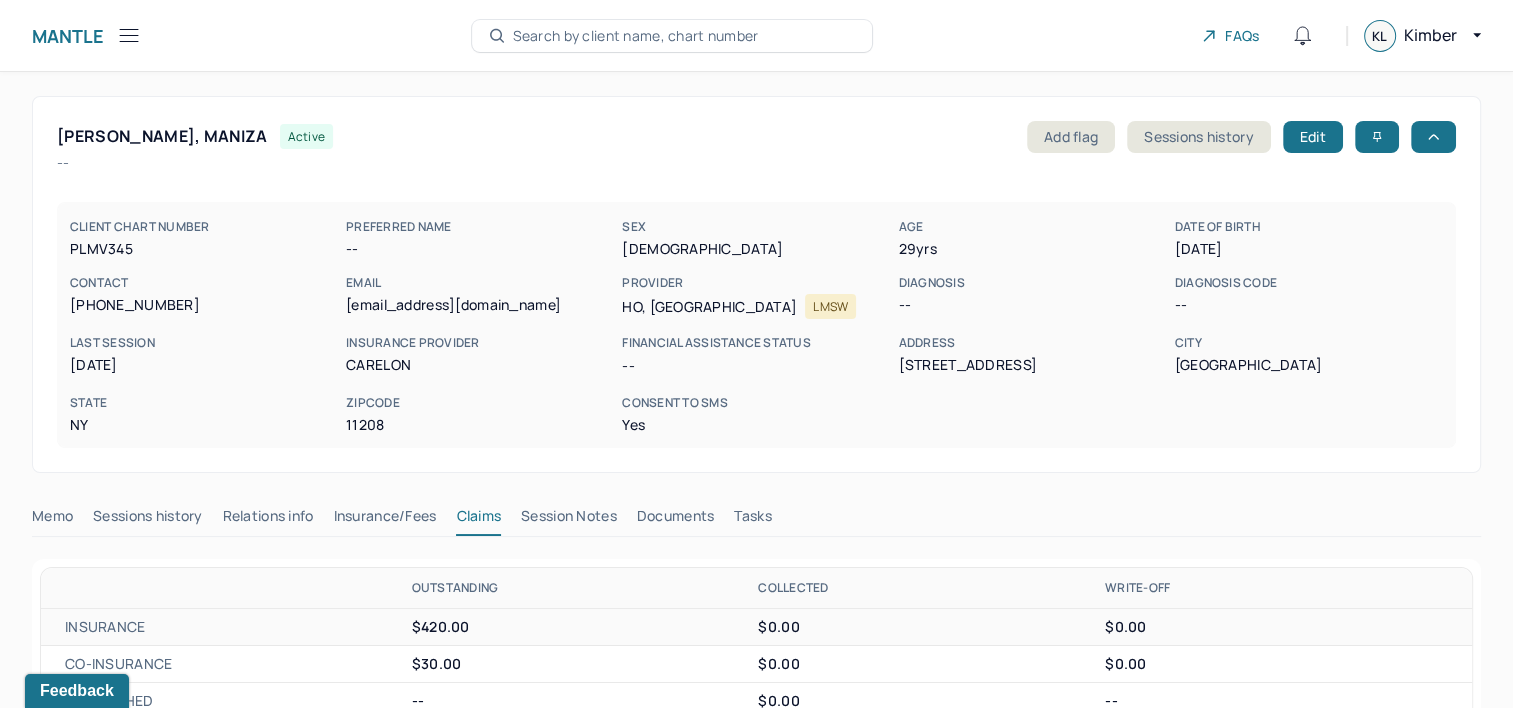 click on "Search by client name, chart number" at bounding box center [636, 36] 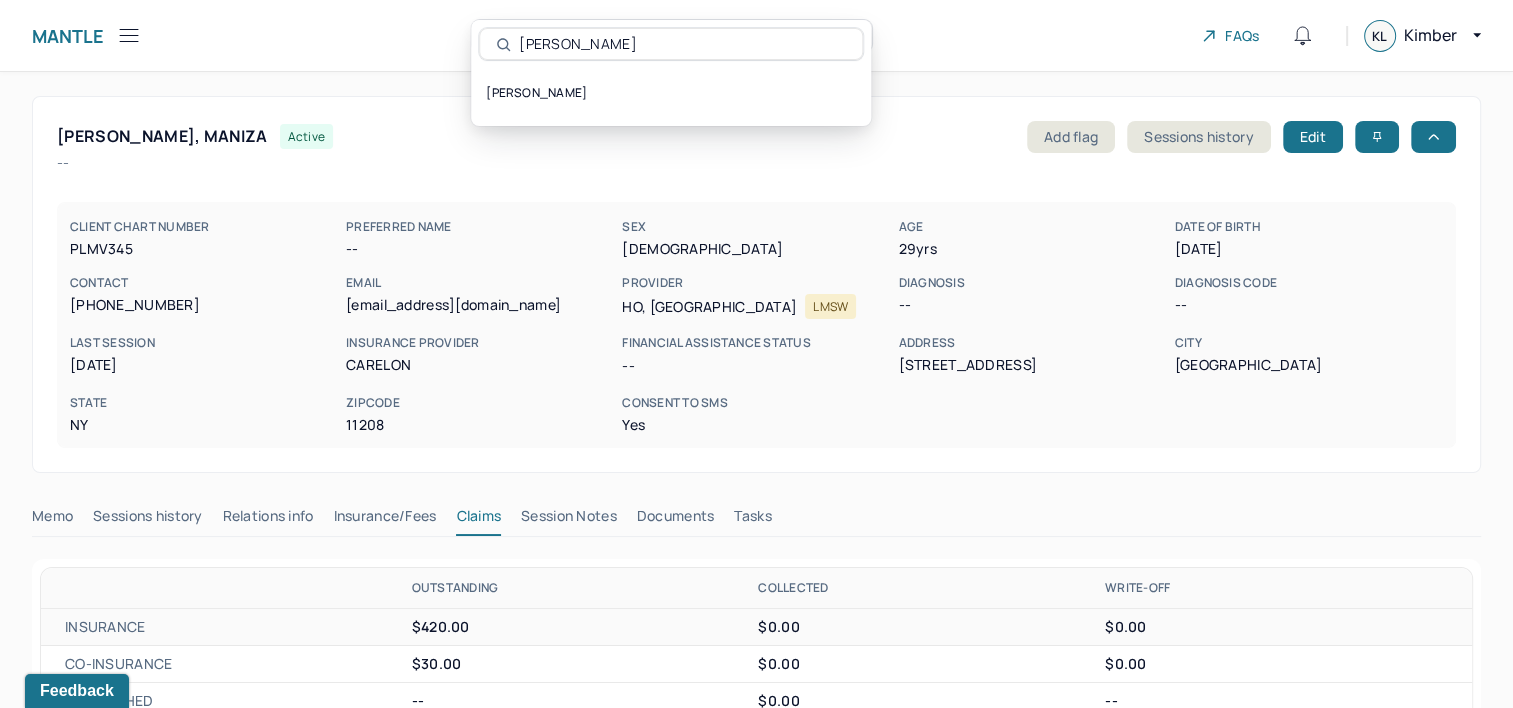 type on "PAQUETTE, MELISSA" 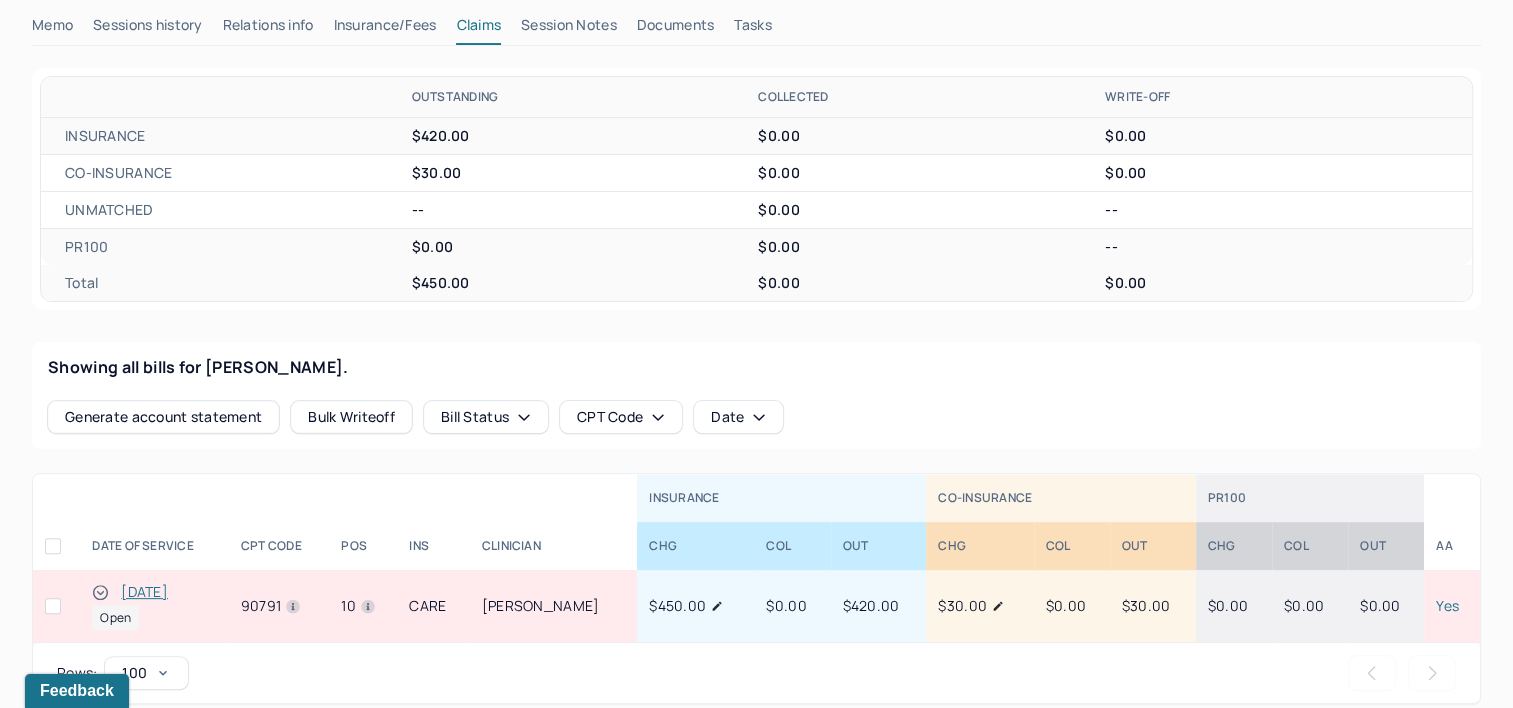 scroll, scrollTop: 600, scrollLeft: 0, axis: vertical 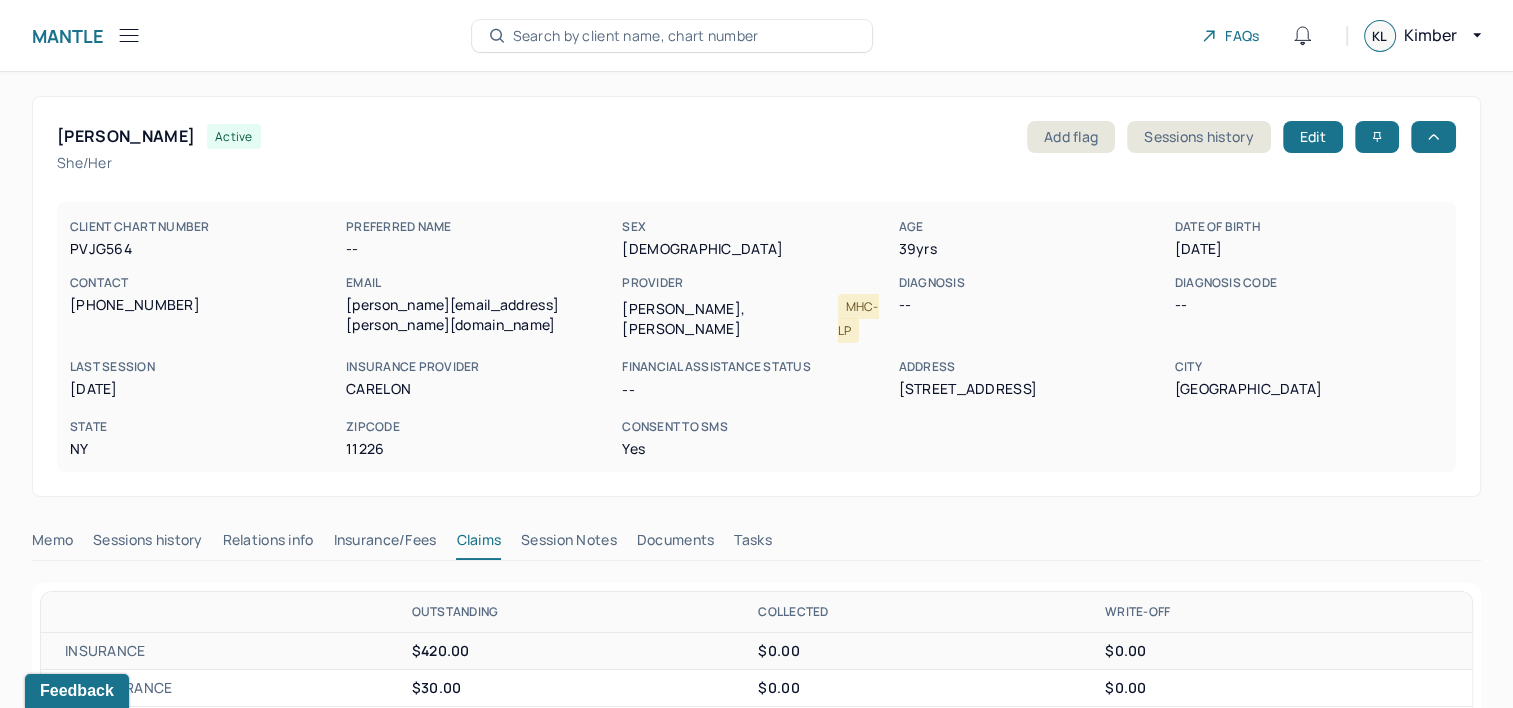 click on "Search by client name, chart number" at bounding box center [636, 36] 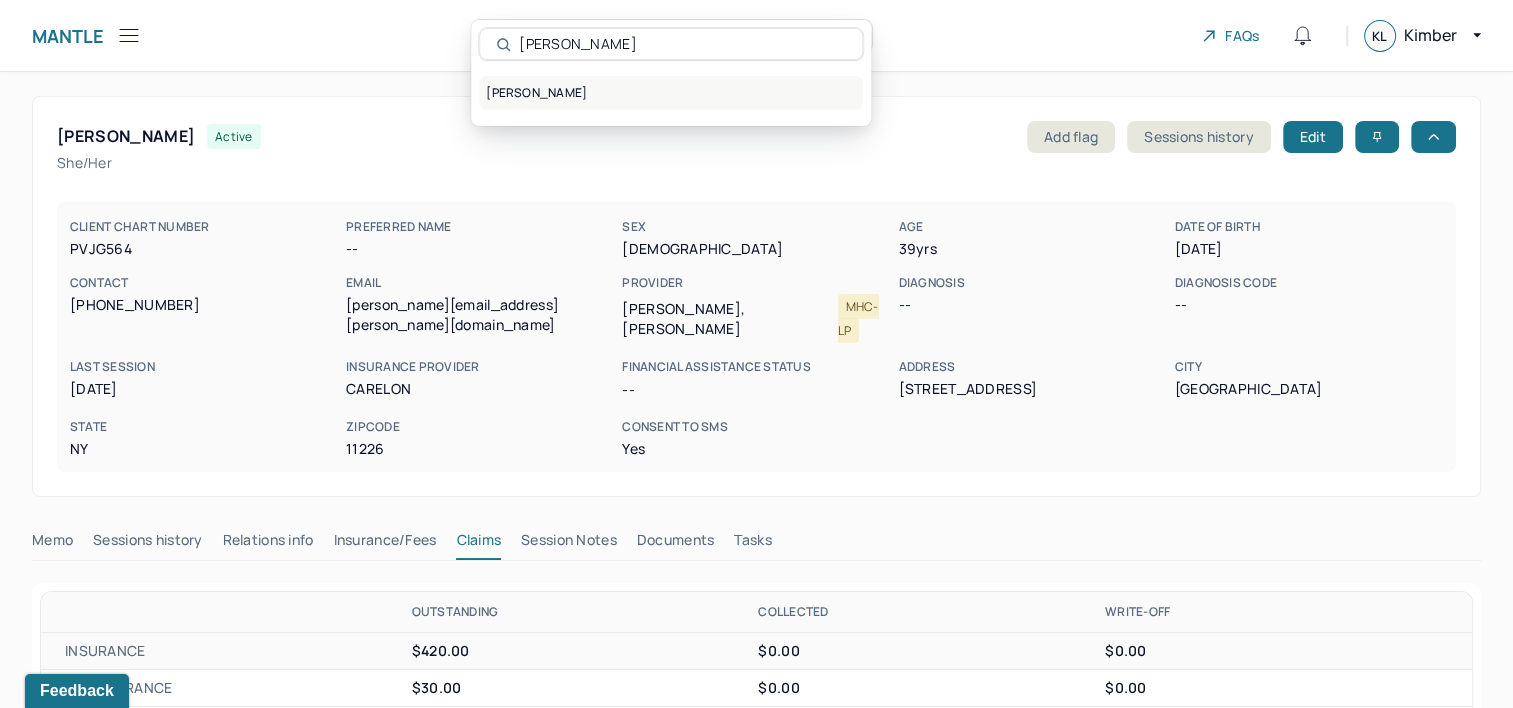 type on "HANIFIN, AMANDA" 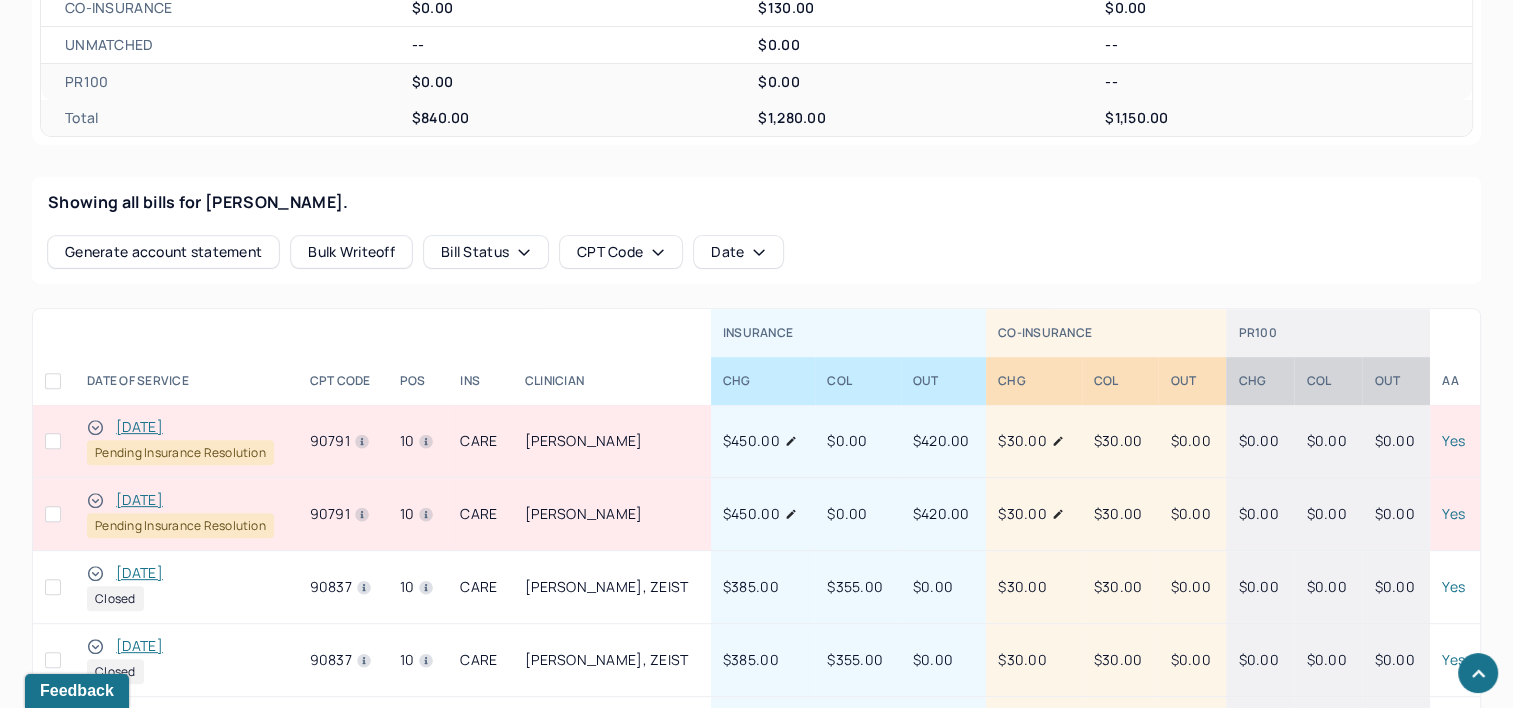 scroll, scrollTop: 700, scrollLeft: 0, axis: vertical 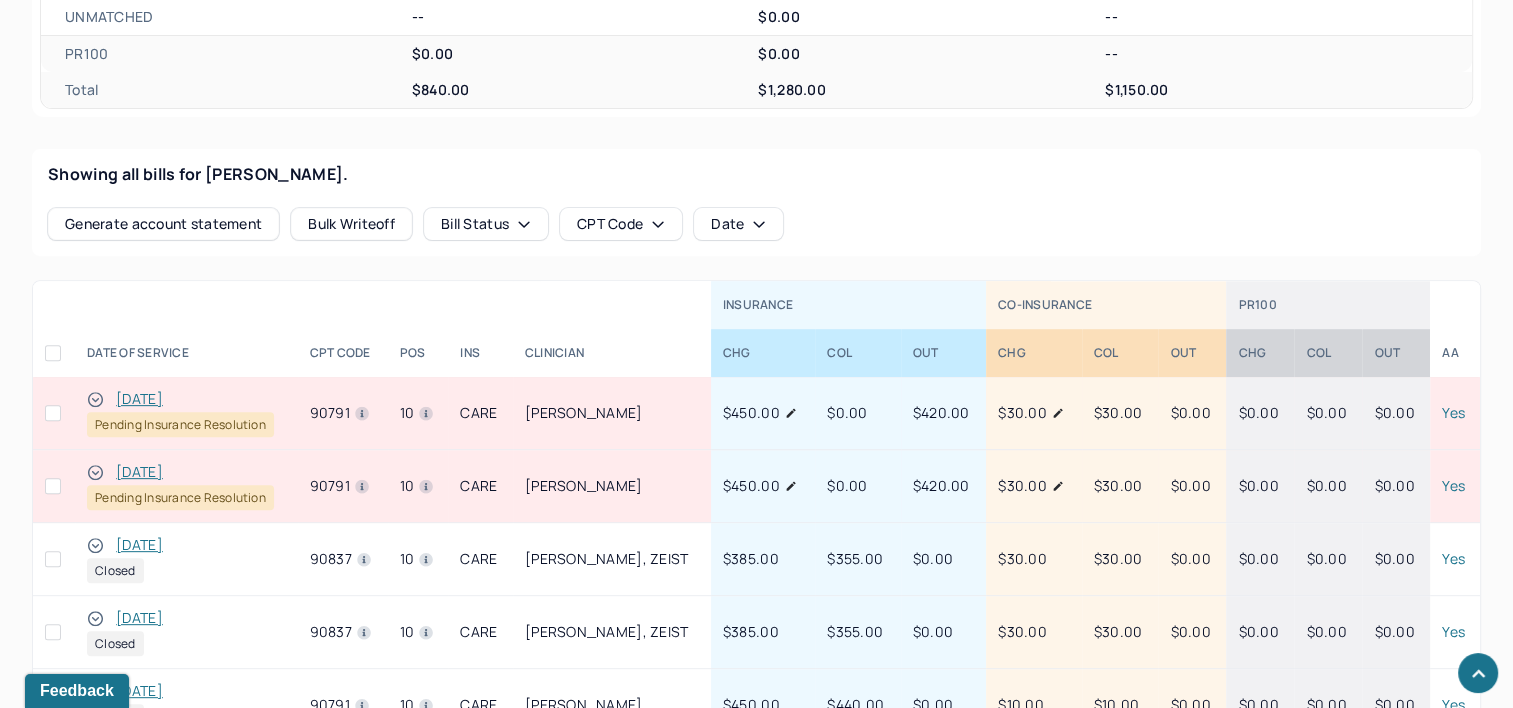 click on "06/30/2025" at bounding box center [139, 399] 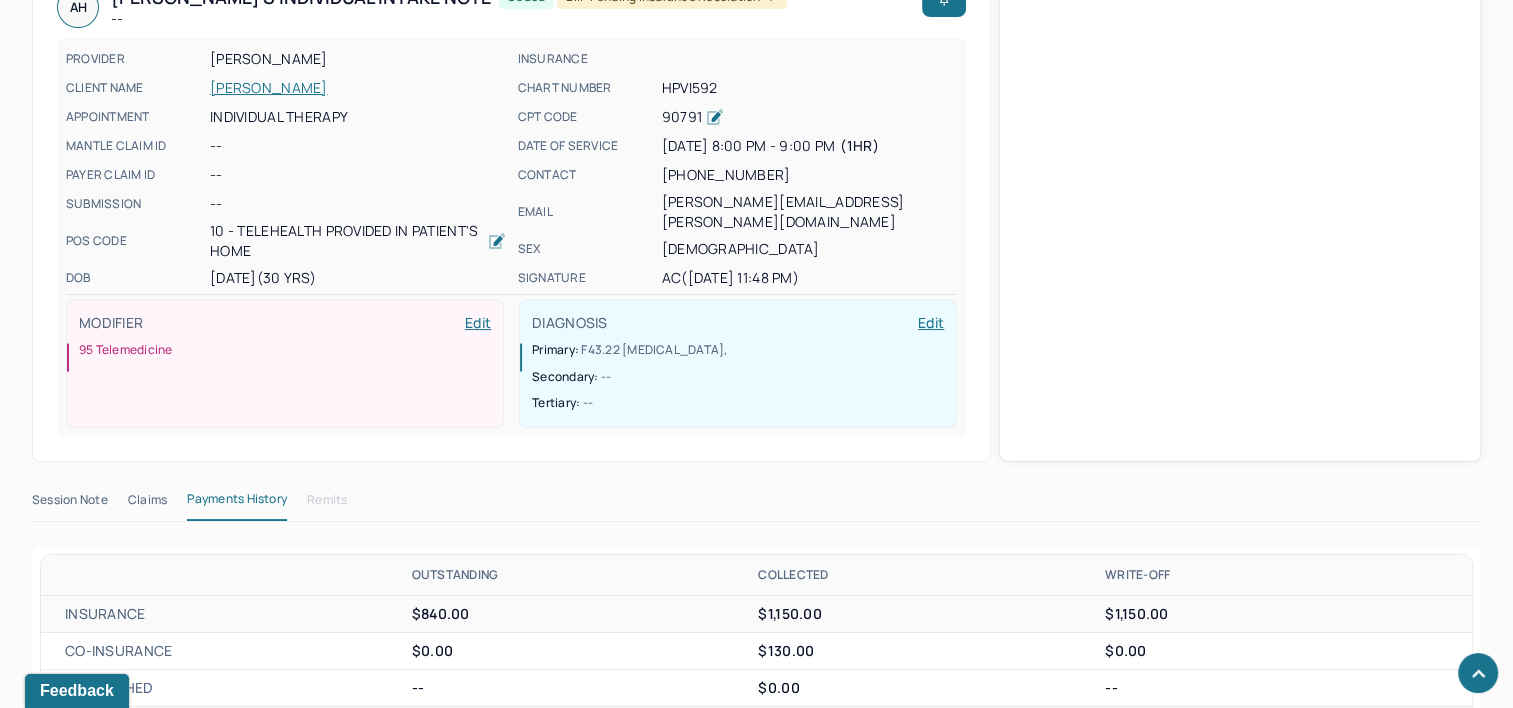 scroll, scrollTop: 700, scrollLeft: 0, axis: vertical 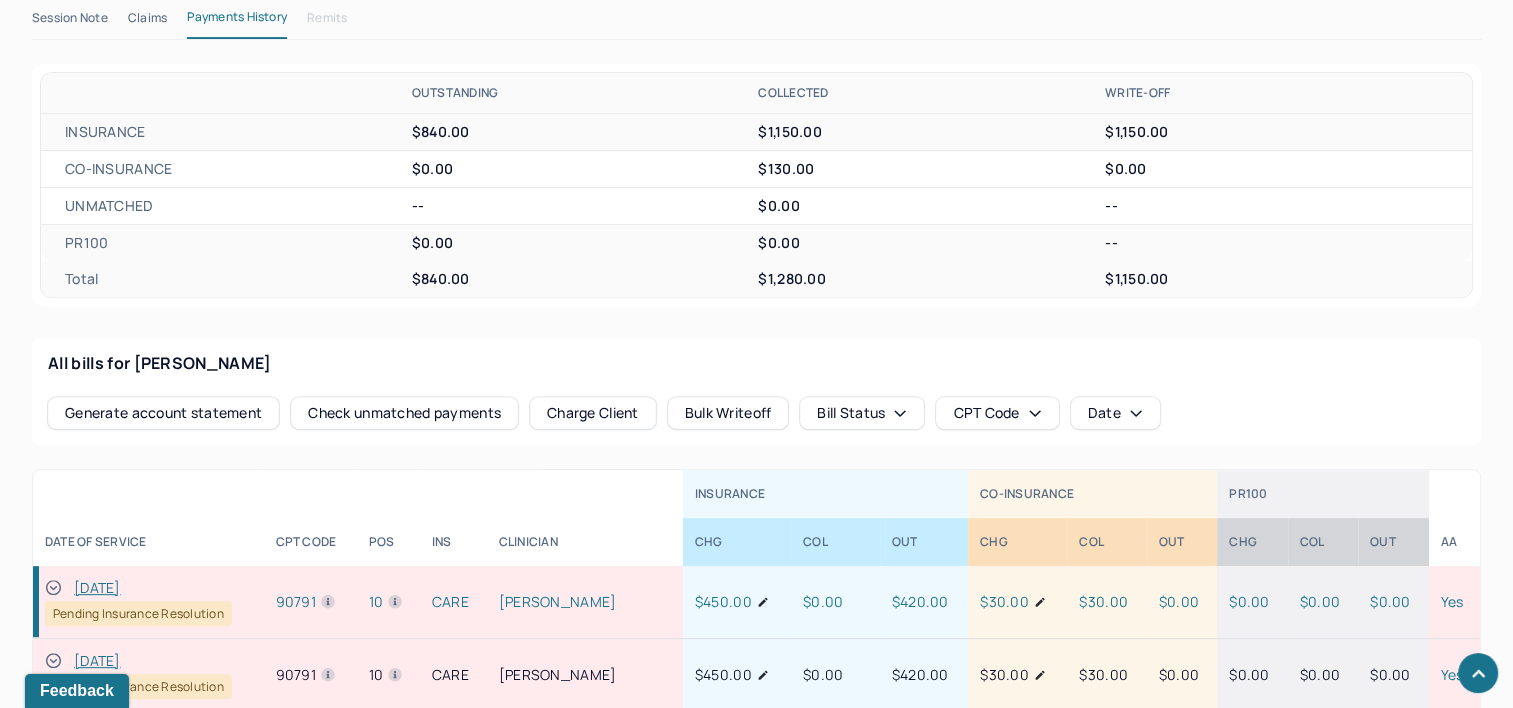click on "Session Note" at bounding box center [70, 22] 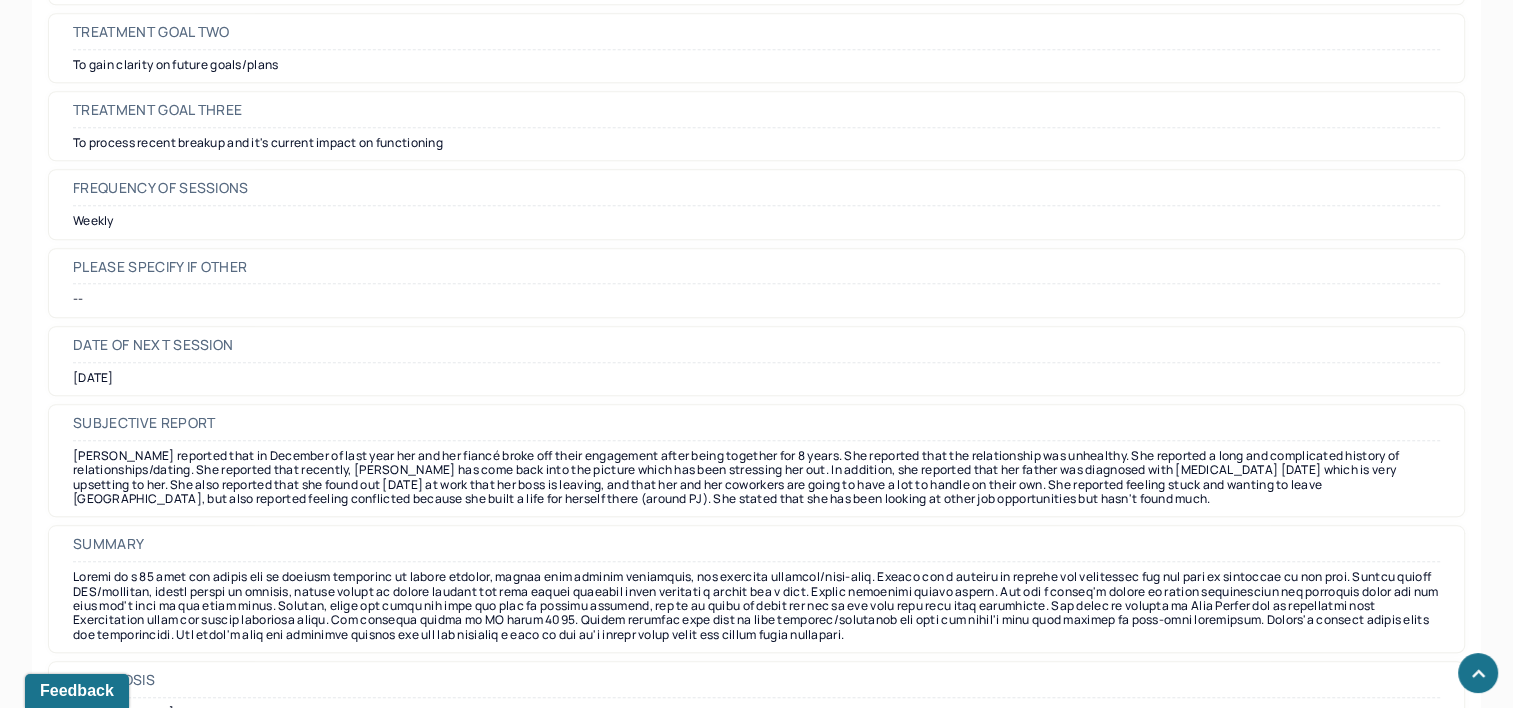 scroll, scrollTop: 9430, scrollLeft: 0, axis: vertical 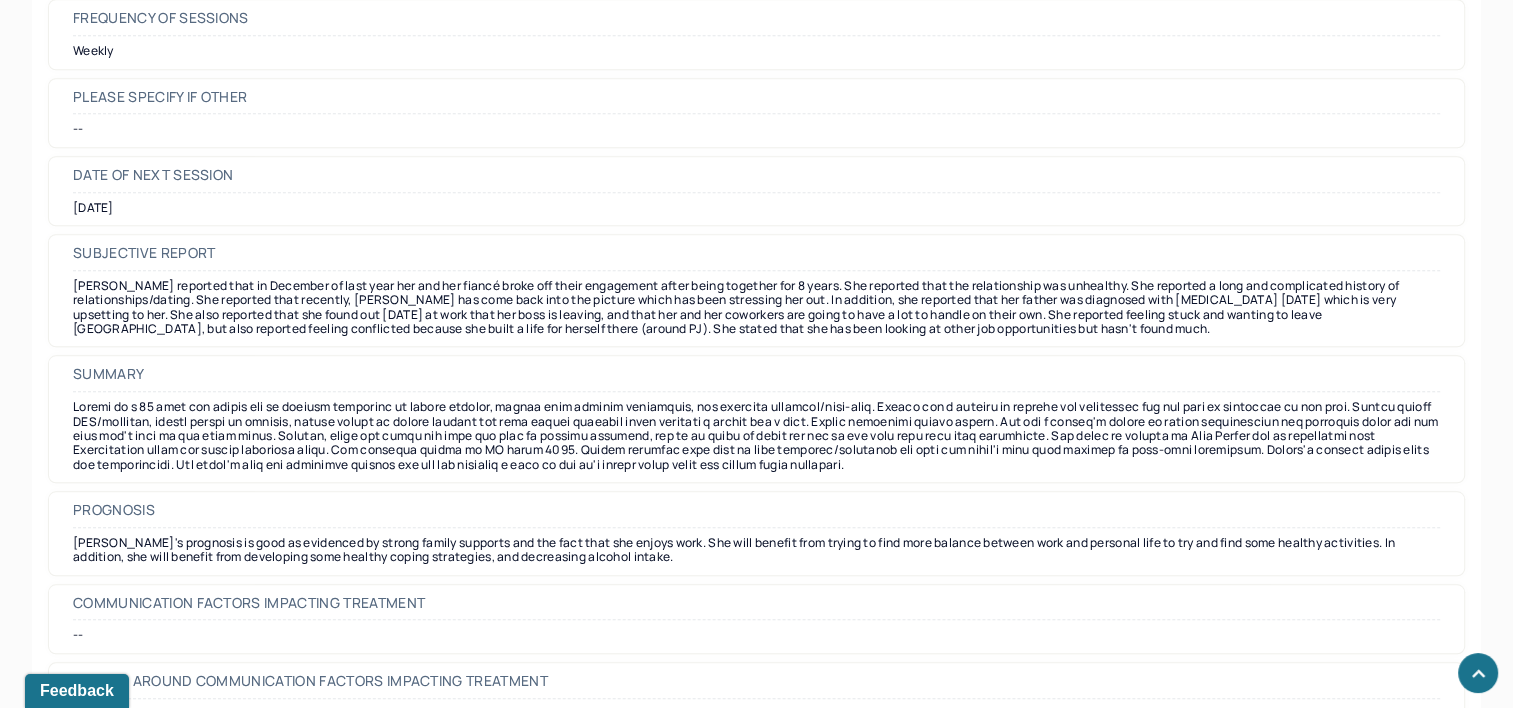 click 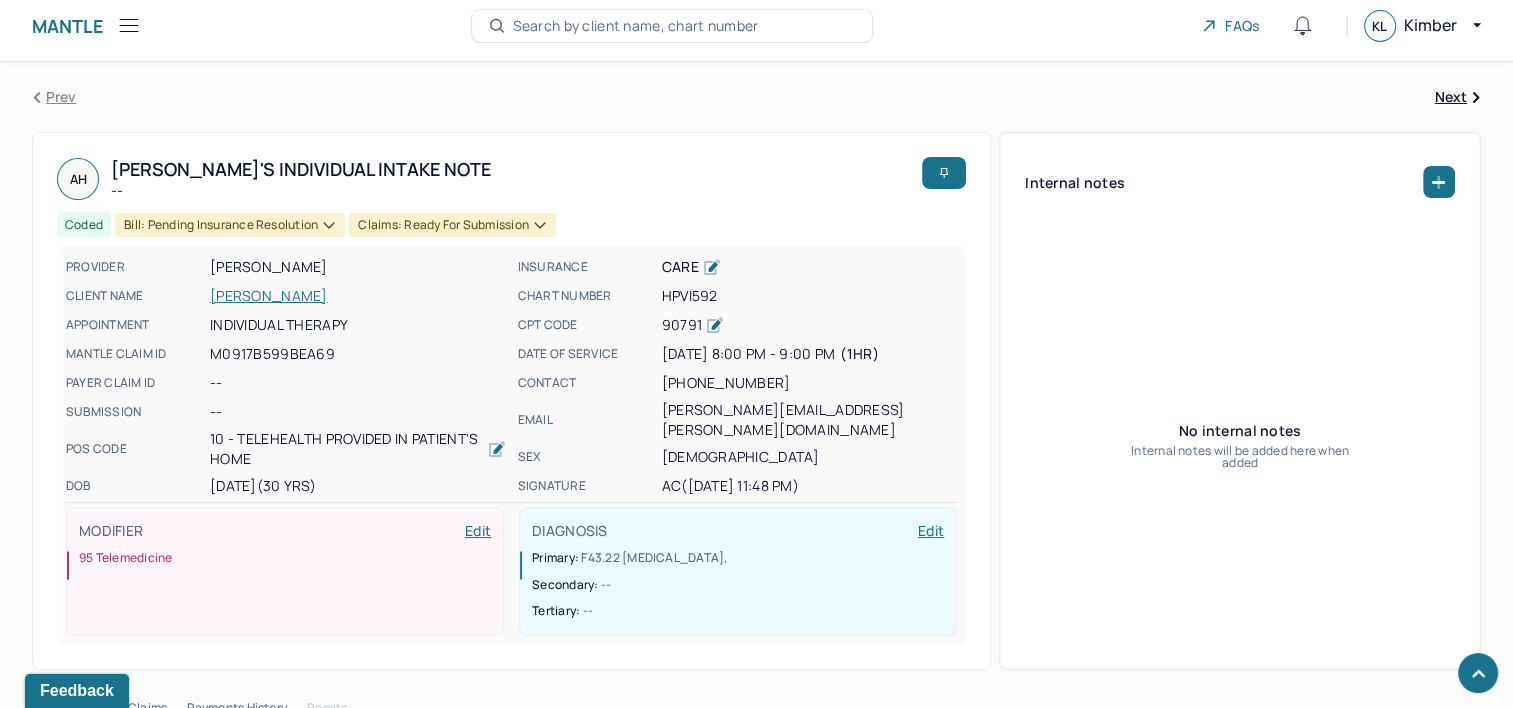 scroll, scrollTop: 0, scrollLeft: 0, axis: both 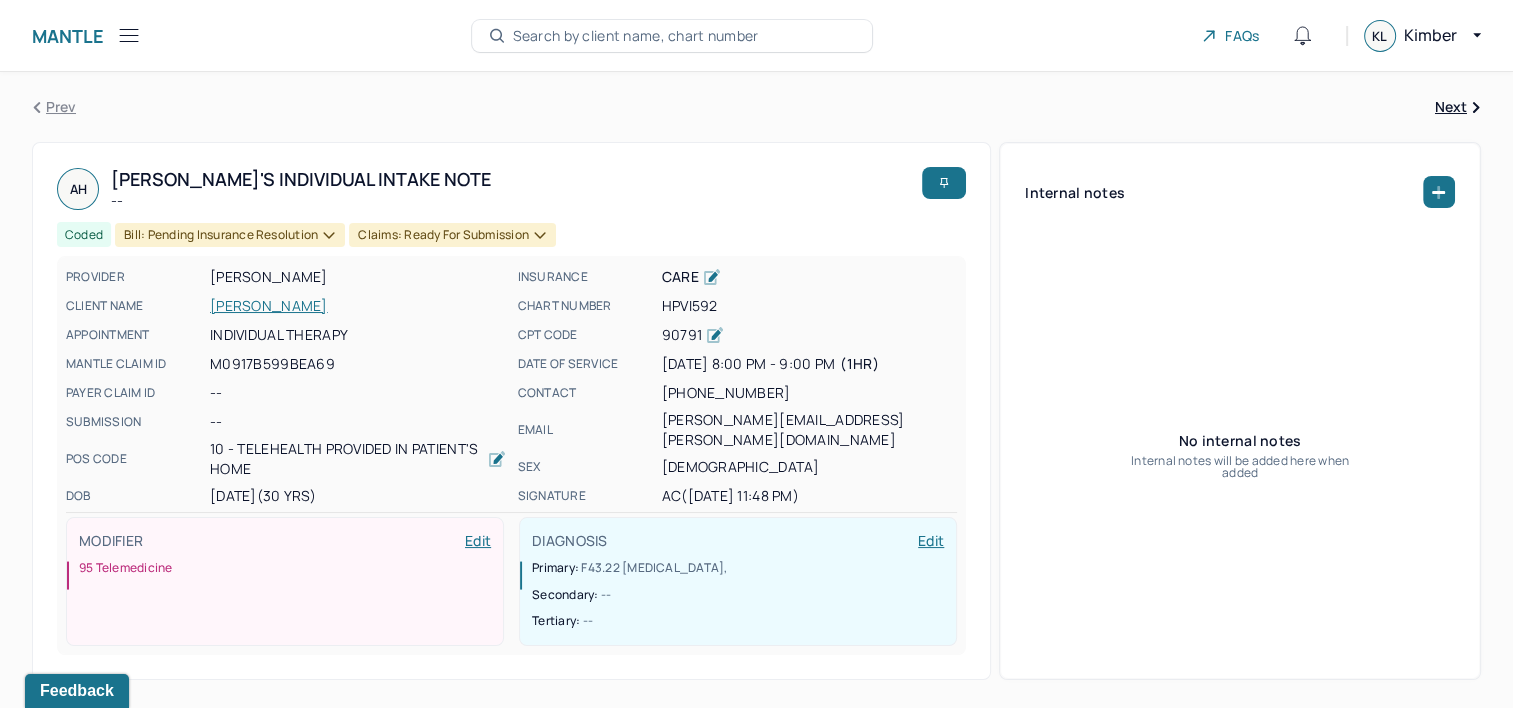 click 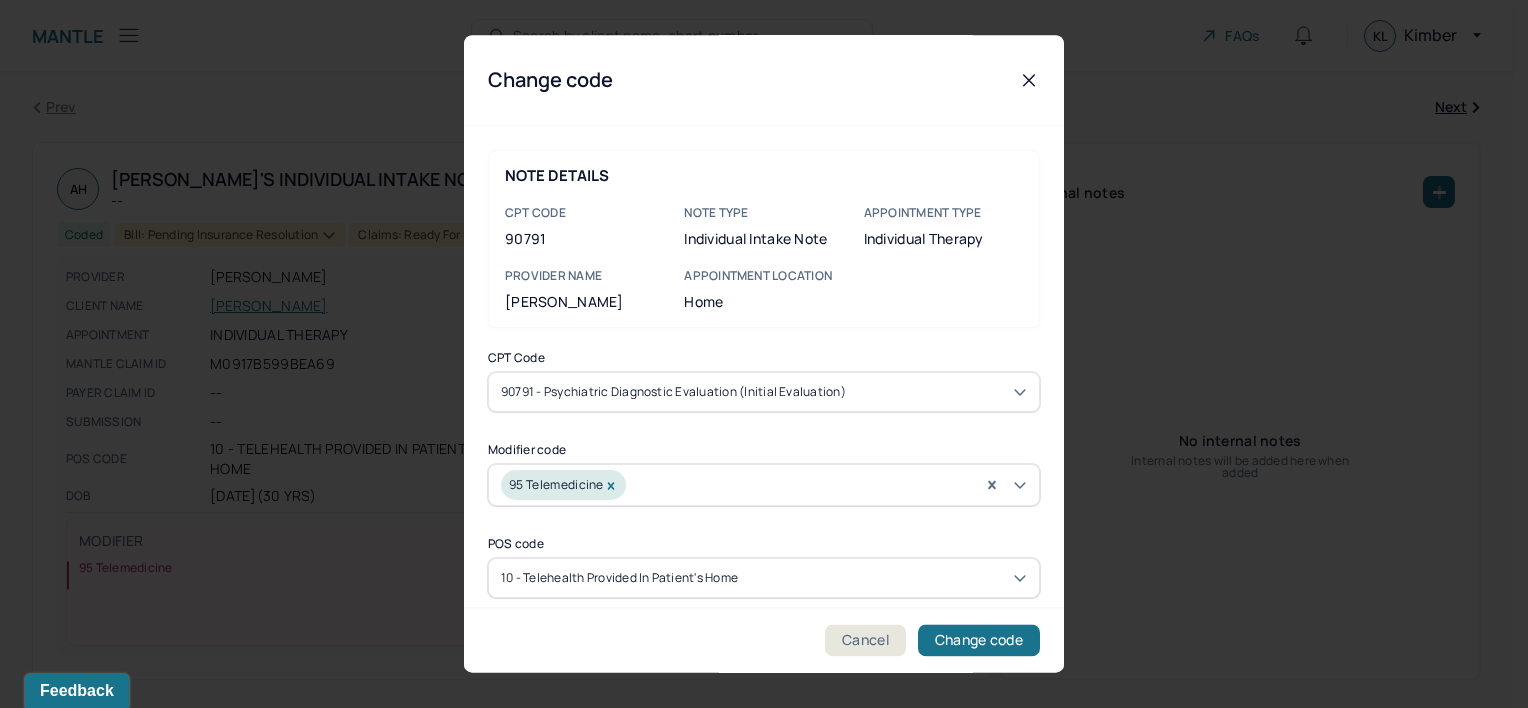 click on "90791 - Psychiatric diagnostic evaluation (Initial evaluation)" at bounding box center [673, 392] 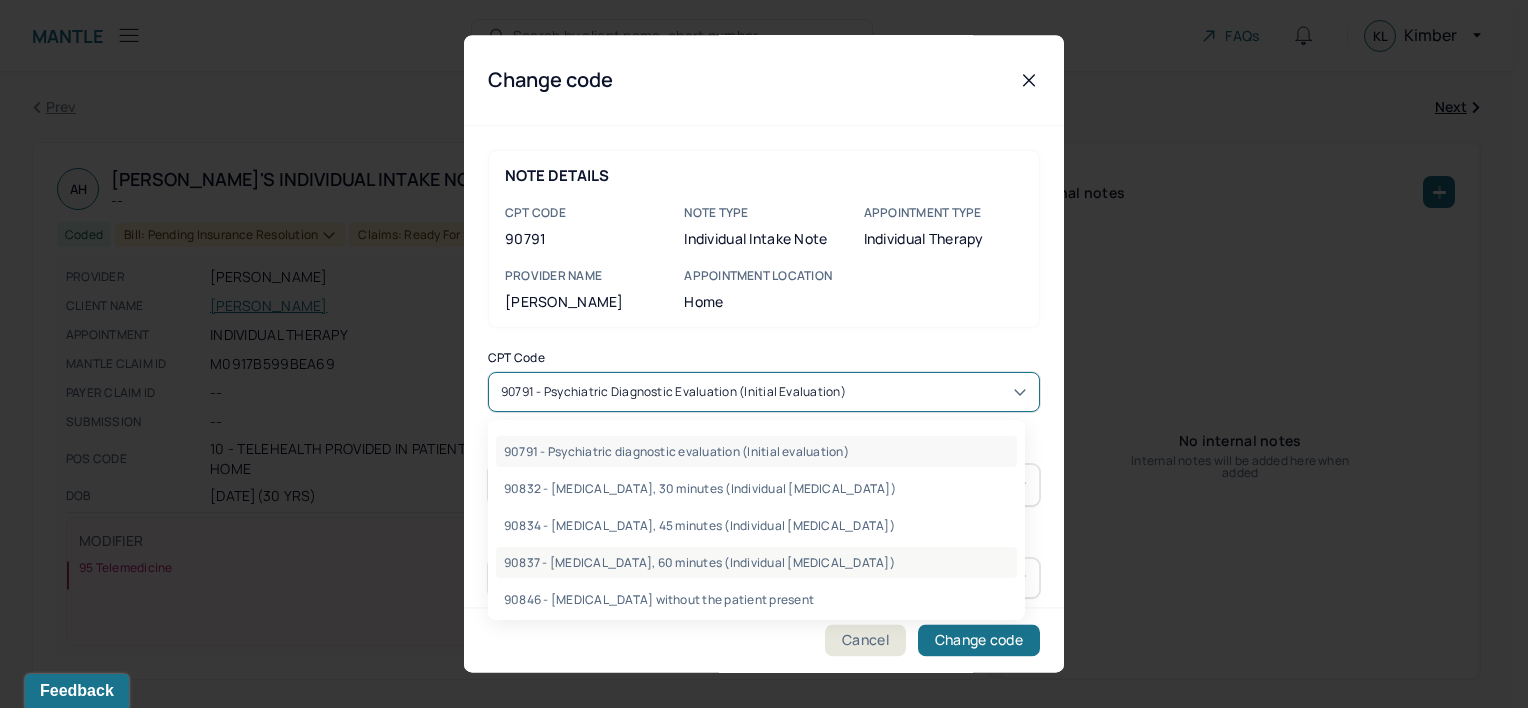 click on "90837 - Psychotherapy, 60 minutes (Individual psychotherapy)" at bounding box center [756, 562] 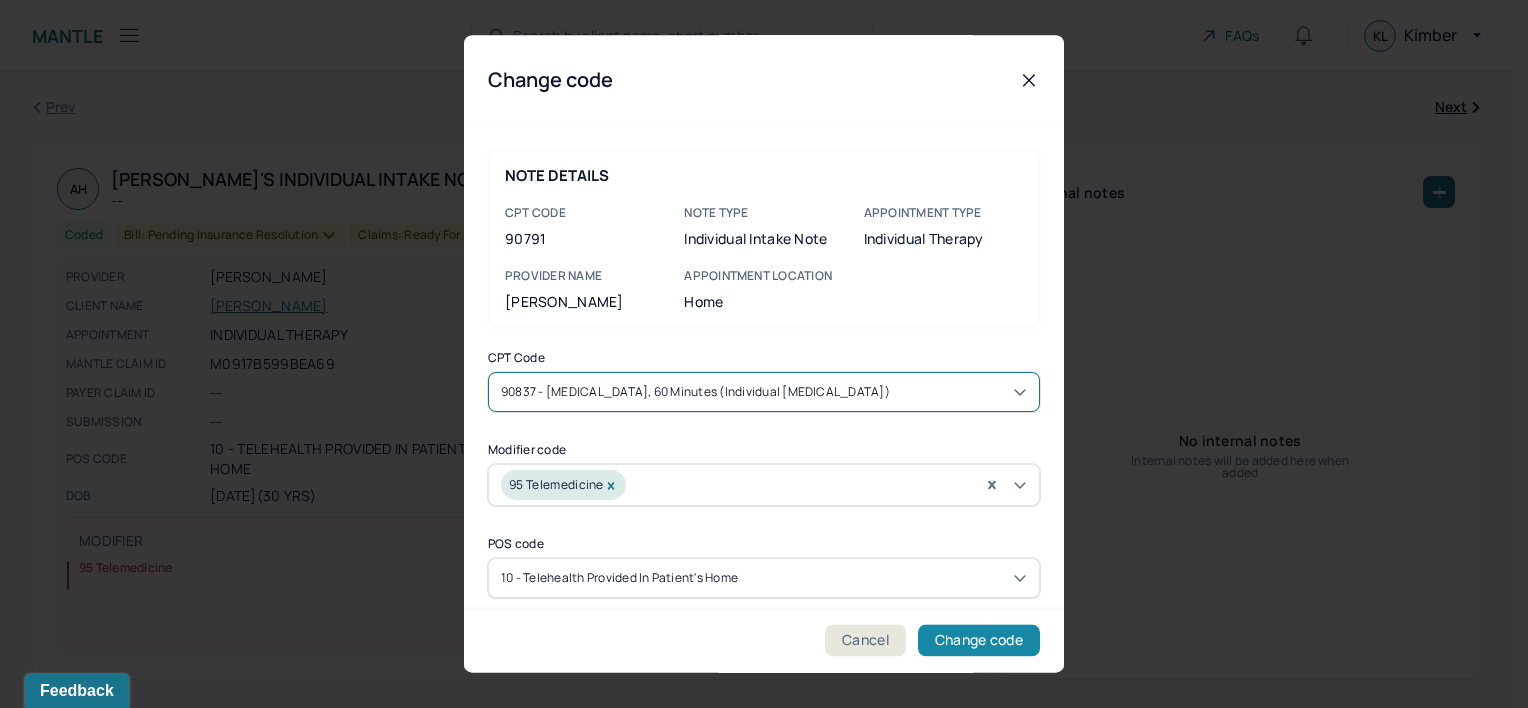 click on "Change code" at bounding box center [979, 641] 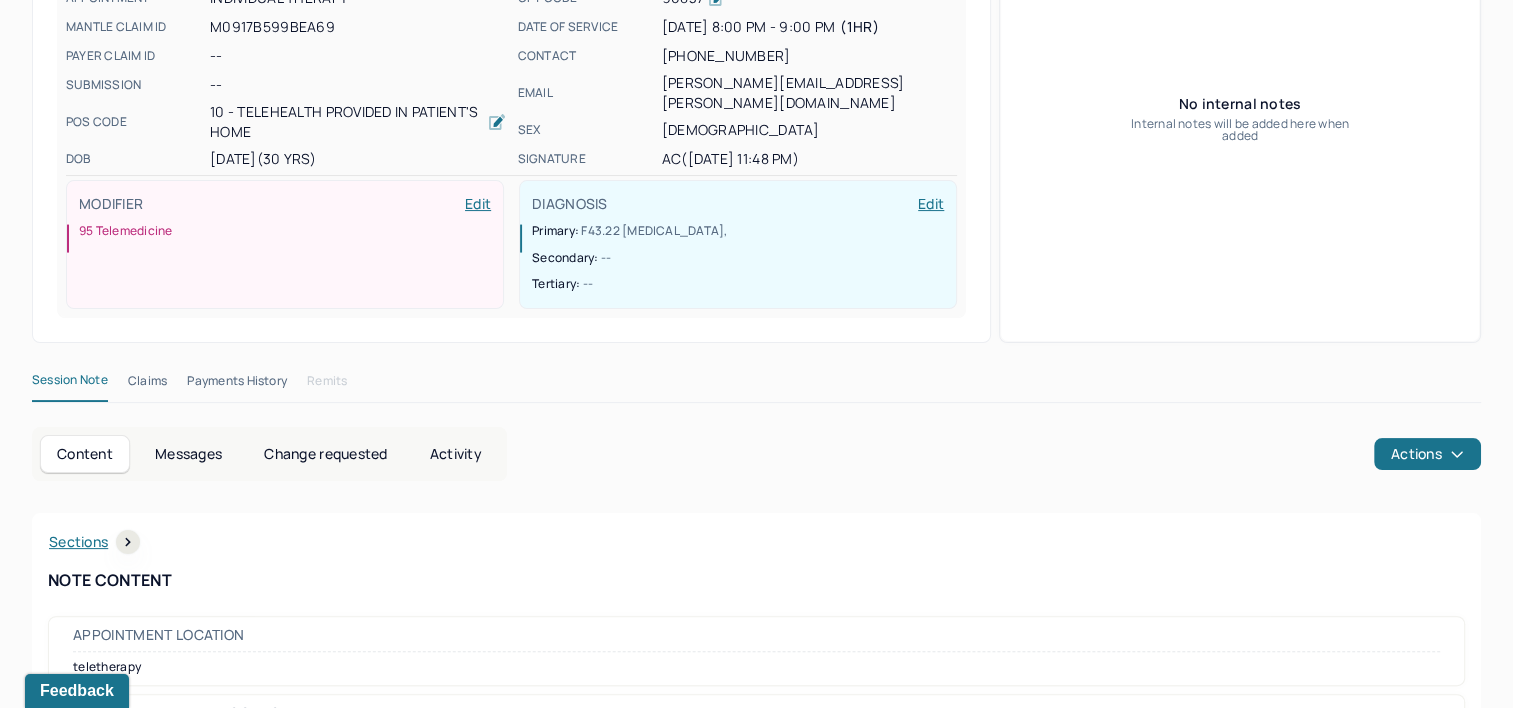 scroll, scrollTop: 500, scrollLeft: 0, axis: vertical 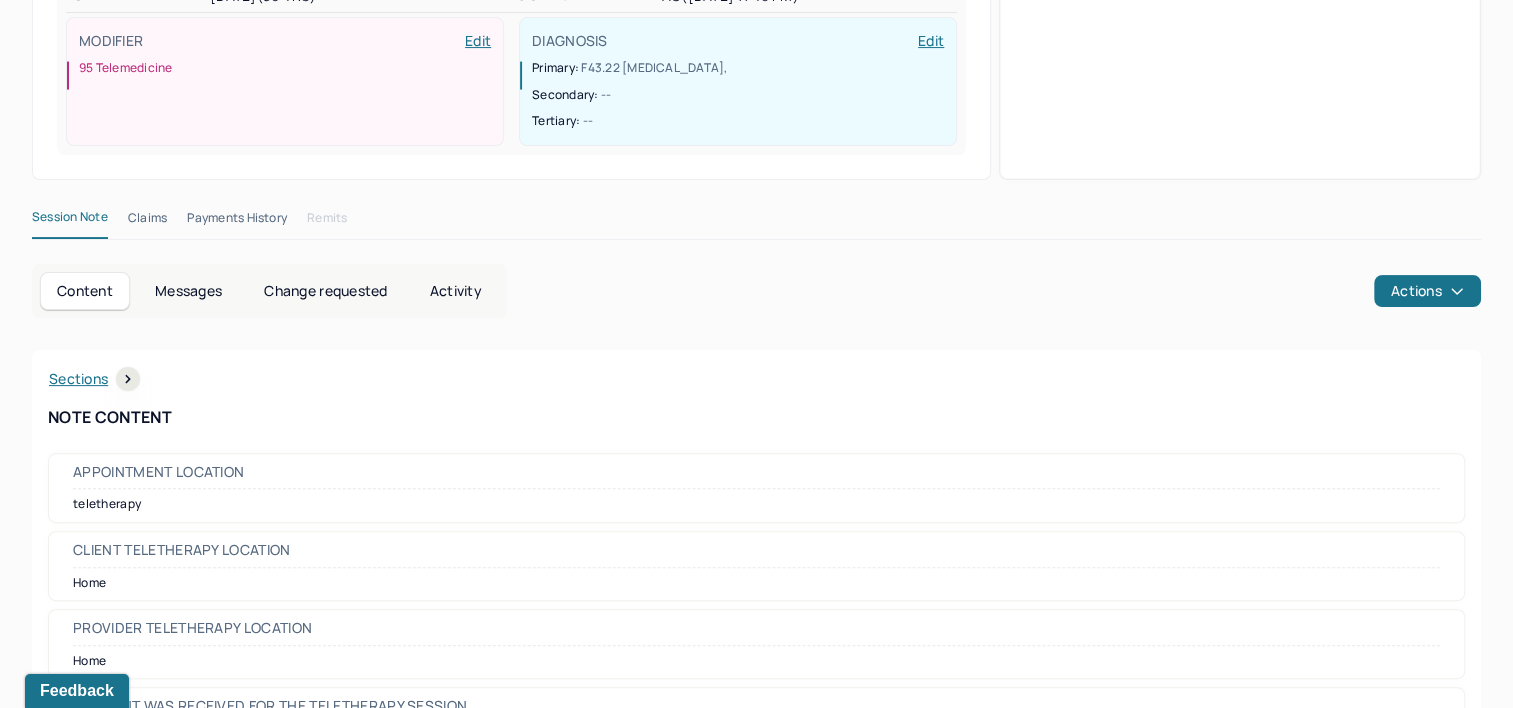click on "Claims" at bounding box center [147, 222] 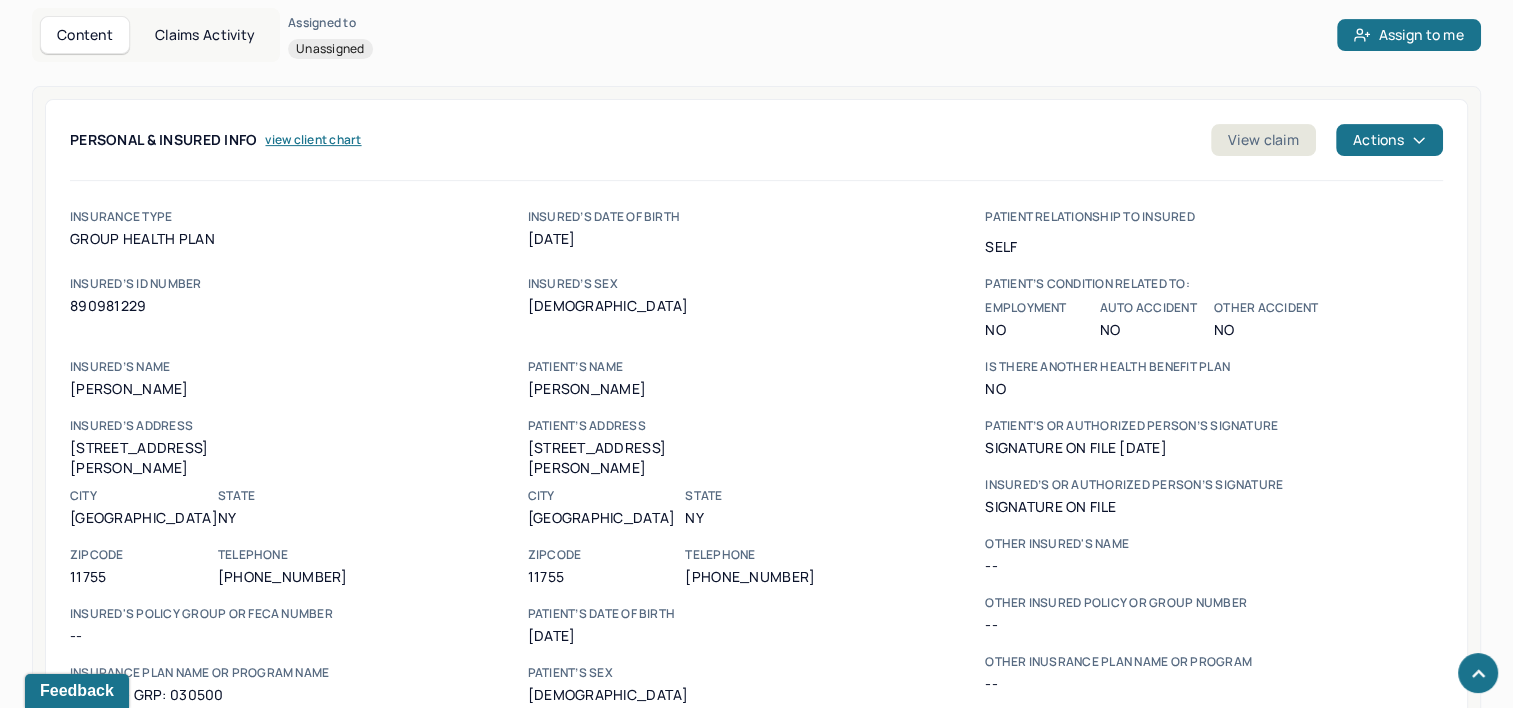 scroll, scrollTop: 600, scrollLeft: 0, axis: vertical 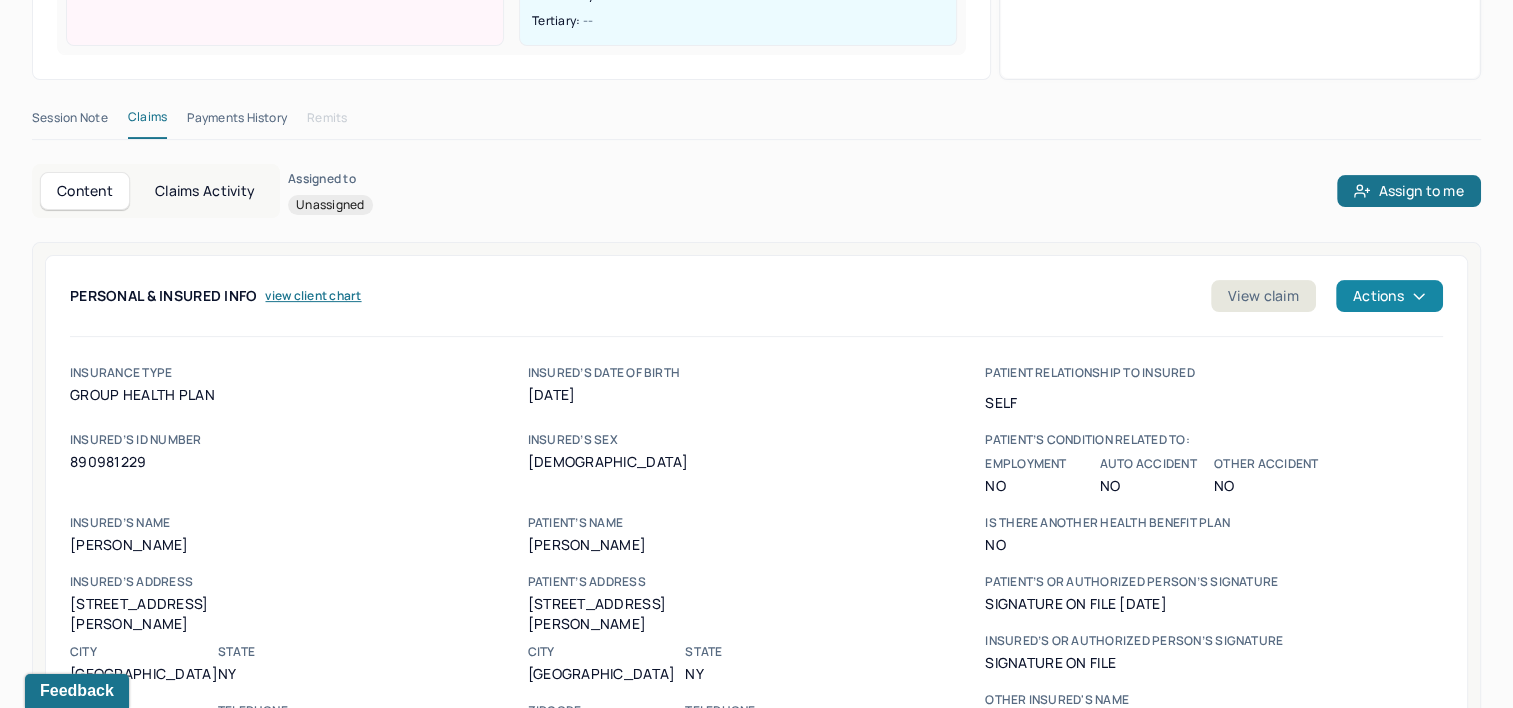 click on "Actions" at bounding box center (1389, 296) 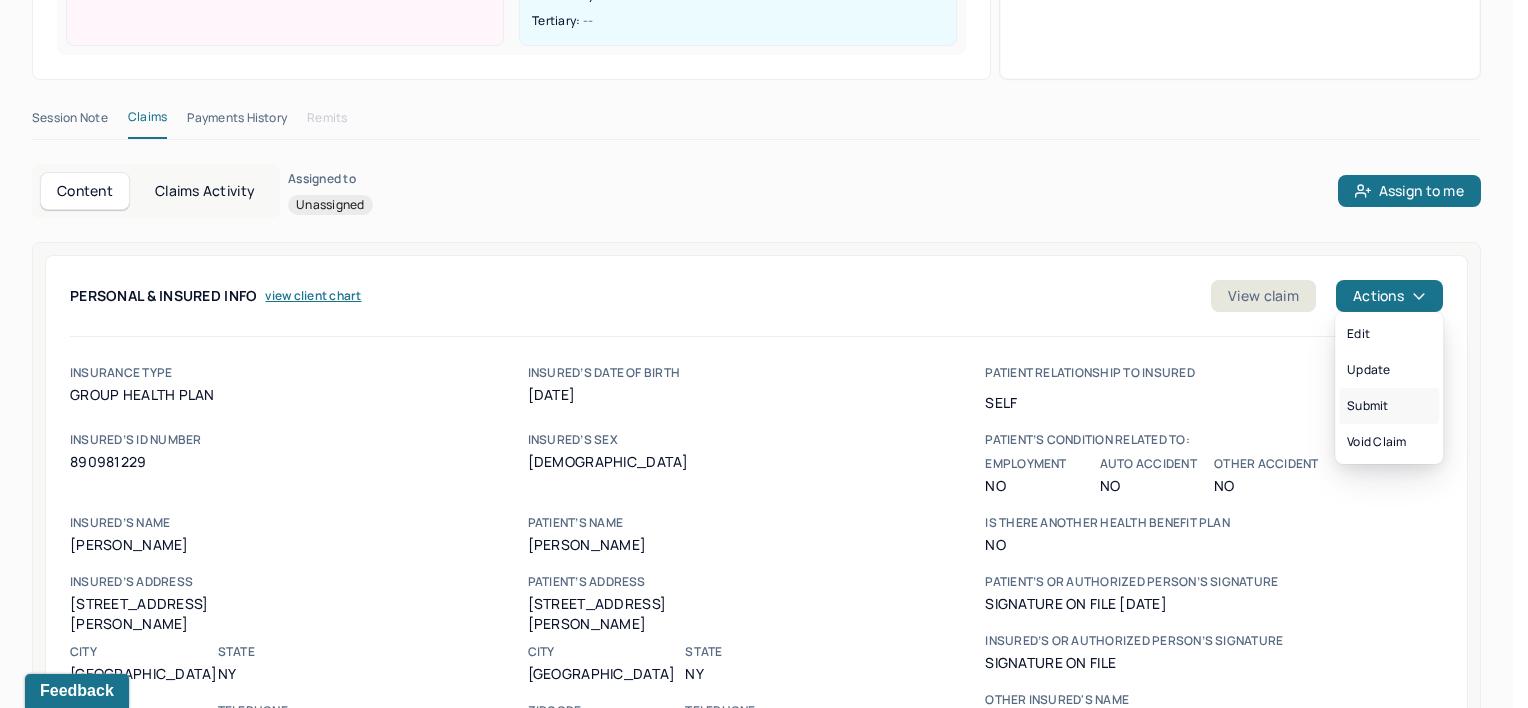 click on "Submit" at bounding box center (1389, 406) 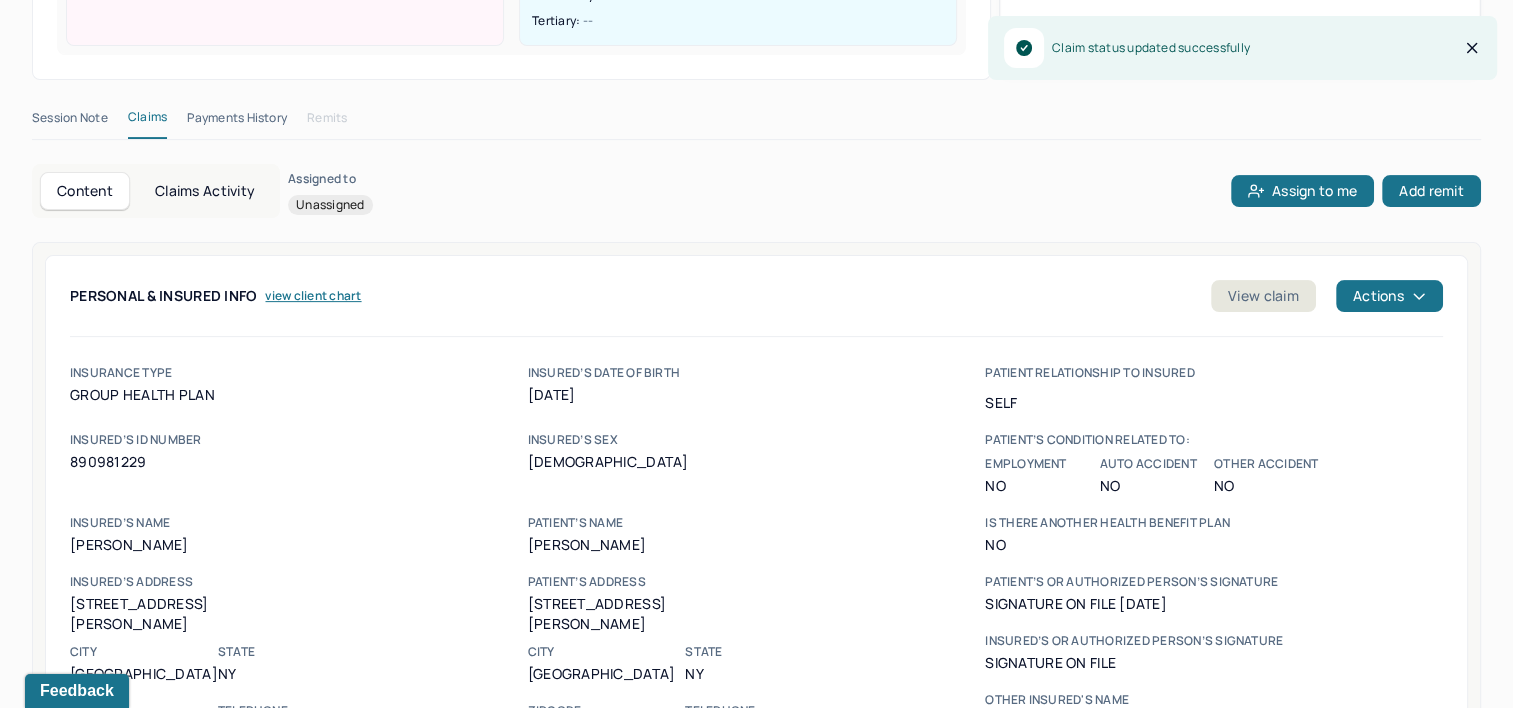 scroll, scrollTop: 564, scrollLeft: 0, axis: vertical 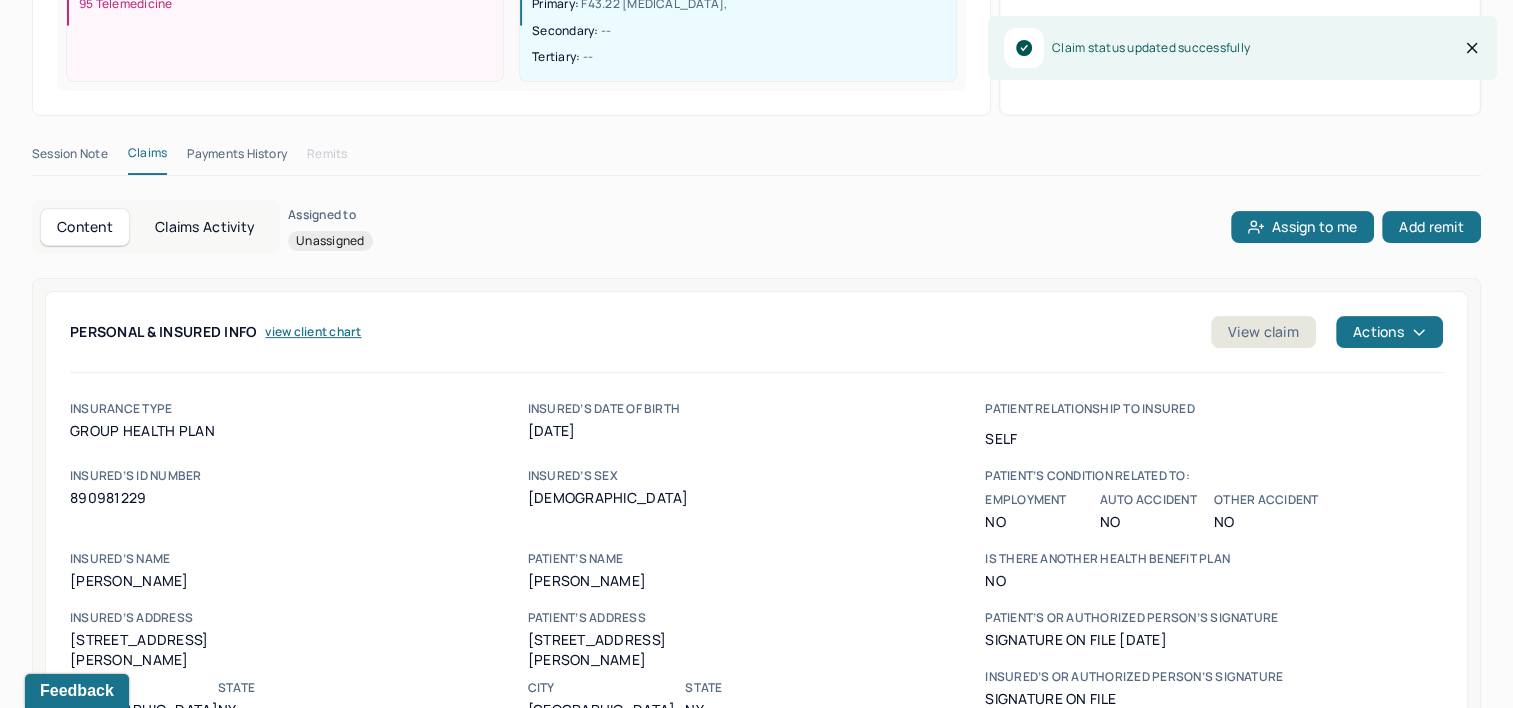 type 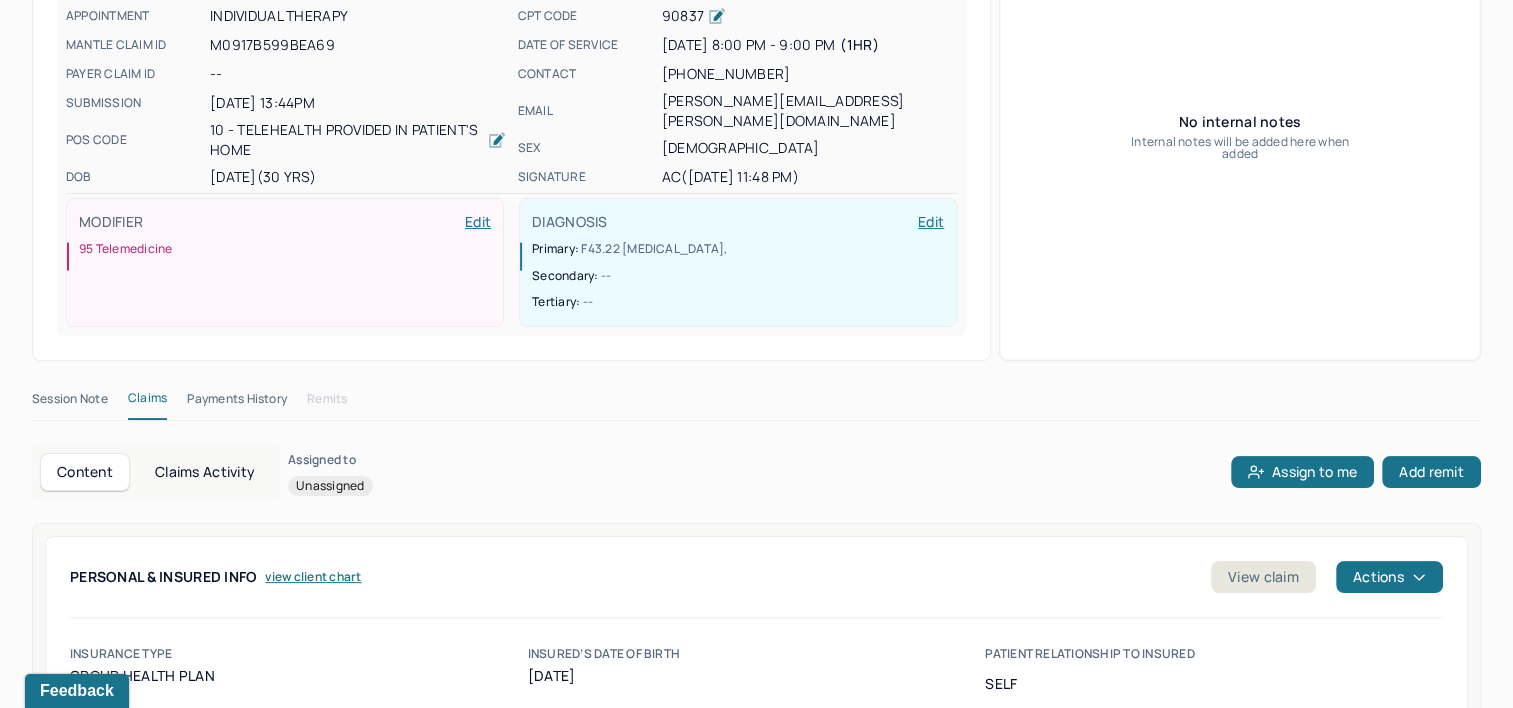 scroll, scrollTop: 0, scrollLeft: 0, axis: both 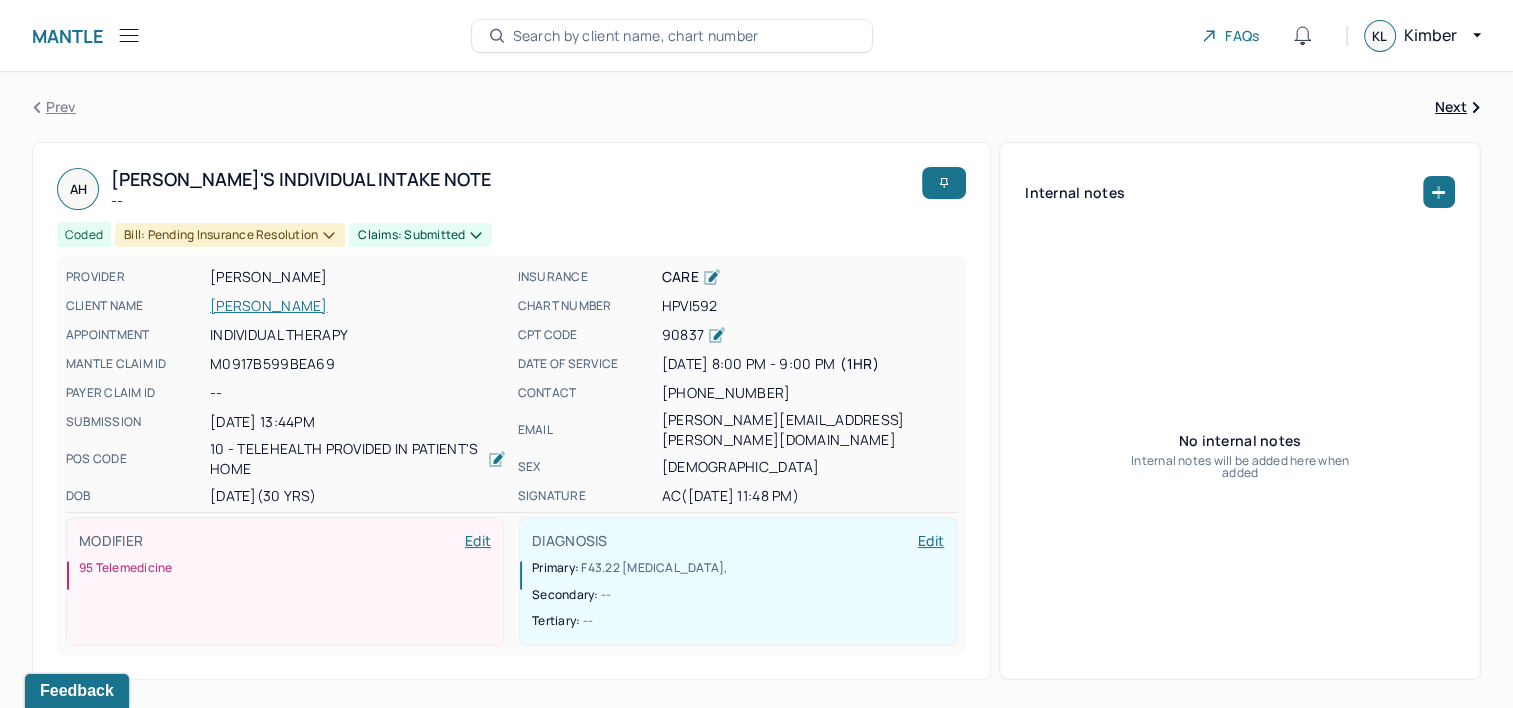 click on "Search by client name, chart number" at bounding box center [636, 36] 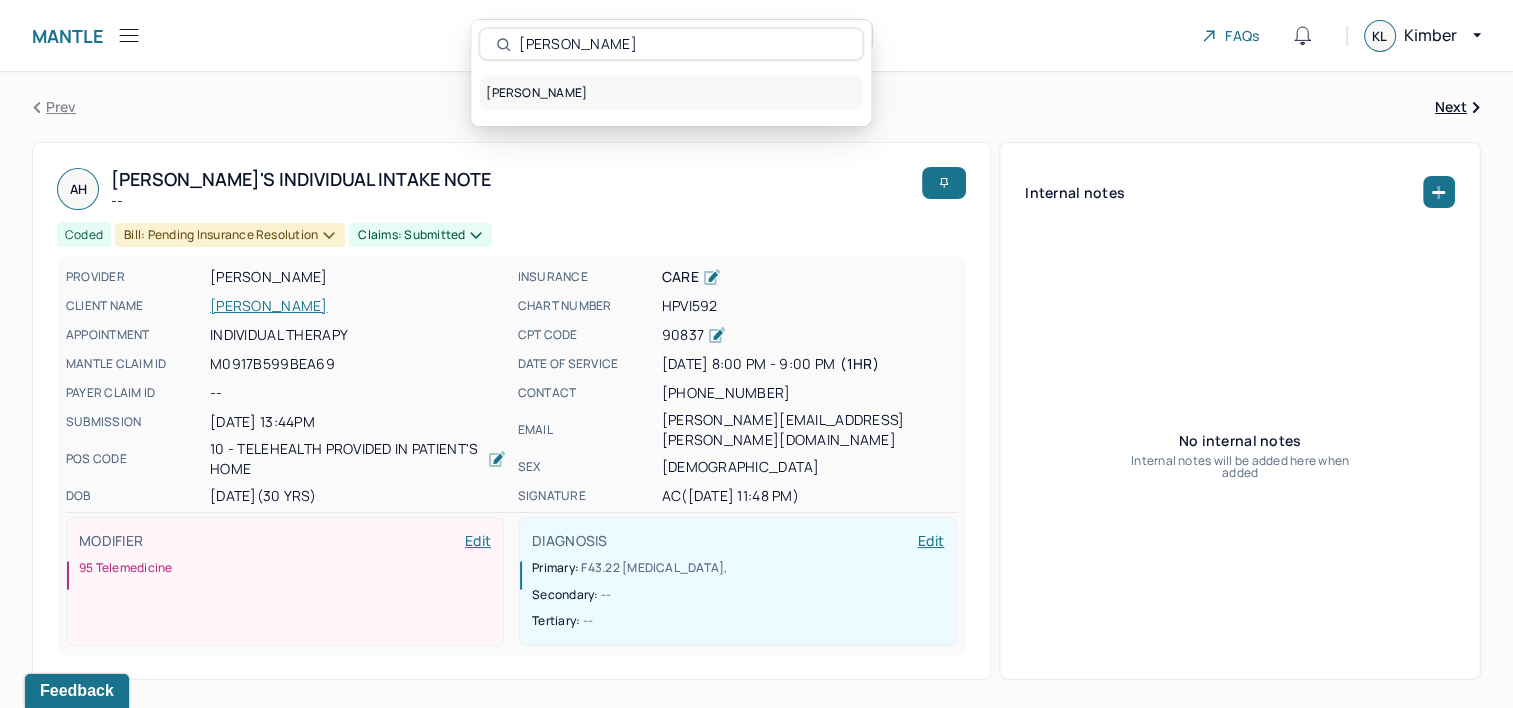 type on "HOYTE, BRIANNA" 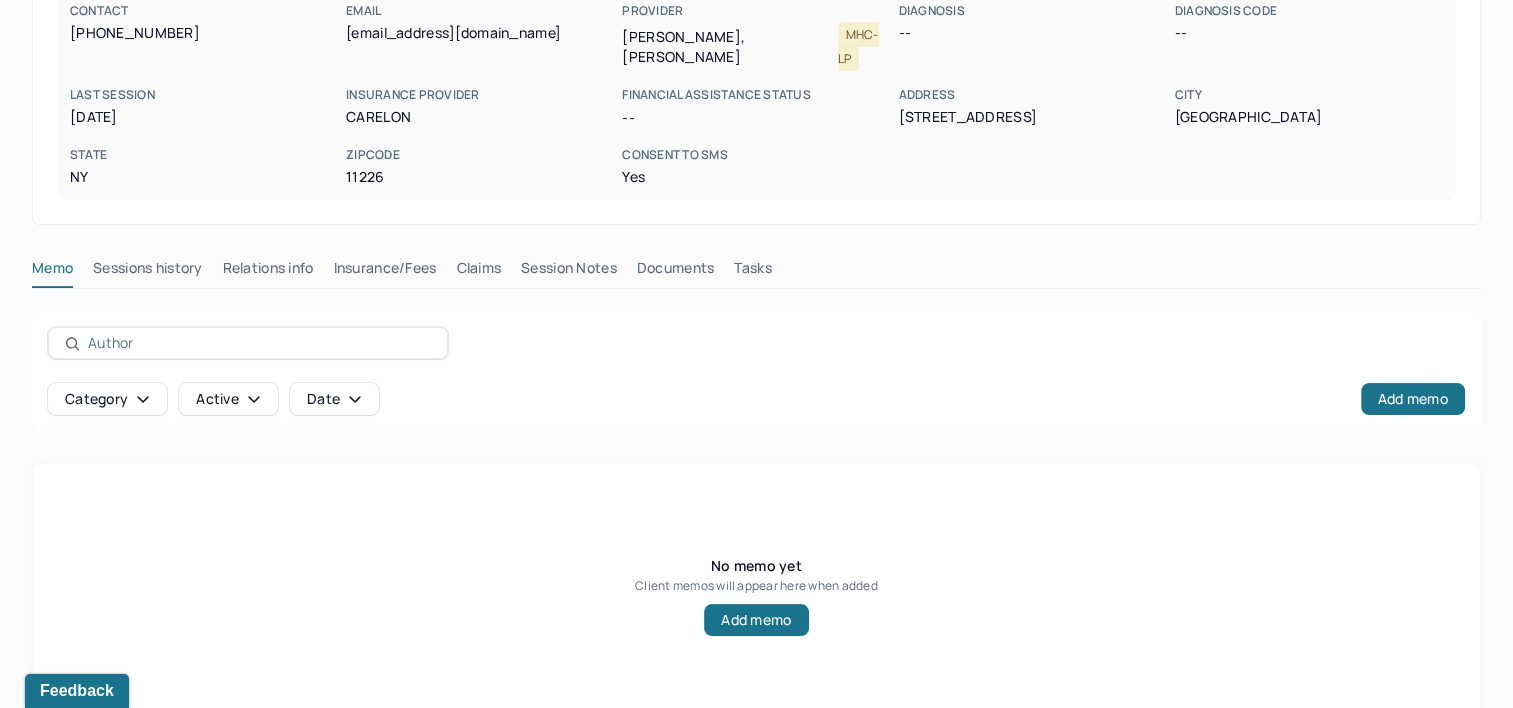 scroll, scrollTop: 291, scrollLeft: 0, axis: vertical 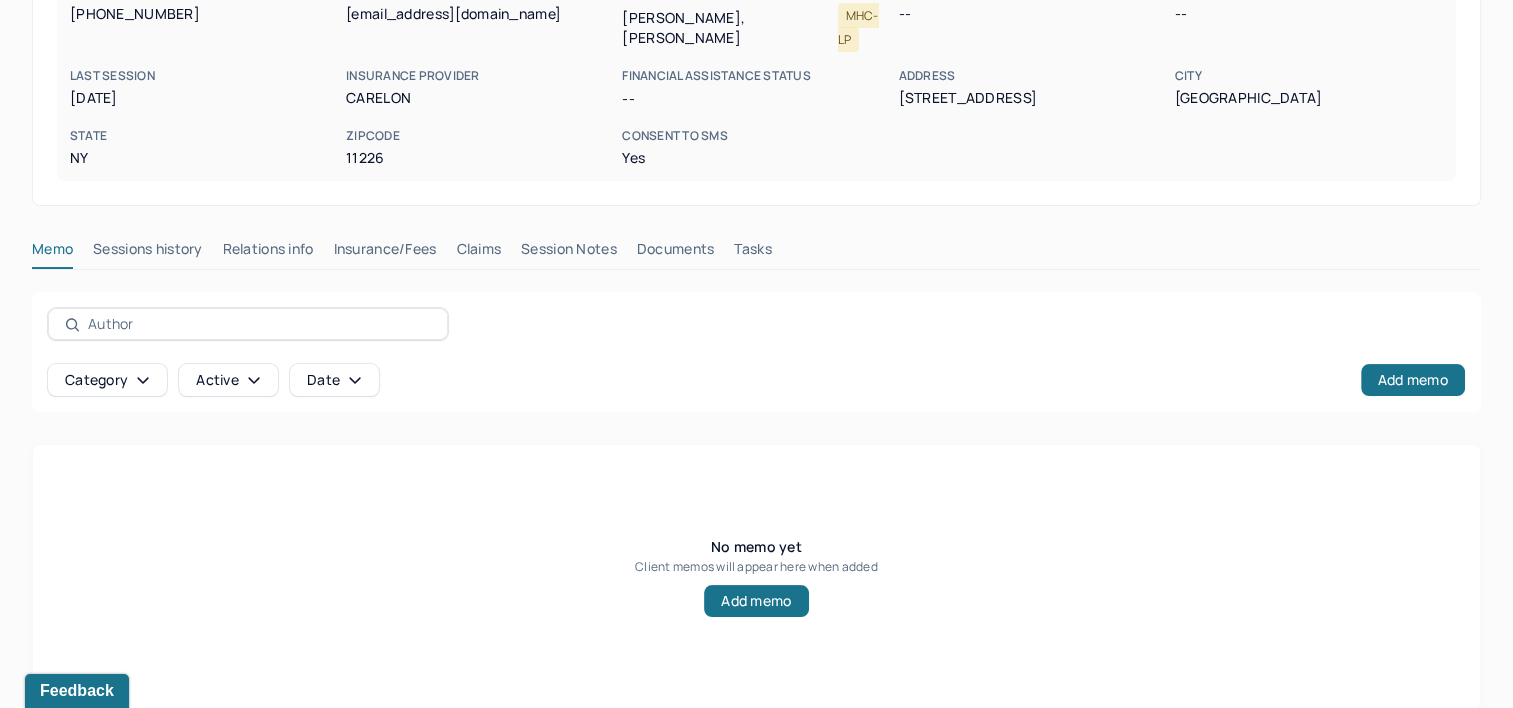 click on "Claims" at bounding box center (478, 253) 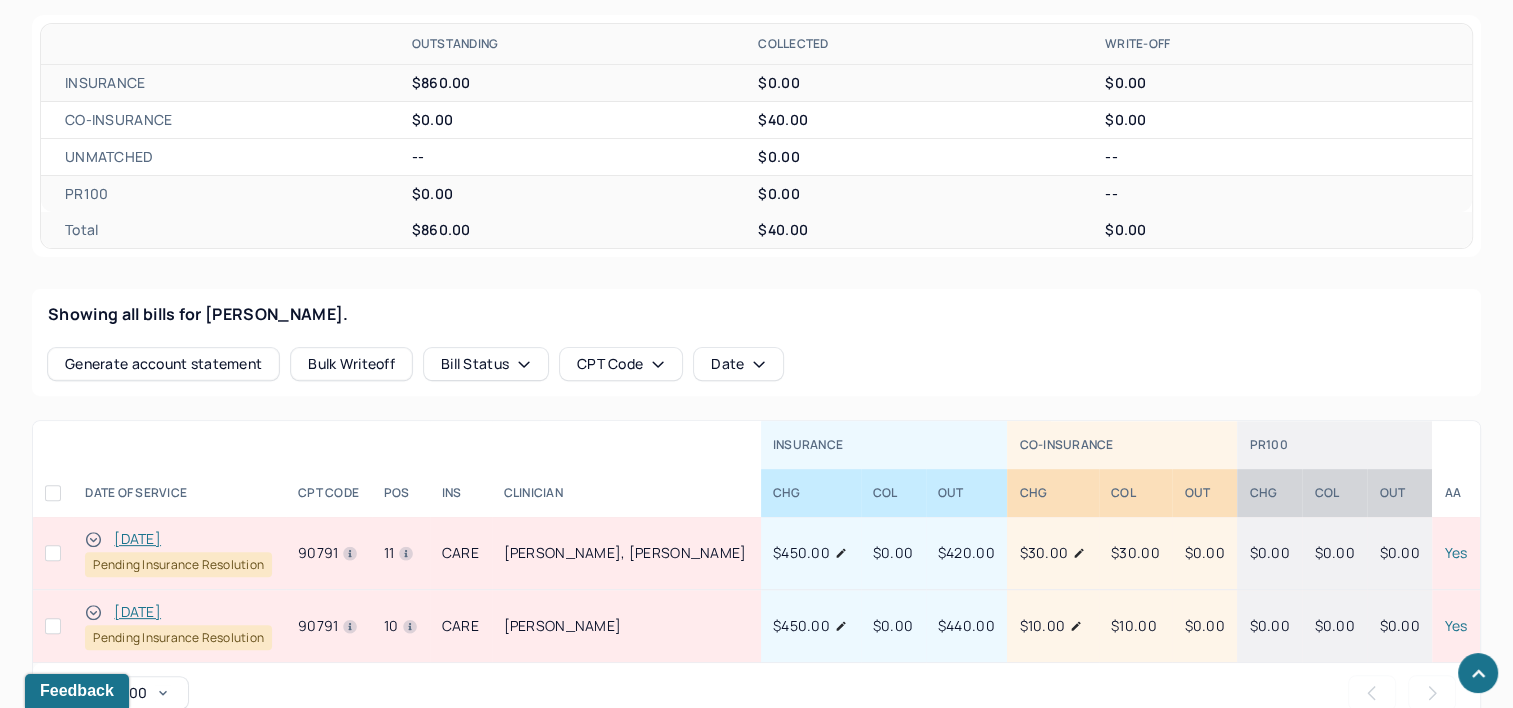 scroll, scrollTop: 691, scrollLeft: 0, axis: vertical 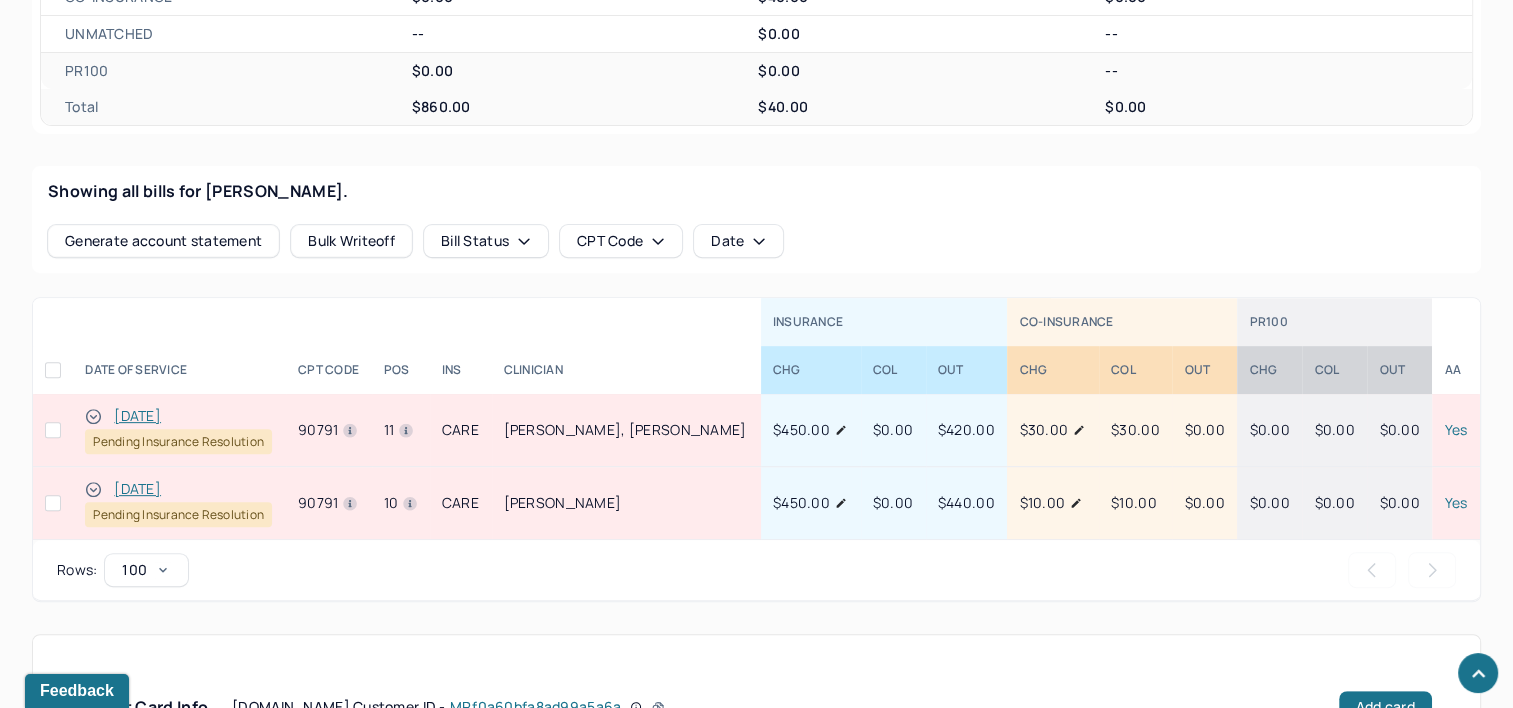 type 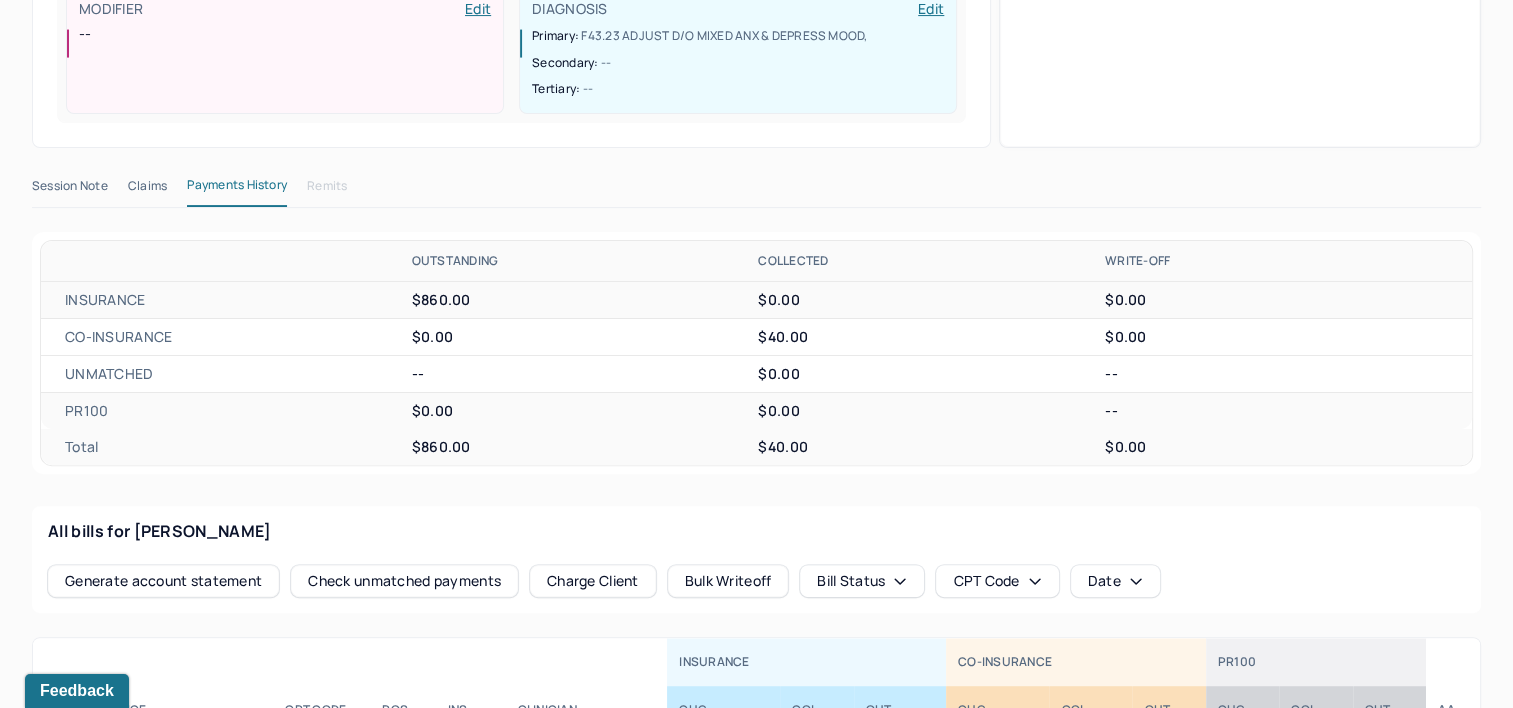 scroll, scrollTop: 291, scrollLeft: 0, axis: vertical 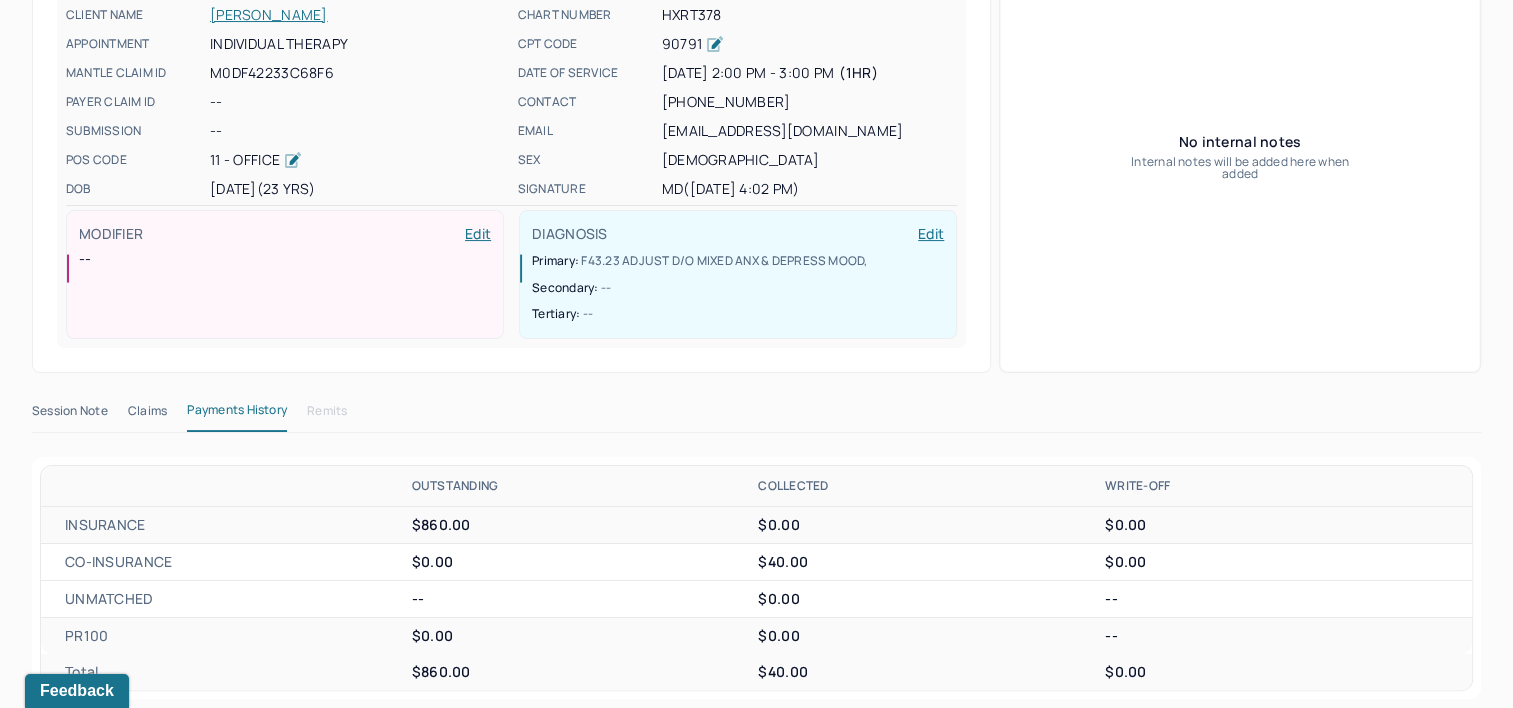 click on "Session Note" at bounding box center [70, 415] 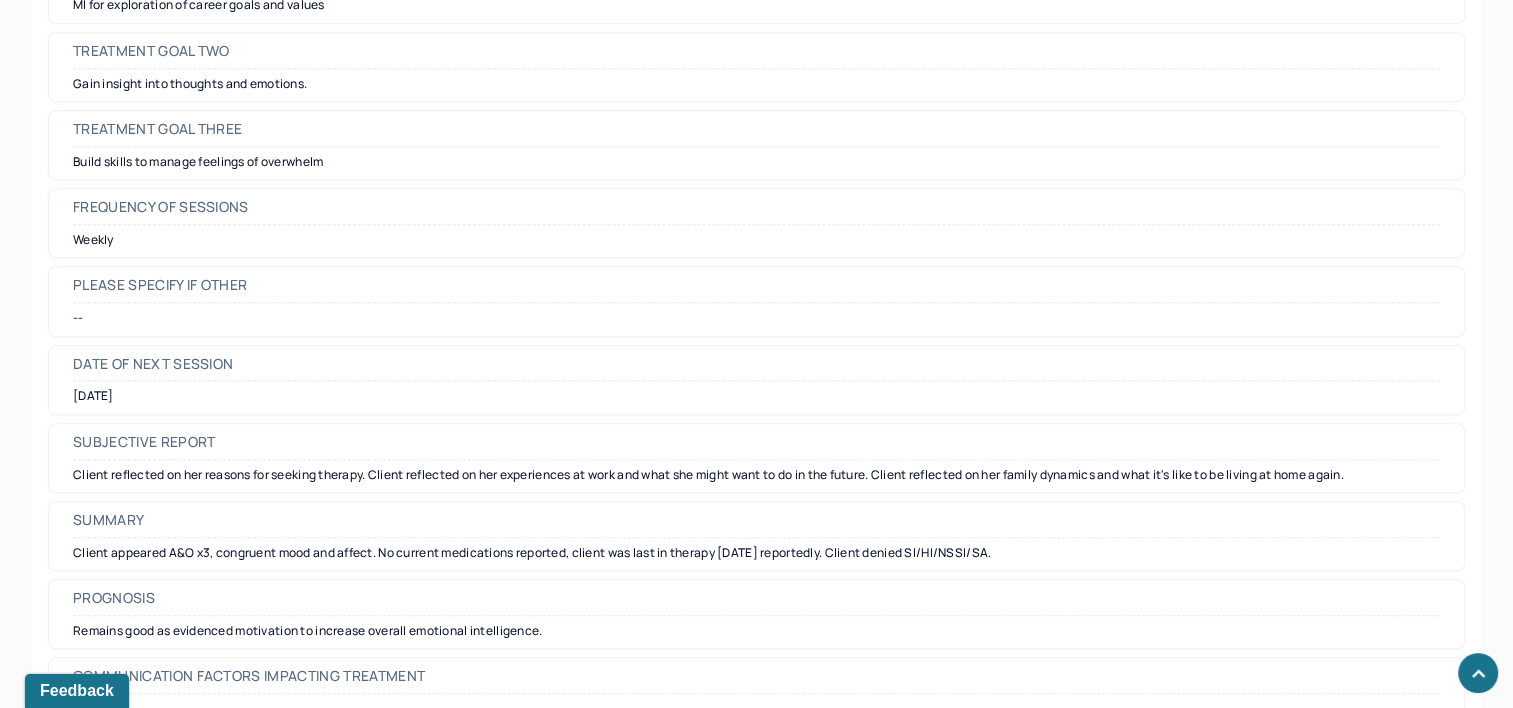 scroll, scrollTop: 9068, scrollLeft: 0, axis: vertical 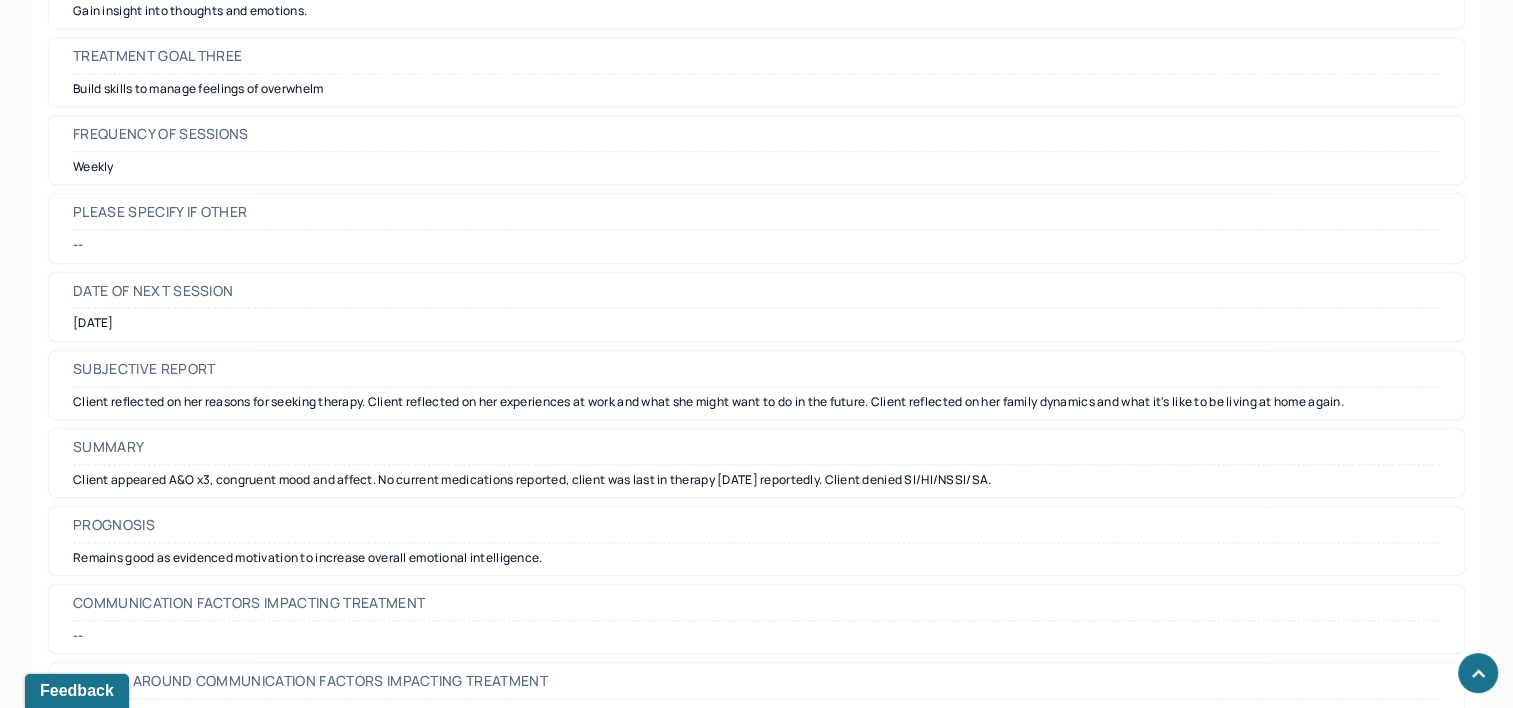 click 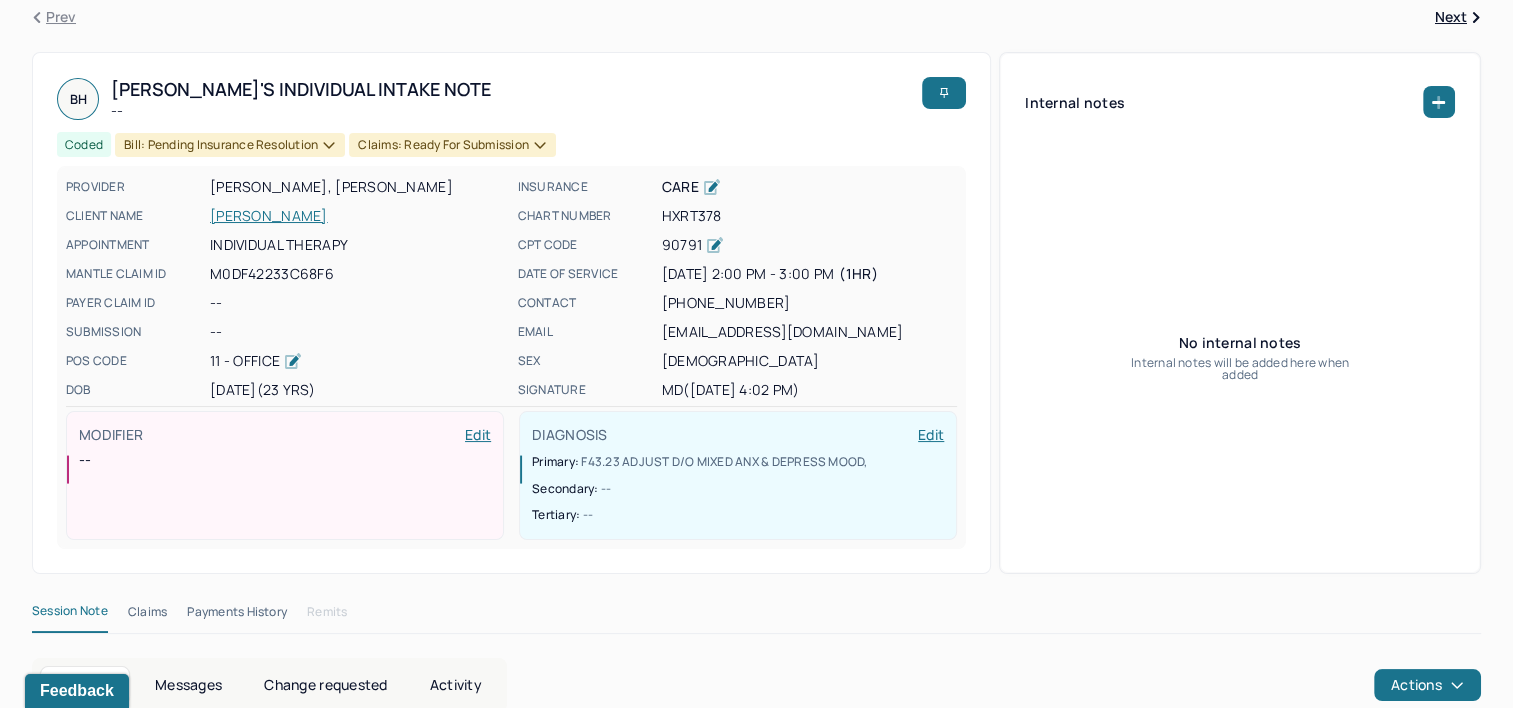 scroll, scrollTop: 0, scrollLeft: 0, axis: both 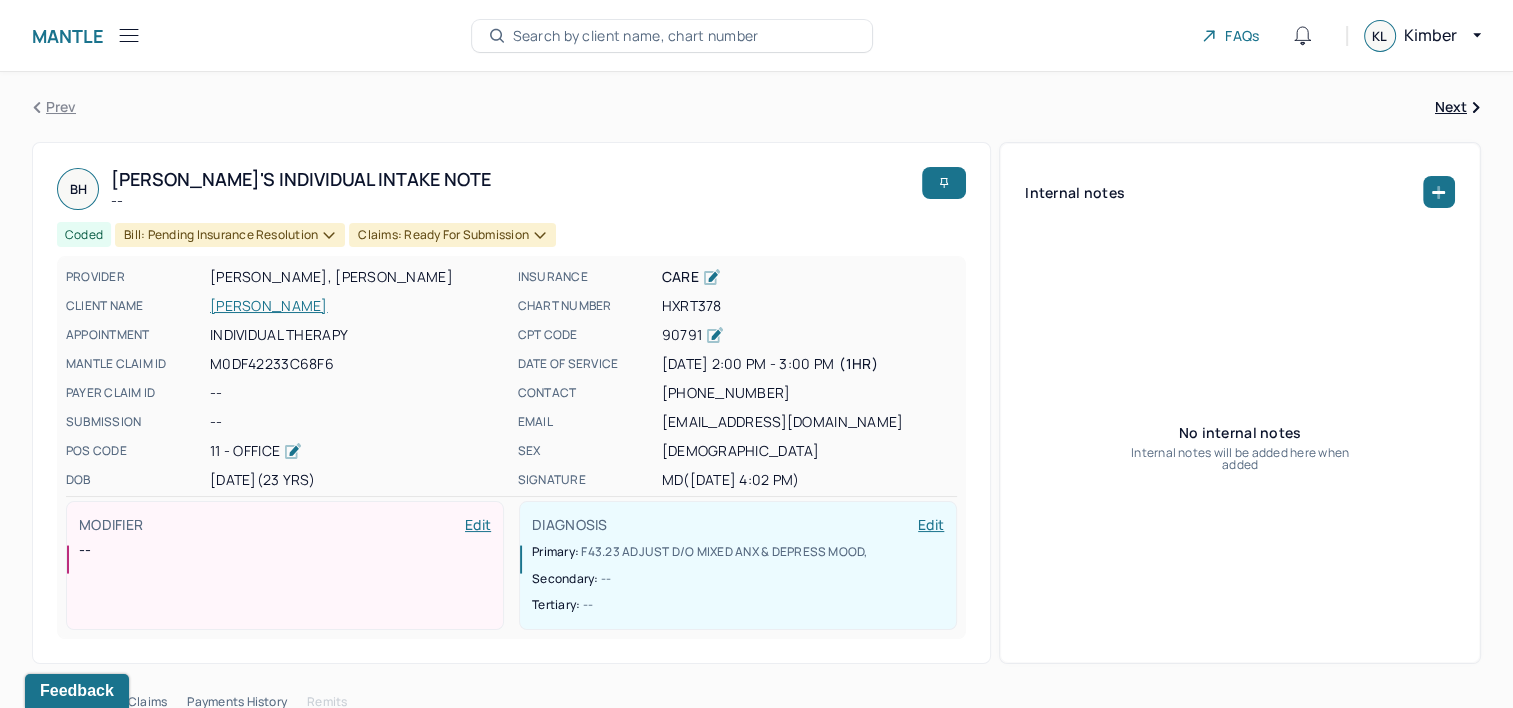 click 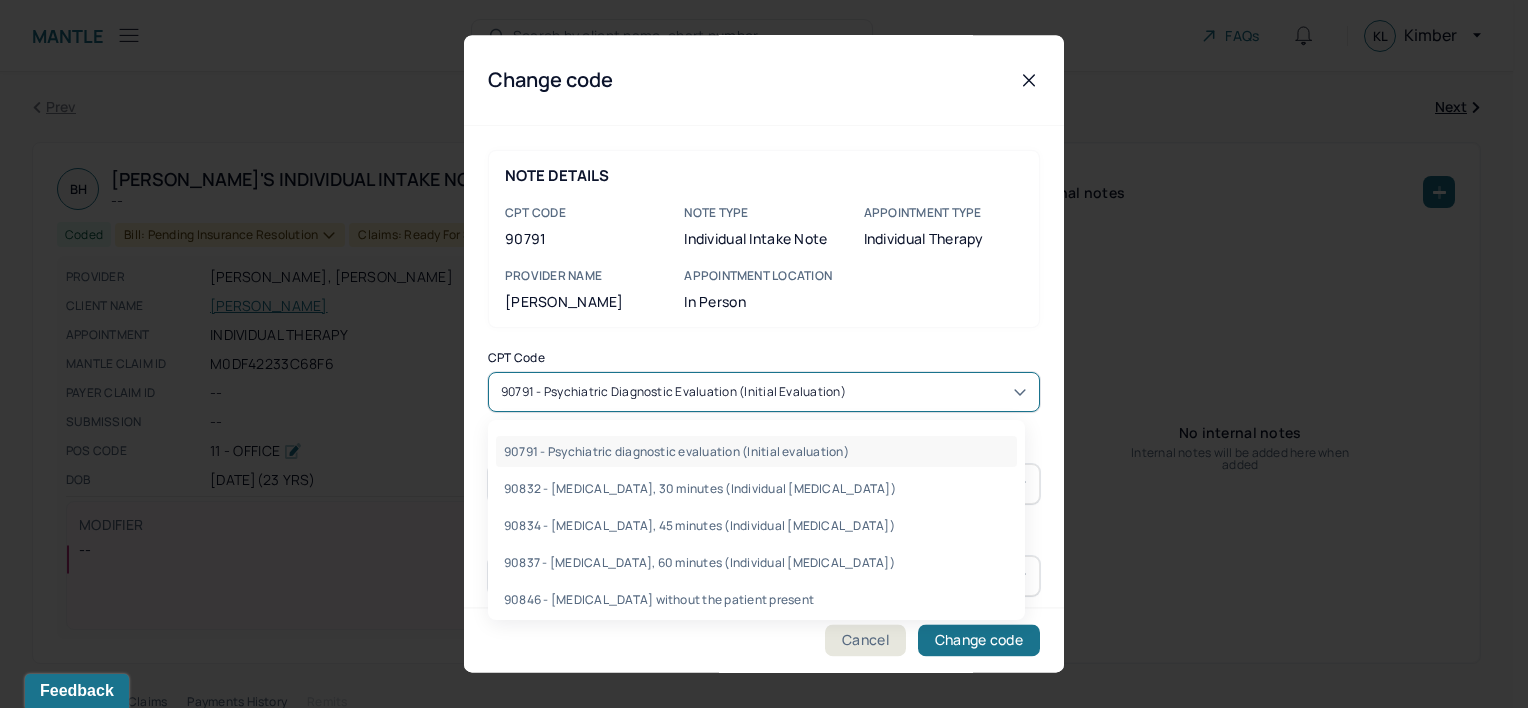 click on "90791 - Psychiatric diagnostic evaluation (Initial evaluation)" at bounding box center (673, 392) 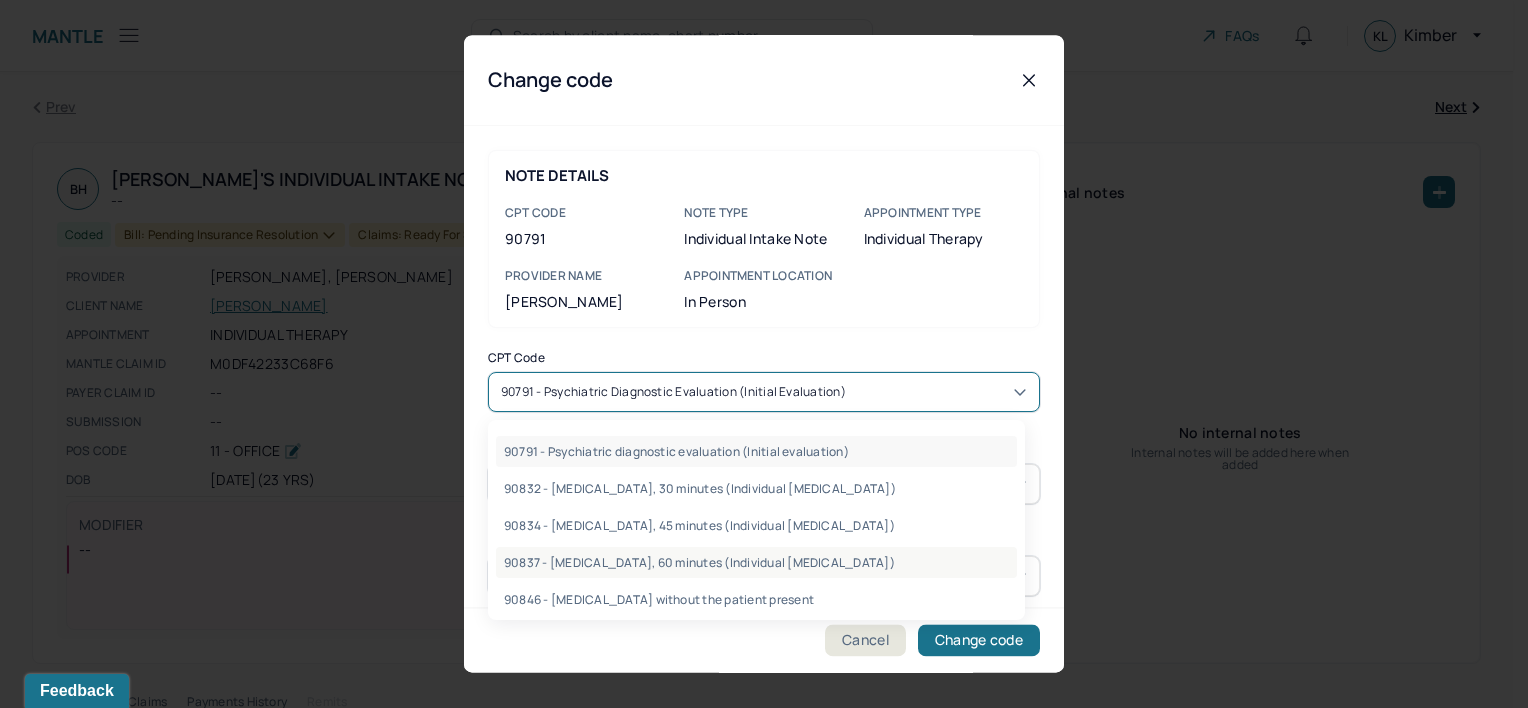 click on "90837 - Psychotherapy, 60 minutes (Individual psychotherapy)" at bounding box center [756, 562] 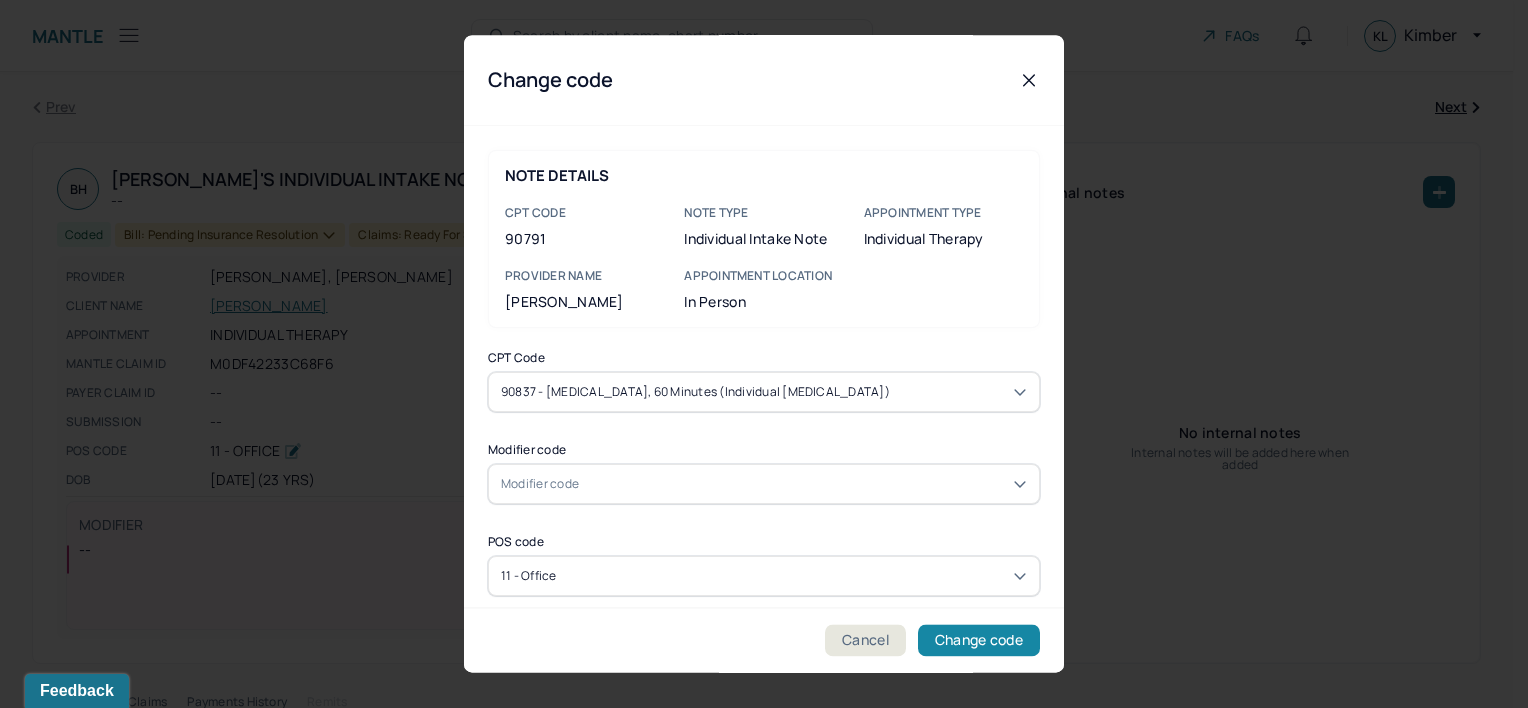click on "Change code" at bounding box center (979, 641) 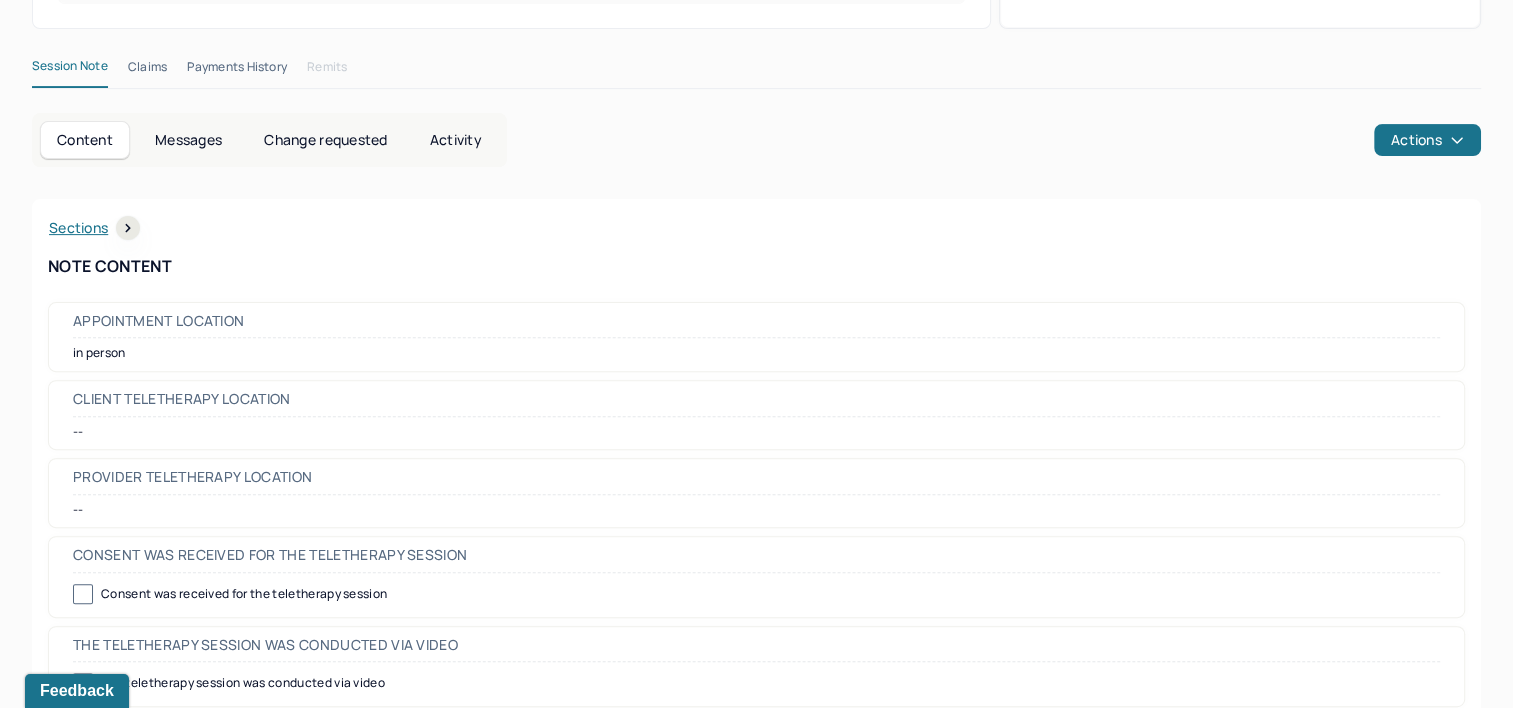 scroll, scrollTop: 600, scrollLeft: 0, axis: vertical 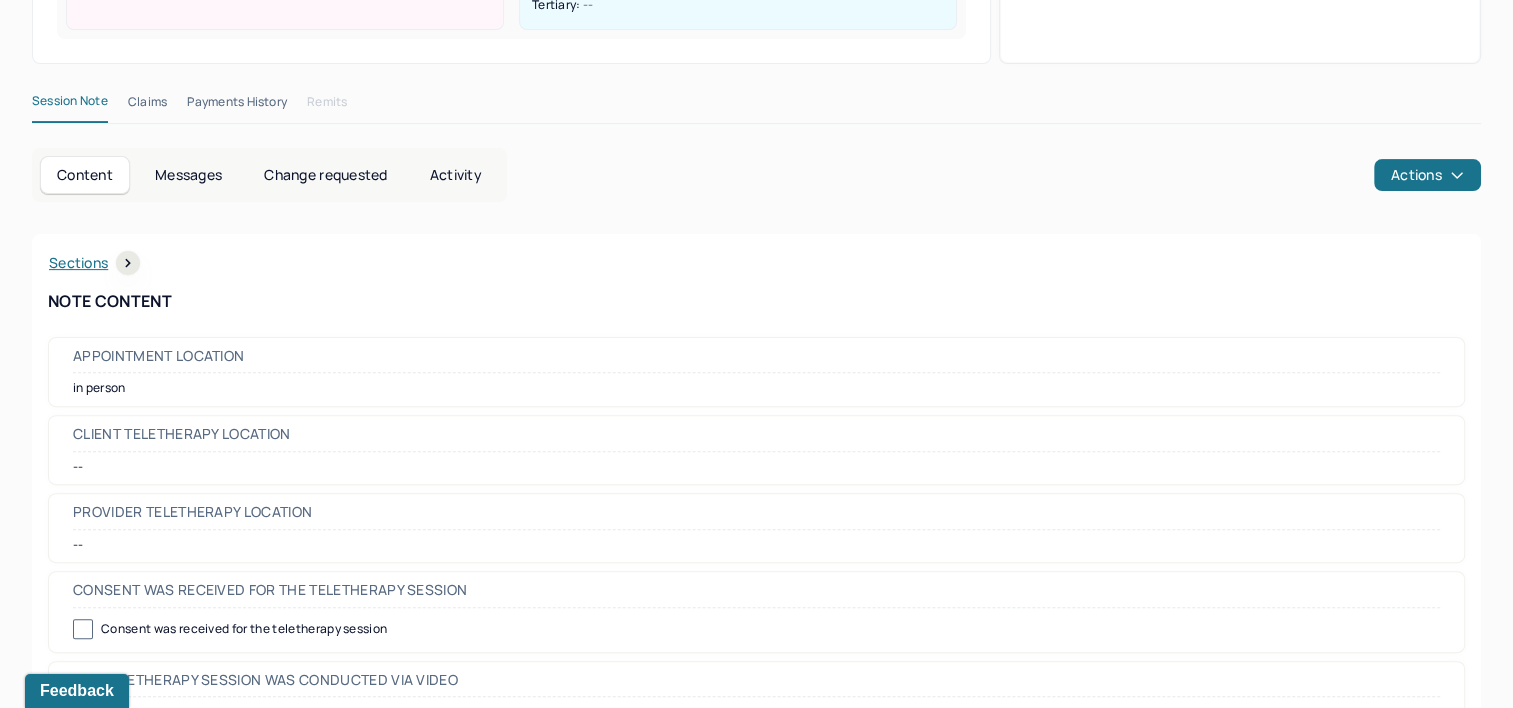 drag, startPoint x: 147, startPoint y: 99, endPoint x: 222, endPoint y: 133, distance: 82.346825 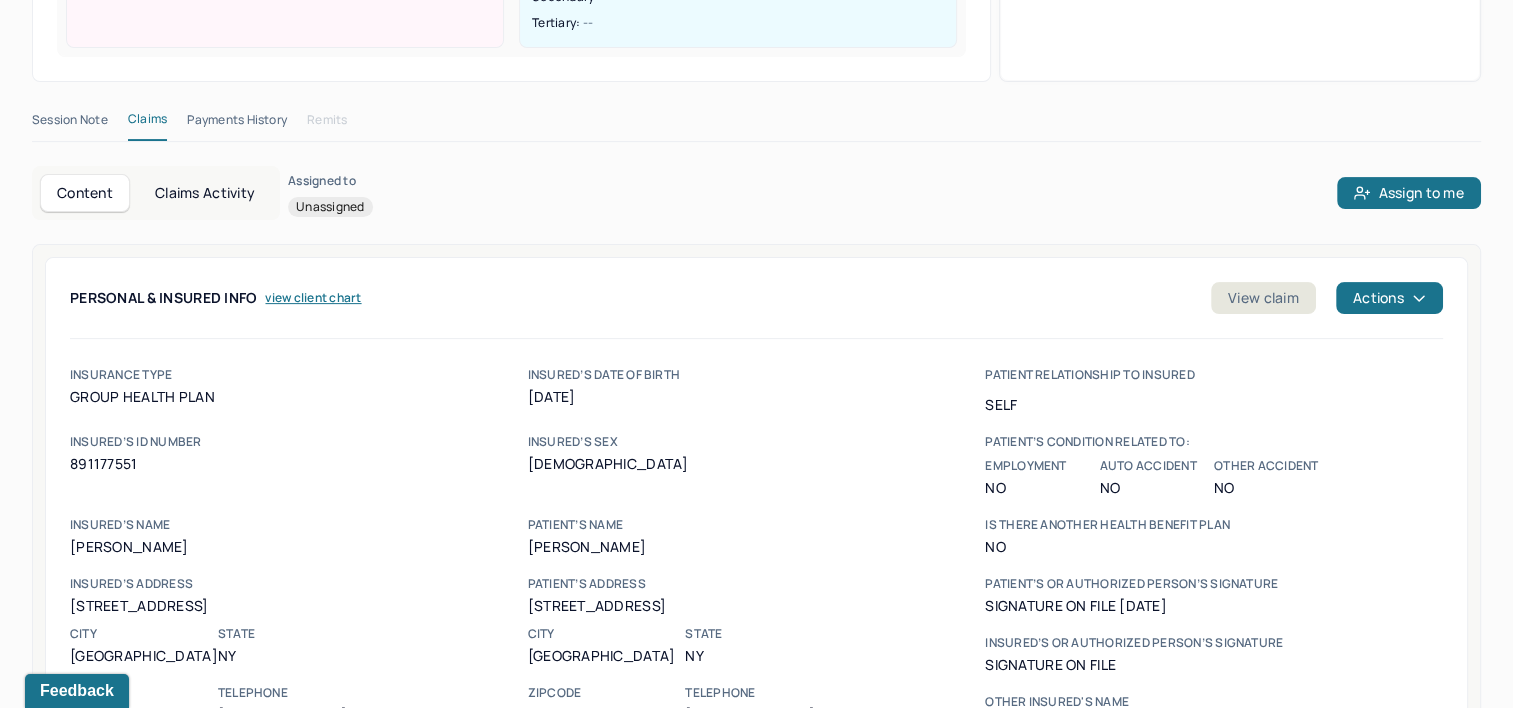 scroll, scrollTop: 579, scrollLeft: 0, axis: vertical 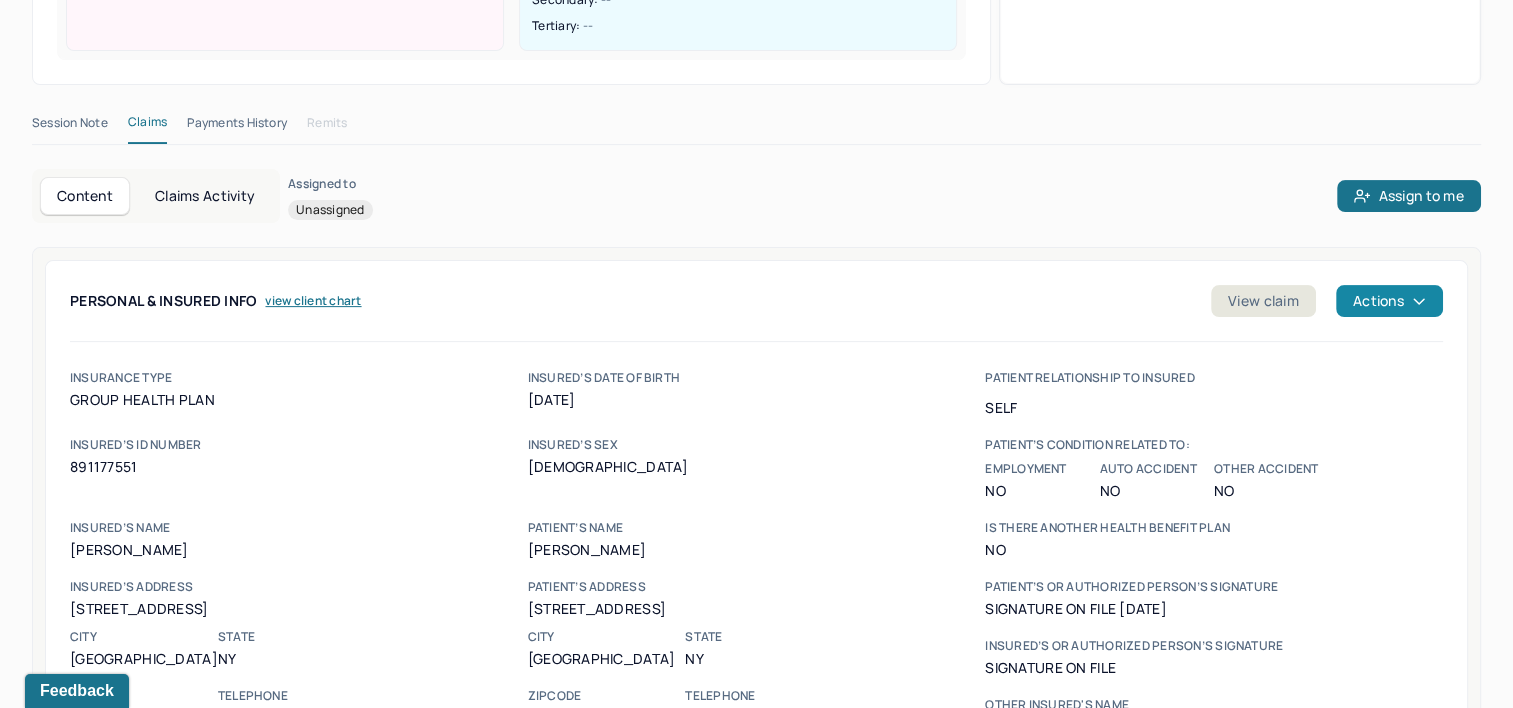 click on "Actions" at bounding box center (1389, 301) 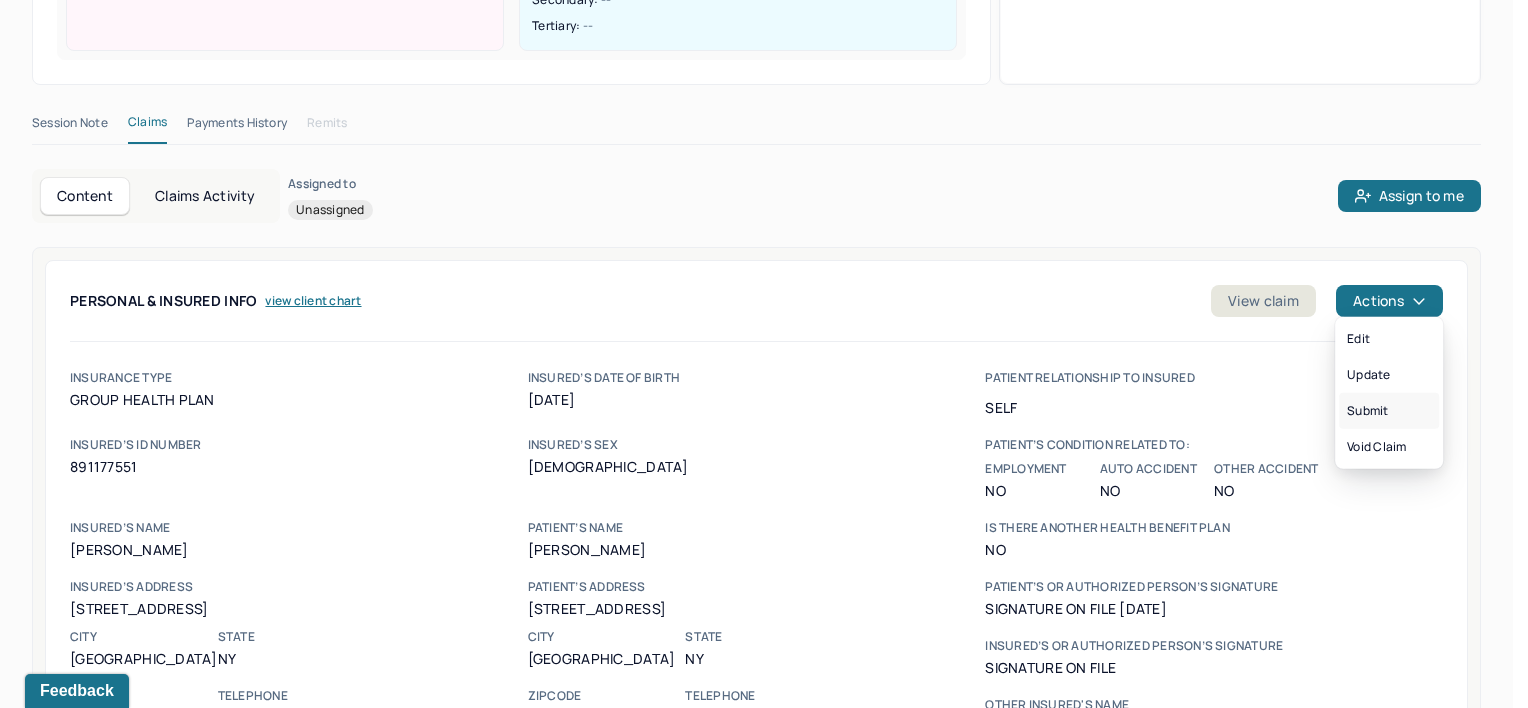 click on "Submit" at bounding box center [1389, 411] 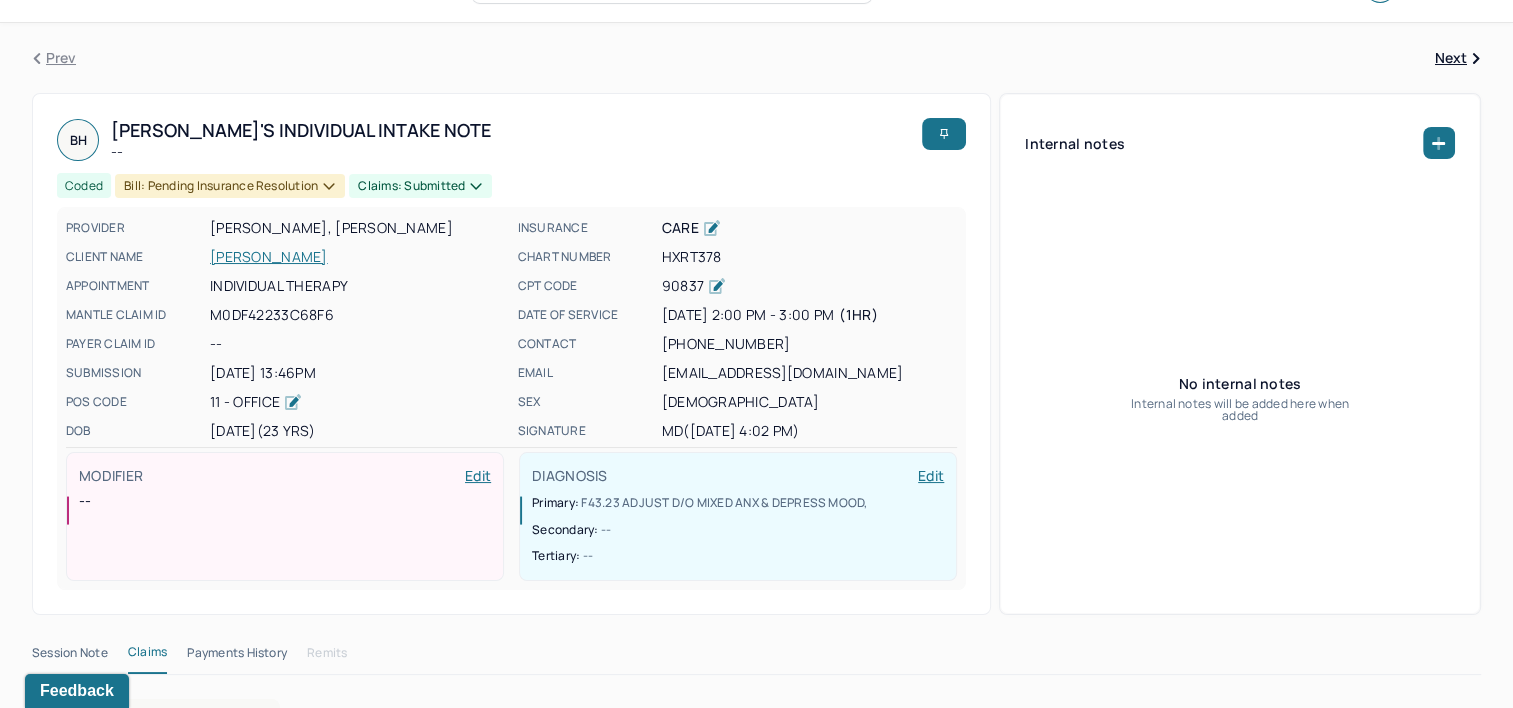 scroll, scrollTop: 0, scrollLeft: 0, axis: both 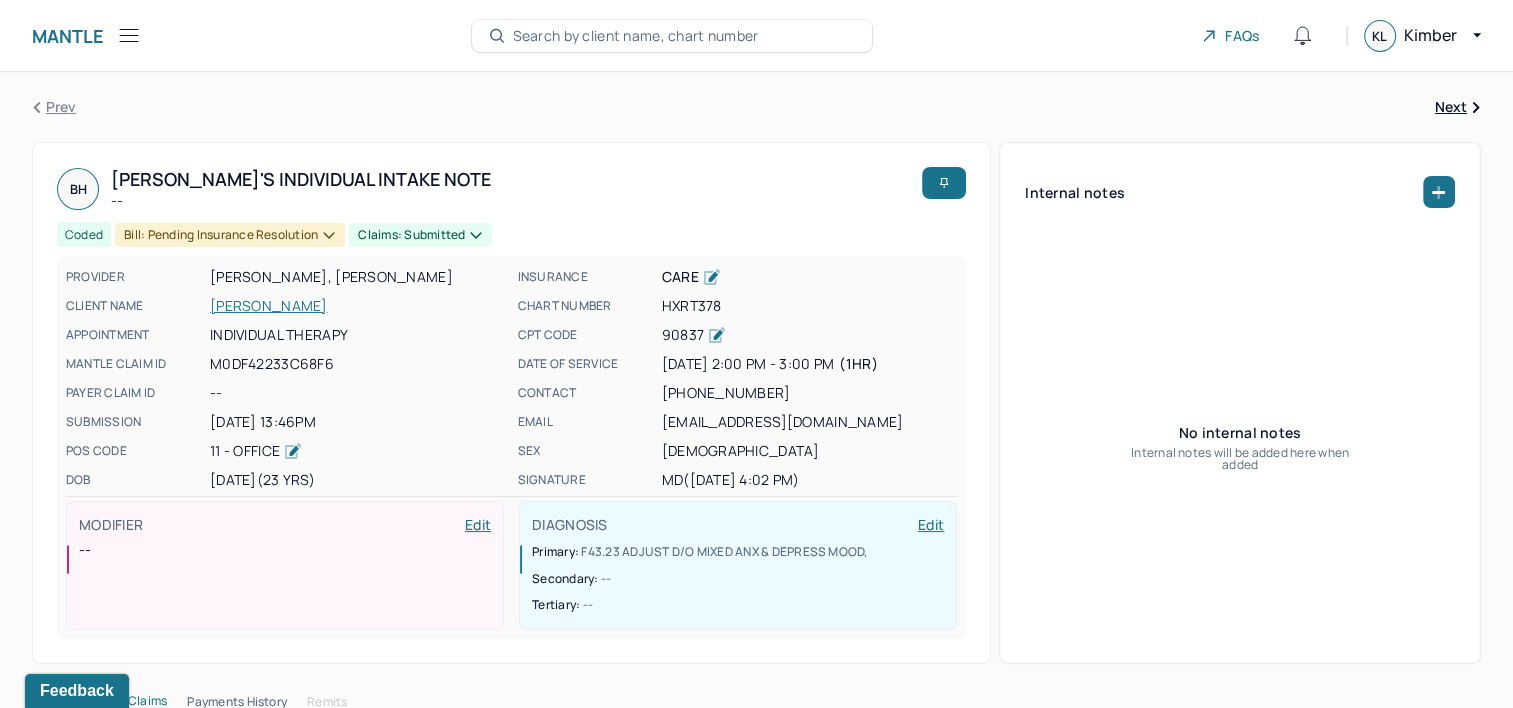 type 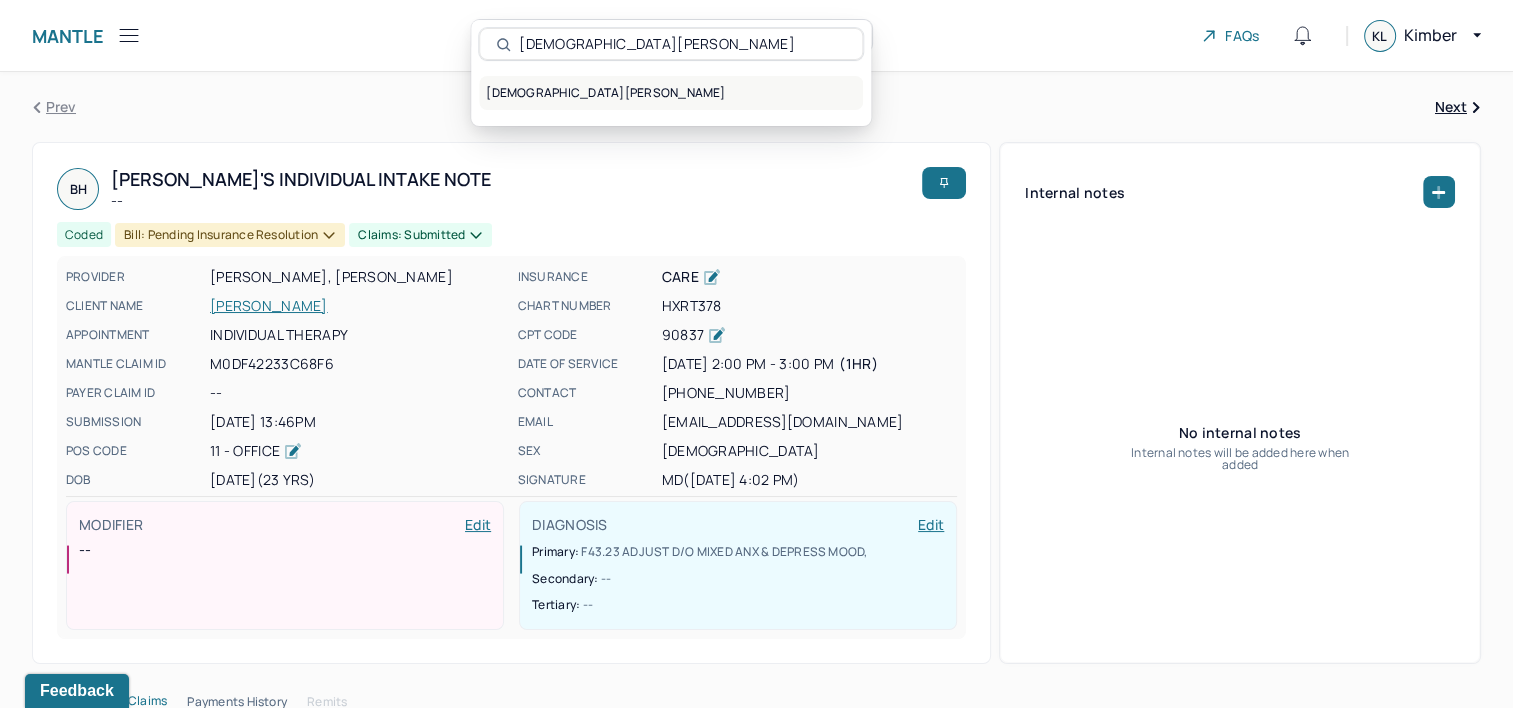 type on "DANESI, GIOVANNI" 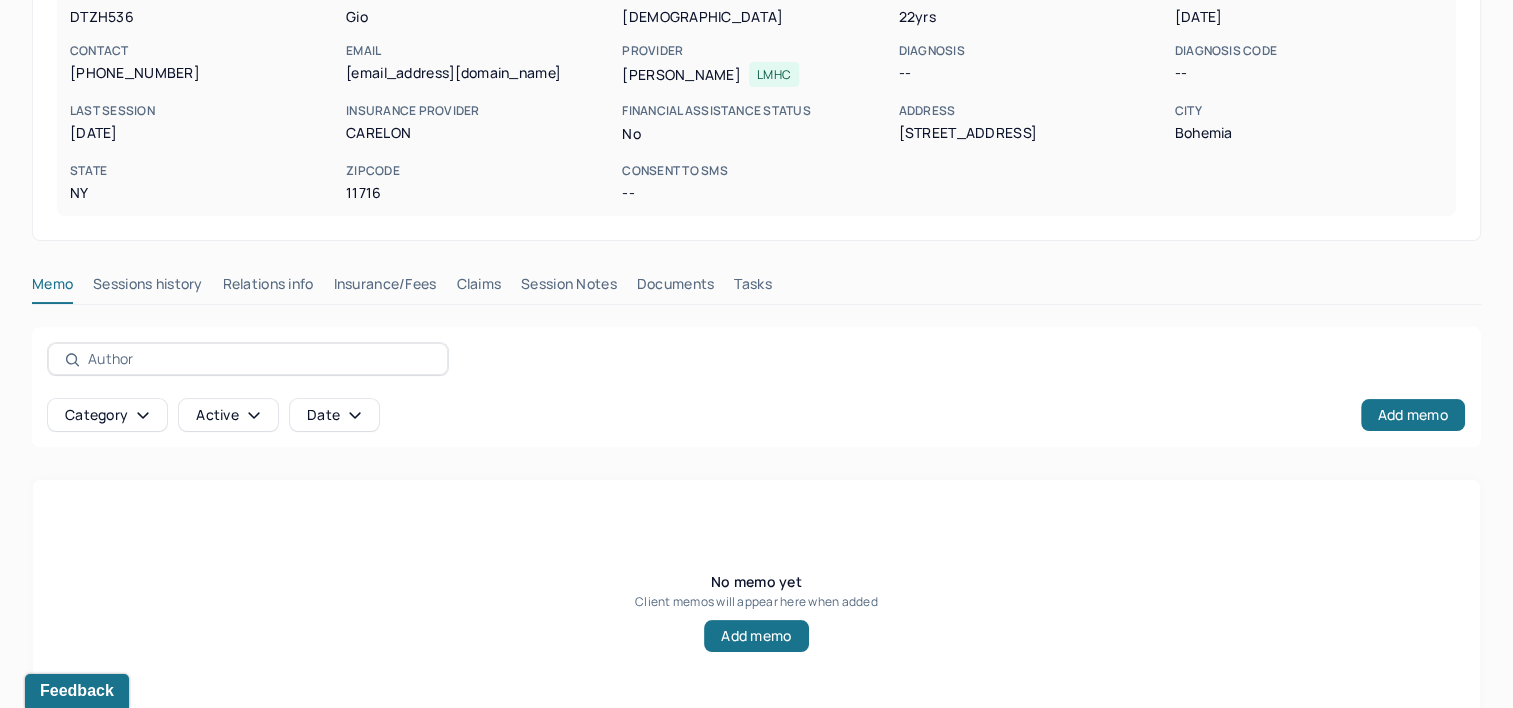 scroll, scrollTop: 291, scrollLeft: 0, axis: vertical 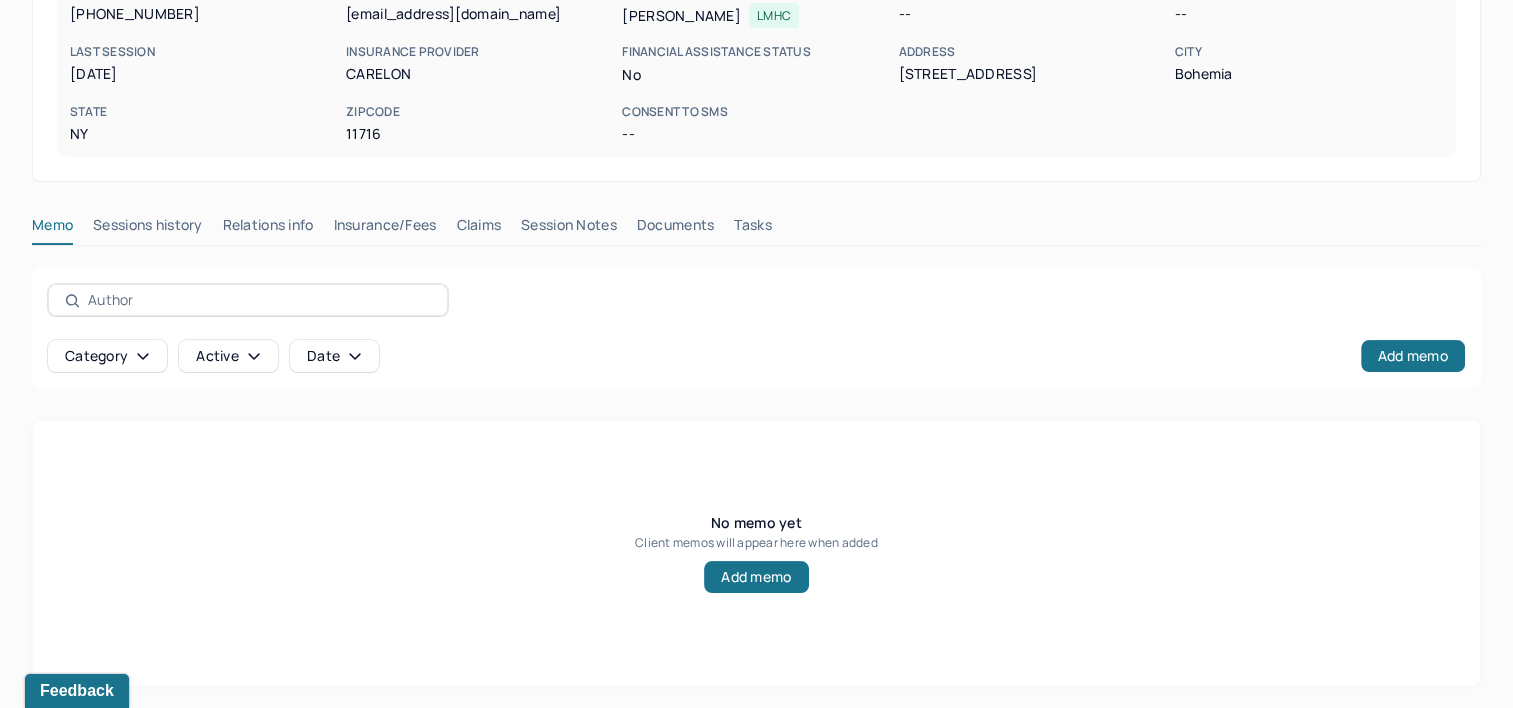 click on "Claims" at bounding box center (478, 229) 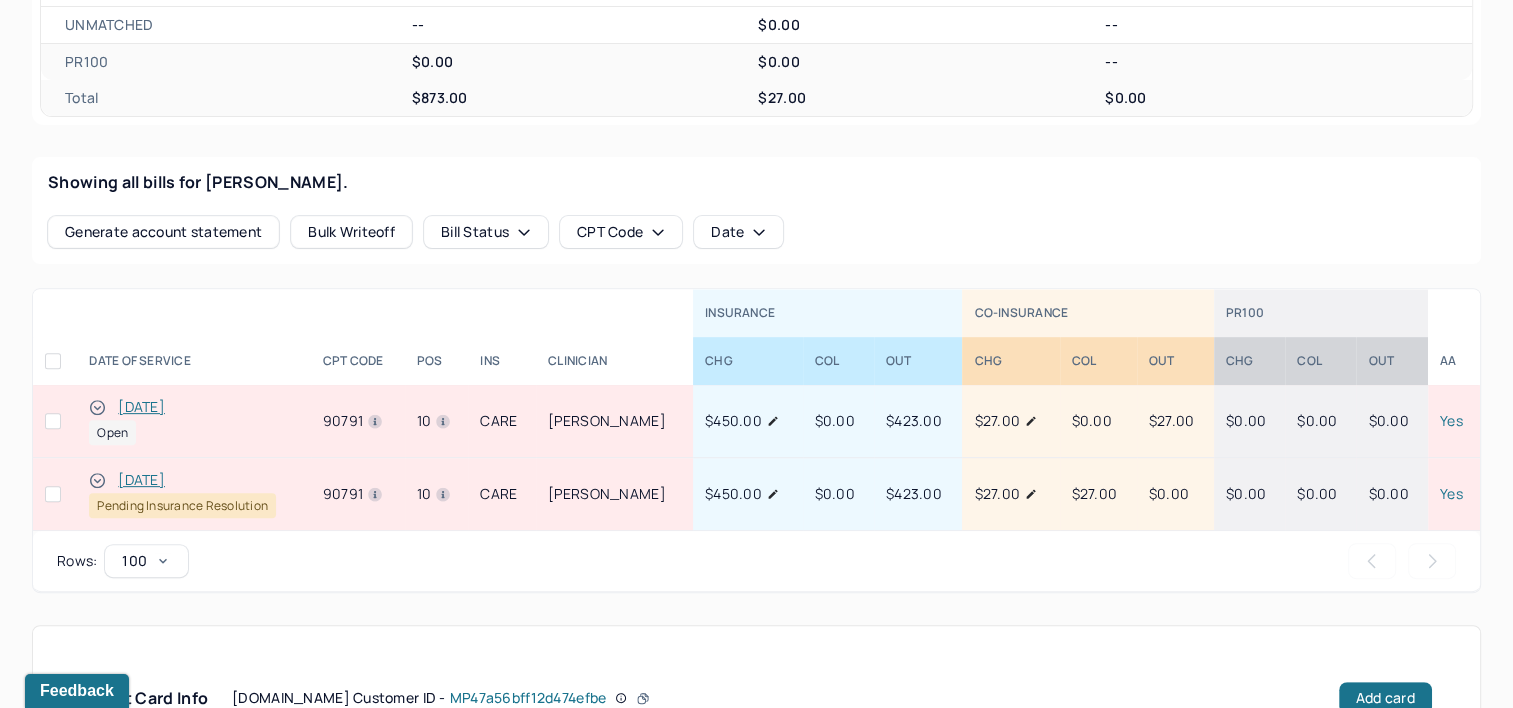 scroll, scrollTop: 791, scrollLeft: 0, axis: vertical 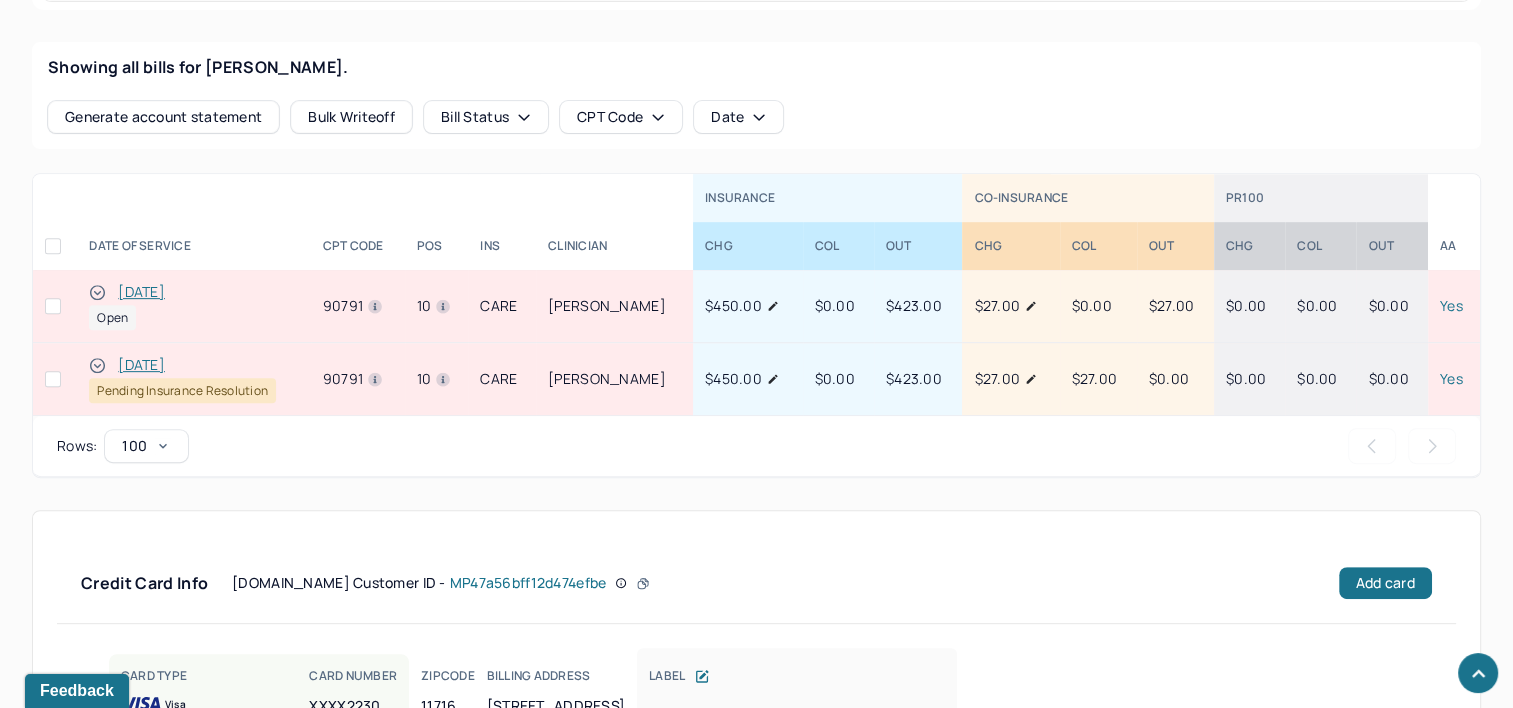 type 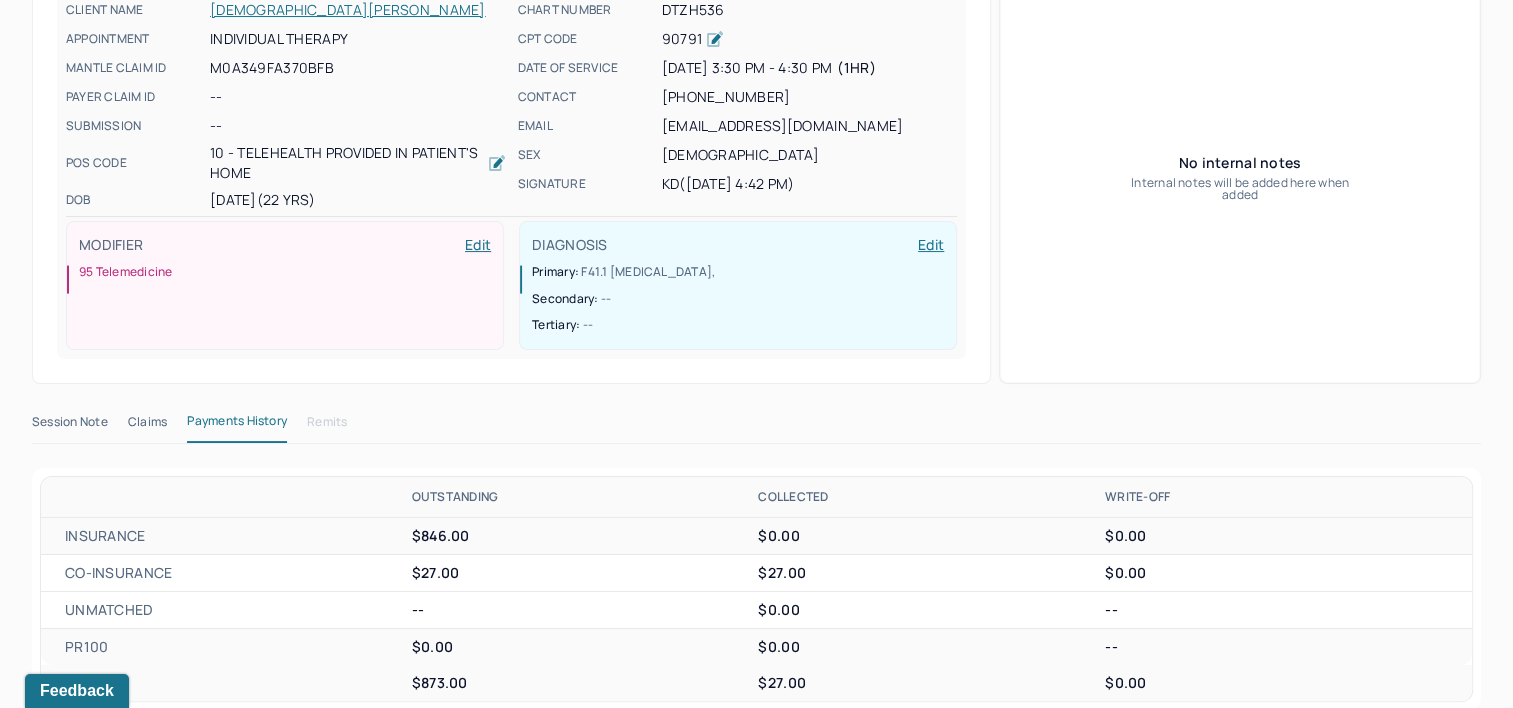scroll, scrollTop: 148, scrollLeft: 0, axis: vertical 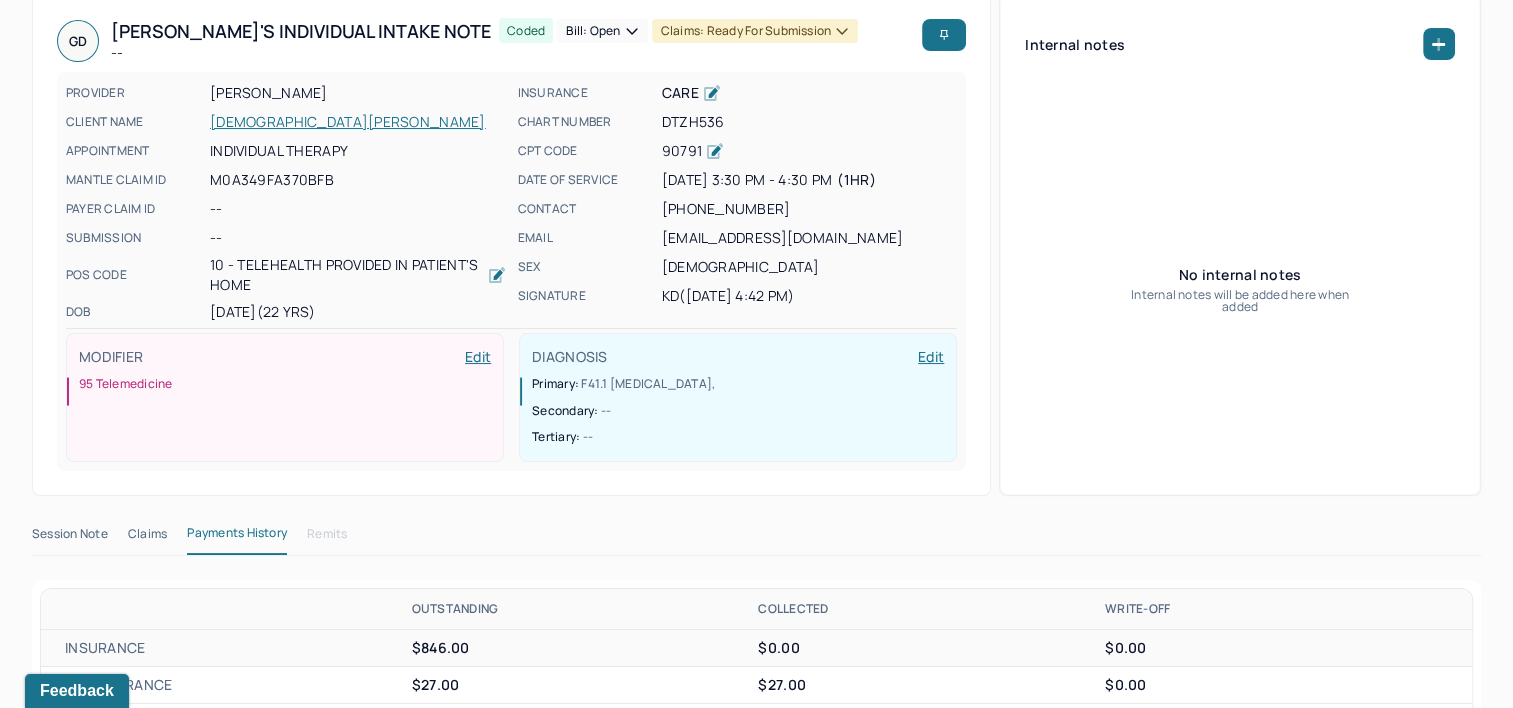 click on "Session Note" at bounding box center [70, 538] 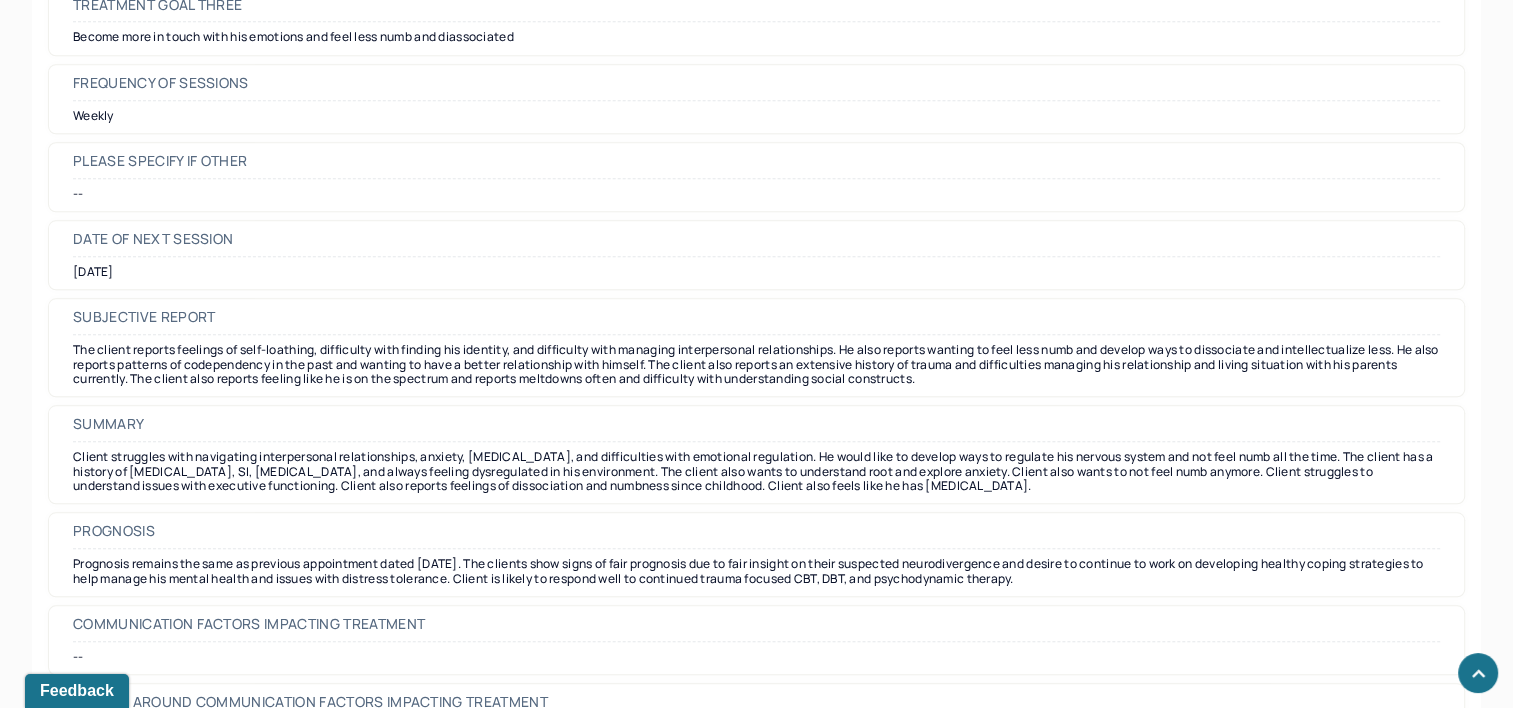 scroll, scrollTop: 9509, scrollLeft: 0, axis: vertical 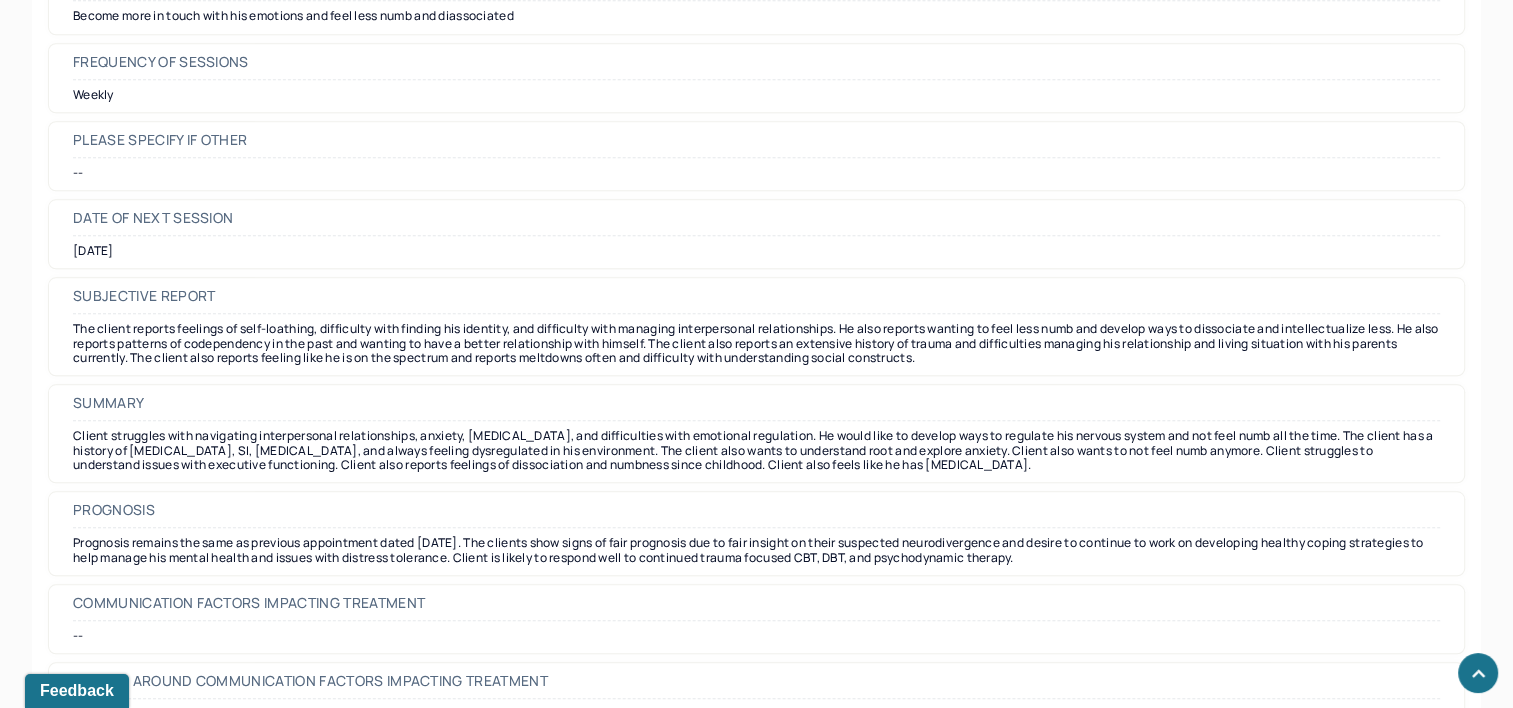 click at bounding box center [1478, 673] 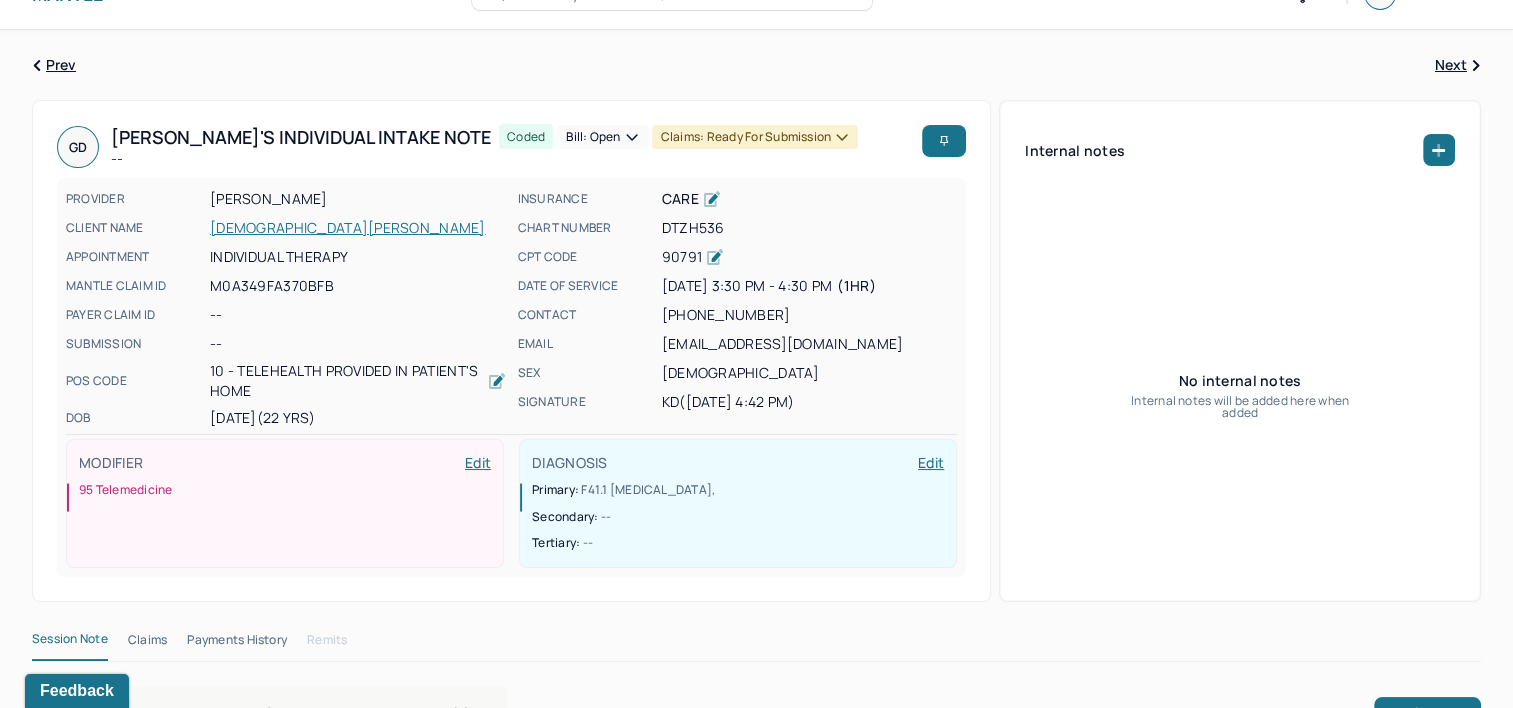 scroll, scrollTop: 0, scrollLeft: 0, axis: both 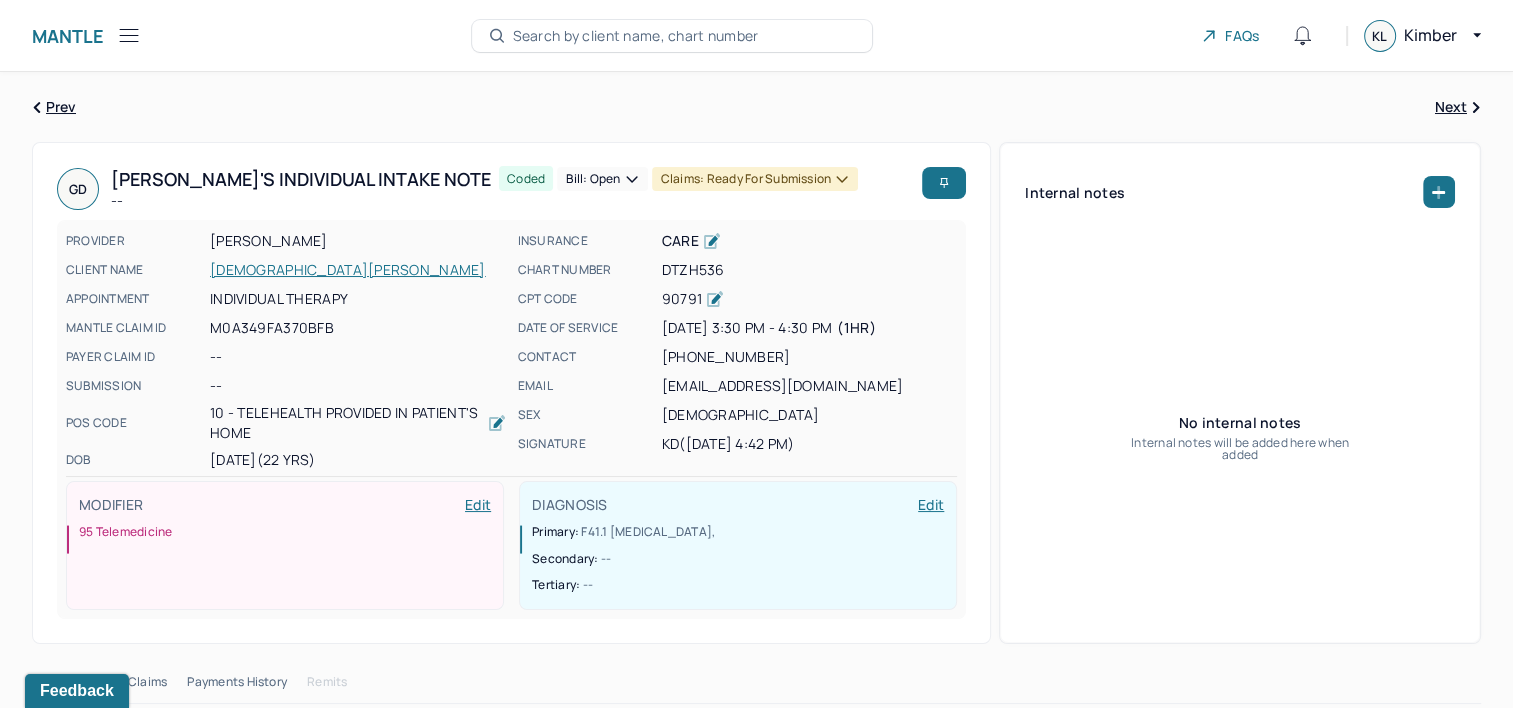 click 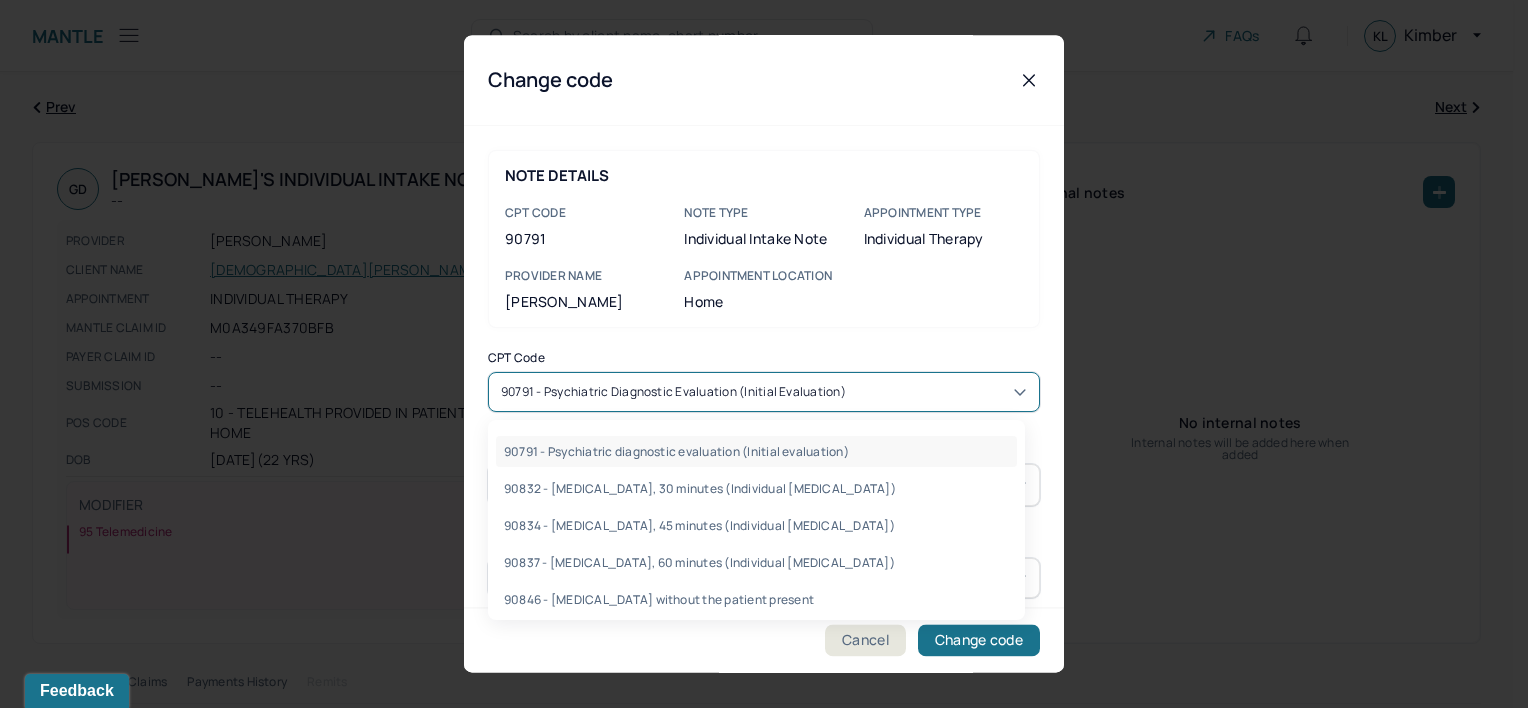 click on "90791 - Psychiatric diagnostic evaluation (Initial evaluation)" at bounding box center [673, 392] 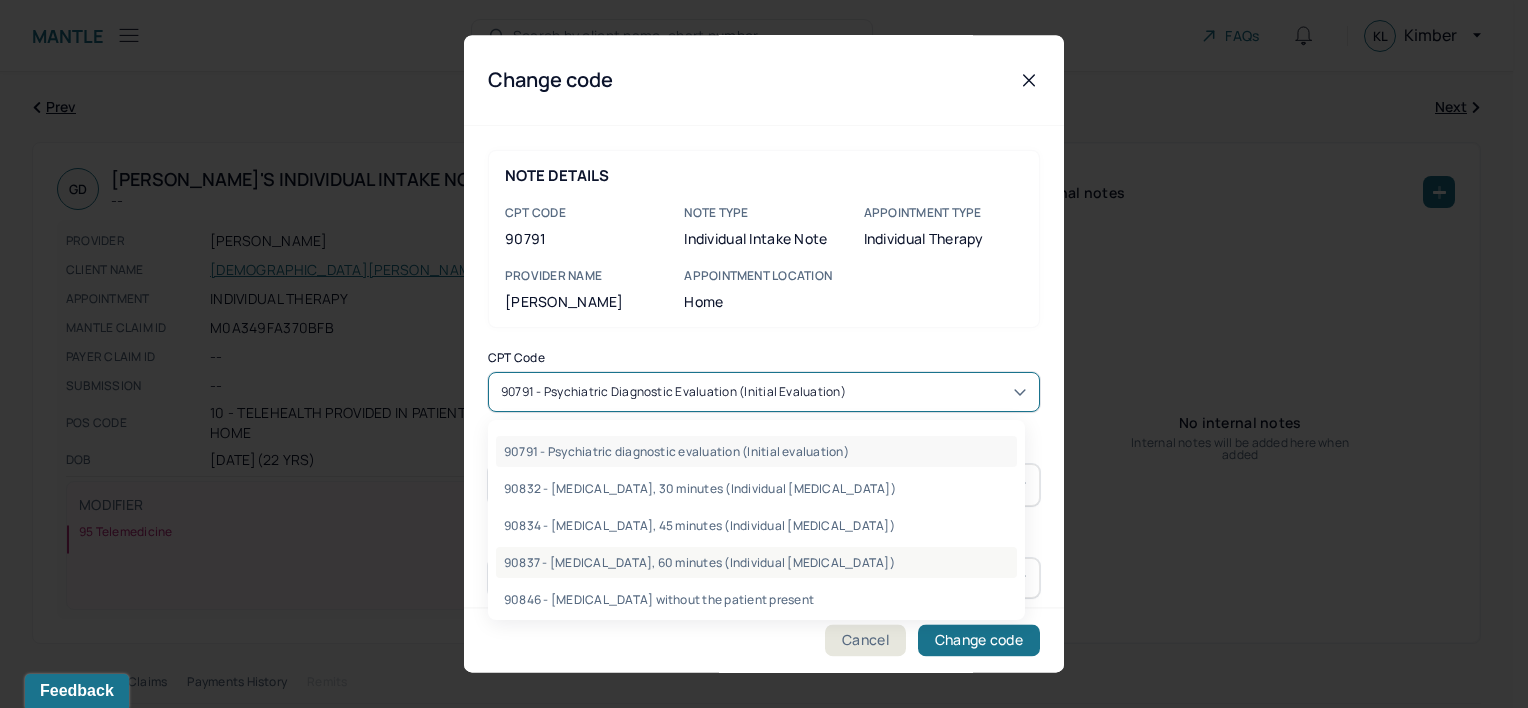 click on "90837 - Psychotherapy, 60 minutes (Individual psychotherapy)" at bounding box center [756, 562] 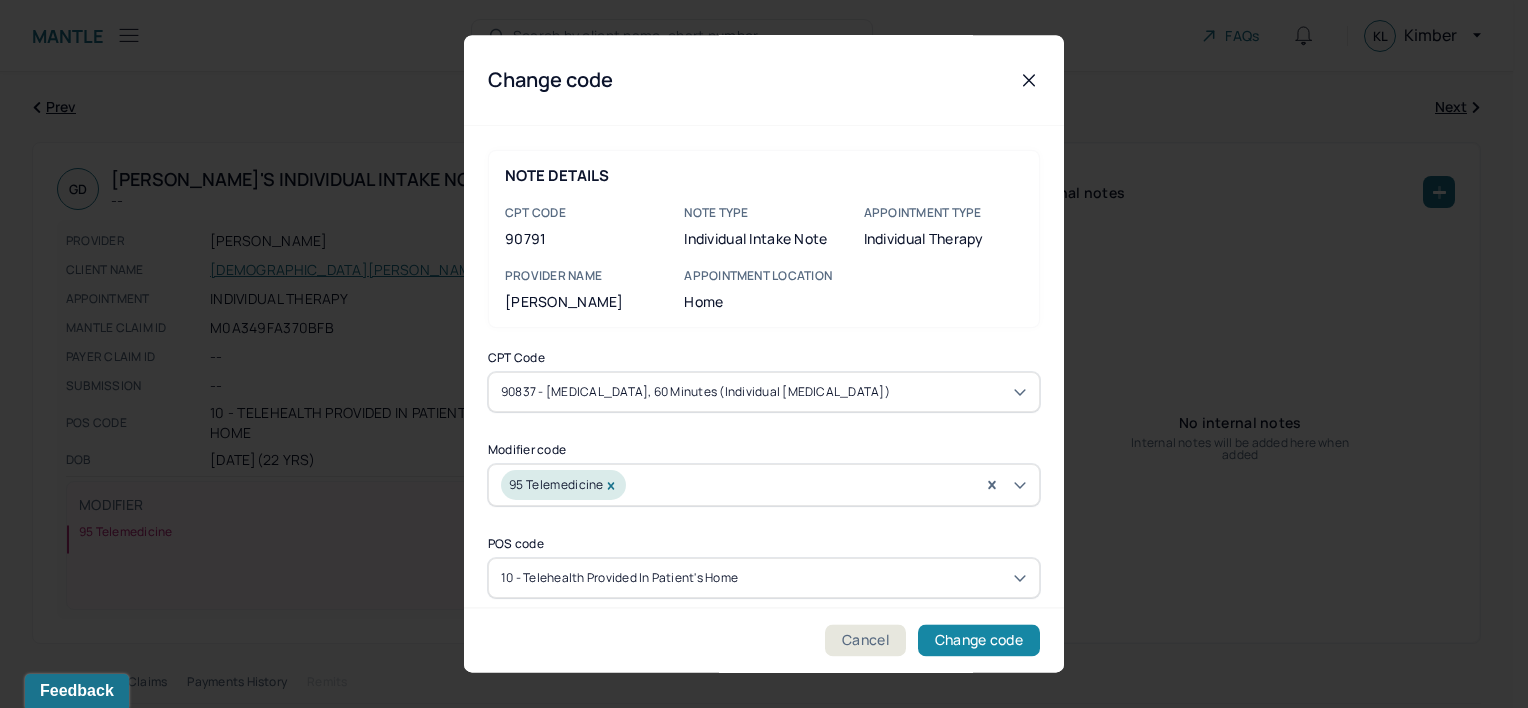 click on "Change code" at bounding box center [979, 641] 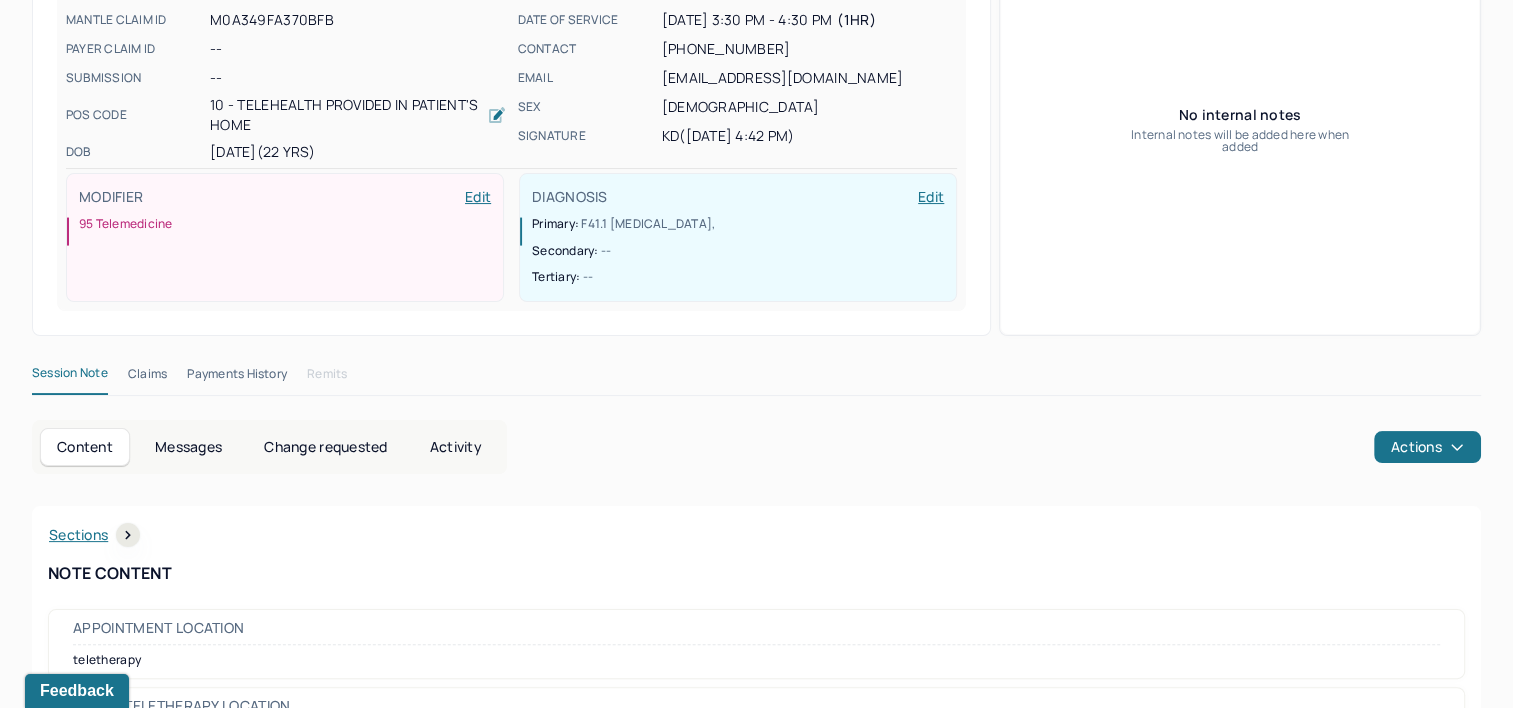 scroll, scrollTop: 400, scrollLeft: 0, axis: vertical 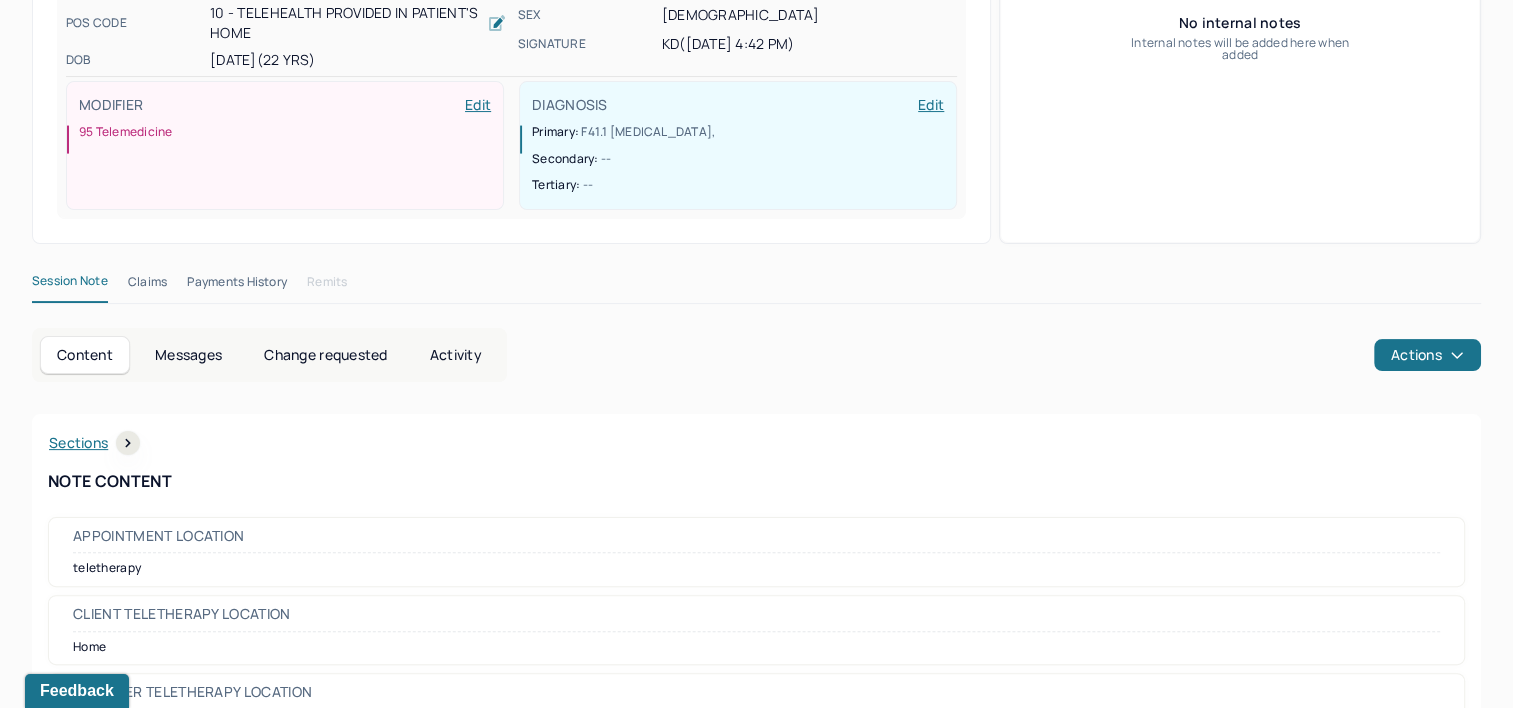 drag, startPoint x: 152, startPoint y: 276, endPoint x: 154, endPoint y: 288, distance: 12.165525 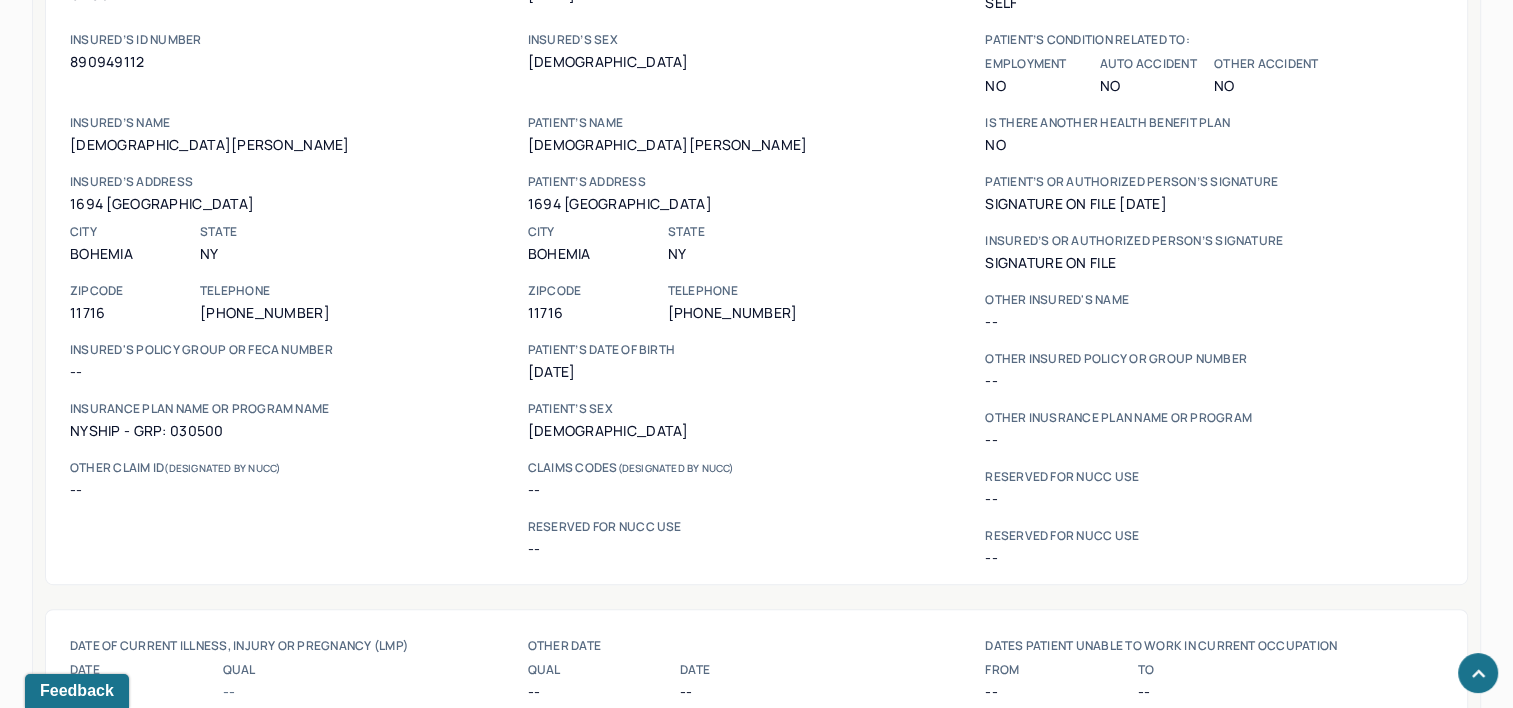 scroll, scrollTop: 800, scrollLeft: 0, axis: vertical 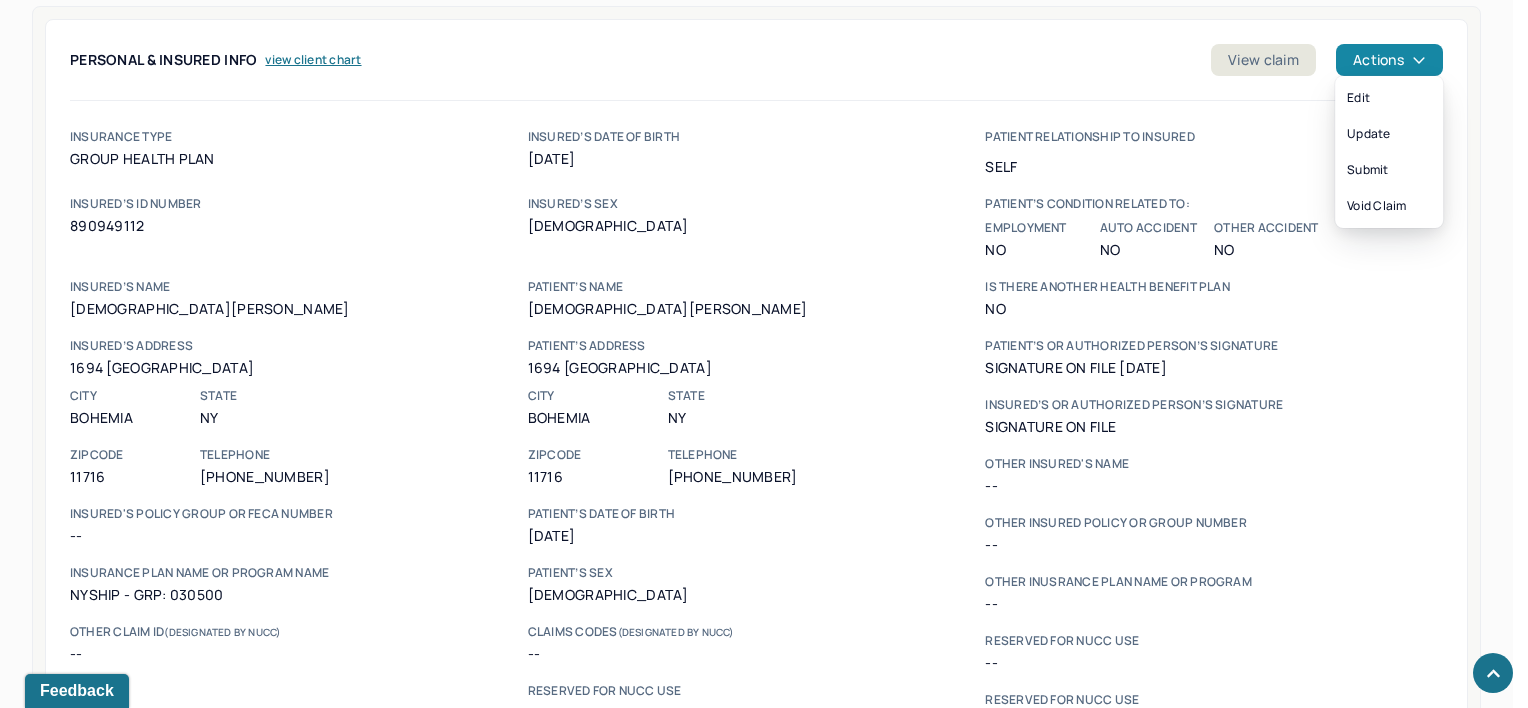 click 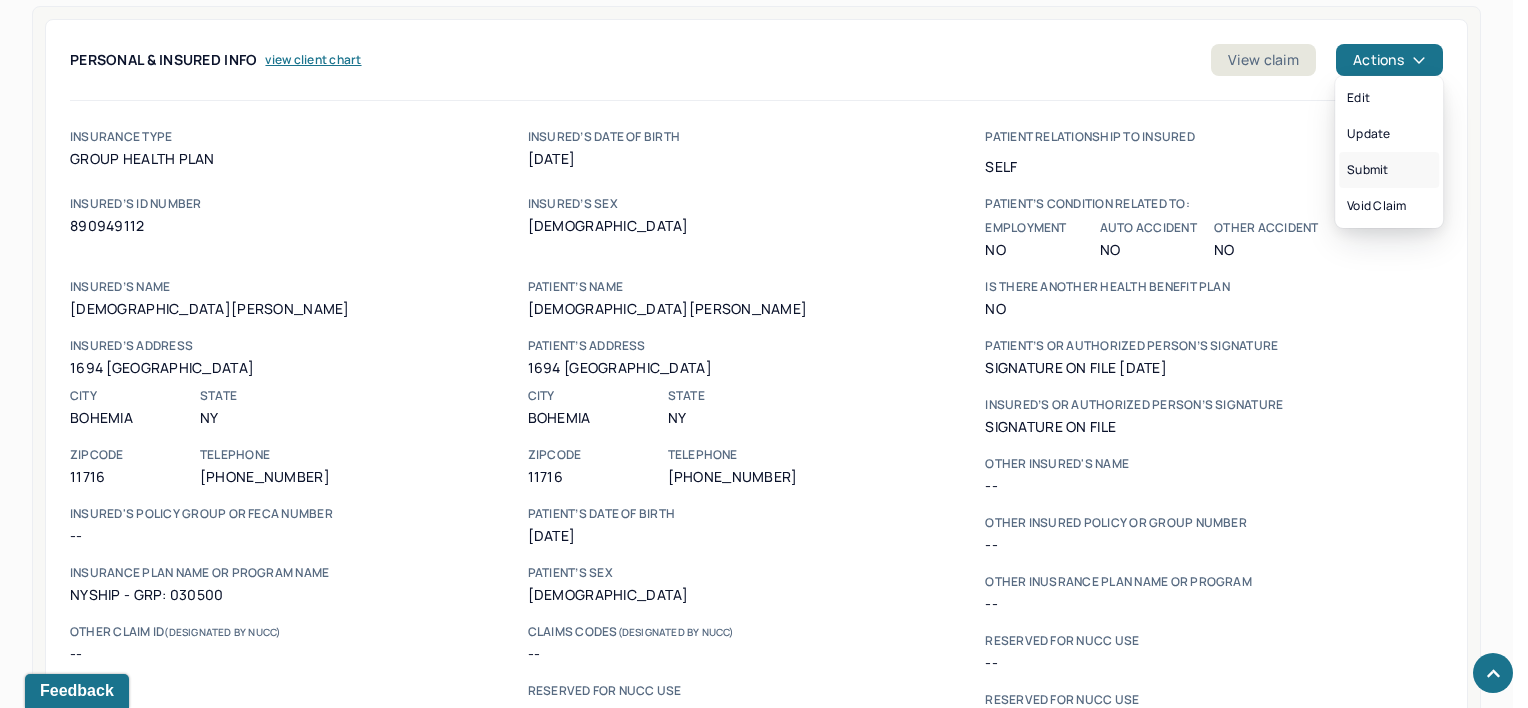click on "Submit" at bounding box center [1389, 170] 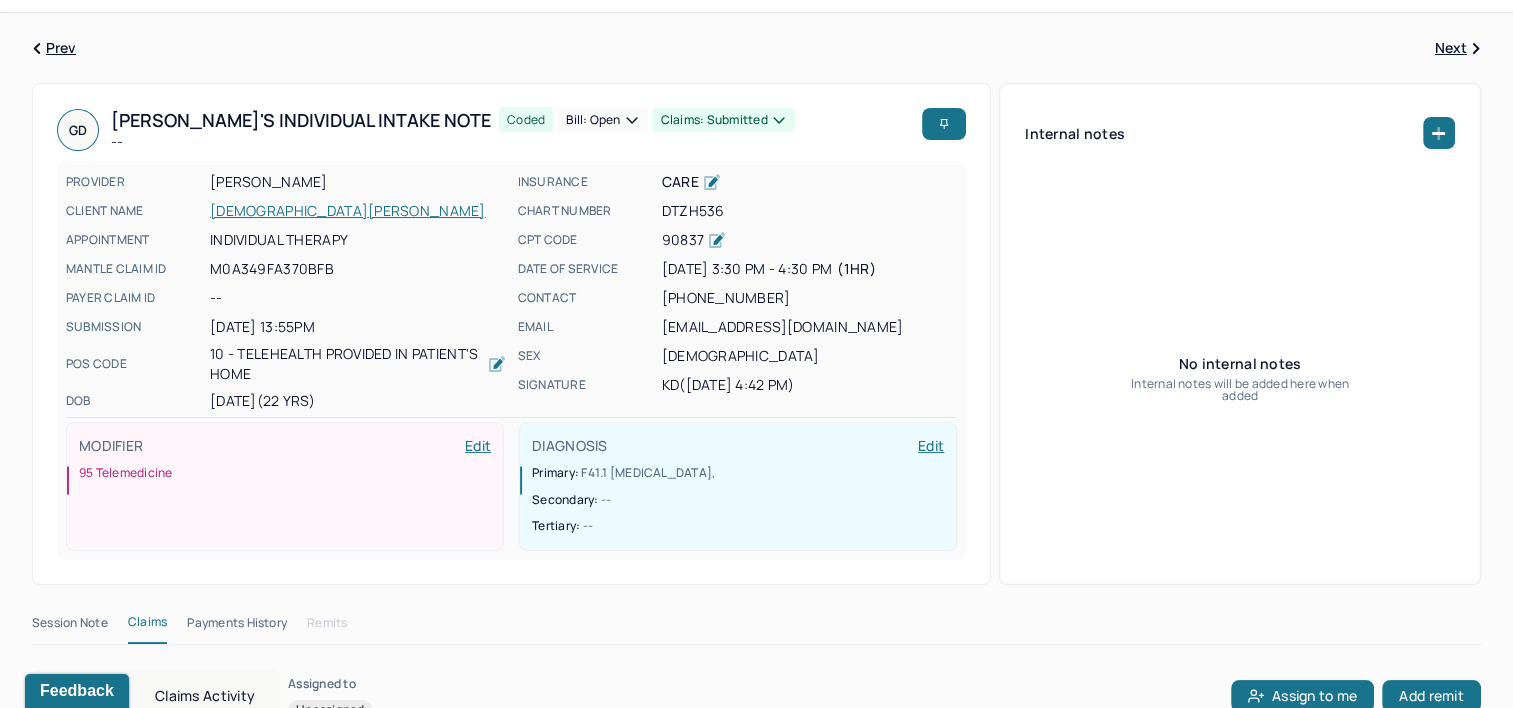 scroll, scrollTop: 0, scrollLeft: 0, axis: both 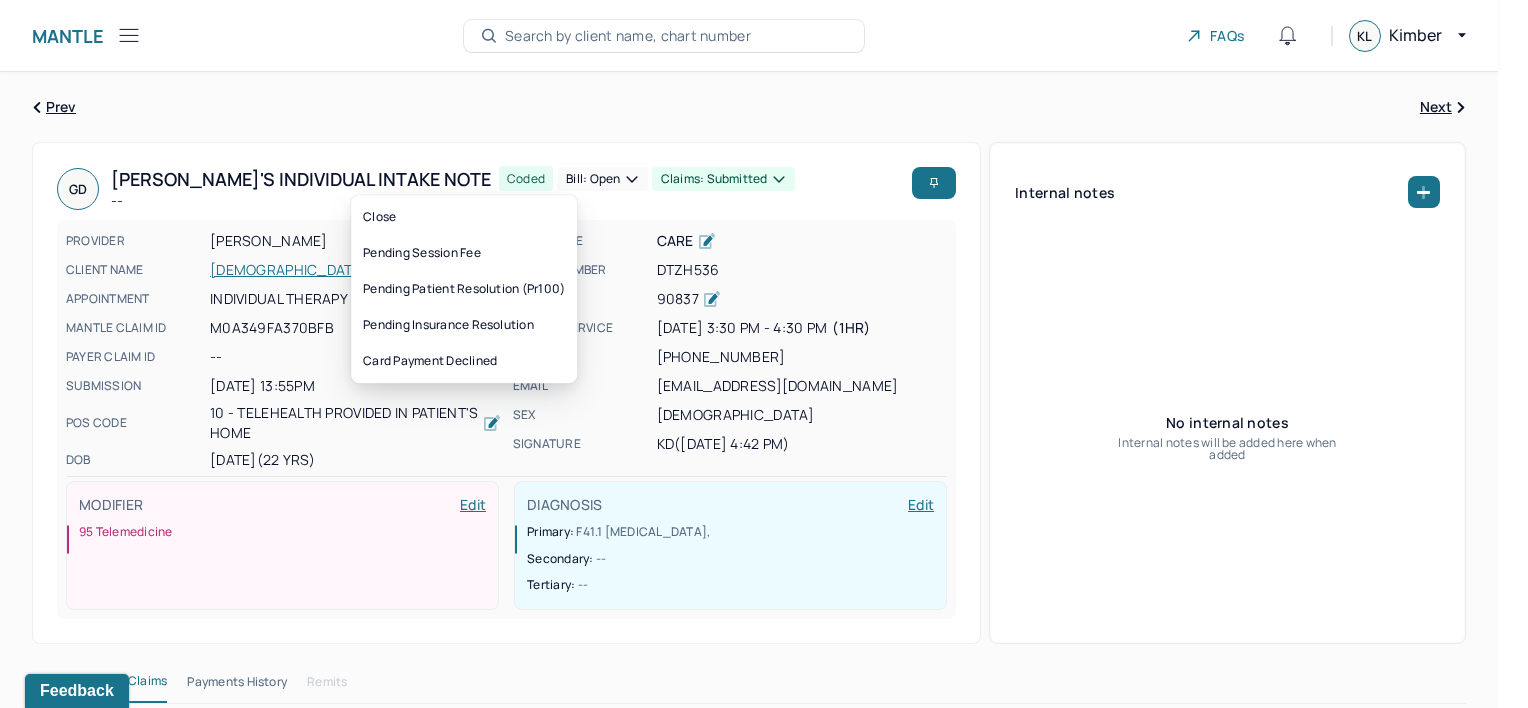 click on "Bill: Open" at bounding box center [602, 179] 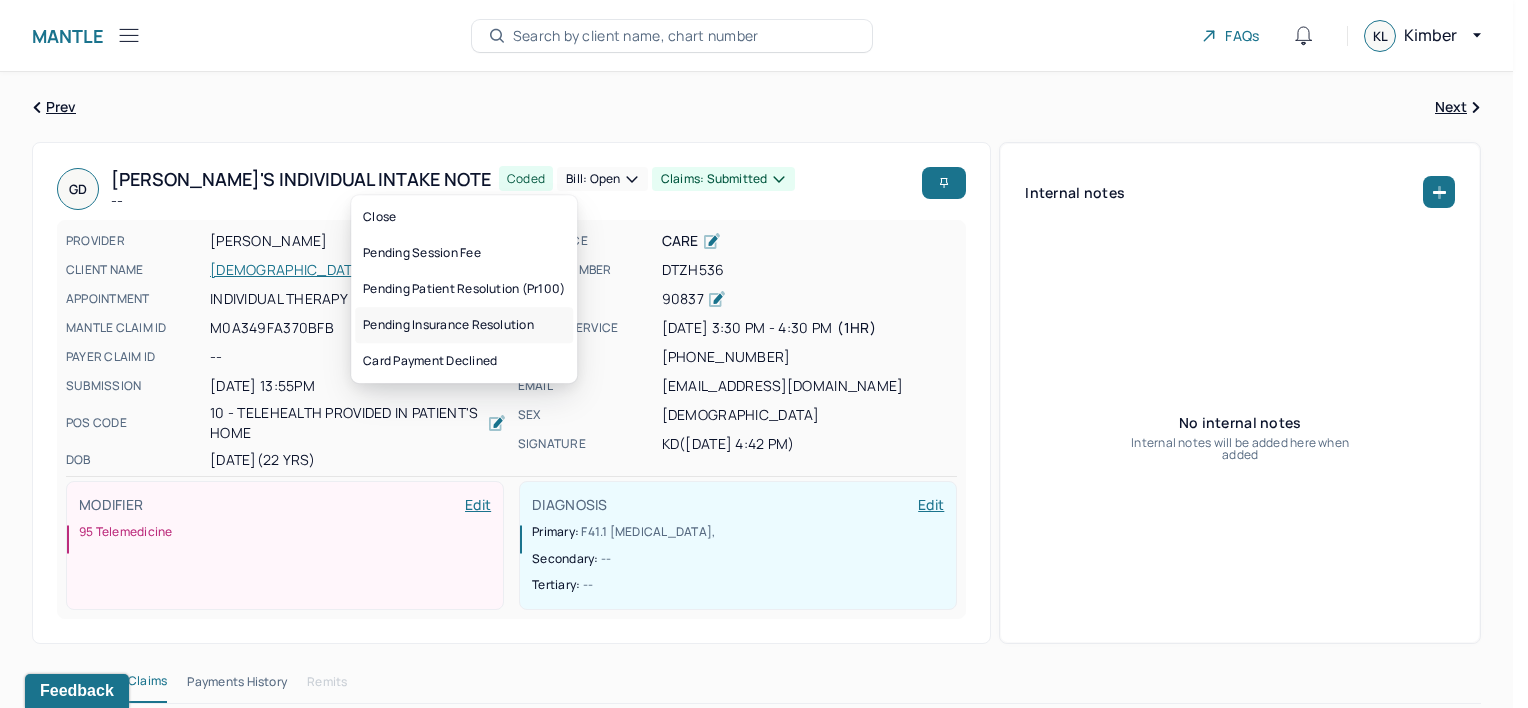 click on "Pending insurance resolution" at bounding box center (464, 325) 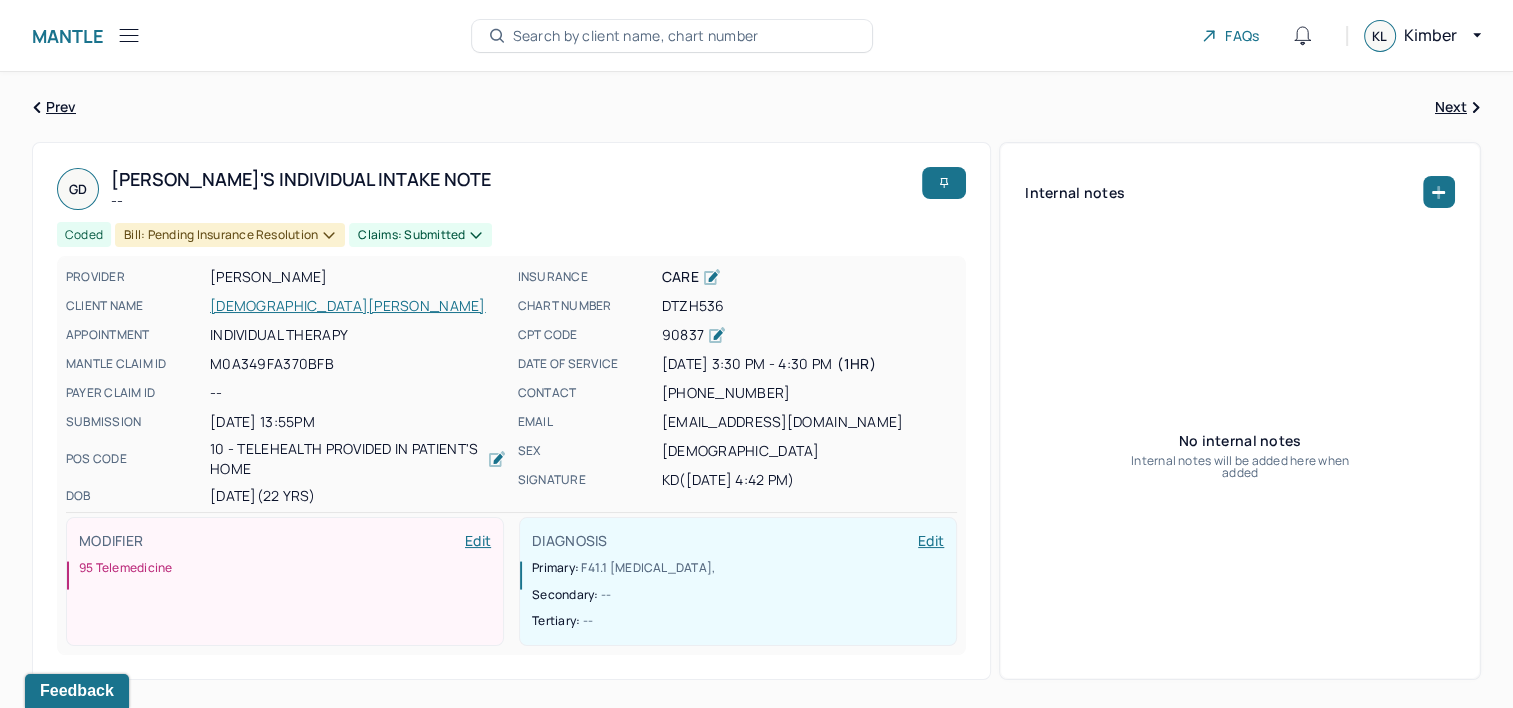 type 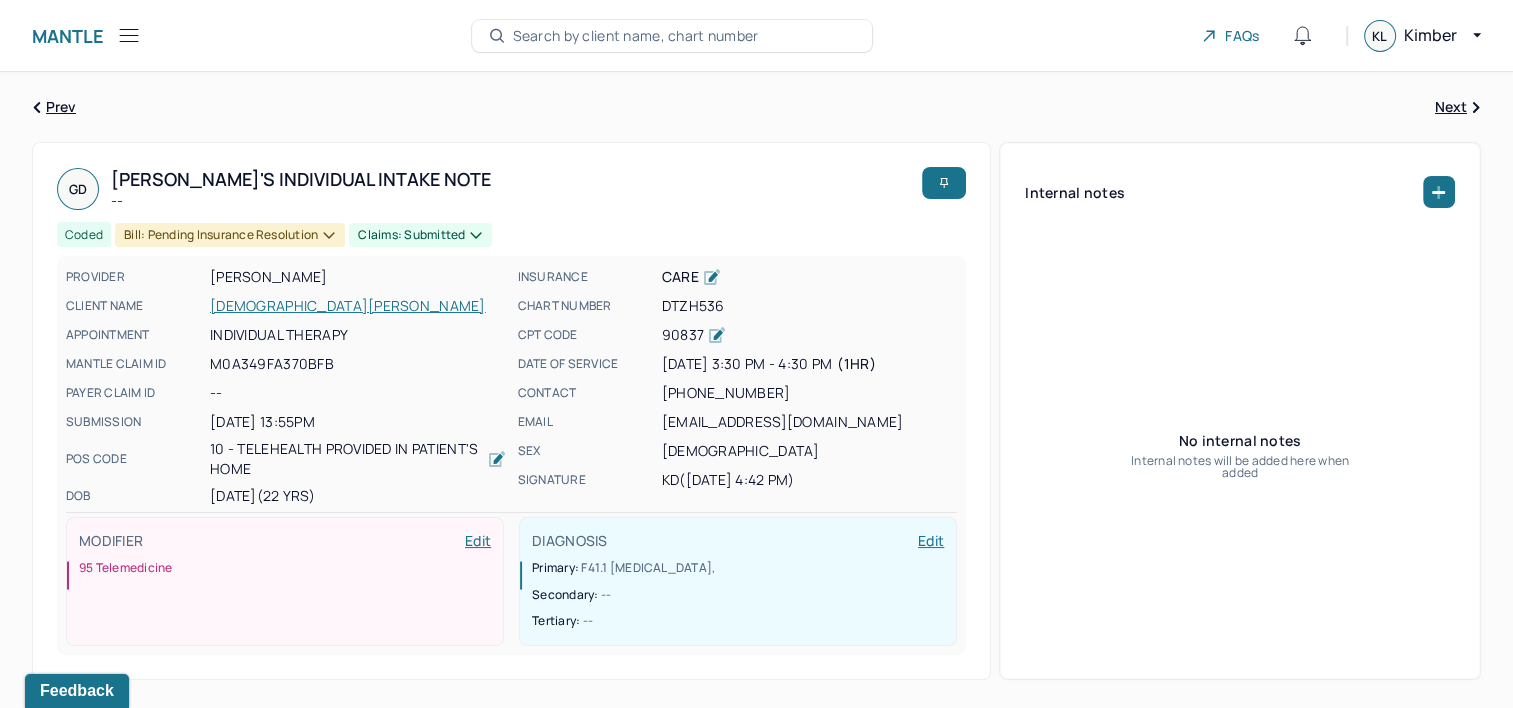 scroll, scrollTop: 800, scrollLeft: 0, axis: vertical 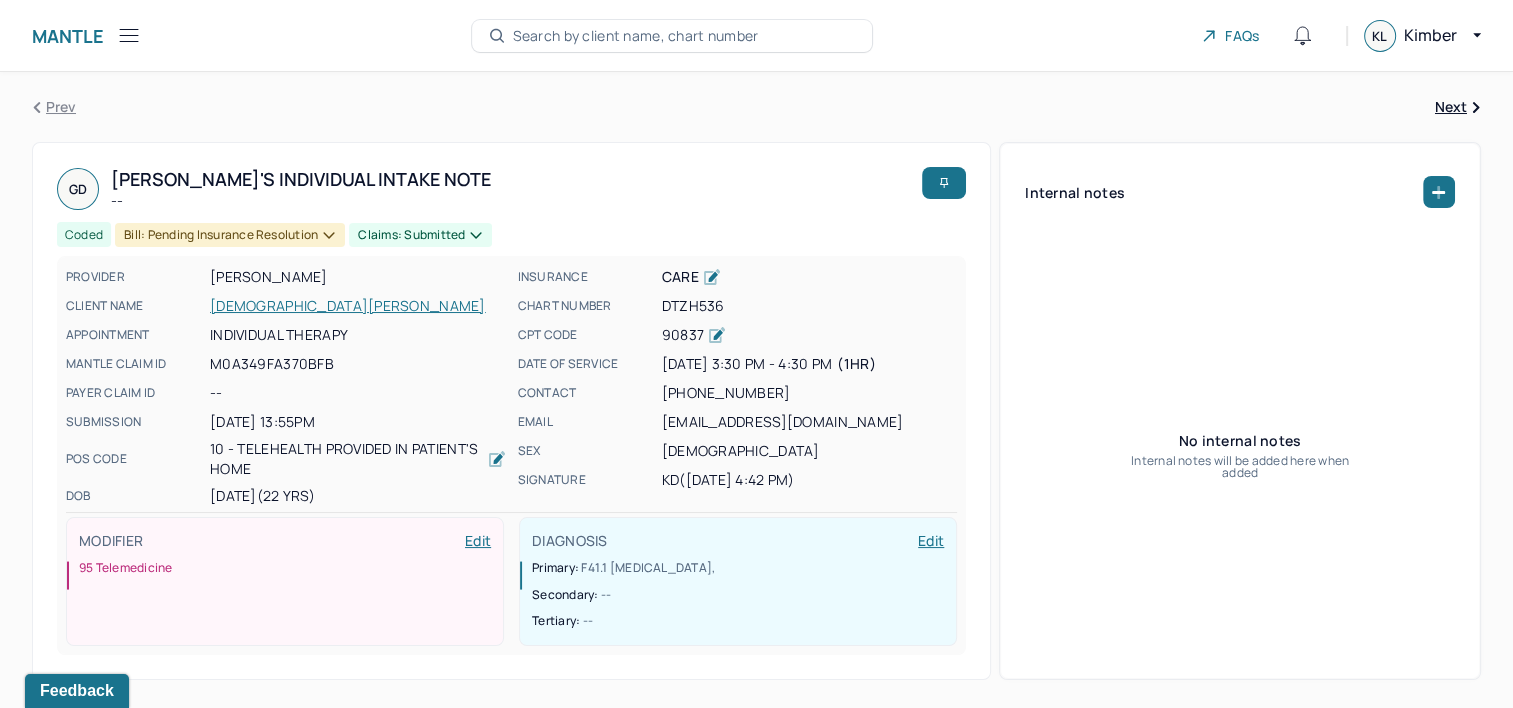 drag, startPoint x: 128, startPoint y: 38, endPoint x: 138, endPoint y: 64, distance: 27.856777 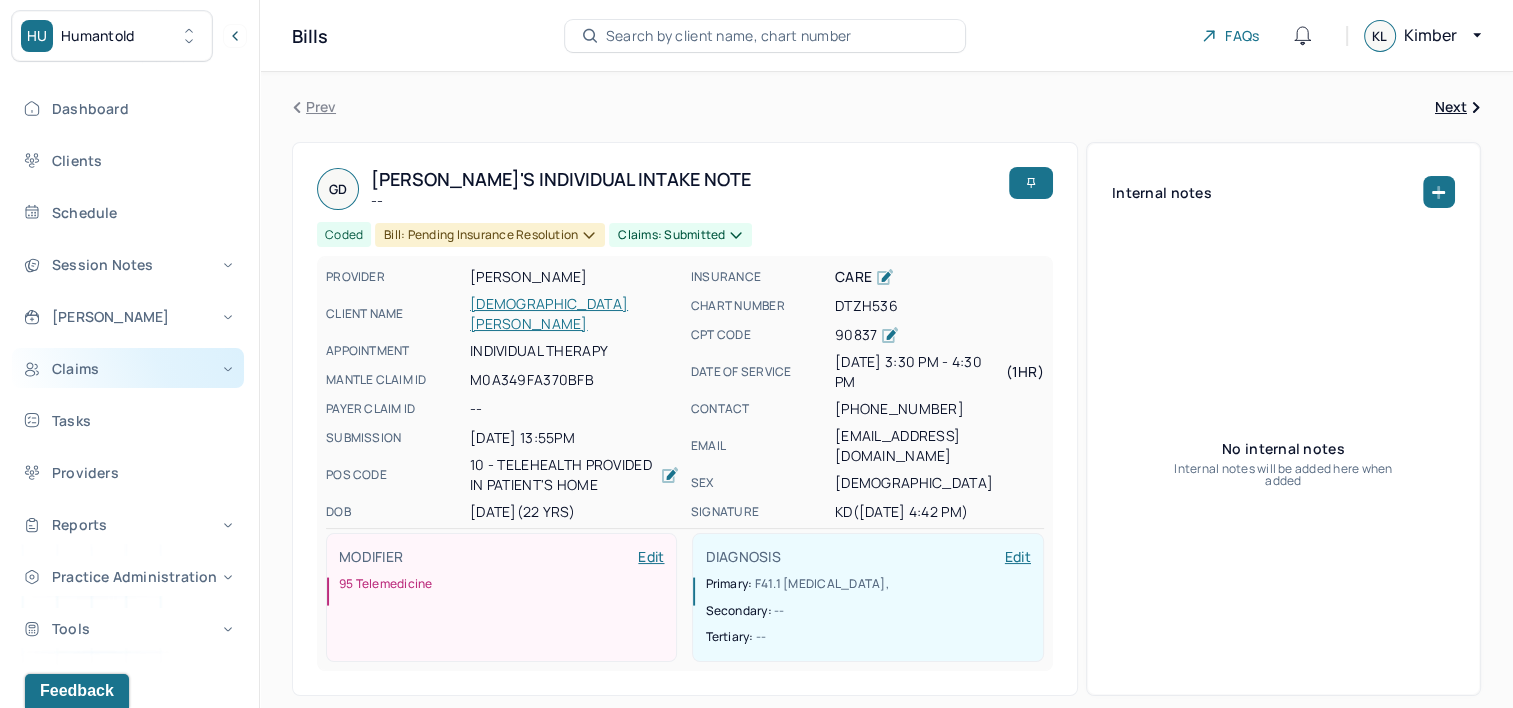 click on "Claims" at bounding box center (128, 368) 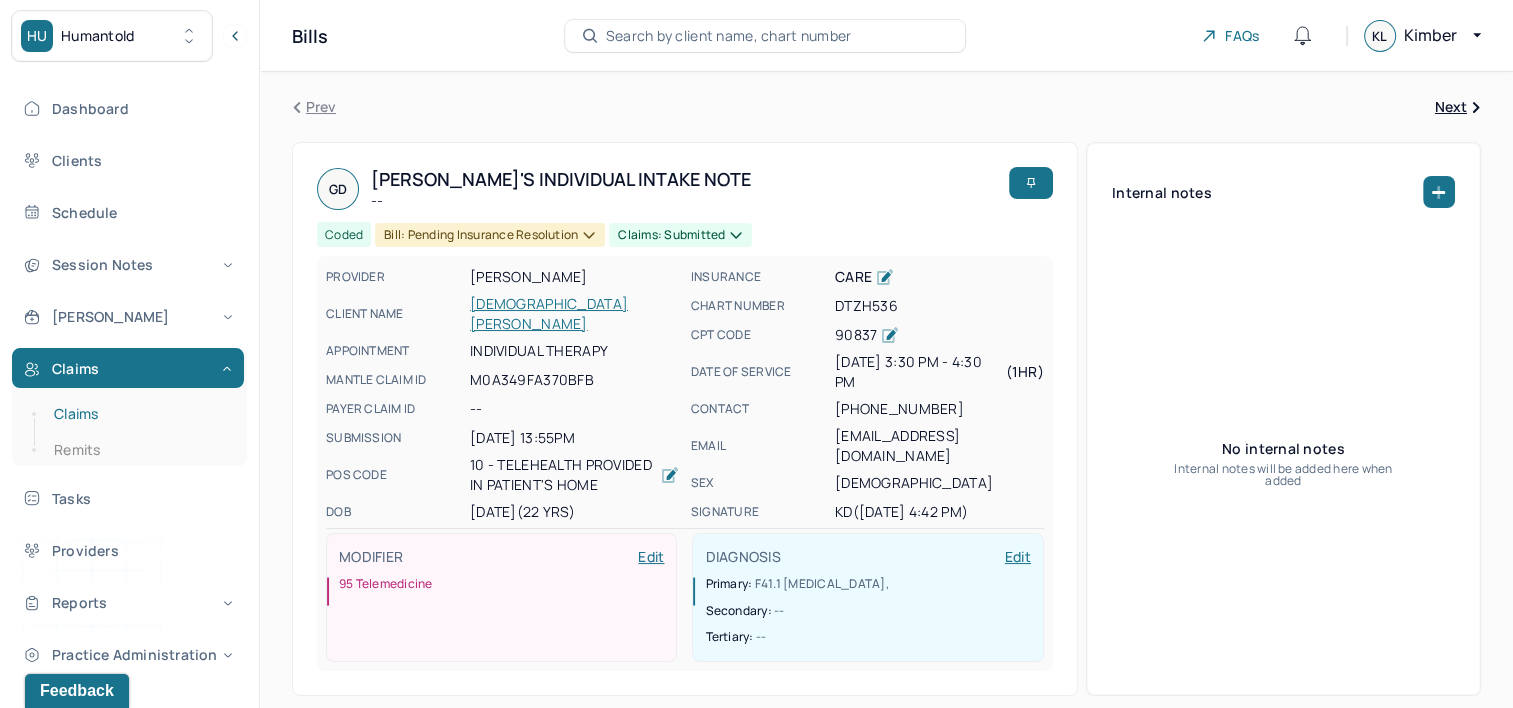 click on "Claims" at bounding box center [139, 414] 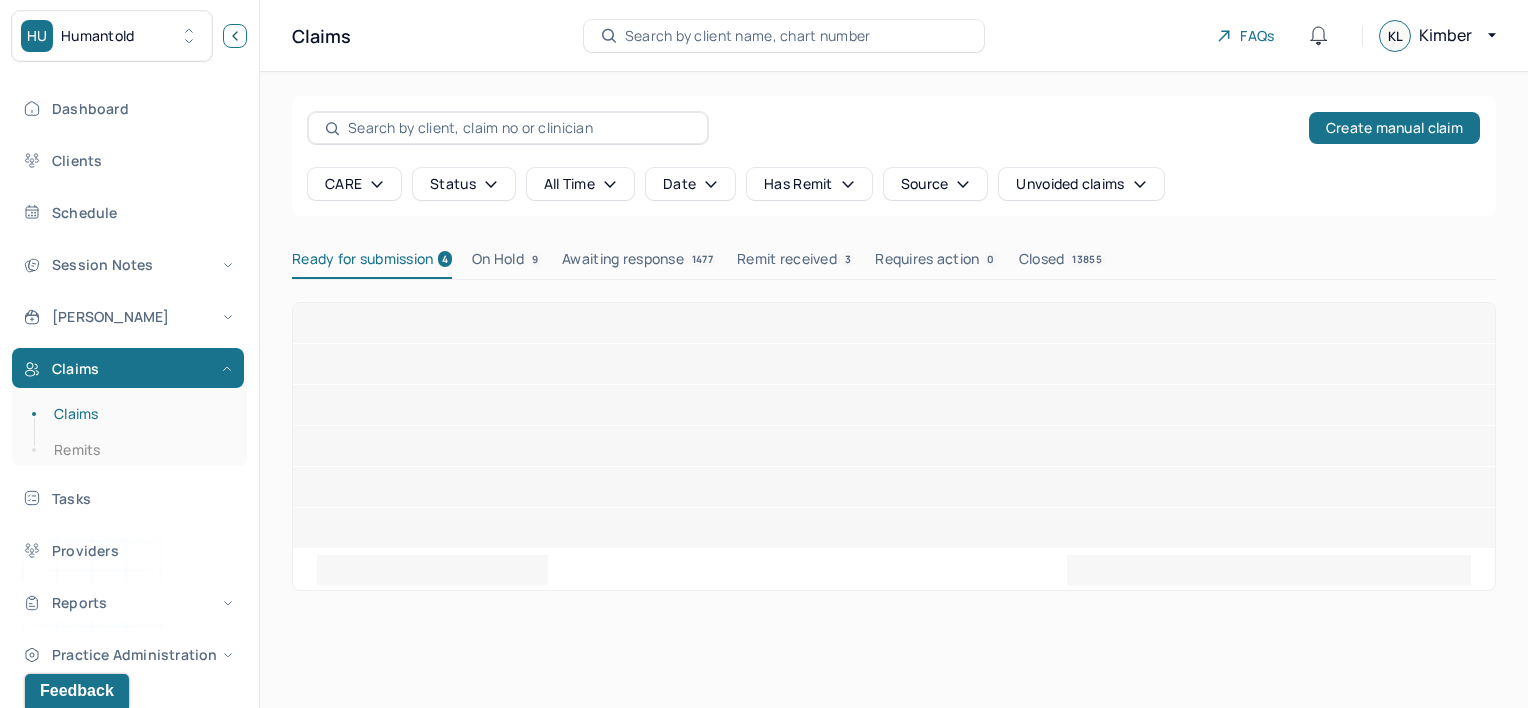 click at bounding box center (235, 36) 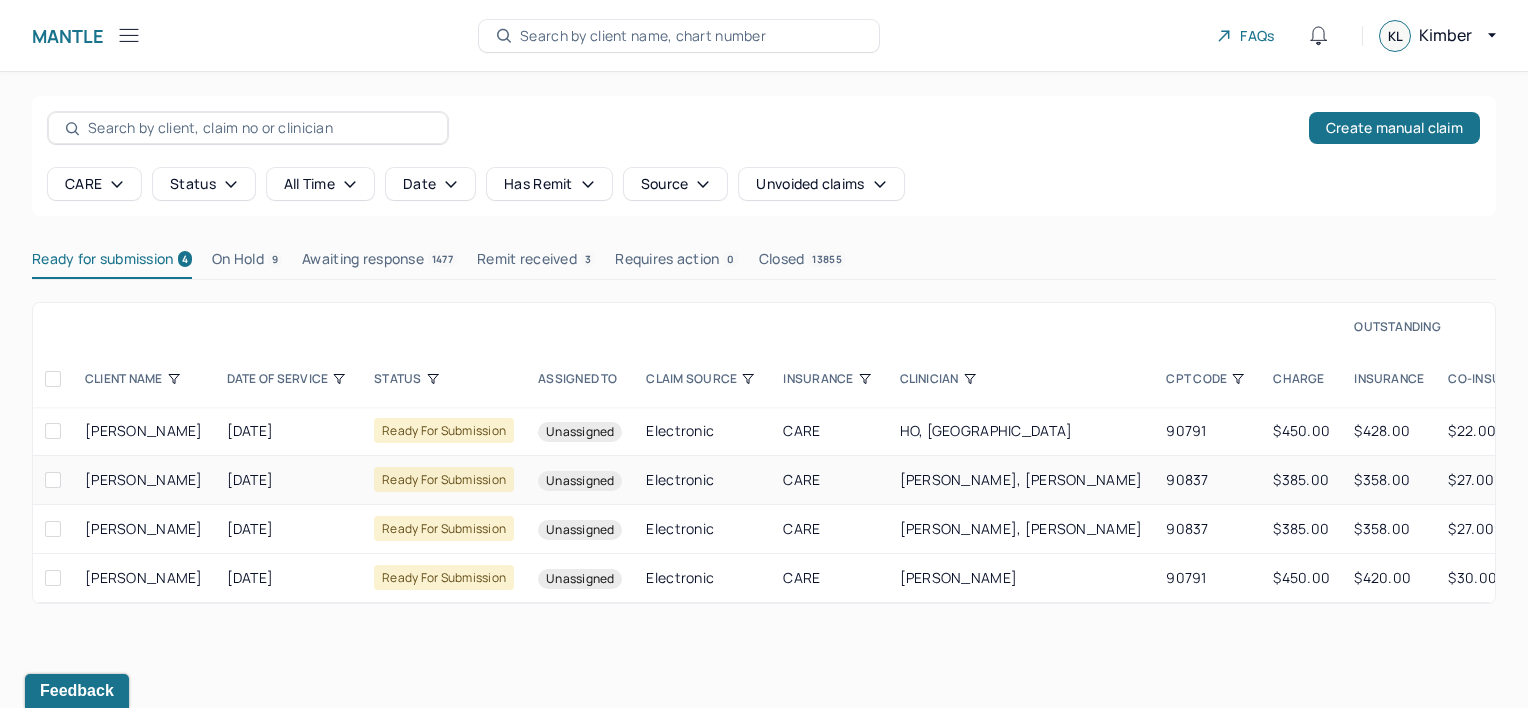 click at bounding box center [53, 480] 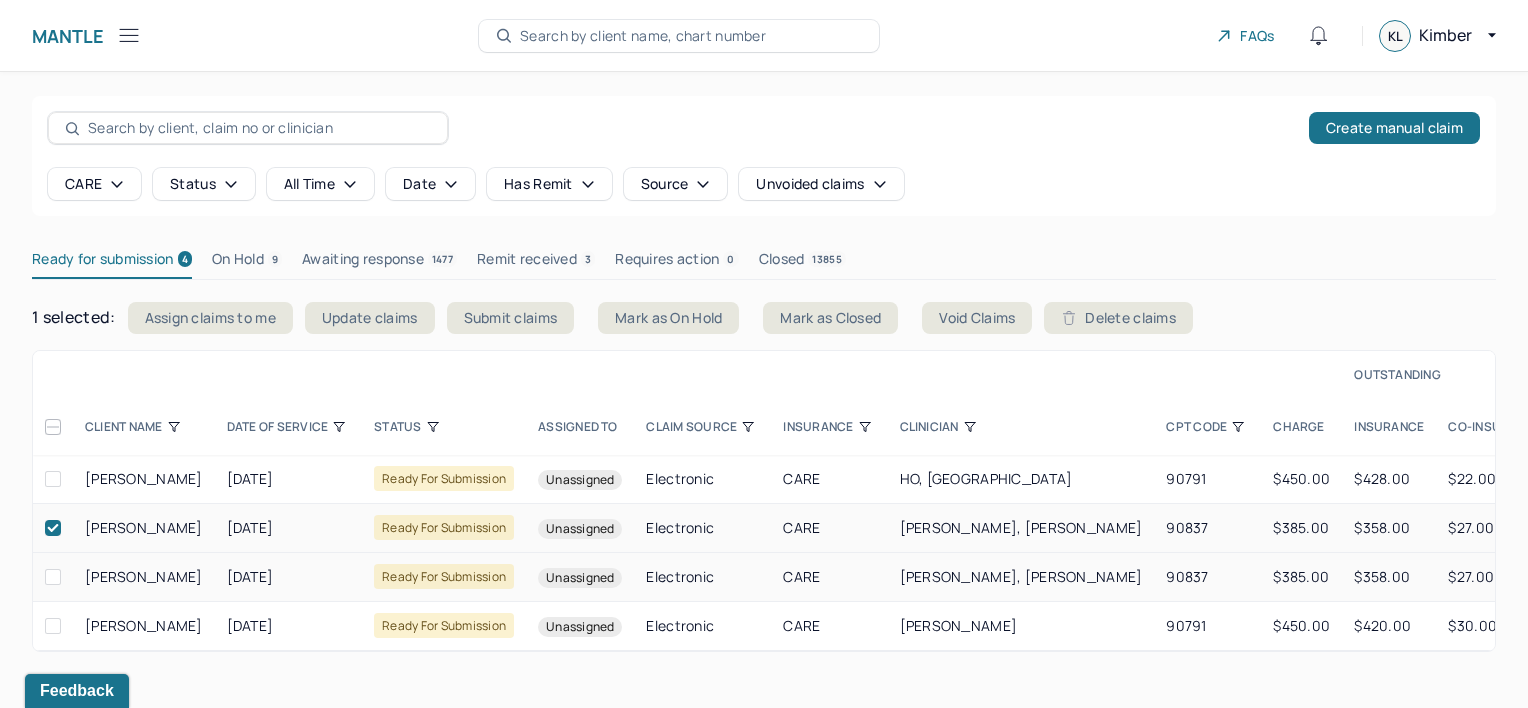 click at bounding box center (53, 577) 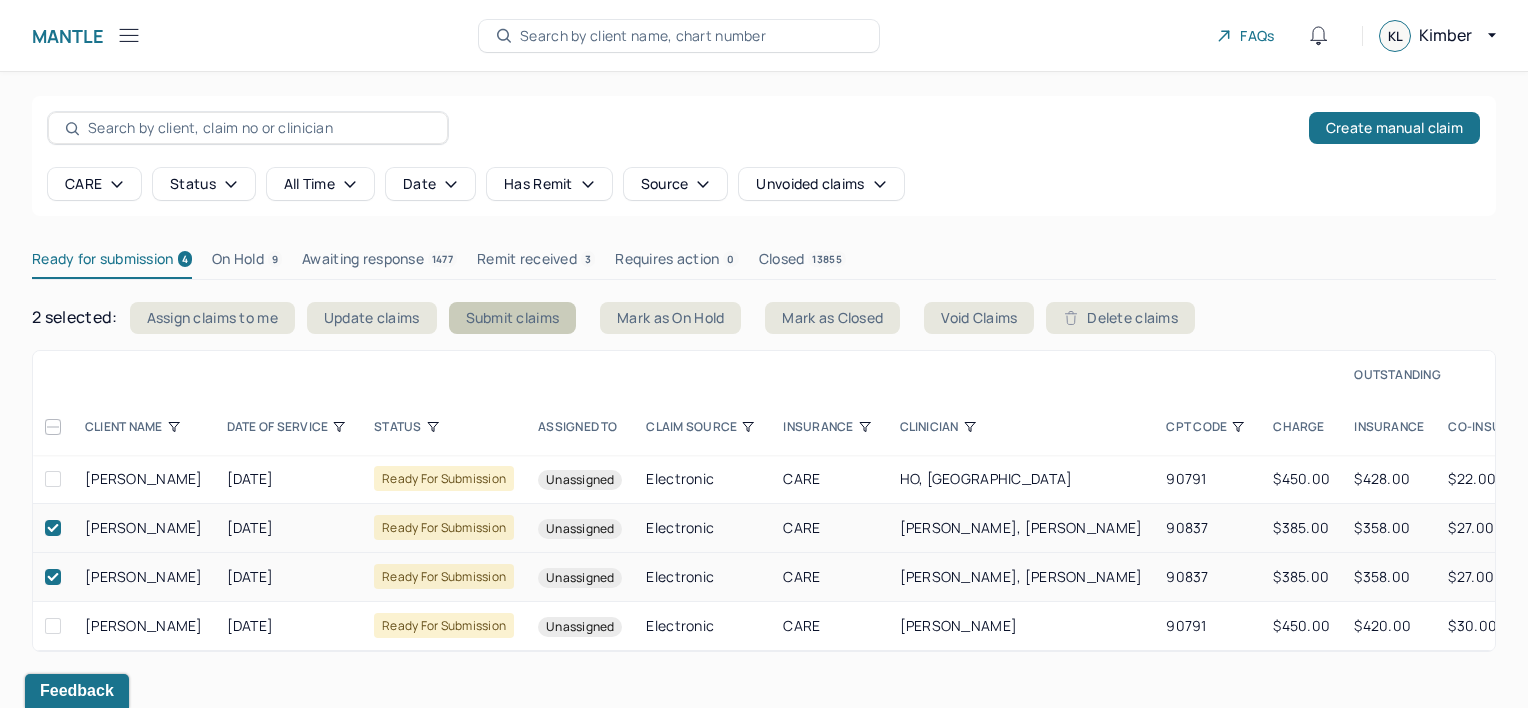 click on "Submit claims" at bounding box center (513, 318) 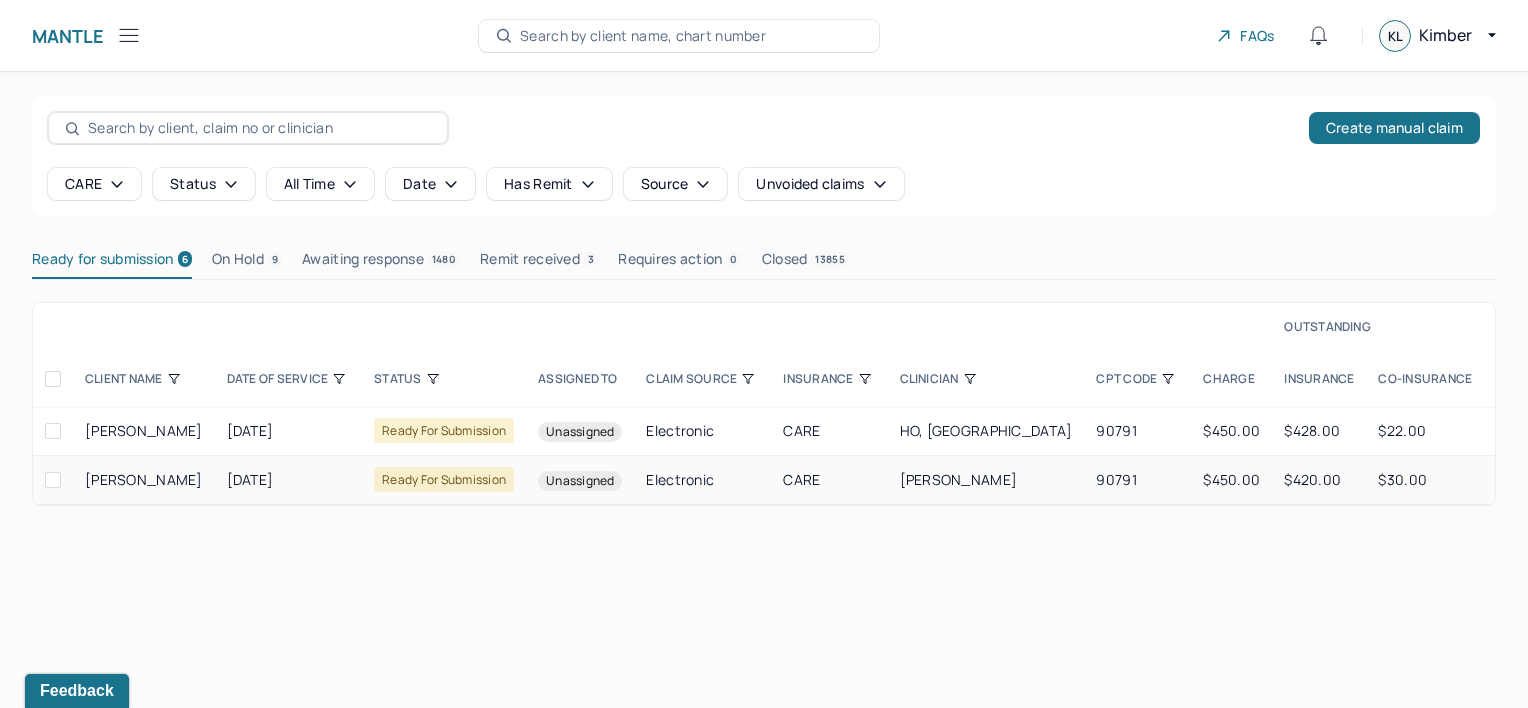 drag, startPoint x: 208, startPoint y: 479, endPoint x: 81, endPoint y: 471, distance: 127.25172 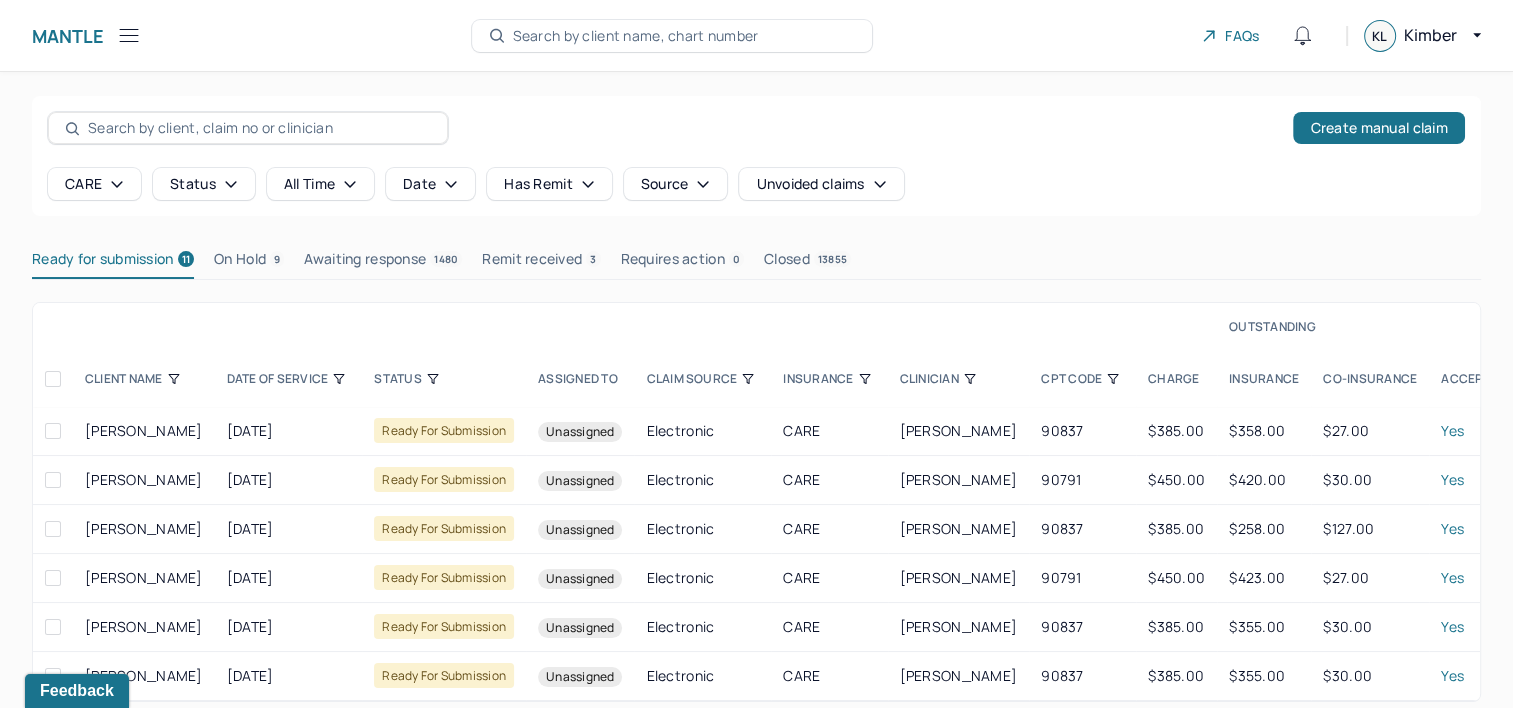 click on "CPT CODE" at bounding box center (1082, 379) 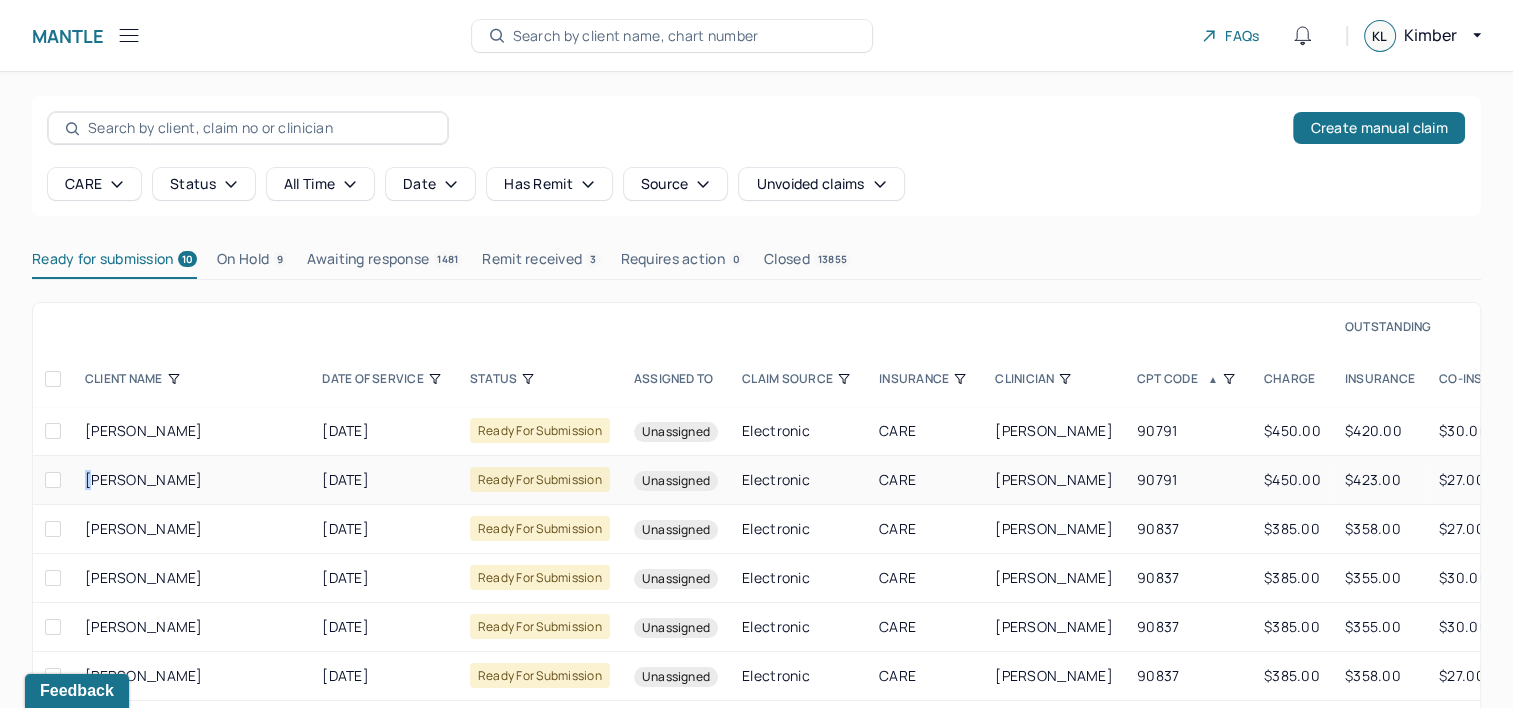 drag, startPoint x: 184, startPoint y: 480, endPoint x: 92, endPoint y: 480, distance: 92 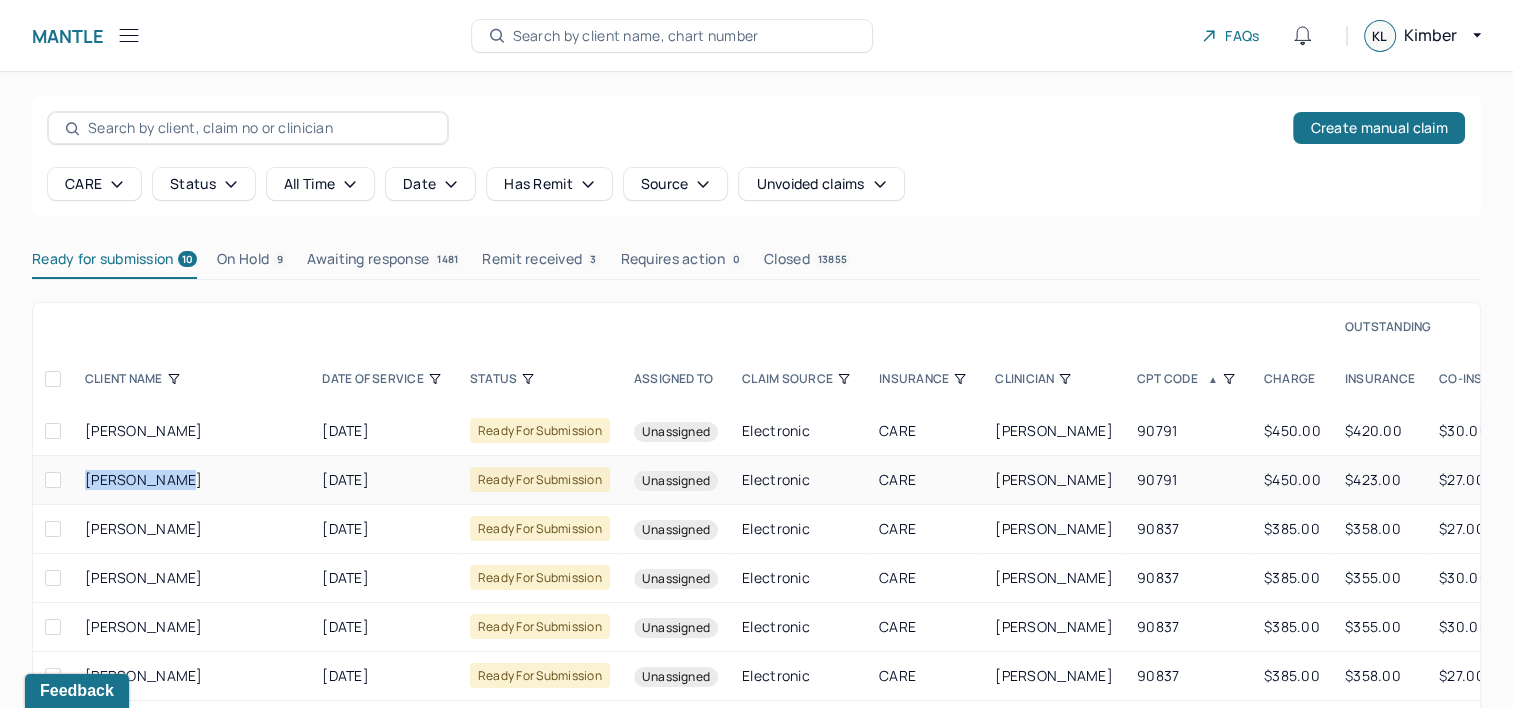 drag, startPoint x: 80, startPoint y: 475, endPoint x: 180, endPoint y: 480, distance: 100.12492 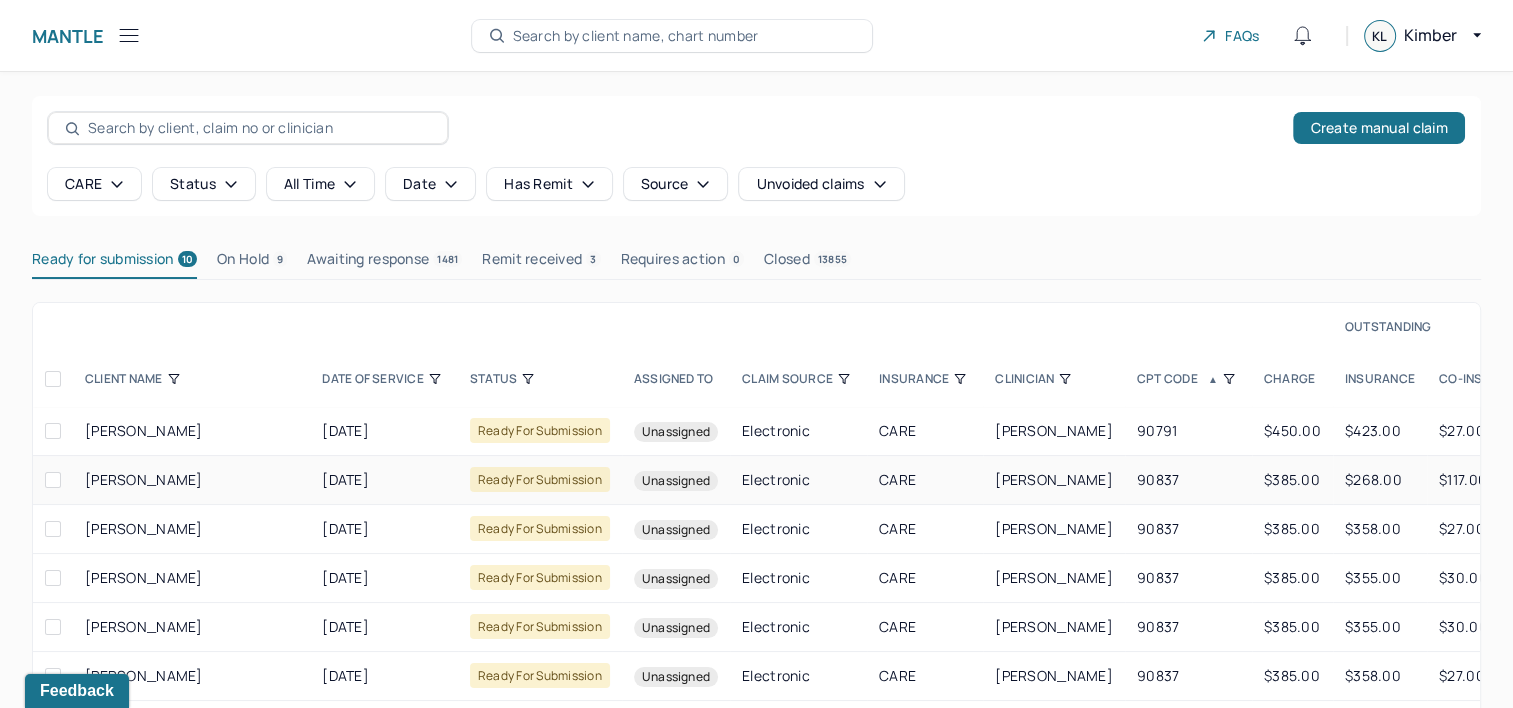 click at bounding box center (53, 379) 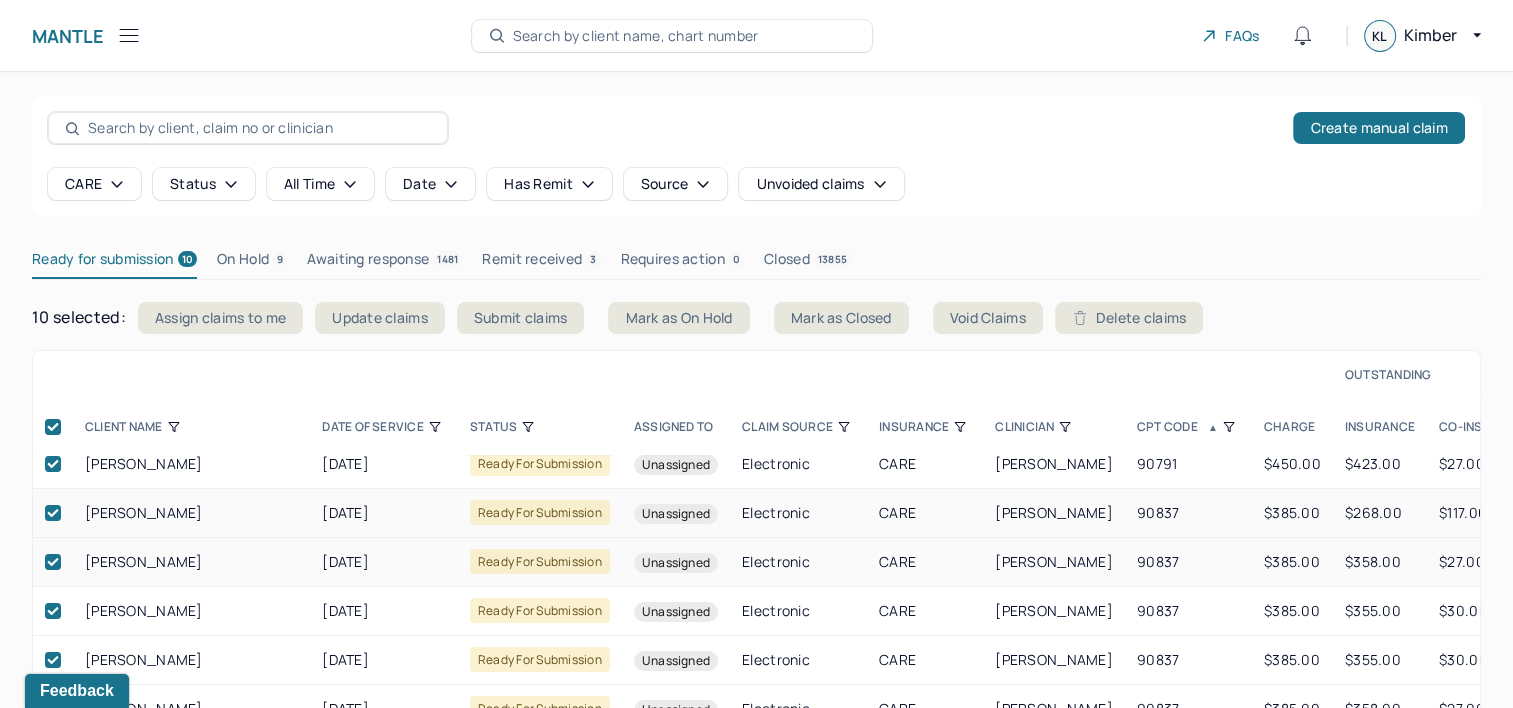 scroll, scrollTop: 42, scrollLeft: 0, axis: vertical 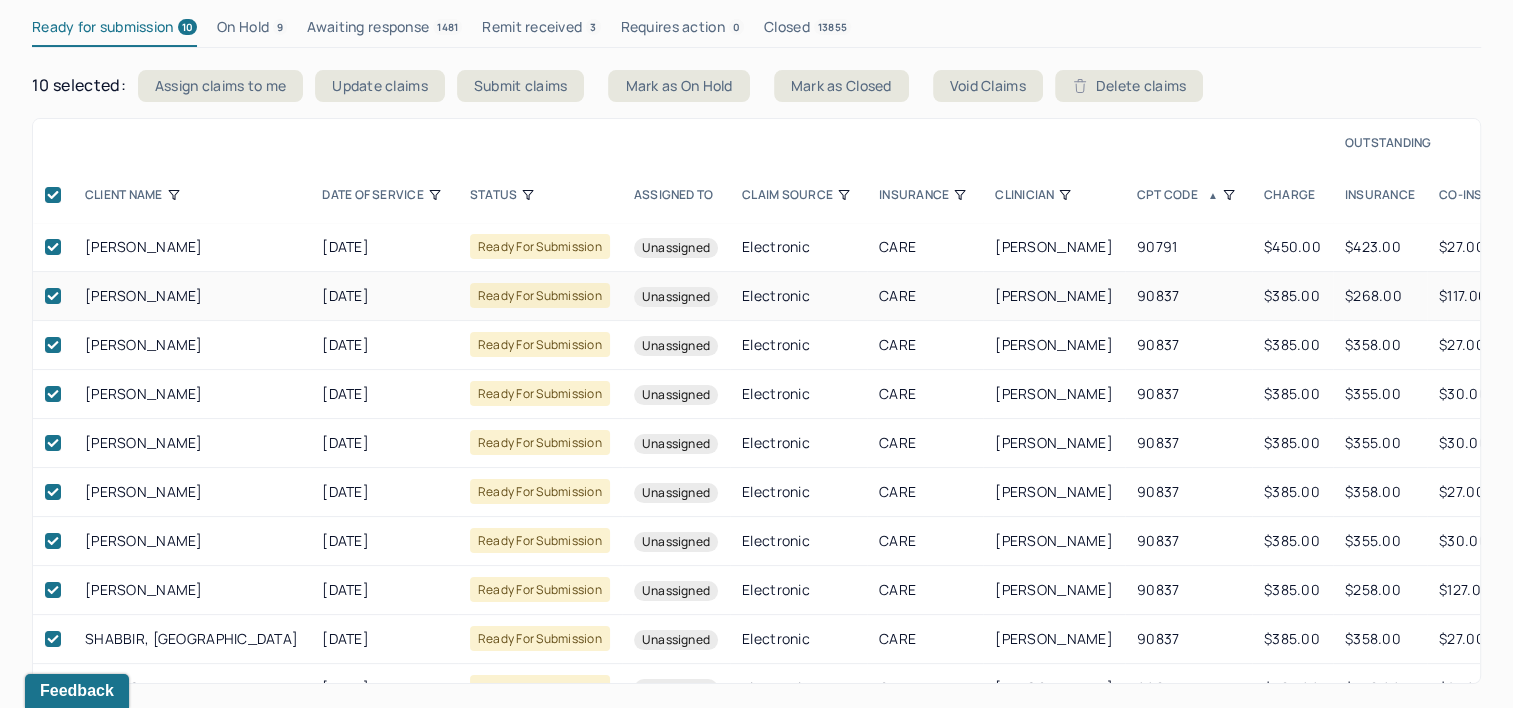 drag, startPoint x: 524, startPoint y: 89, endPoint x: 506, endPoint y: 105, distance: 24.083189 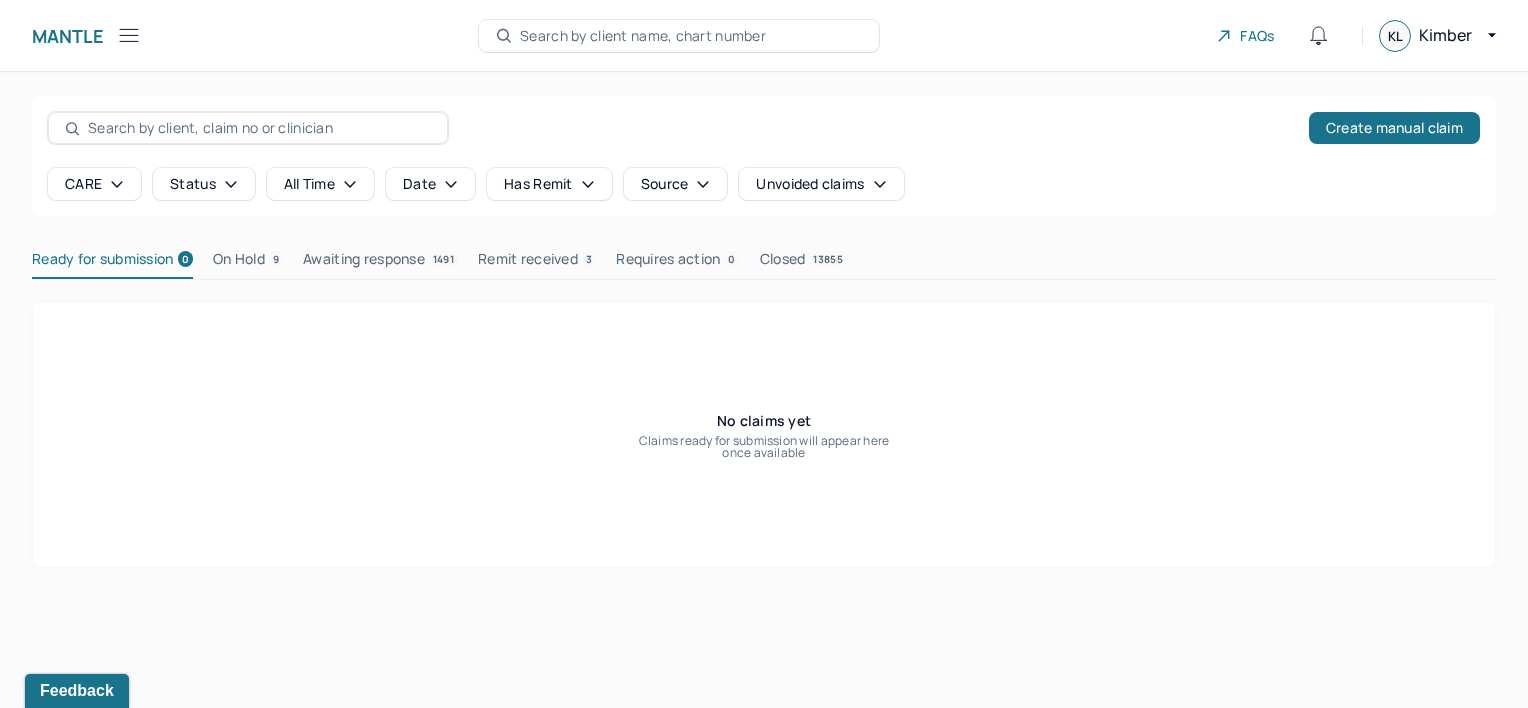 click on "On Hold 9" at bounding box center (248, 263) 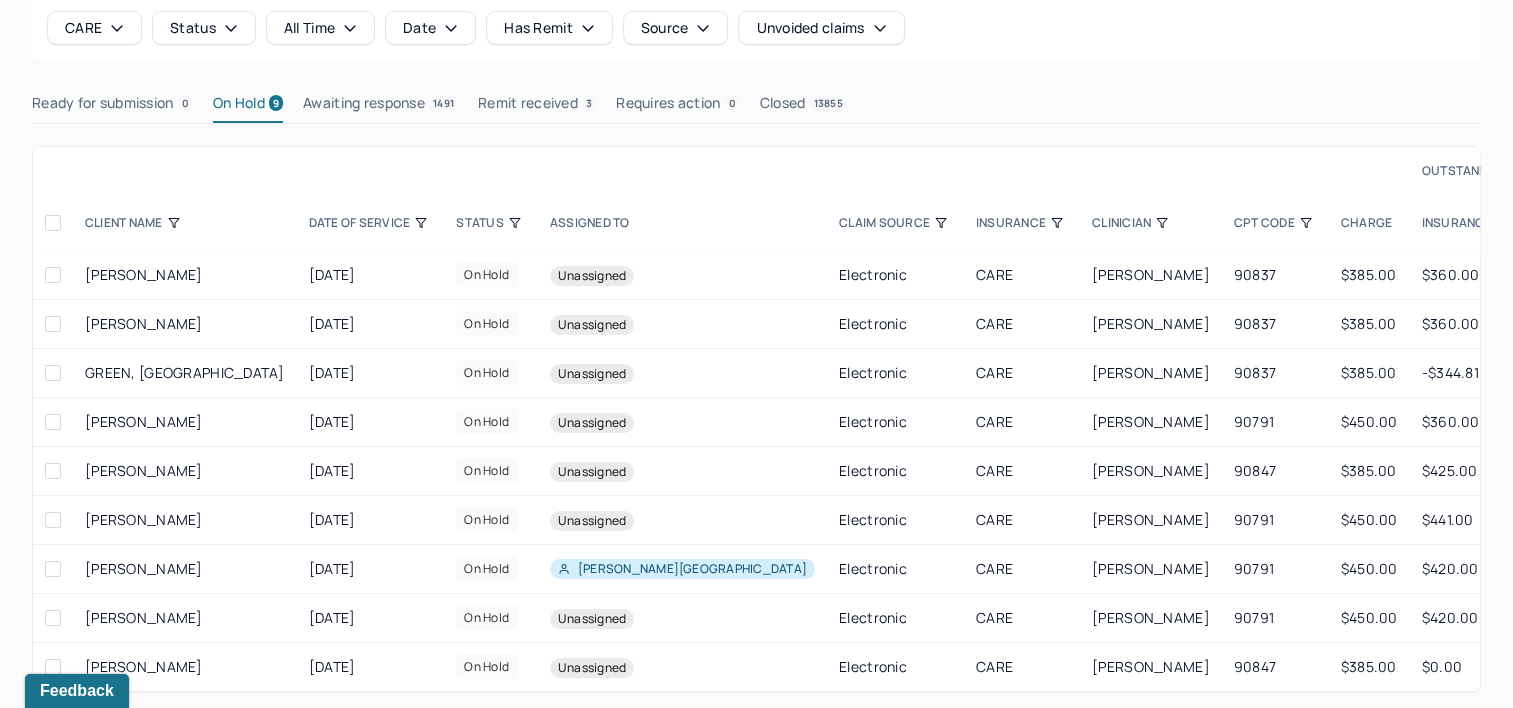 scroll, scrollTop: 177, scrollLeft: 0, axis: vertical 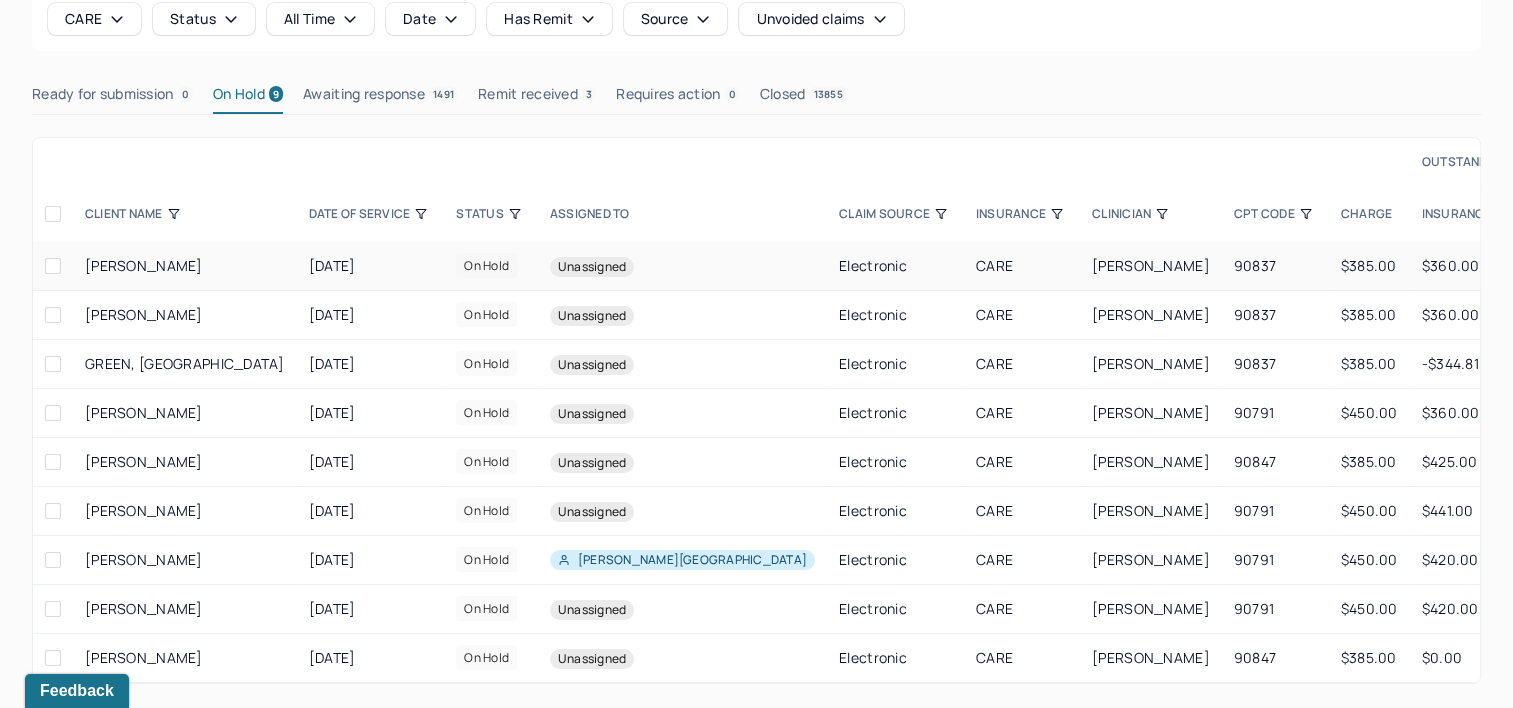 click on "11/25/2024" at bounding box center (371, 266) 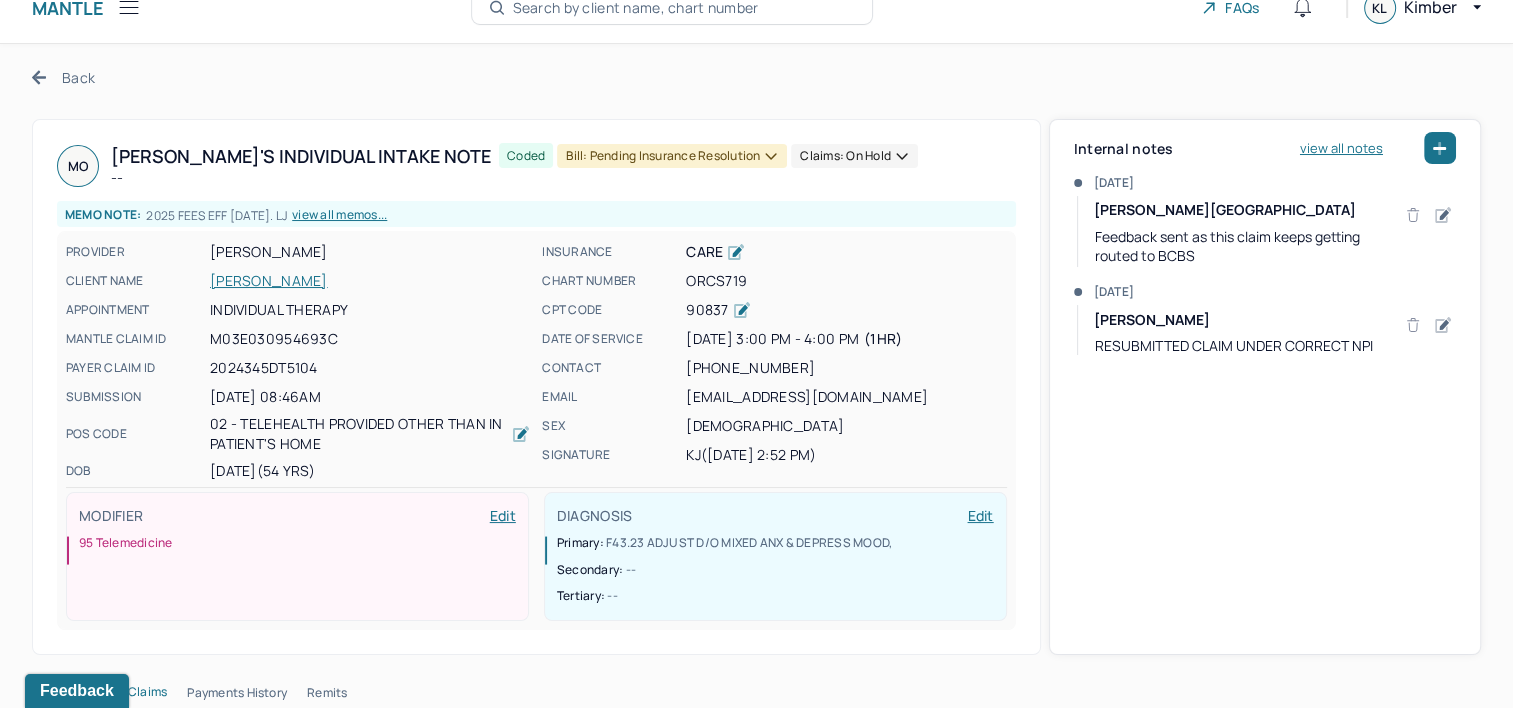 scroll, scrollTop: 0, scrollLeft: 0, axis: both 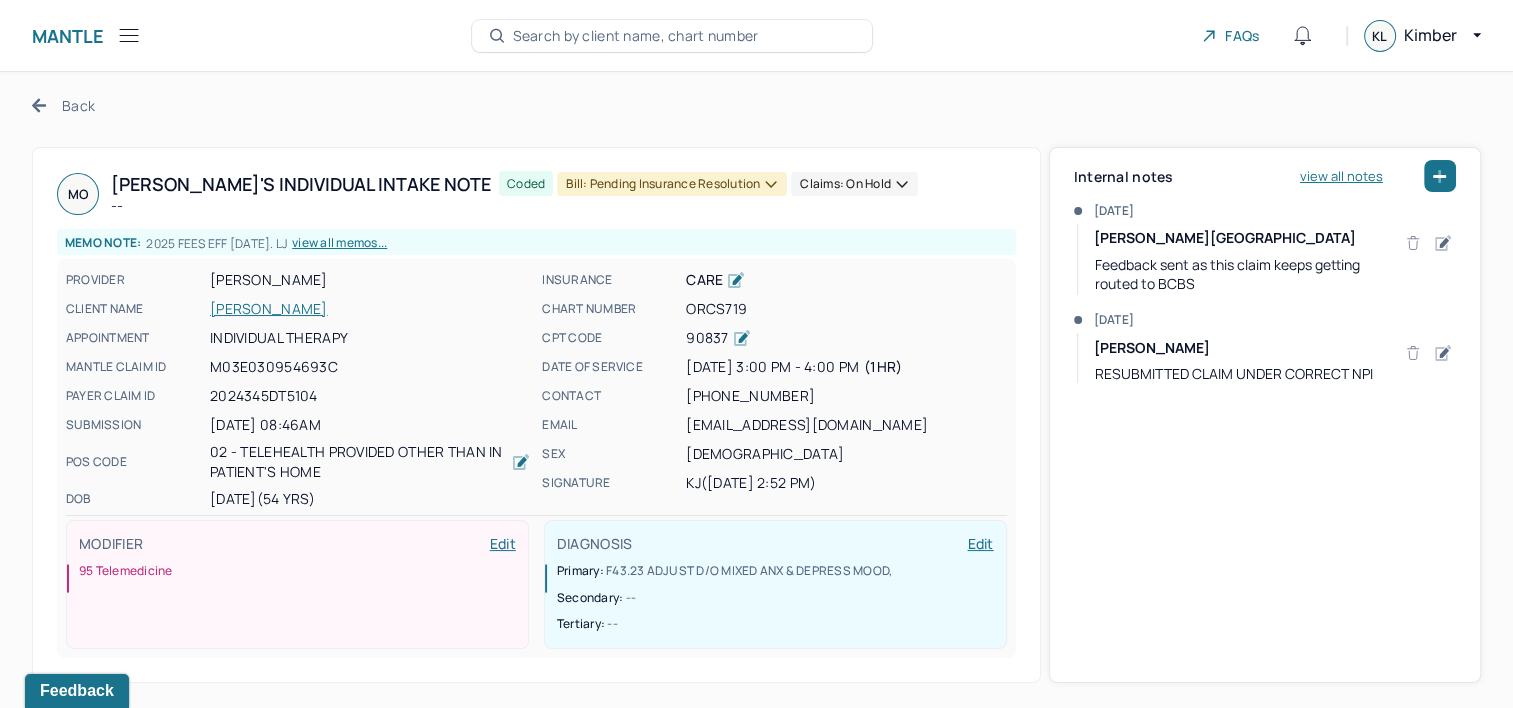 click on "Back" at bounding box center (63, 105) 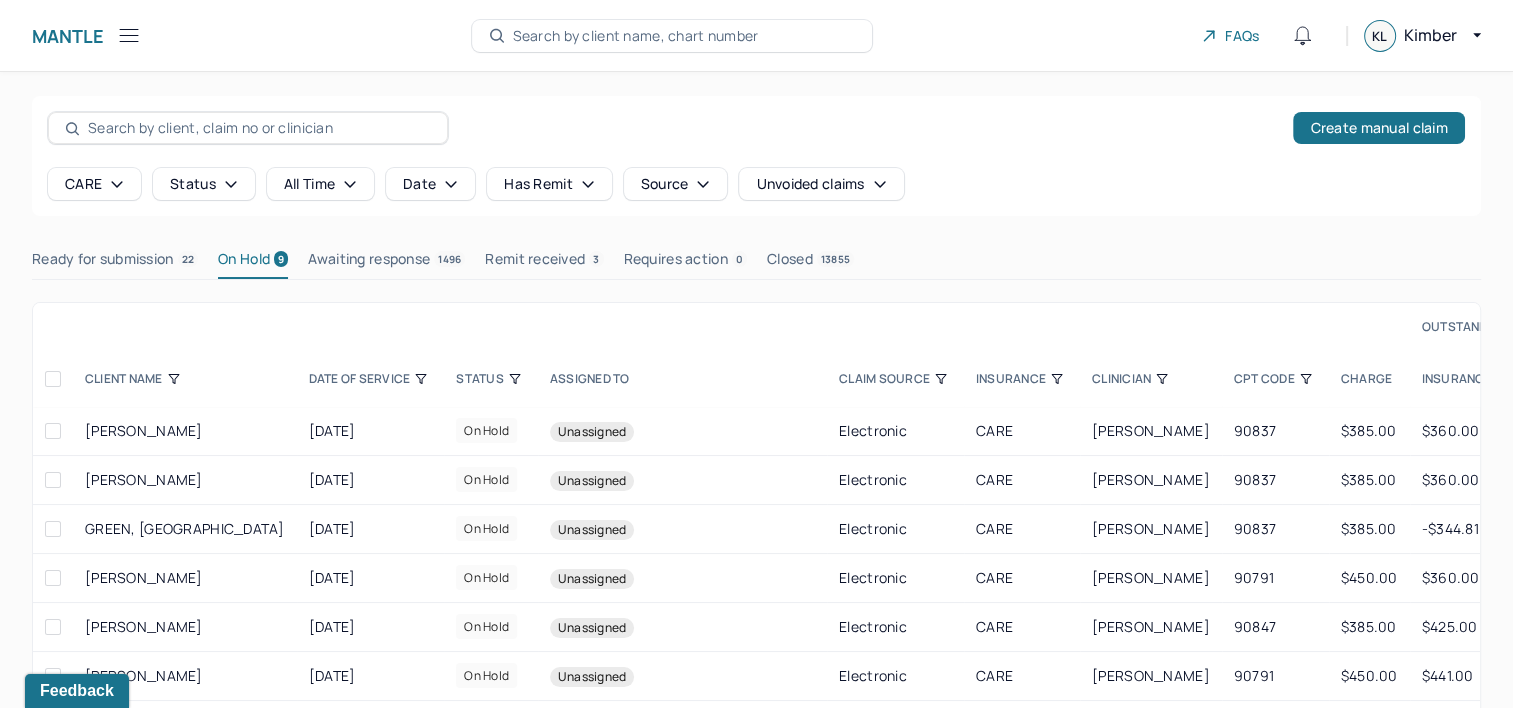 click on "Ready for submission 22" at bounding box center (115, 263) 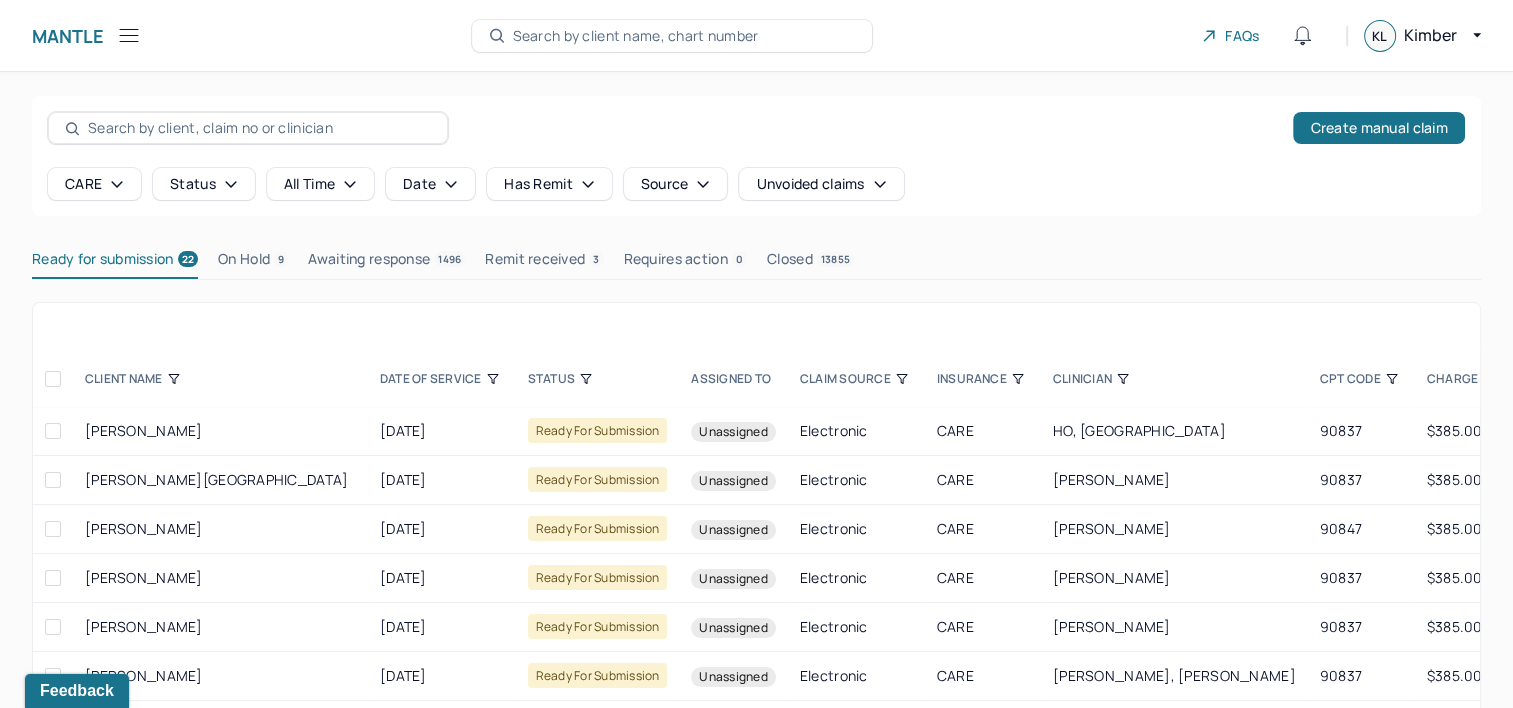 click on "CPT CODE" at bounding box center [1361, 379] 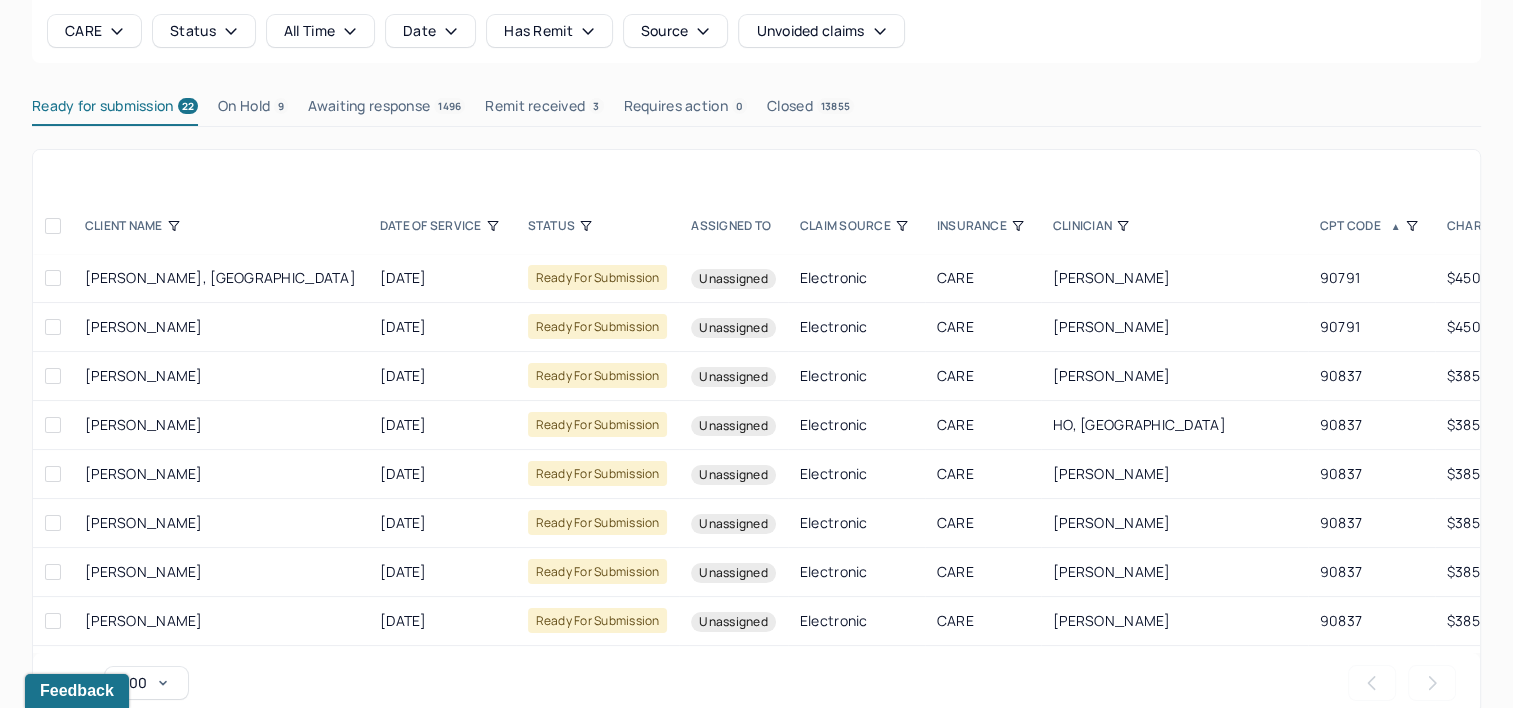 scroll, scrollTop: 184, scrollLeft: 0, axis: vertical 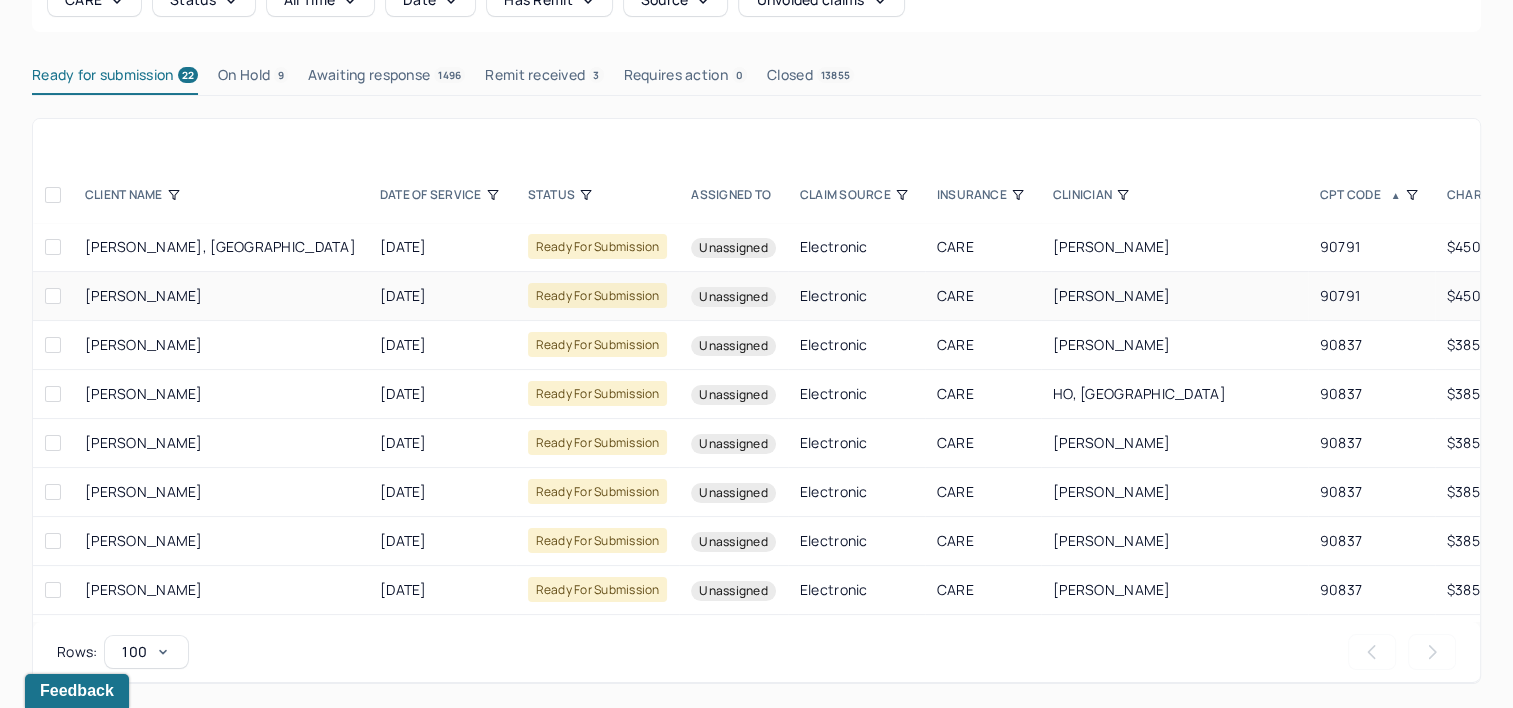 click at bounding box center [53, 296] 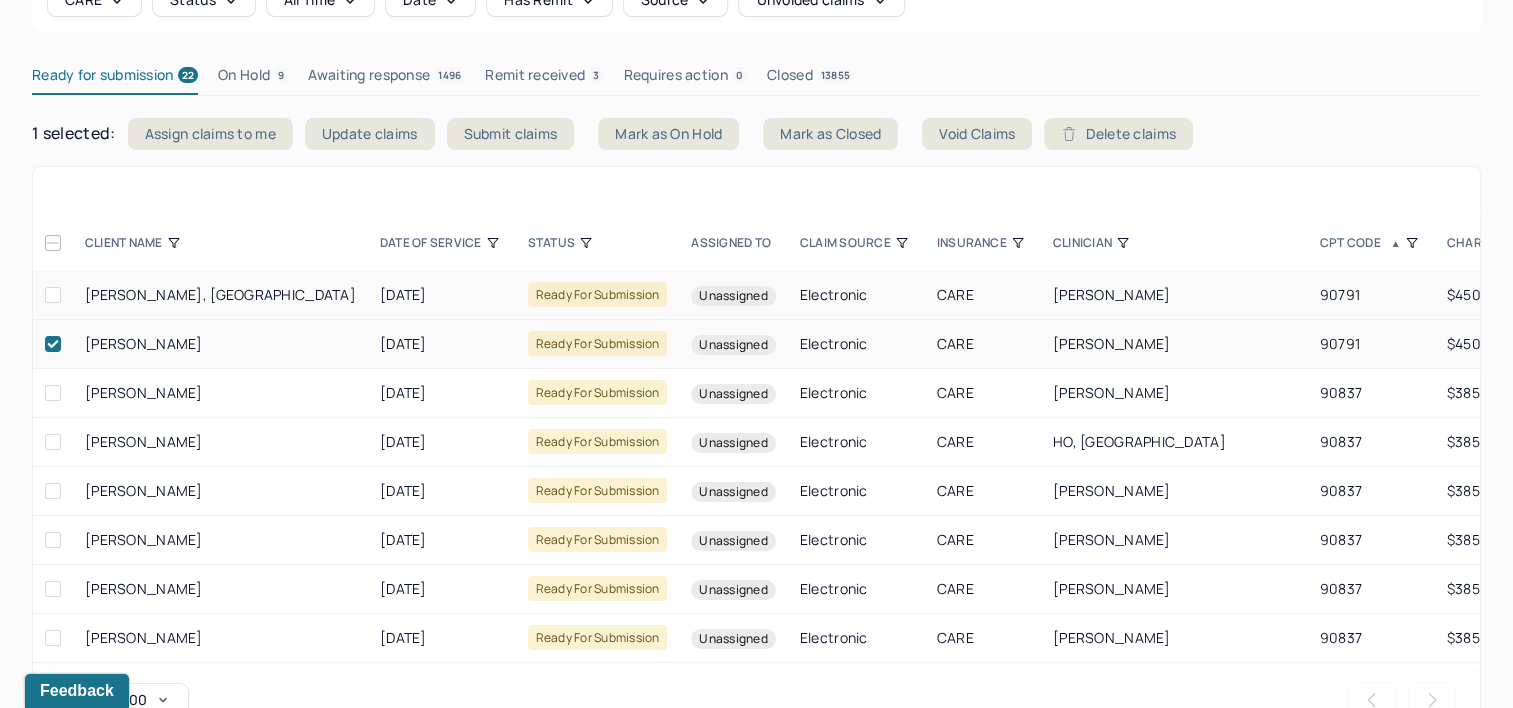 click at bounding box center (53, 295) 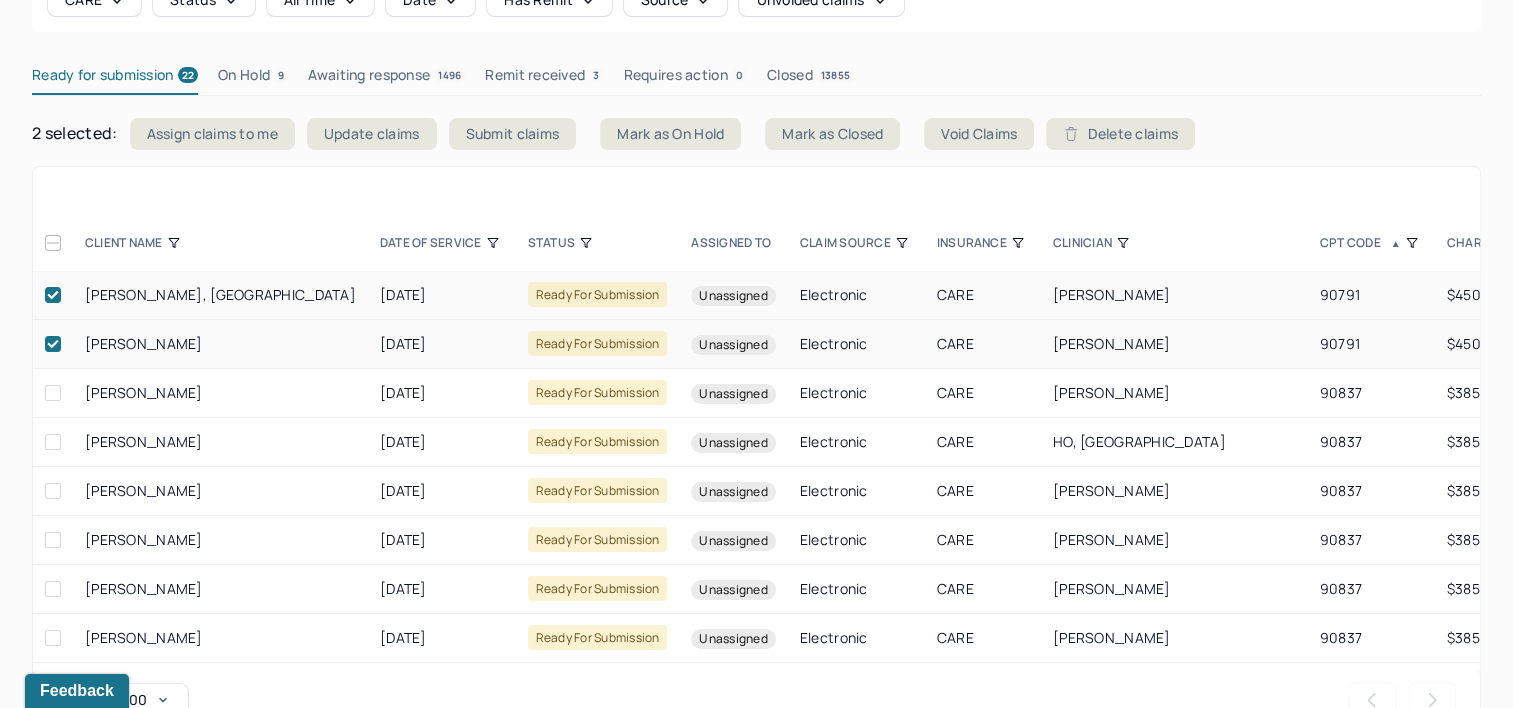 click at bounding box center (53, 243) 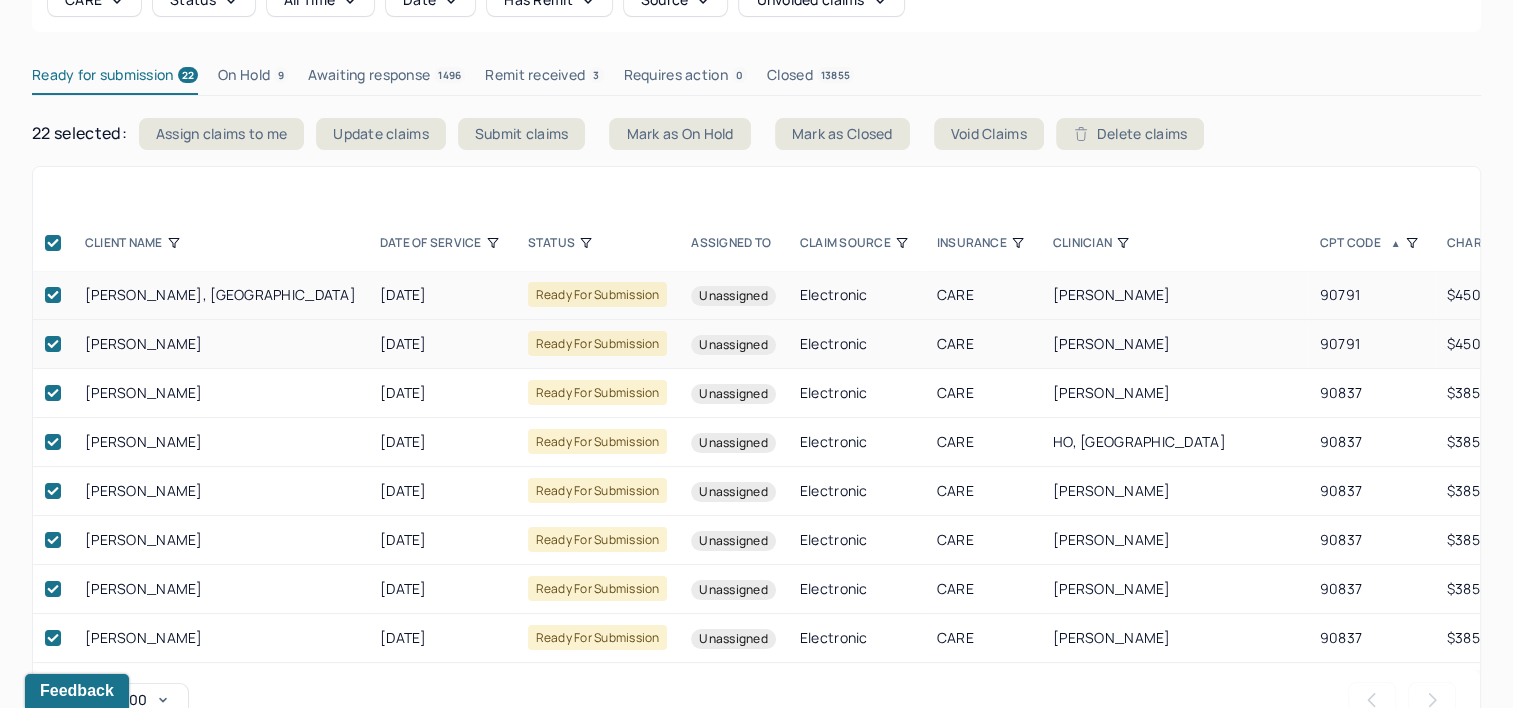 click 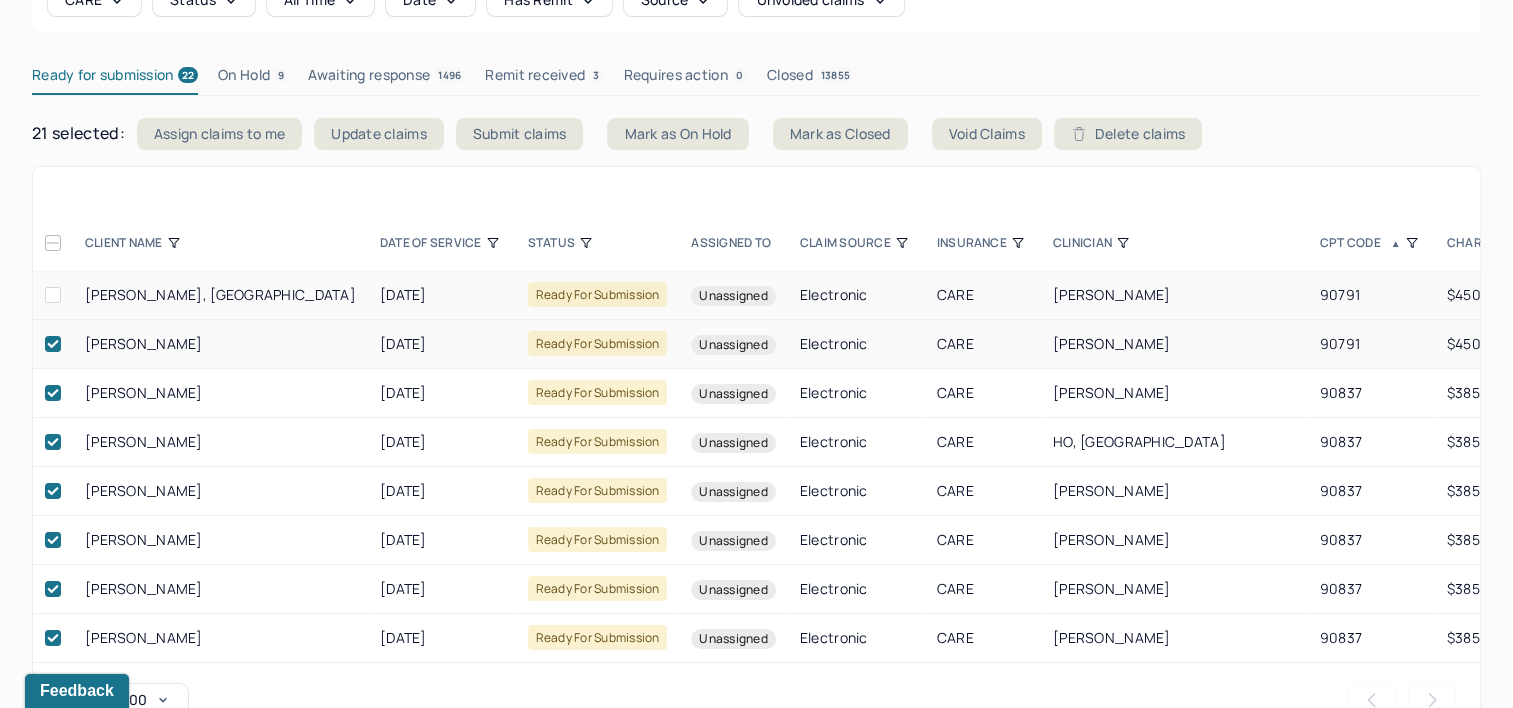 click at bounding box center [53, 344] 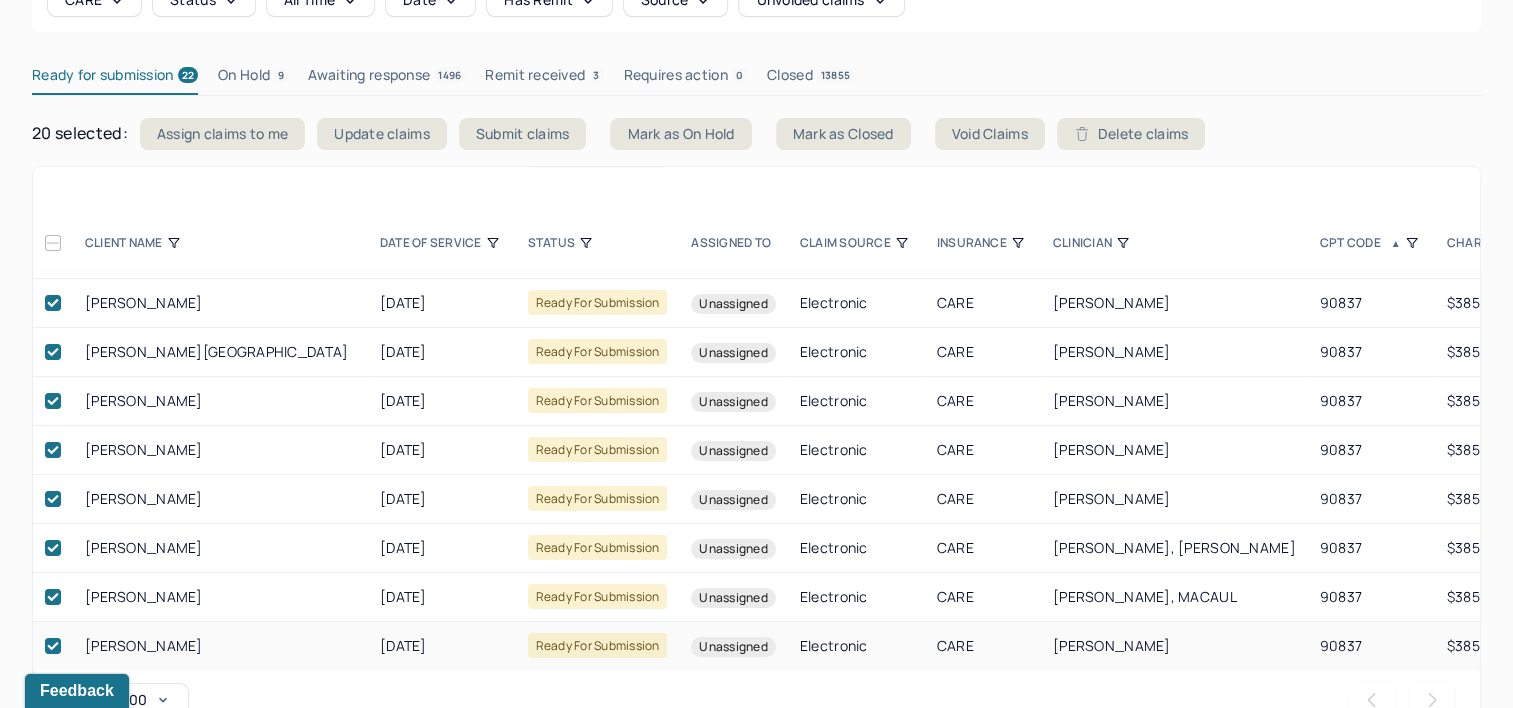 scroll, scrollTop: 688, scrollLeft: 0, axis: vertical 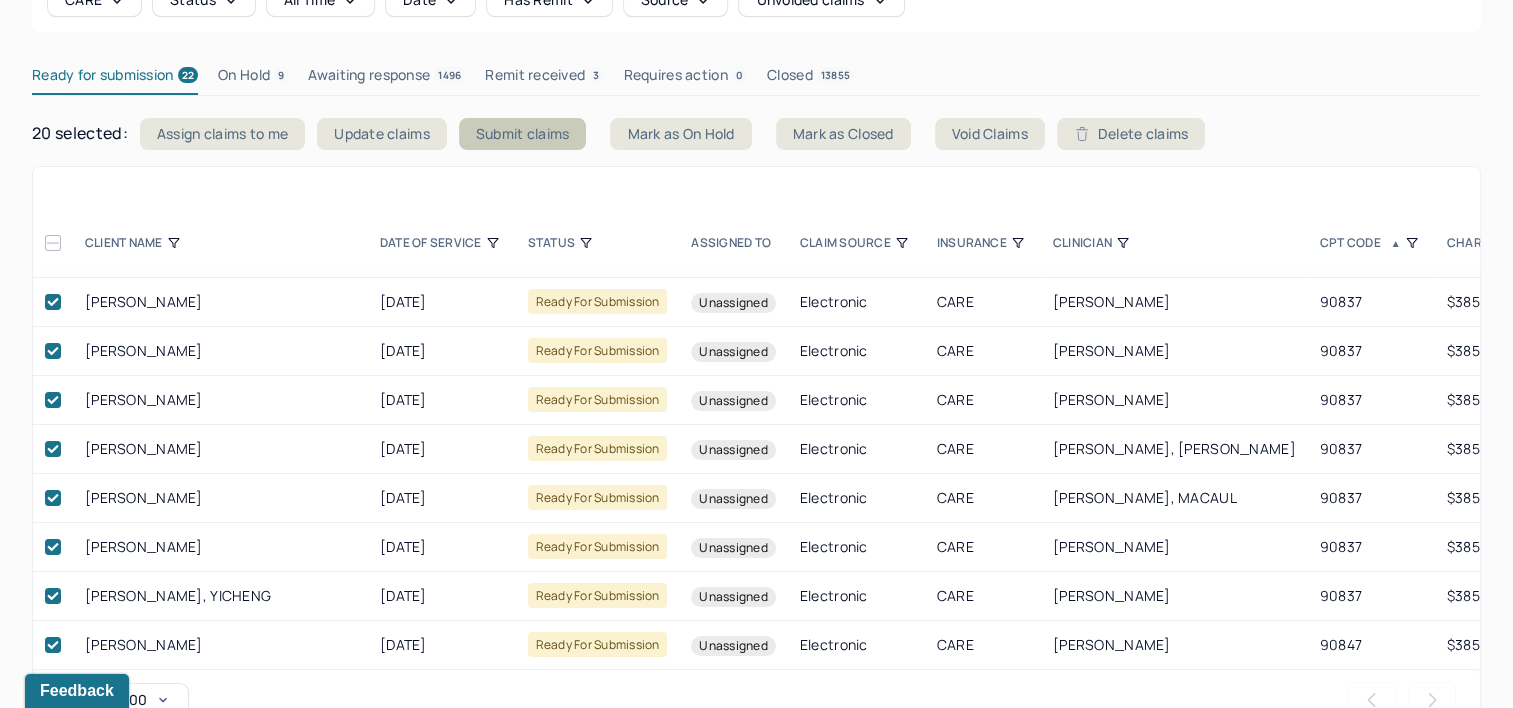 click on "Submit claims" at bounding box center (523, 134) 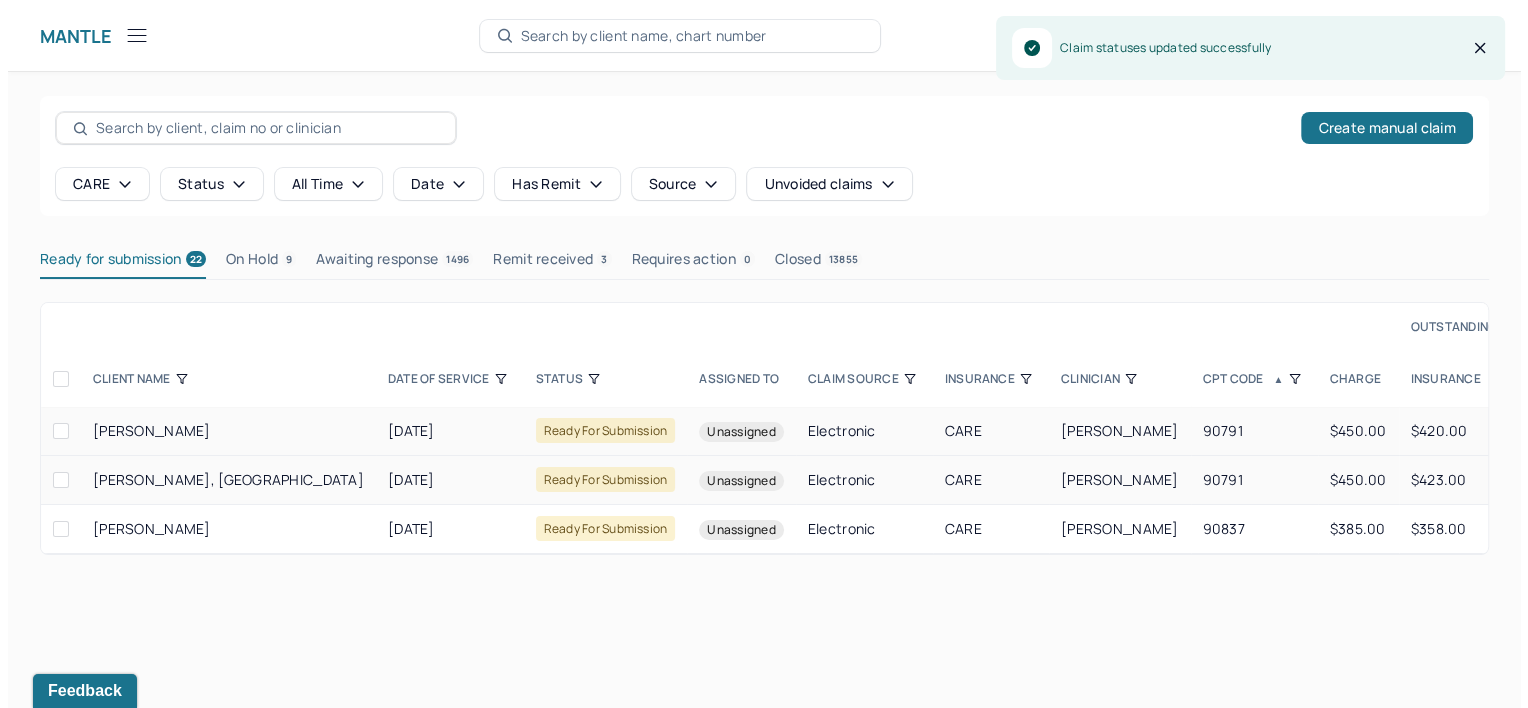 scroll, scrollTop: 0, scrollLeft: 0, axis: both 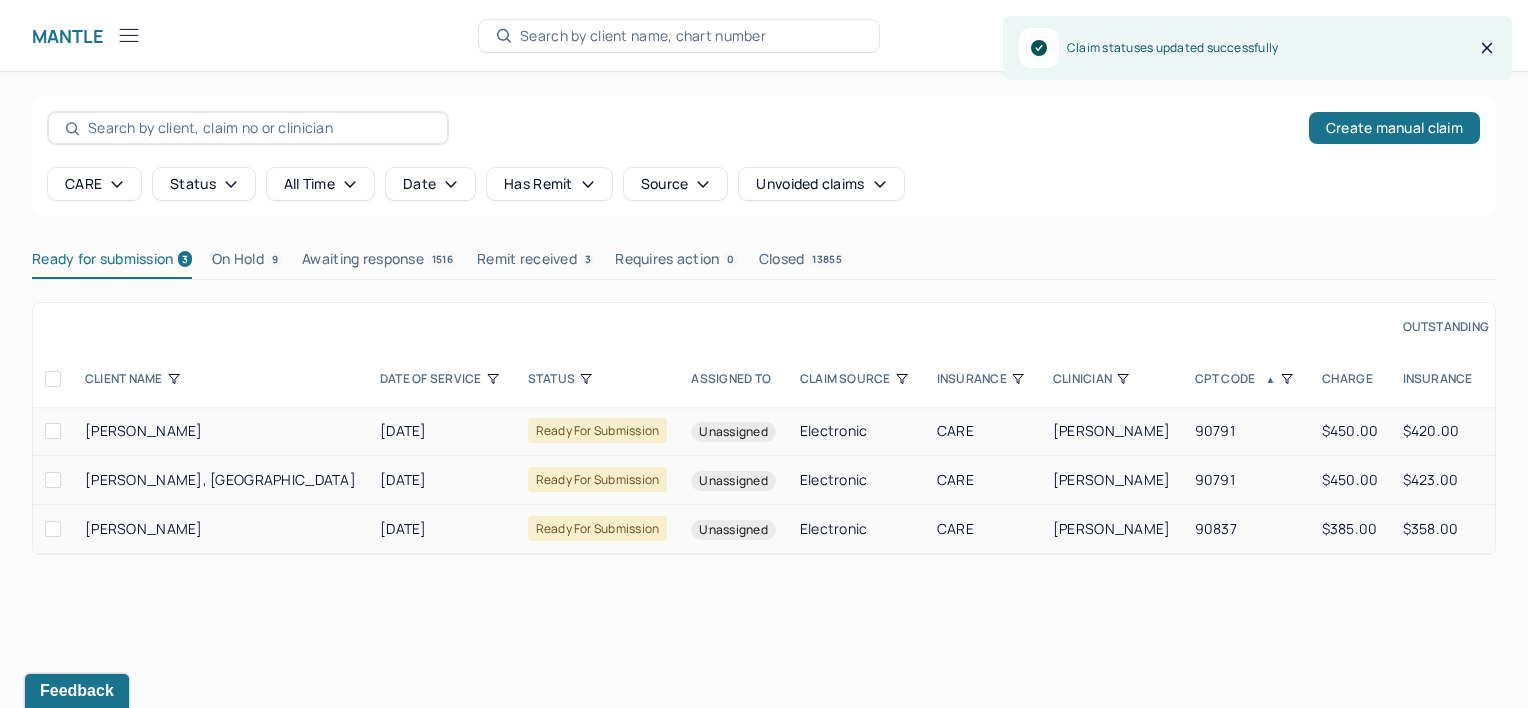 click at bounding box center [53, 529] 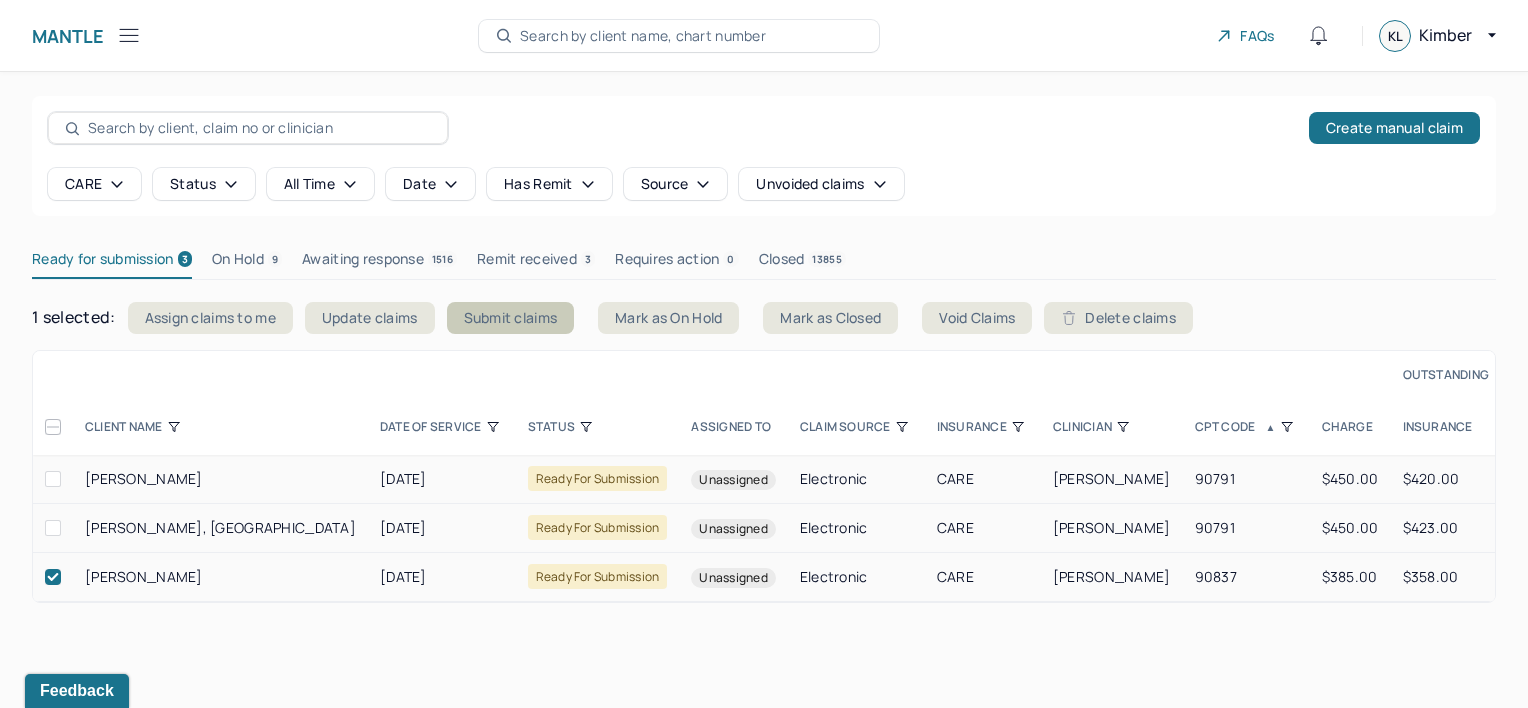 click on "Submit claims" at bounding box center (511, 318) 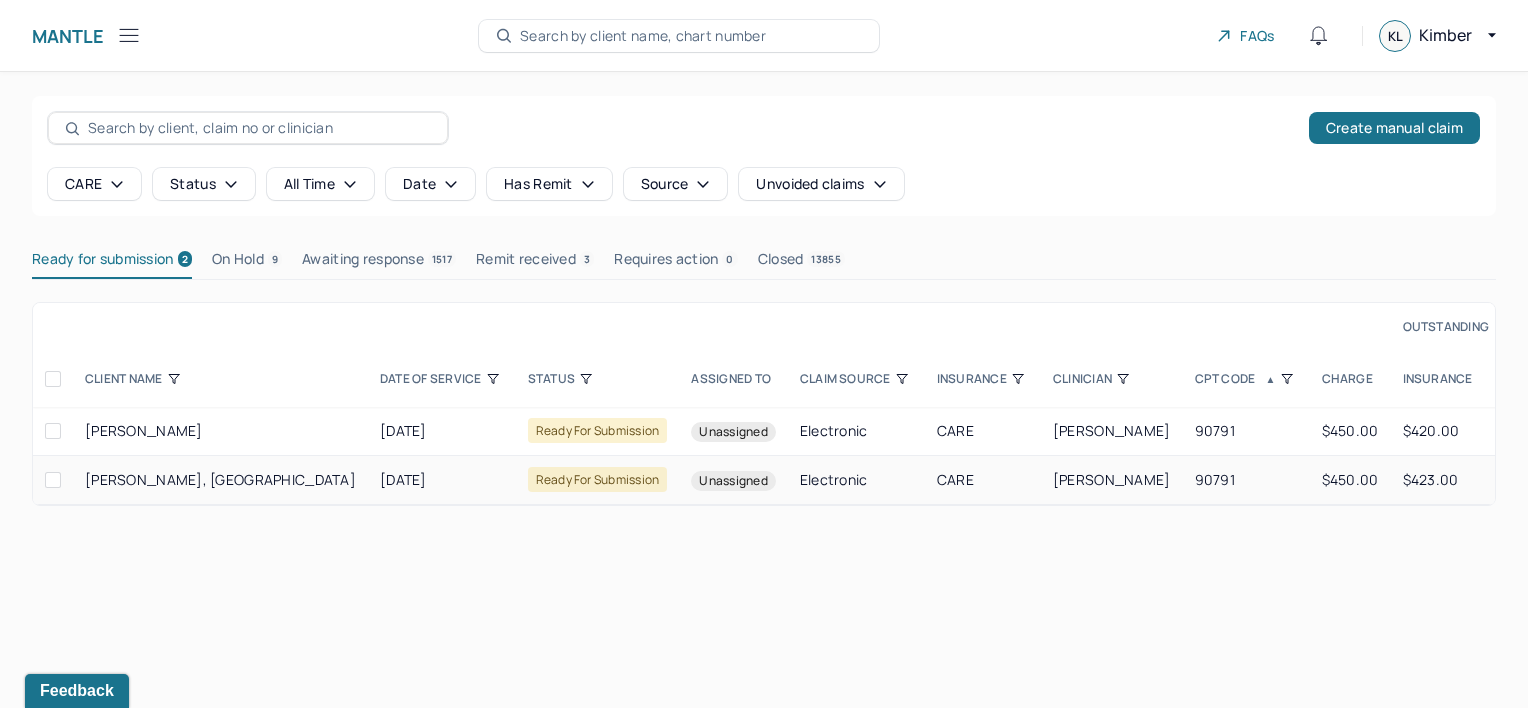 drag, startPoint x: 261, startPoint y: 437, endPoint x: 70, endPoint y: 444, distance: 191.12823 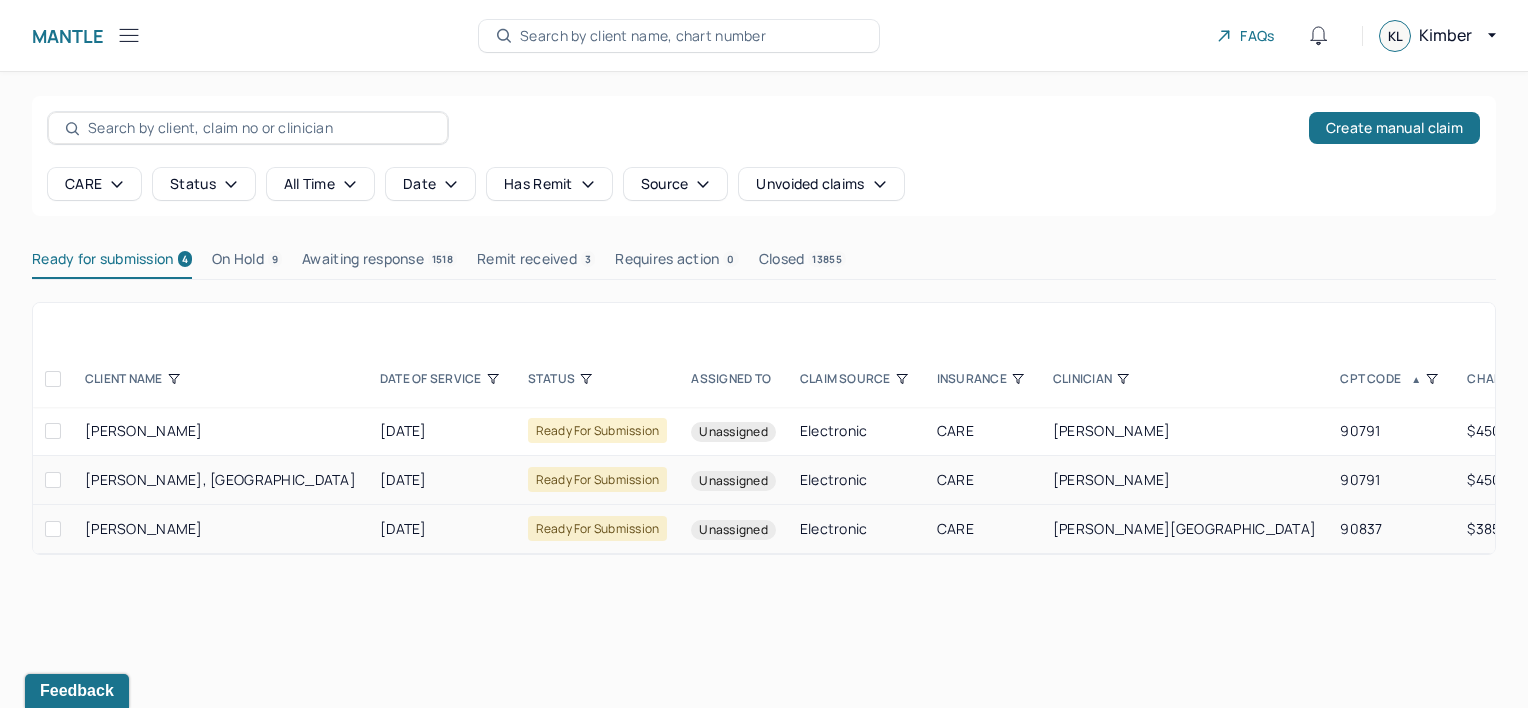 click at bounding box center [53, 529] 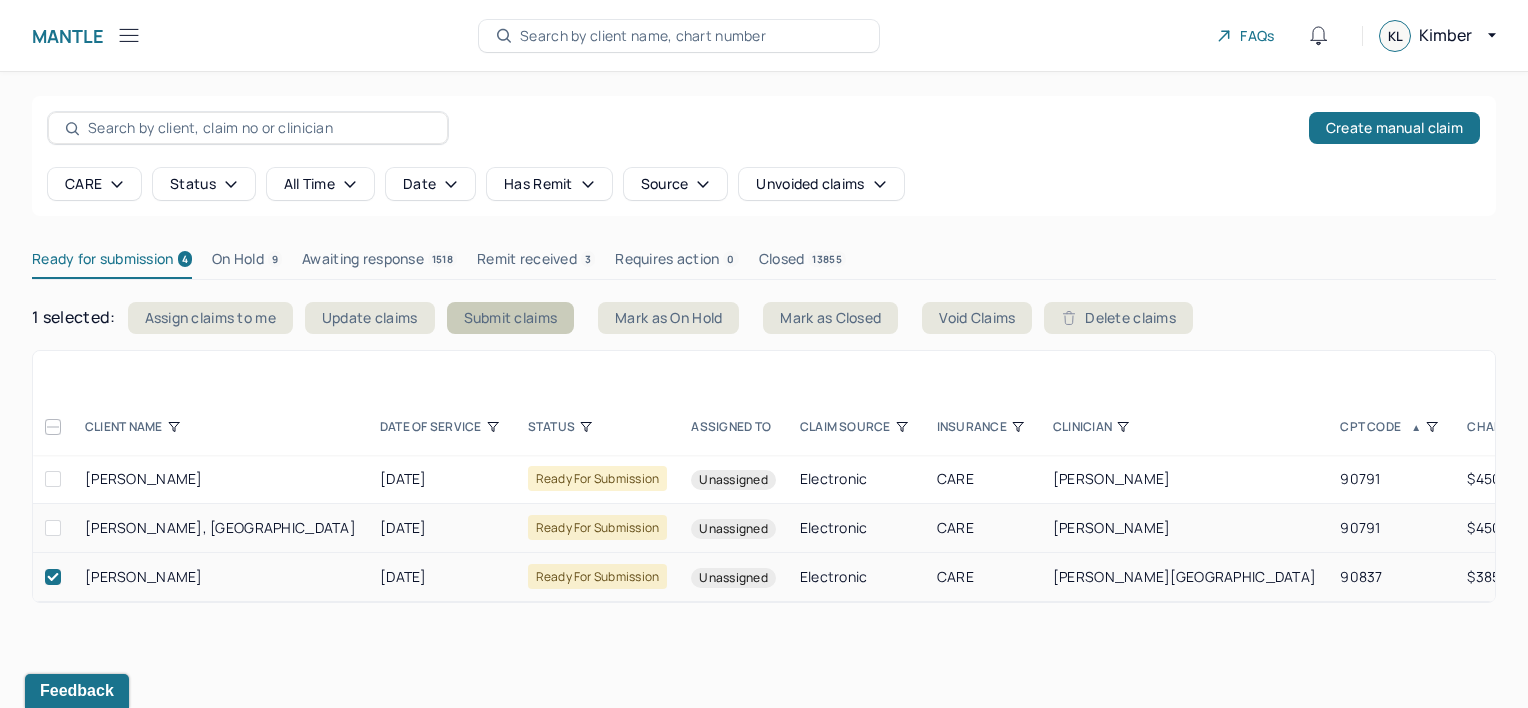 click on "Submit claims" at bounding box center [511, 318] 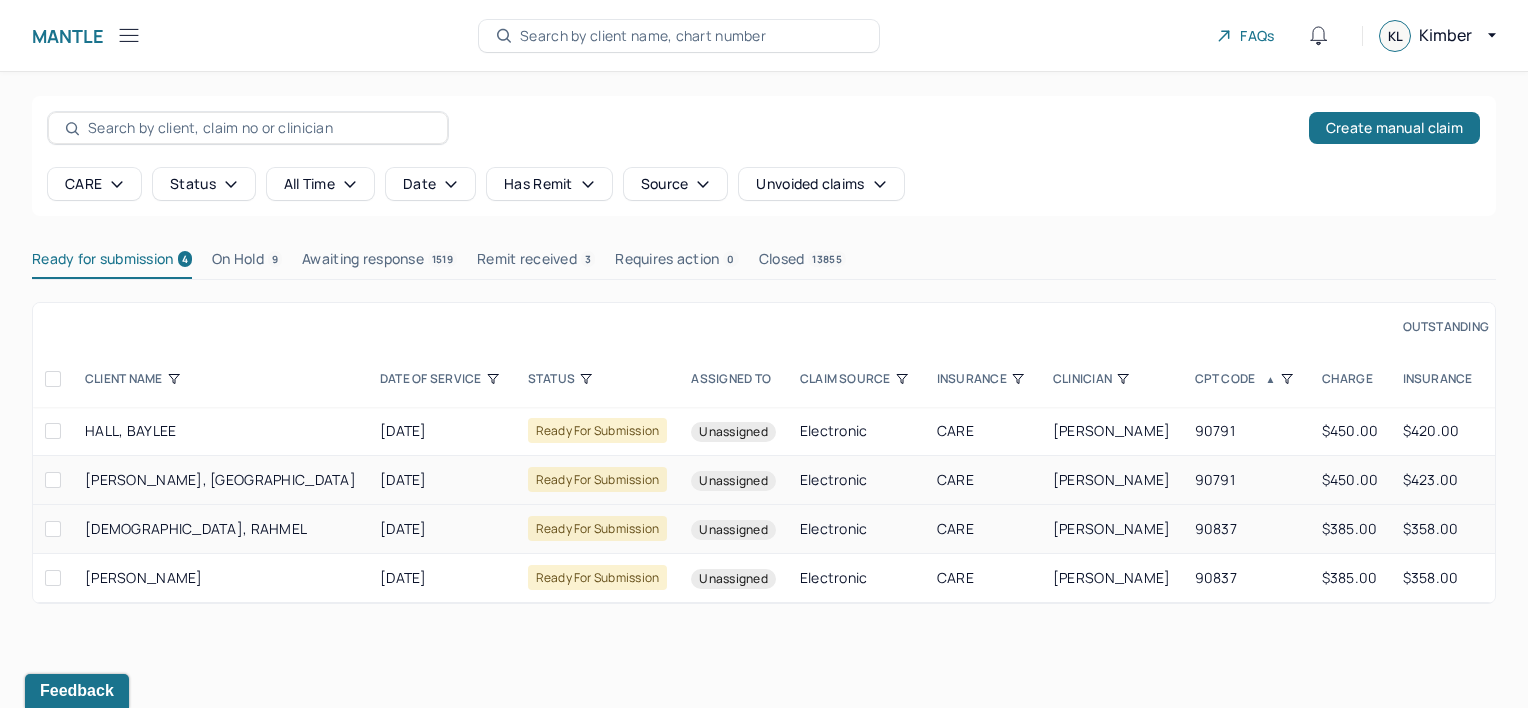 click at bounding box center (53, 529) 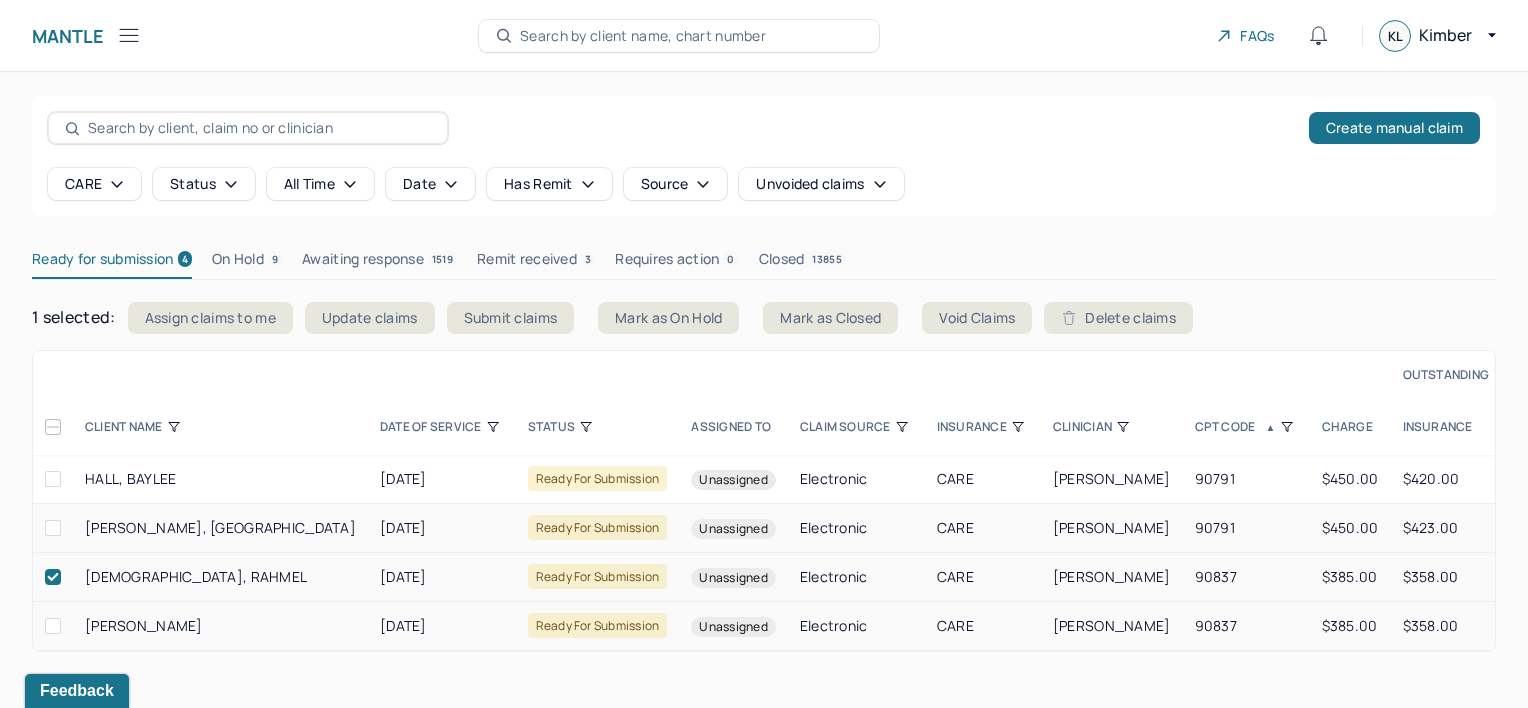 drag, startPoint x: 51, startPoint y: 620, endPoint x: 378, endPoint y: 444, distance: 371.35562 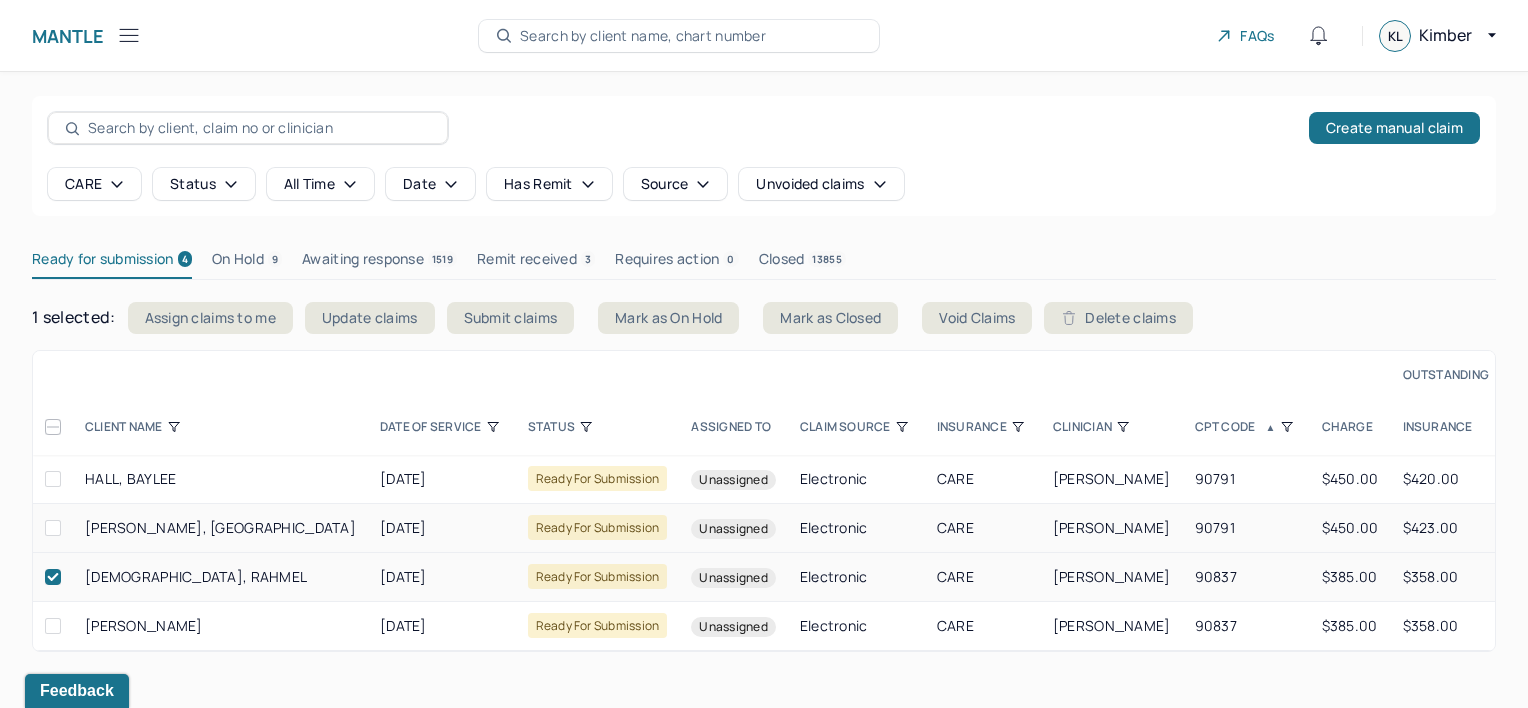 click at bounding box center (53, 626) 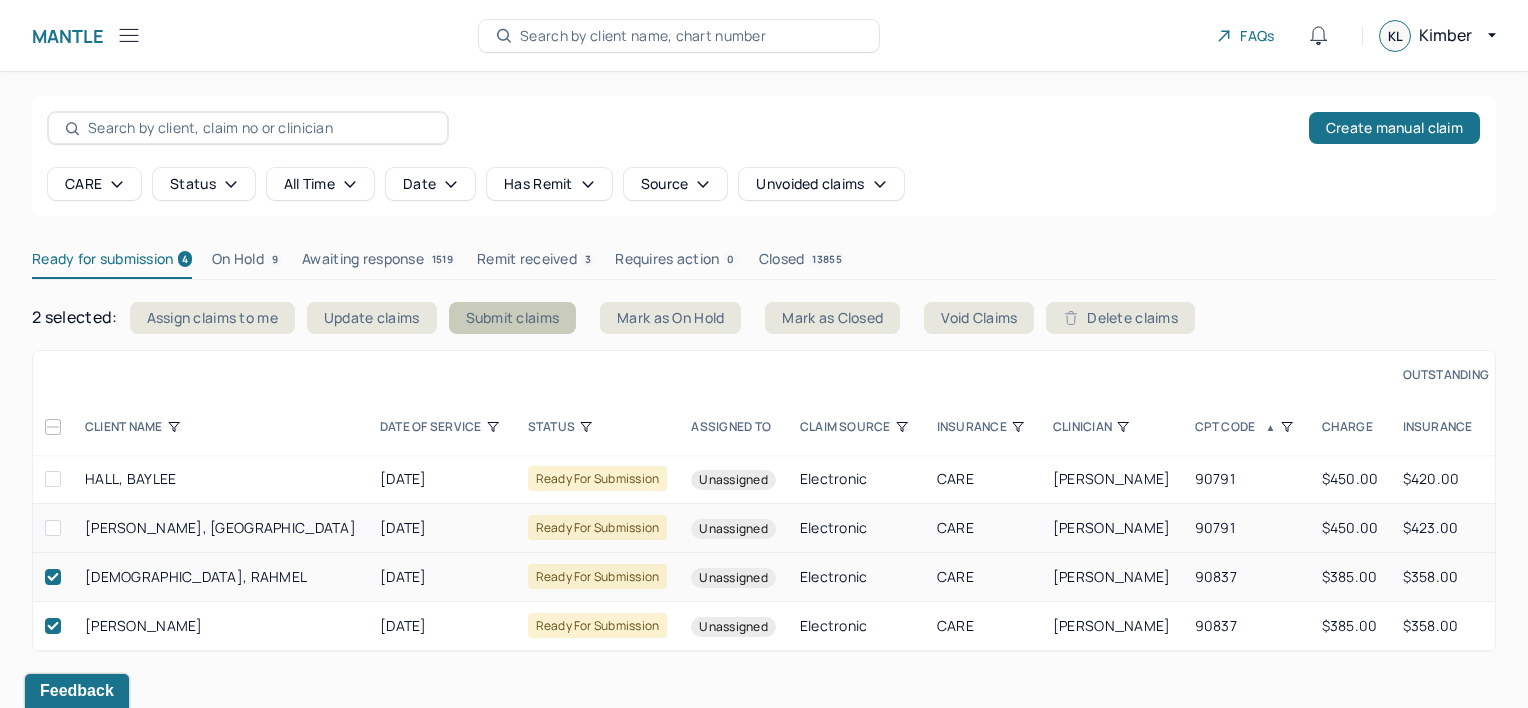 click on "Submit claims" at bounding box center (513, 318) 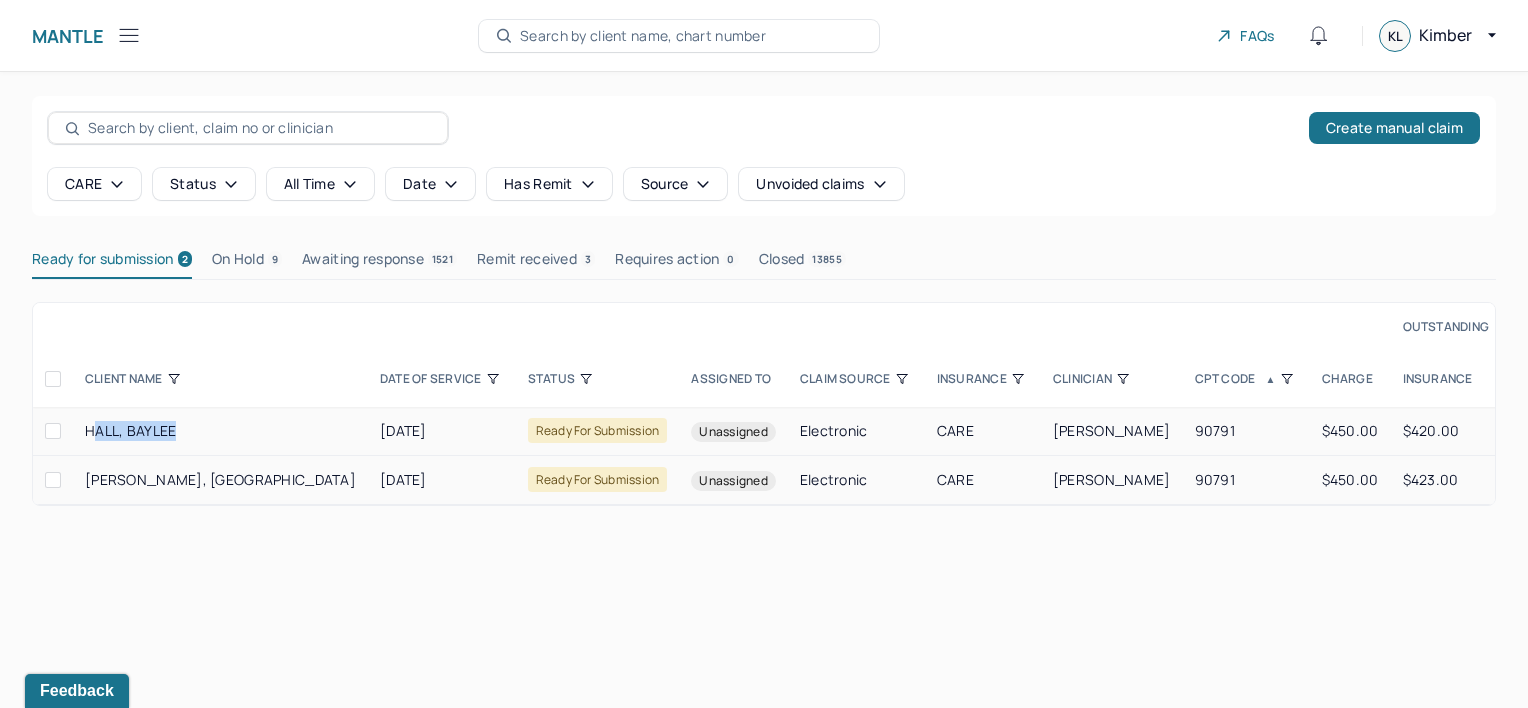 drag, startPoint x: 90, startPoint y: 425, endPoint x: 177, endPoint y: 436, distance: 87.69264 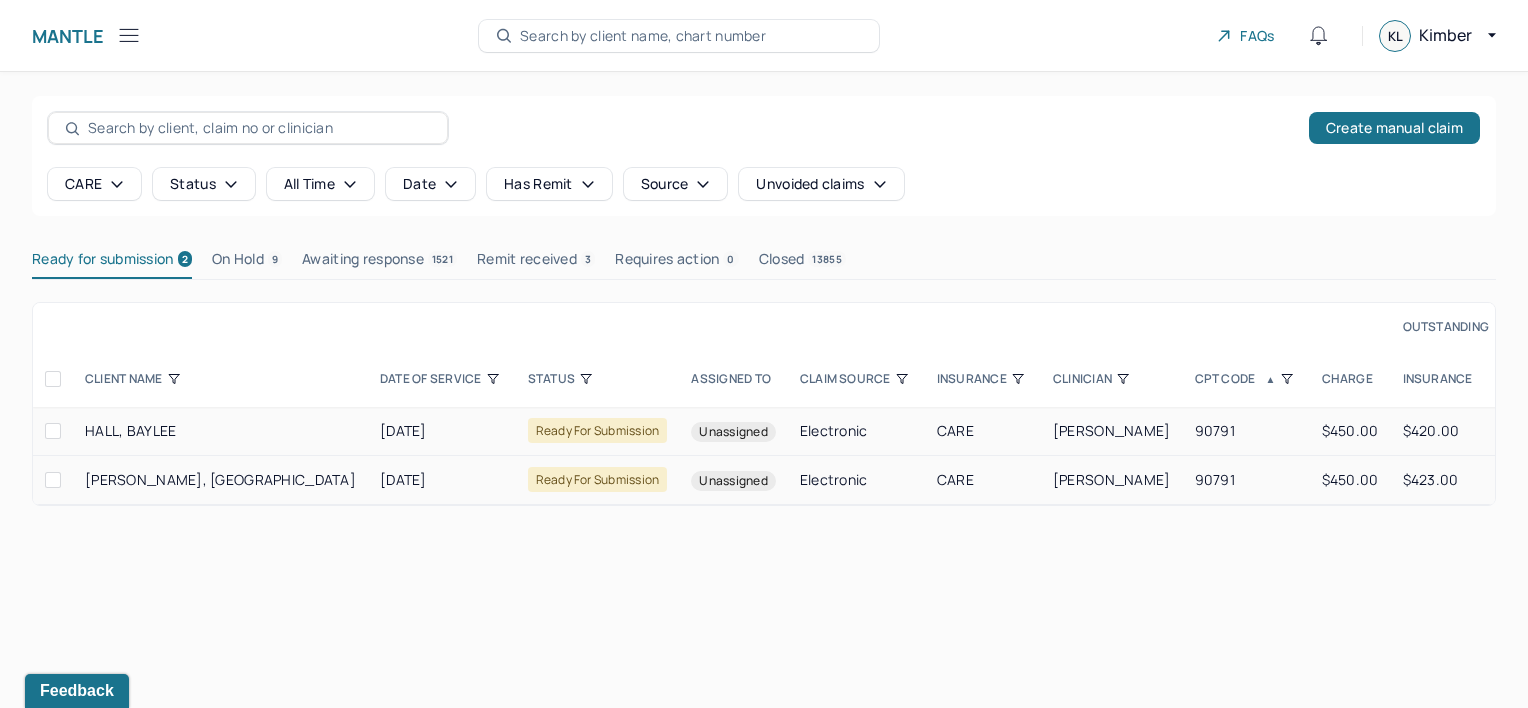 drag, startPoint x: 177, startPoint y: 436, endPoint x: 88, endPoint y: 414, distance: 91.67879 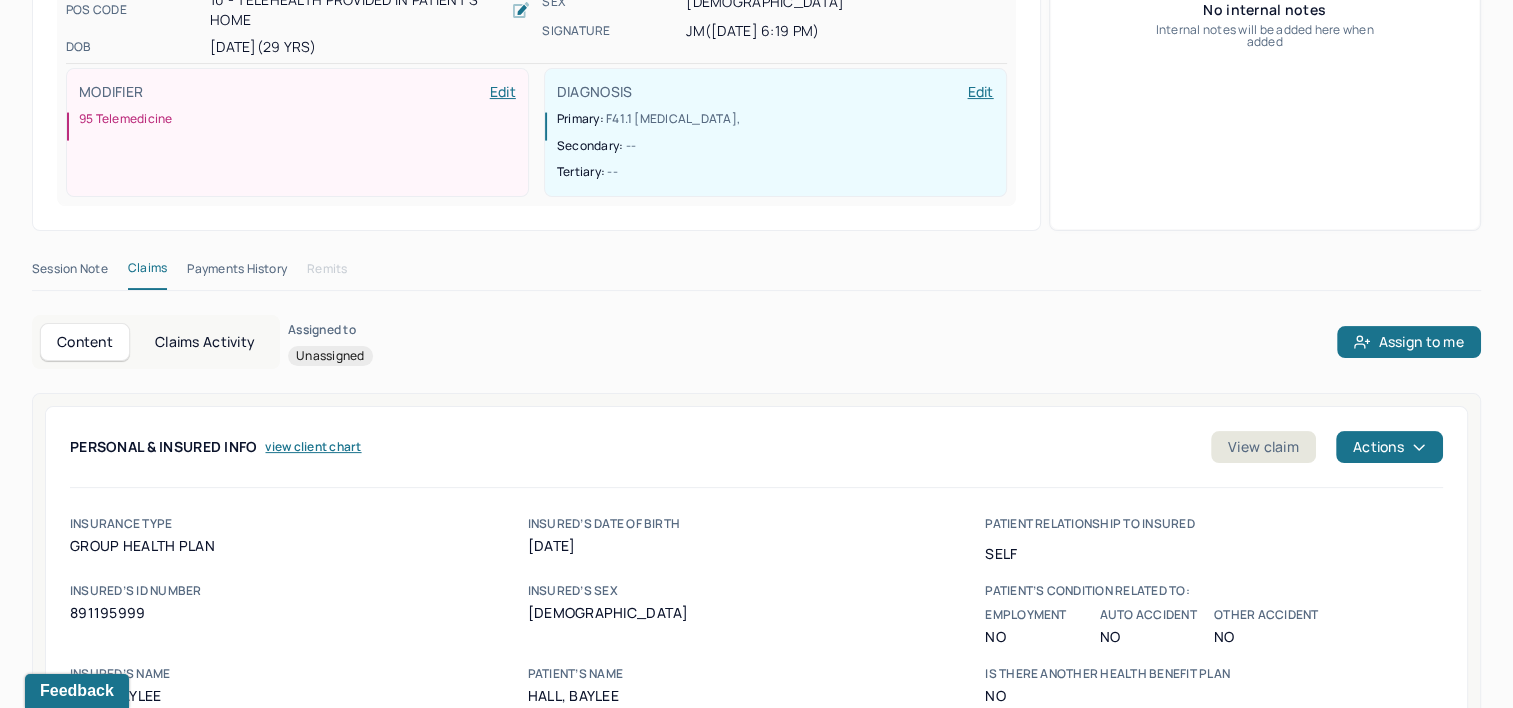 scroll, scrollTop: 500, scrollLeft: 0, axis: vertical 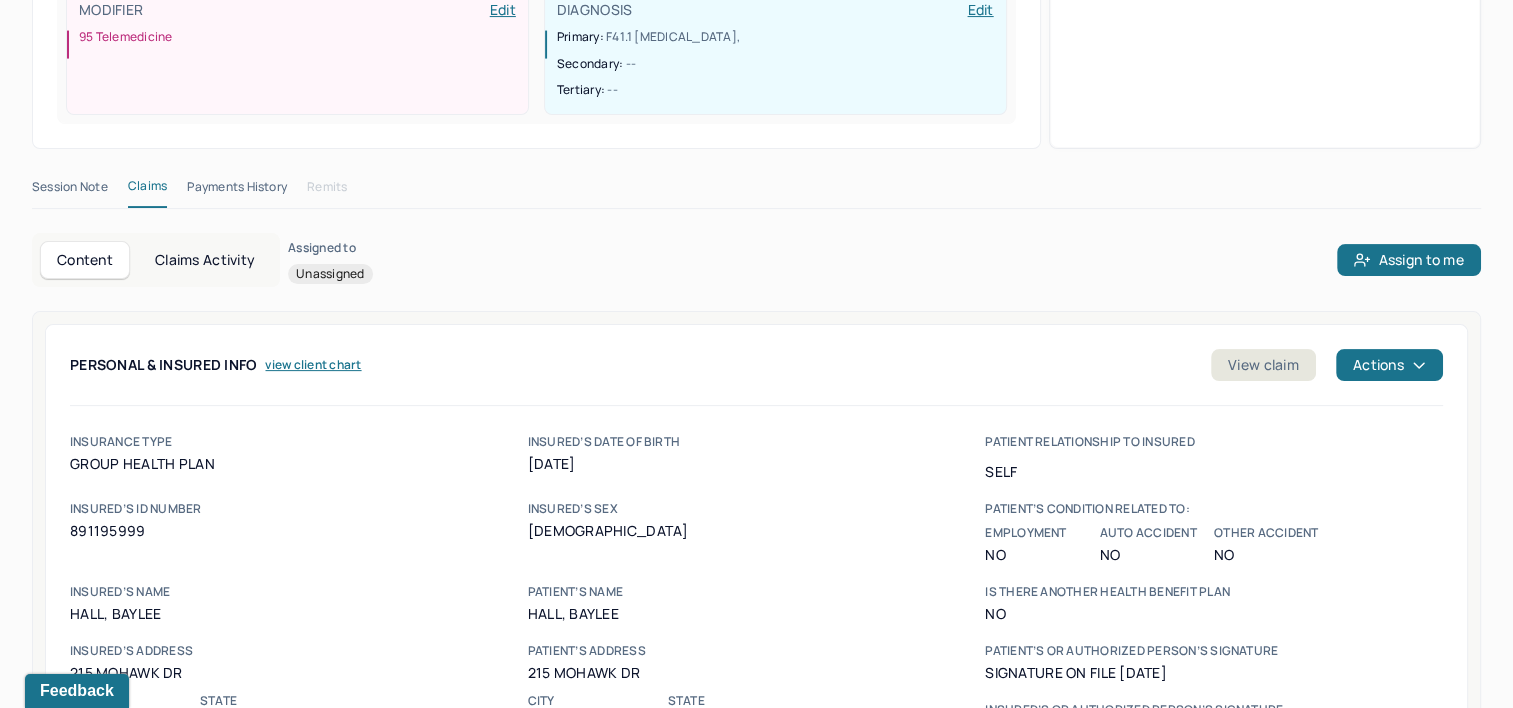click on "Payments History" at bounding box center (237, 191) 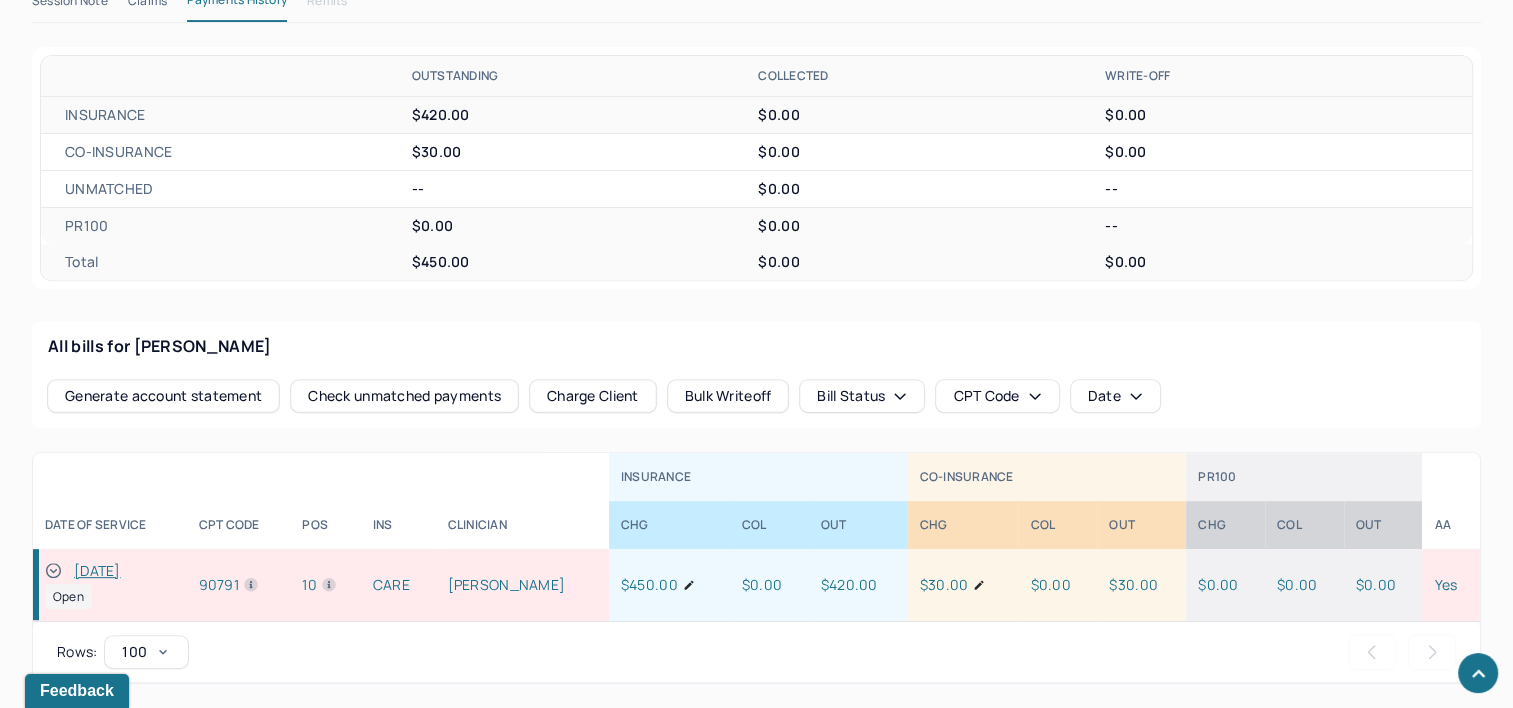 scroll, scrollTop: 680, scrollLeft: 0, axis: vertical 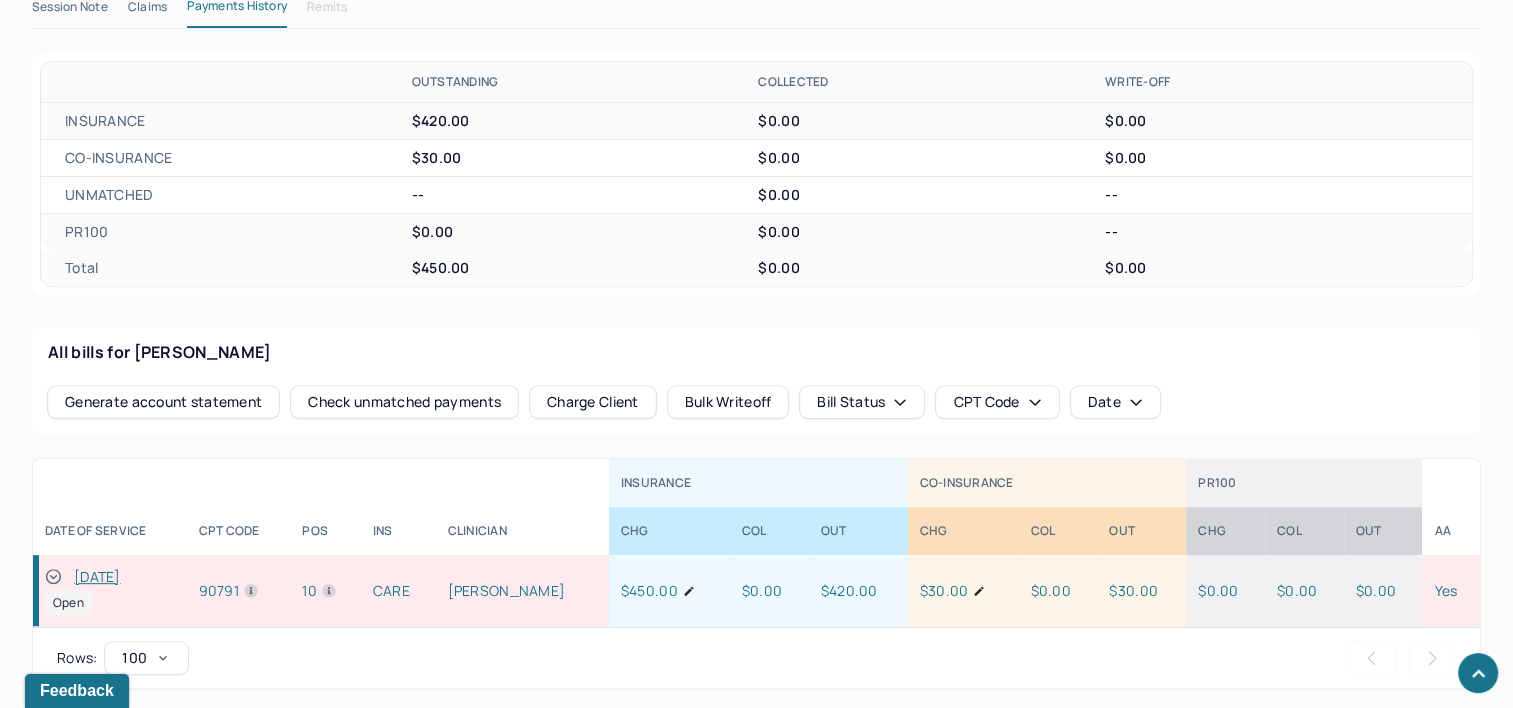 type 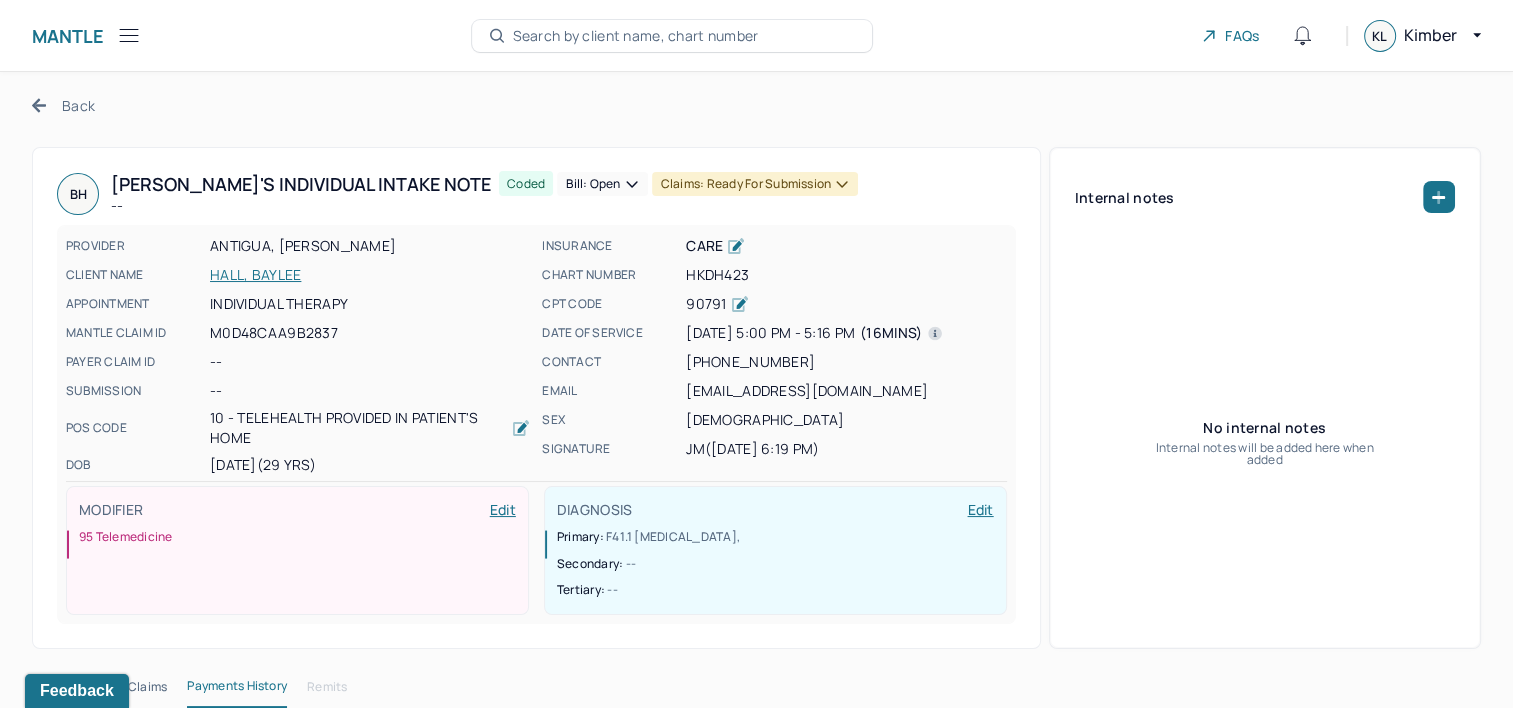 scroll, scrollTop: 0, scrollLeft: 0, axis: both 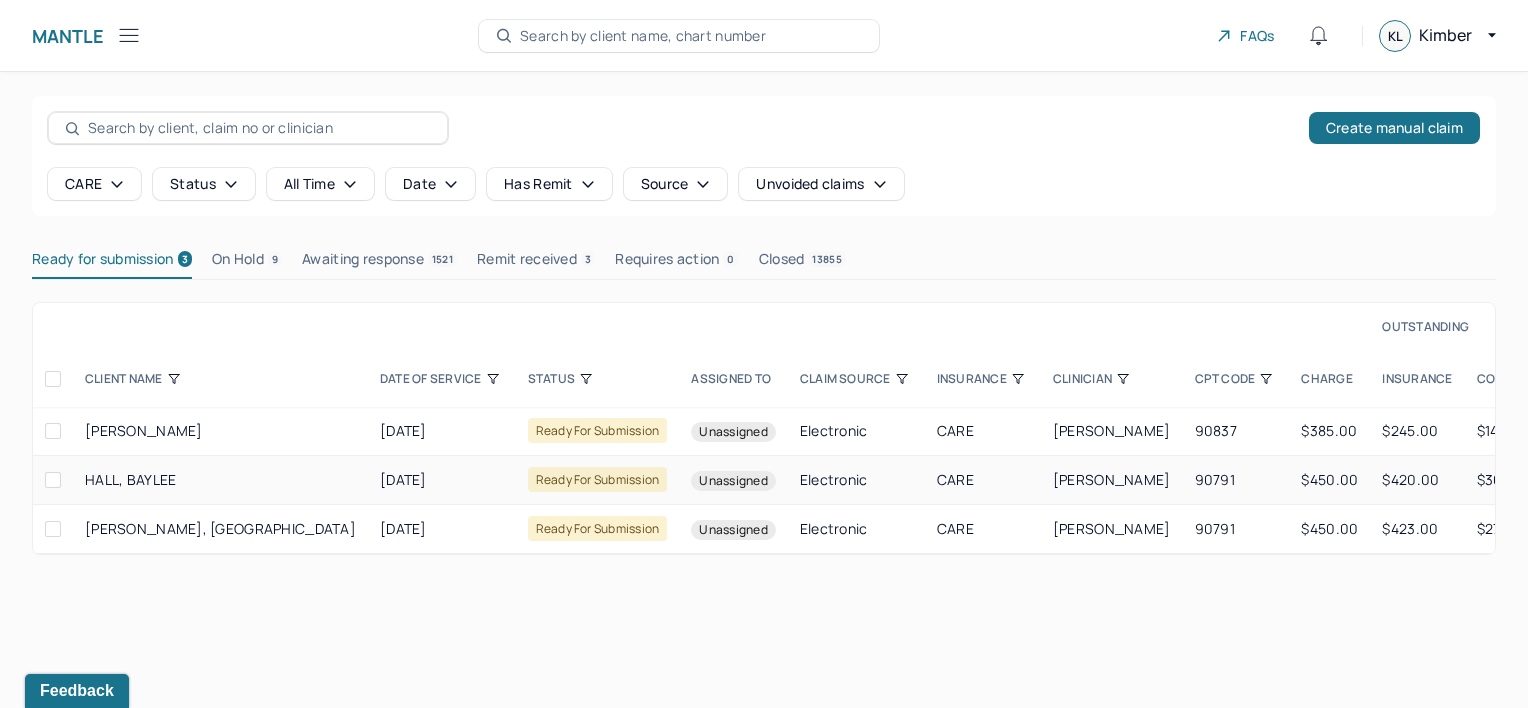 click at bounding box center [53, 480] 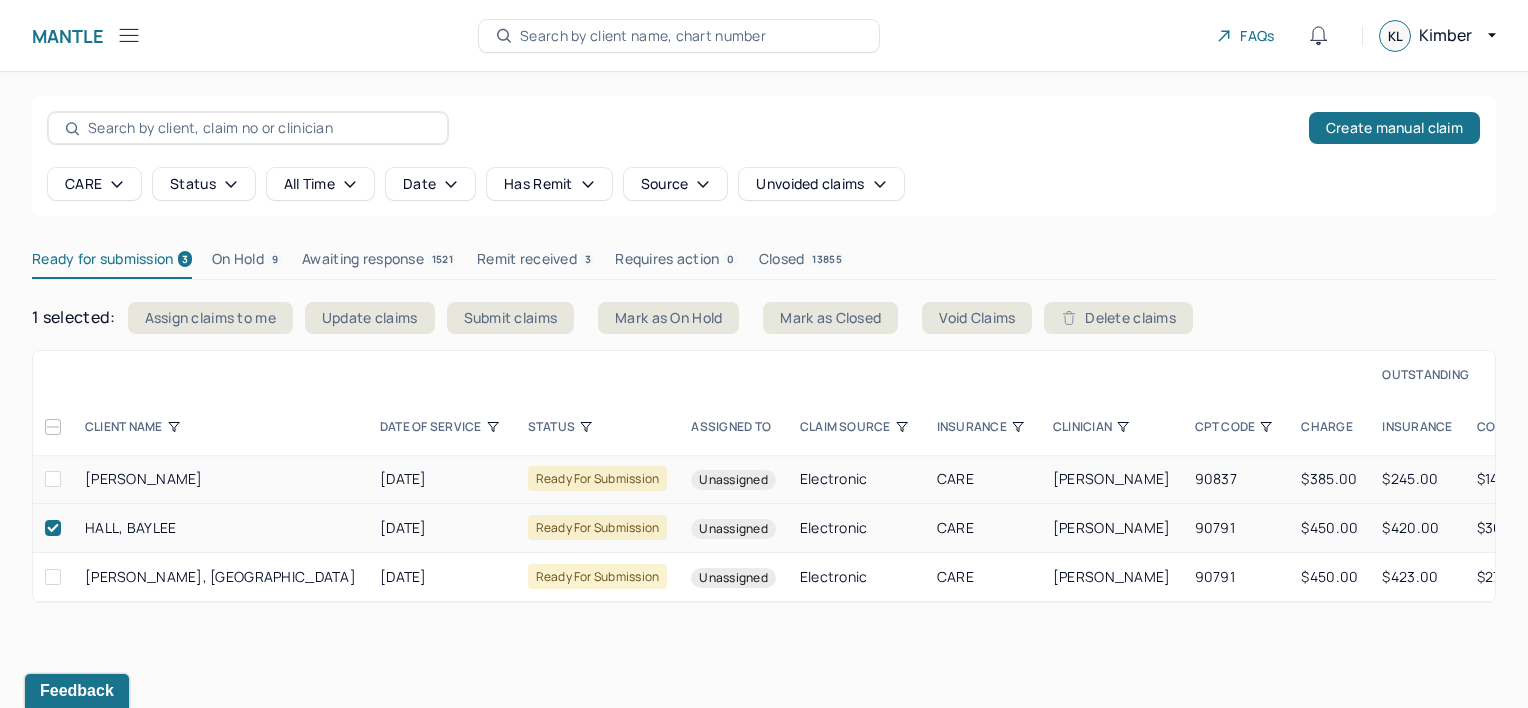 click at bounding box center [53, 479] 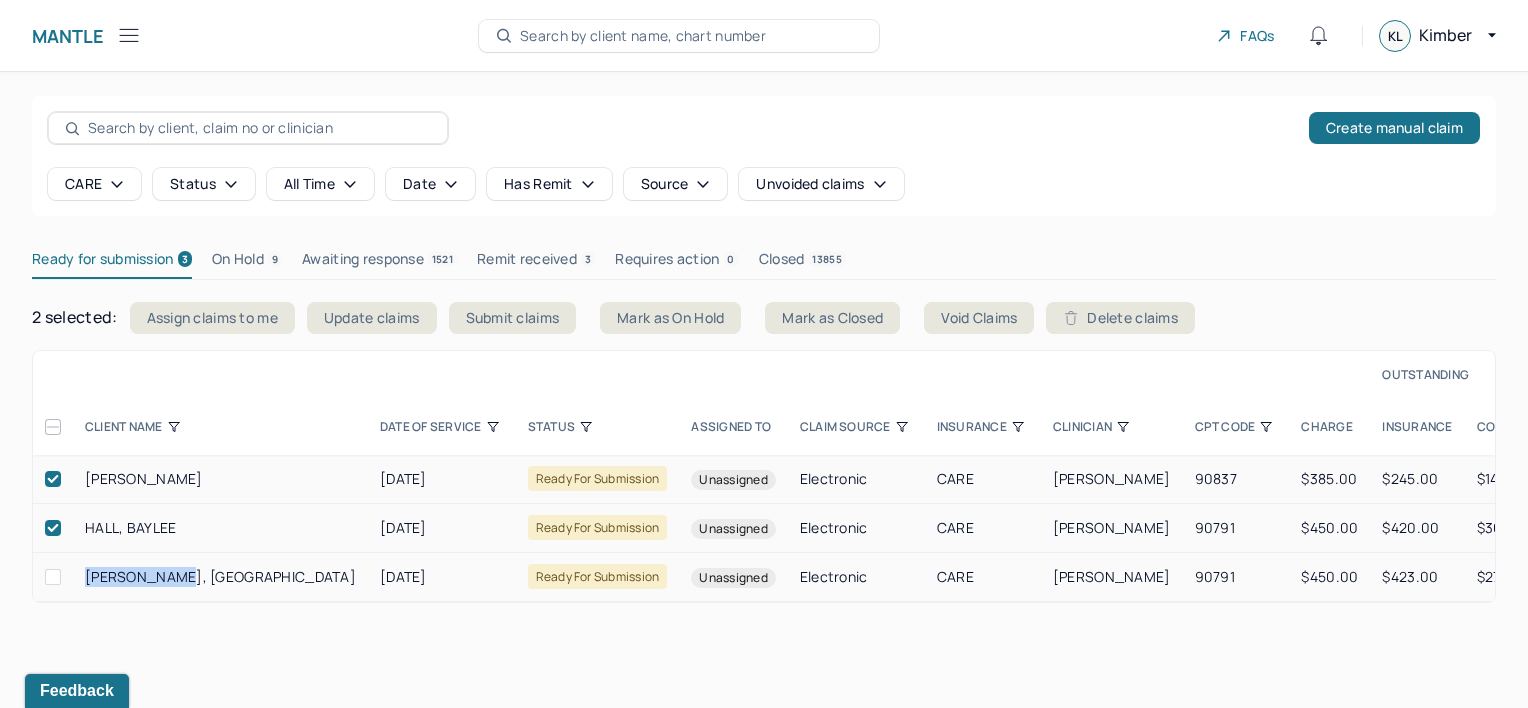 drag, startPoint x: 179, startPoint y: 580, endPoint x: 87, endPoint y: 580, distance: 92 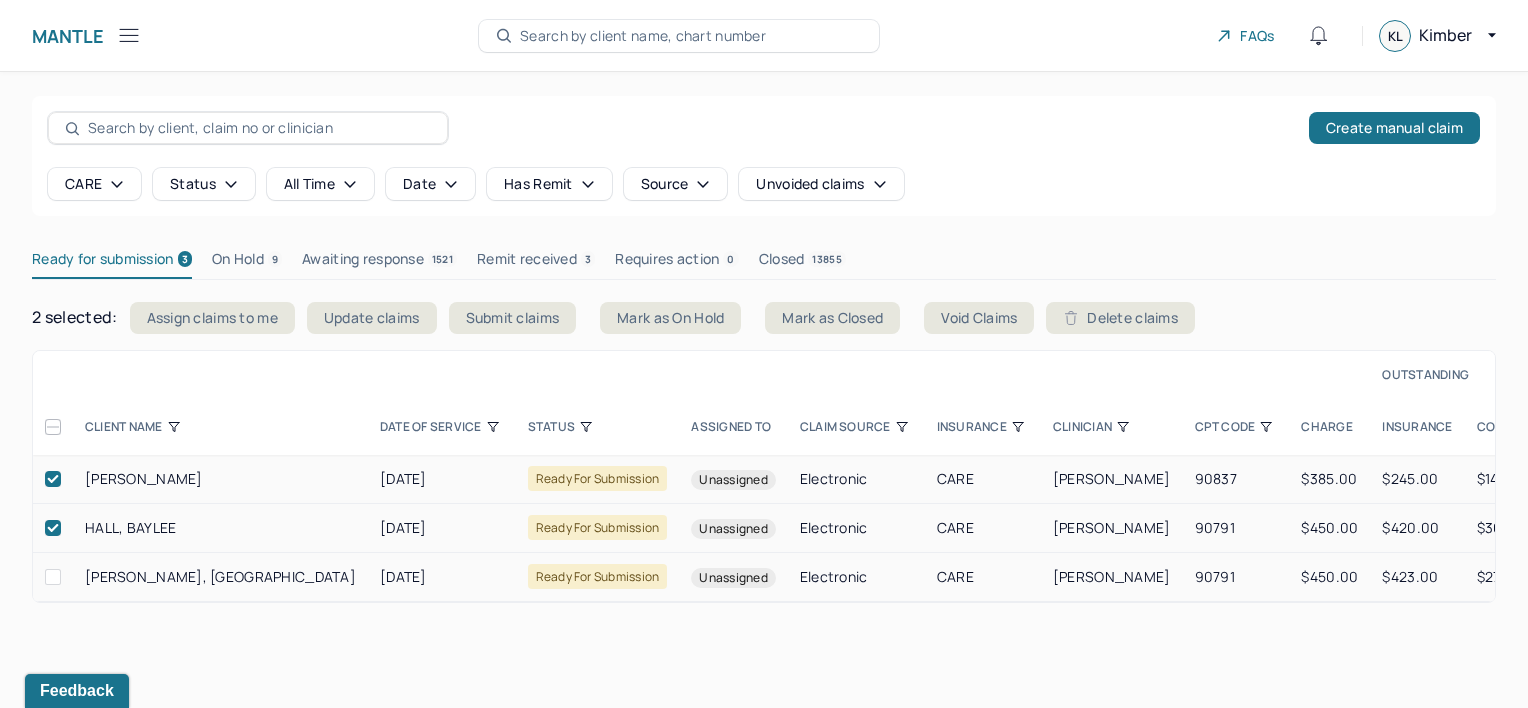 click at bounding box center [53, 577] 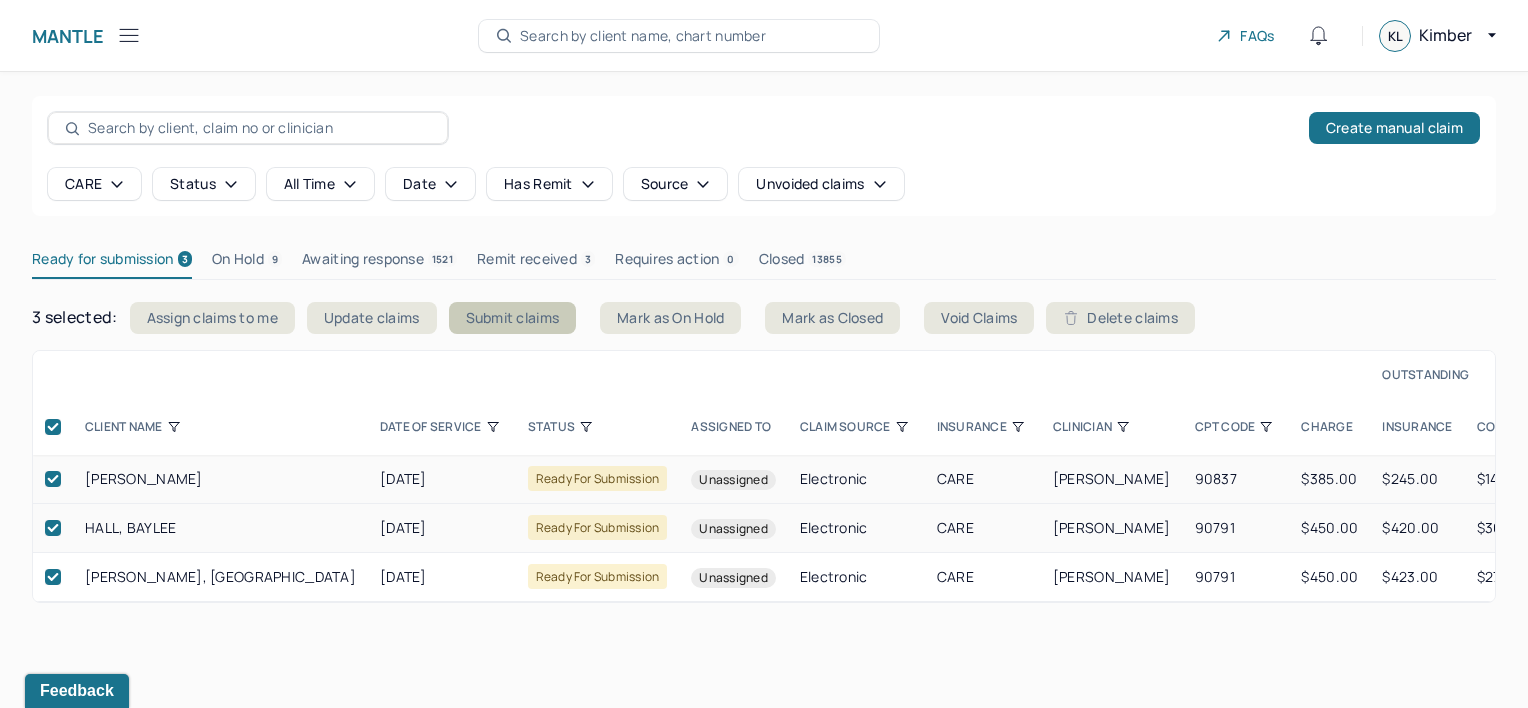 click on "Submit claims" at bounding box center (513, 318) 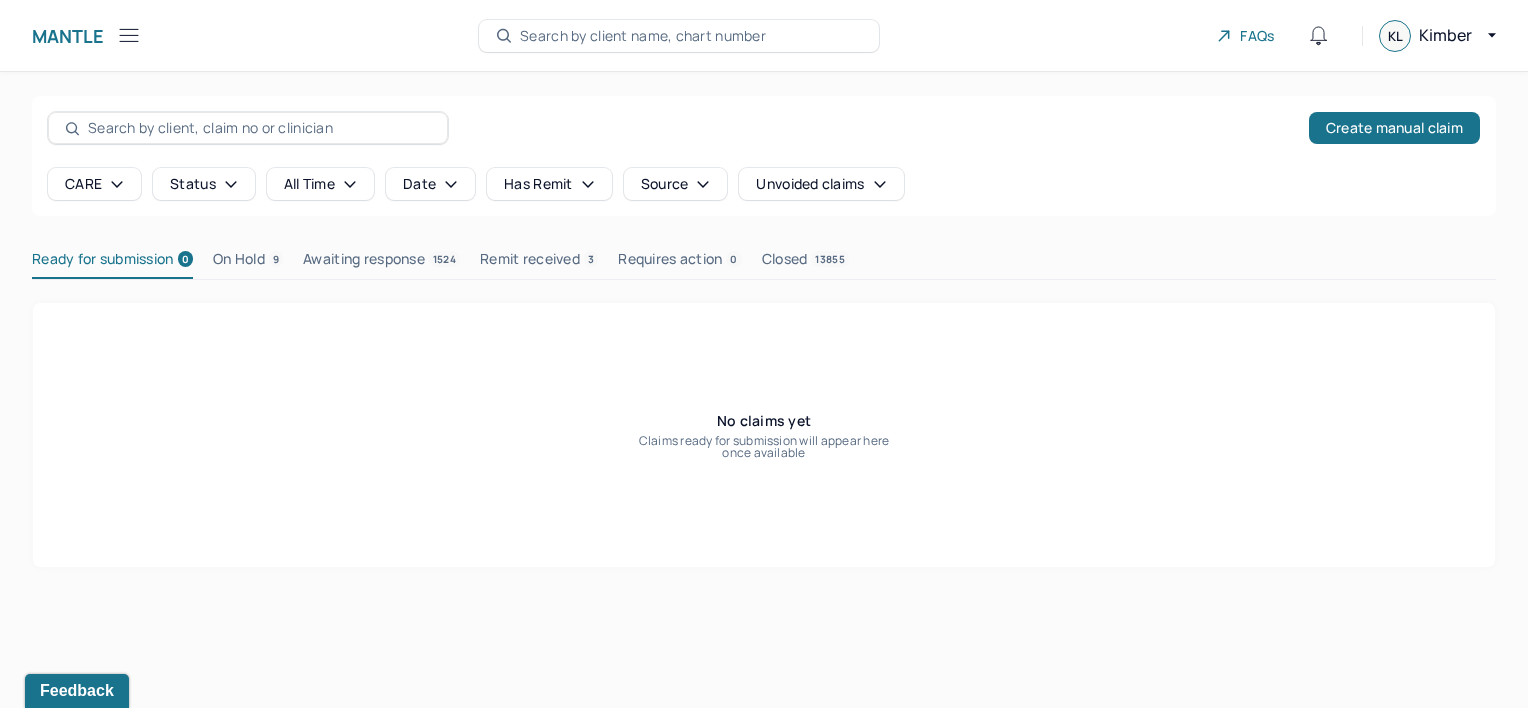 click on "Remit received 3" at bounding box center (539, 263) 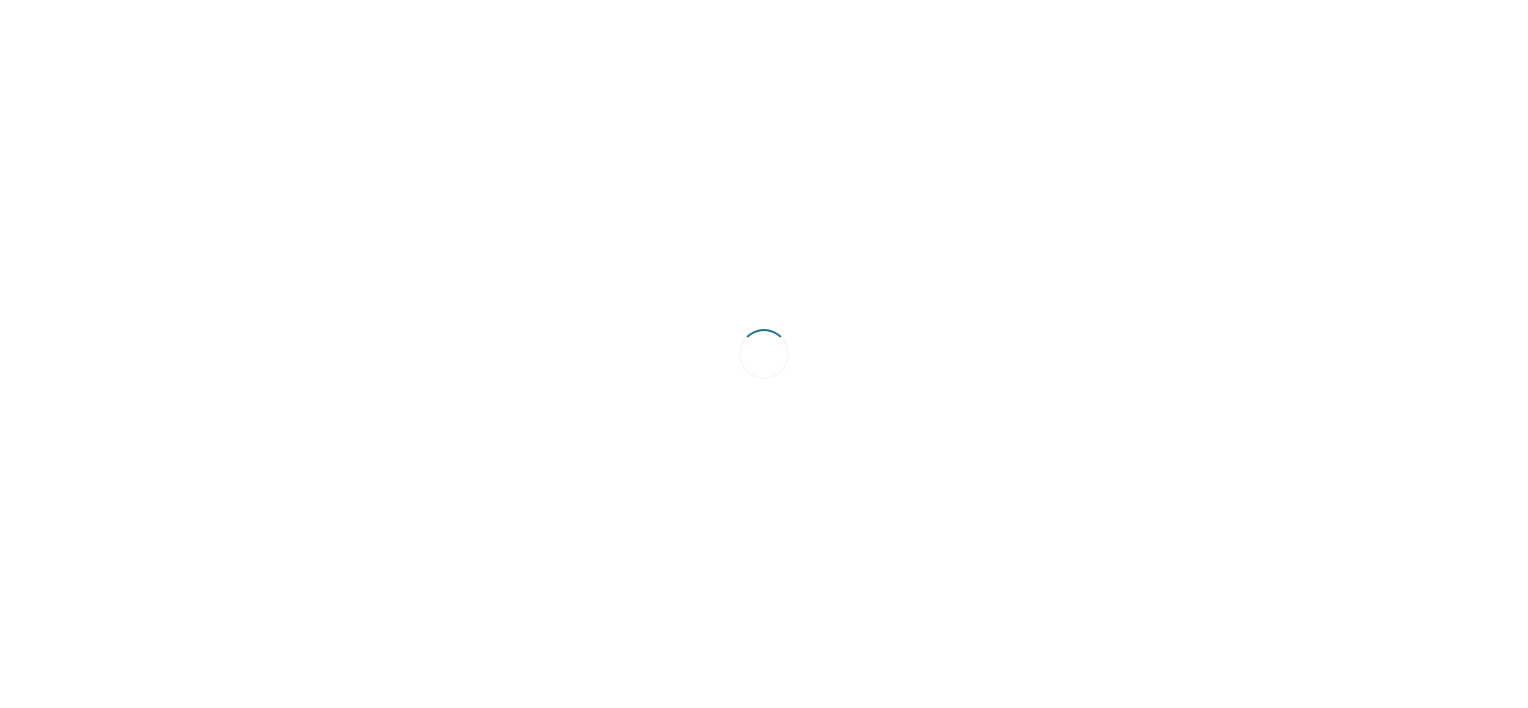 scroll, scrollTop: 0, scrollLeft: 0, axis: both 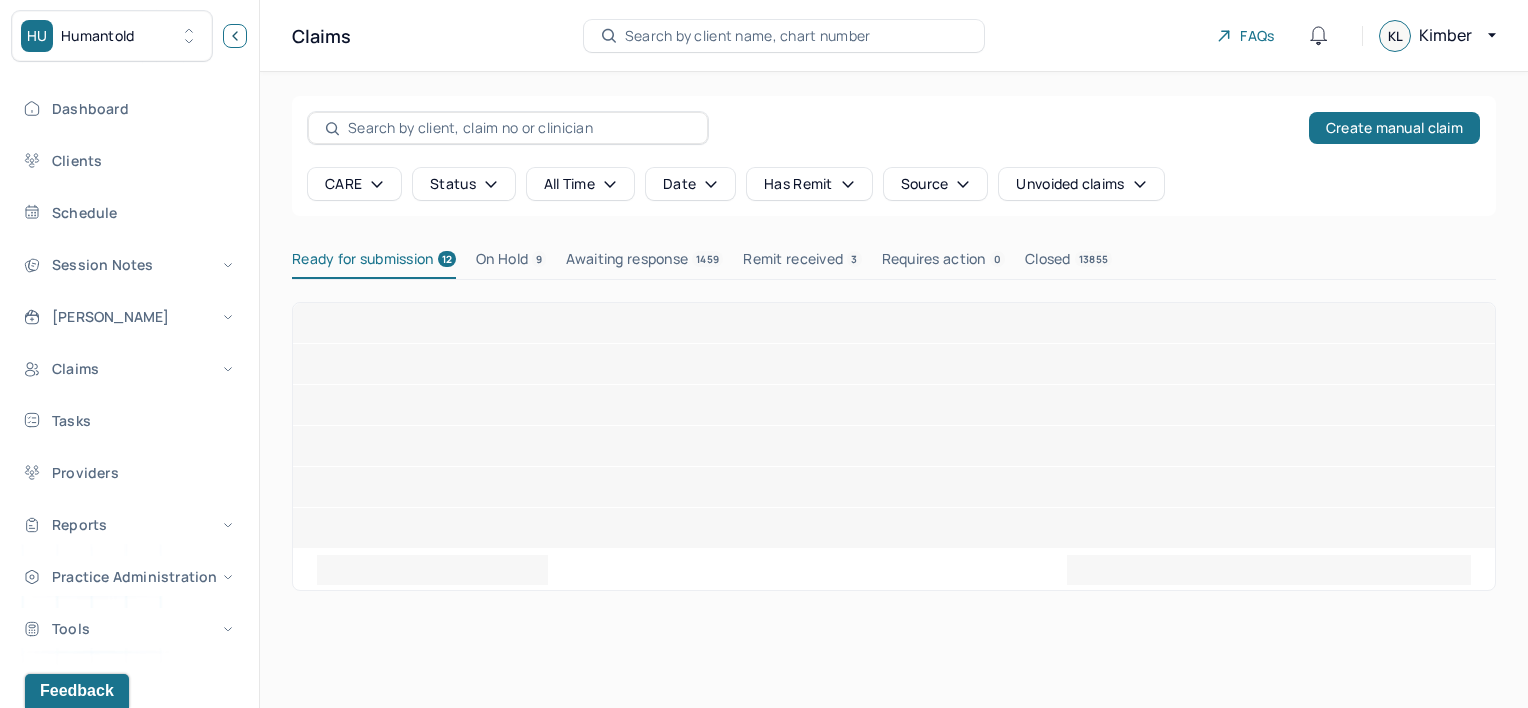 click at bounding box center [235, 36] 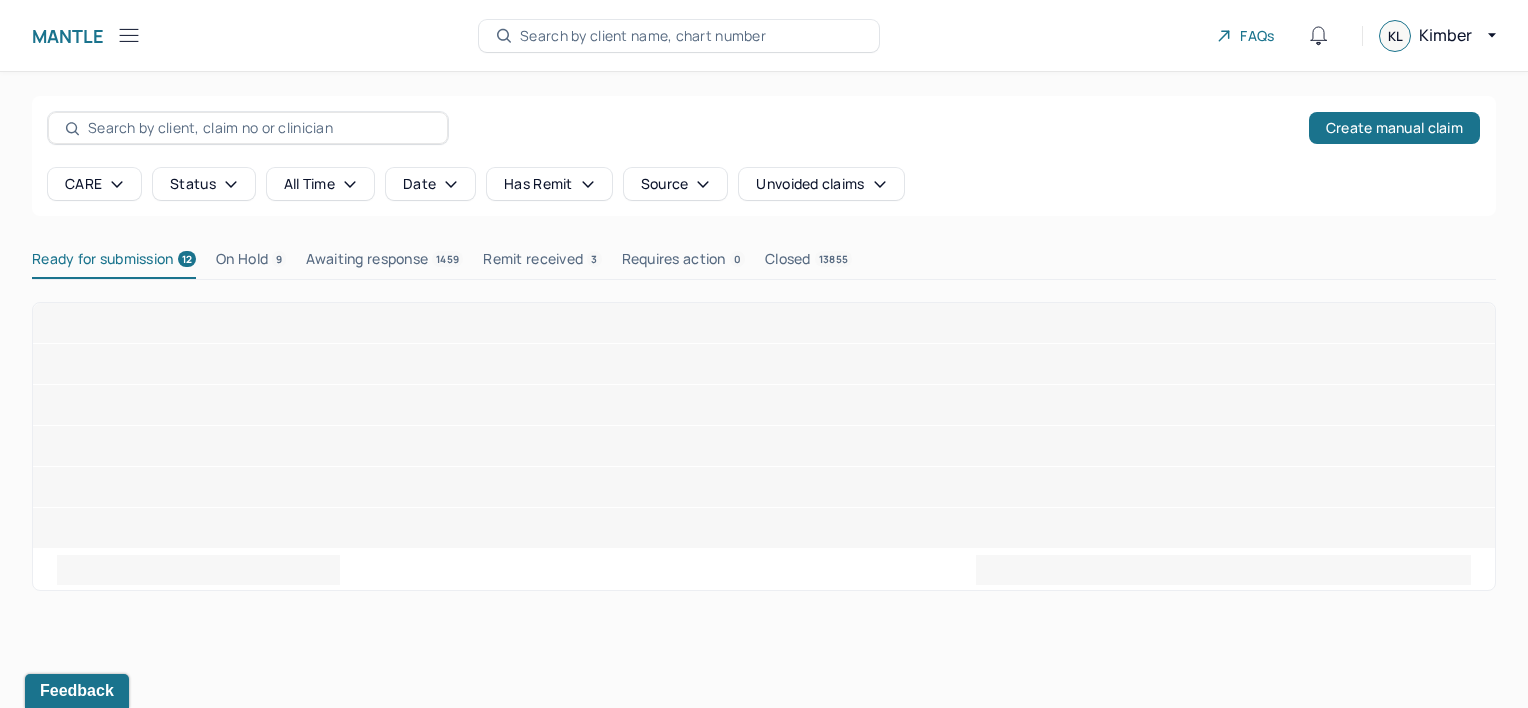 type 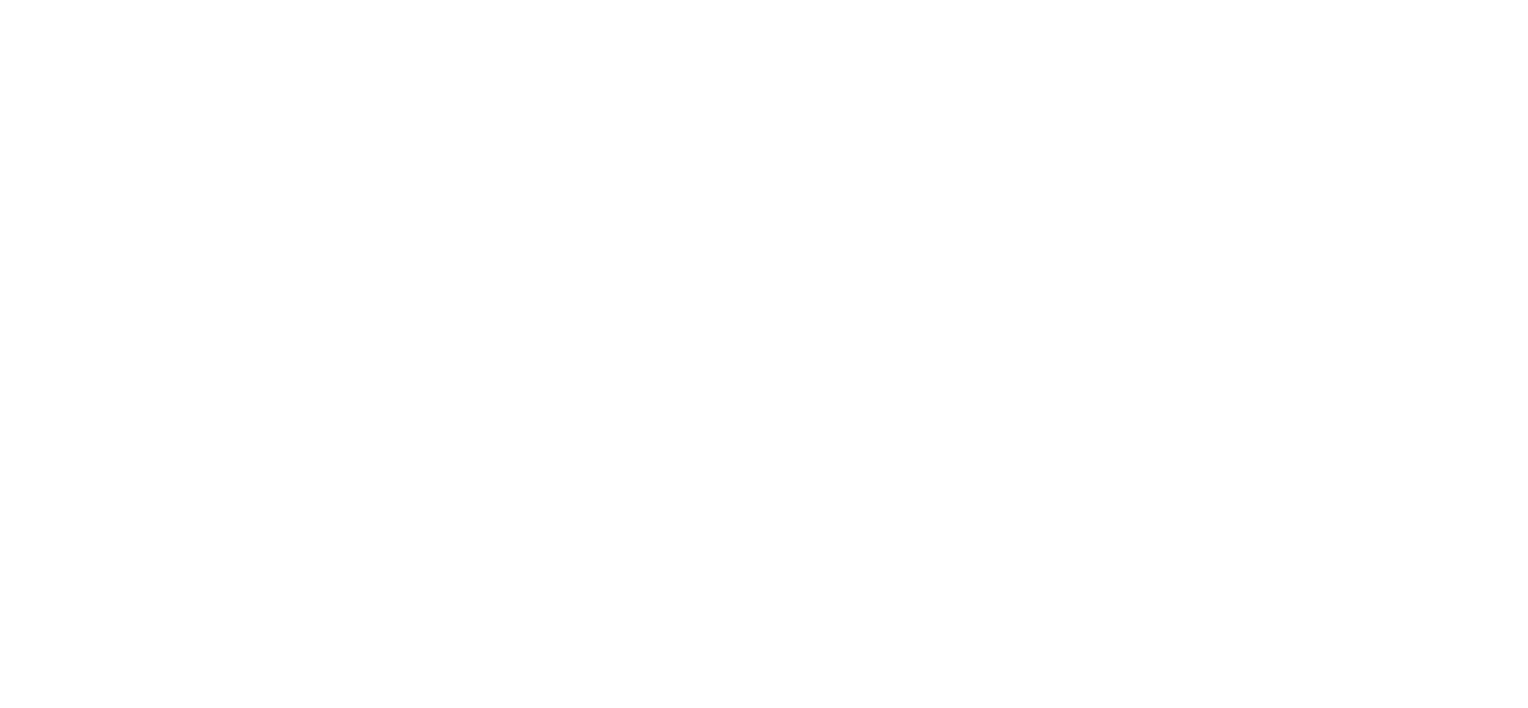 scroll, scrollTop: 0, scrollLeft: 0, axis: both 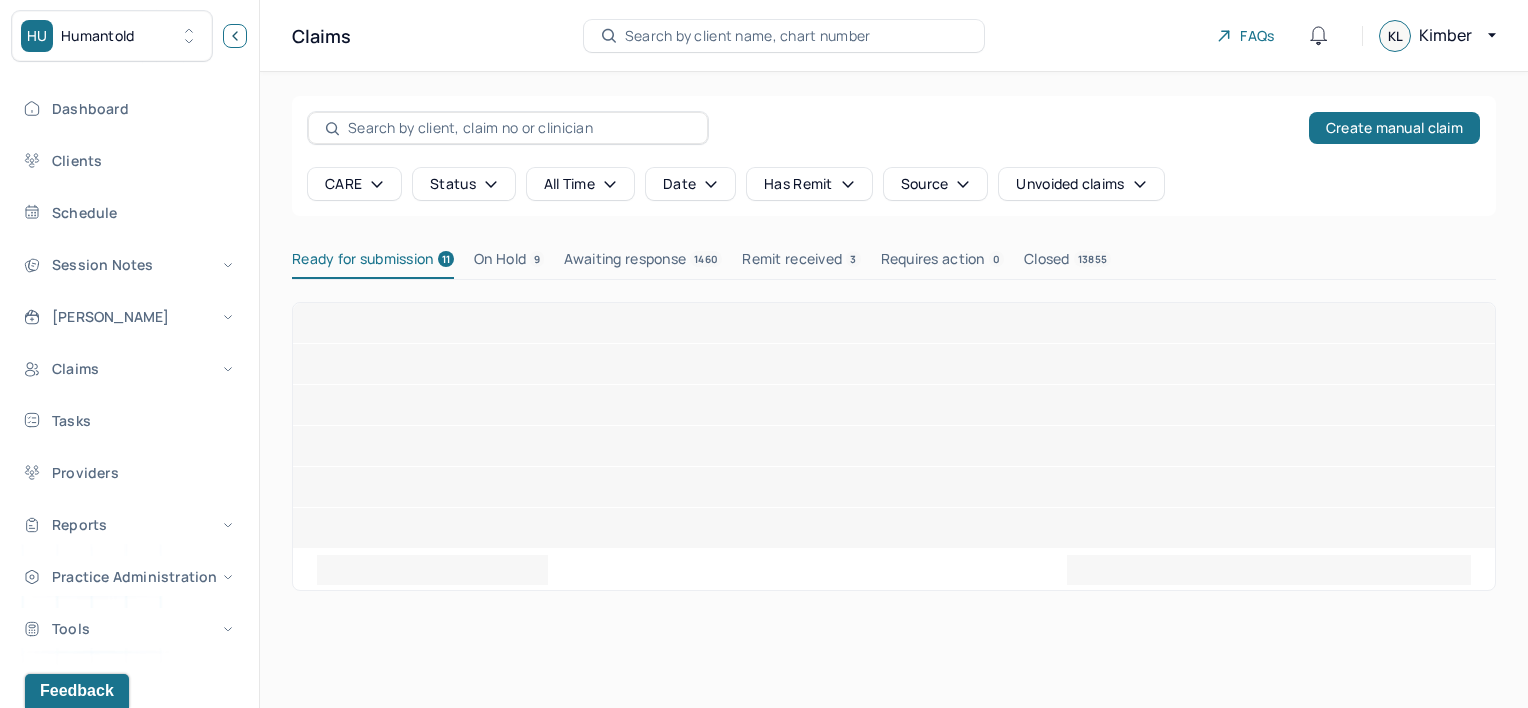 click at bounding box center (235, 36) 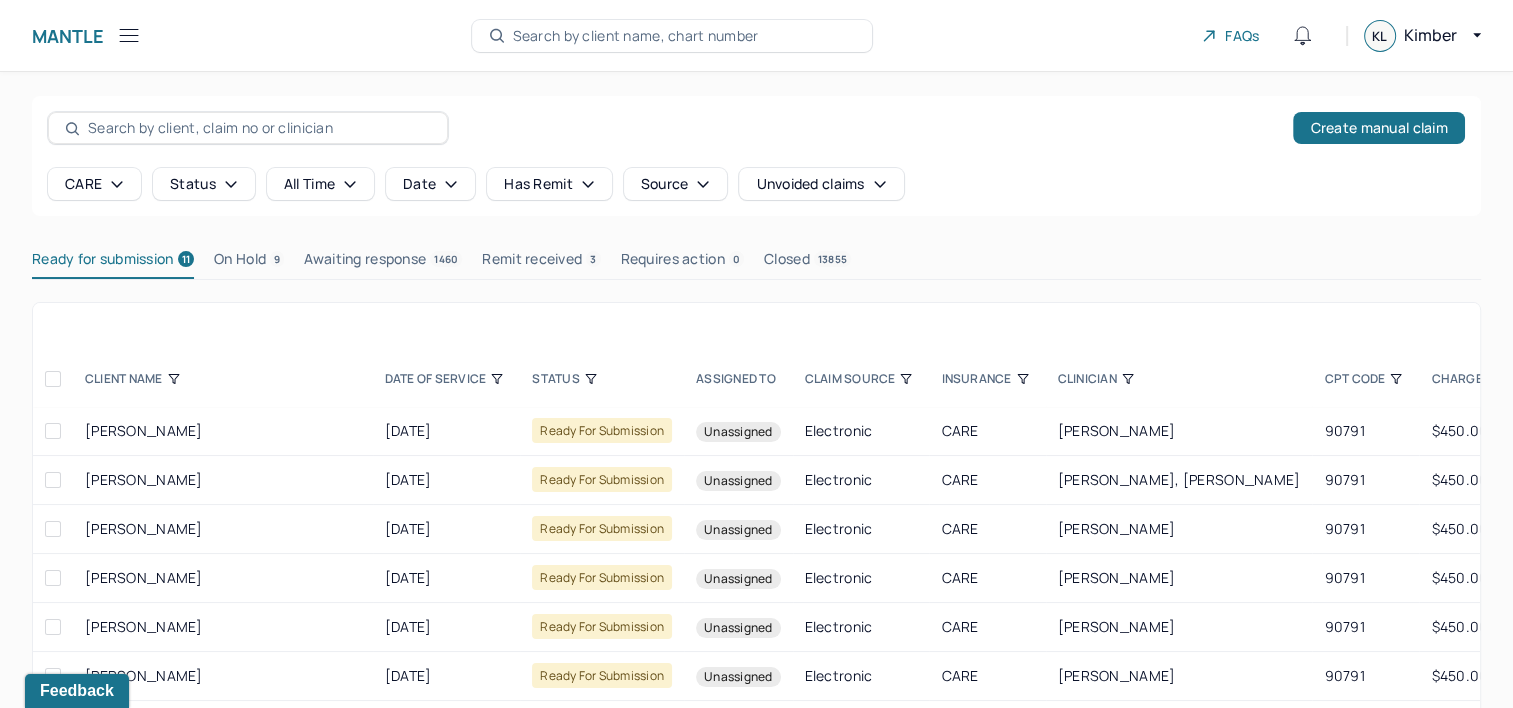 click on "CPT CODE" at bounding box center [1365, 379] 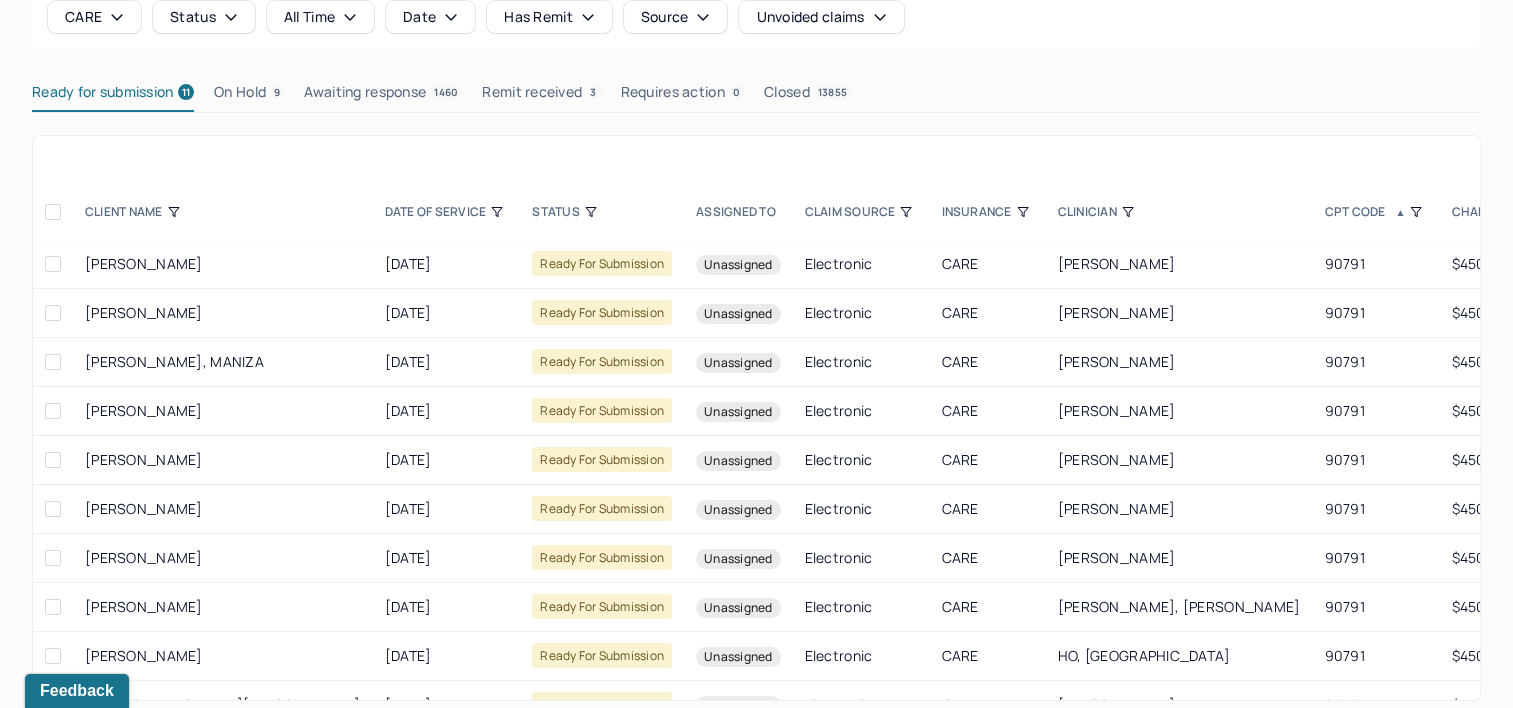 scroll, scrollTop: 184, scrollLeft: 0, axis: vertical 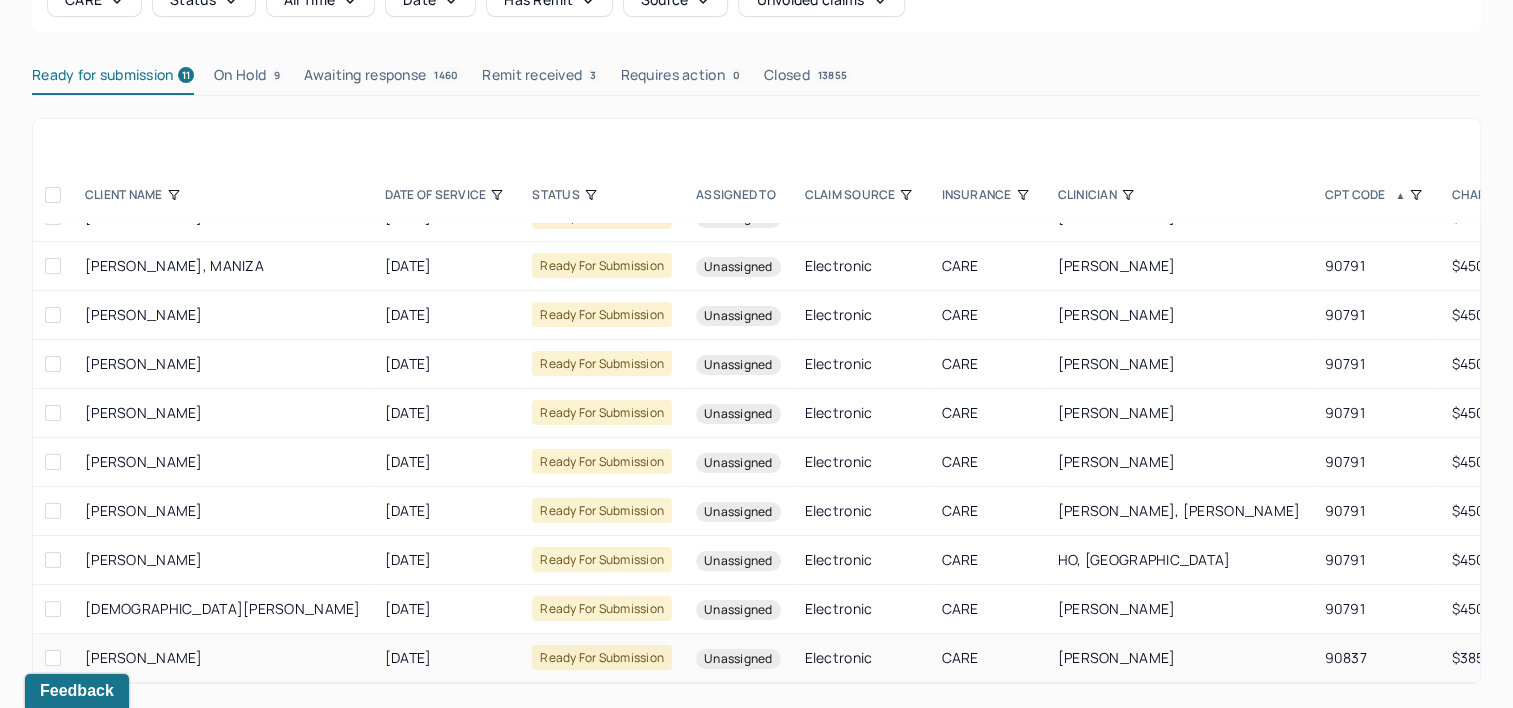 click at bounding box center [53, 658] 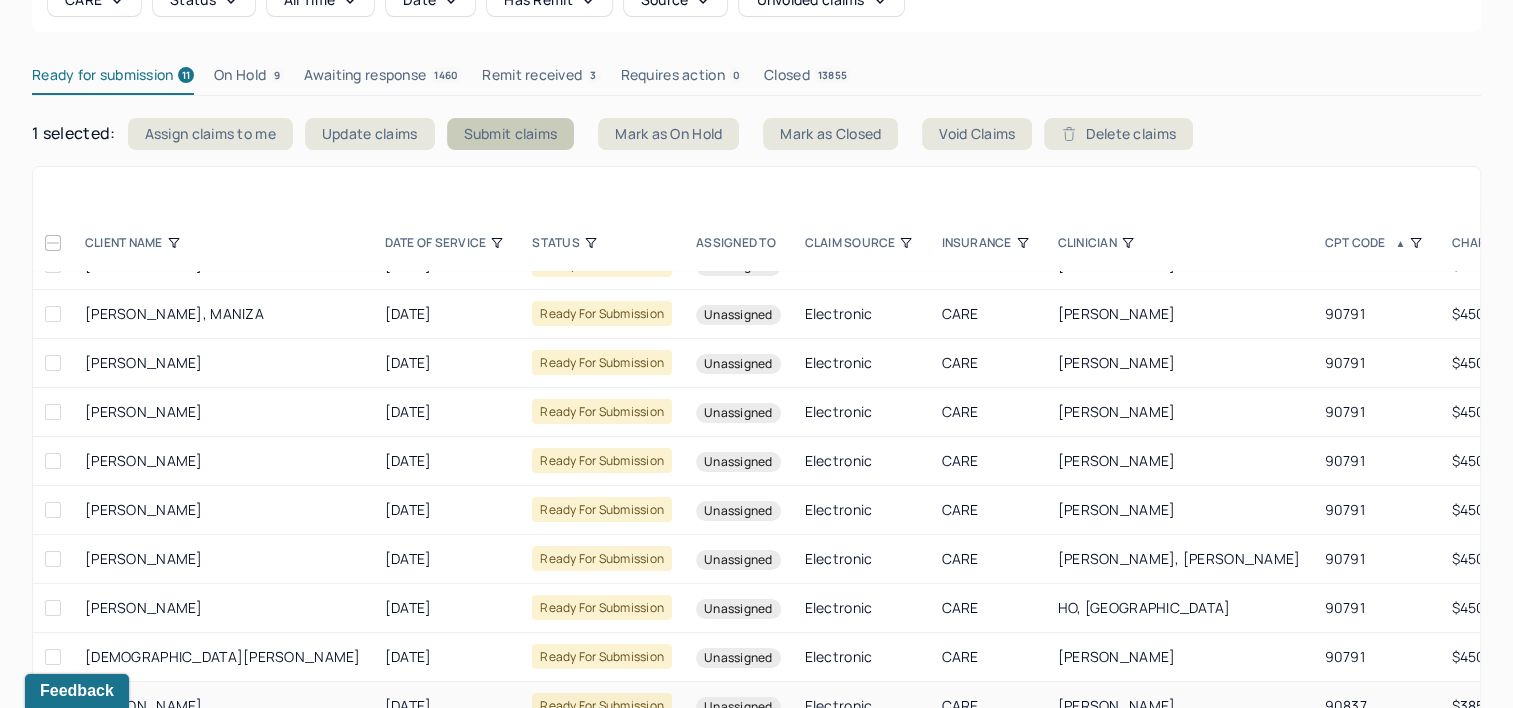 click on "Submit claims" at bounding box center (511, 134) 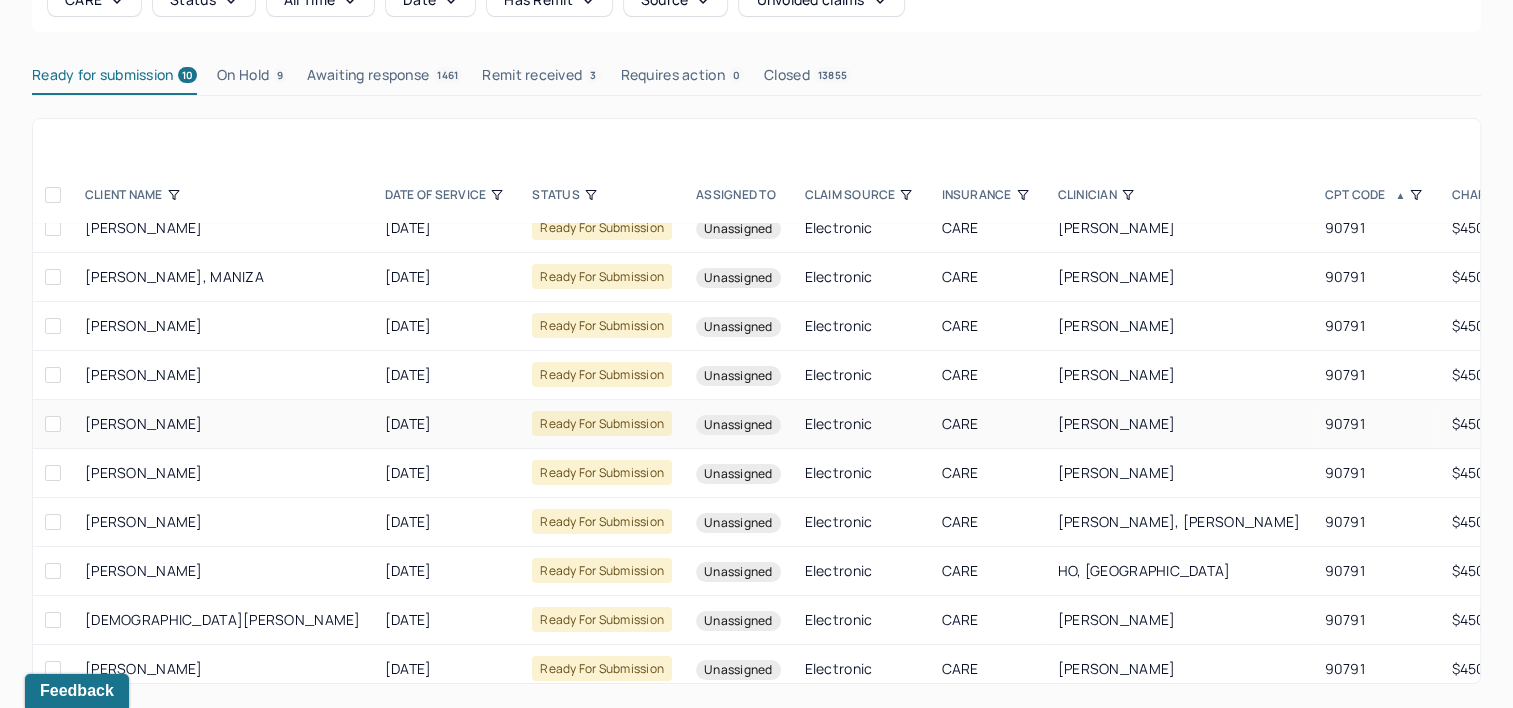 scroll, scrollTop: 0, scrollLeft: 0, axis: both 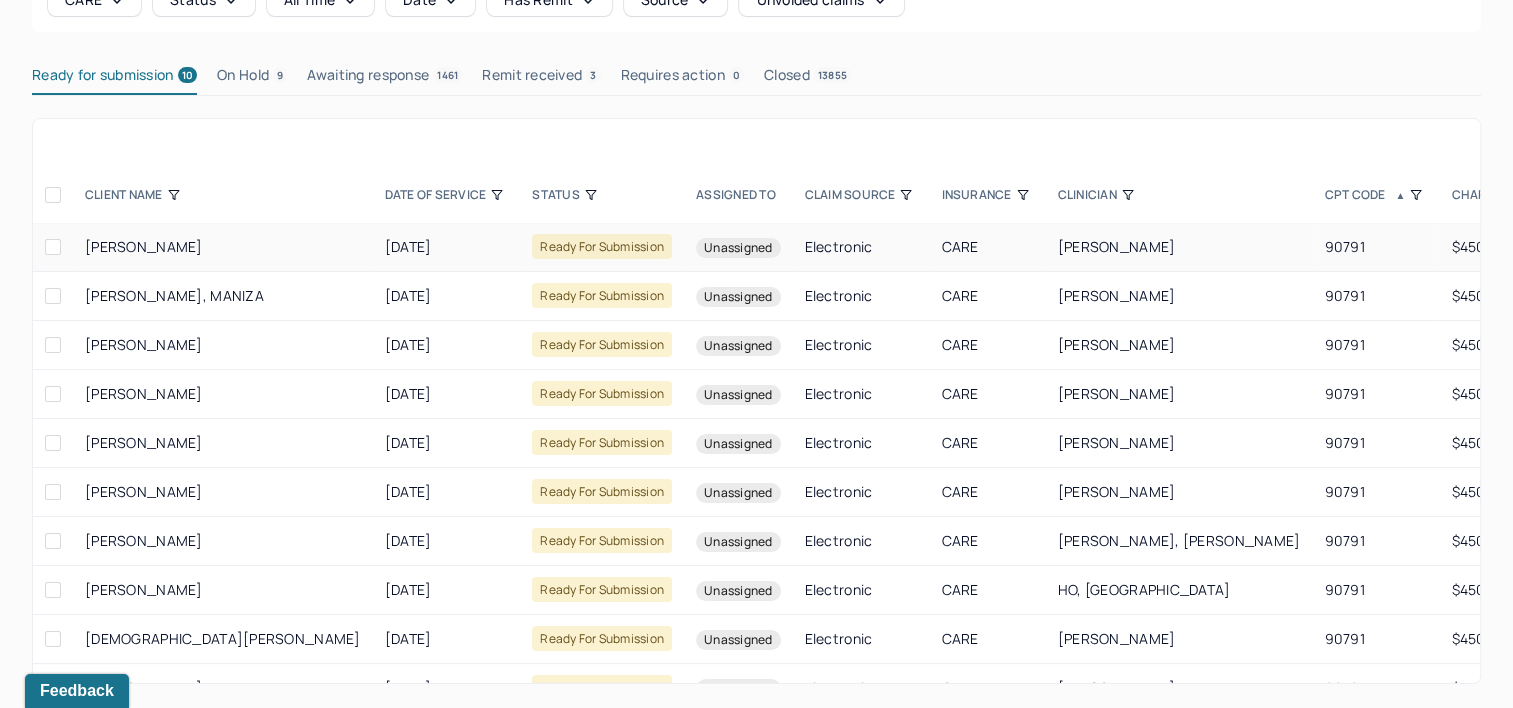 drag, startPoint x: 219, startPoint y: 243, endPoint x: 83, endPoint y: 246, distance: 136.03308 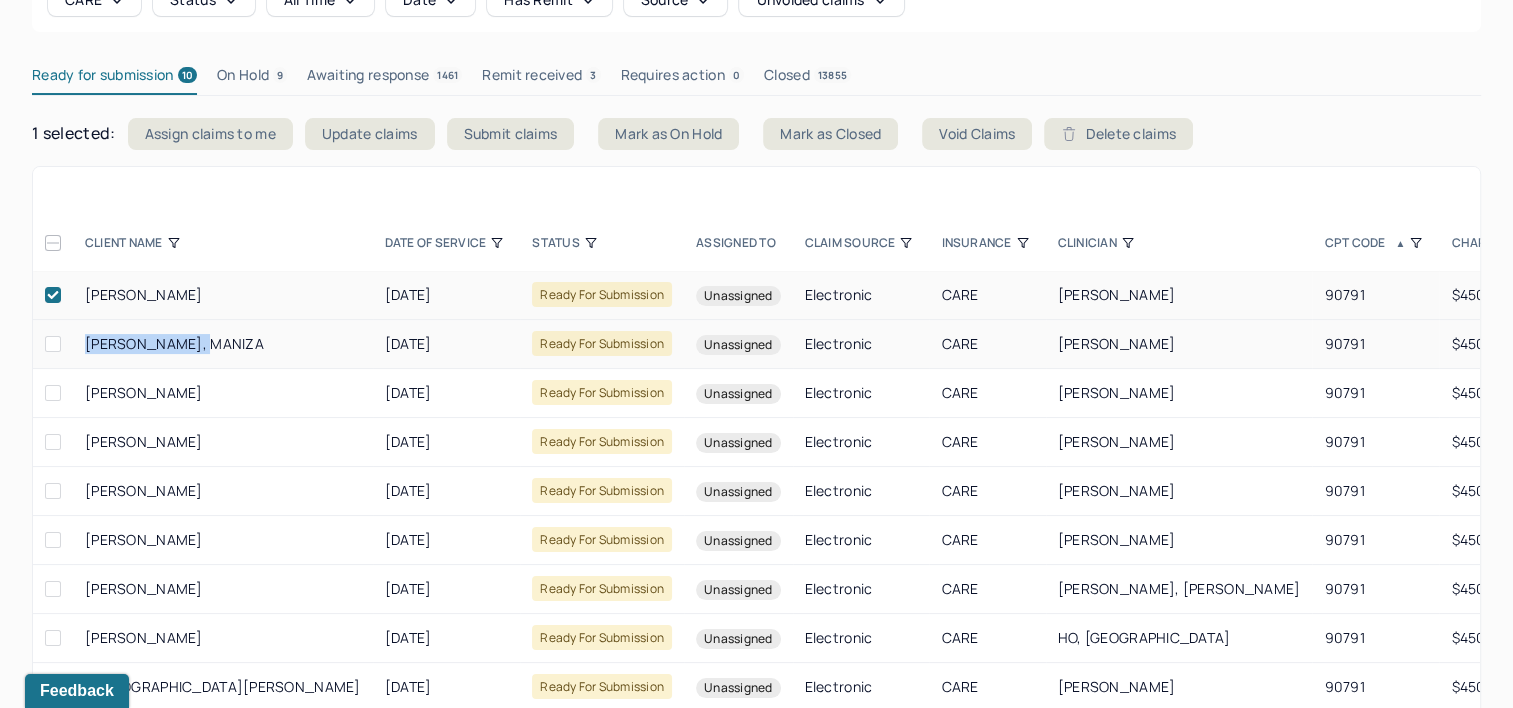 drag, startPoint x: 179, startPoint y: 342, endPoint x: 81, endPoint y: 342, distance: 98 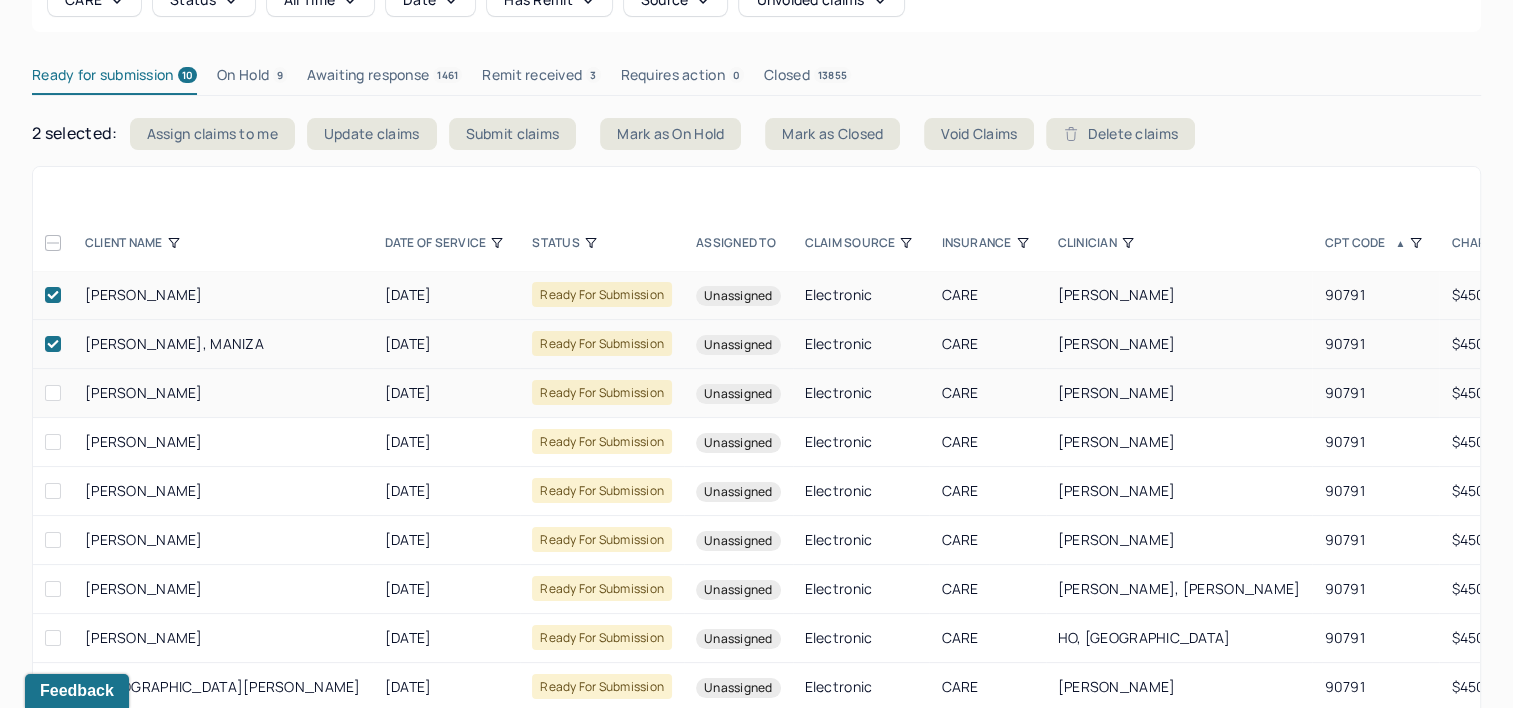drag, startPoint x: 234, startPoint y: 392, endPoint x: 85, endPoint y: 392, distance: 149 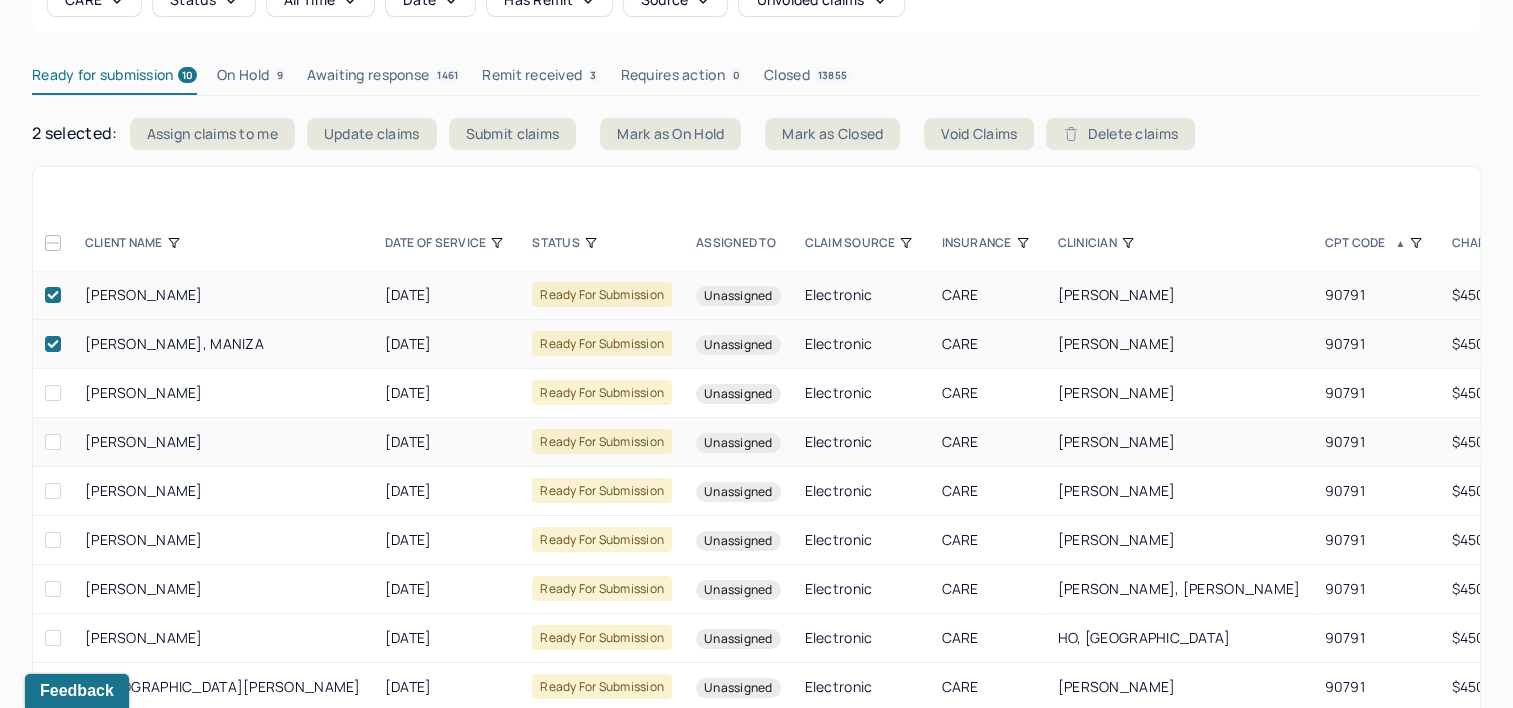 drag, startPoint x: 83, startPoint y: 442, endPoint x: 183, endPoint y: 444, distance: 100.02 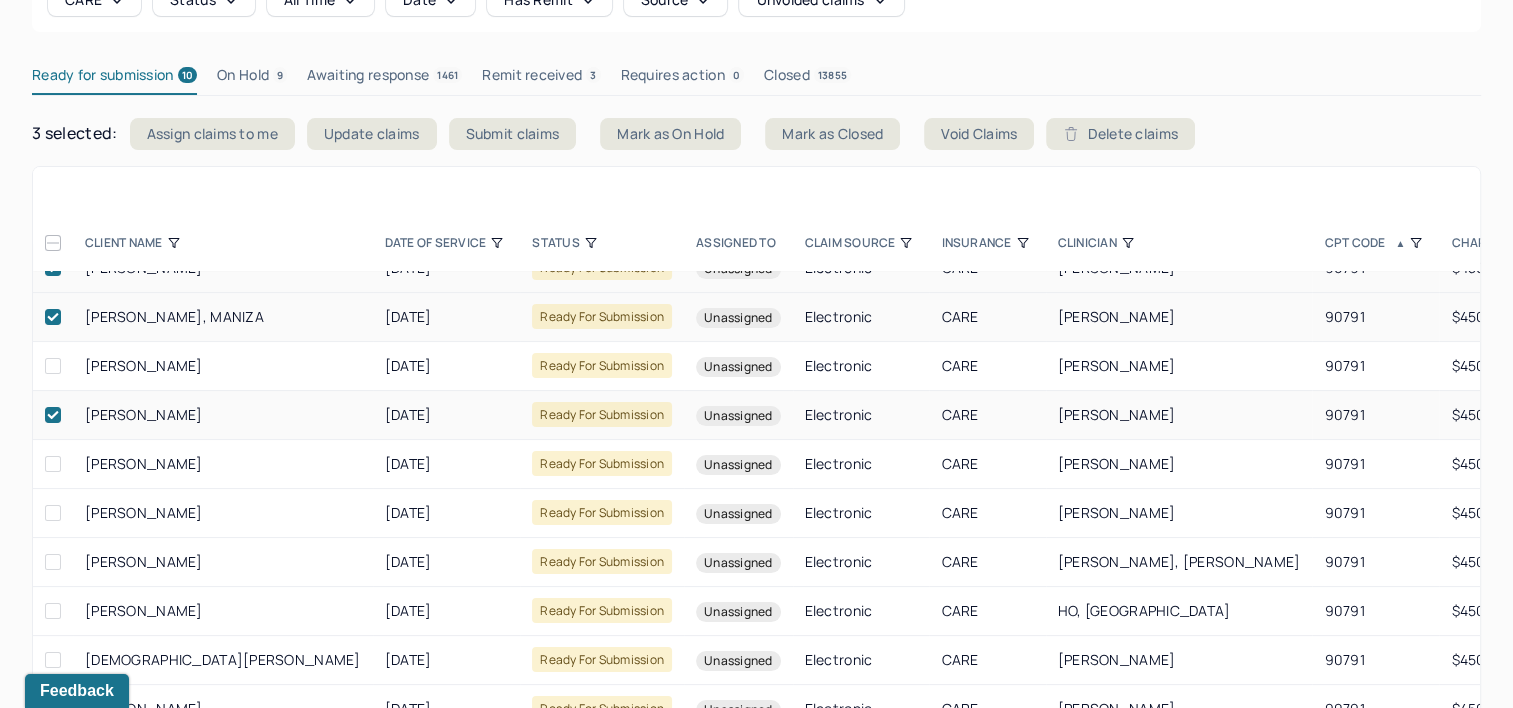 scroll, scrollTop: 42, scrollLeft: 0, axis: vertical 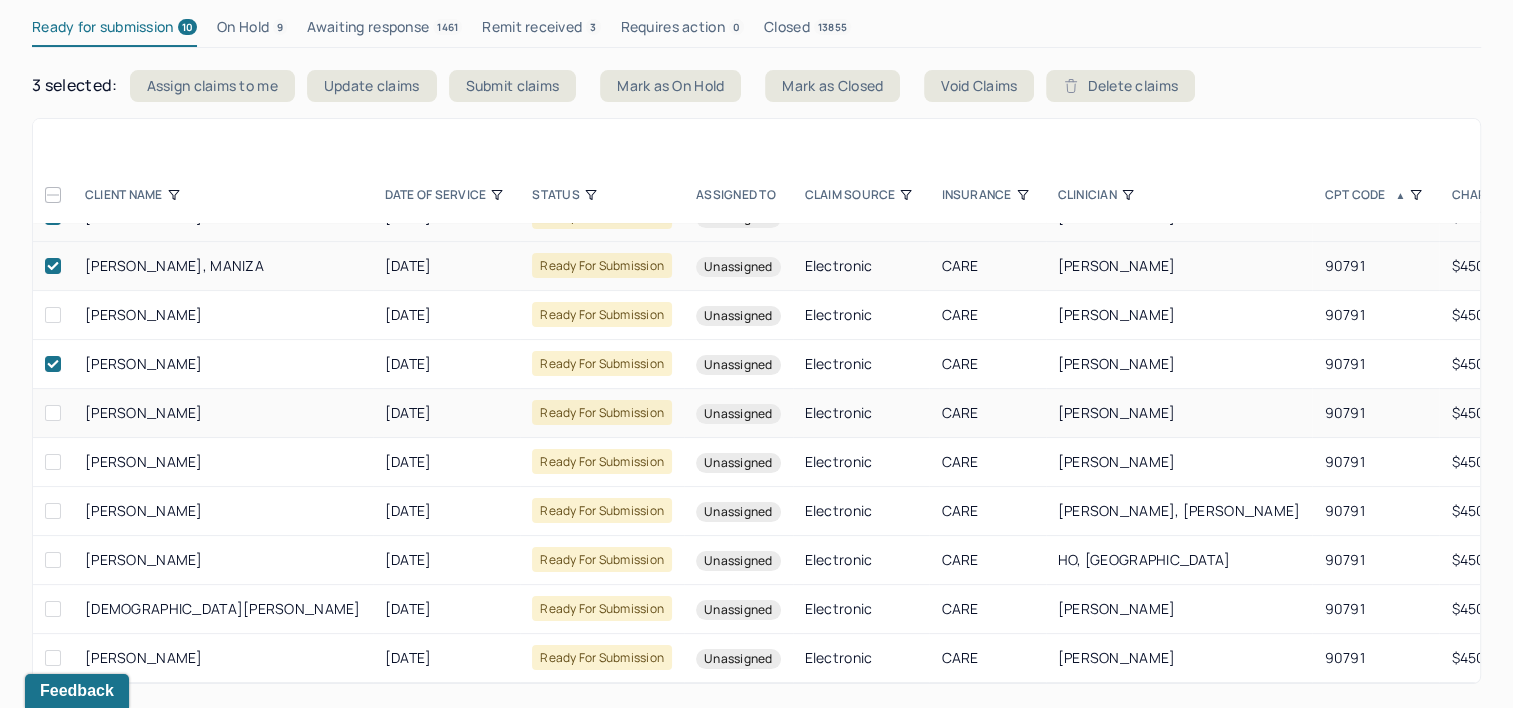 drag, startPoint x: 84, startPoint y: 399, endPoint x: 222, endPoint y: 402, distance: 138.03261 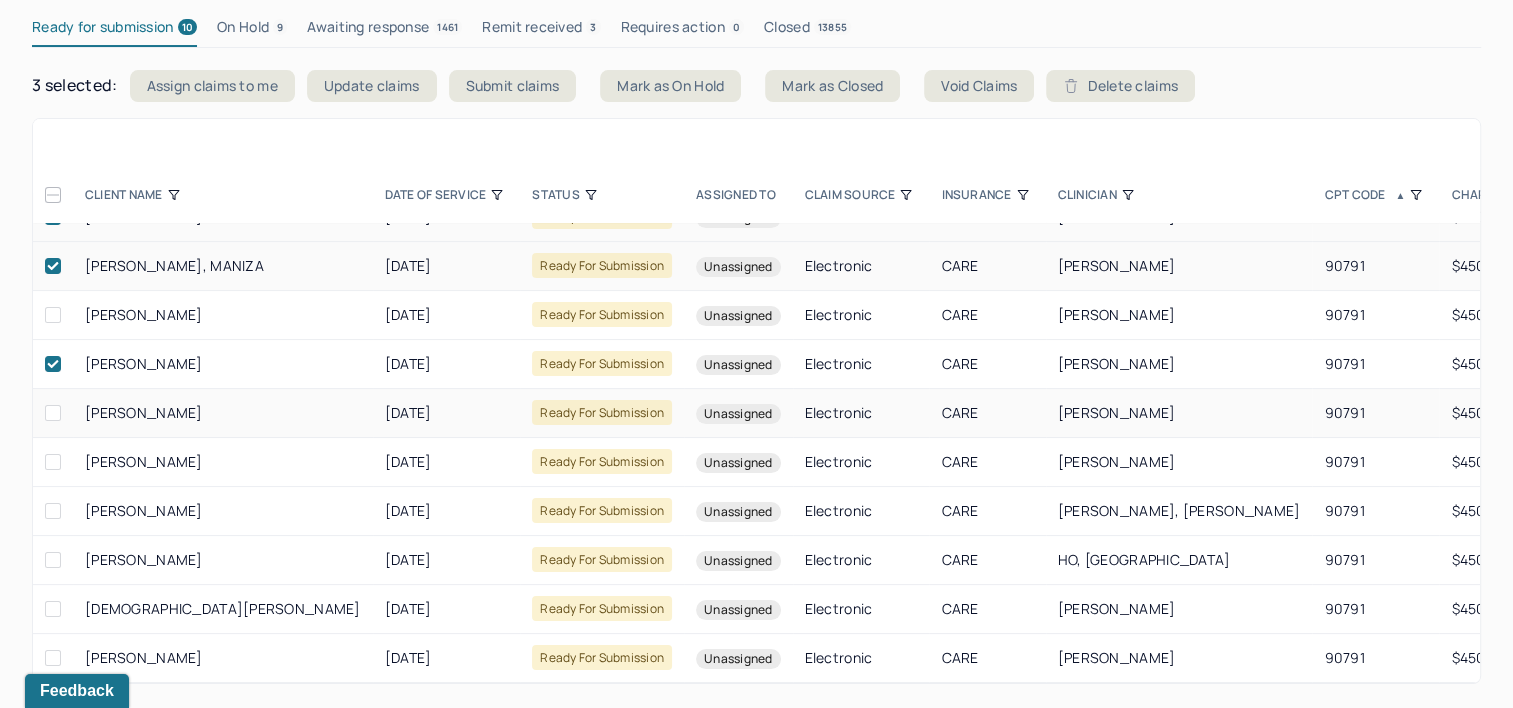 click at bounding box center [53, 413] 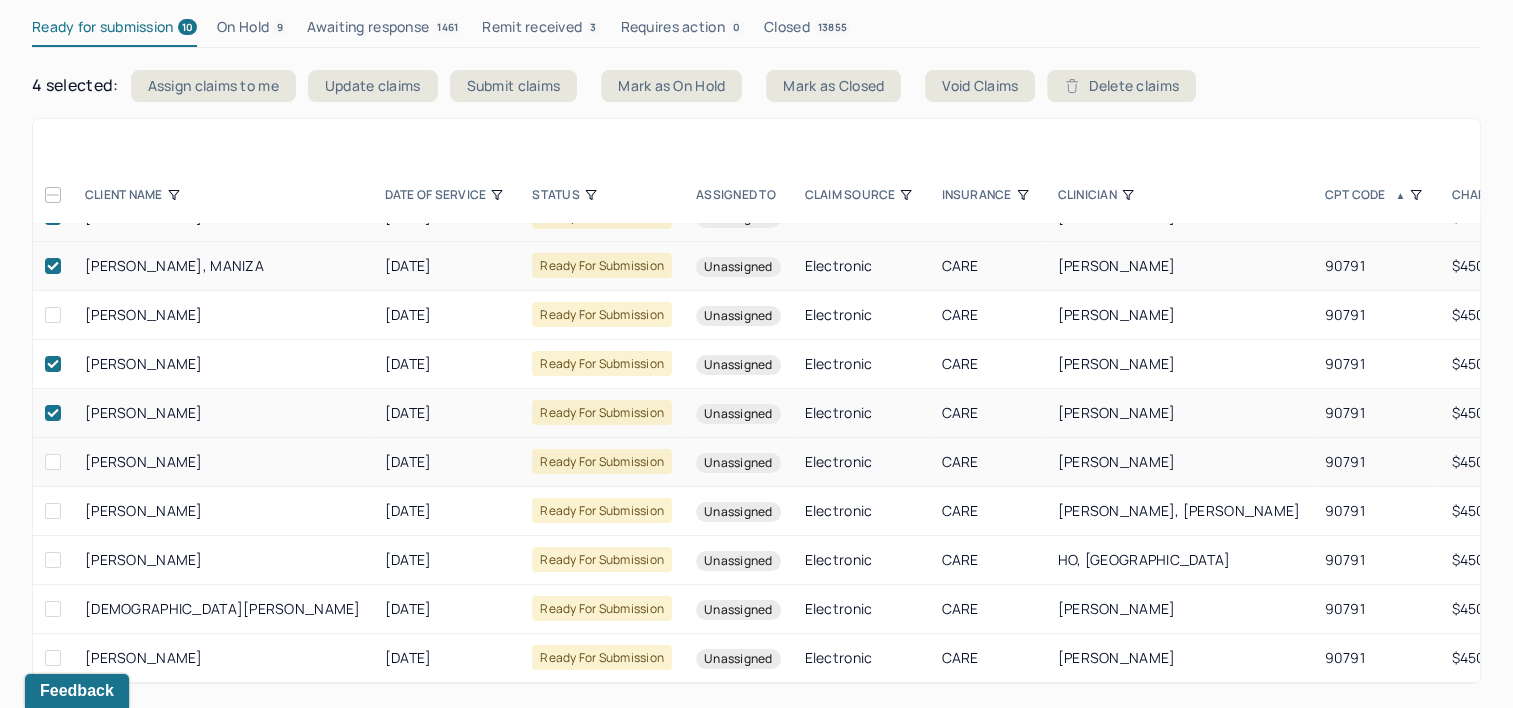 drag, startPoint x: 85, startPoint y: 446, endPoint x: 205, endPoint y: 446, distance: 120 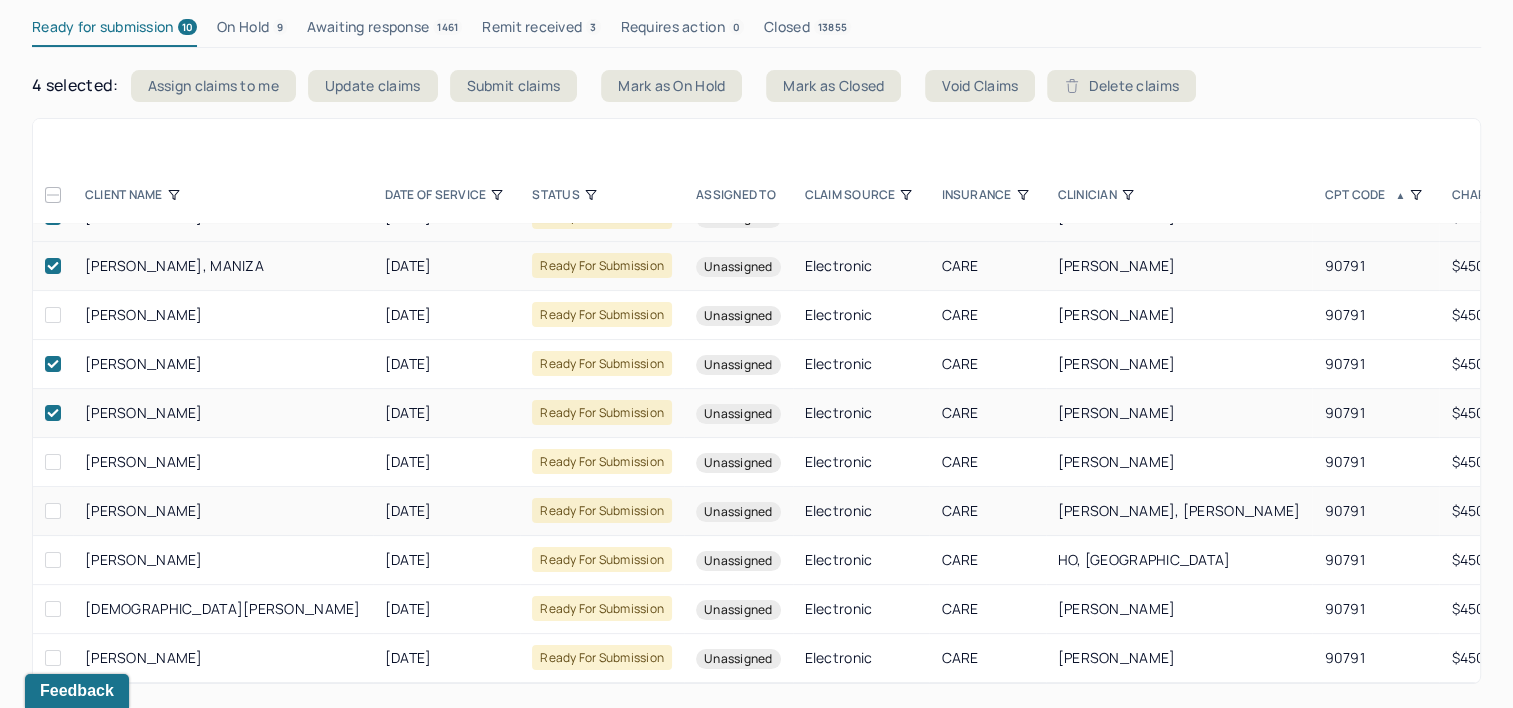 drag, startPoint x: 86, startPoint y: 496, endPoint x: 196, endPoint y: 496, distance: 110 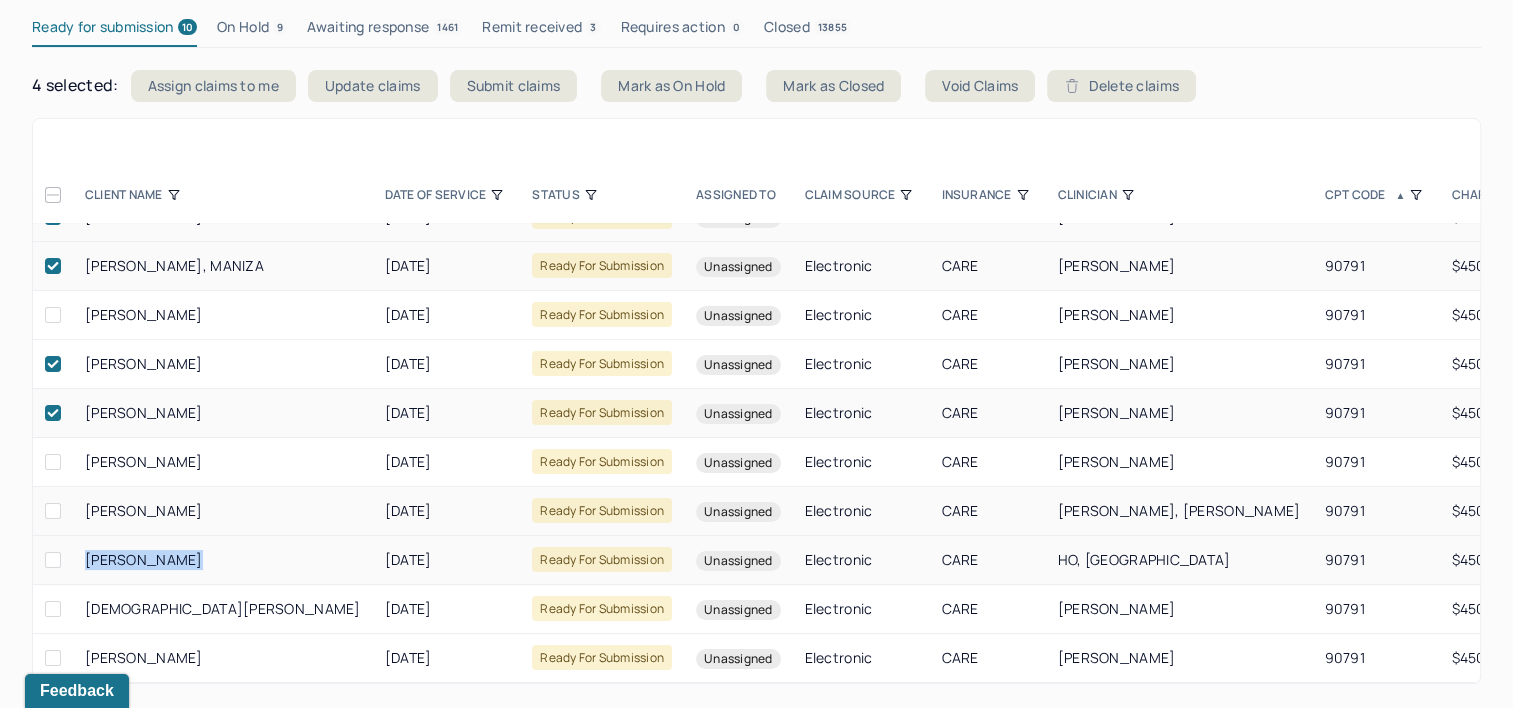 drag, startPoint x: 87, startPoint y: 545, endPoint x: 186, endPoint y: 548, distance: 99.04544 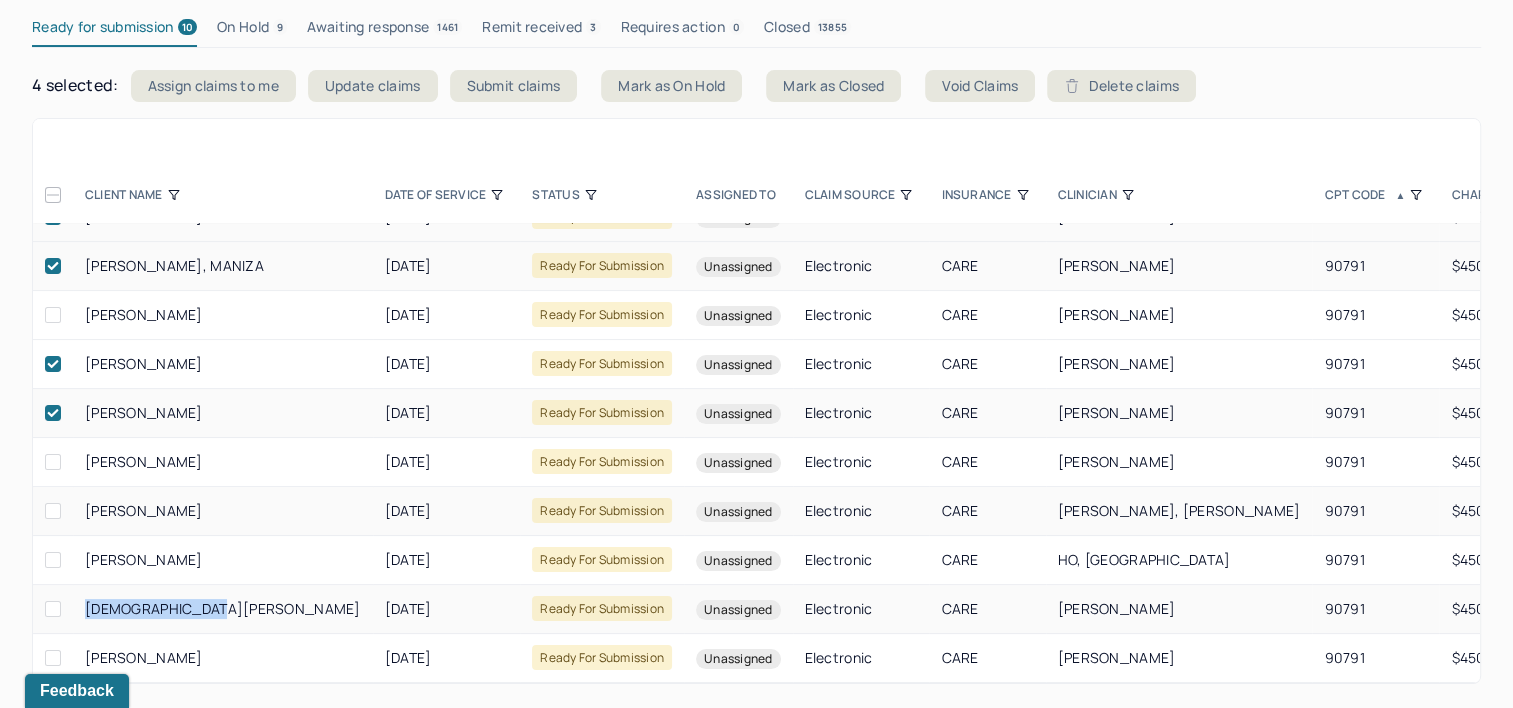 drag, startPoint x: 82, startPoint y: 591, endPoint x: 208, endPoint y: 596, distance: 126.09917 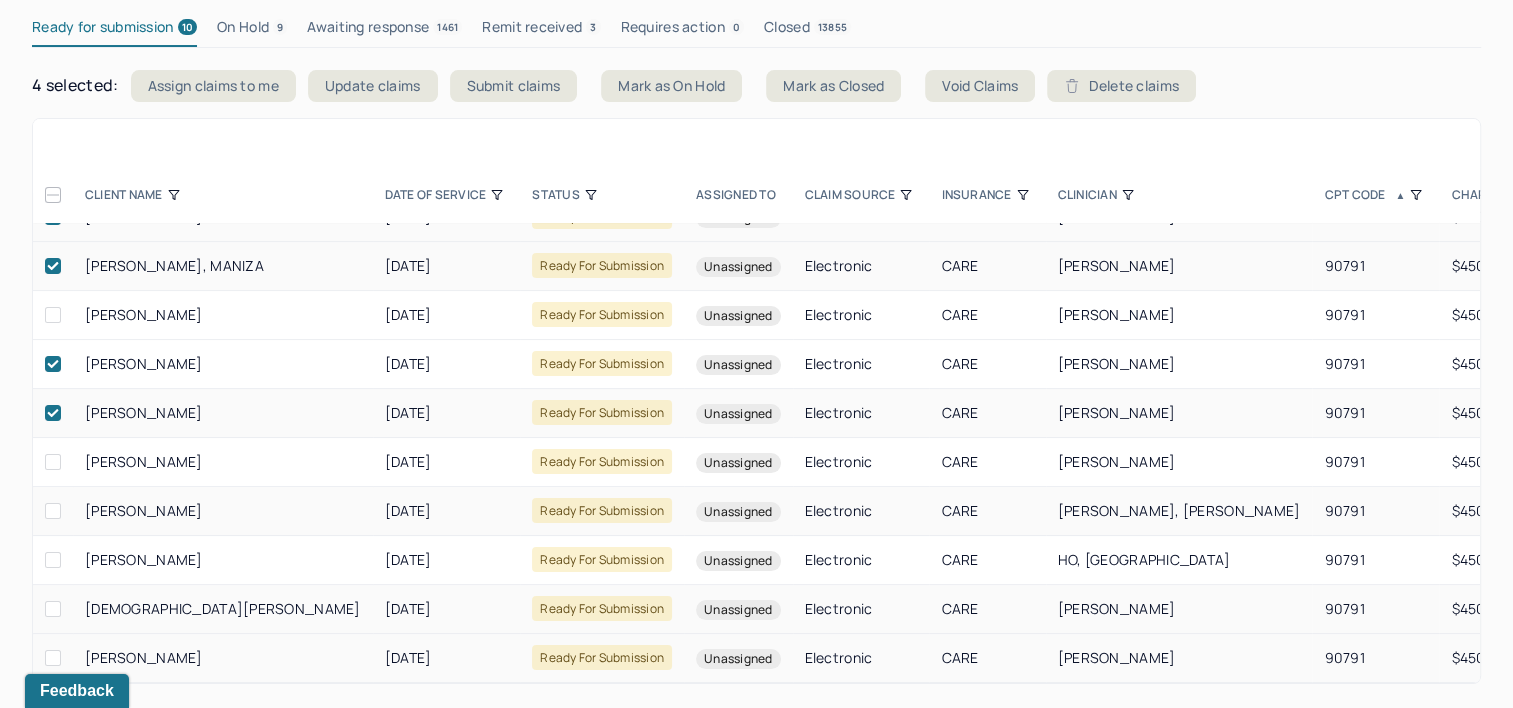 drag, startPoint x: 84, startPoint y: 649, endPoint x: 227, endPoint y: 656, distance: 143.17122 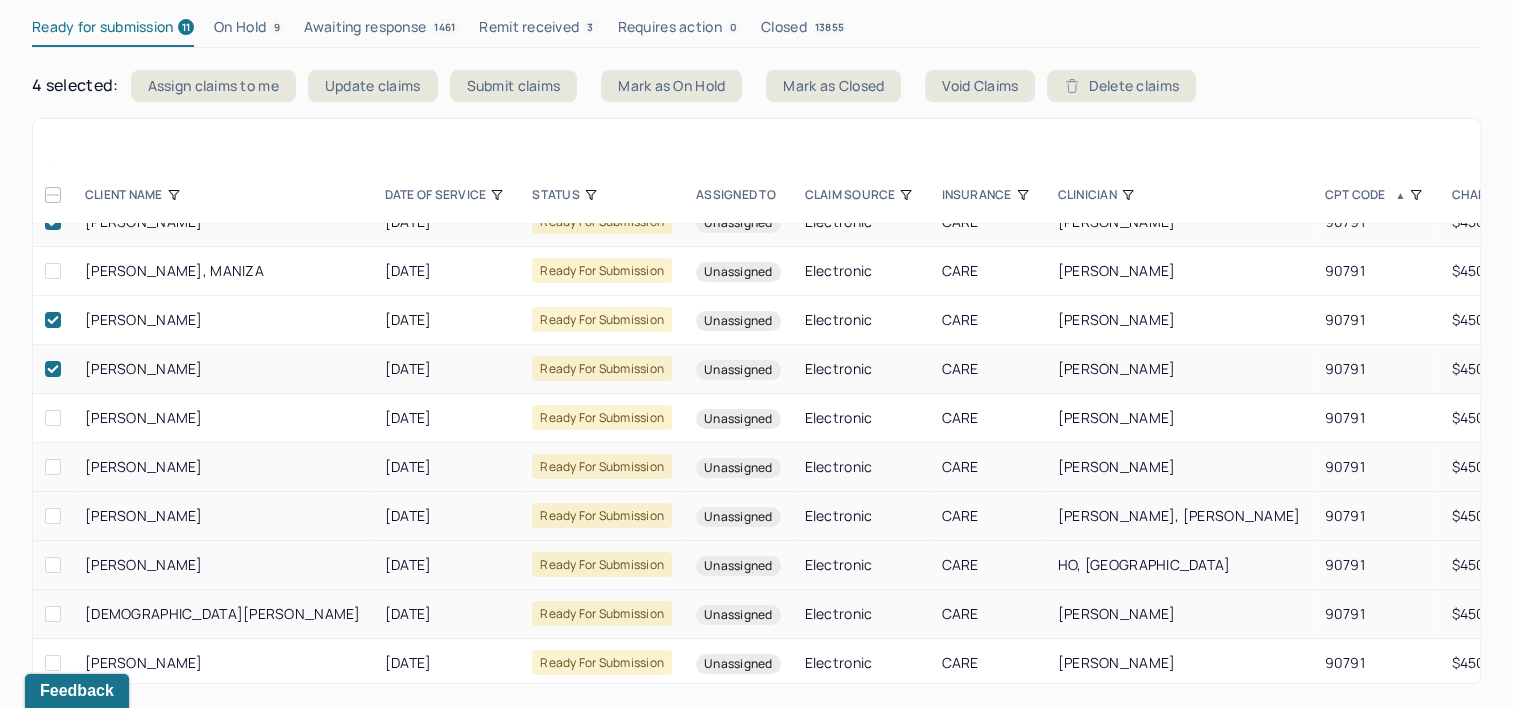 scroll, scrollTop: 91, scrollLeft: 0, axis: vertical 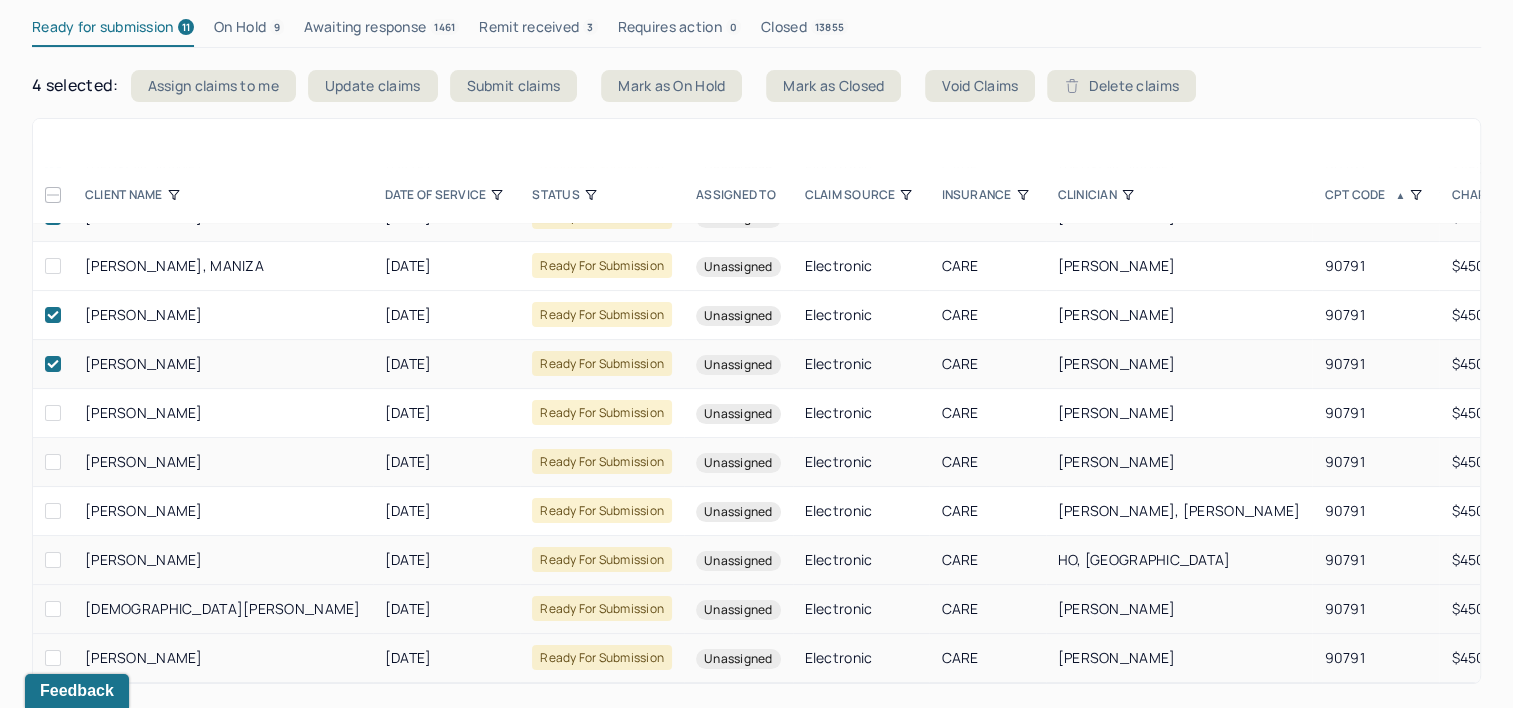 click at bounding box center [53, 658] 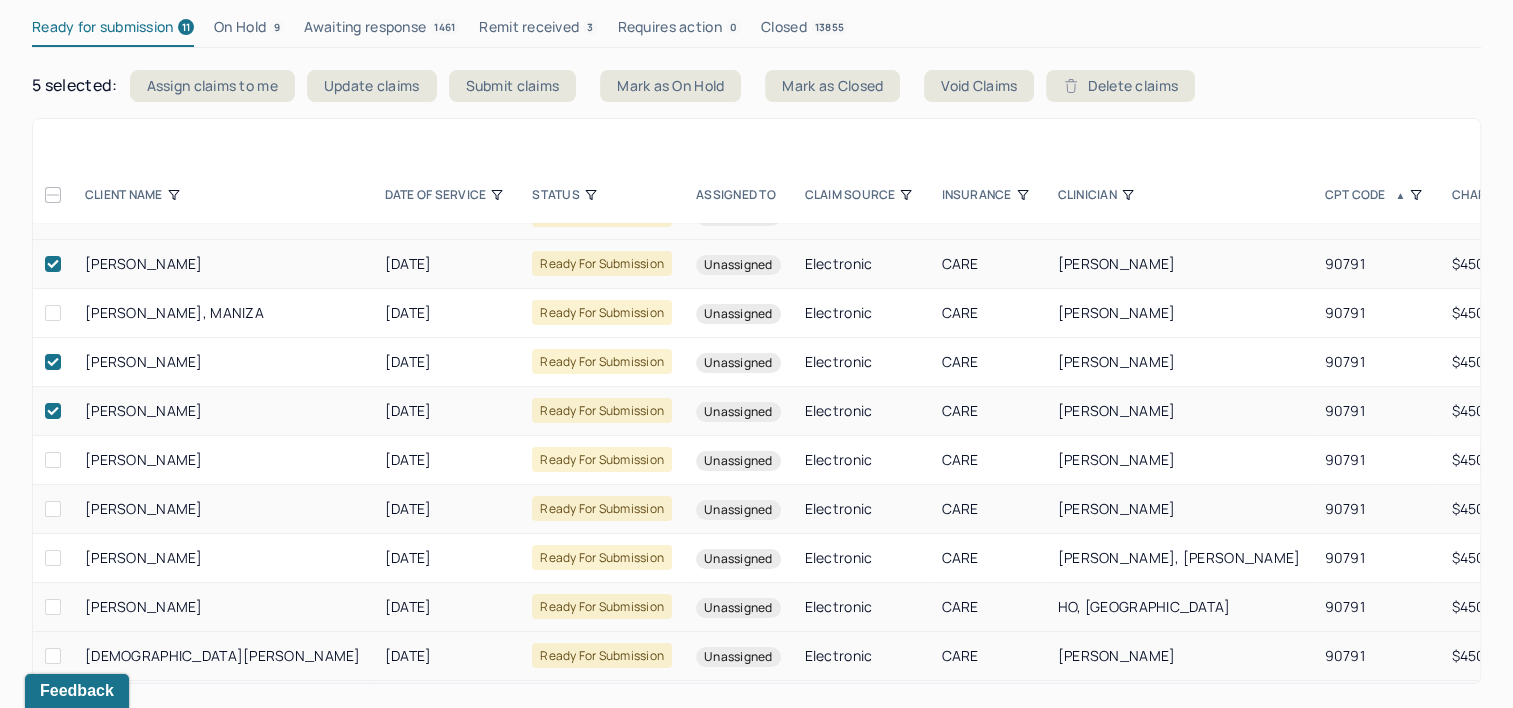 scroll, scrollTop: 0, scrollLeft: 0, axis: both 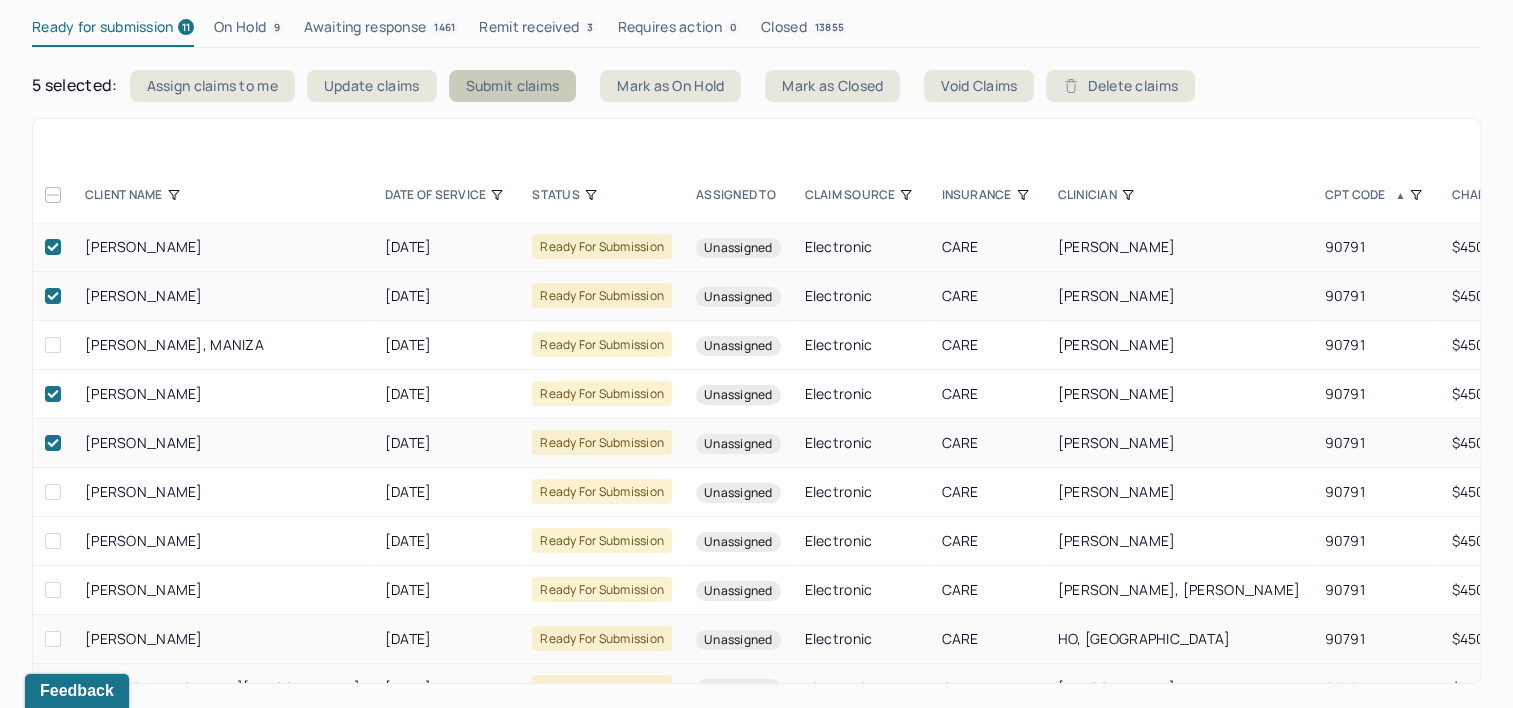 click on "Submit claims" at bounding box center (513, 86) 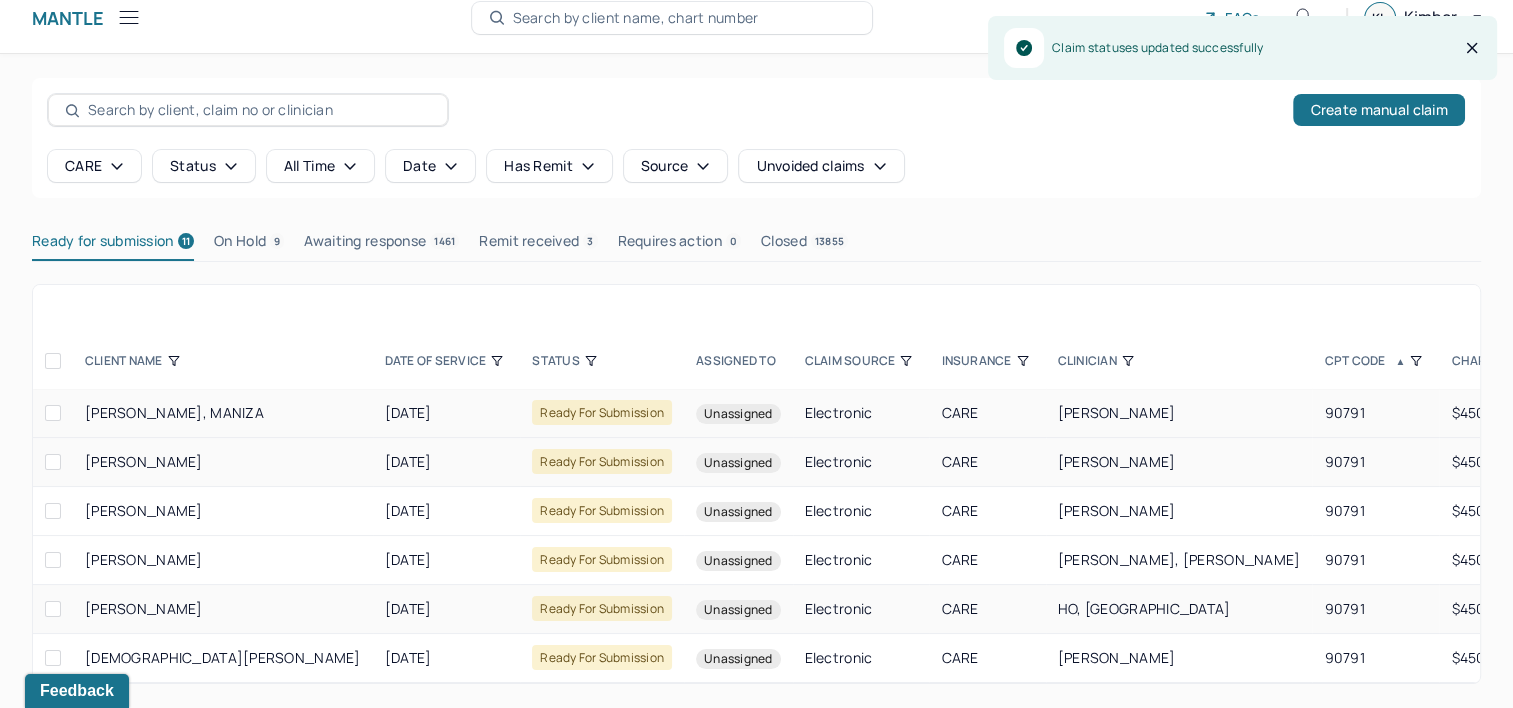 scroll, scrollTop: 31, scrollLeft: 0, axis: vertical 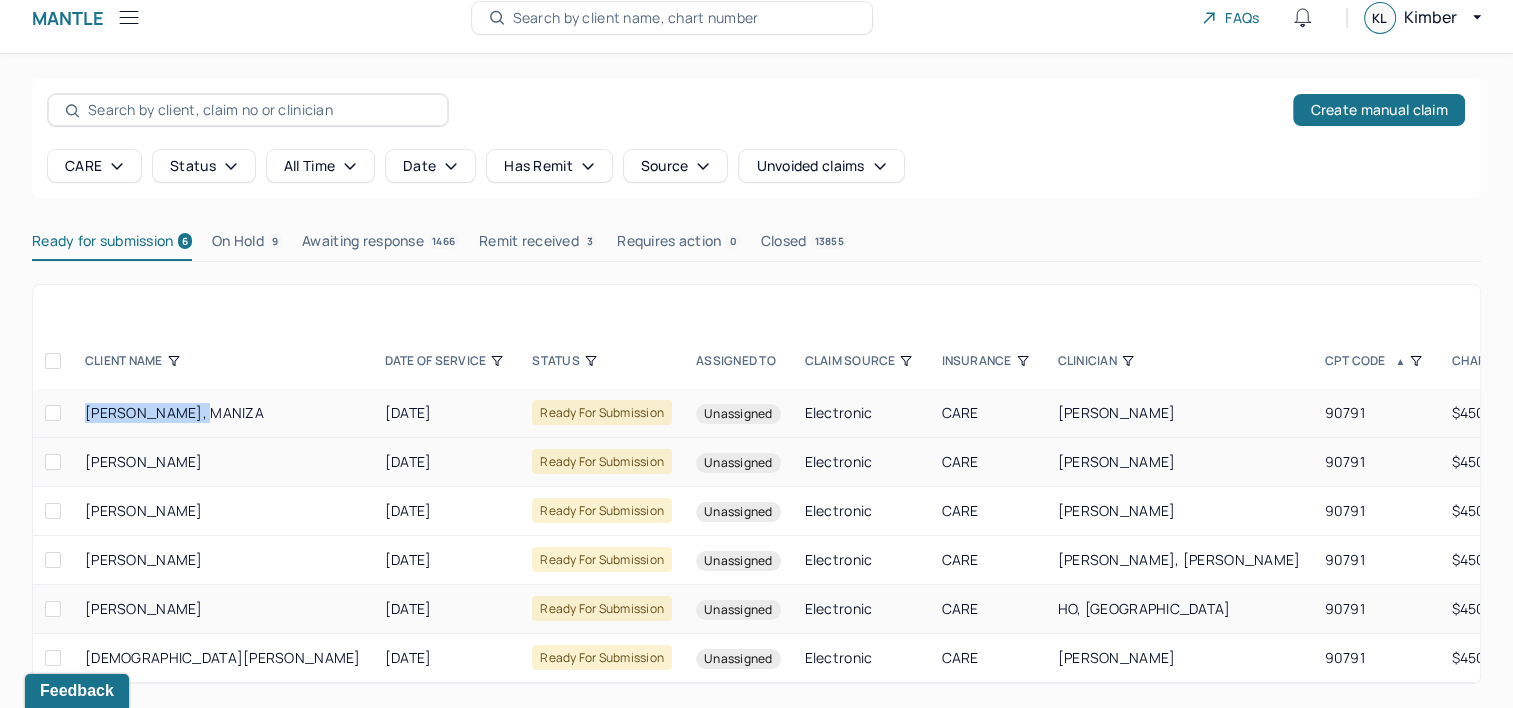 drag, startPoint x: 188, startPoint y: 395, endPoint x: 83, endPoint y: 395, distance: 105 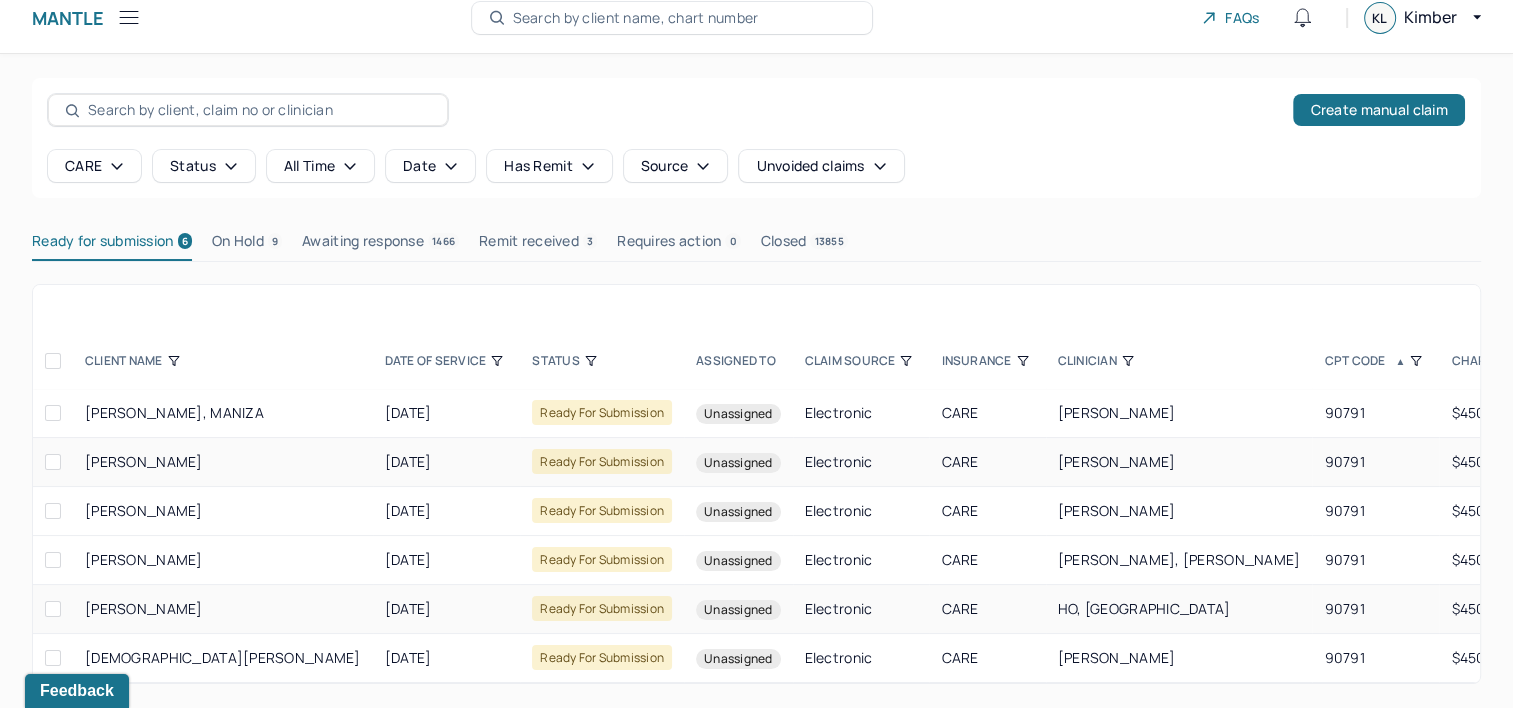 click at bounding box center (53, 413) 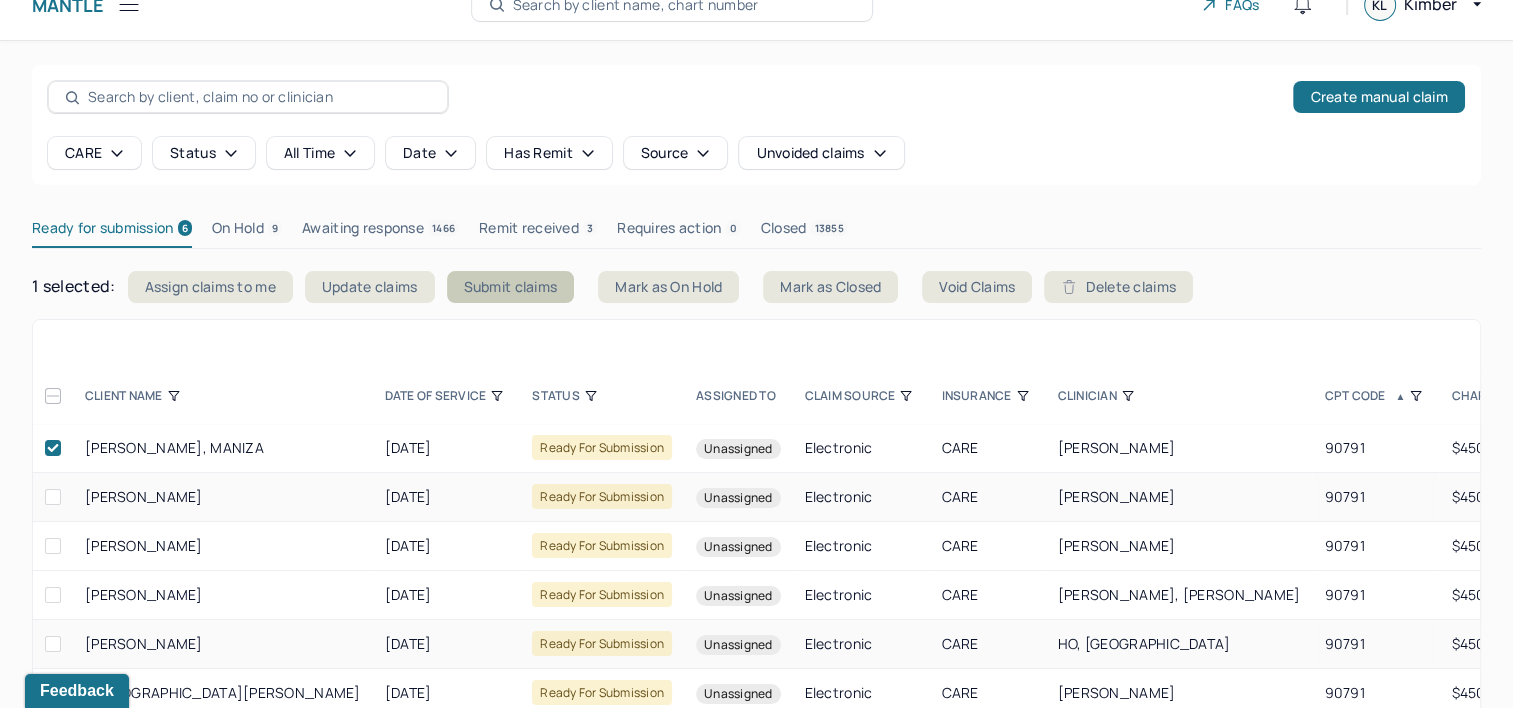 click on "Submit claims" at bounding box center (511, 287) 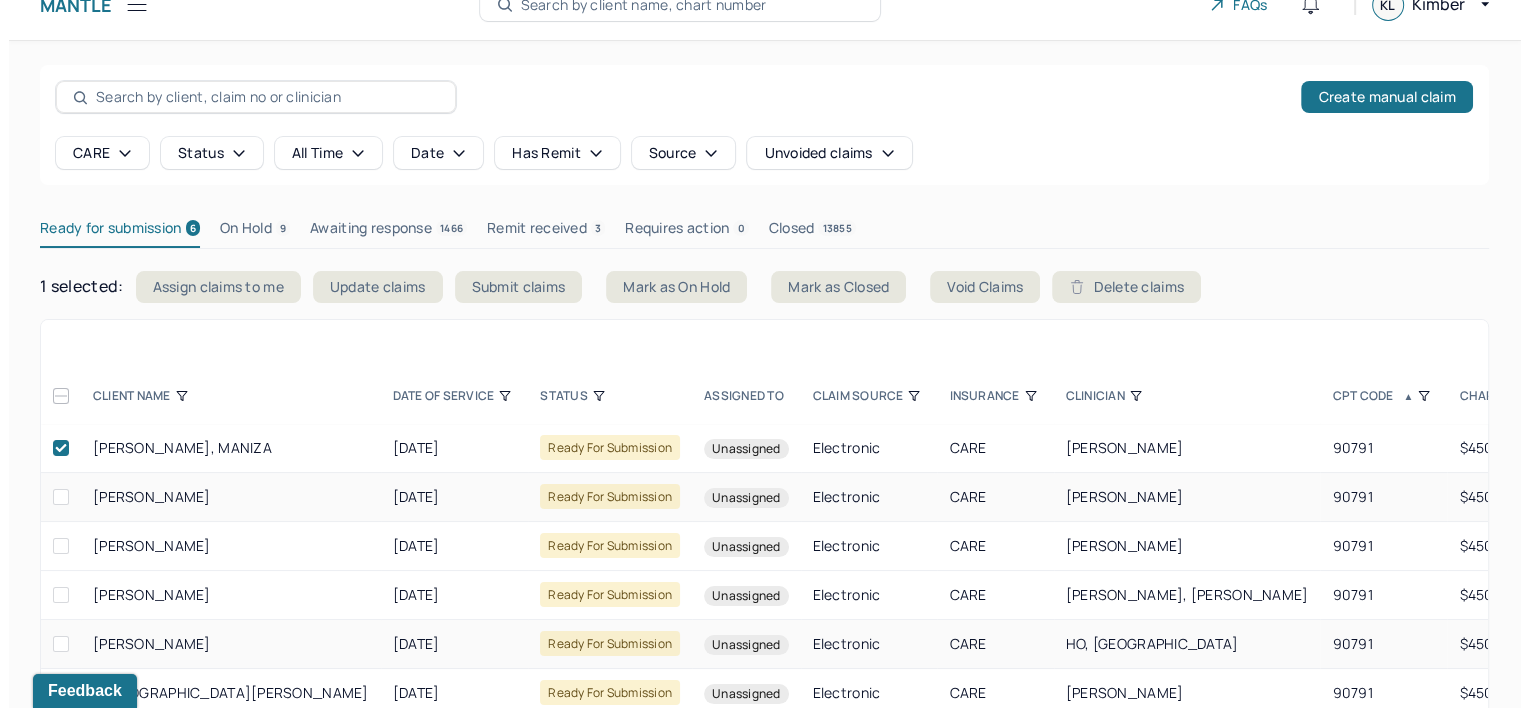 scroll, scrollTop: 0, scrollLeft: 0, axis: both 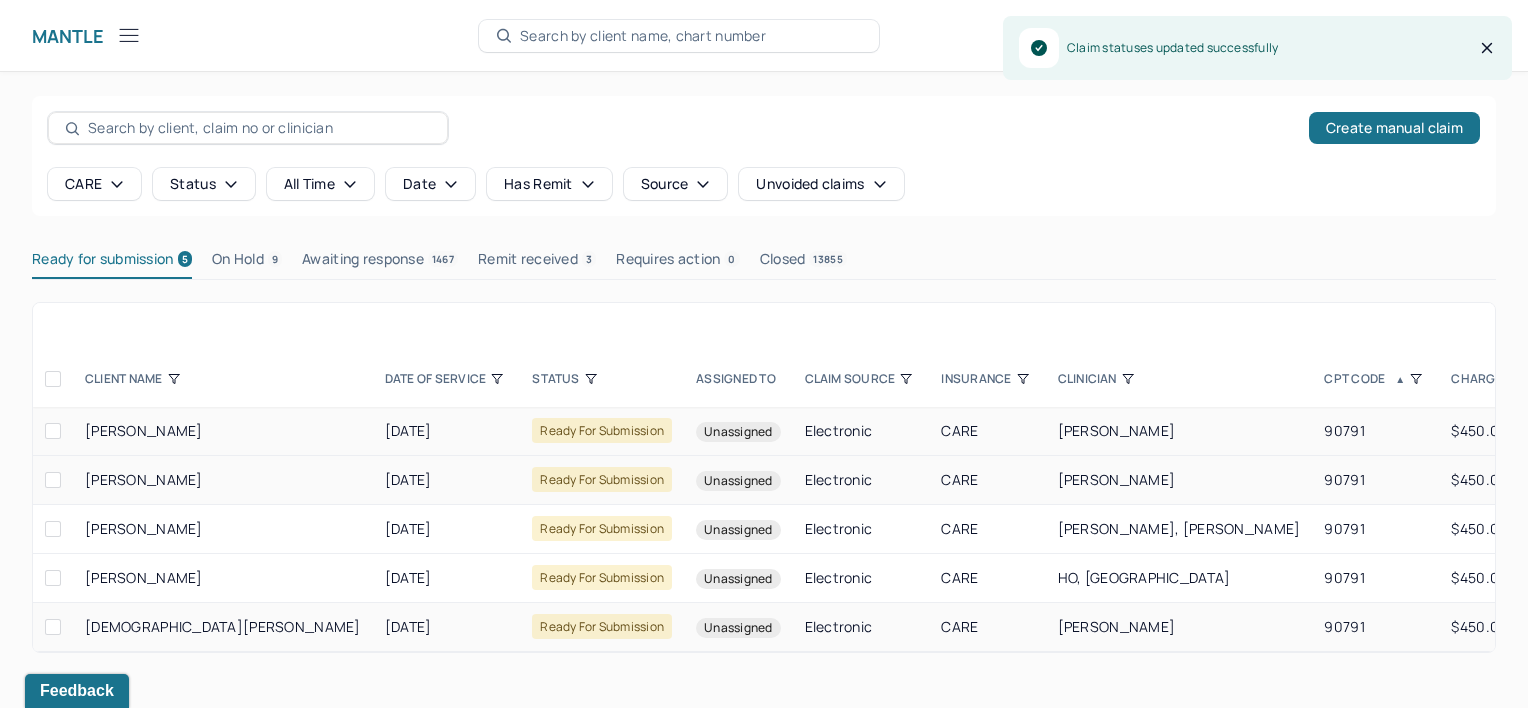 drag, startPoint x: 84, startPoint y: 428, endPoint x: 224, endPoint y: 436, distance: 140.22838 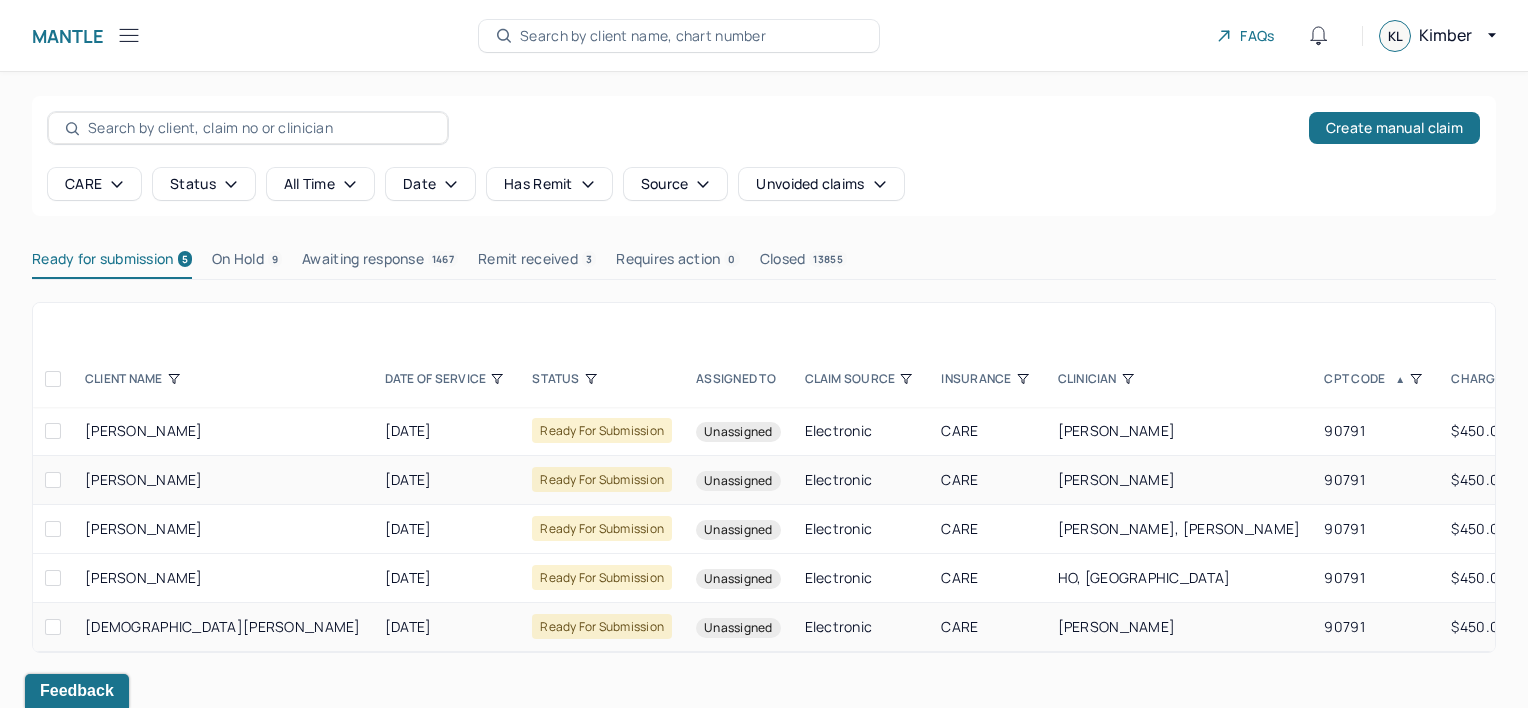 click at bounding box center [53, 431] 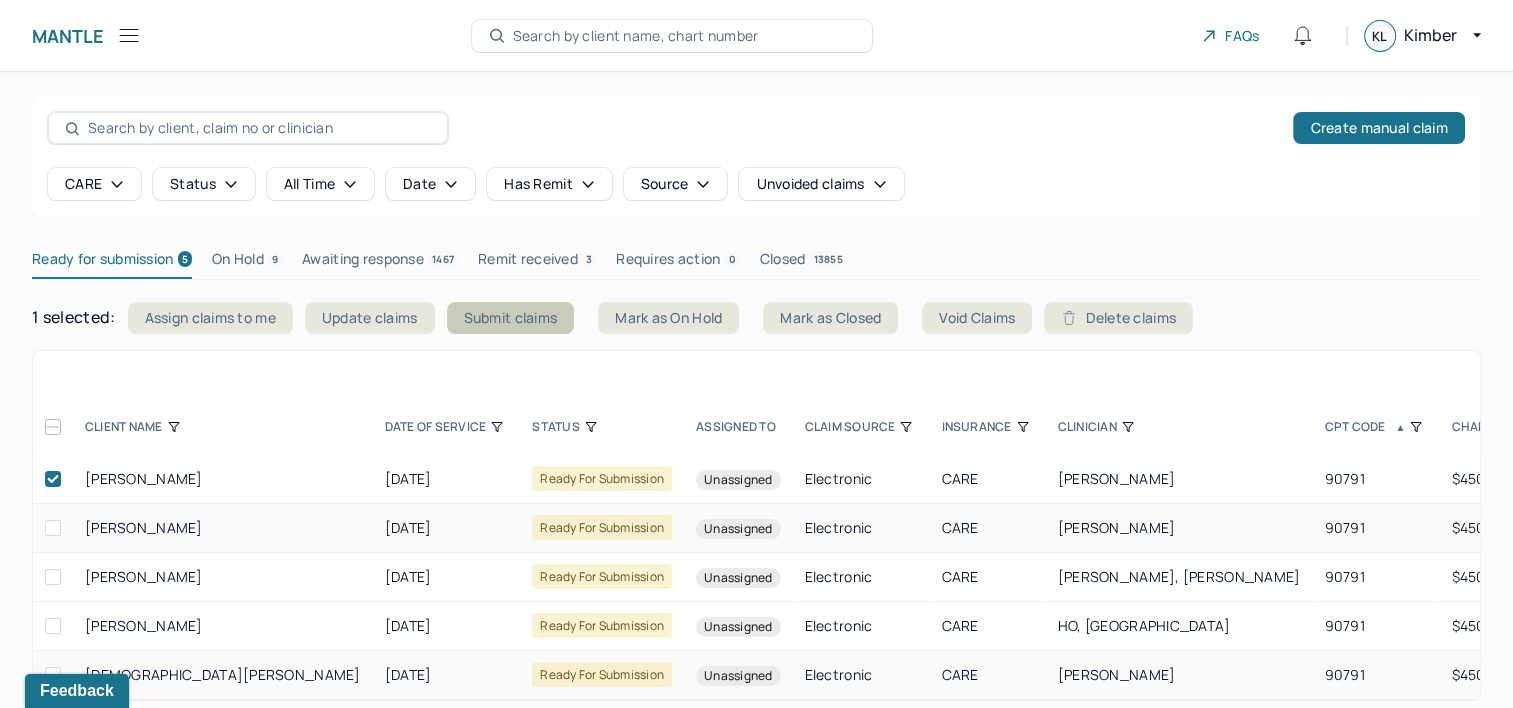 click on "Submit claims" at bounding box center [511, 318] 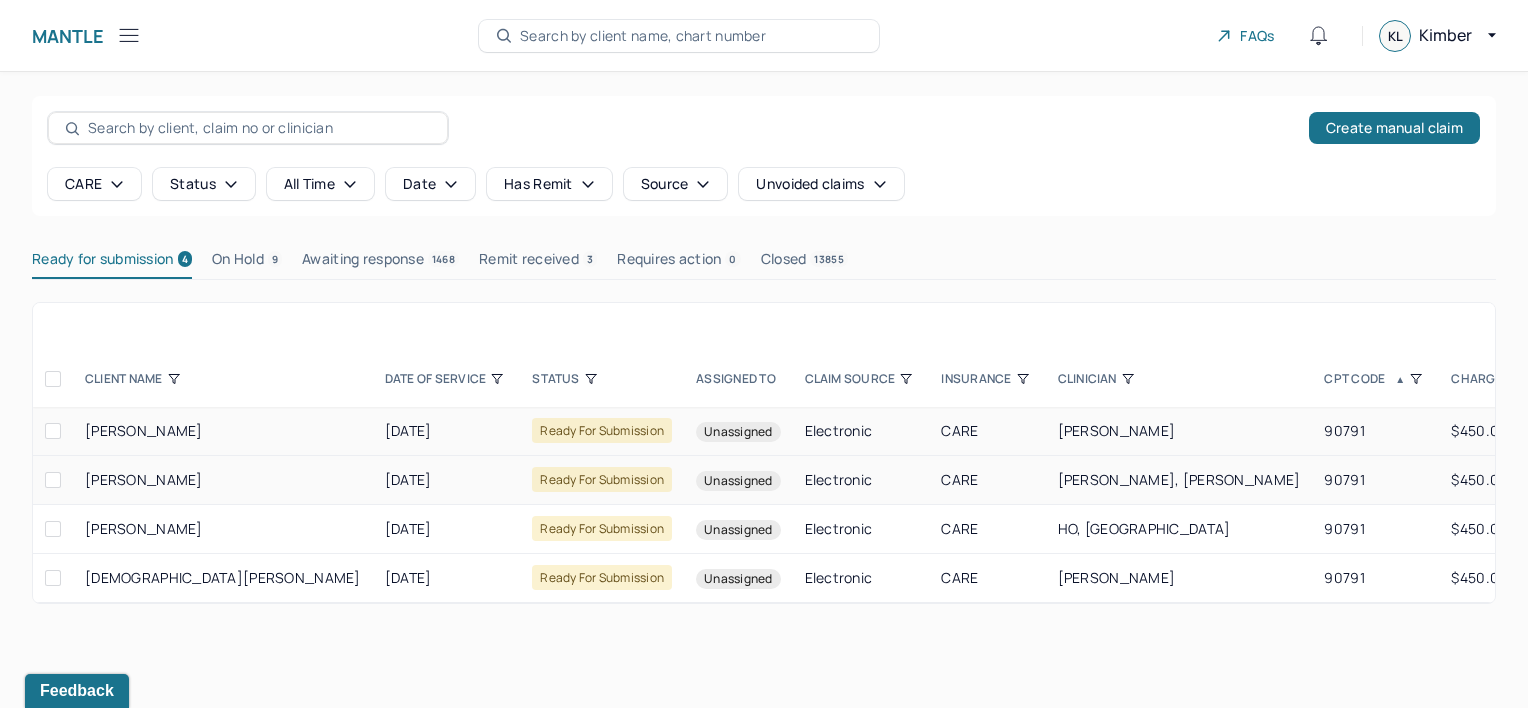 drag, startPoint x: 87, startPoint y: 426, endPoint x: 205, endPoint y: 420, distance: 118.15244 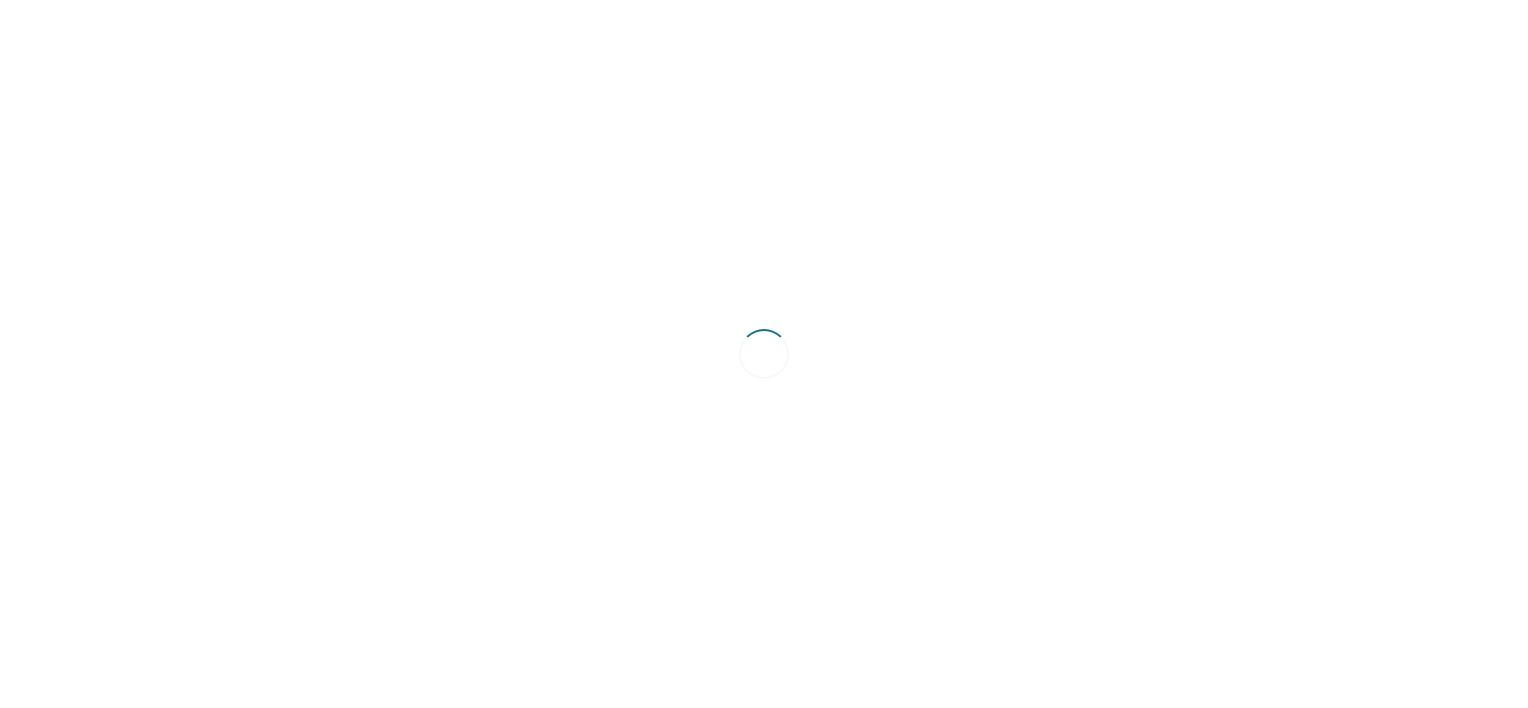 scroll, scrollTop: 0, scrollLeft: 0, axis: both 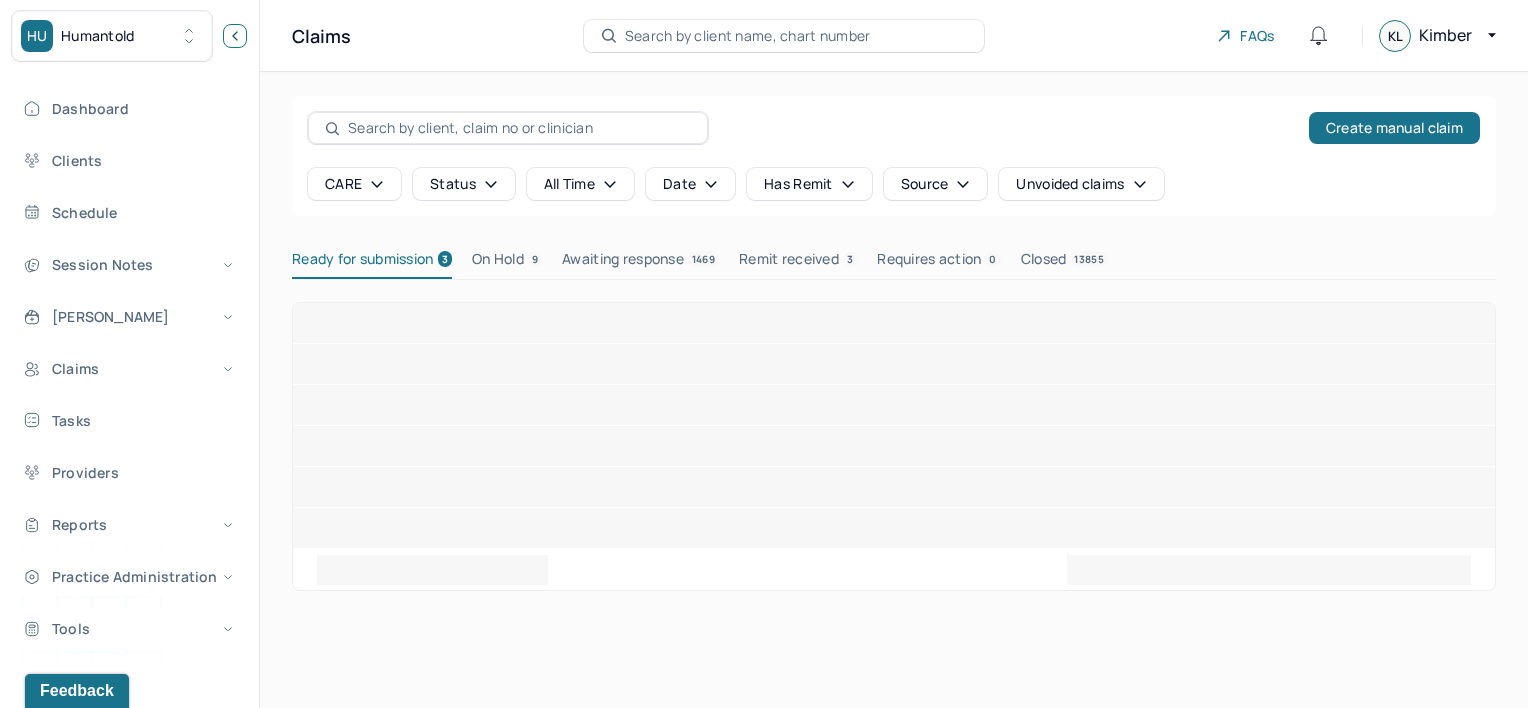 click 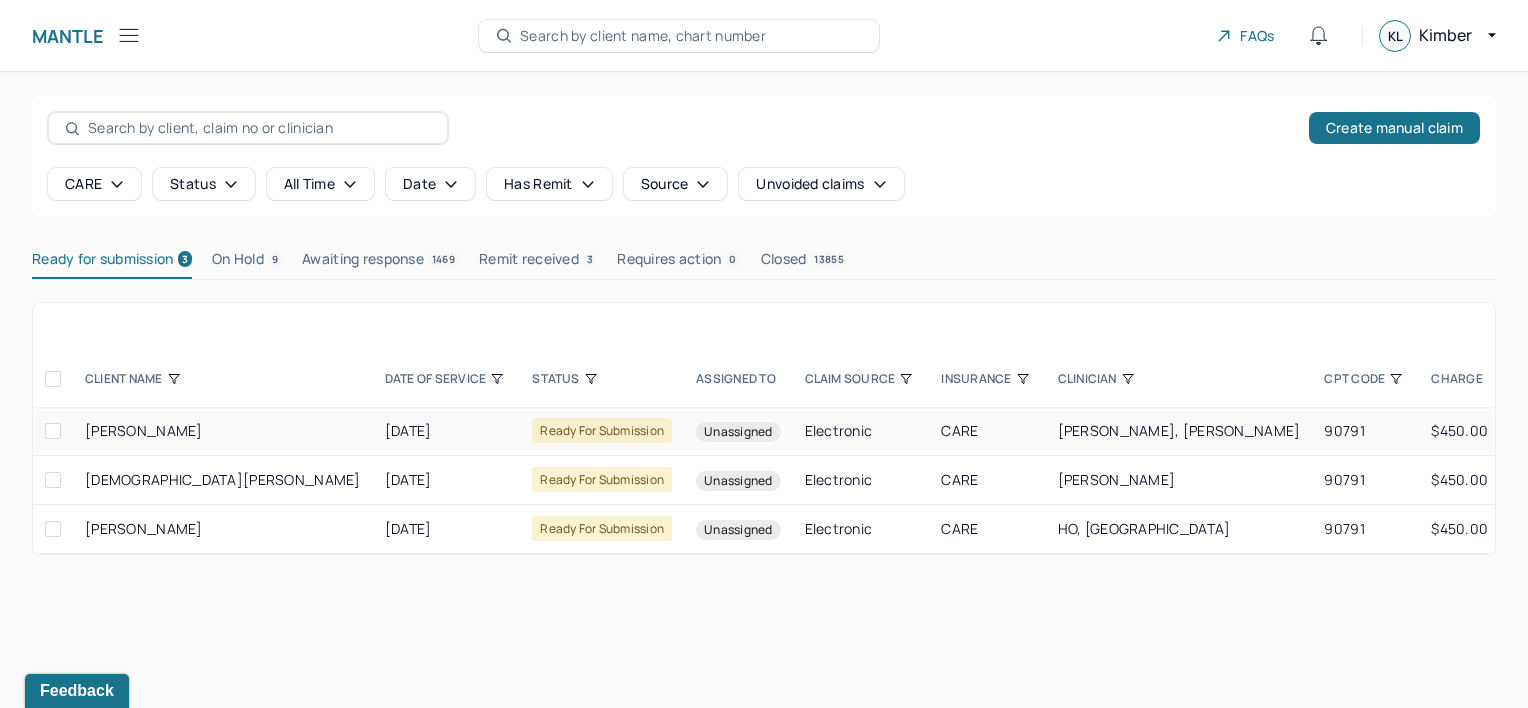 drag, startPoint x: 88, startPoint y: 428, endPoint x: 193, endPoint y: 429, distance: 105.00476 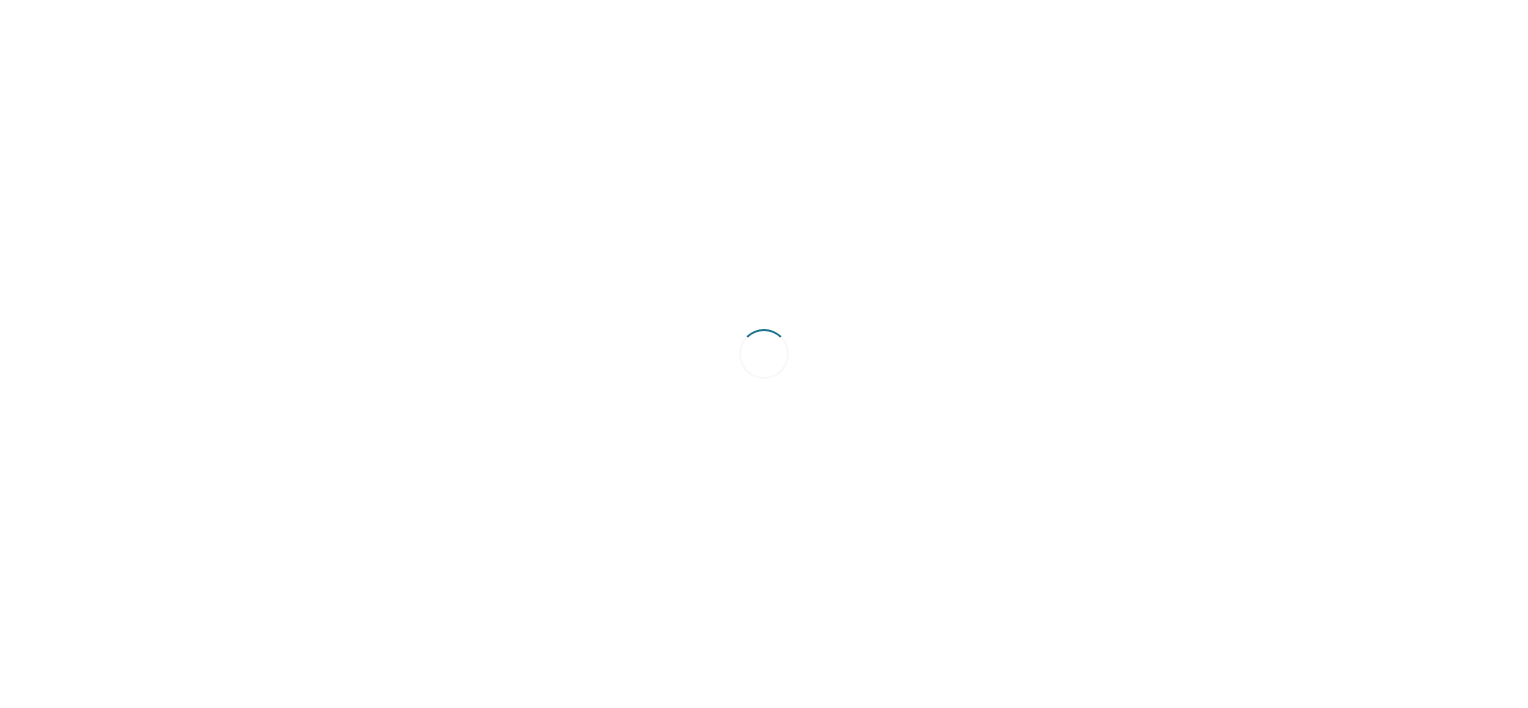scroll, scrollTop: 0, scrollLeft: 0, axis: both 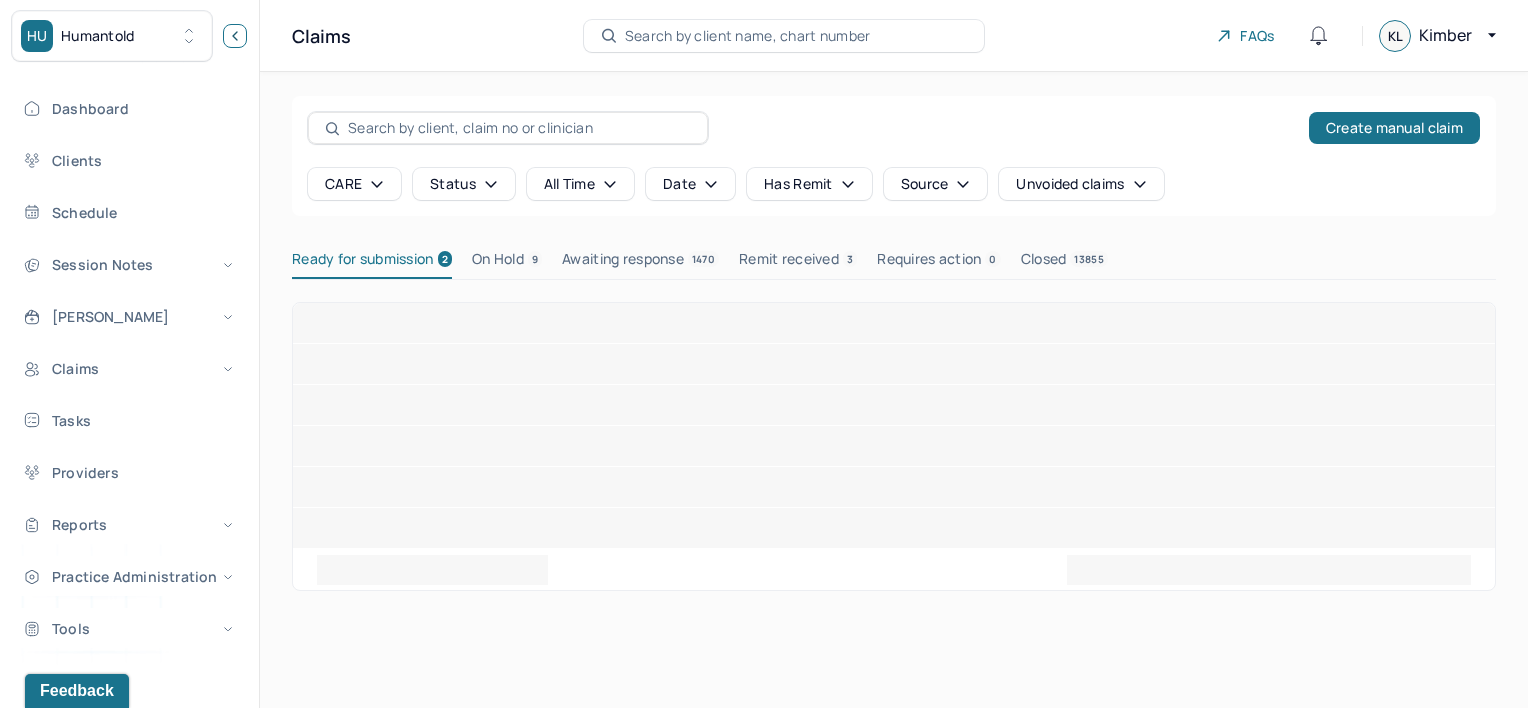 click 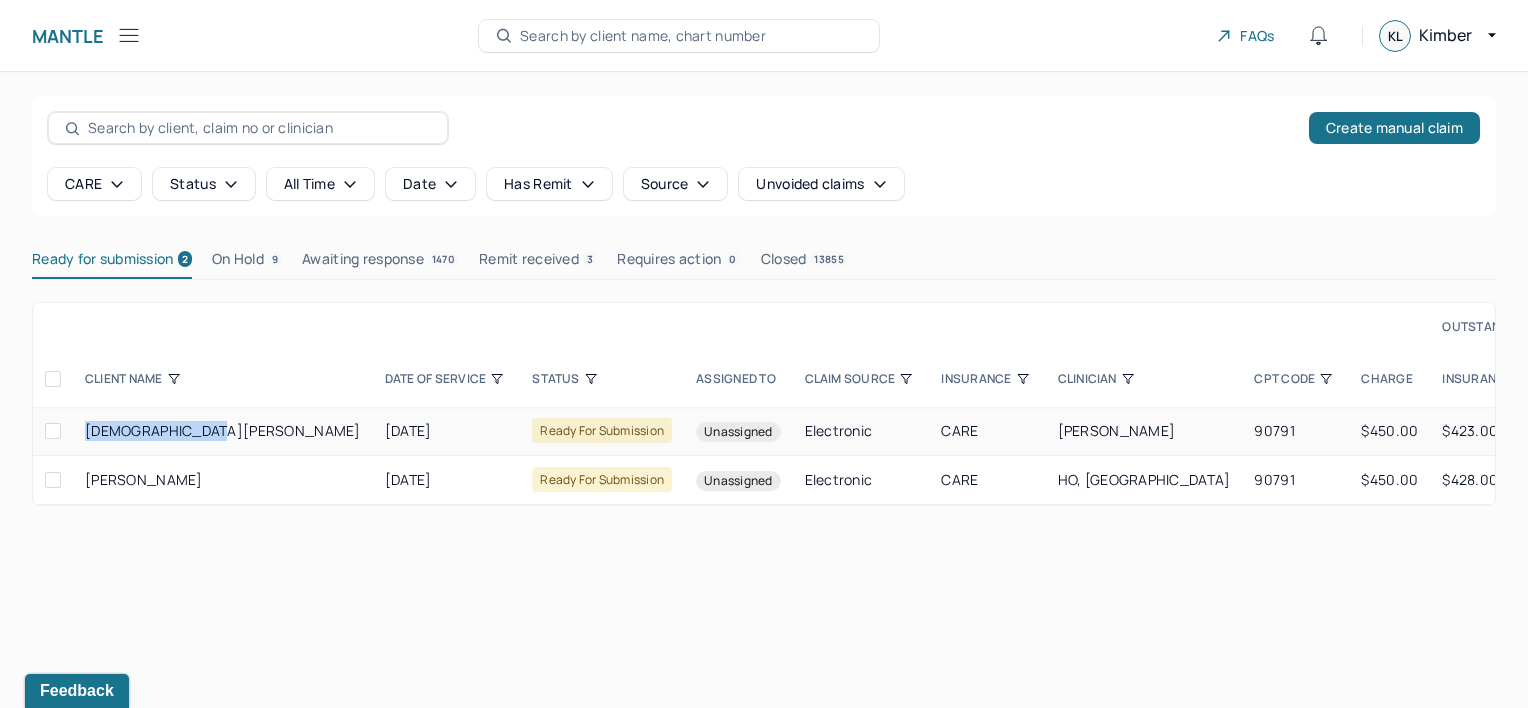 drag, startPoint x: 86, startPoint y: 424, endPoint x: 203, endPoint y: 437, distance: 117.72001 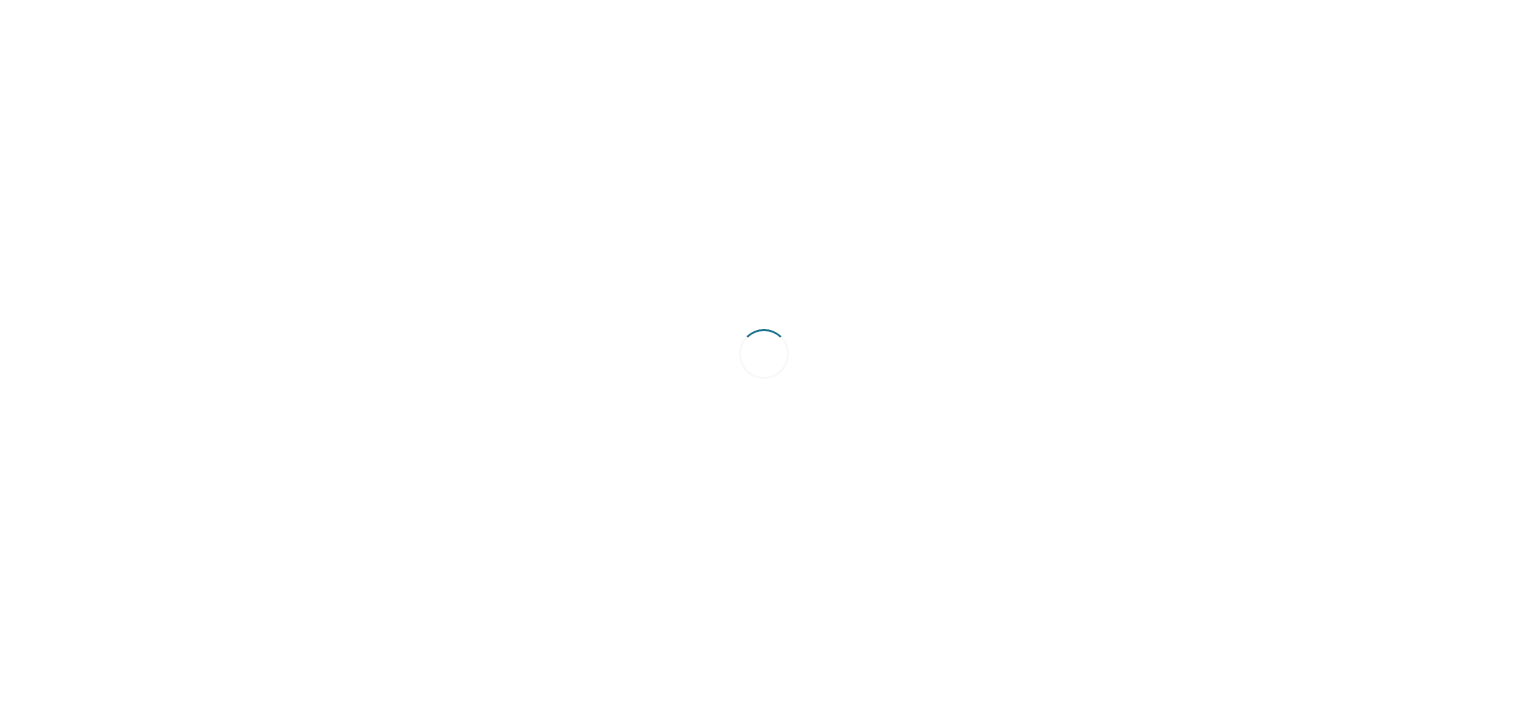 scroll, scrollTop: 0, scrollLeft: 0, axis: both 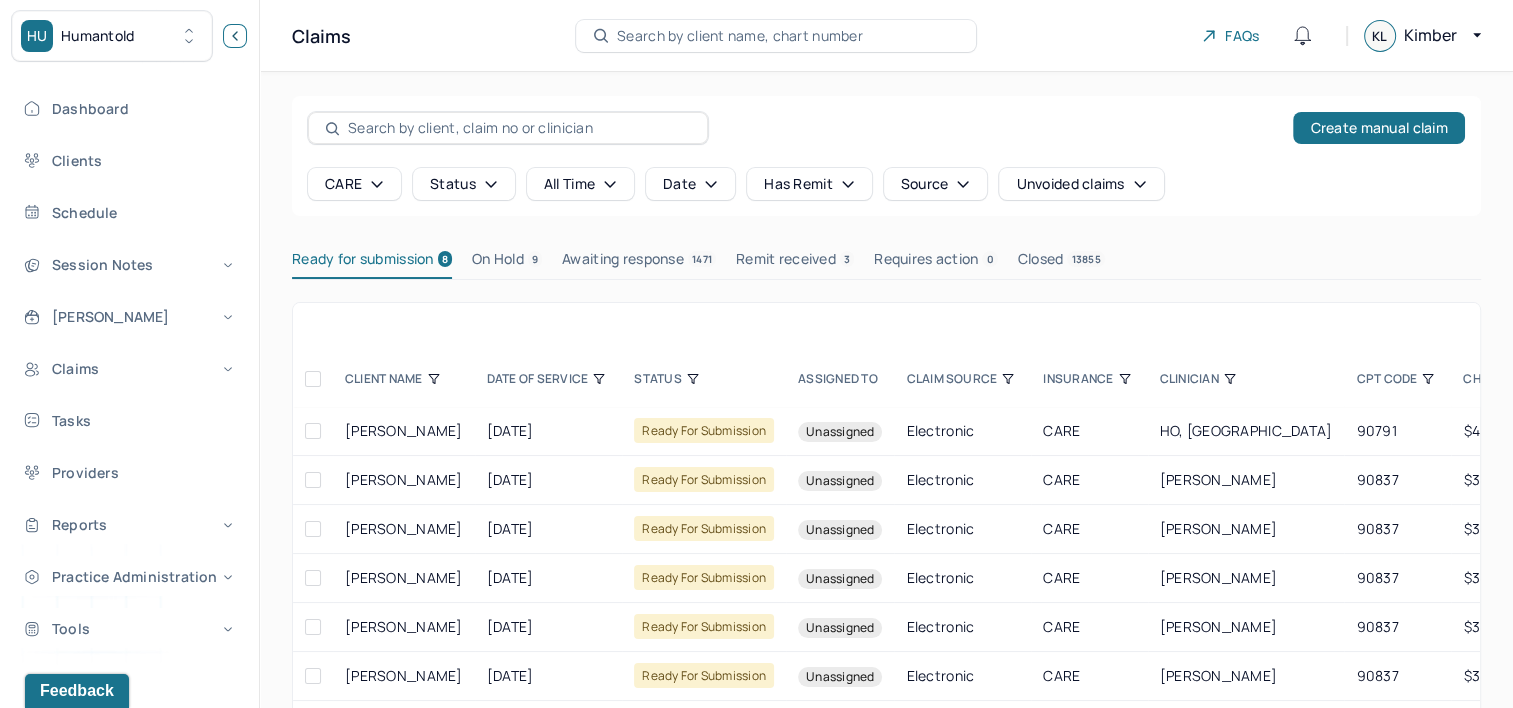 click at bounding box center (235, 36) 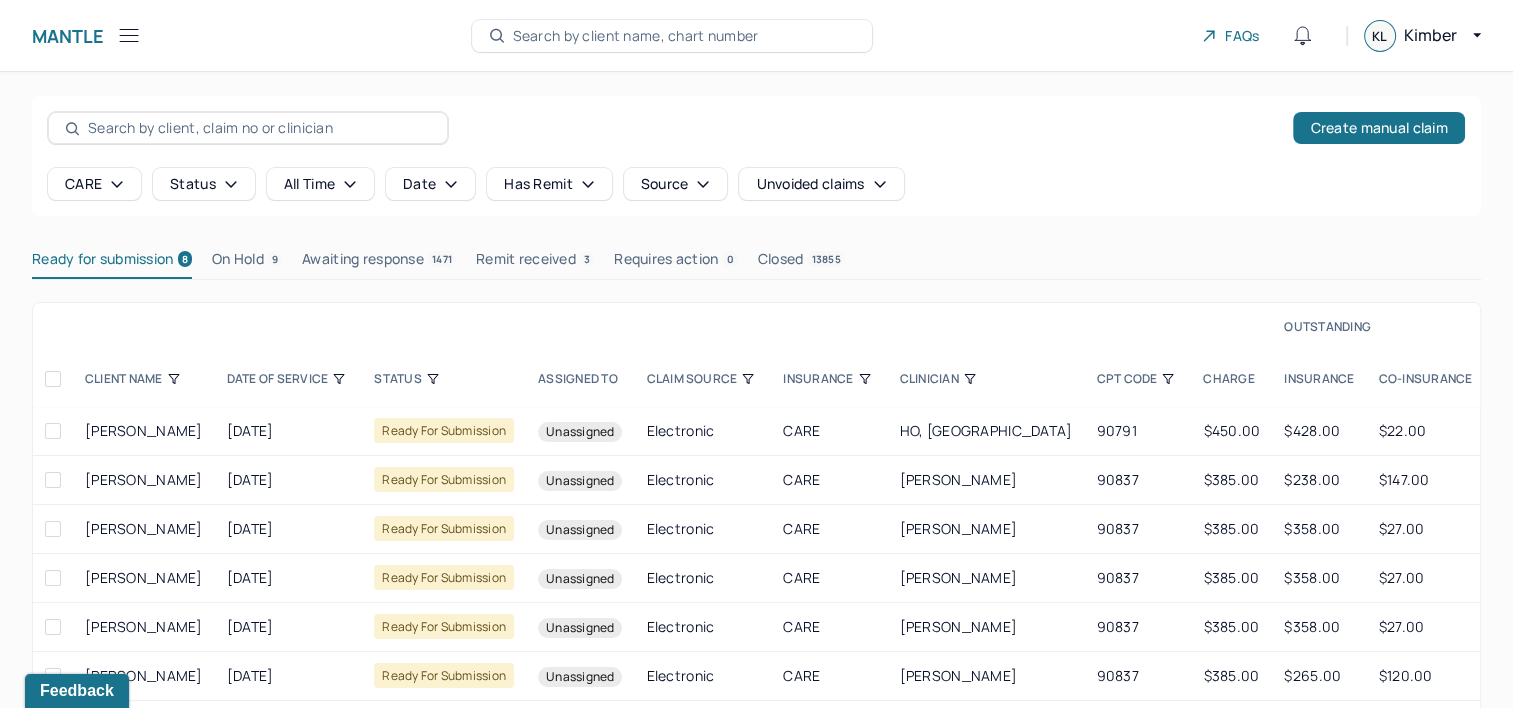 click on "CPT CODE" at bounding box center [1137, 379] 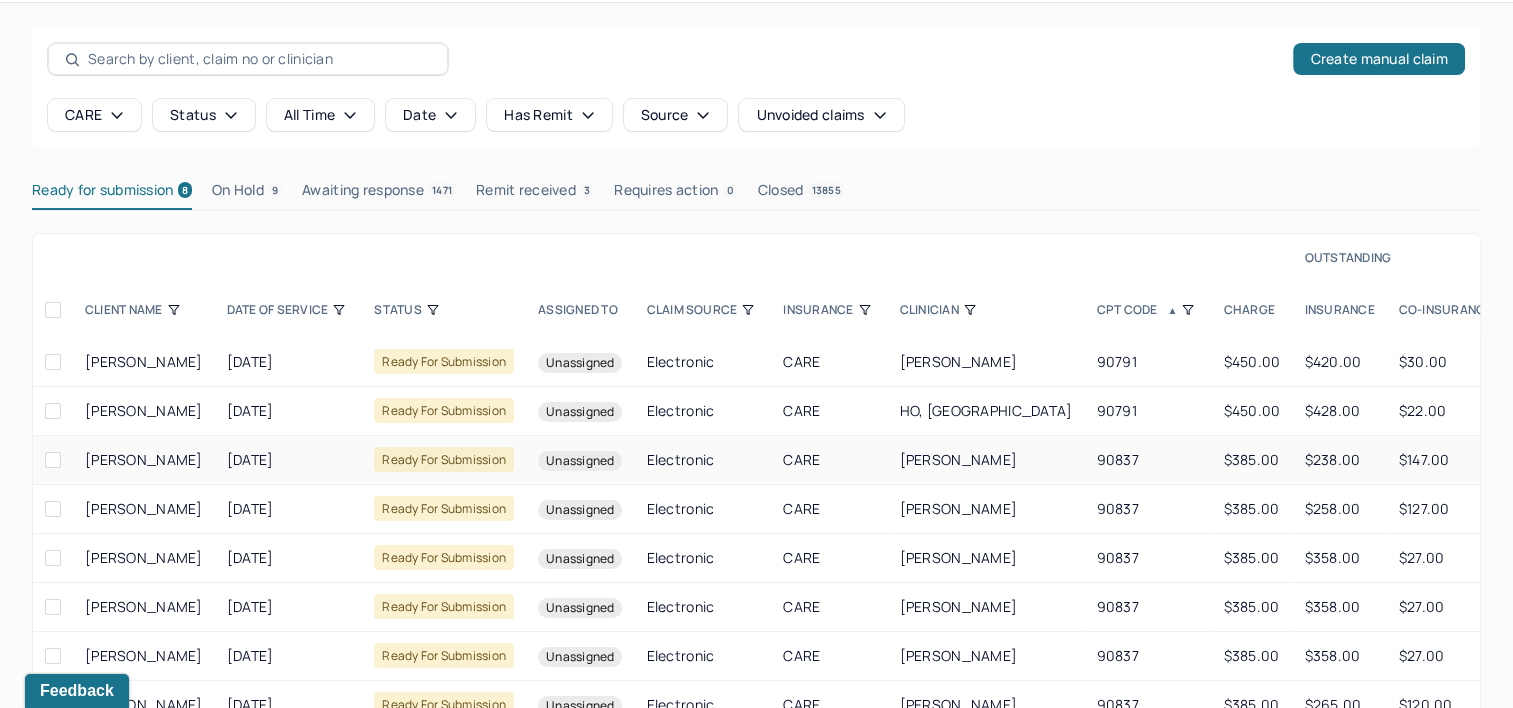 scroll, scrollTop: 100, scrollLeft: 0, axis: vertical 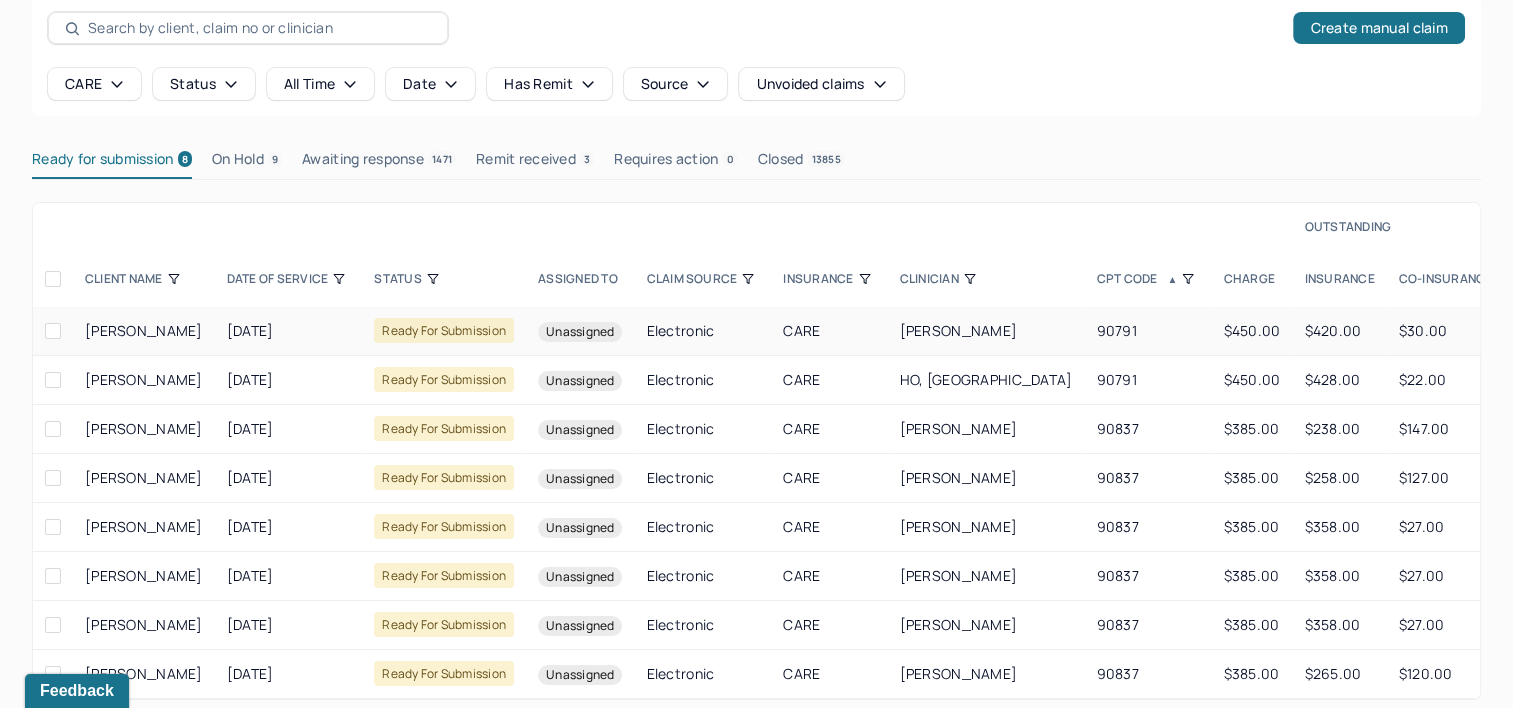 click at bounding box center (53, 331) 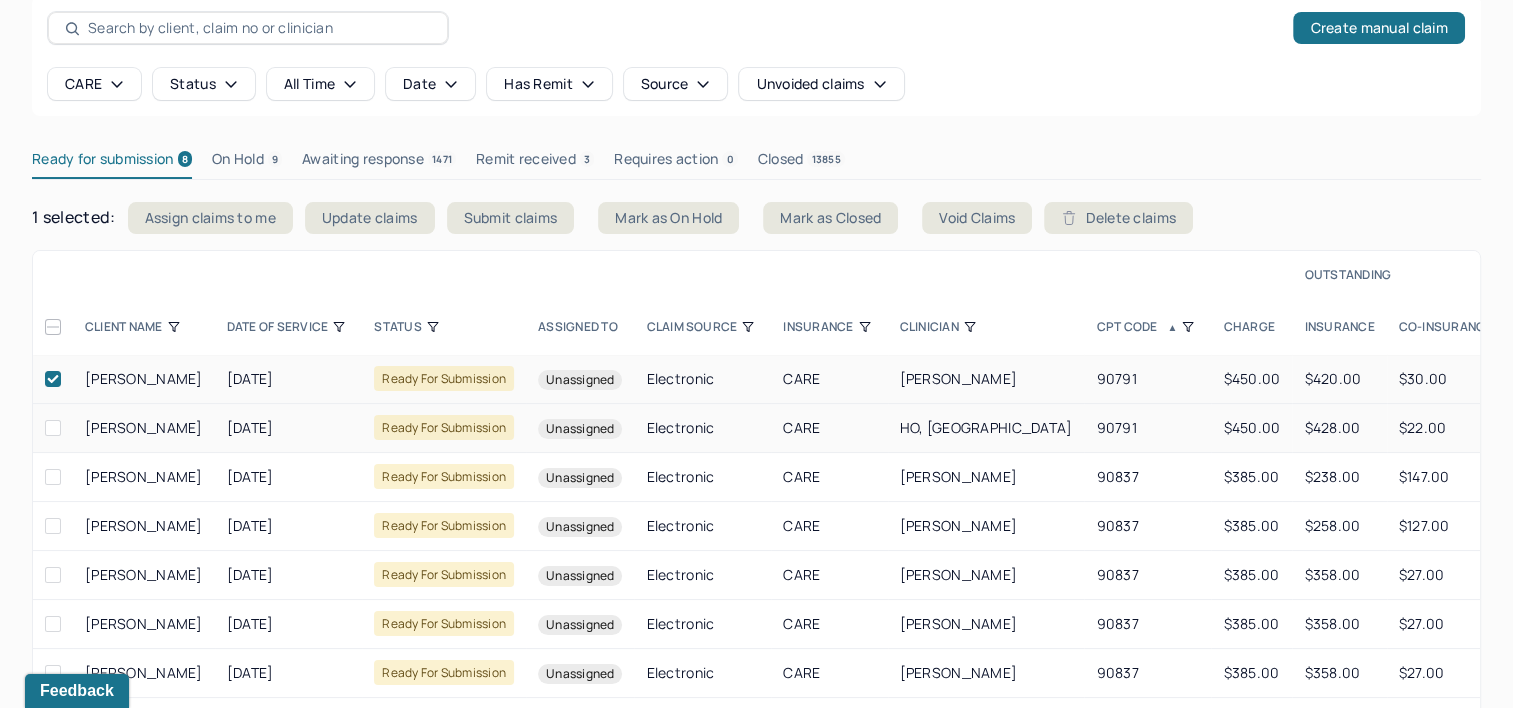 click at bounding box center (53, 428) 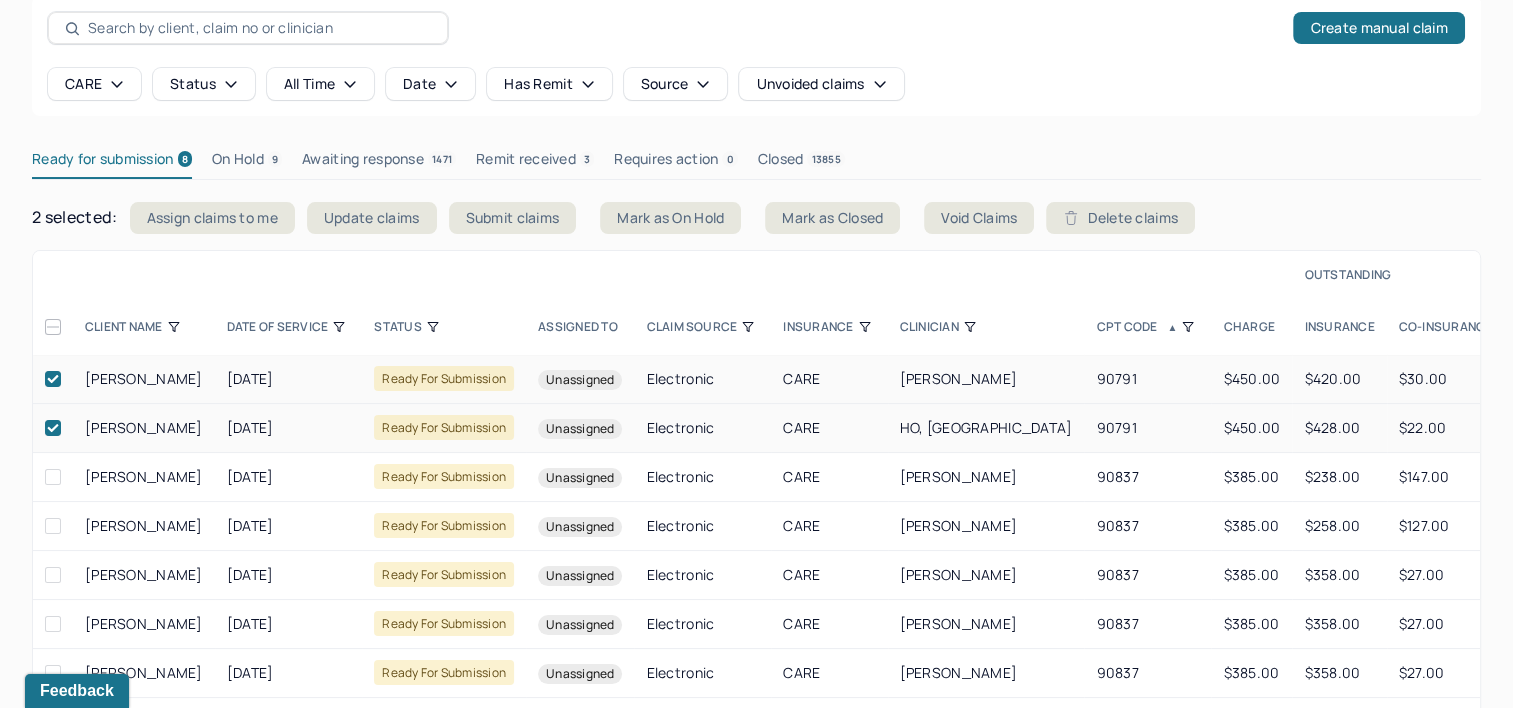 click at bounding box center (53, 327) 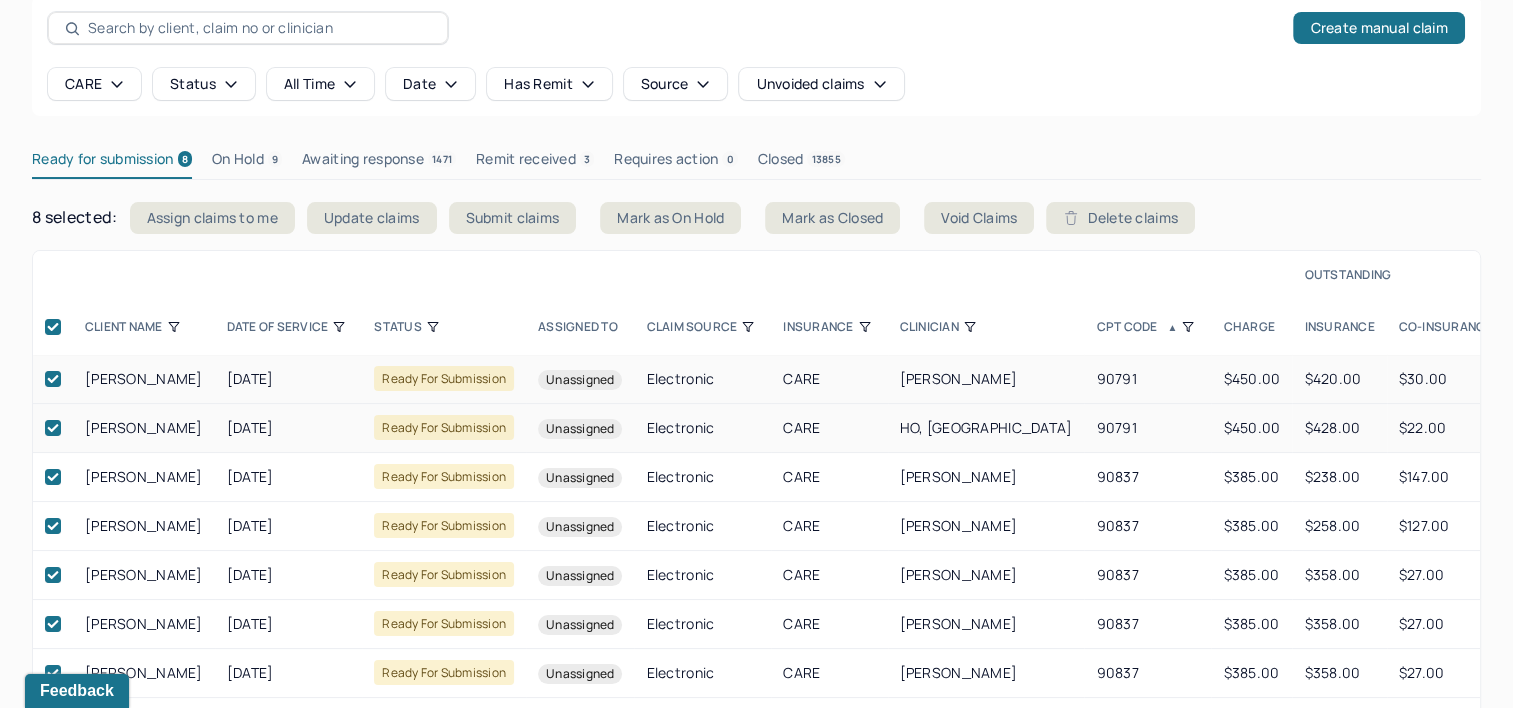 click 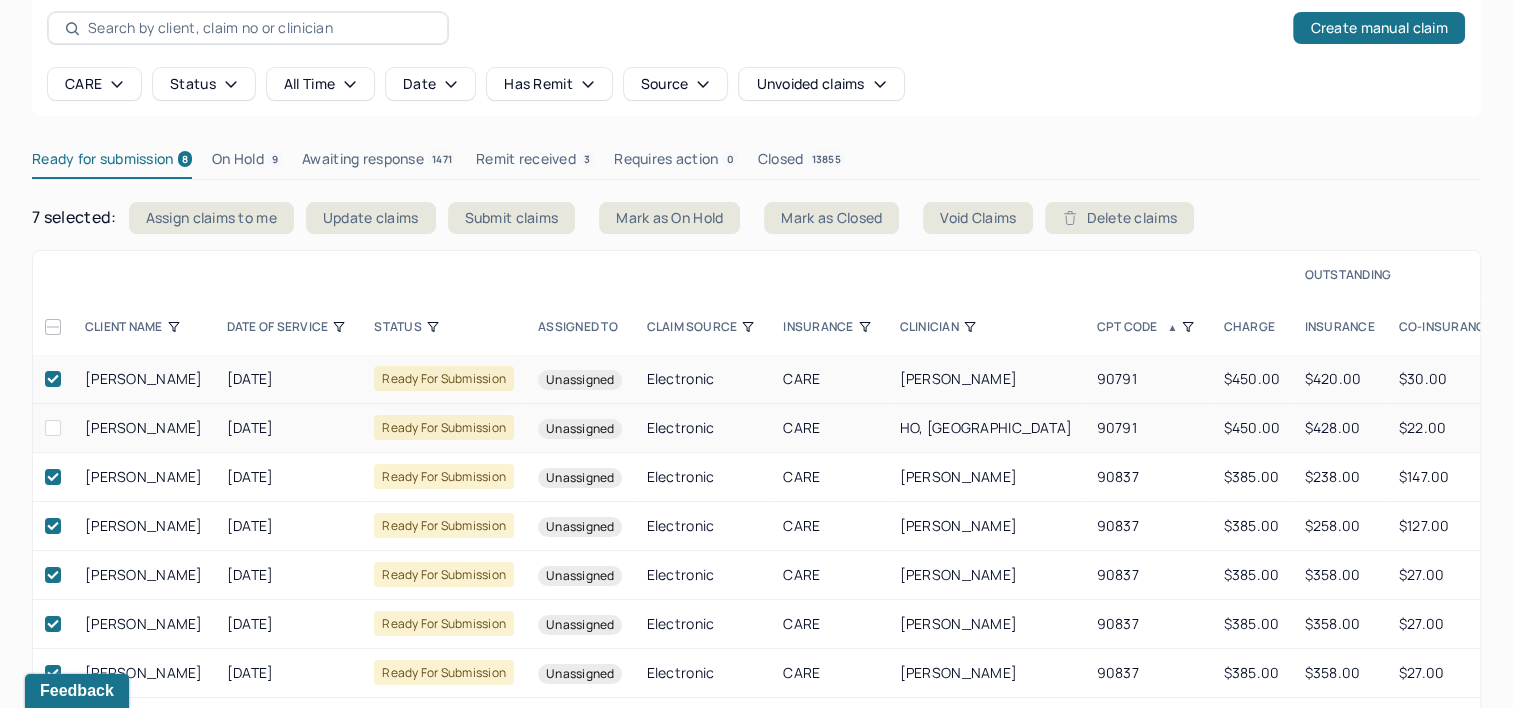 click 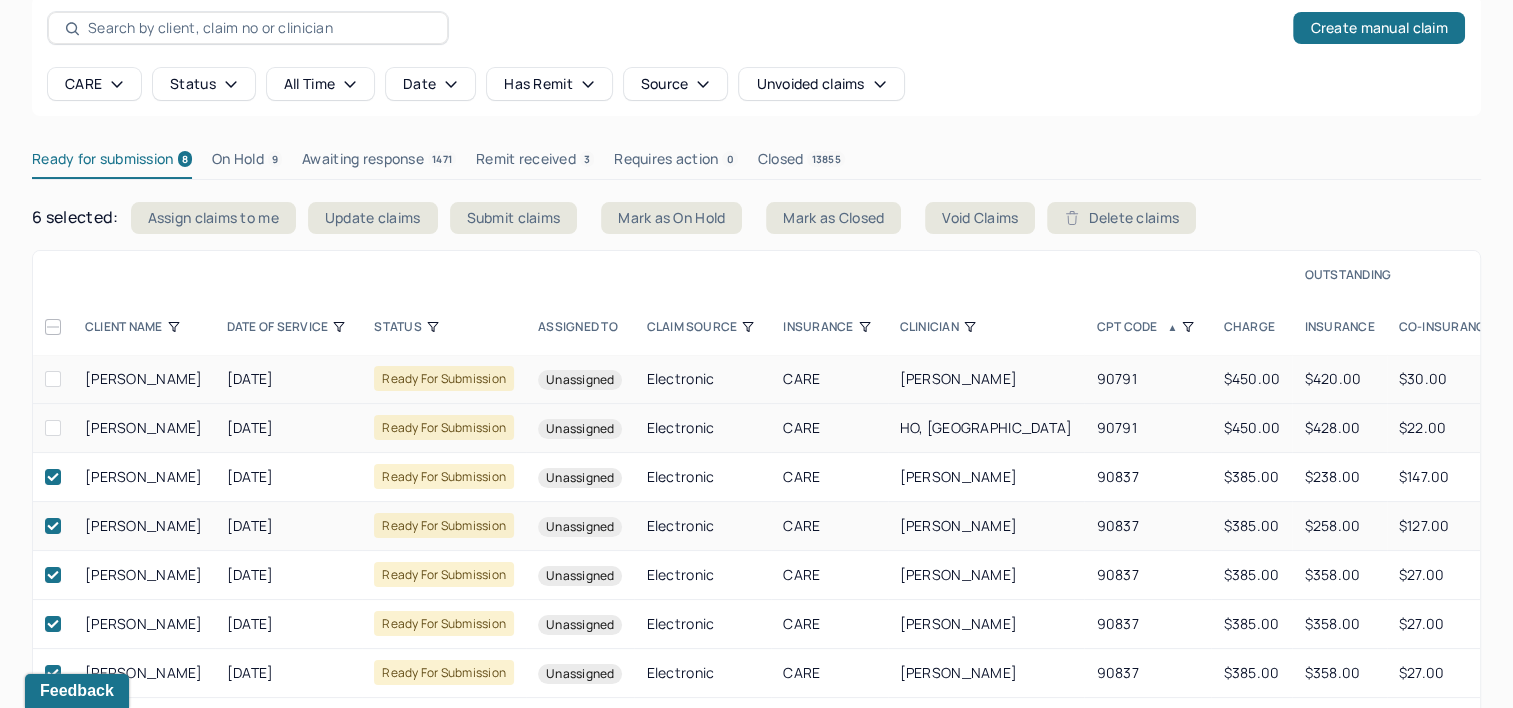 scroll, scrollTop: 176, scrollLeft: 0, axis: vertical 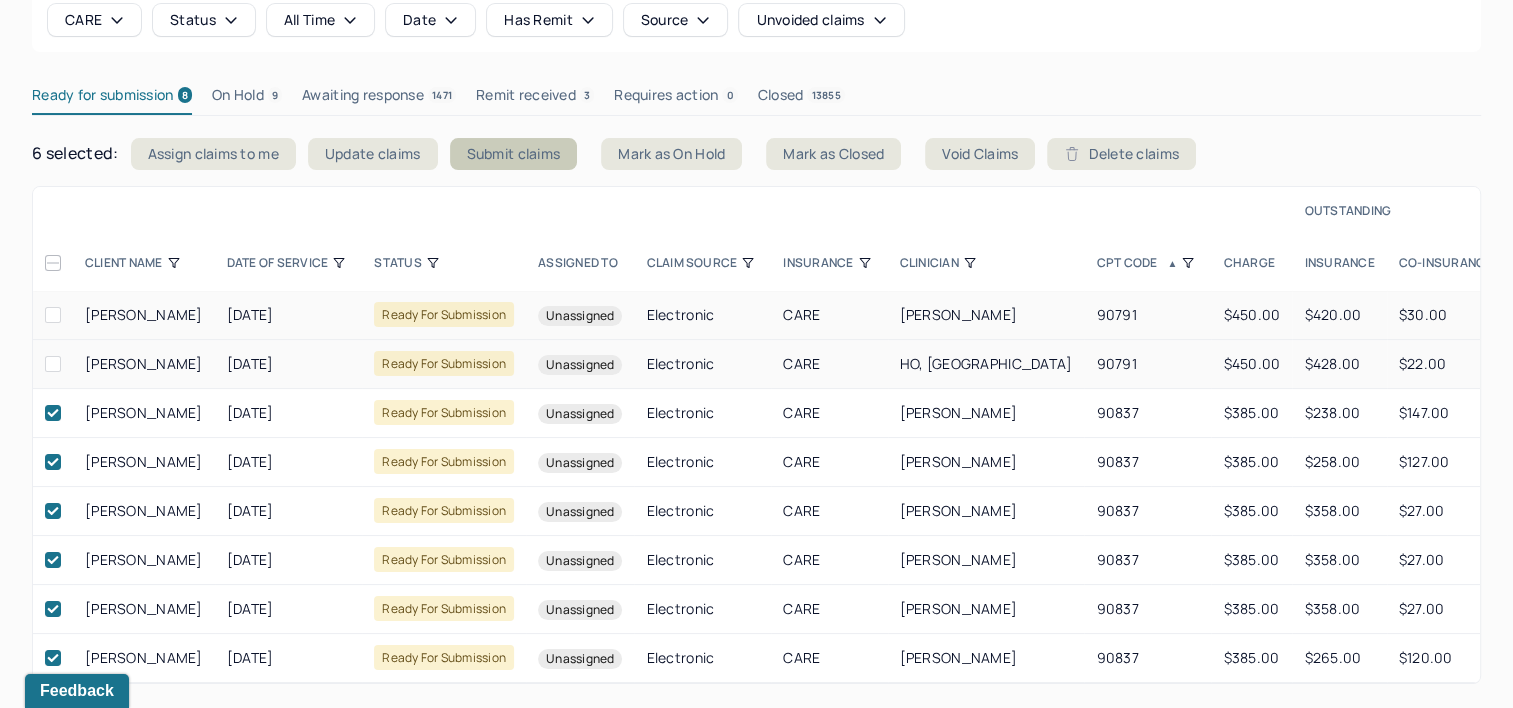 click on "Submit claims" at bounding box center (514, 154) 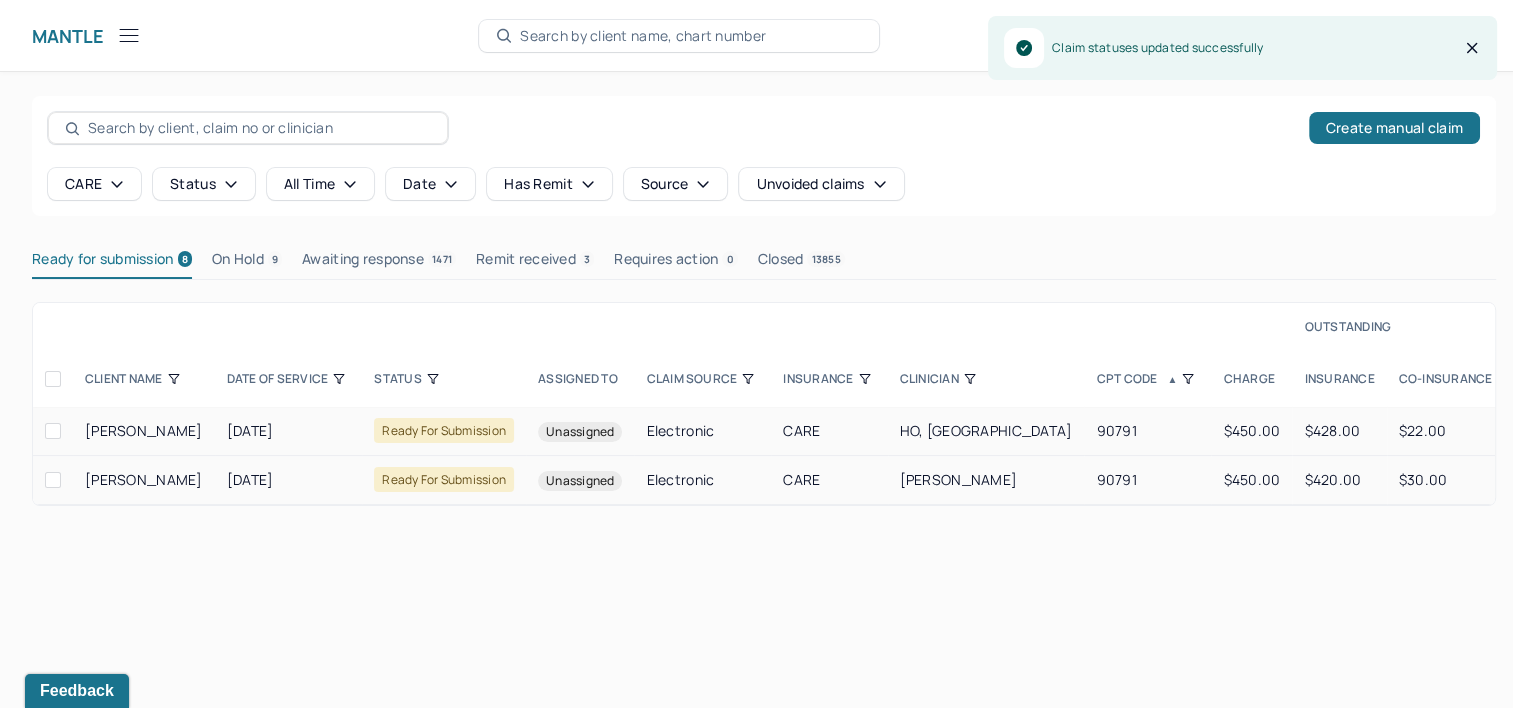 scroll, scrollTop: 0, scrollLeft: 0, axis: both 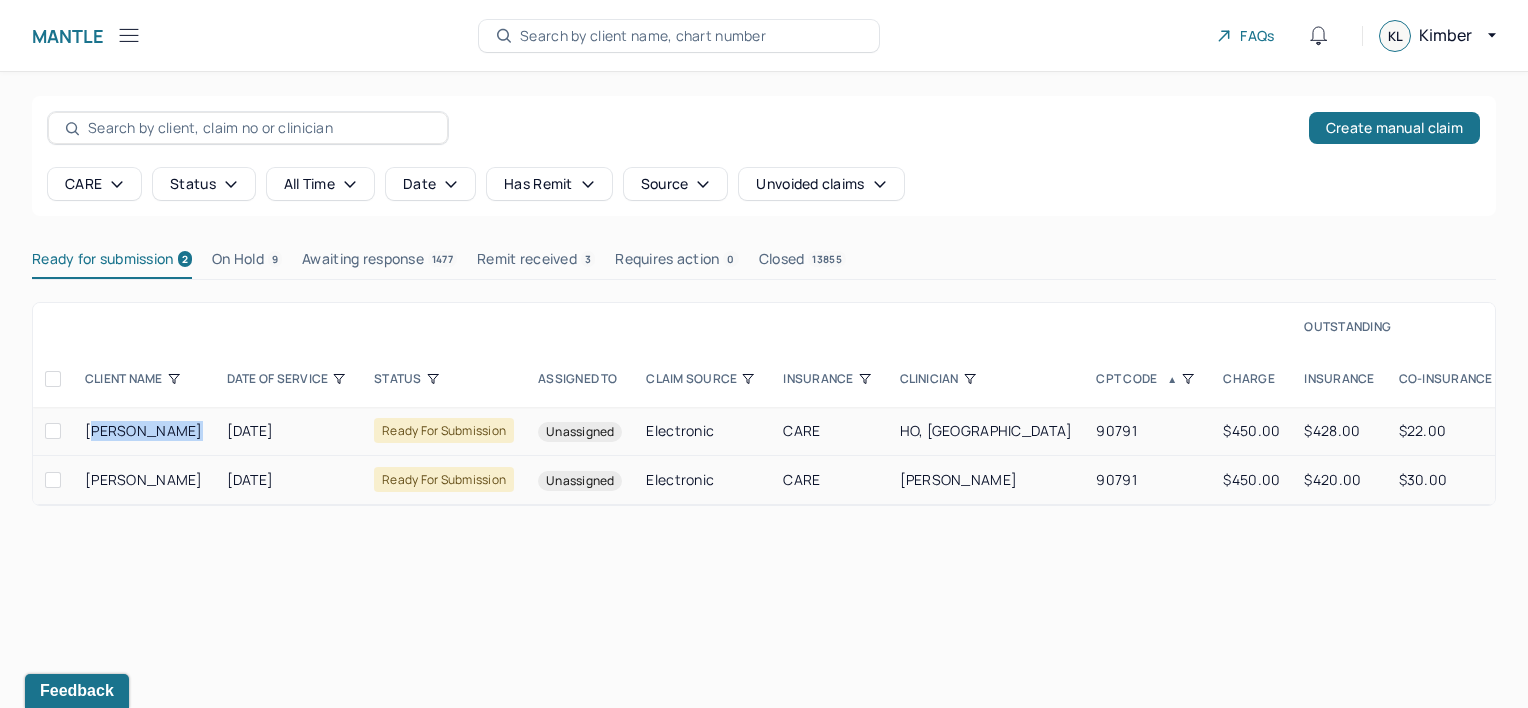 drag, startPoint x: 90, startPoint y: 426, endPoint x: 188, endPoint y: 426, distance: 98 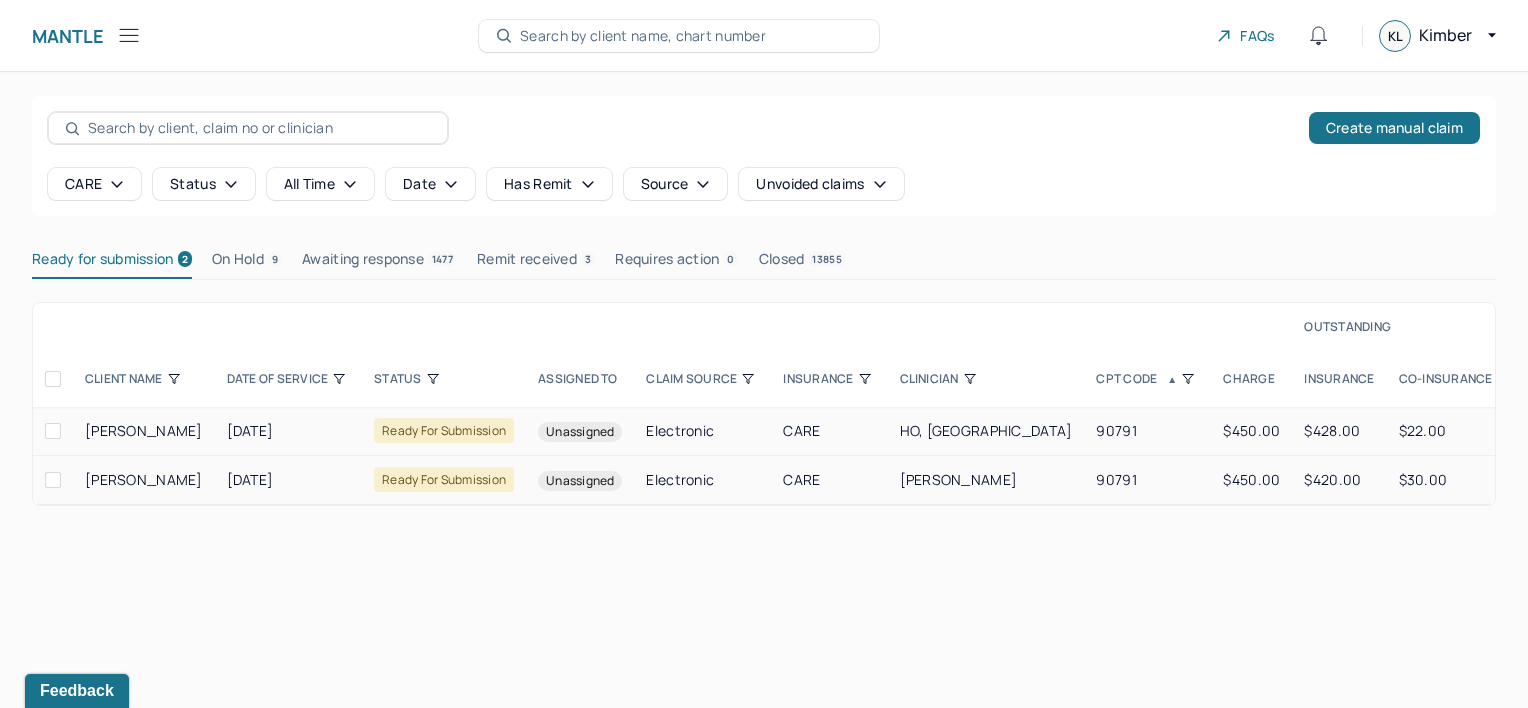 drag, startPoint x: 188, startPoint y: 426, endPoint x: 84, endPoint y: 436, distance: 104.47966 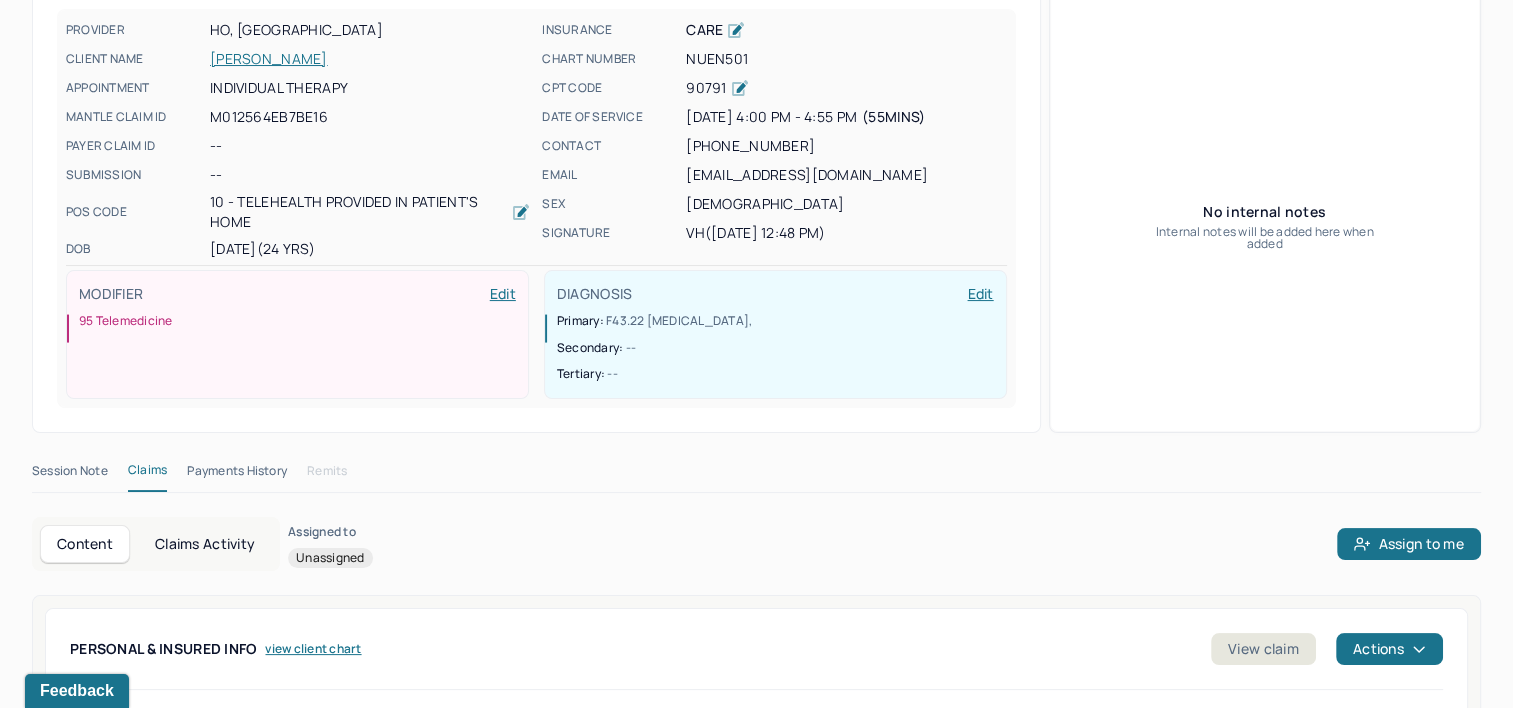 scroll, scrollTop: 400, scrollLeft: 0, axis: vertical 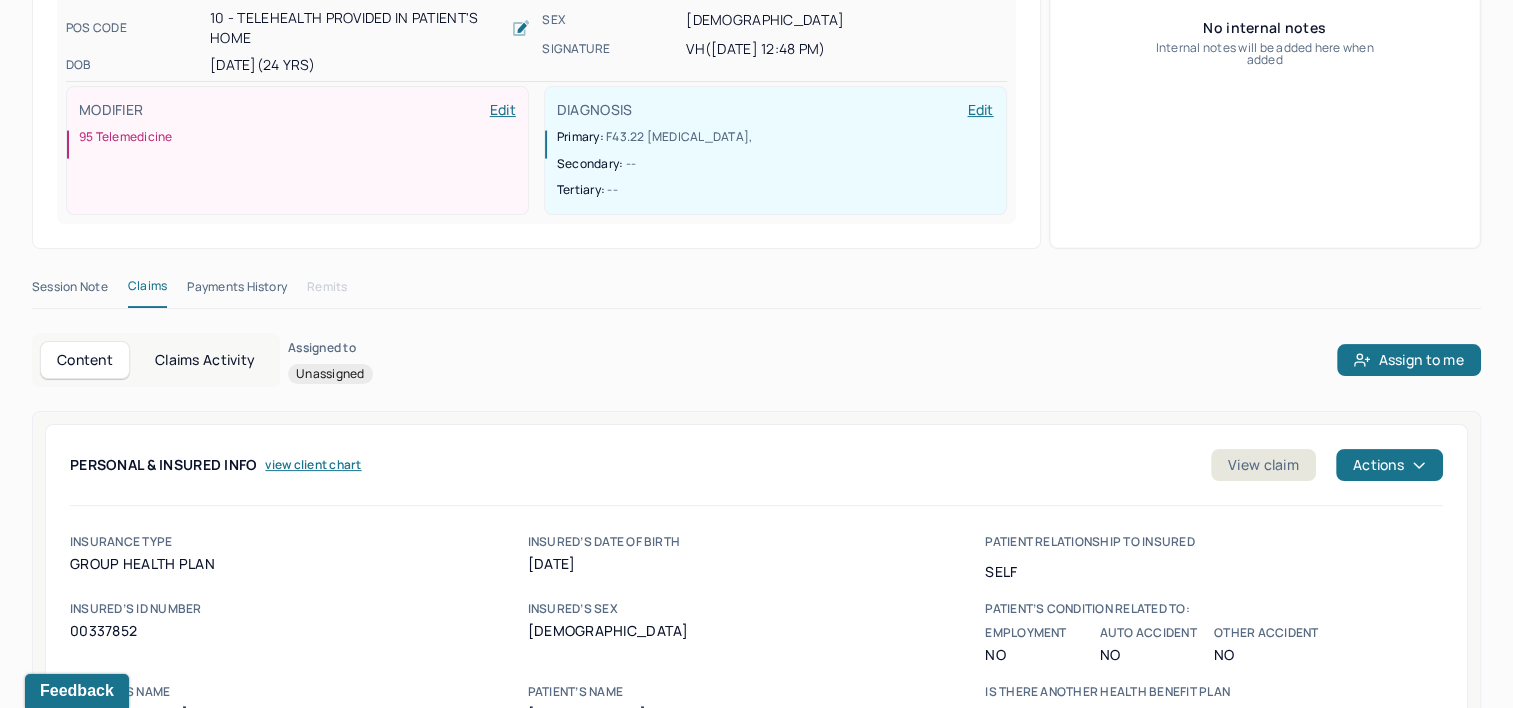 click on "Payments History" at bounding box center (237, 291) 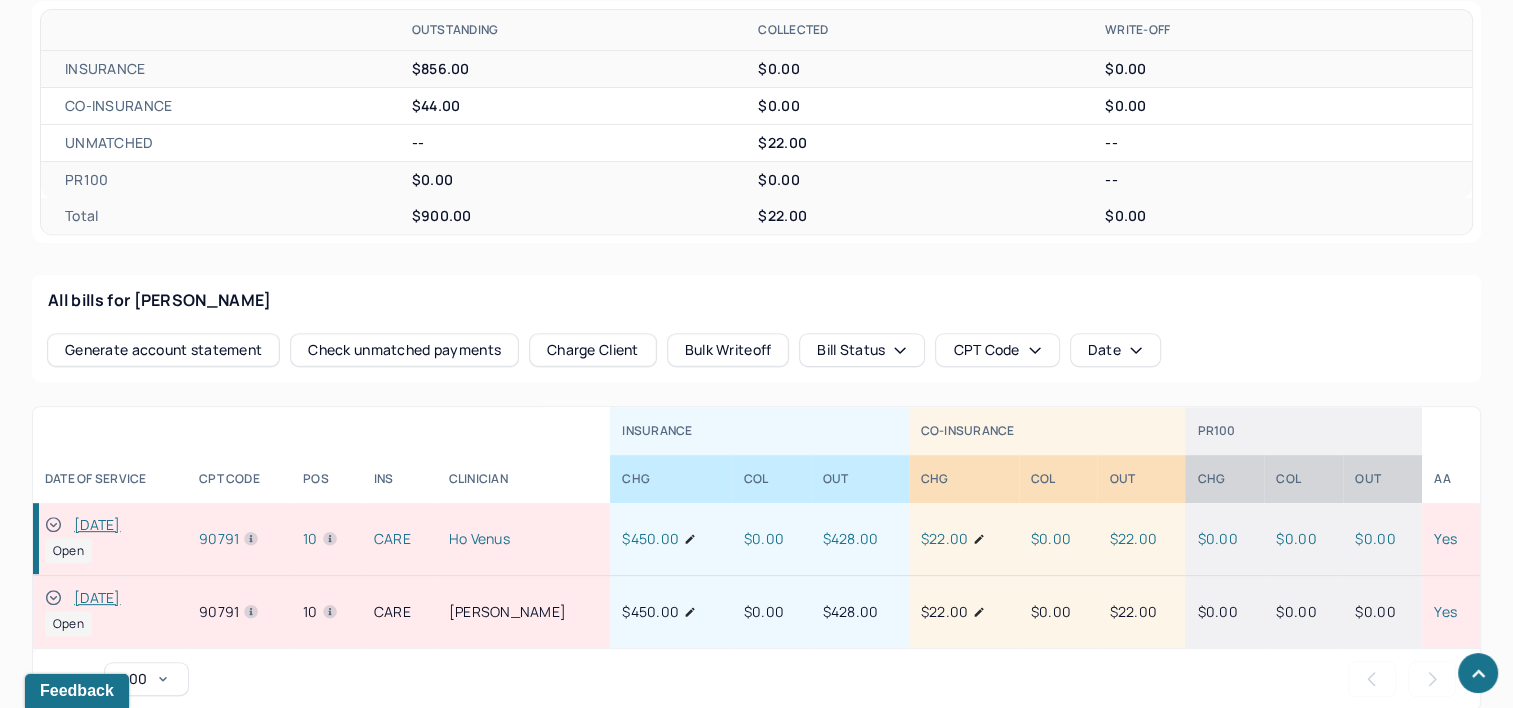 scroll, scrollTop: 753, scrollLeft: 0, axis: vertical 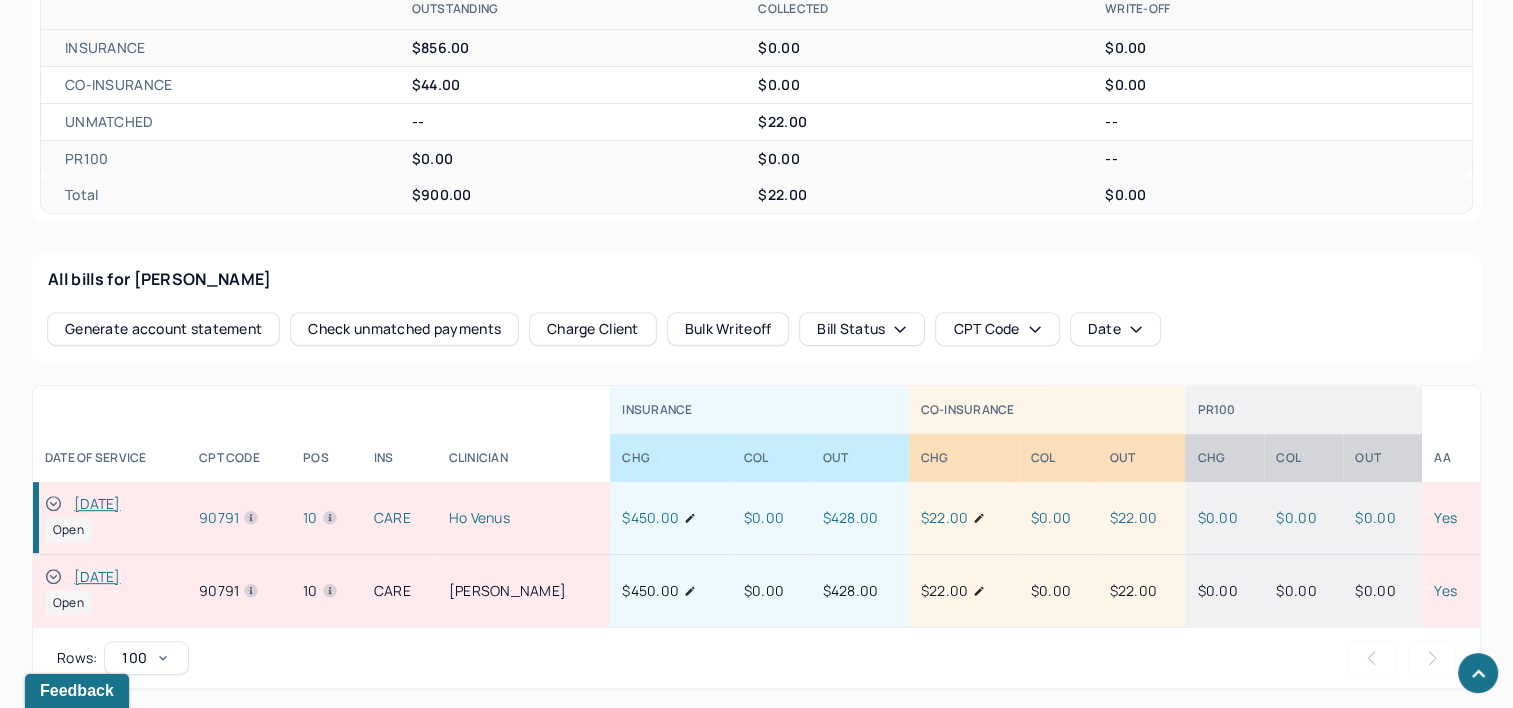 type 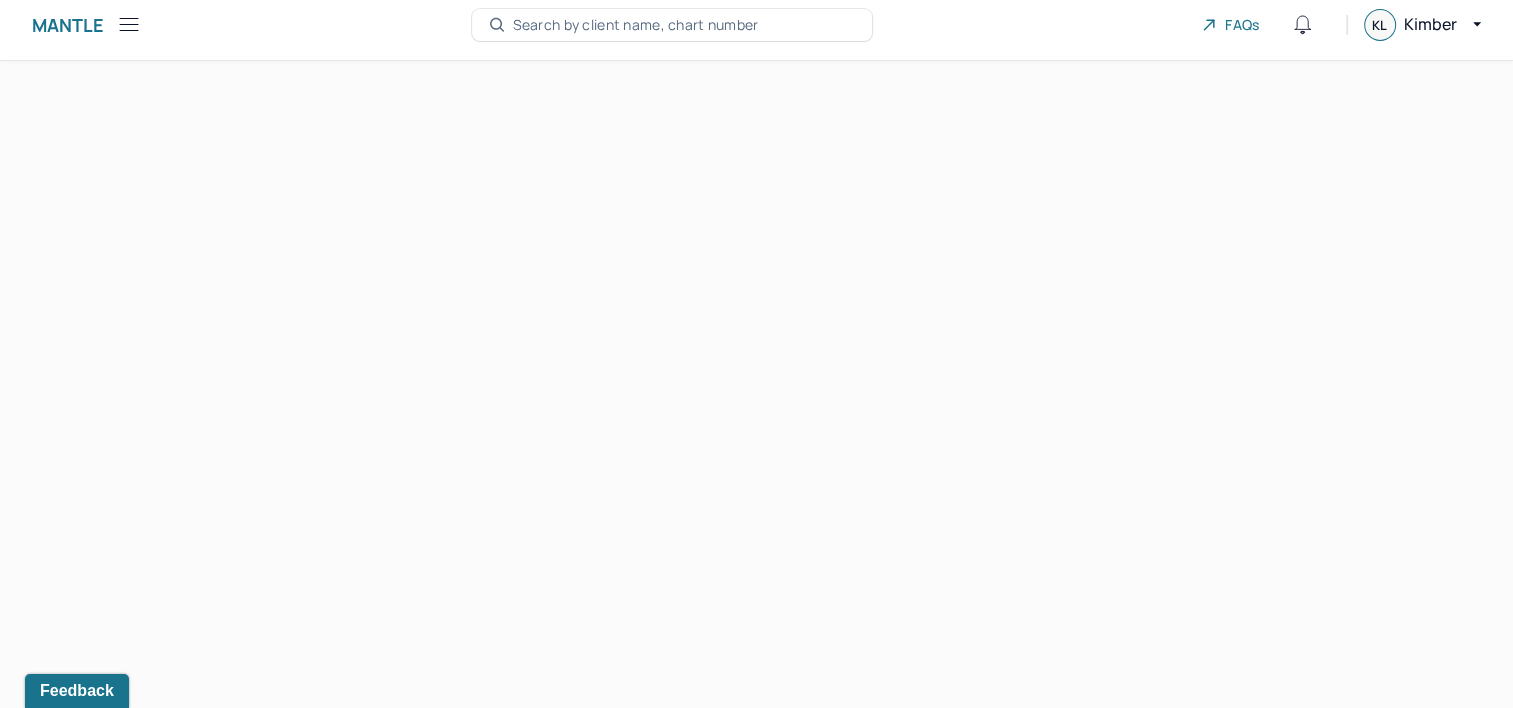 scroll, scrollTop: 0, scrollLeft: 0, axis: both 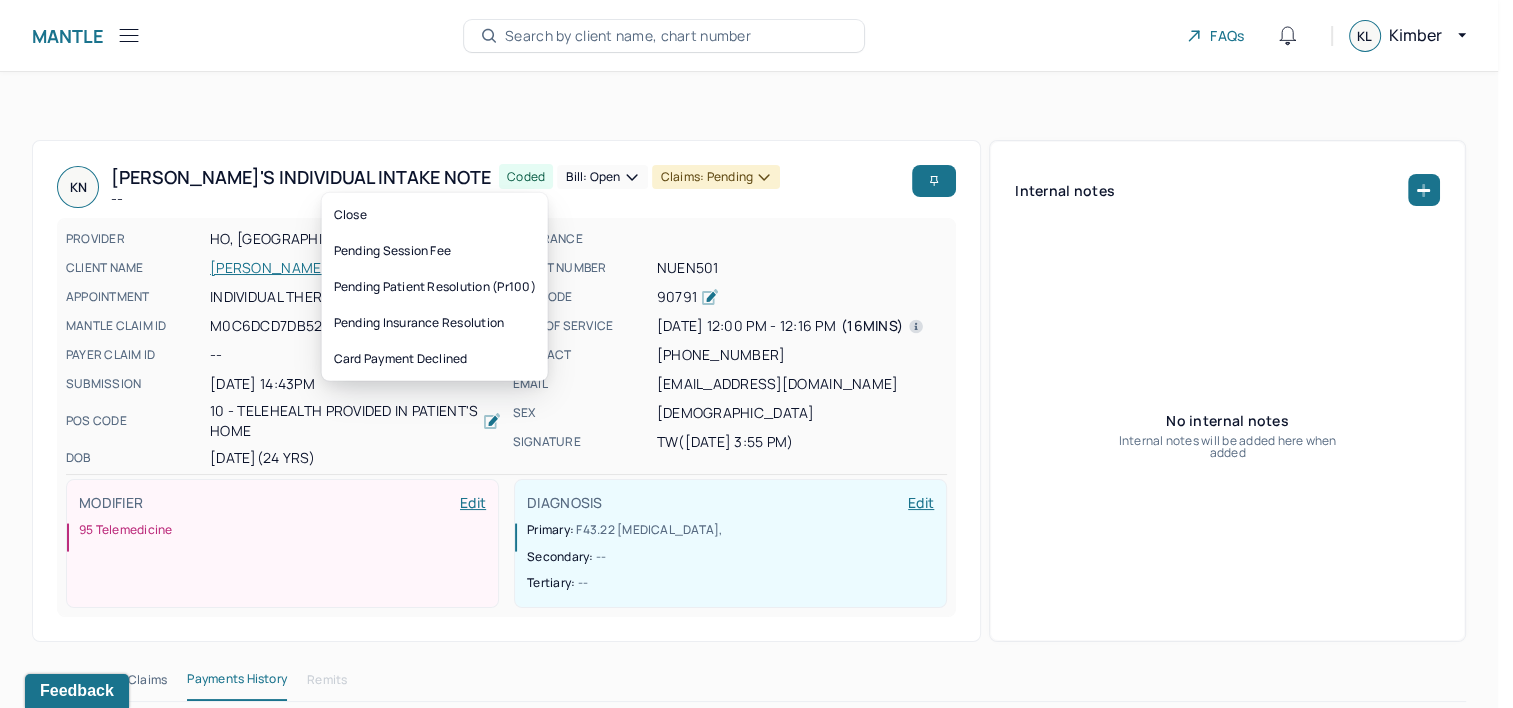 click on "Bill: Open" at bounding box center (602, 177) 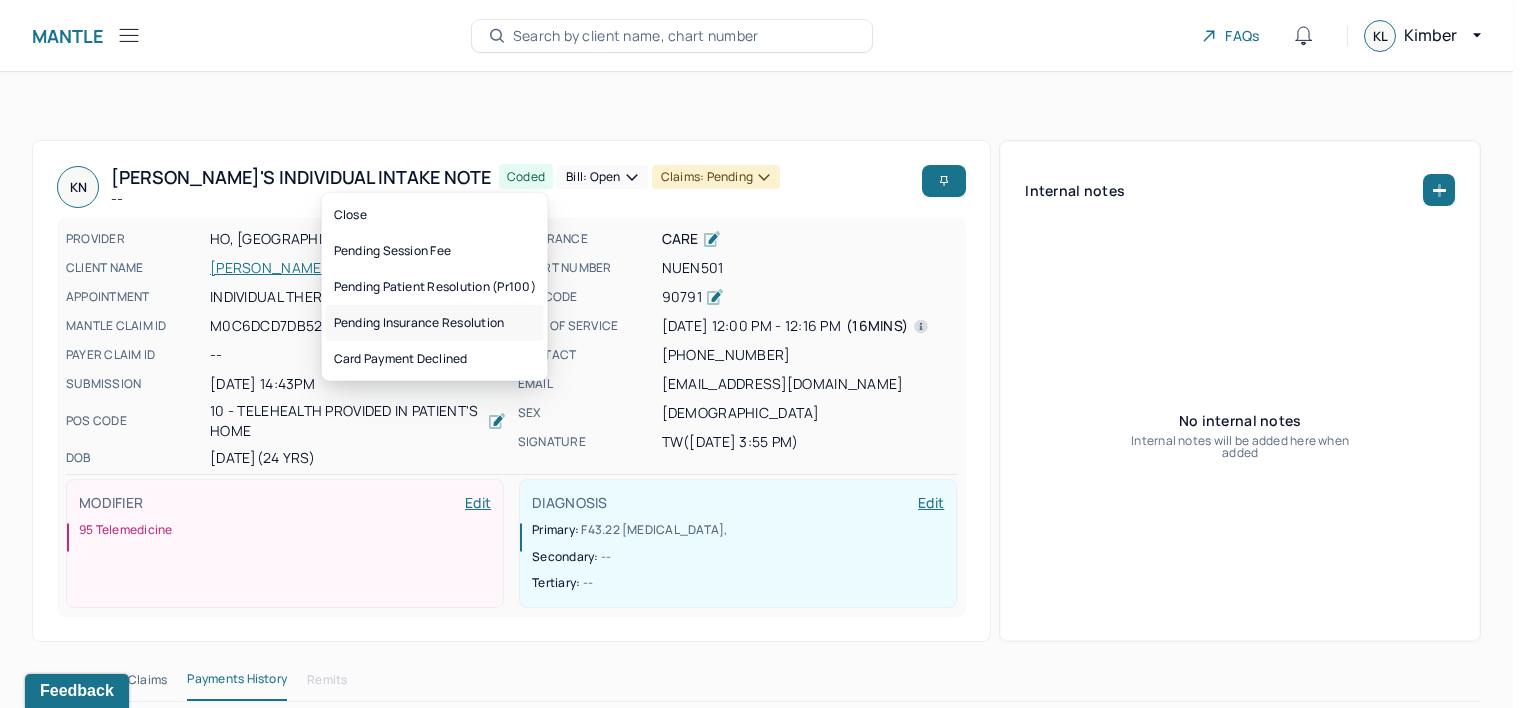 drag, startPoint x: 490, startPoint y: 328, endPoint x: 473, endPoint y: 301, distance: 31.906113 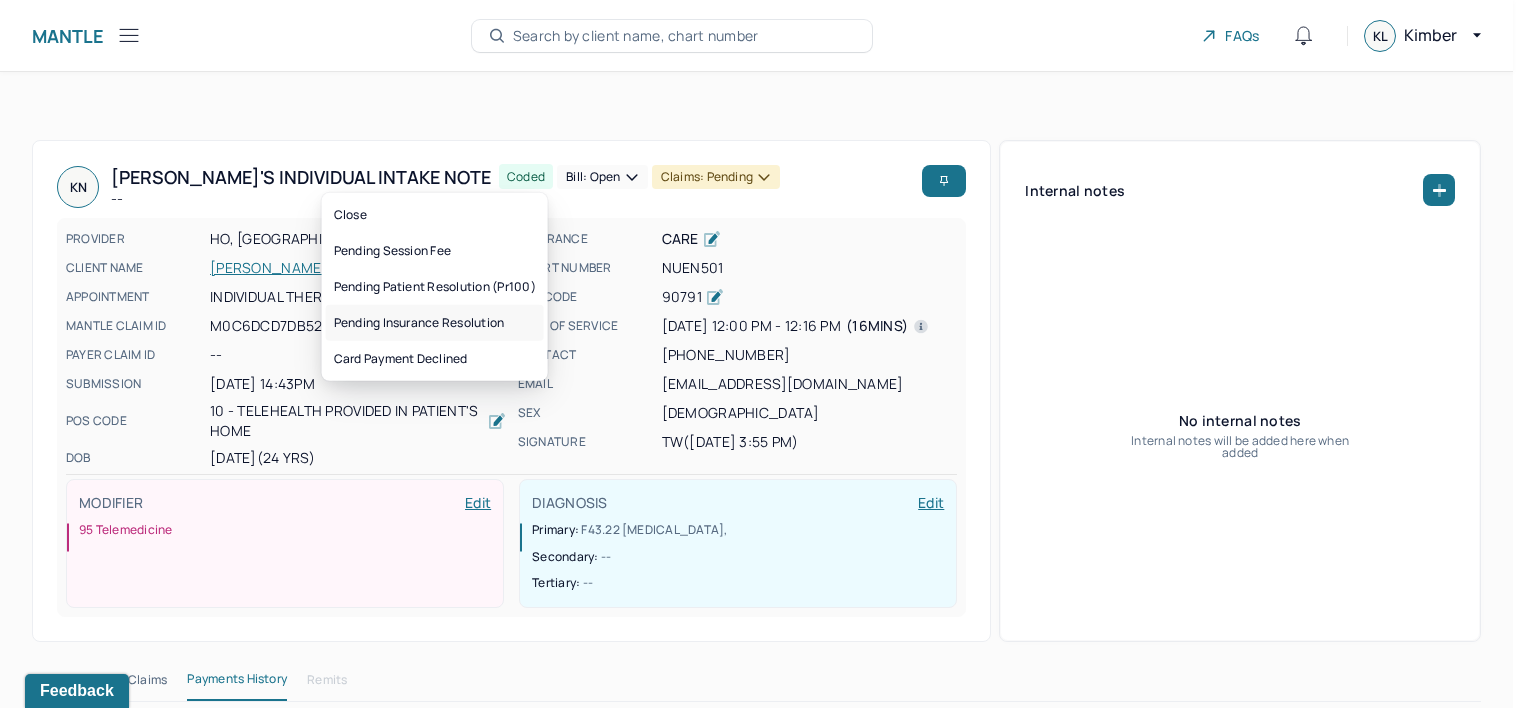 click on "Pending insurance resolution" at bounding box center [435, 323] 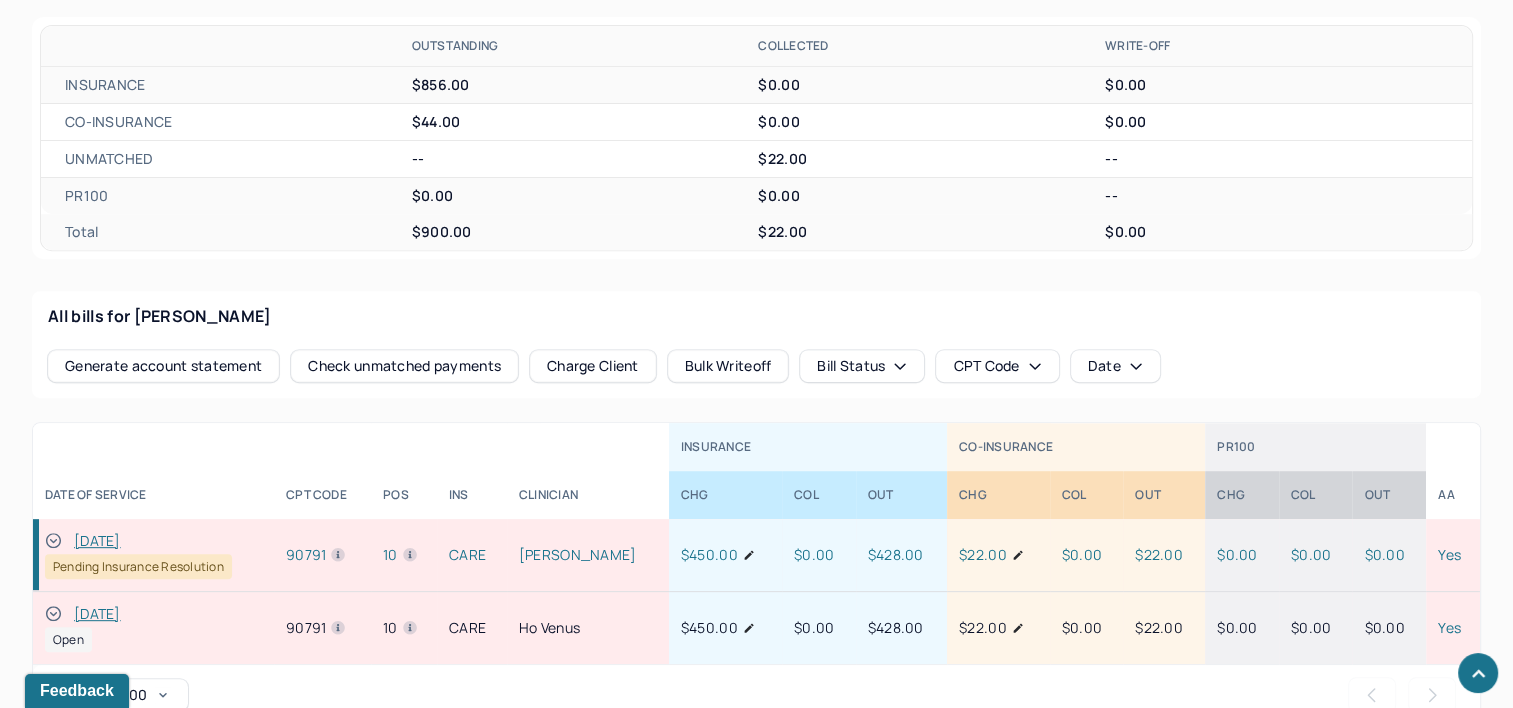 scroll, scrollTop: 748, scrollLeft: 0, axis: vertical 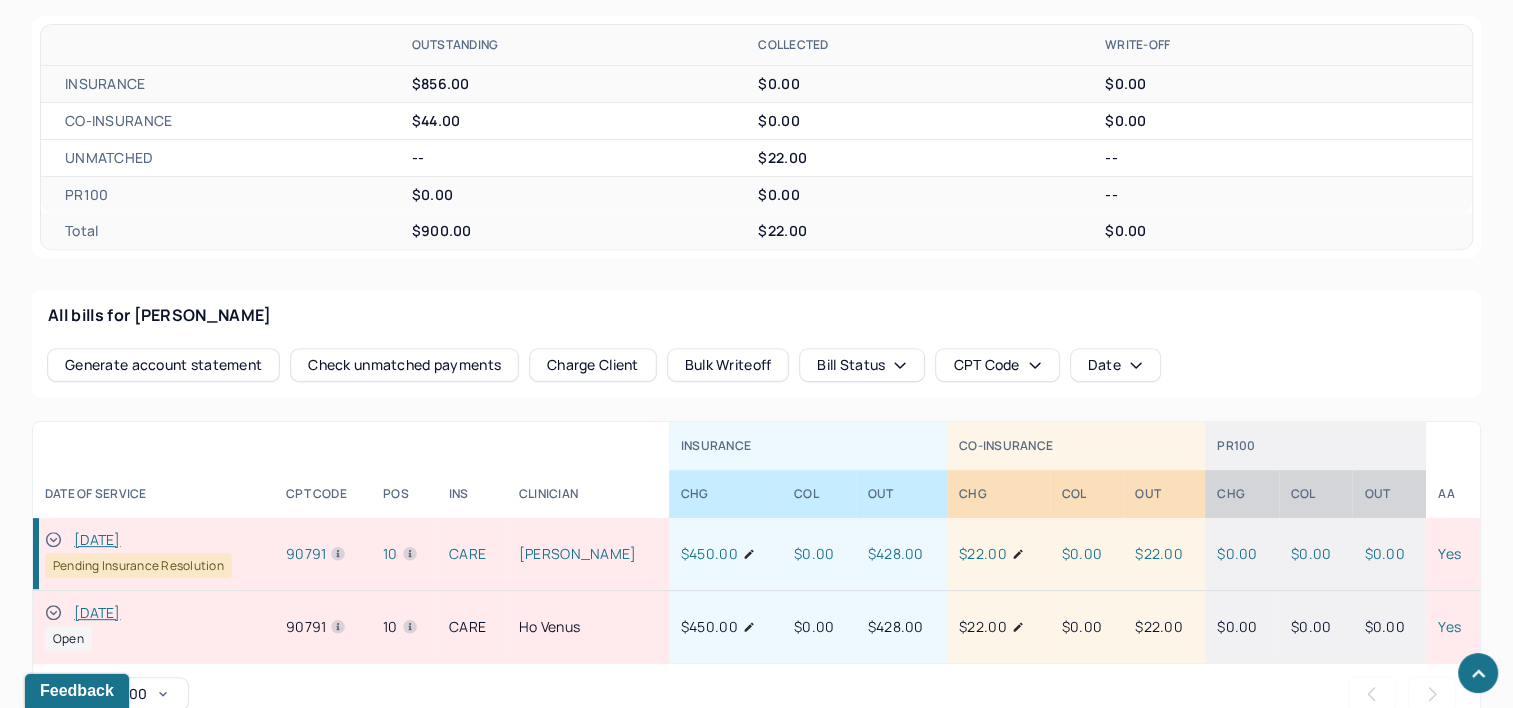 click on "07/02/2025" at bounding box center (97, 613) 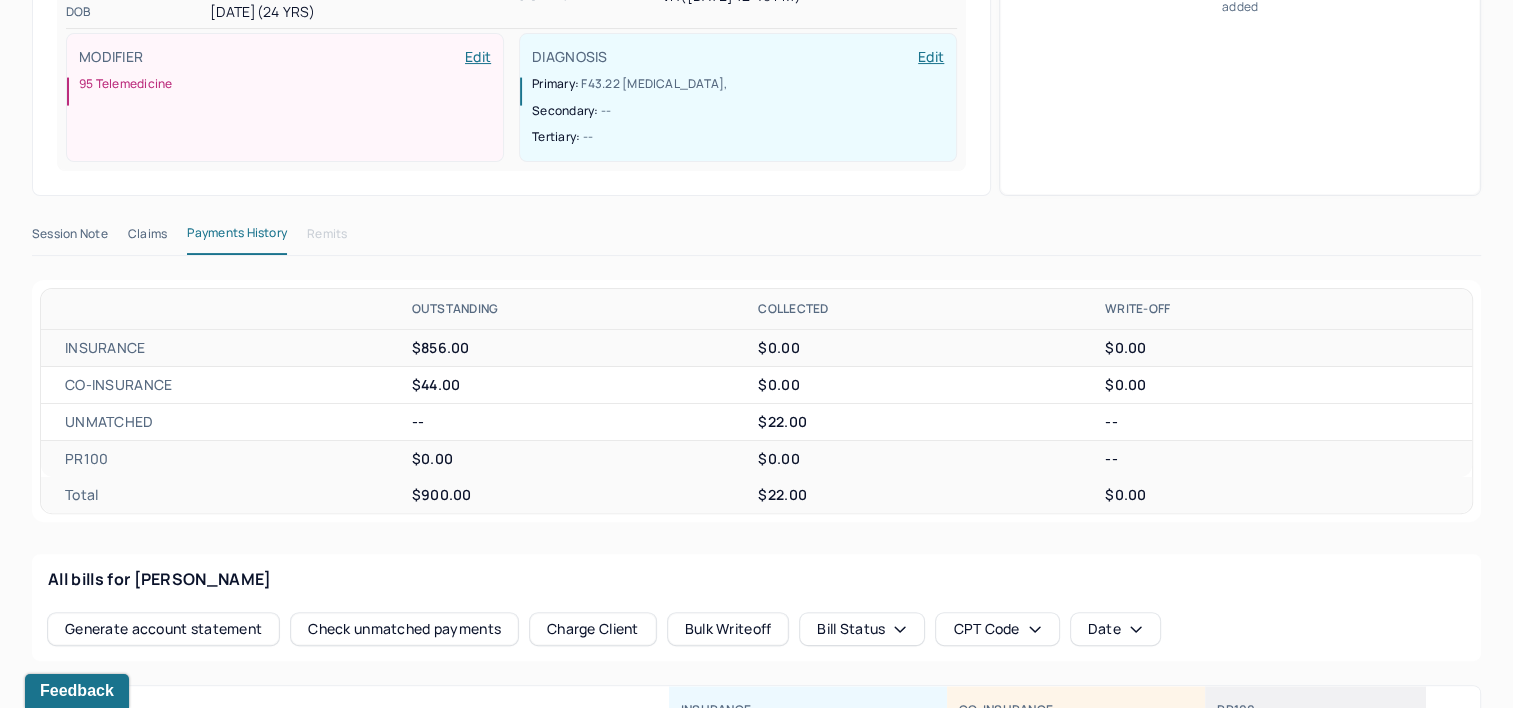 scroll, scrollTop: 248, scrollLeft: 0, axis: vertical 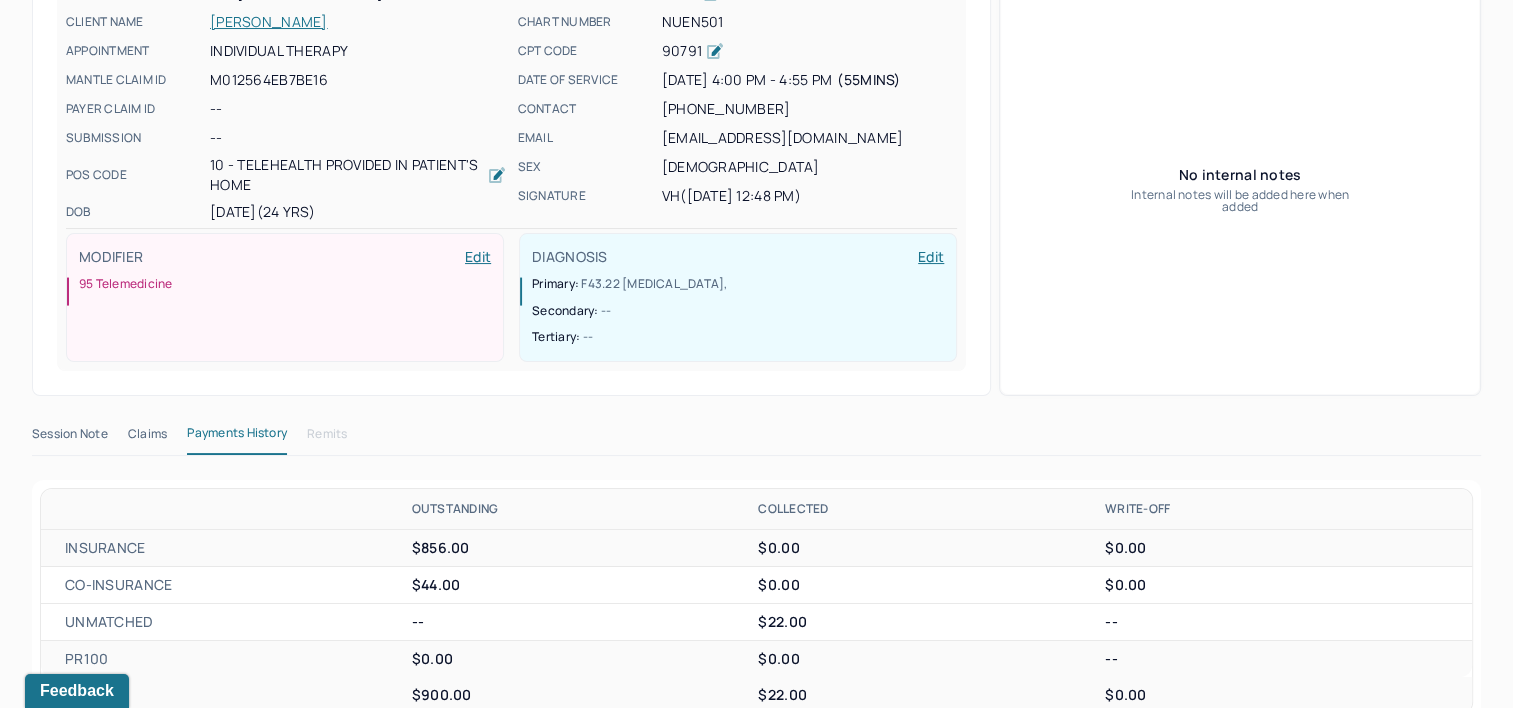 click on "Session Note" at bounding box center [70, 438] 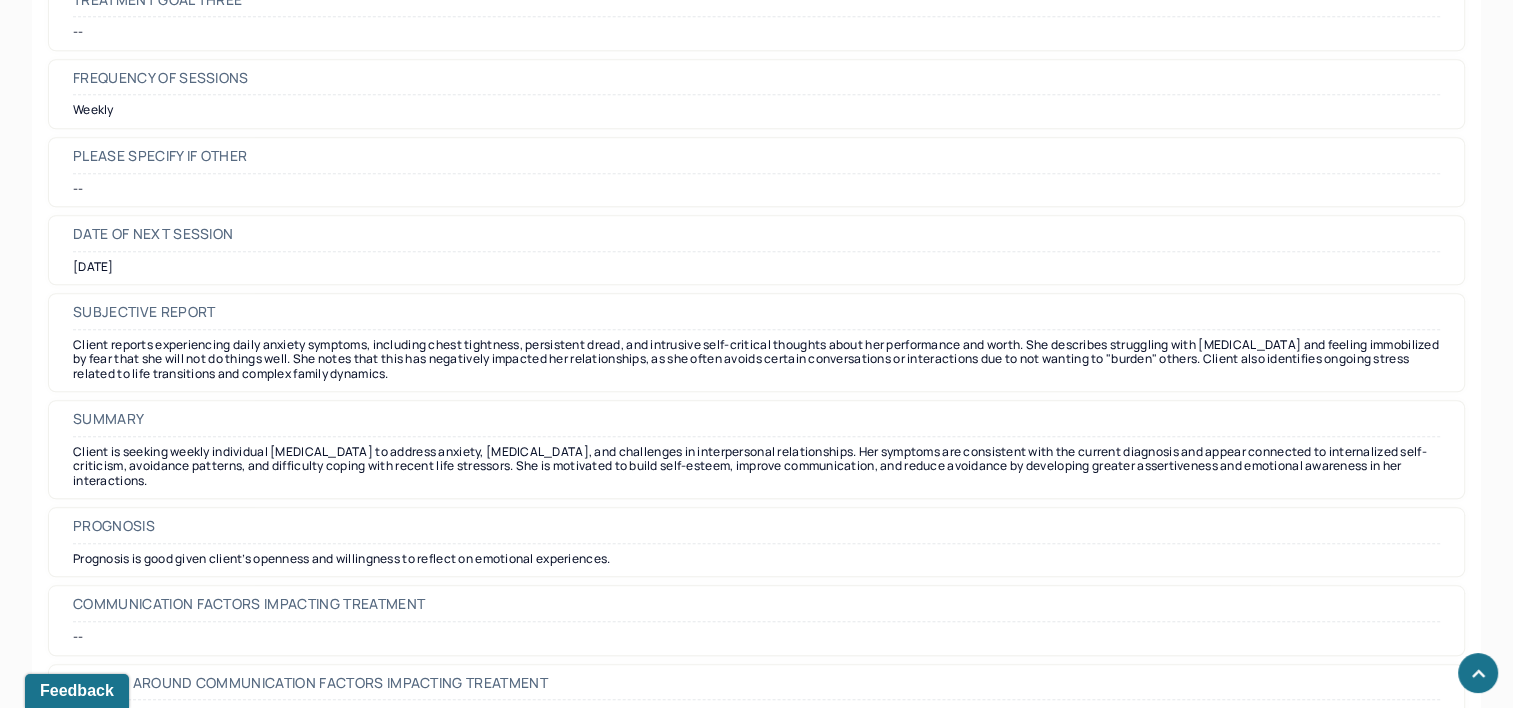scroll, scrollTop: 9284, scrollLeft: 0, axis: vertical 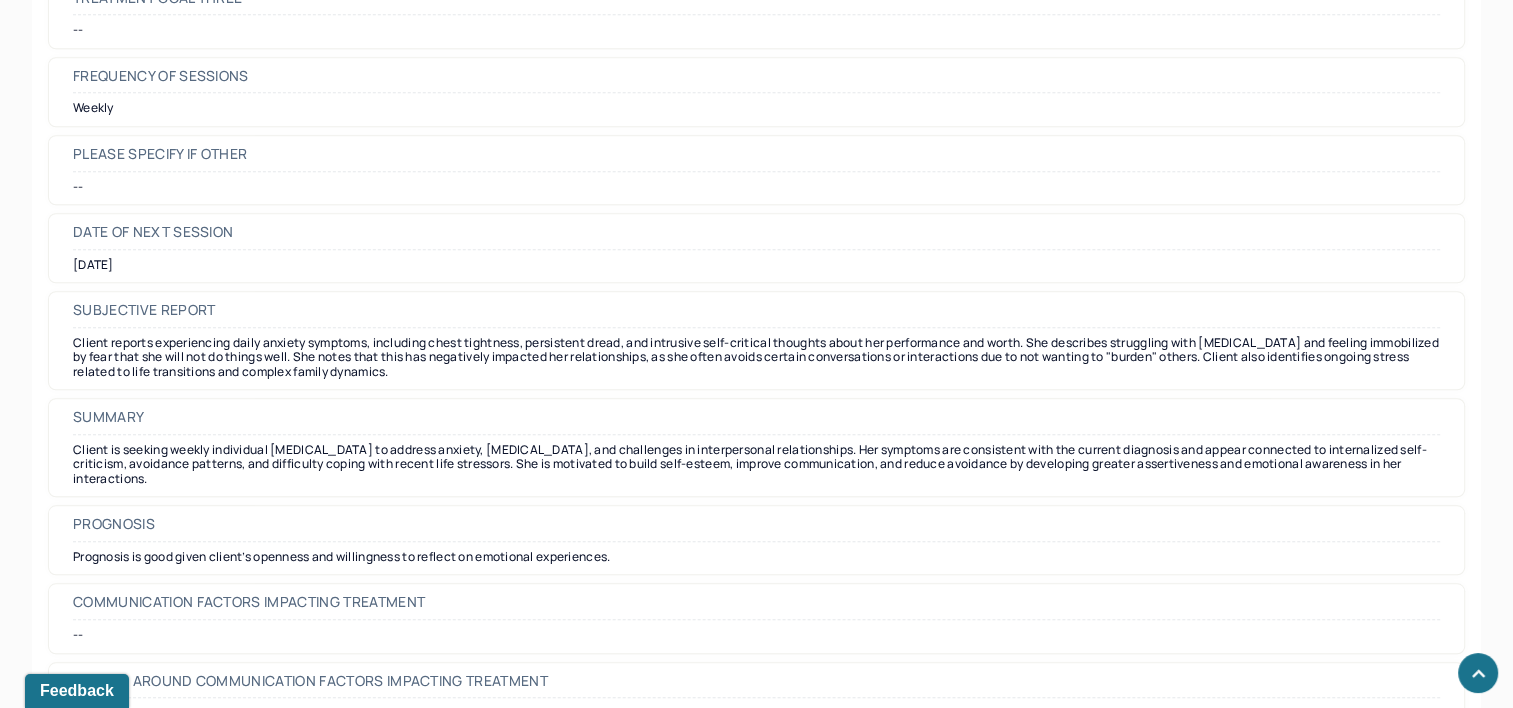click 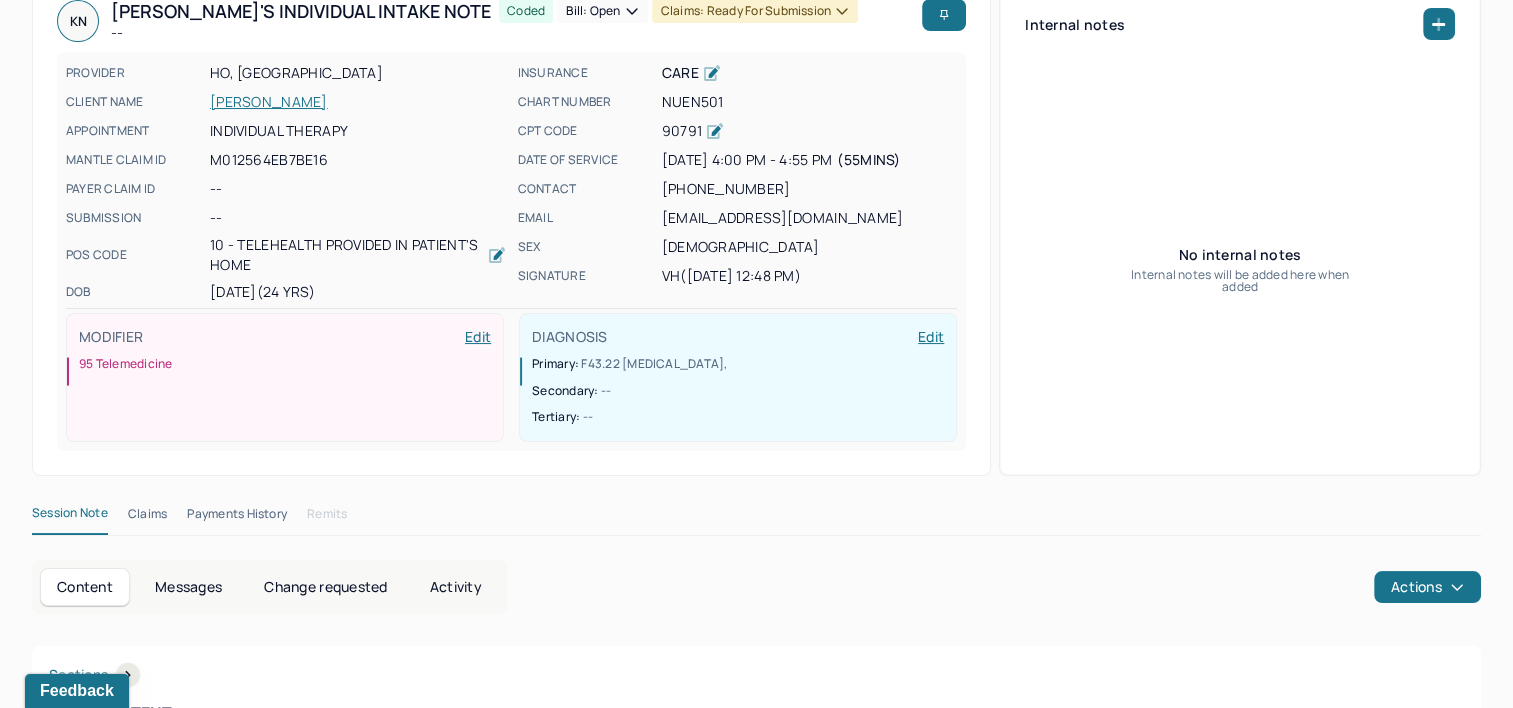 scroll, scrollTop: 0, scrollLeft: 0, axis: both 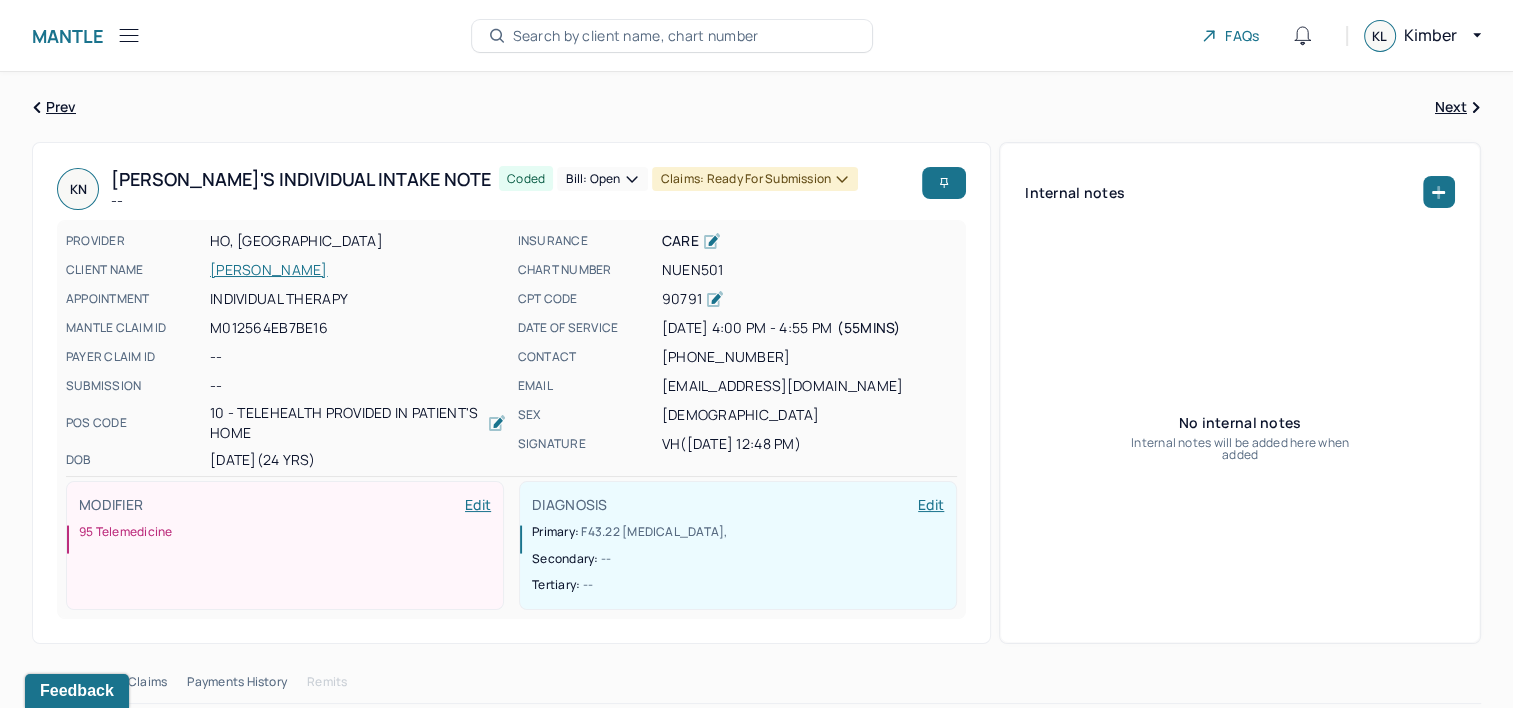 click 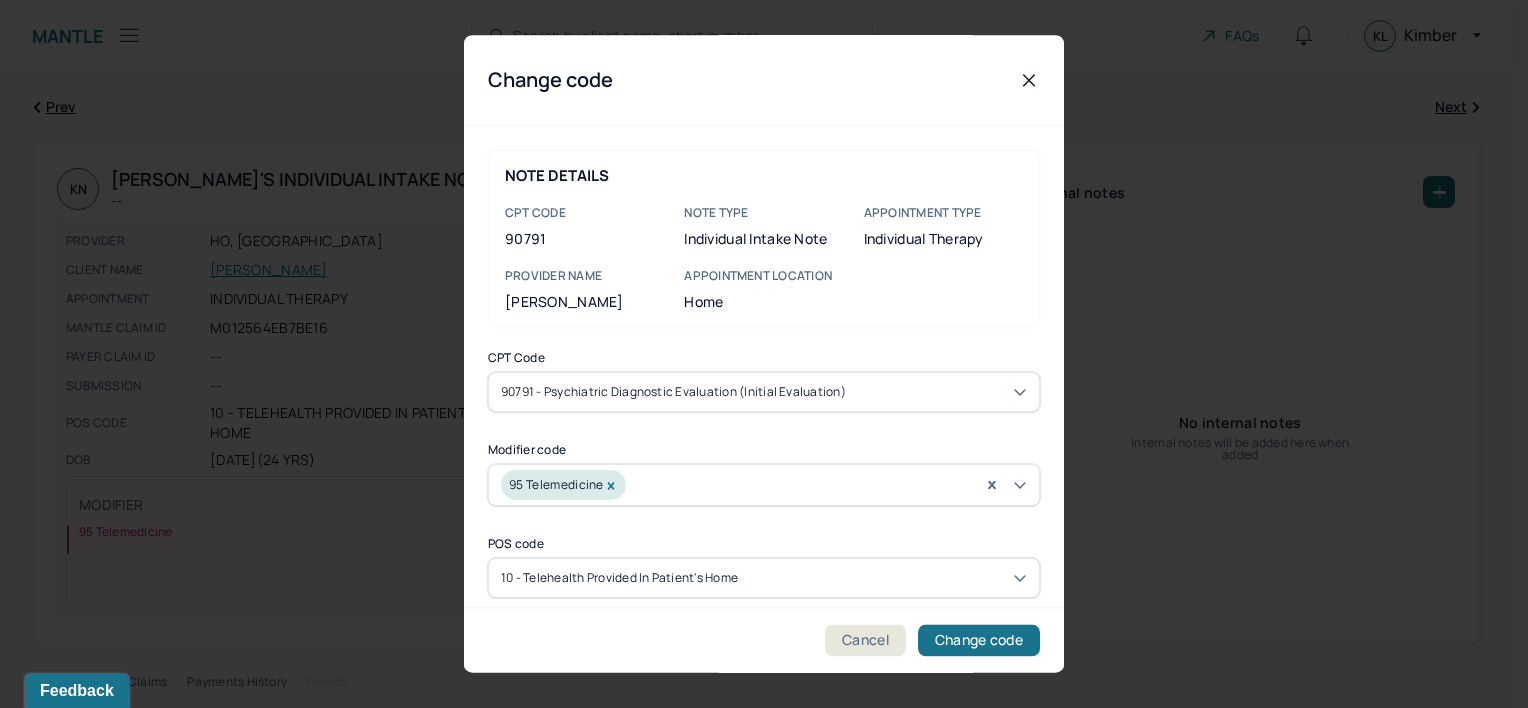 click on "90791 - Psychiatric diagnostic evaluation (Initial evaluation)" at bounding box center (673, 392) 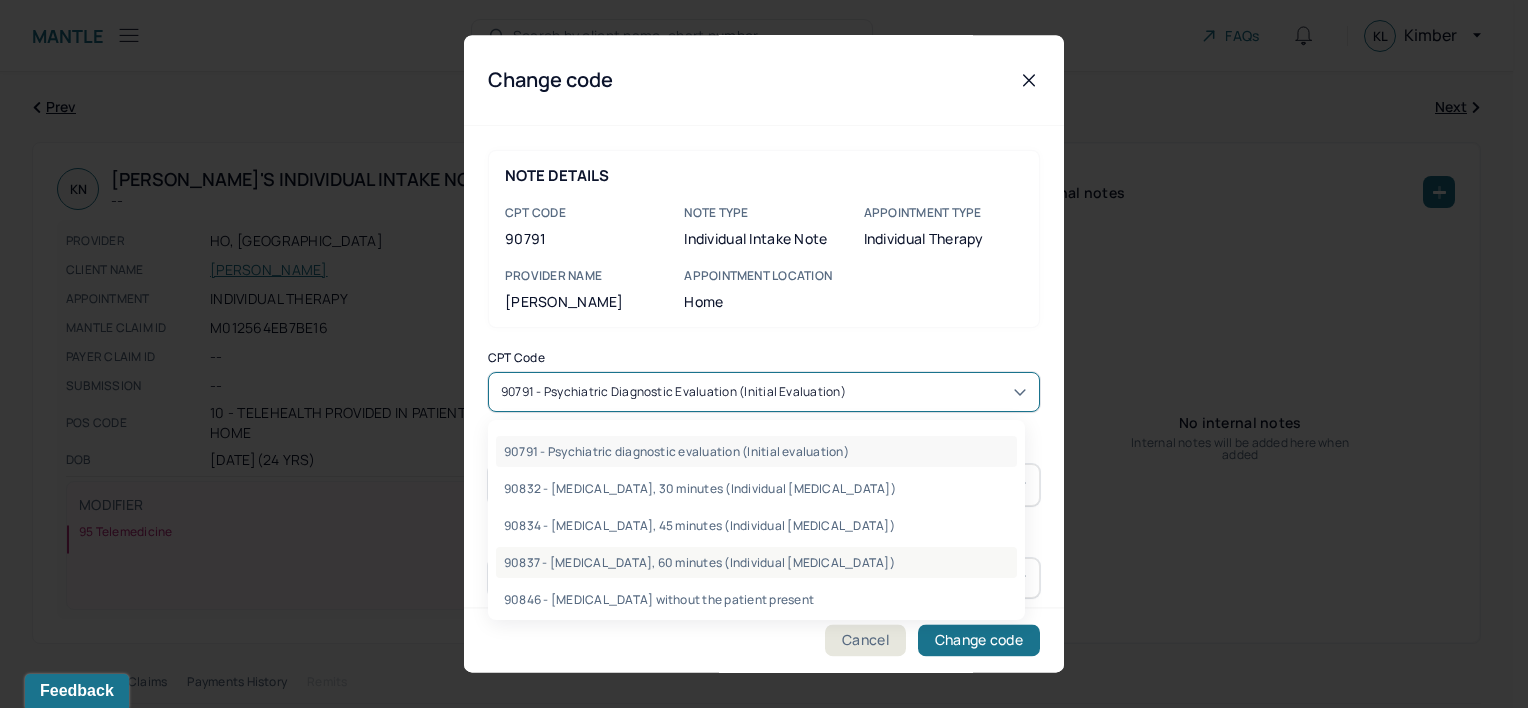 click on "90837 - Psychotherapy, 60 minutes (Individual psychotherapy)" at bounding box center [756, 562] 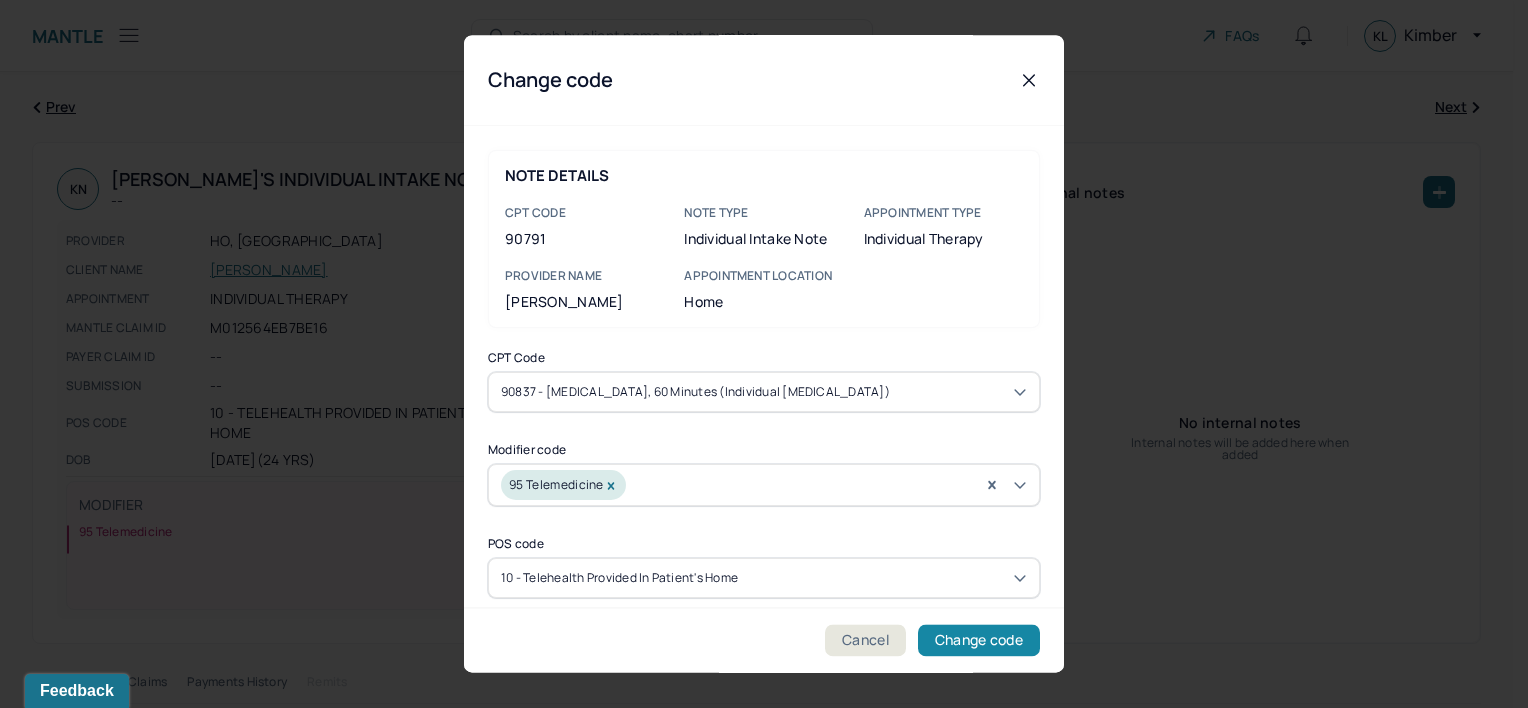 click on "Change code" at bounding box center (979, 641) 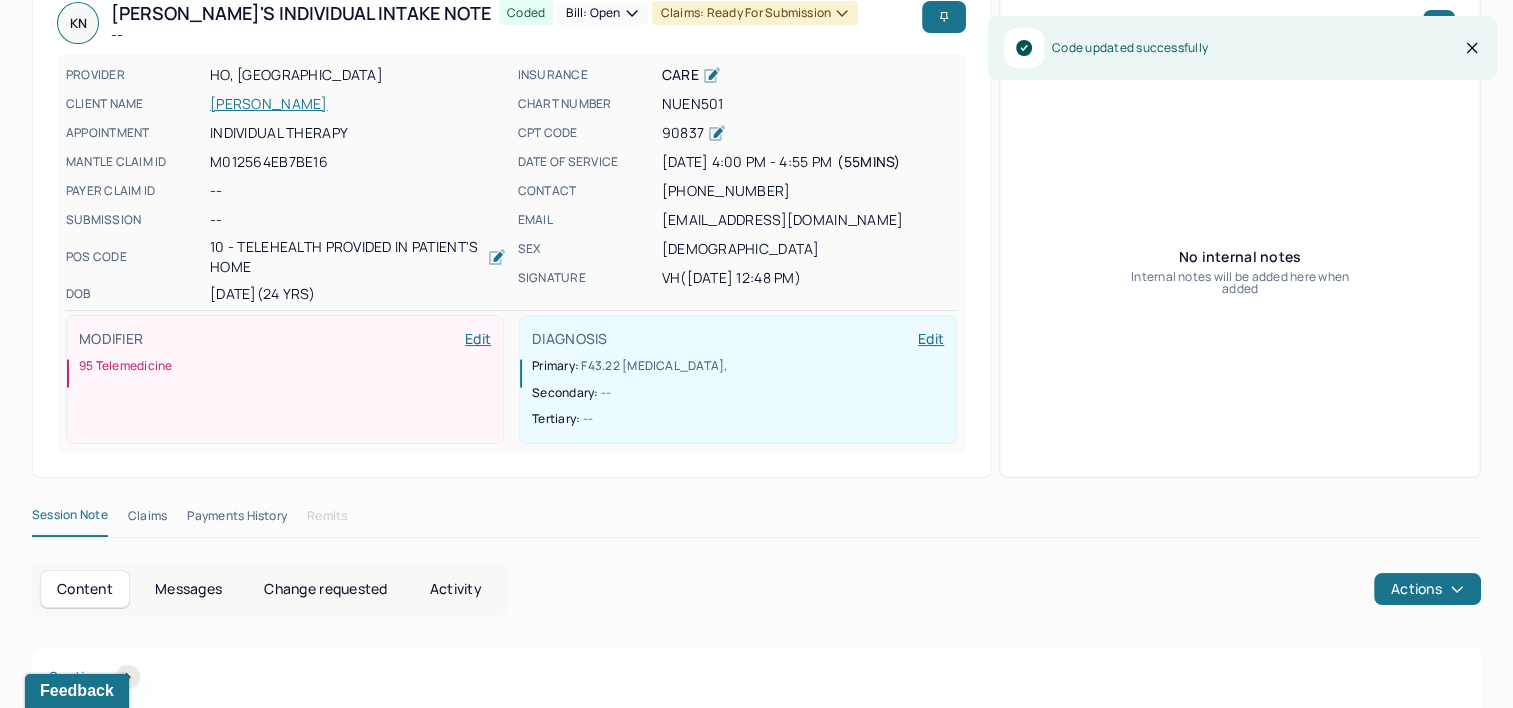 scroll, scrollTop: 0, scrollLeft: 0, axis: both 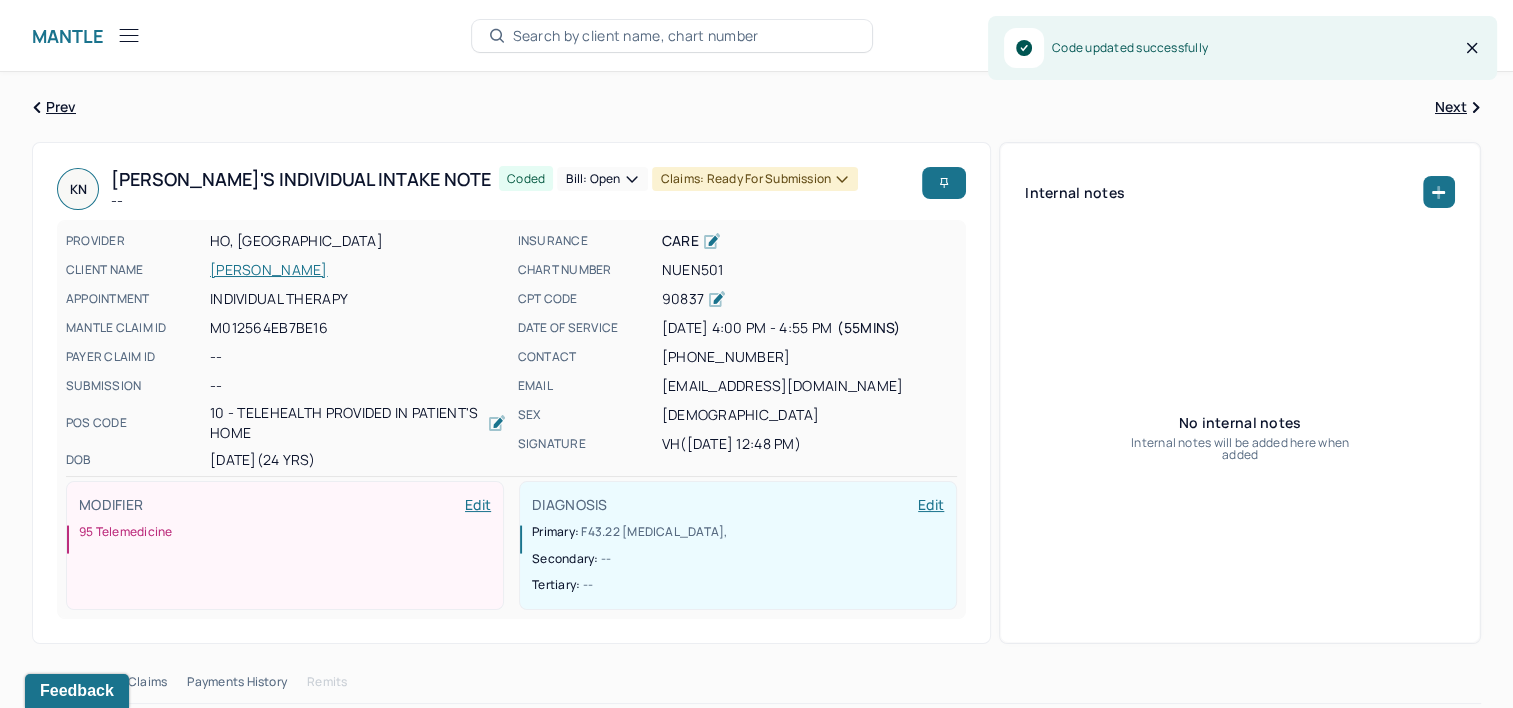 click on "Bill: Open" at bounding box center (602, 179) 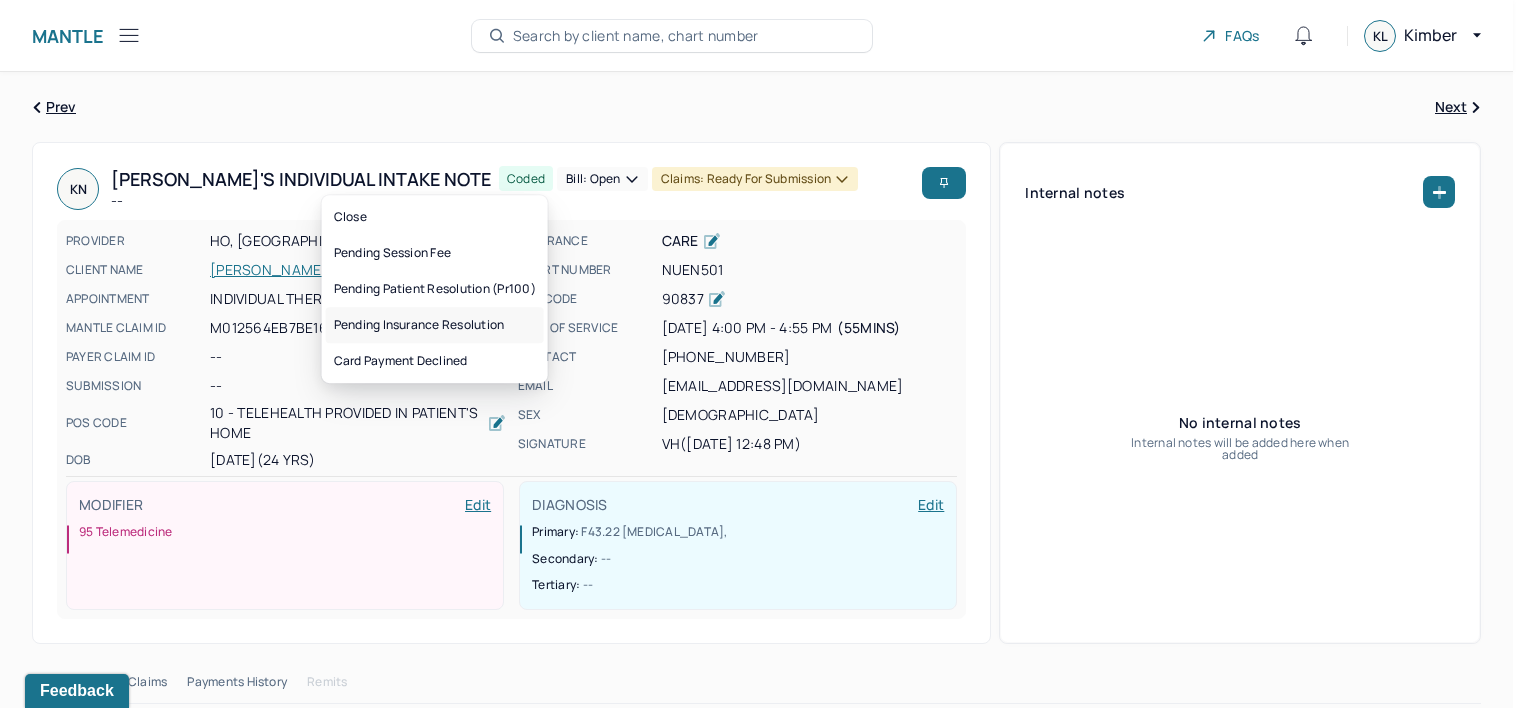 click on "Pending insurance resolution" at bounding box center [435, 325] 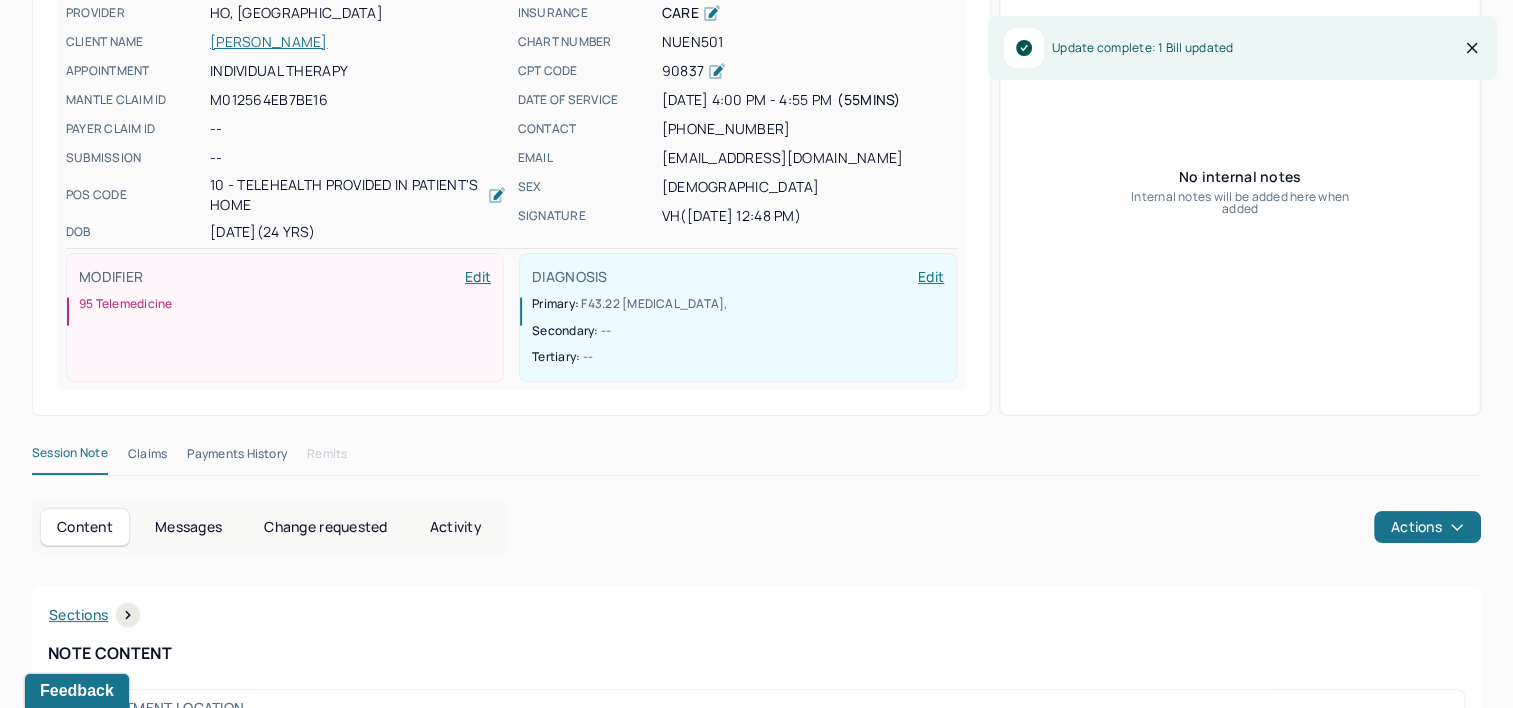 scroll, scrollTop: 300, scrollLeft: 0, axis: vertical 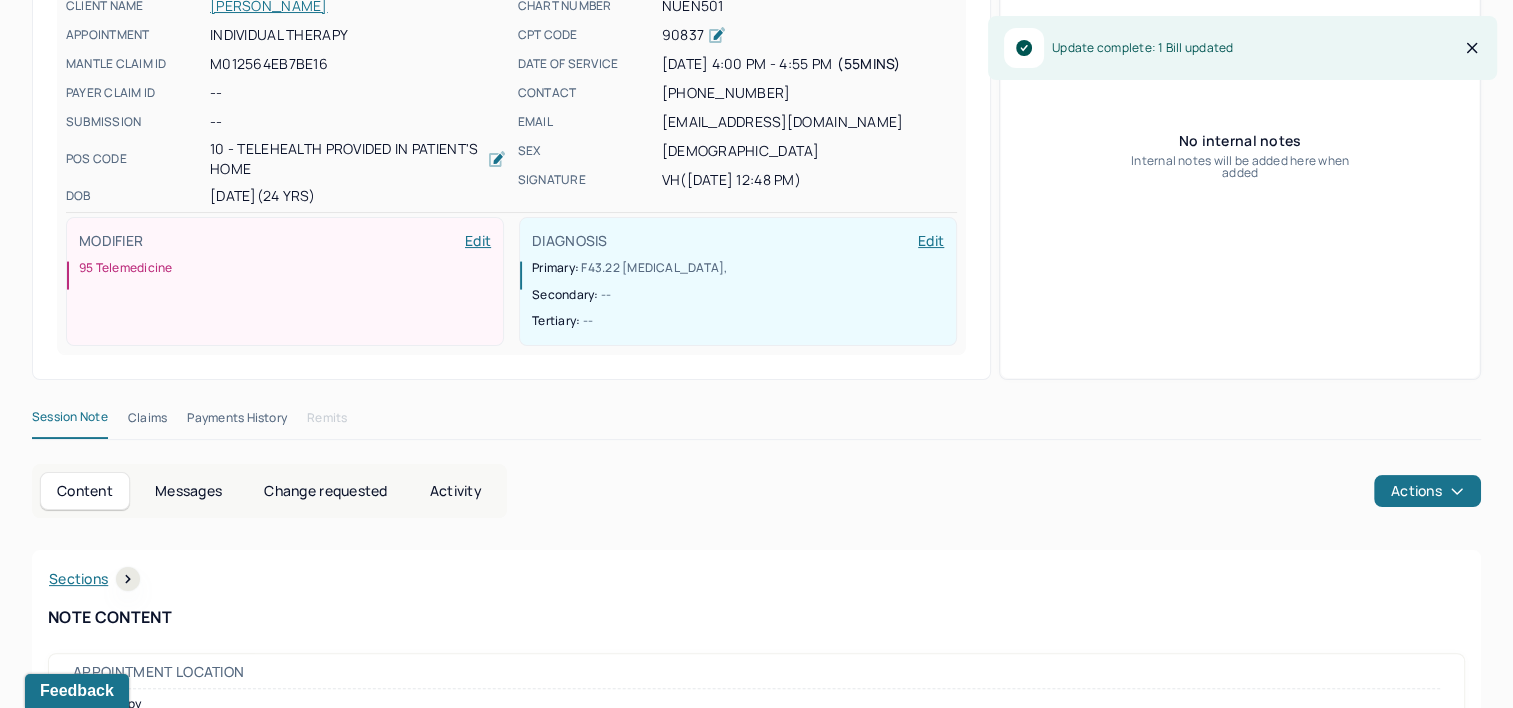 click on "Claims" at bounding box center (147, 422) 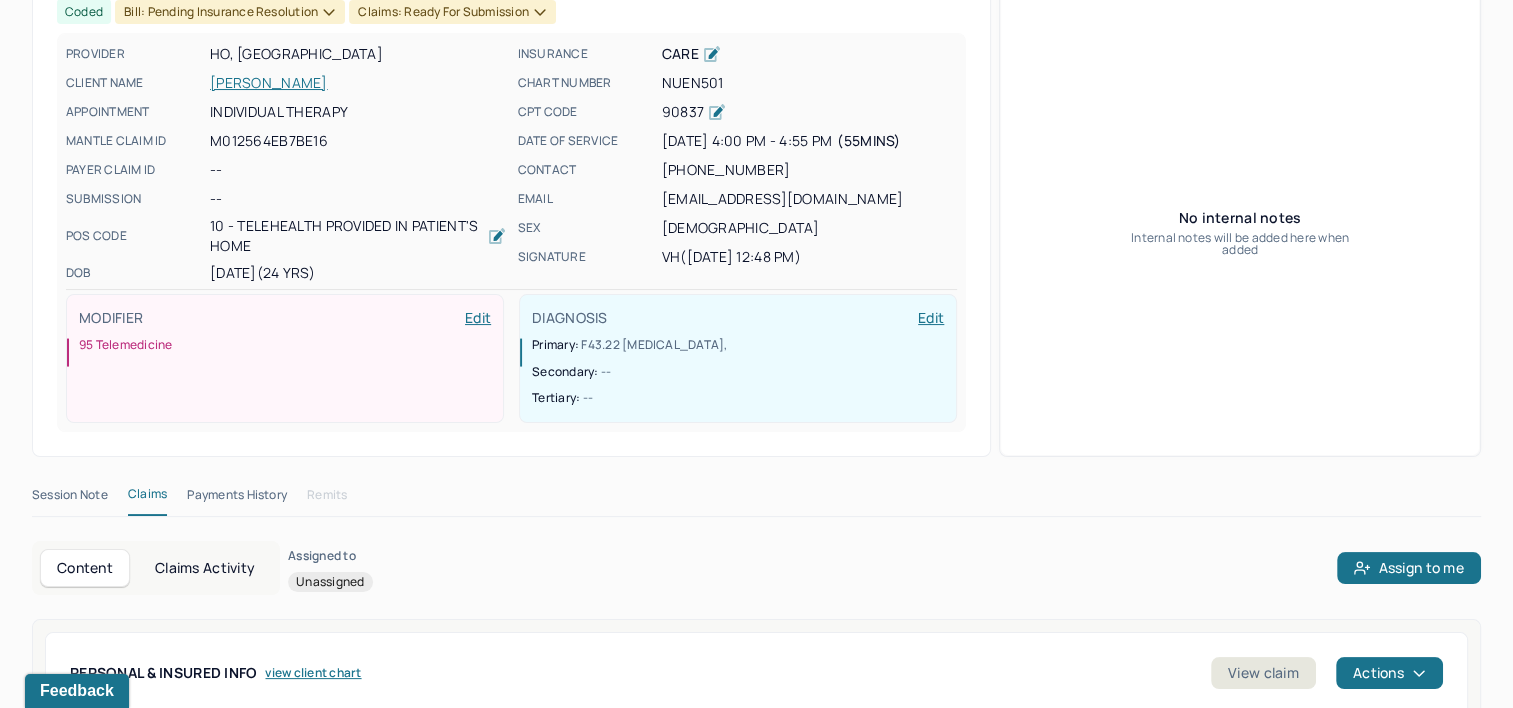 scroll, scrollTop: 600, scrollLeft: 0, axis: vertical 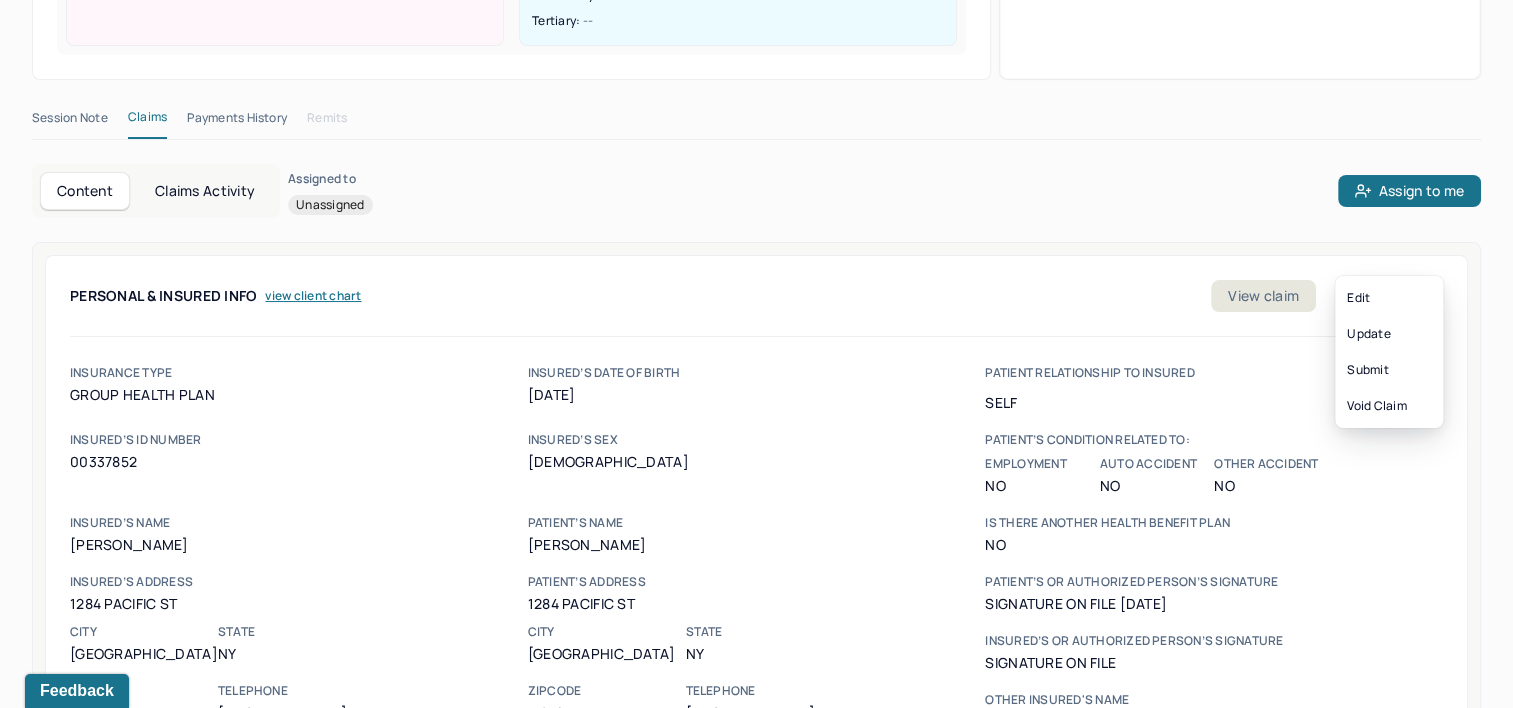 click on "Actions" at bounding box center (1389, 296) 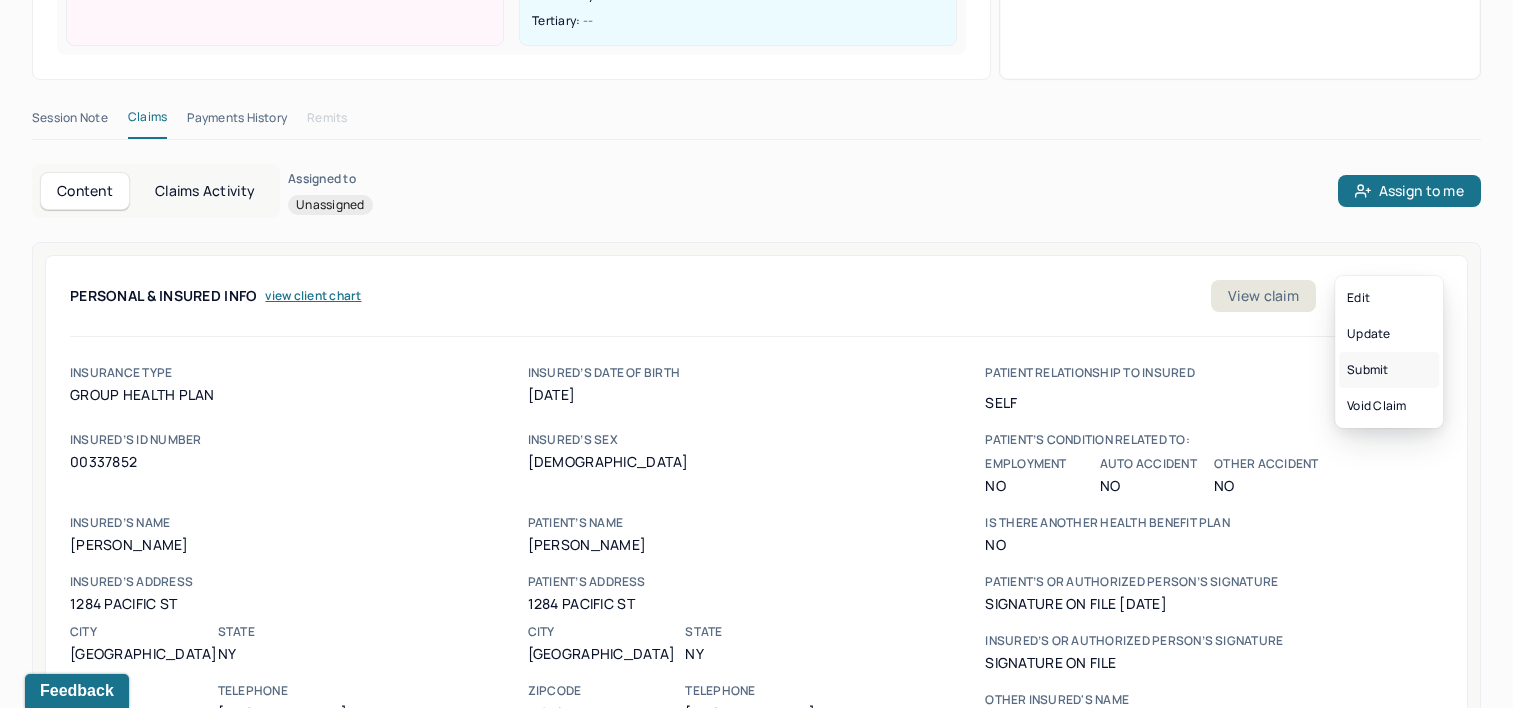 click on "Submit" at bounding box center (1389, 370) 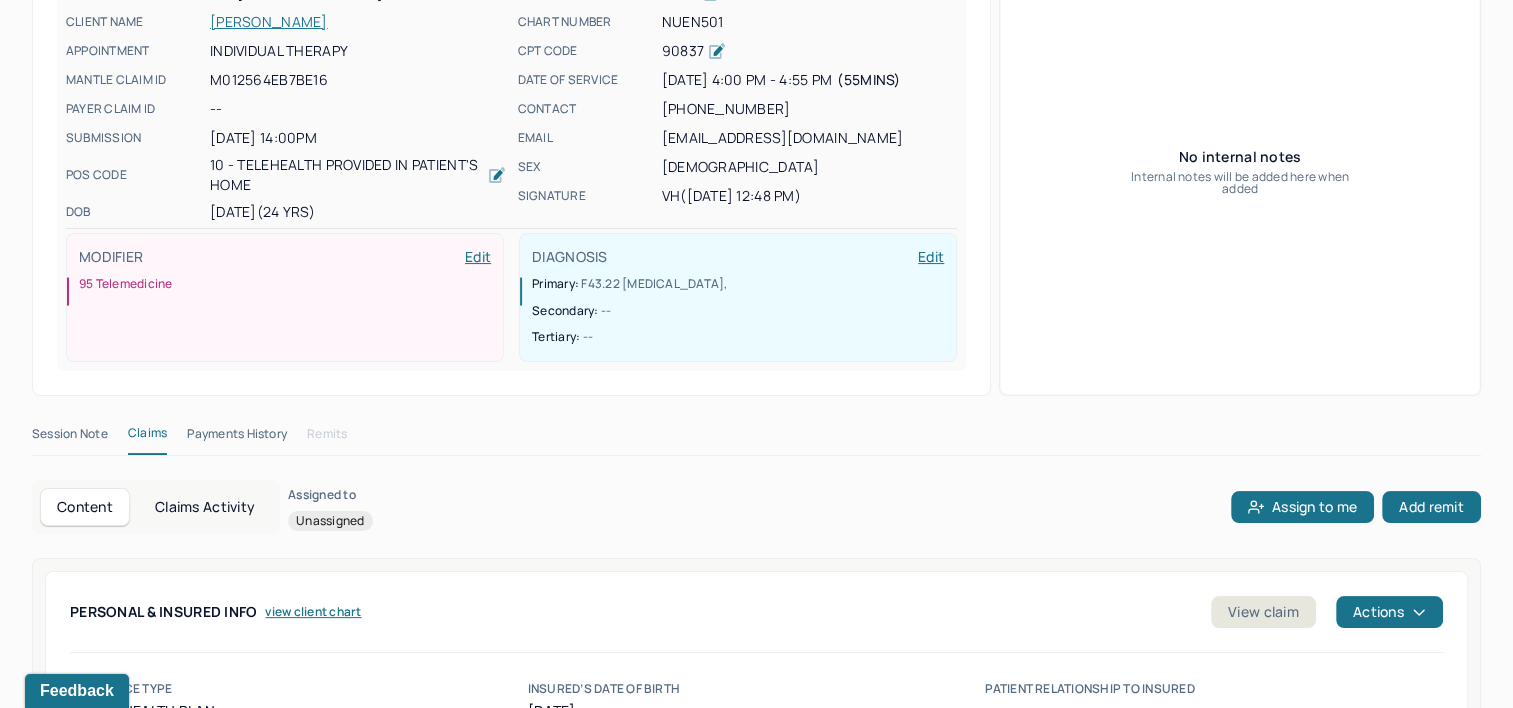 scroll, scrollTop: 0, scrollLeft: 0, axis: both 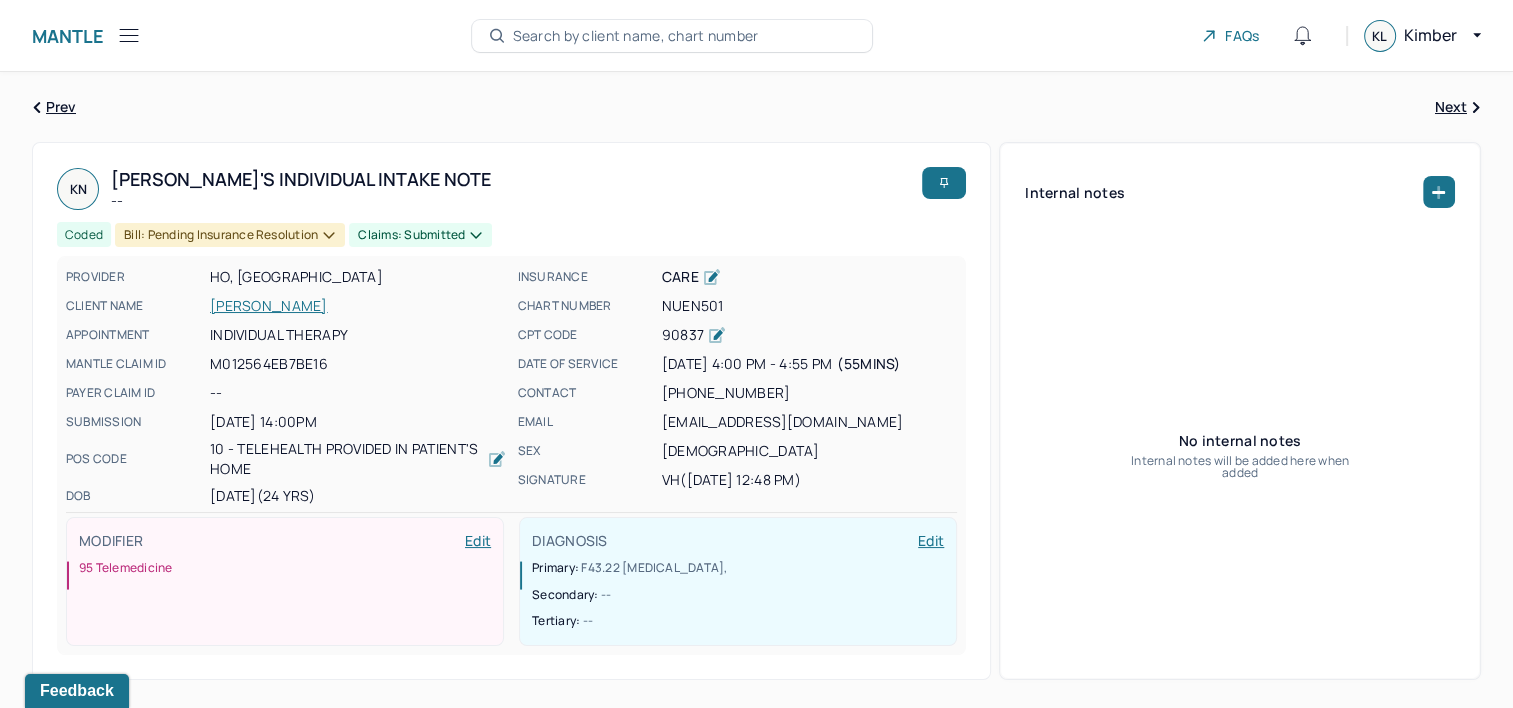 type 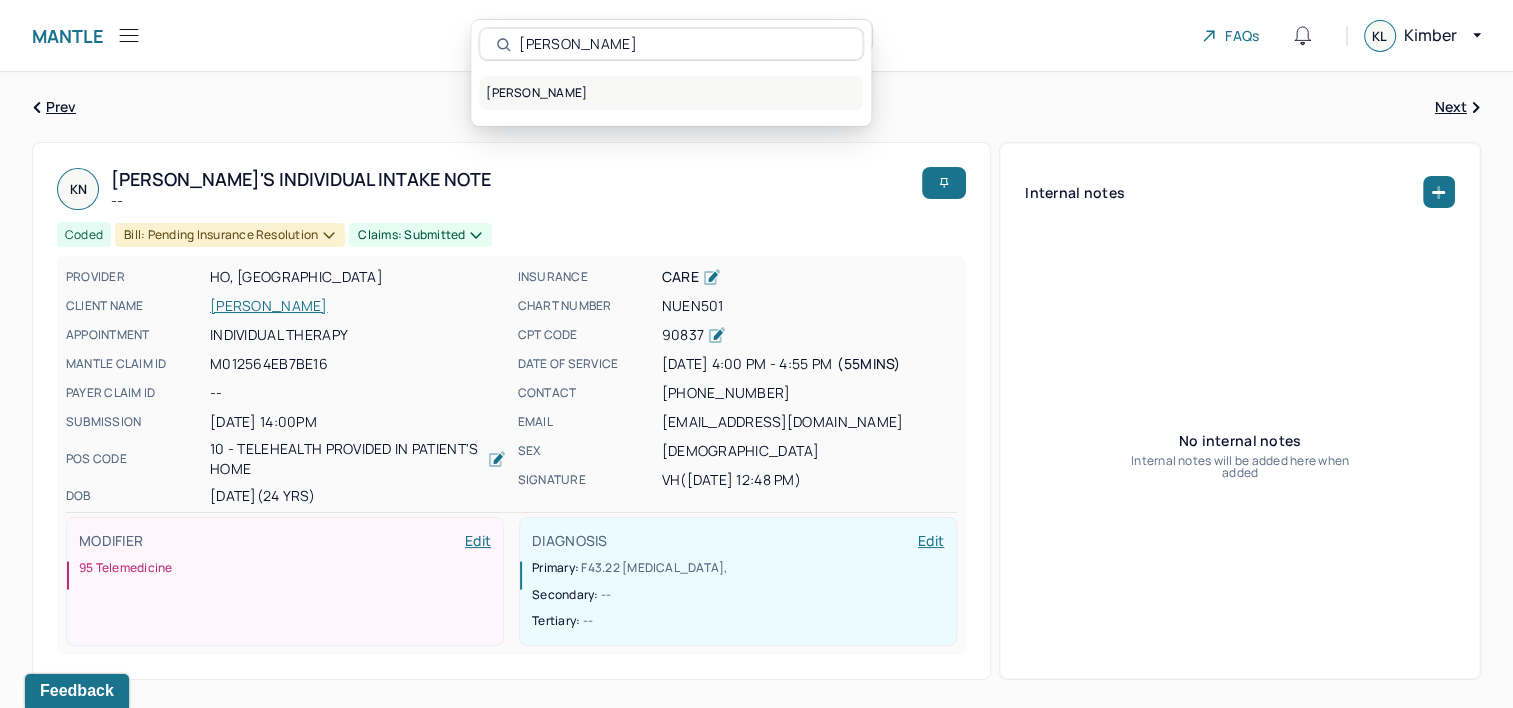 type on "ORDUNA, ADRIANA" 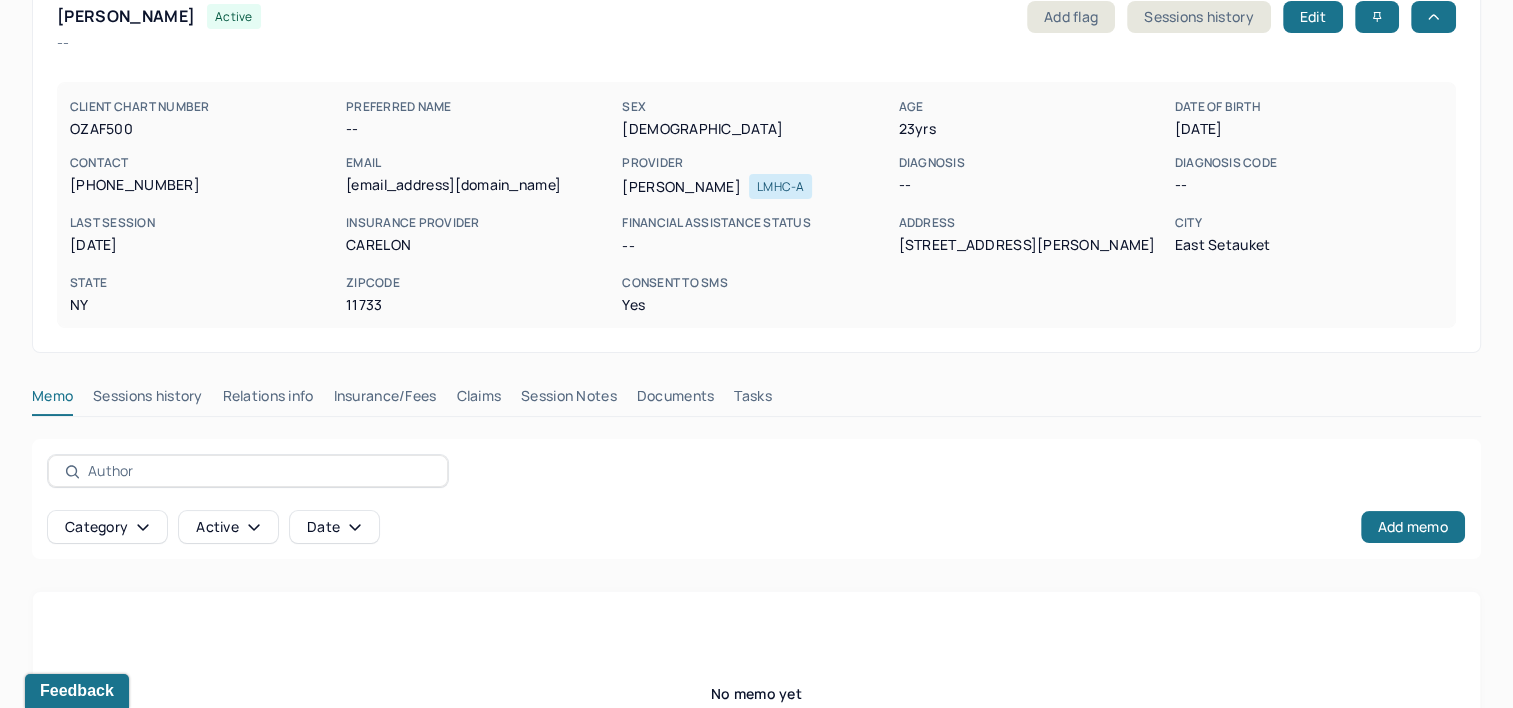 scroll, scrollTop: 291, scrollLeft: 0, axis: vertical 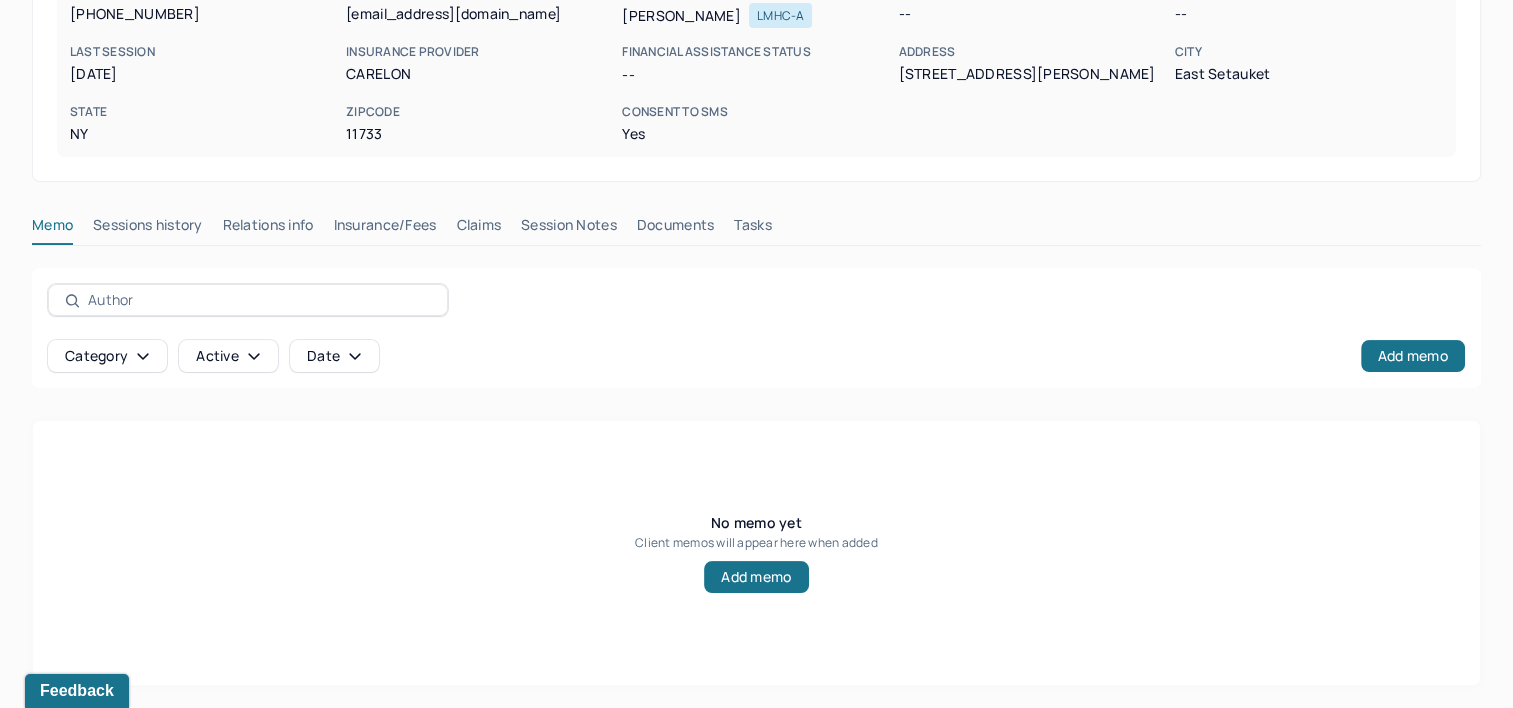 click on "Claims" at bounding box center (478, 229) 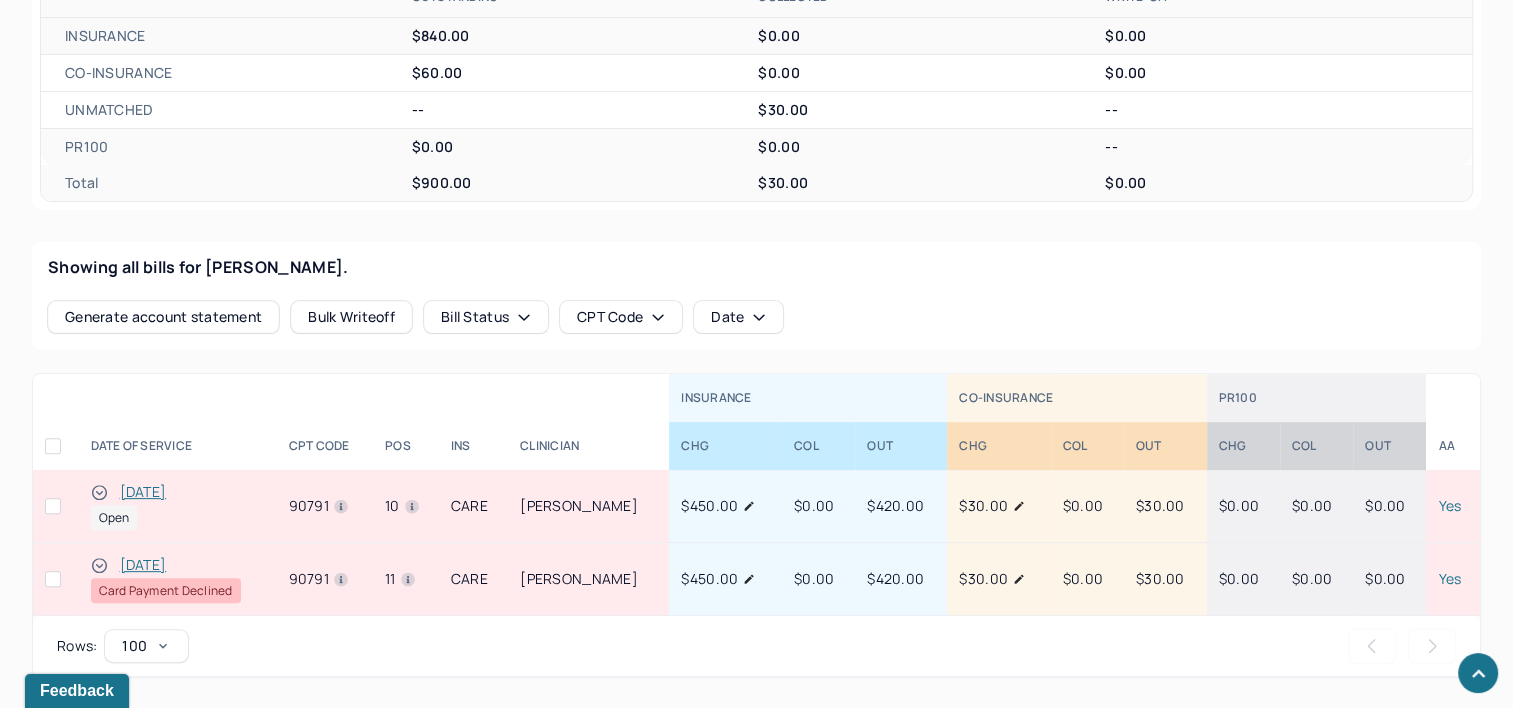 scroll, scrollTop: 632, scrollLeft: 0, axis: vertical 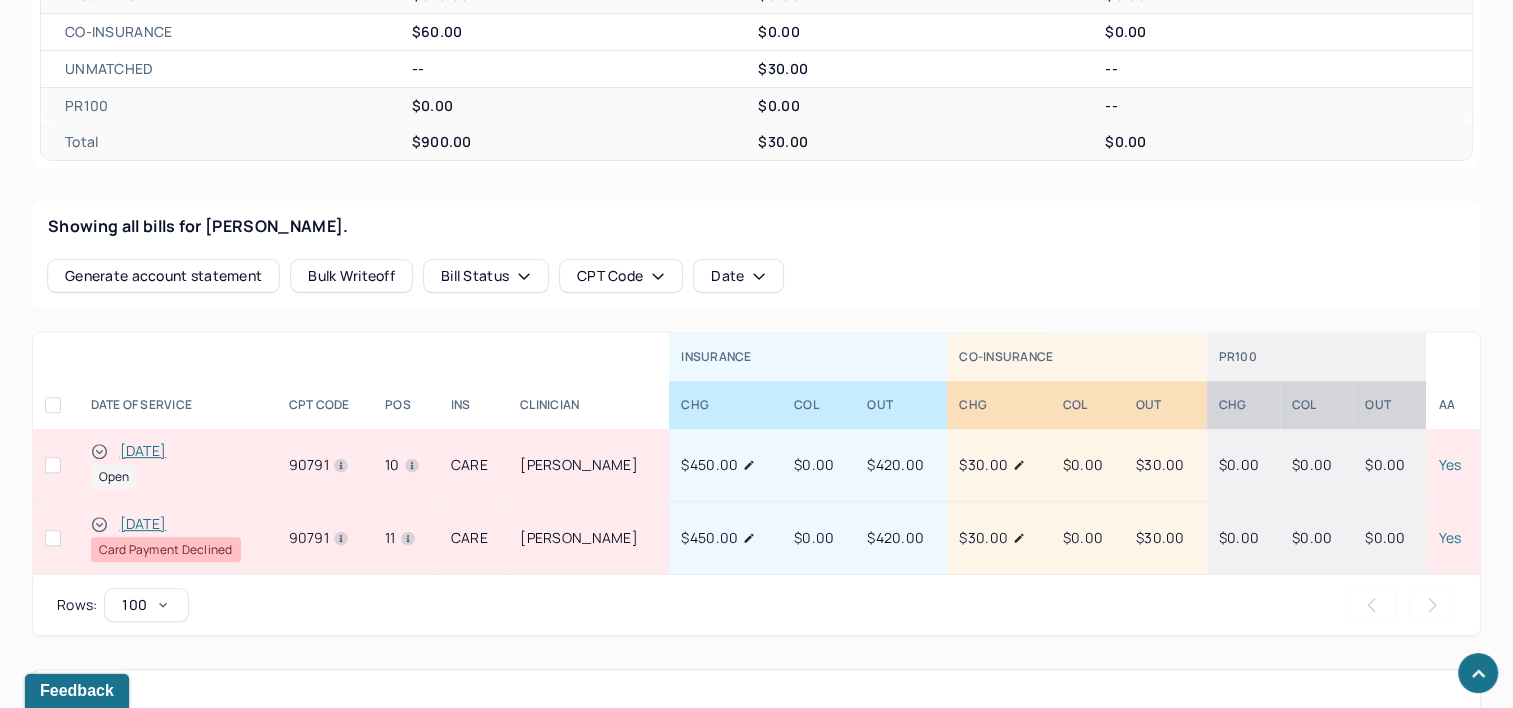 type 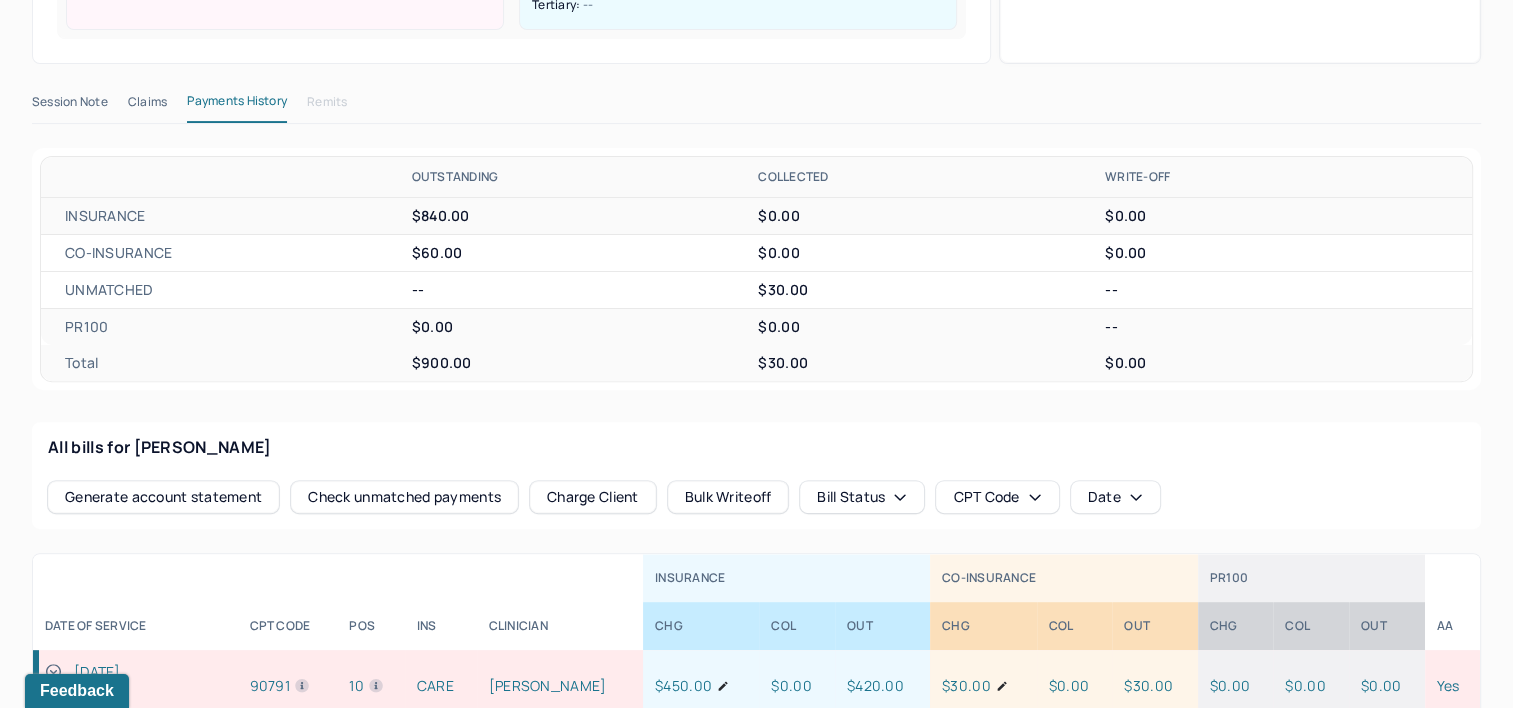 scroll, scrollTop: 532, scrollLeft: 0, axis: vertical 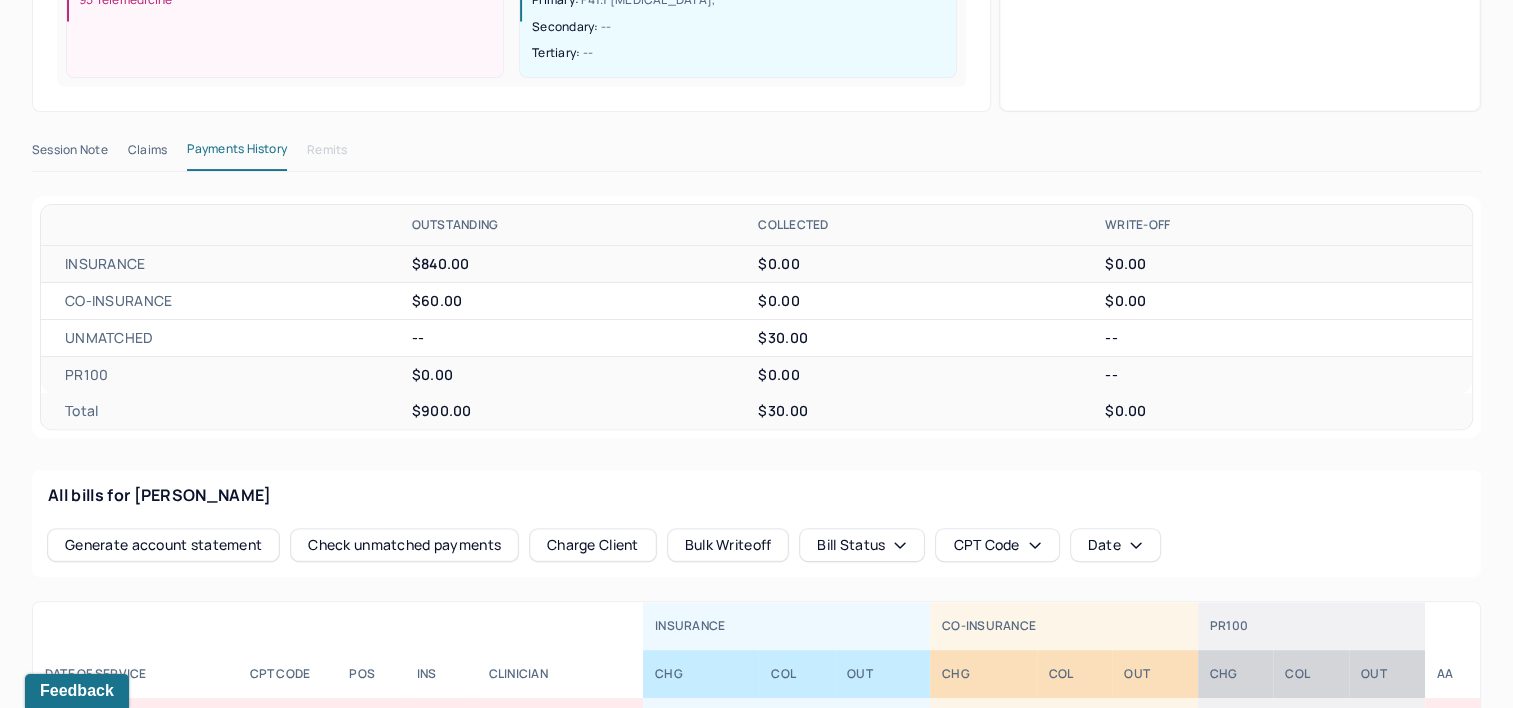 click on "Claims" at bounding box center (147, 154) 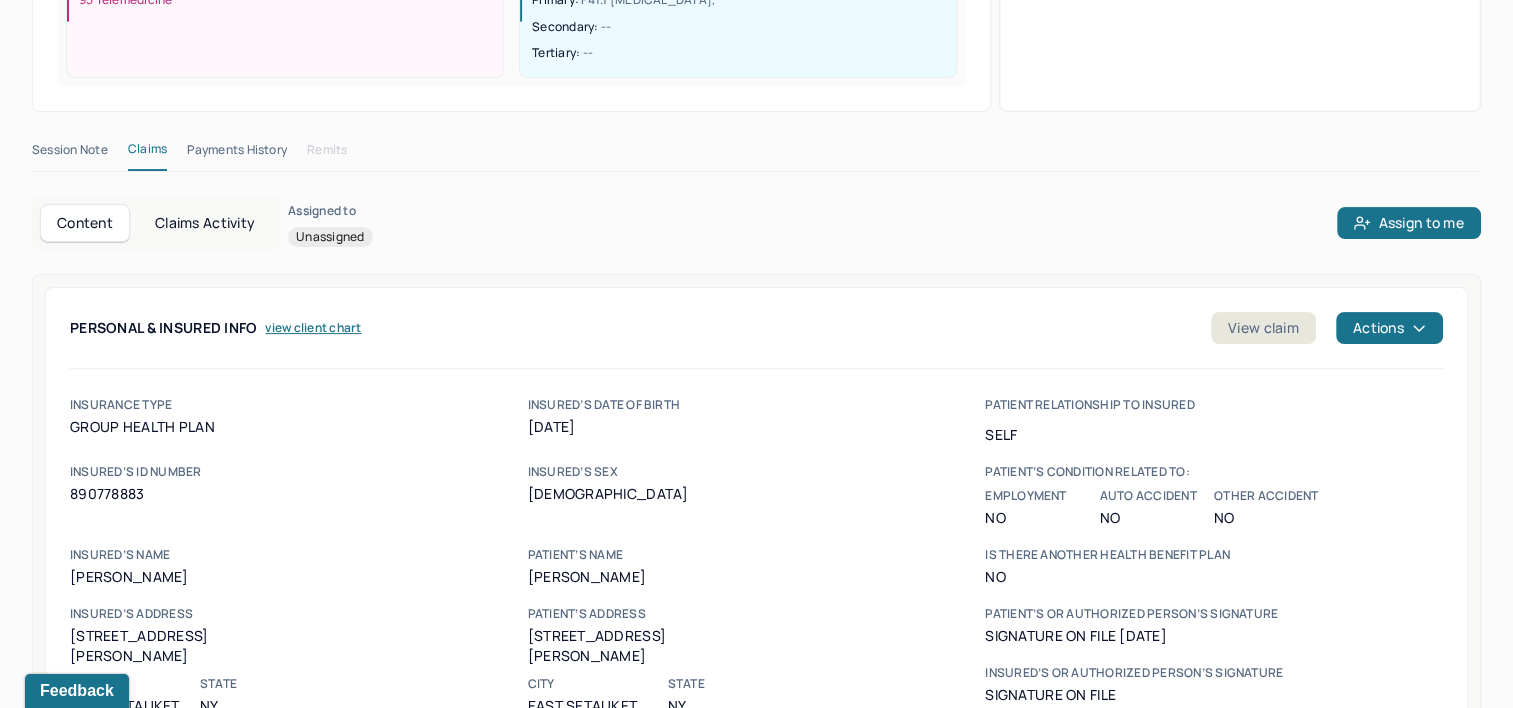 click on "Session Note" at bounding box center [70, 154] 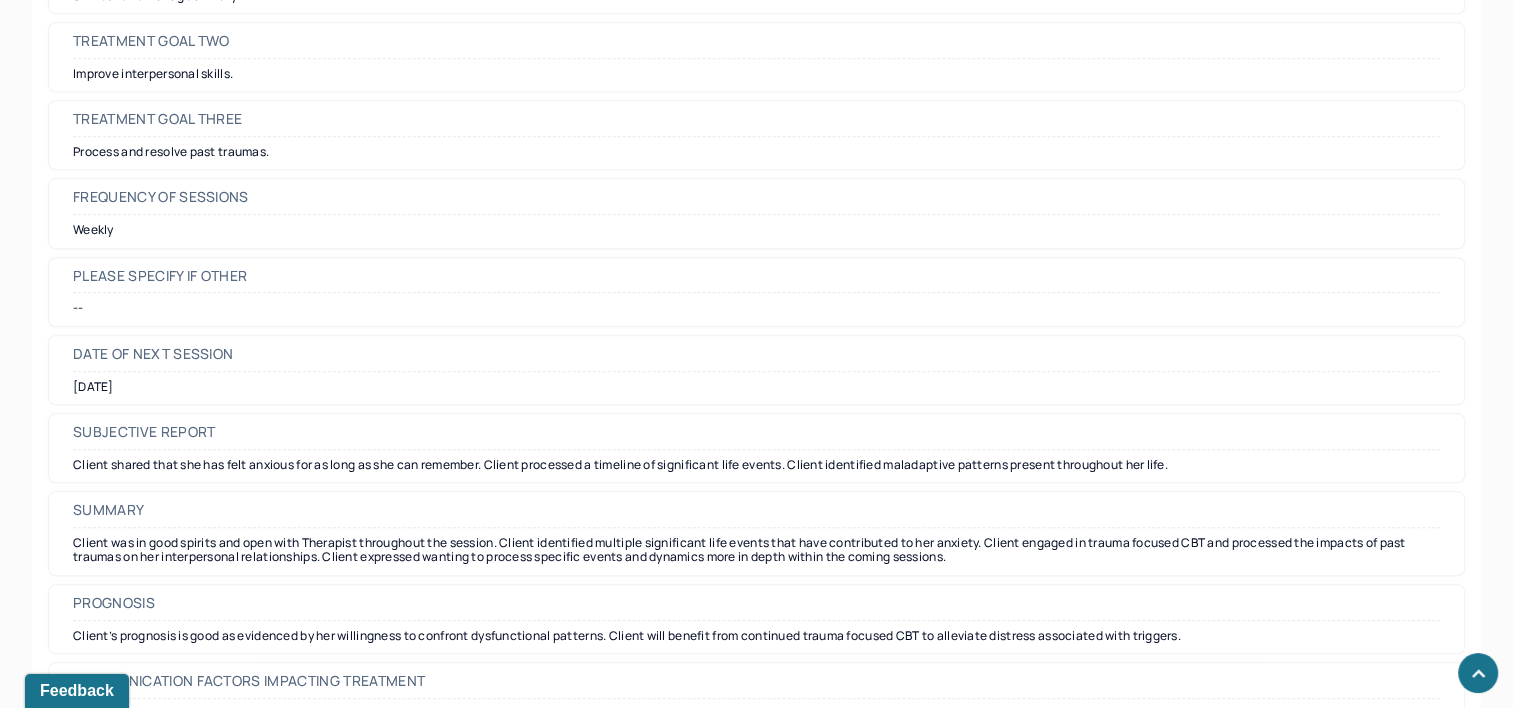 scroll, scrollTop: 9429, scrollLeft: 0, axis: vertical 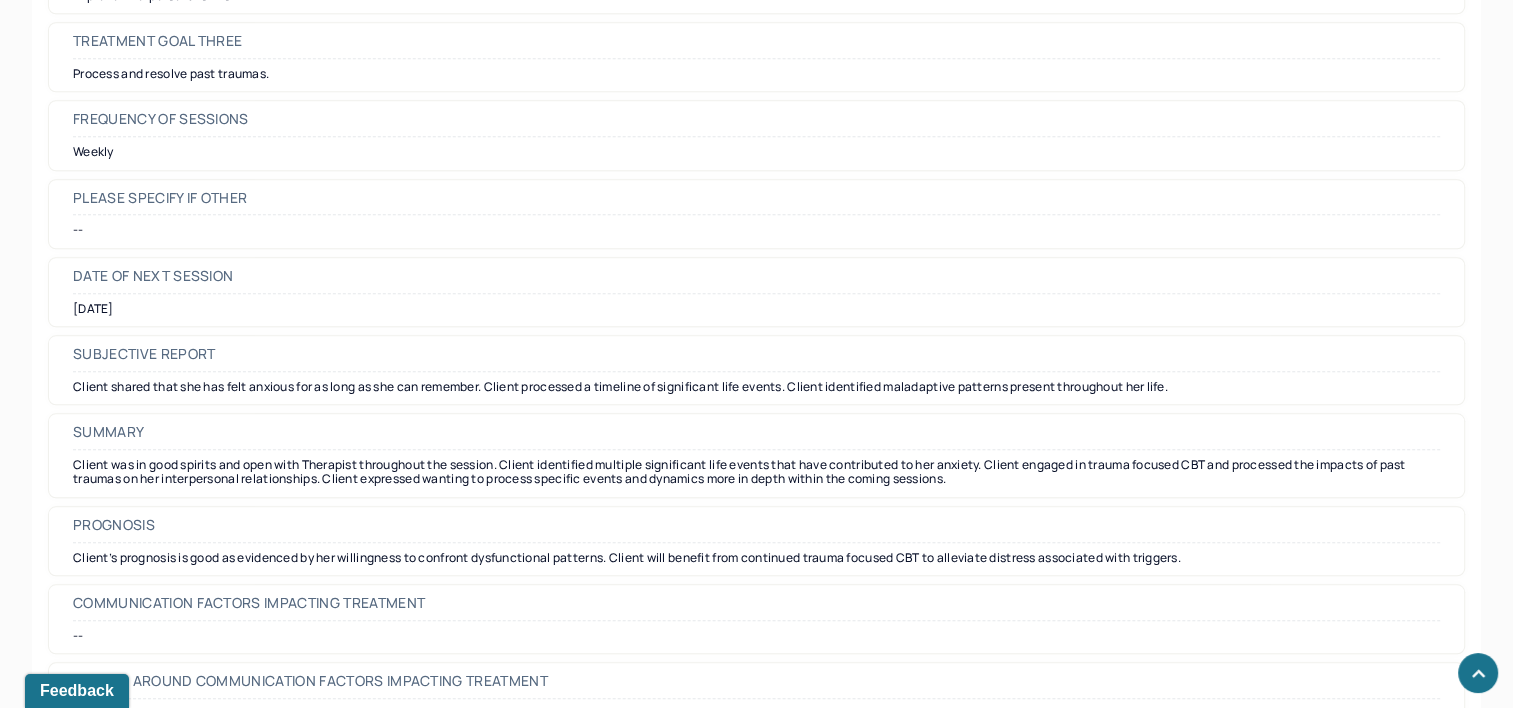 click 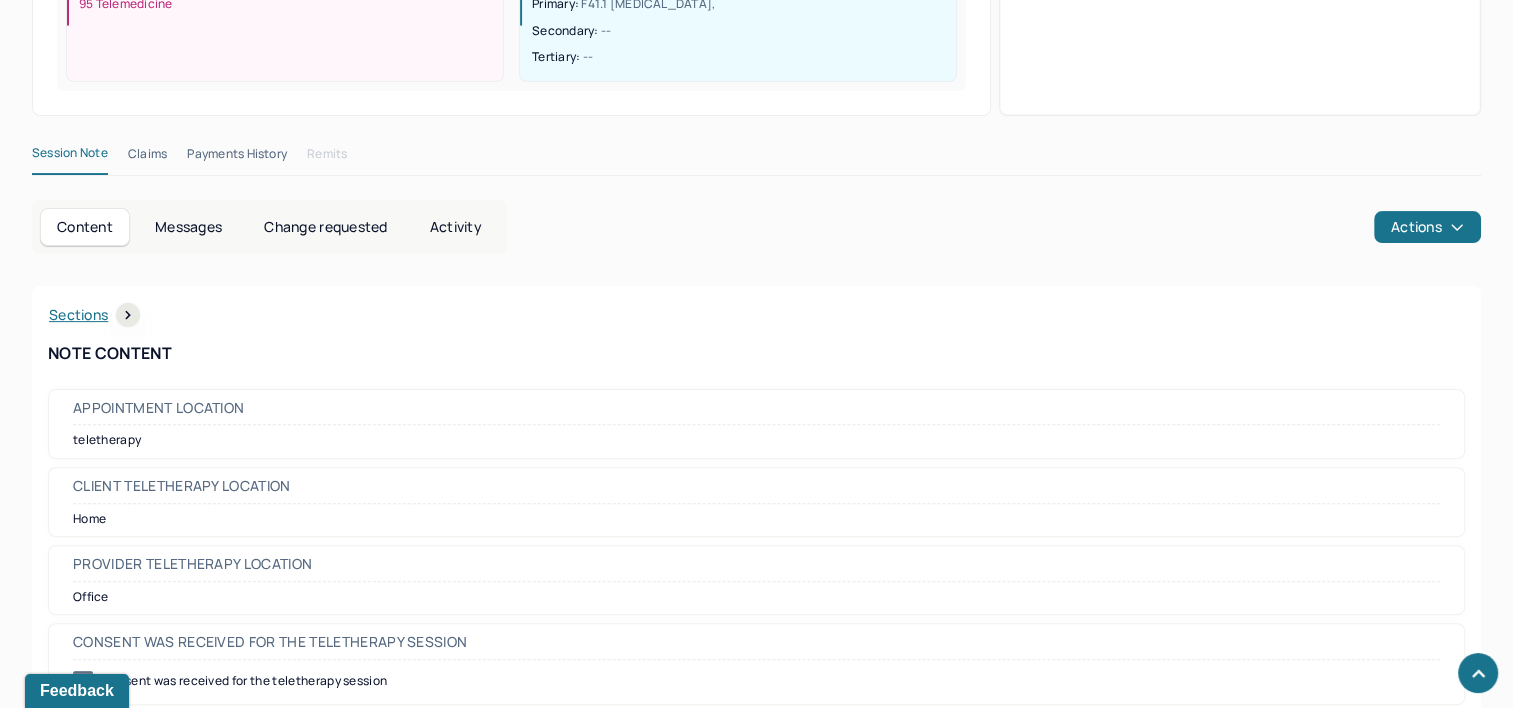 scroll, scrollTop: 0, scrollLeft: 0, axis: both 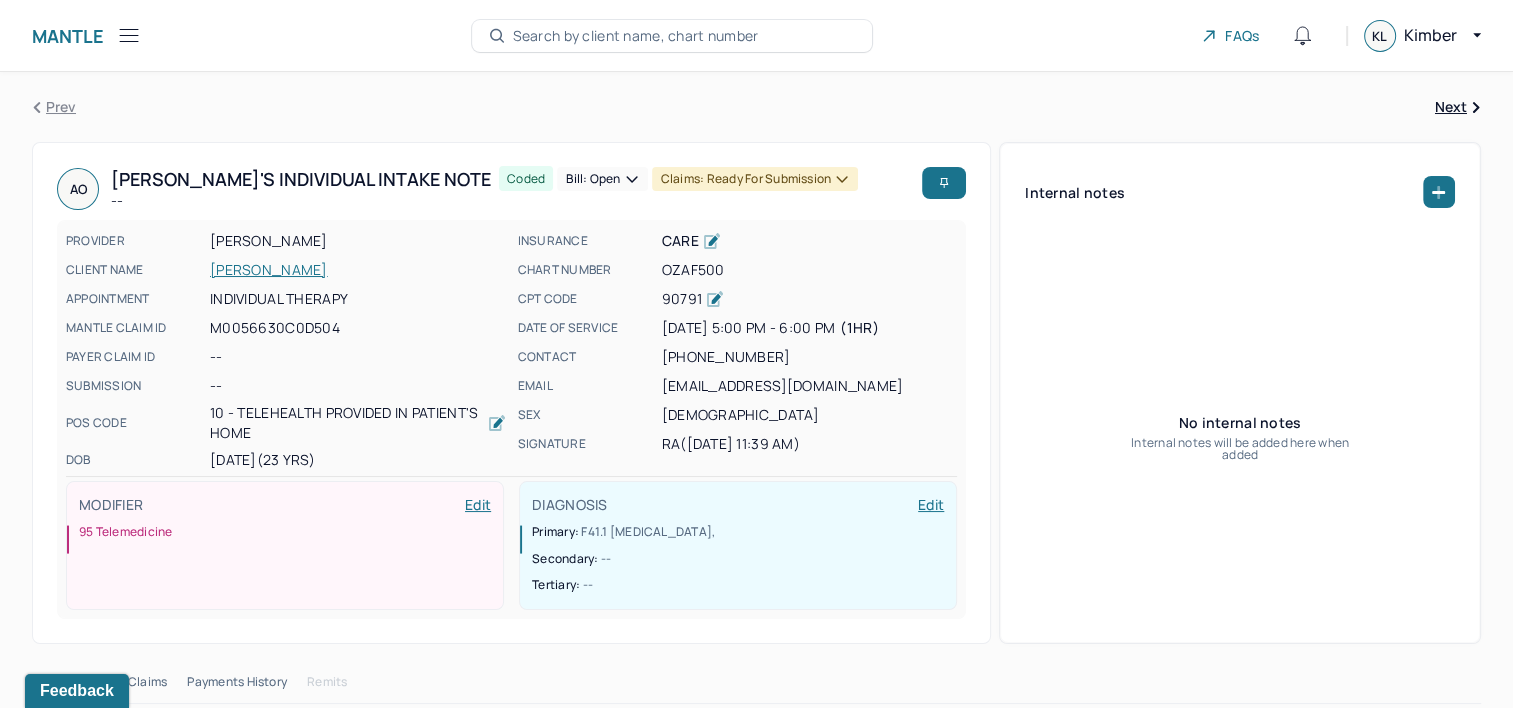 click 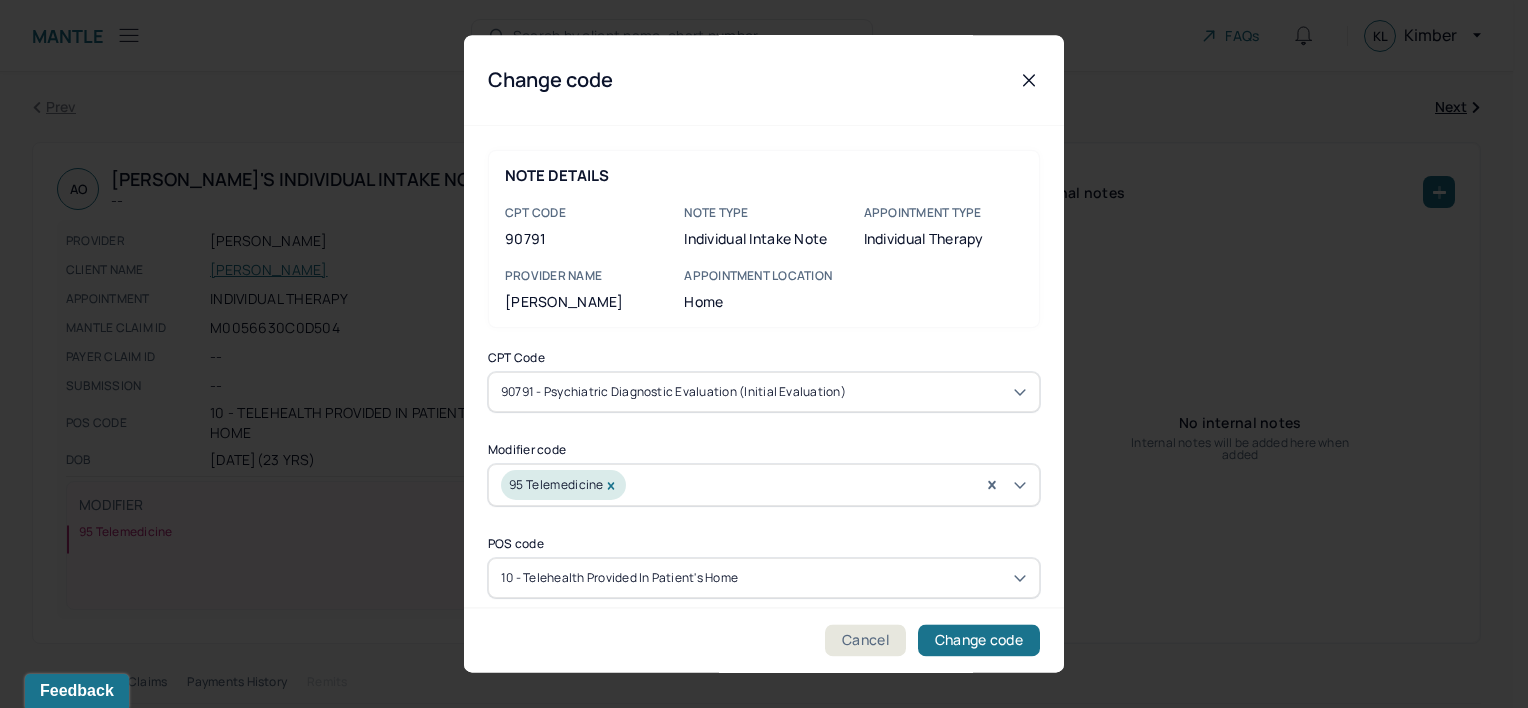 click on "90791 - Psychiatric diagnostic evaluation (Initial evaluation)" at bounding box center [764, 392] 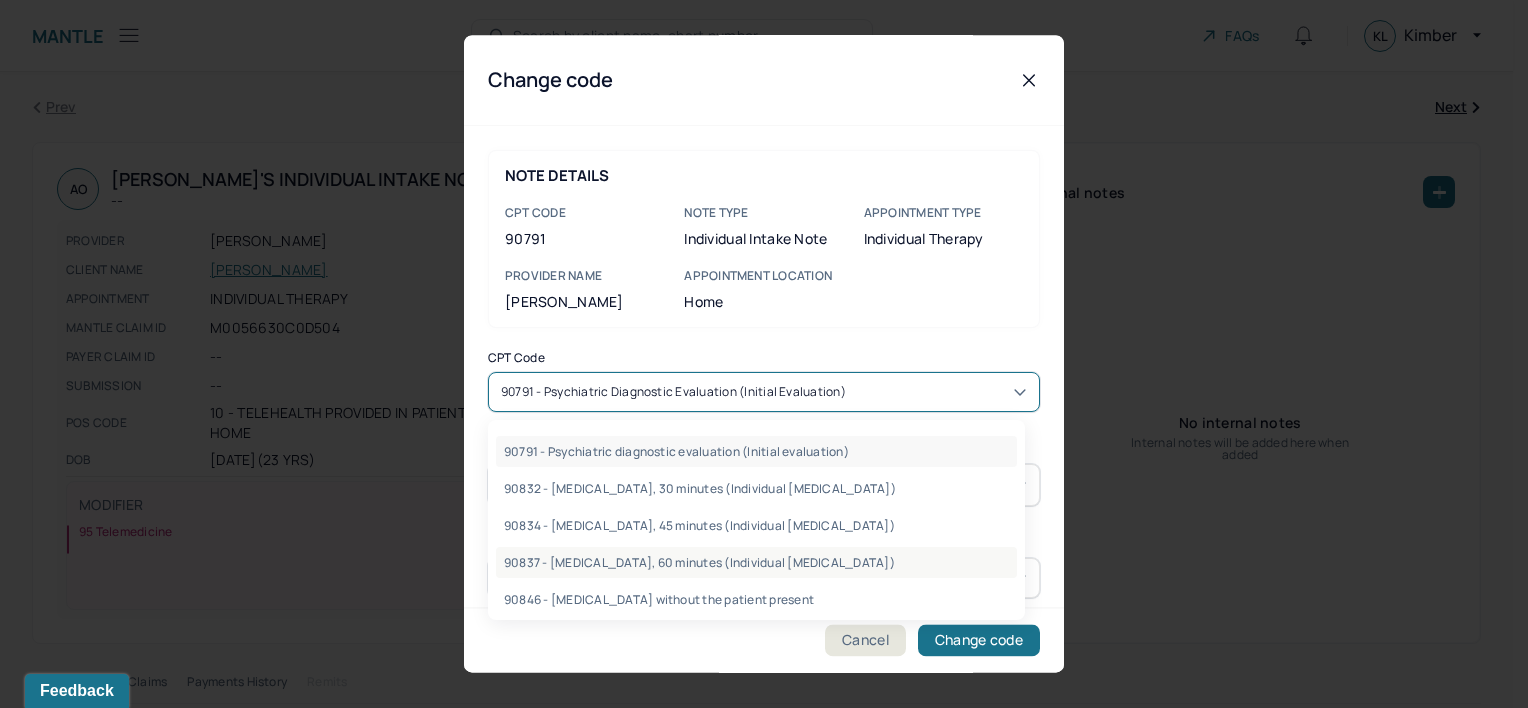 click on "90837 - Psychotherapy, 60 minutes (Individual psychotherapy)" at bounding box center (756, 562) 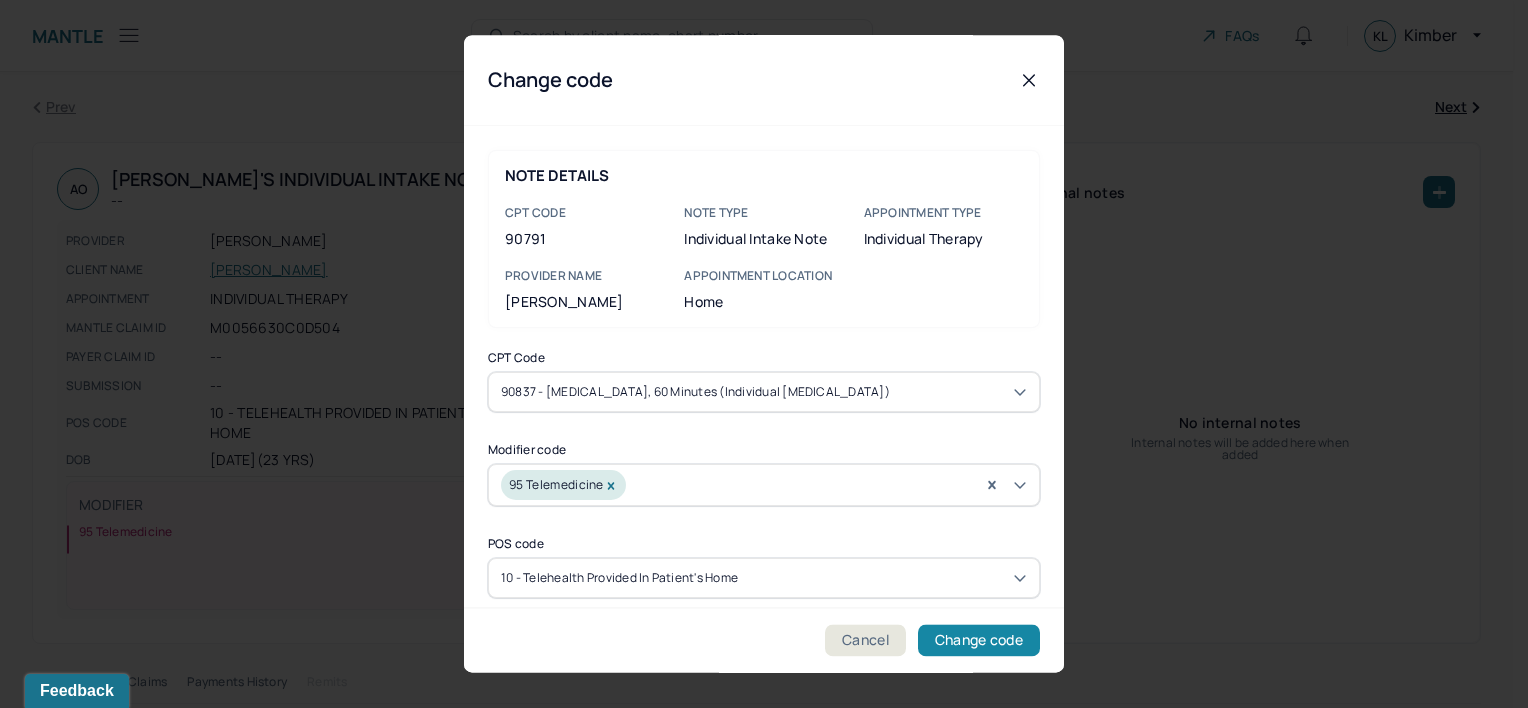 click on "Change code" at bounding box center [979, 641] 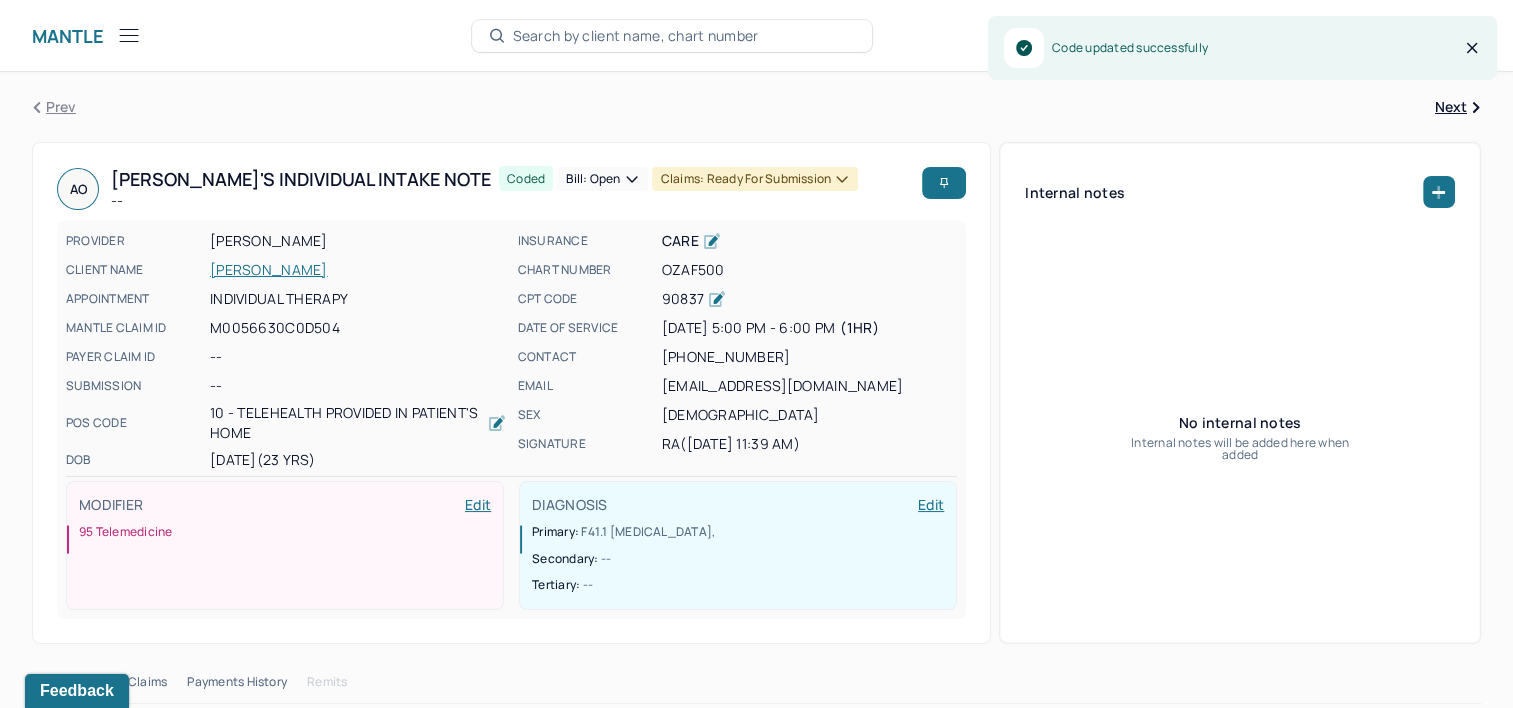 click on "Bill: Open" at bounding box center (602, 179) 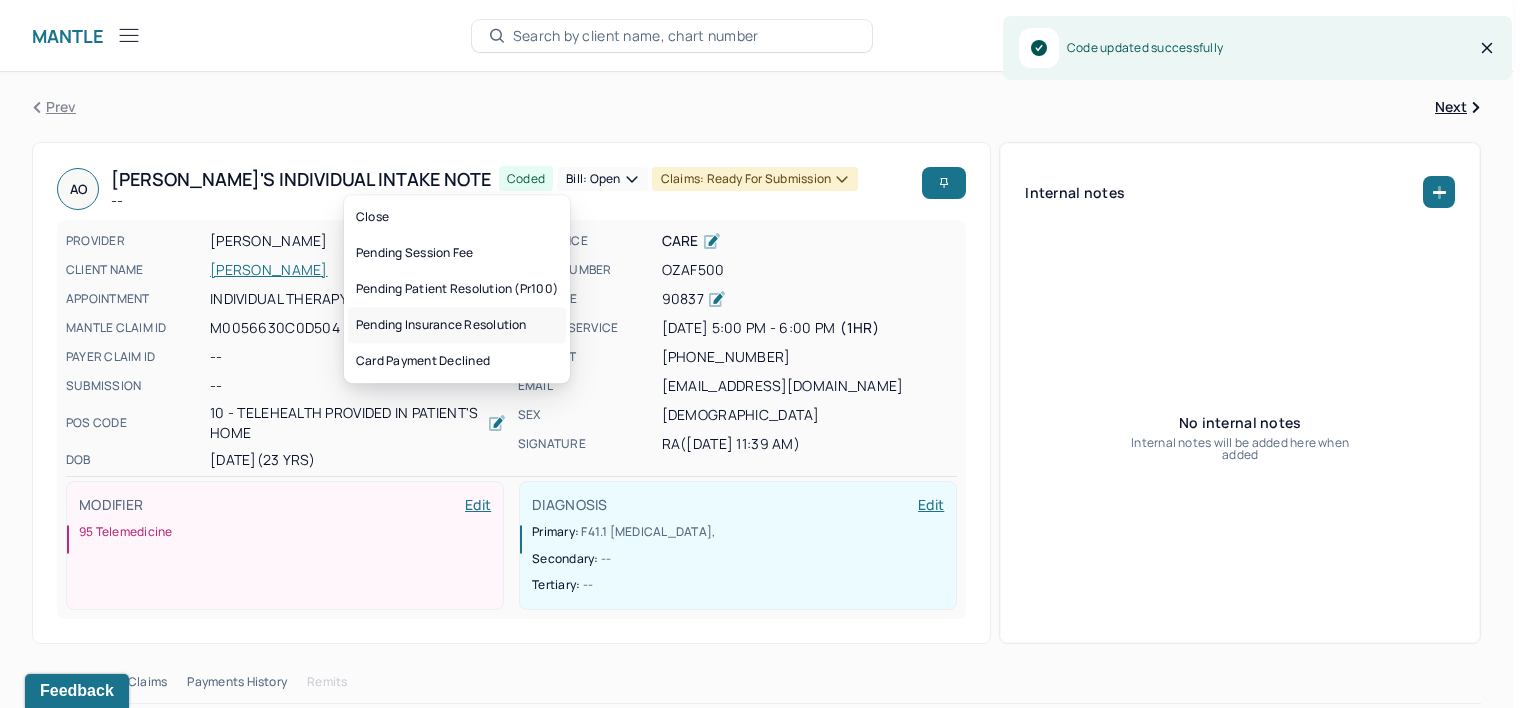 drag, startPoint x: 512, startPoint y: 322, endPoint x: 442, endPoint y: 322, distance: 70 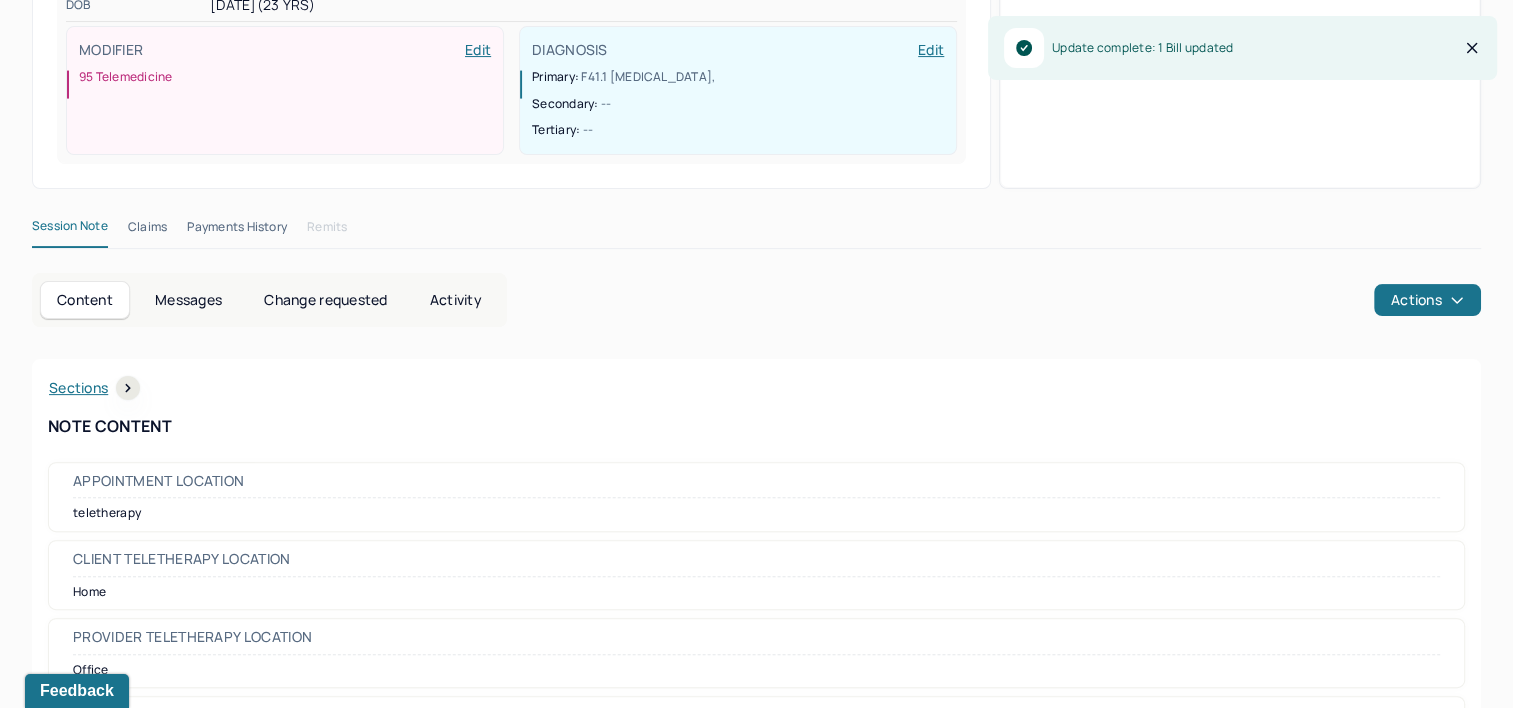 scroll, scrollTop: 500, scrollLeft: 0, axis: vertical 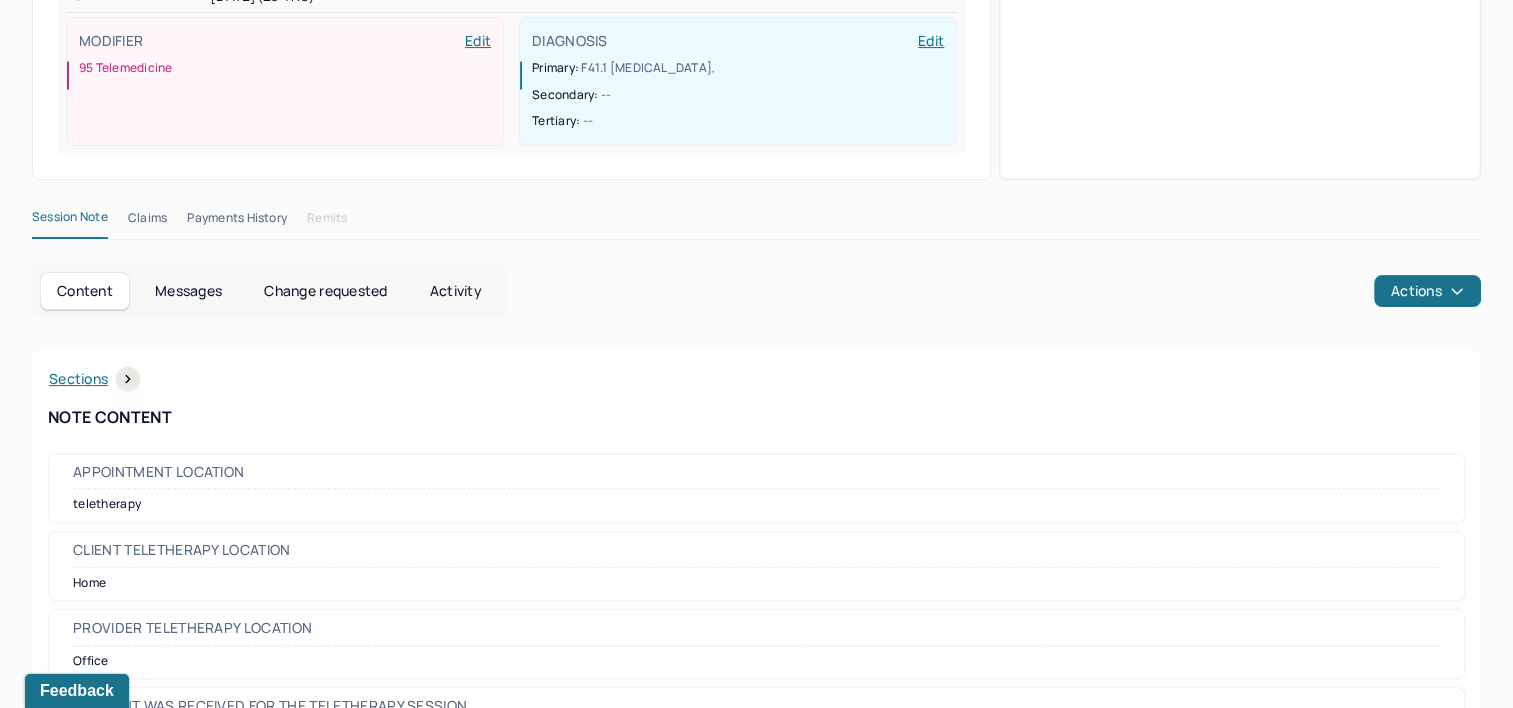 click on "Claims" at bounding box center [147, 222] 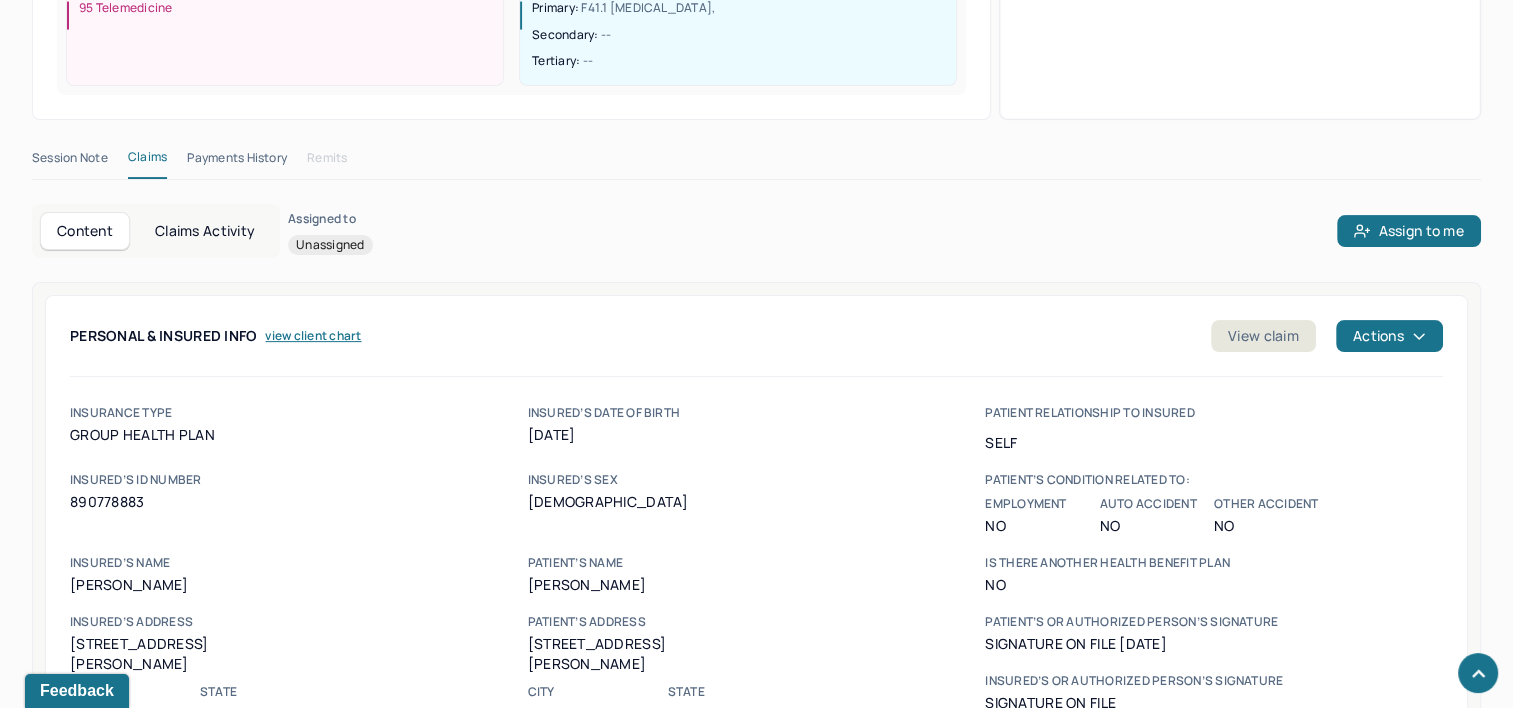 scroll, scrollTop: 528, scrollLeft: 0, axis: vertical 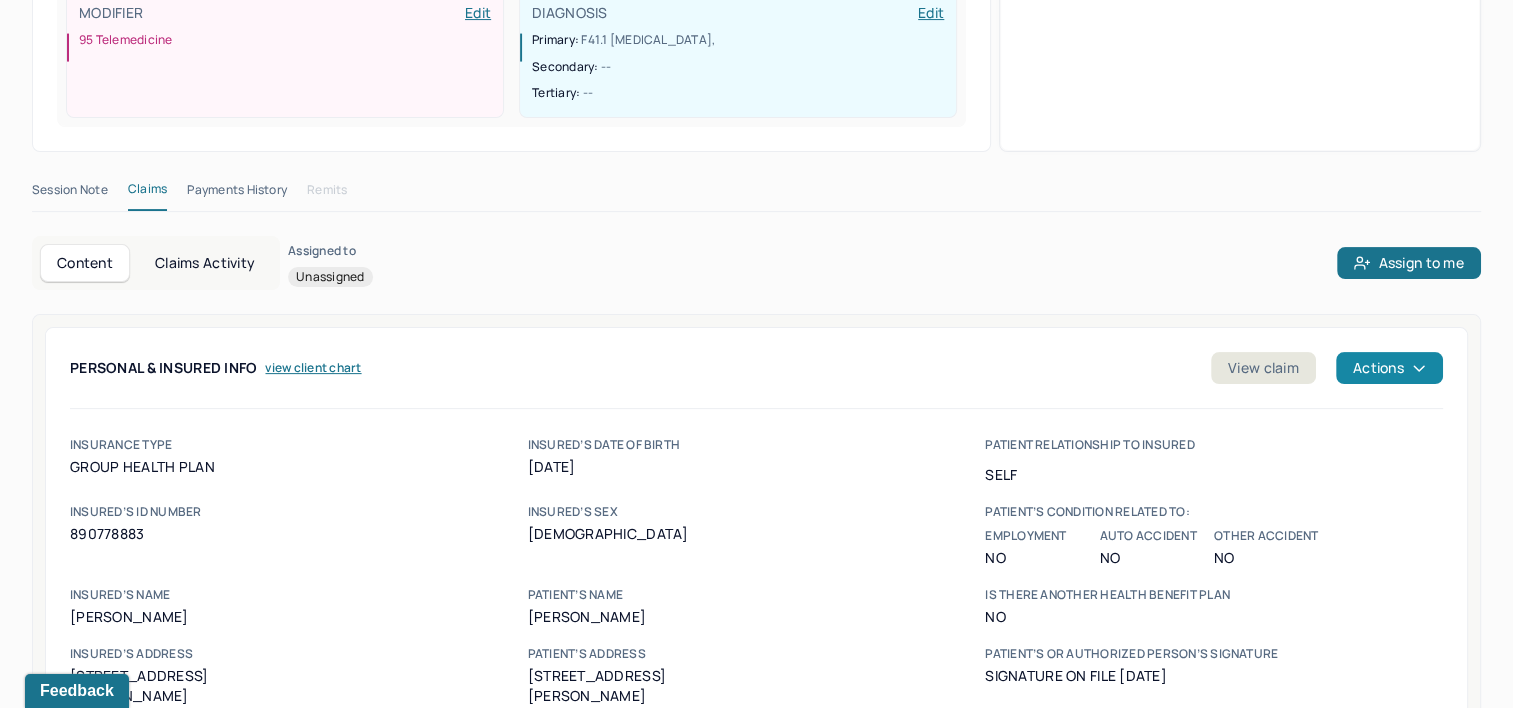 click on "Personal & Insured Info view client chart   View claim     Actions" at bounding box center (756, 376) 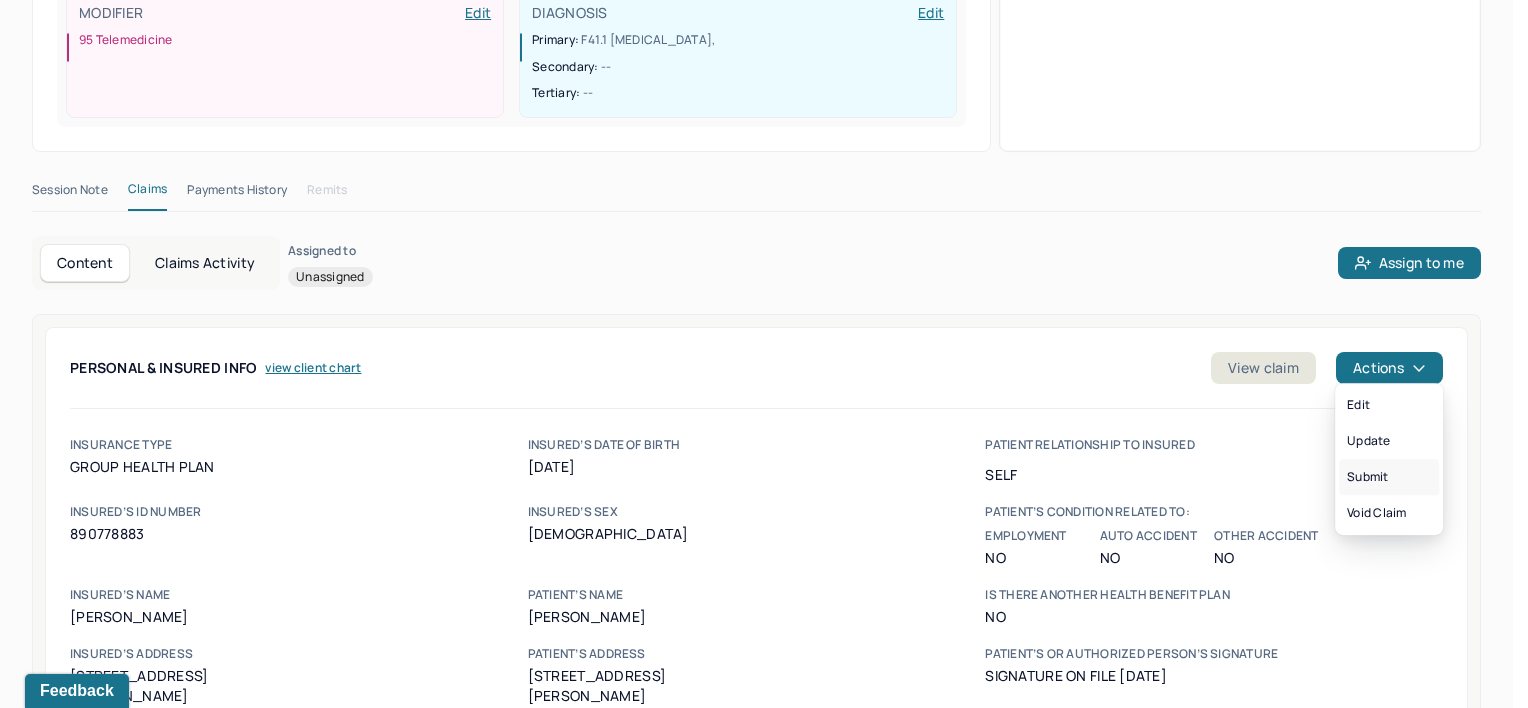 drag, startPoint x: 1397, startPoint y: 473, endPoint x: 1374, endPoint y: 455, distance: 29.206163 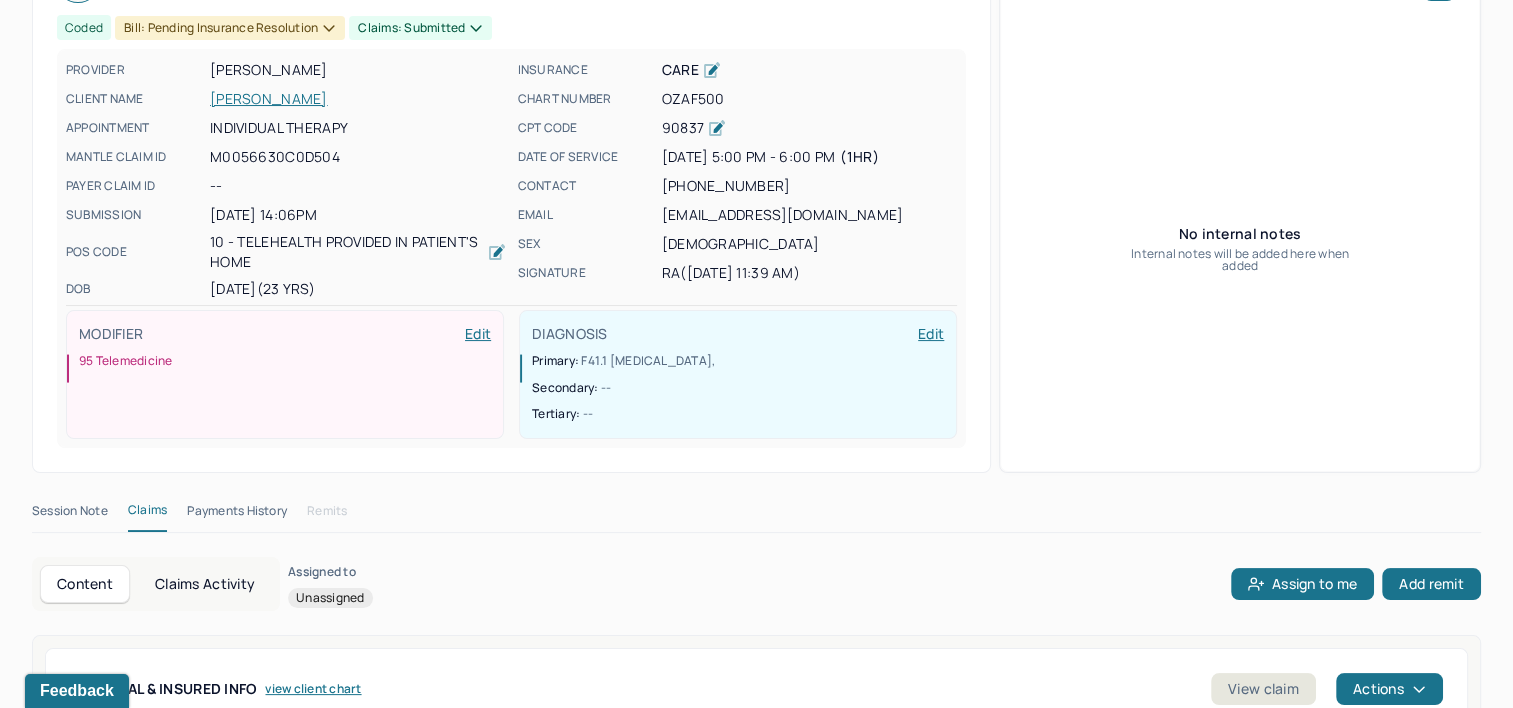 scroll, scrollTop: 0, scrollLeft: 0, axis: both 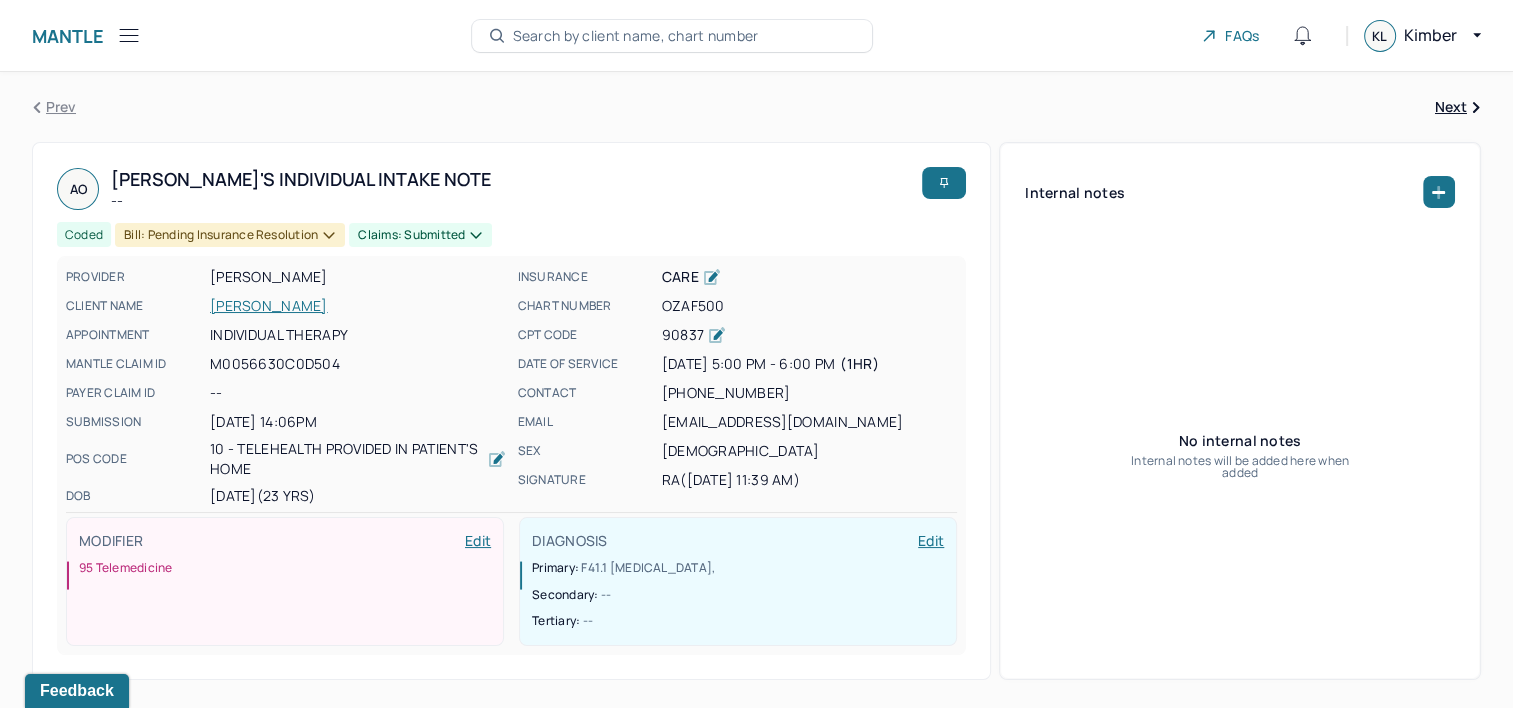 type 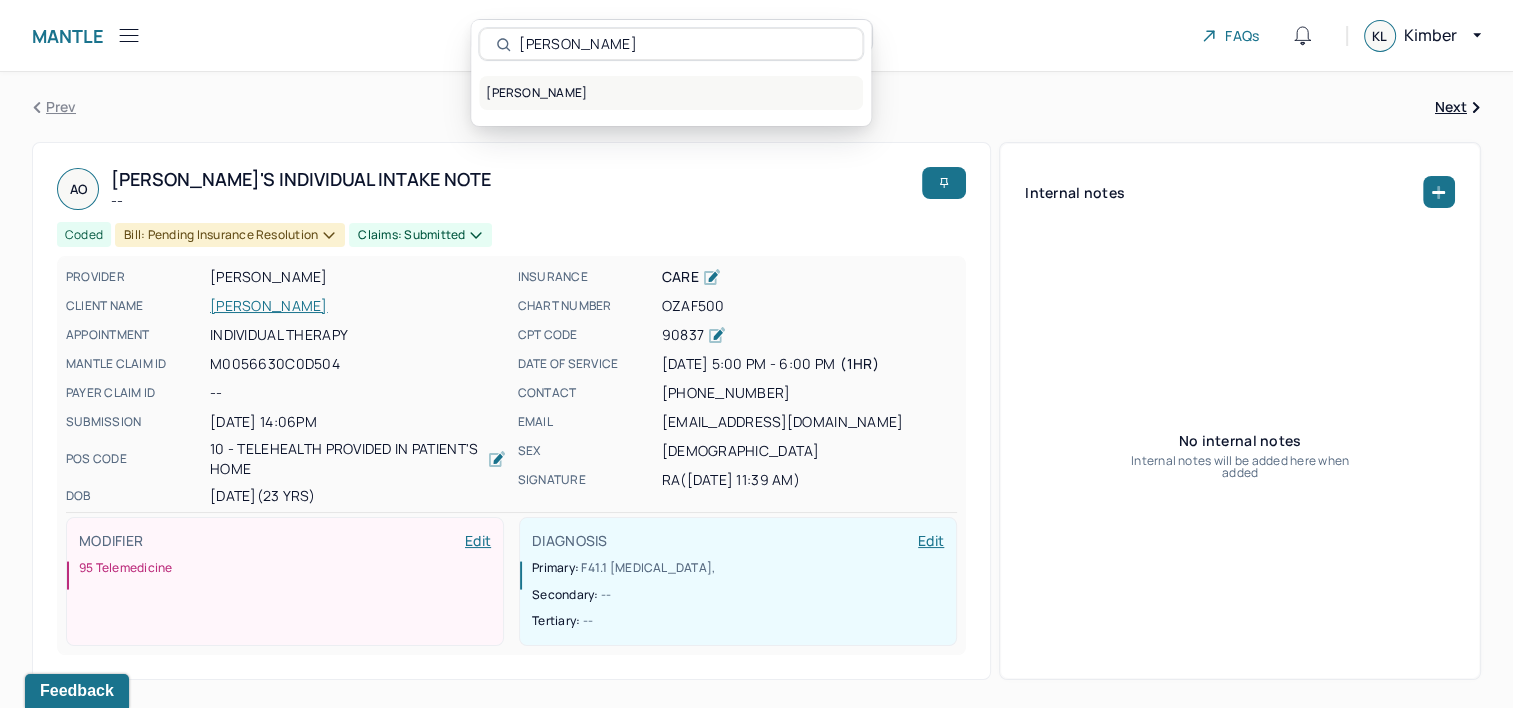 type on "LUCAS, DEJAH" 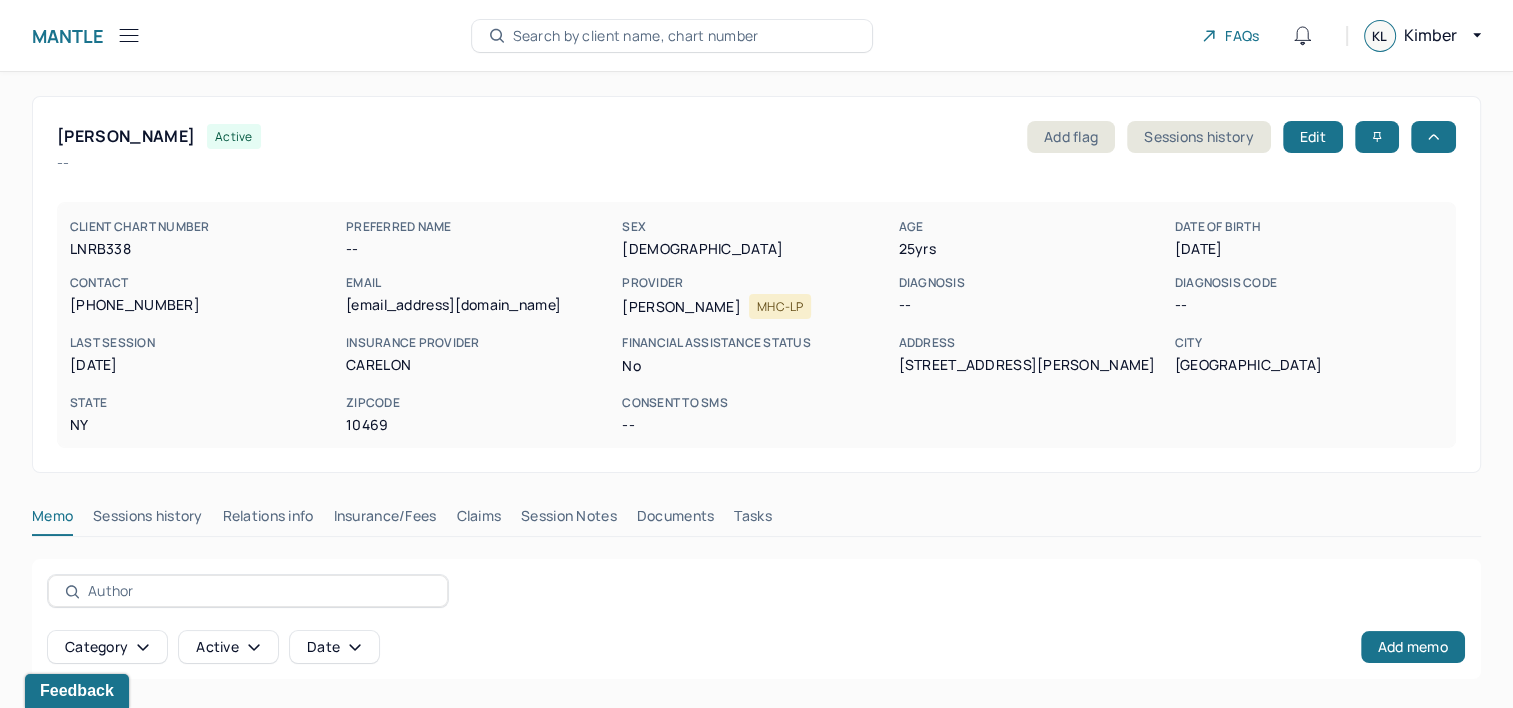click on "Claims" at bounding box center (478, 520) 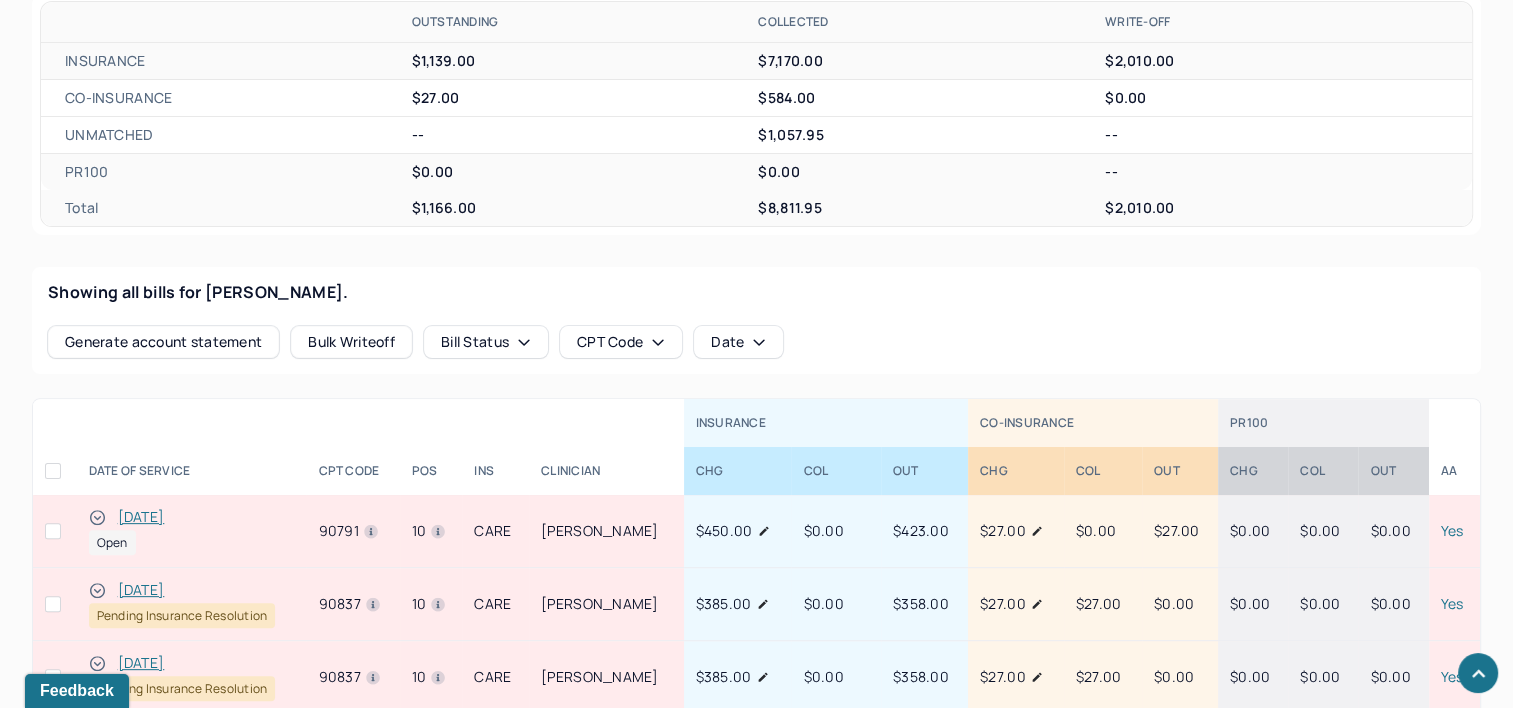 scroll, scrollTop: 800, scrollLeft: 0, axis: vertical 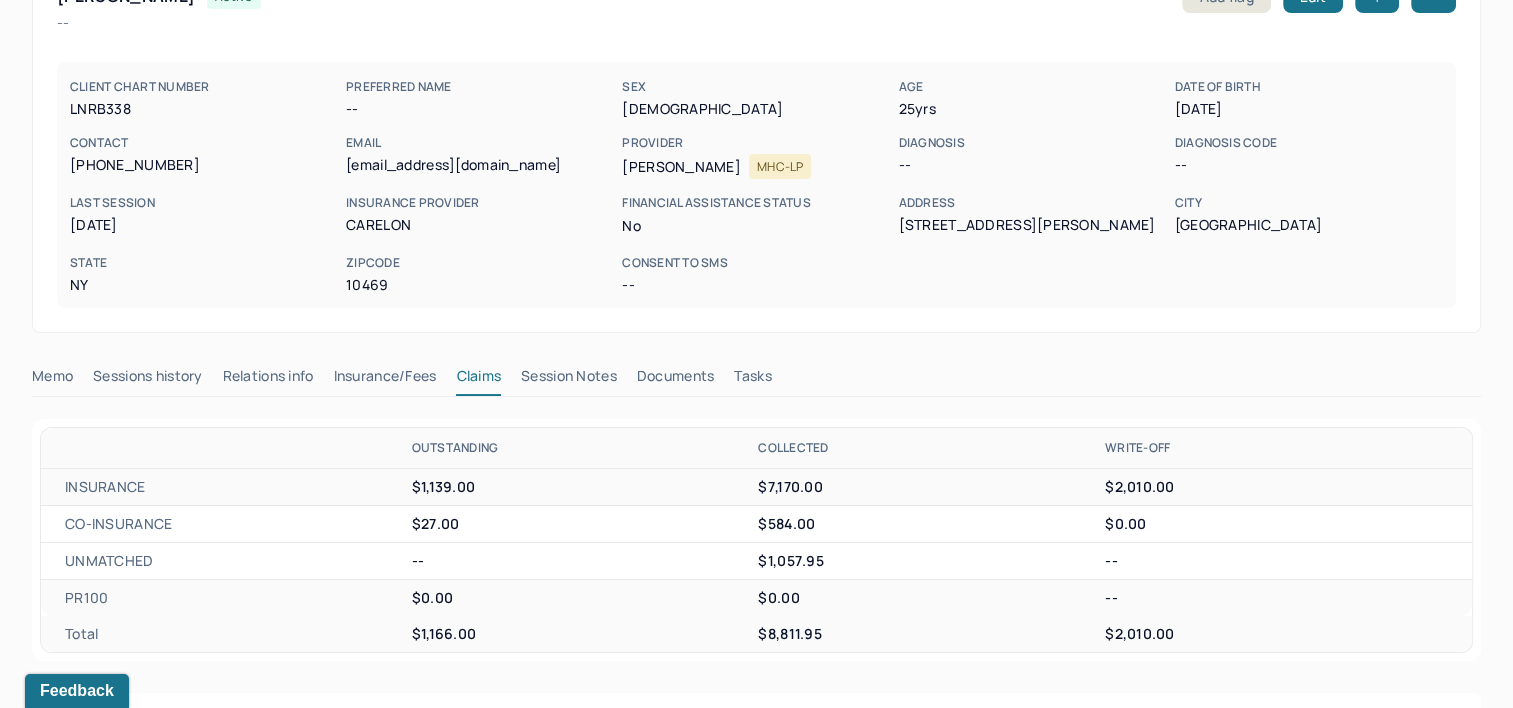 type 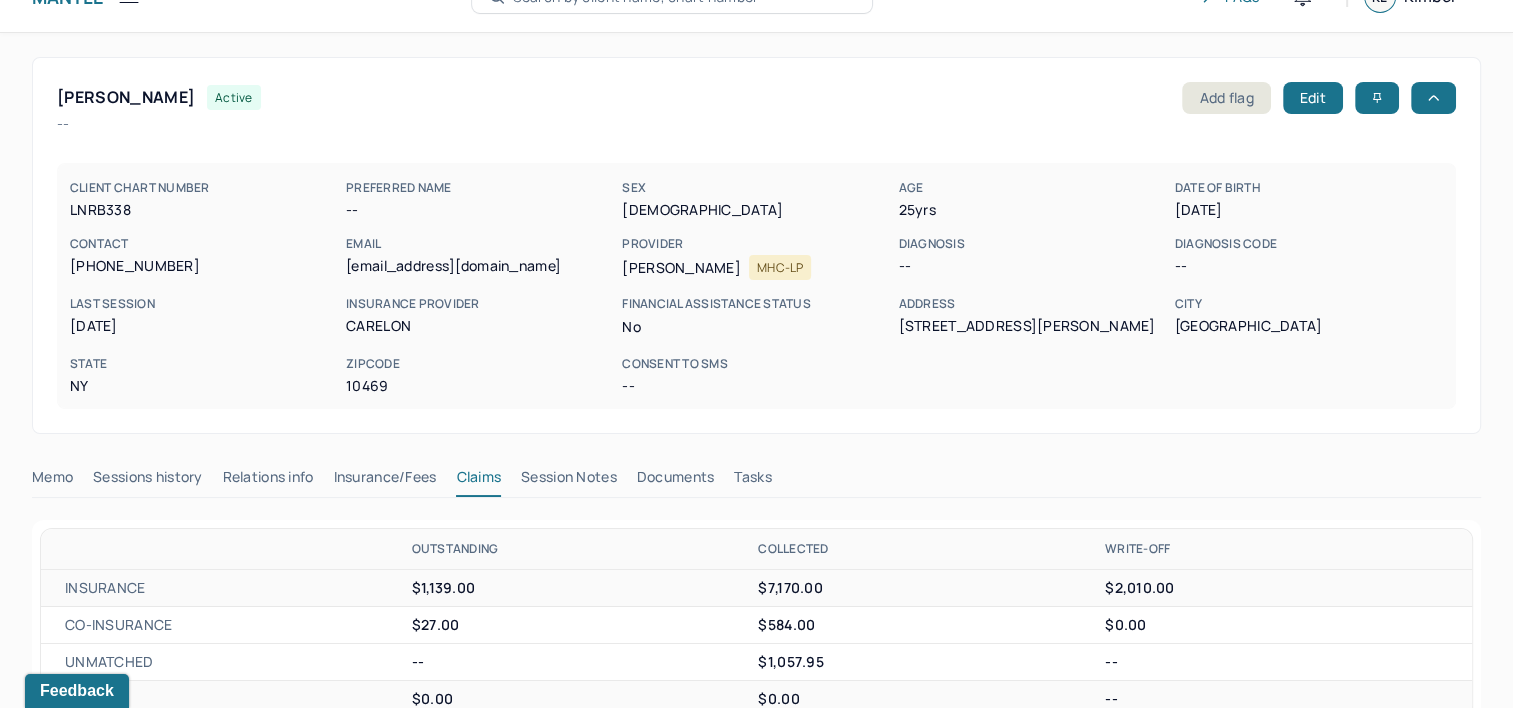 scroll, scrollTop: 0, scrollLeft: 0, axis: both 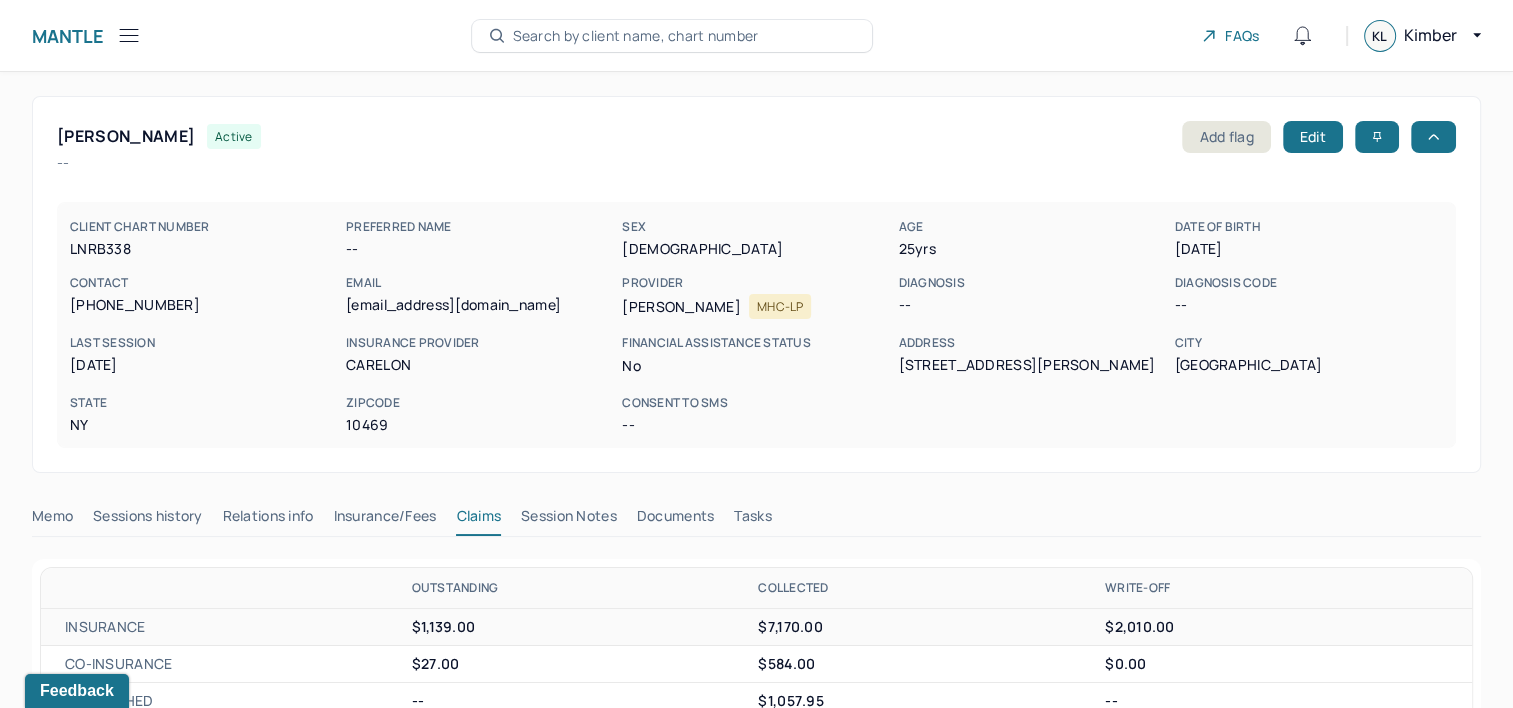 click on "Search by client name, chart number" at bounding box center [636, 36] 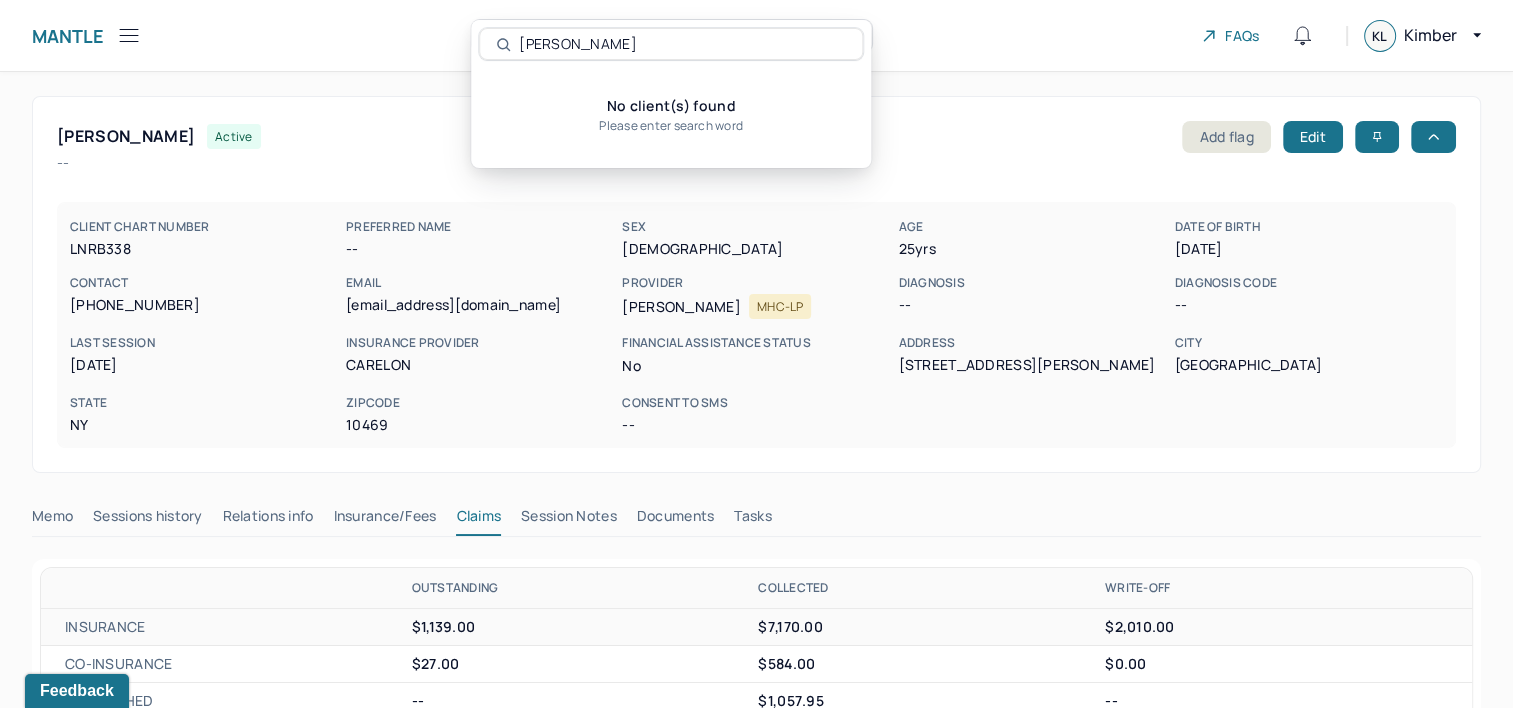 click on "BREAKSTONE, SAMANTHA" at bounding box center (682, 44) 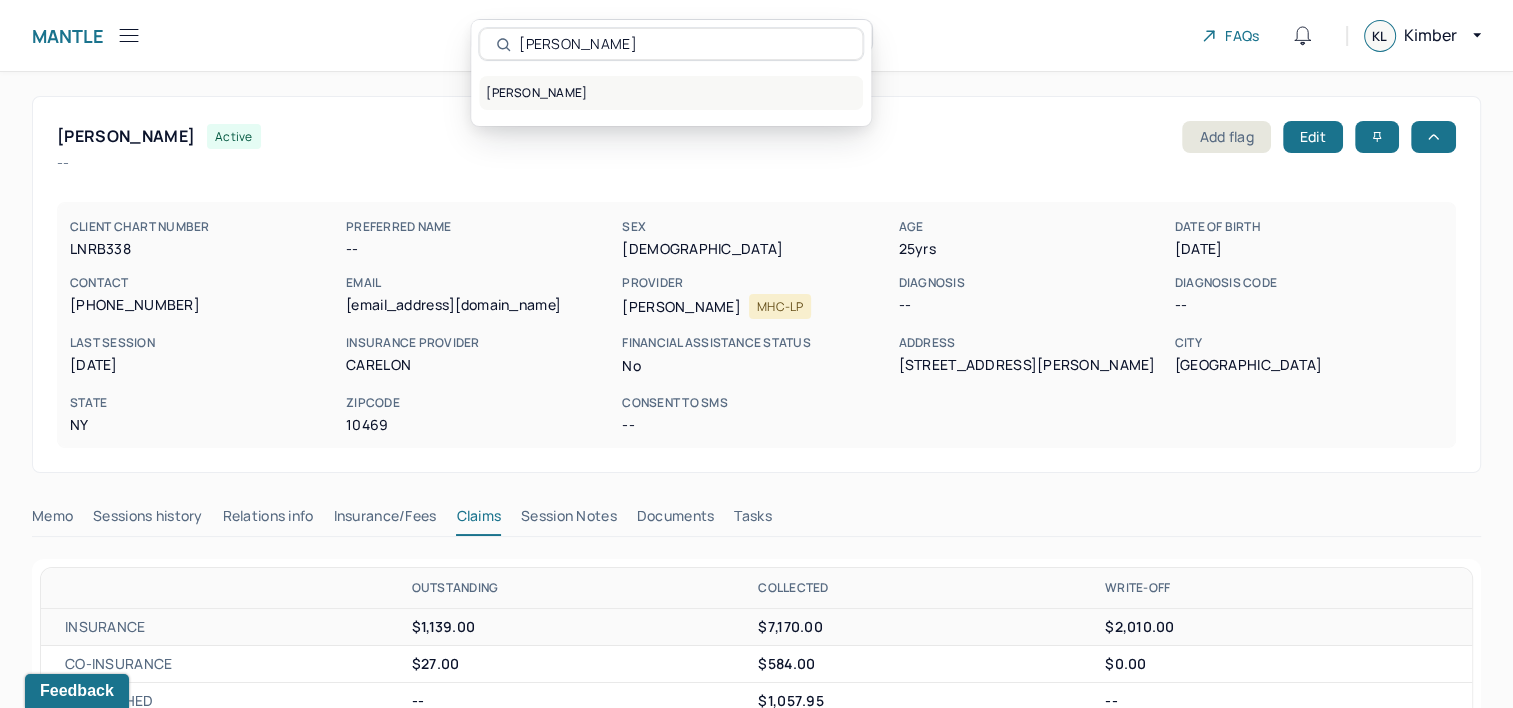 type on "BREAKSTONE, SAMANTHA" 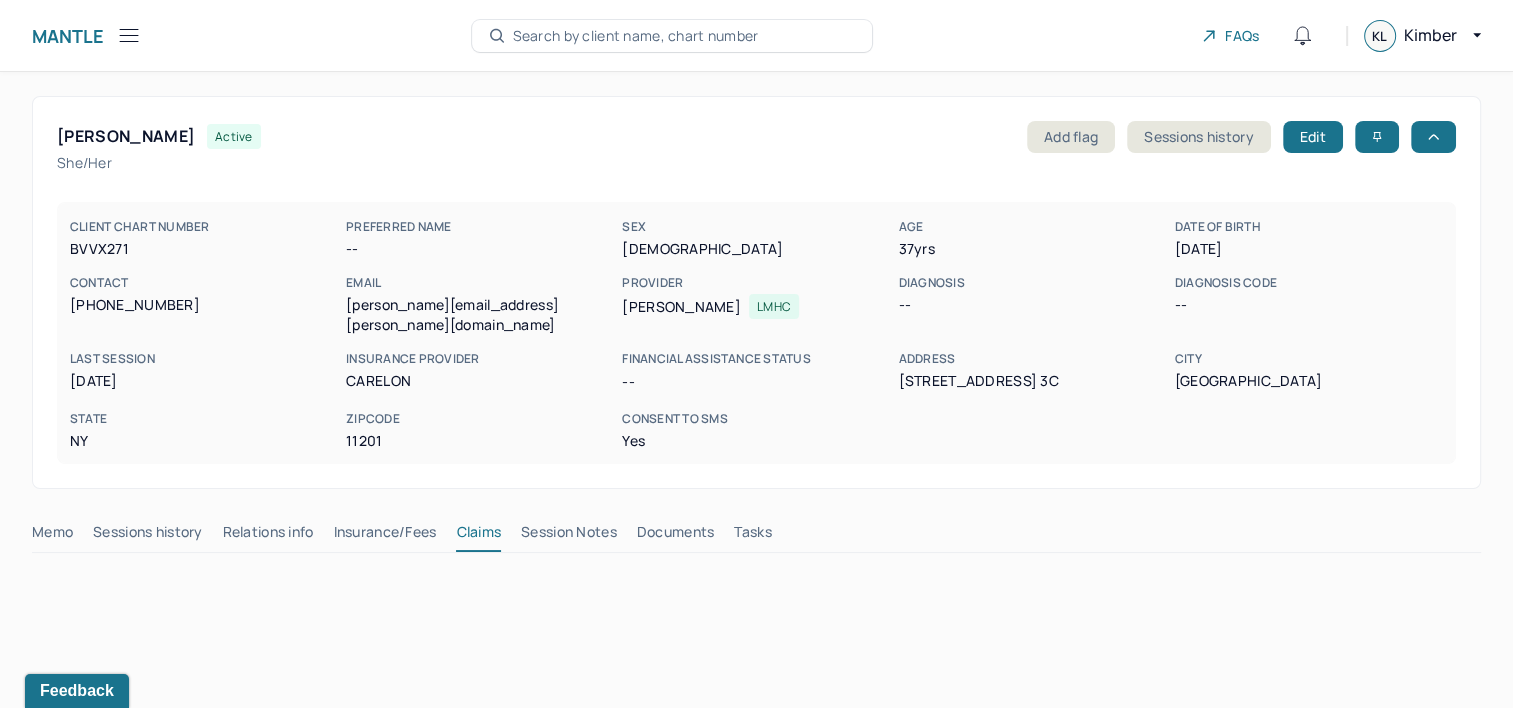 type 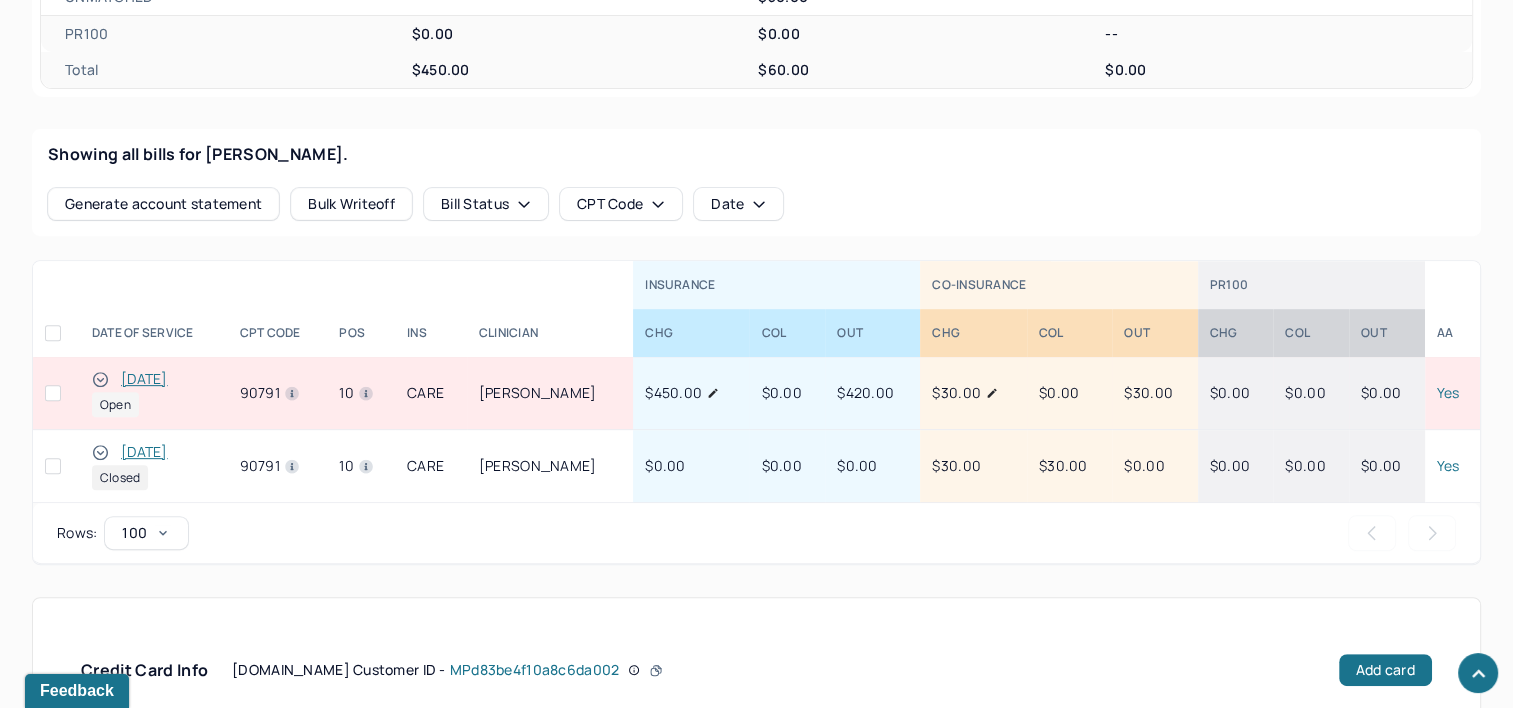 scroll, scrollTop: 900, scrollLeft: 0, axis: vertical 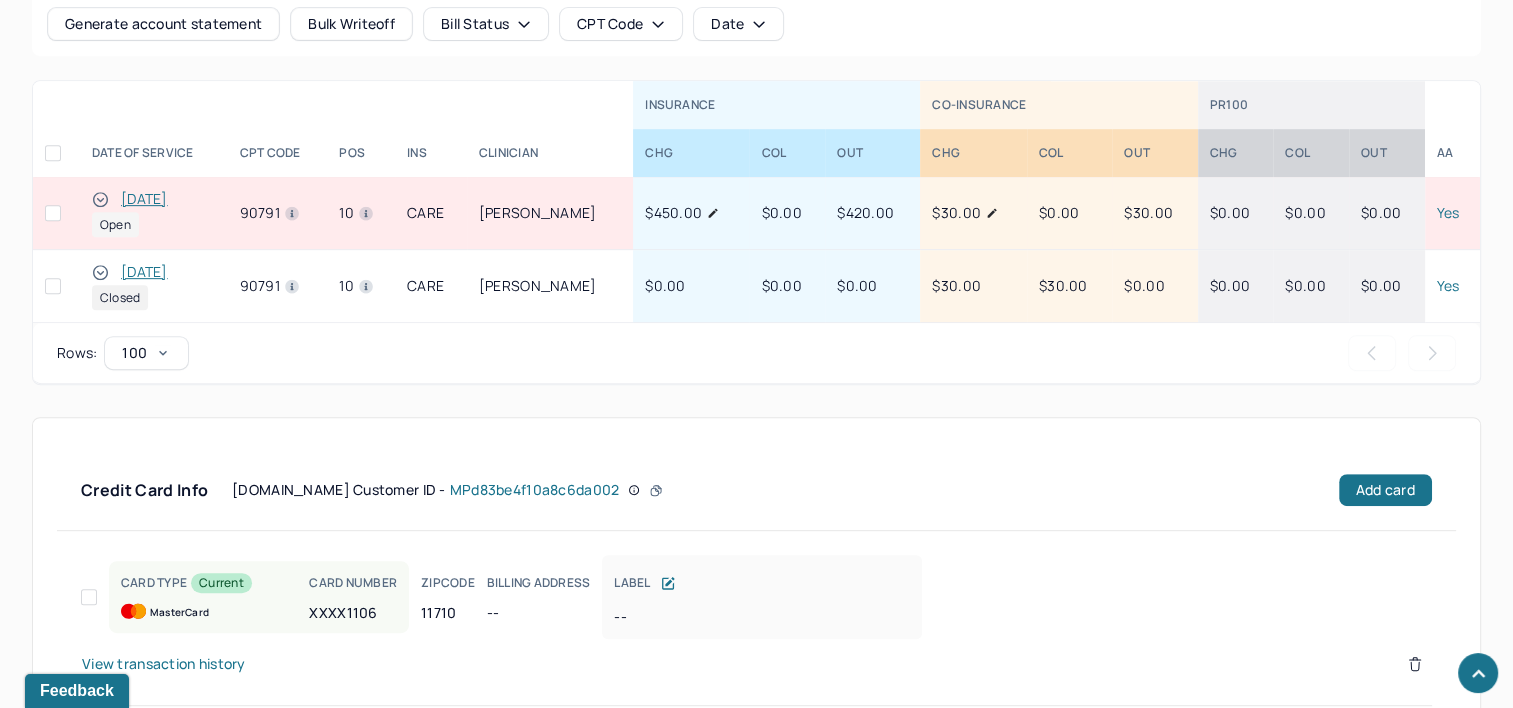 click on "[DATE]" at bounding box center [144, 199] 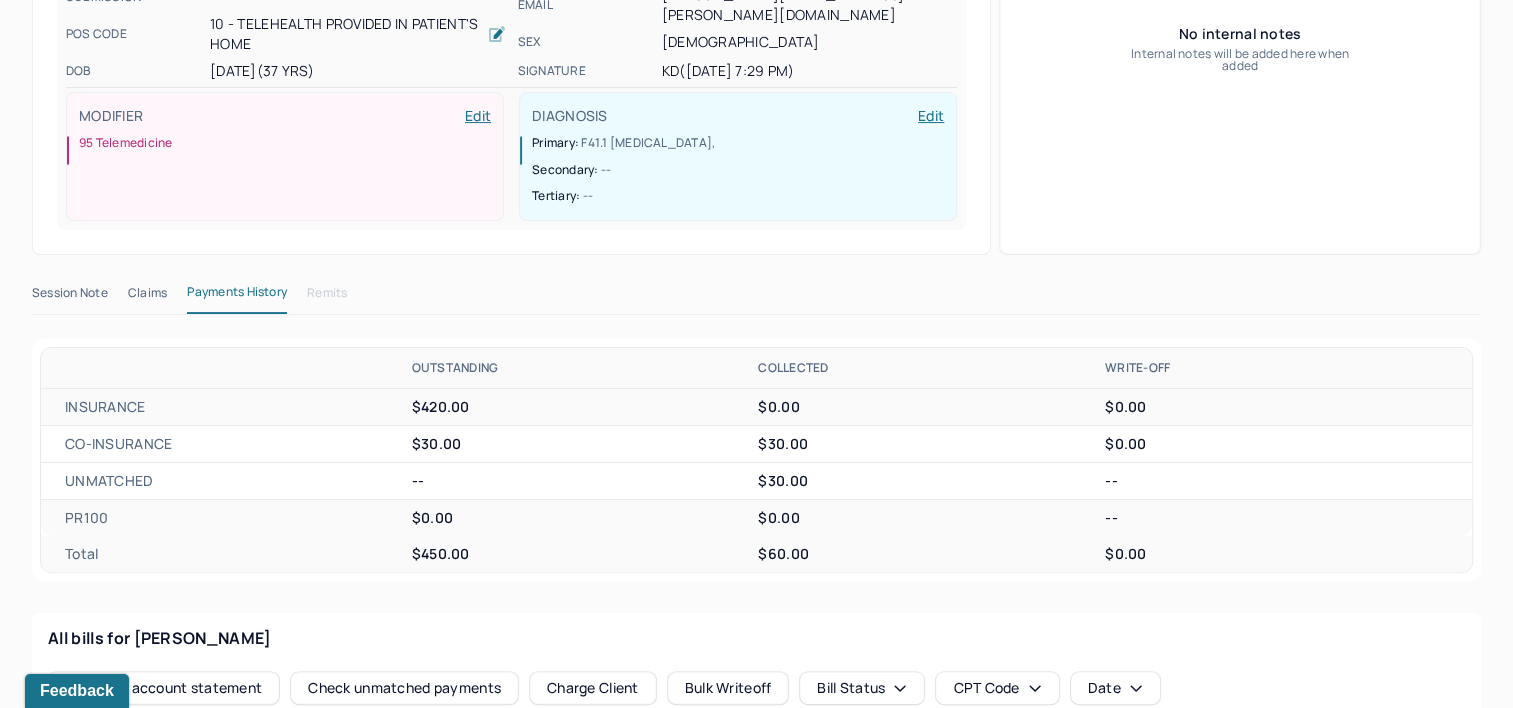 scroll, scrollTop: 347, scrollLeft: 0, axis: vertical 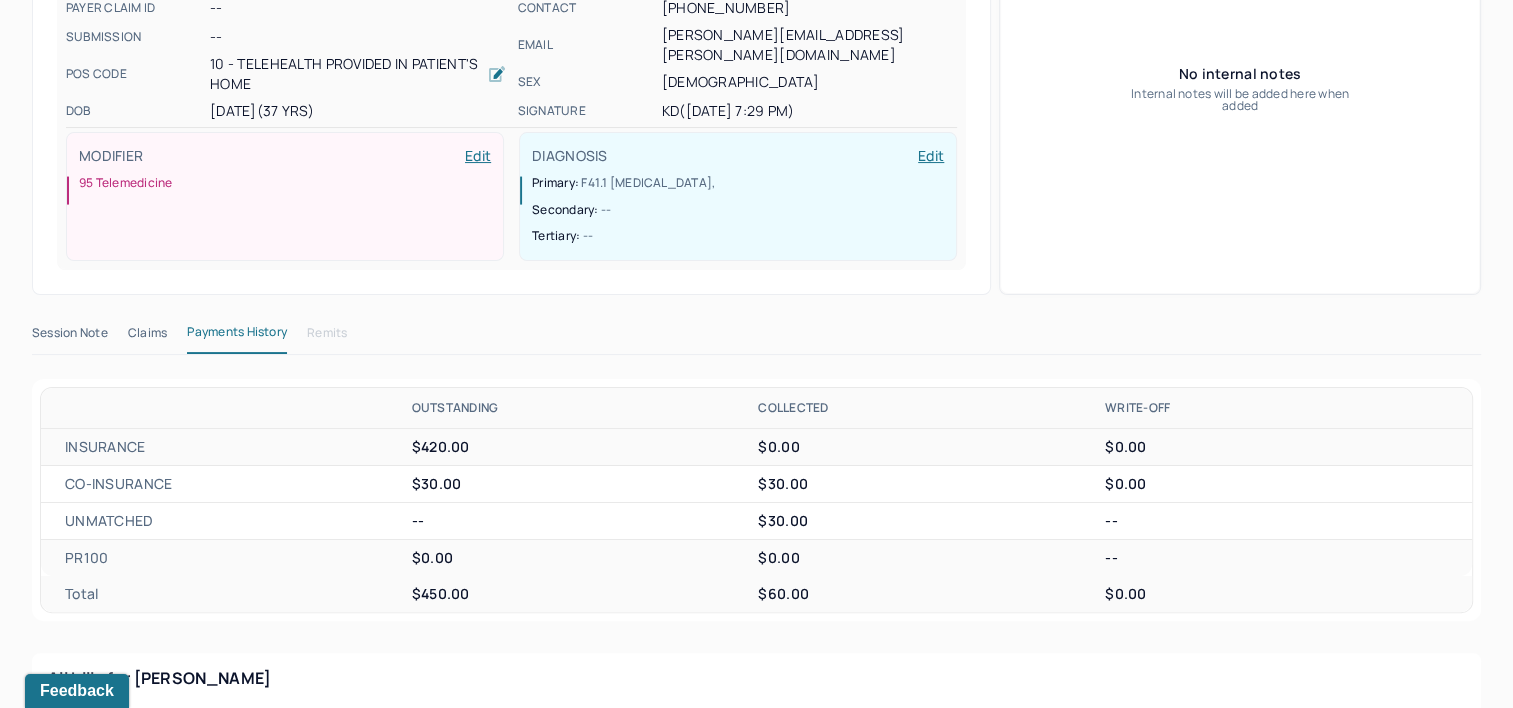 click on "Claims" at bounding box center [147, 337] 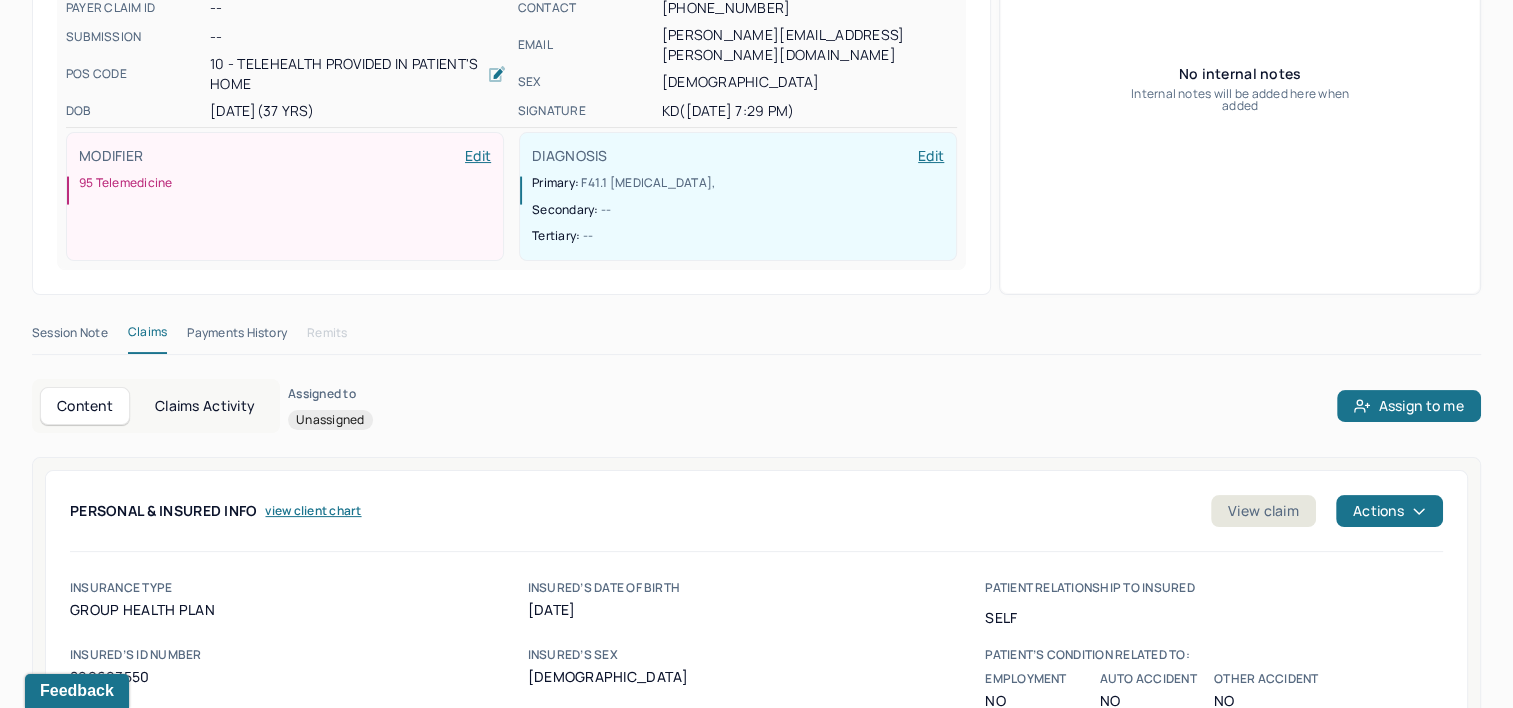 click on "Session Note" at bounding box center (70, 337) 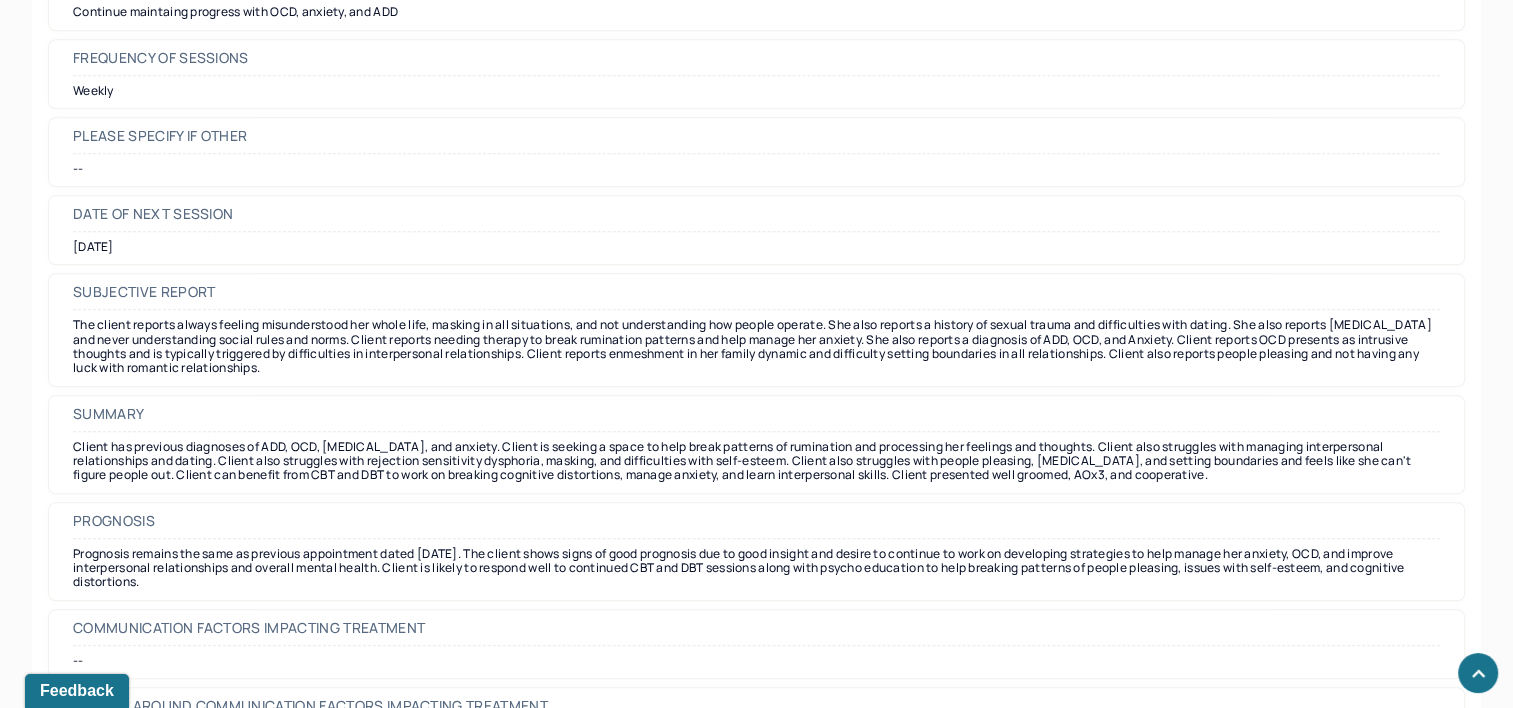 scroll, scrollTop: 9626, scrollLeft: 0, axis: vertical 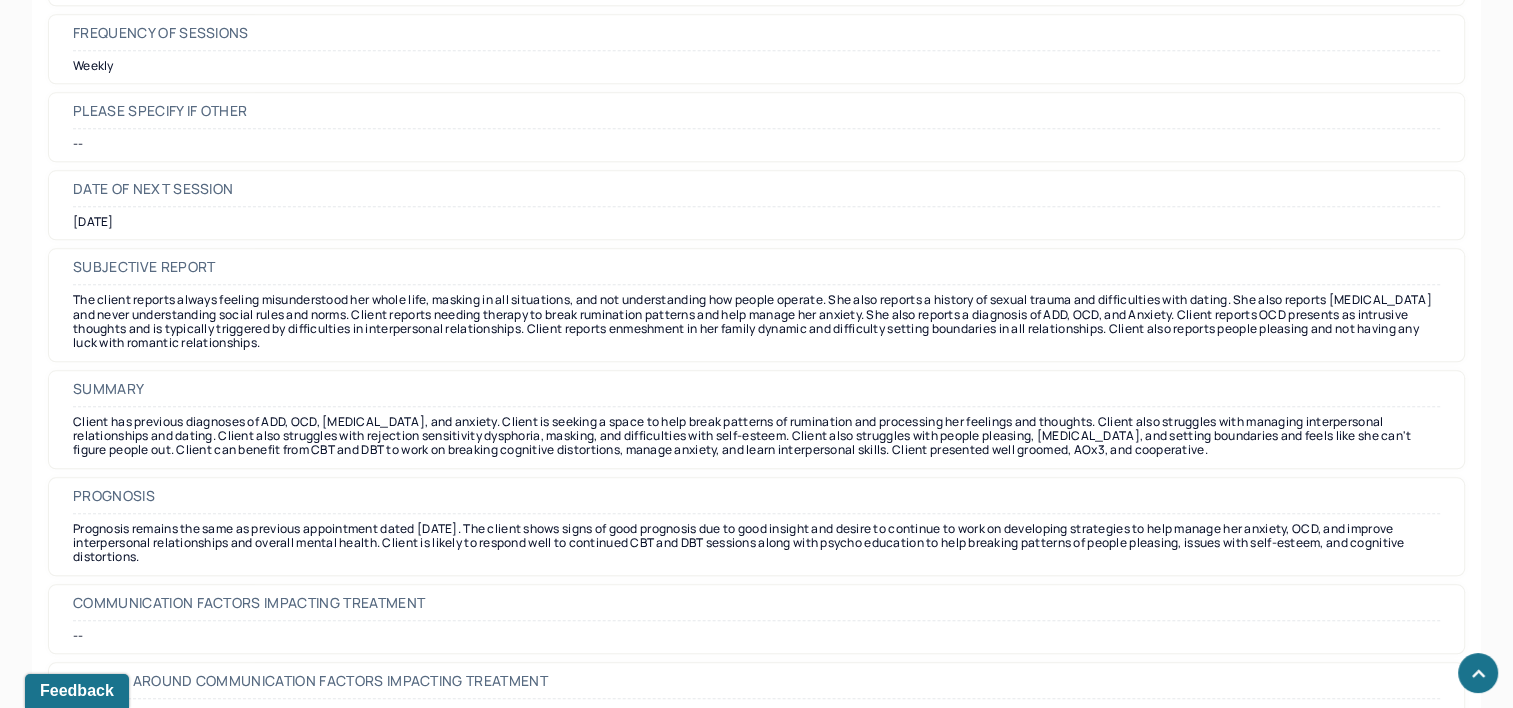 click at bounding box center [1478, 673] 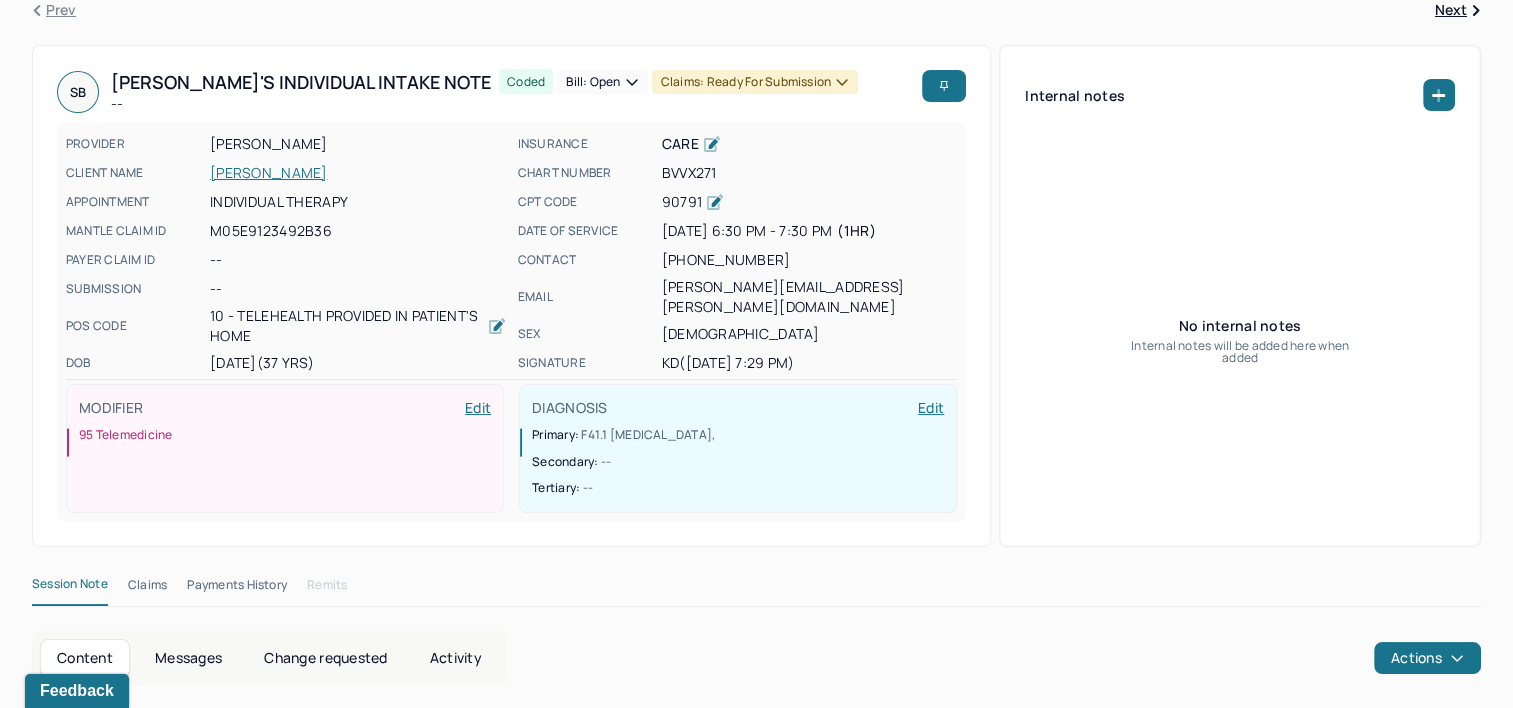 scroll, scrollTop: 0, scrollLeft: 0, axis: both 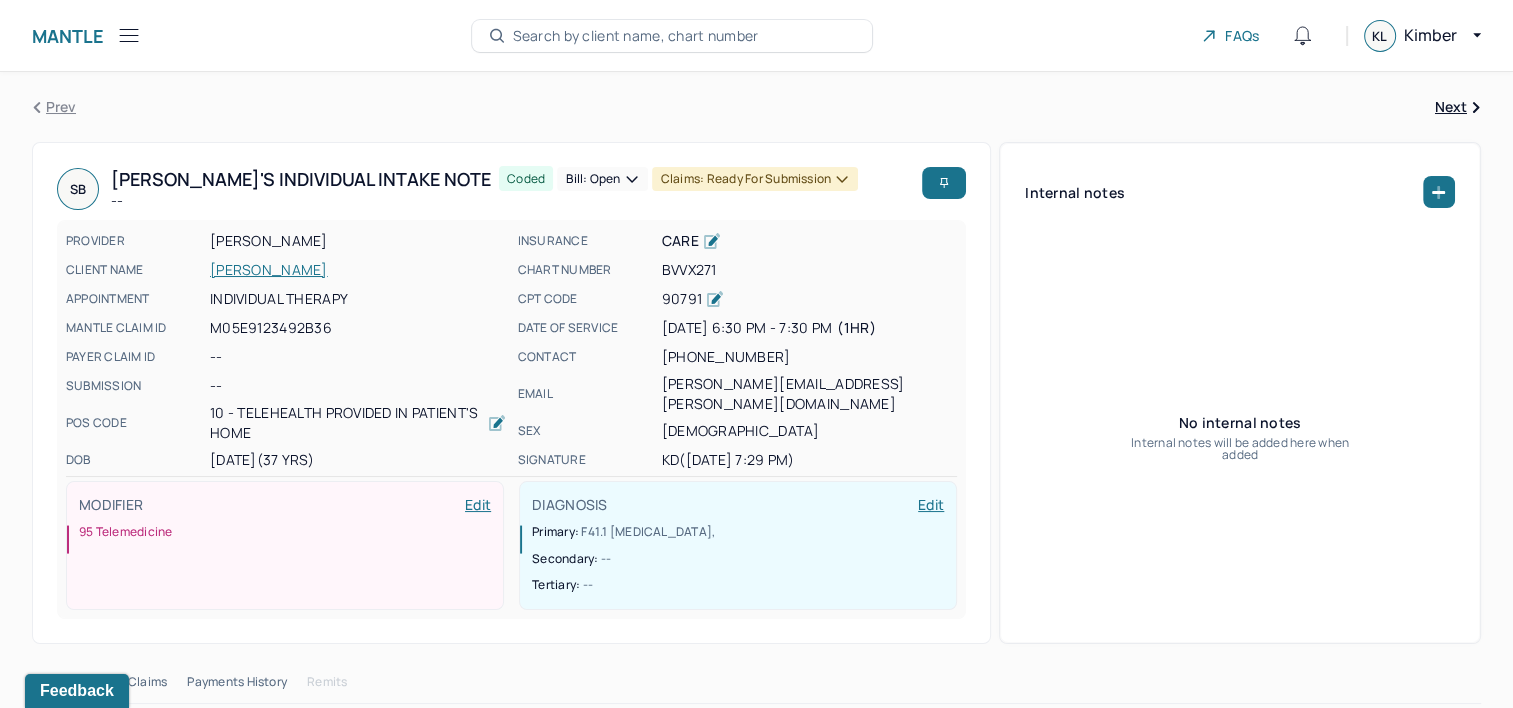 click 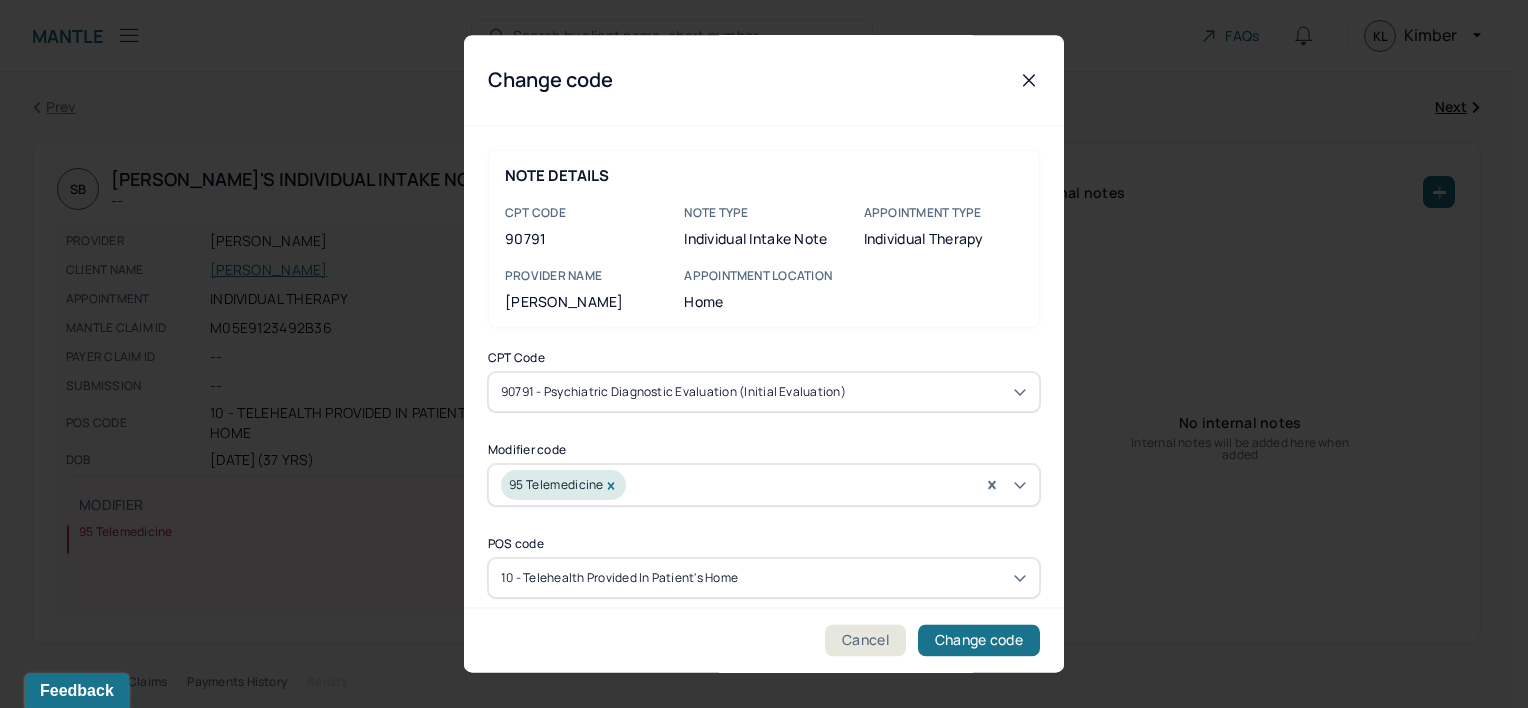 click on "90791 - Psychiatric diagnostic evaluation (Initial evaluation)" at bounding box center (673, 392) 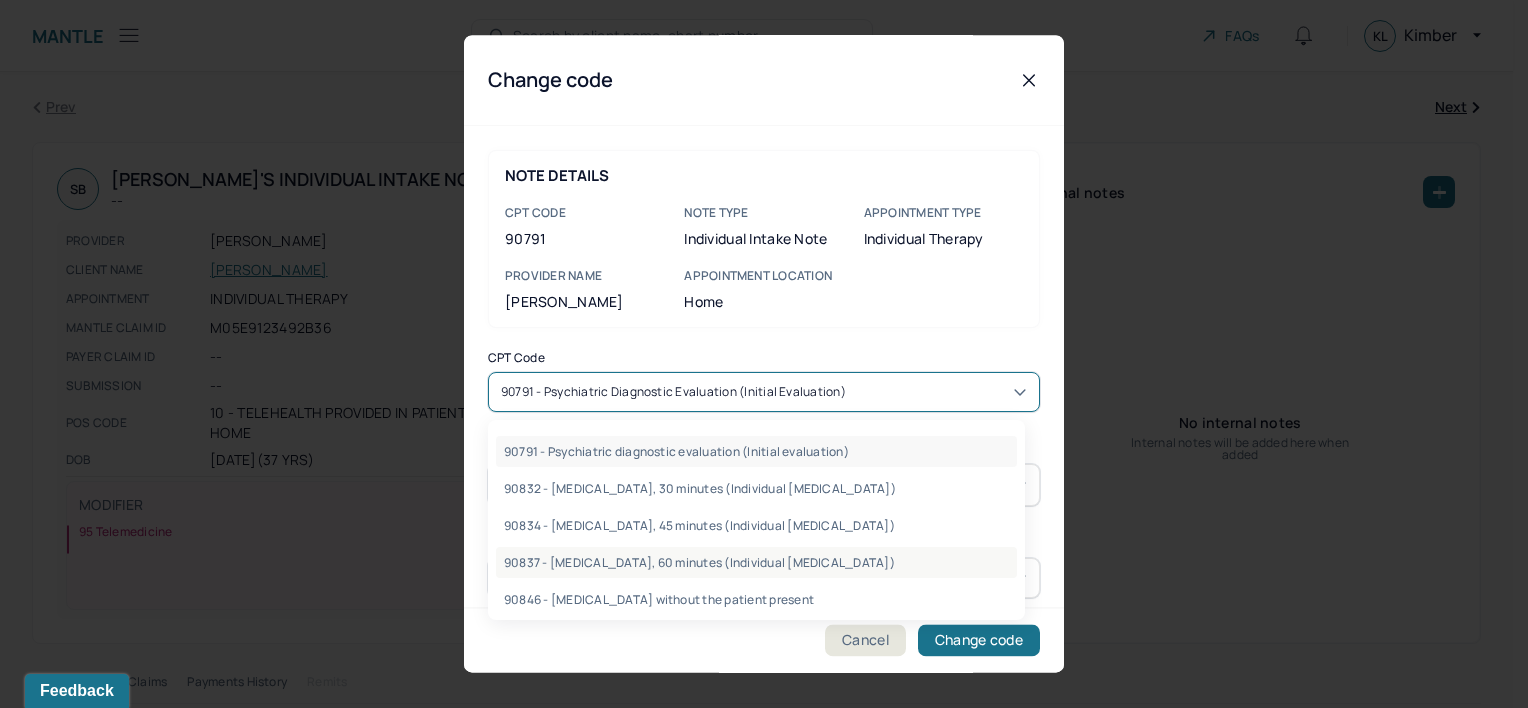 click on "90837 - Psychotherapy, 60 minutes (Individual psychotherapy)" at bounding box center [756, 562] 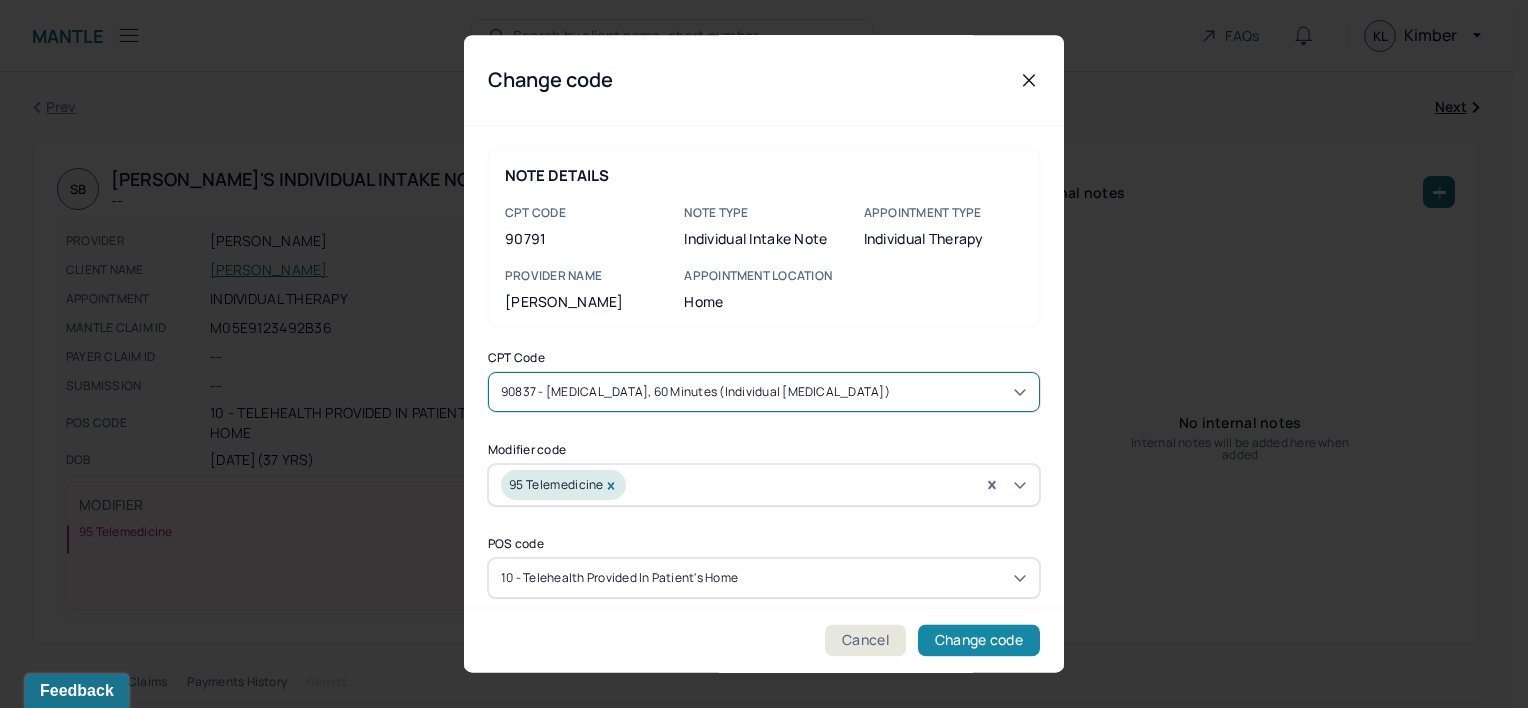 click on "Change code" at bounding box center (979, 641) 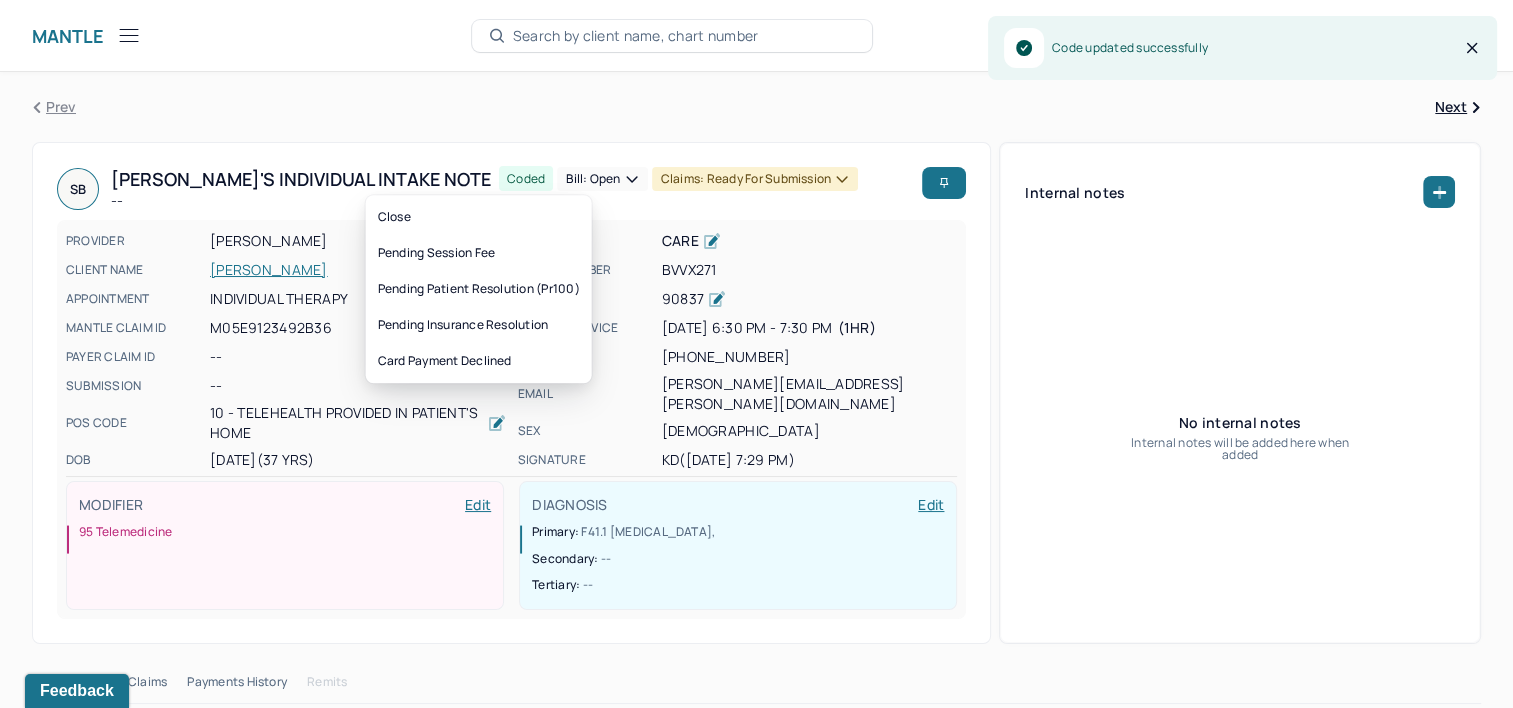 click on "Bill: Open" at bounding box center [602, 179] 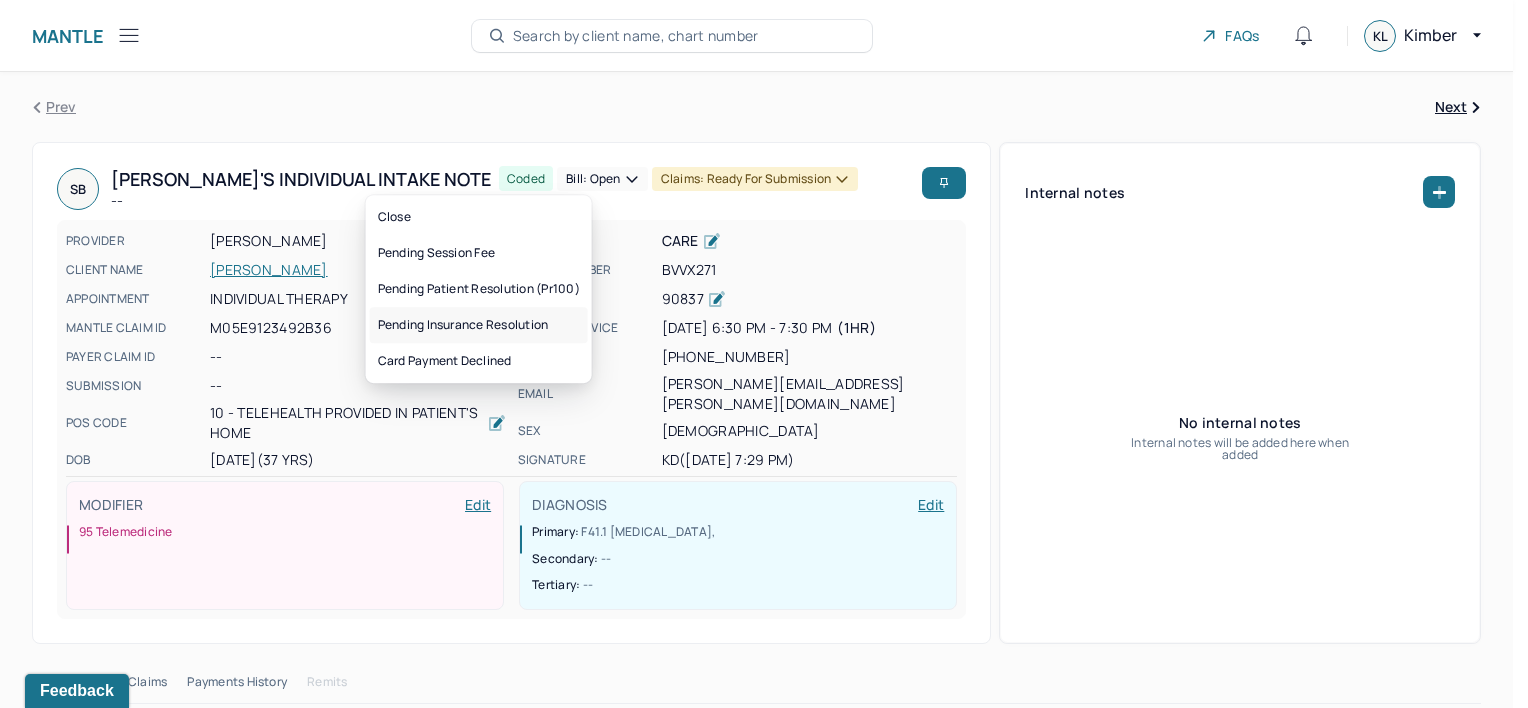 click on "Pending insurance resolution" at bounding box center [479, 325] 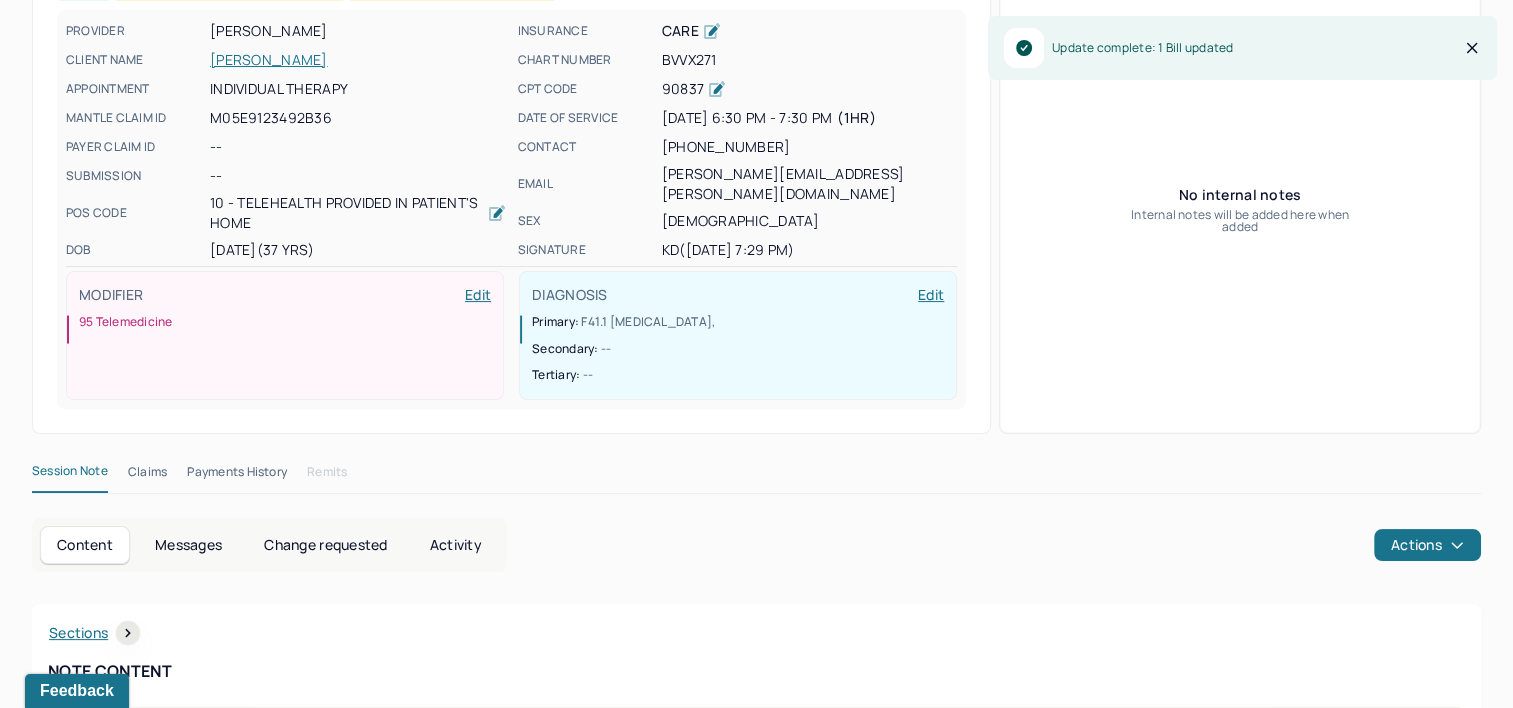 scroll, scrollTop: 400, scrollLeft: 0, axis: vertical 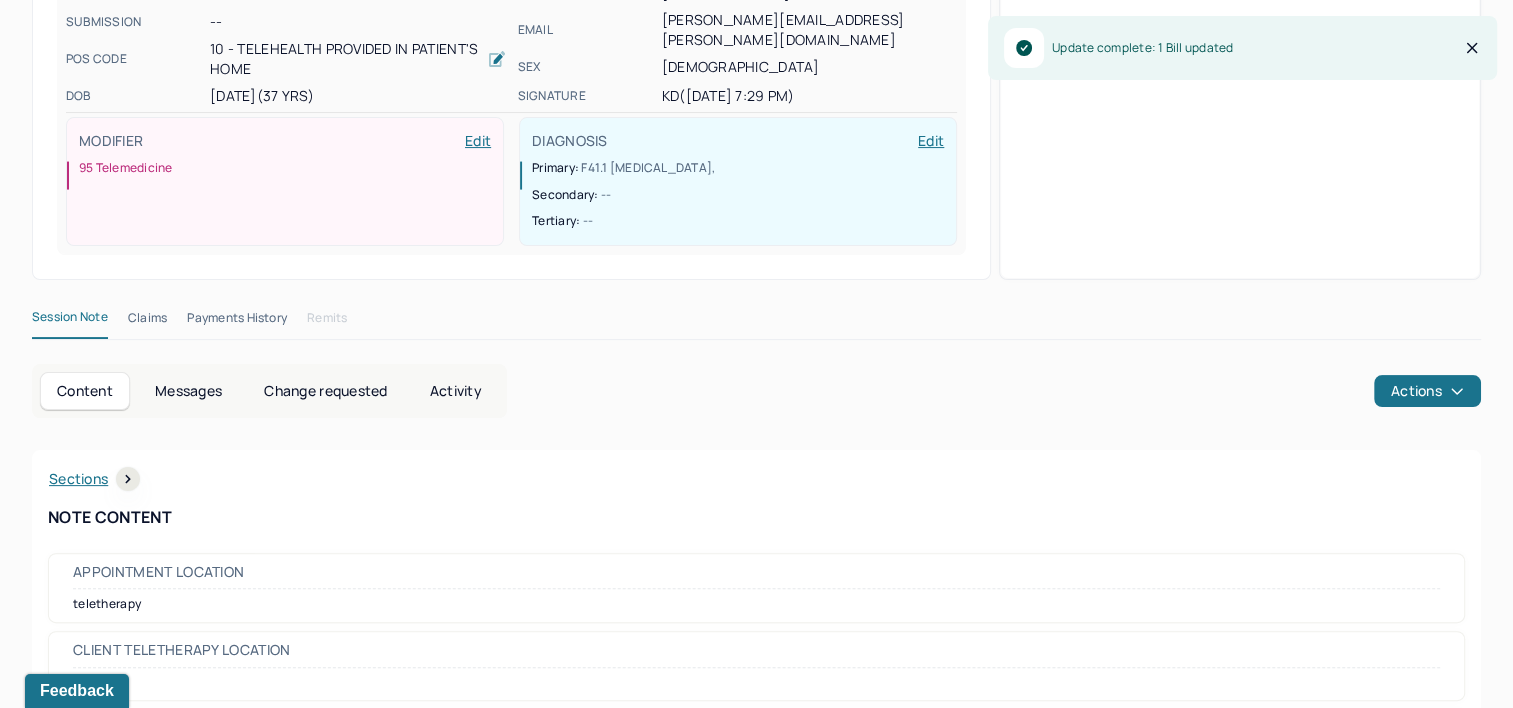 click on "Claims" at bounding box center [147, 322] 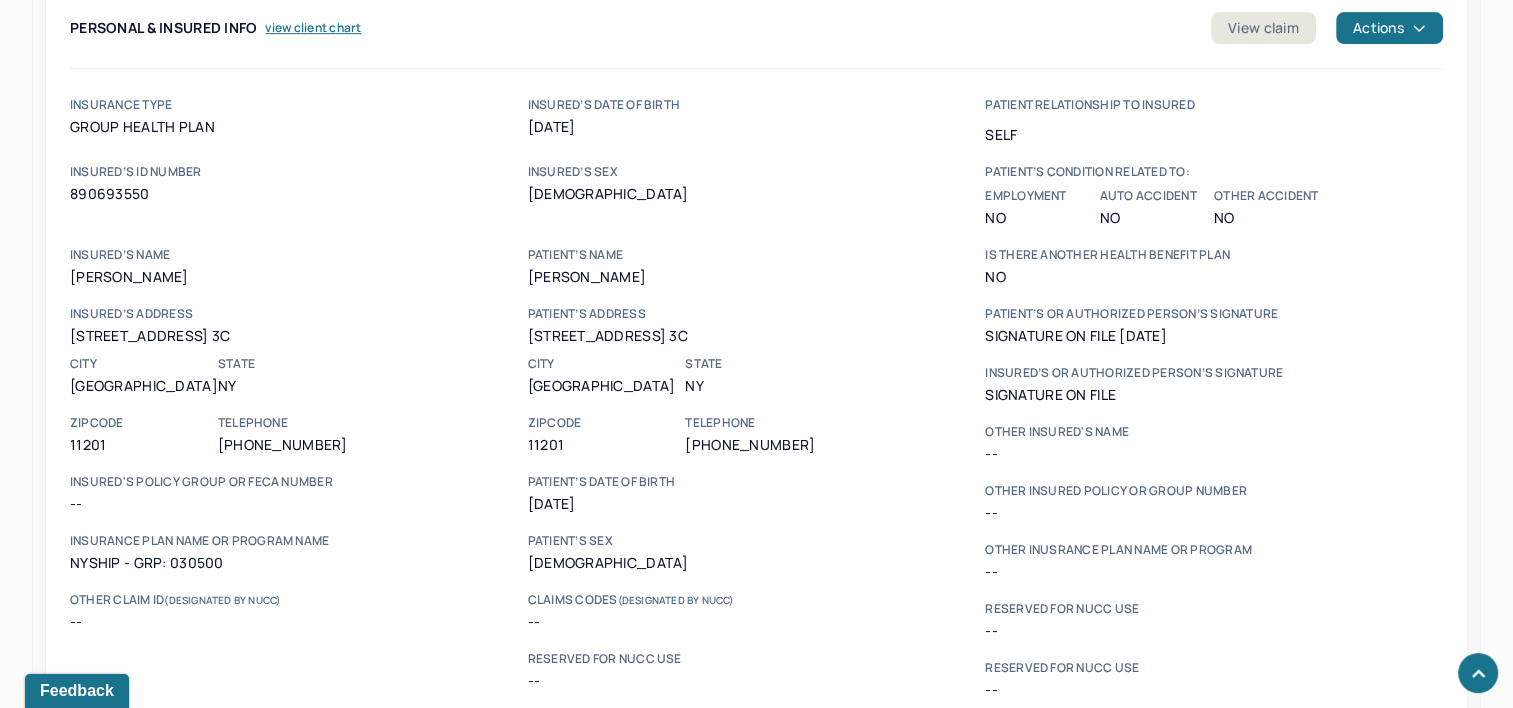 scroll, scrollTop: 640, scrollLeft: 0, axis: vertical 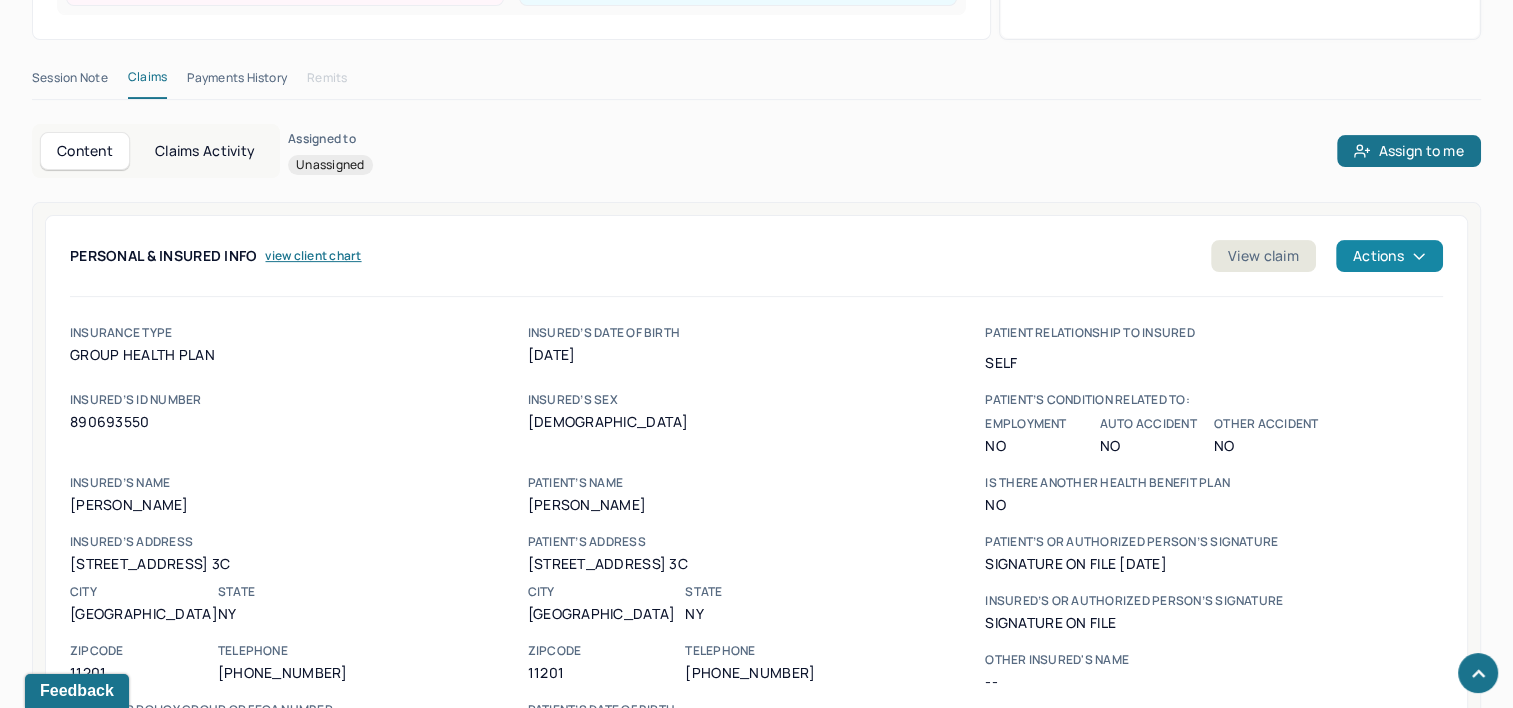 click 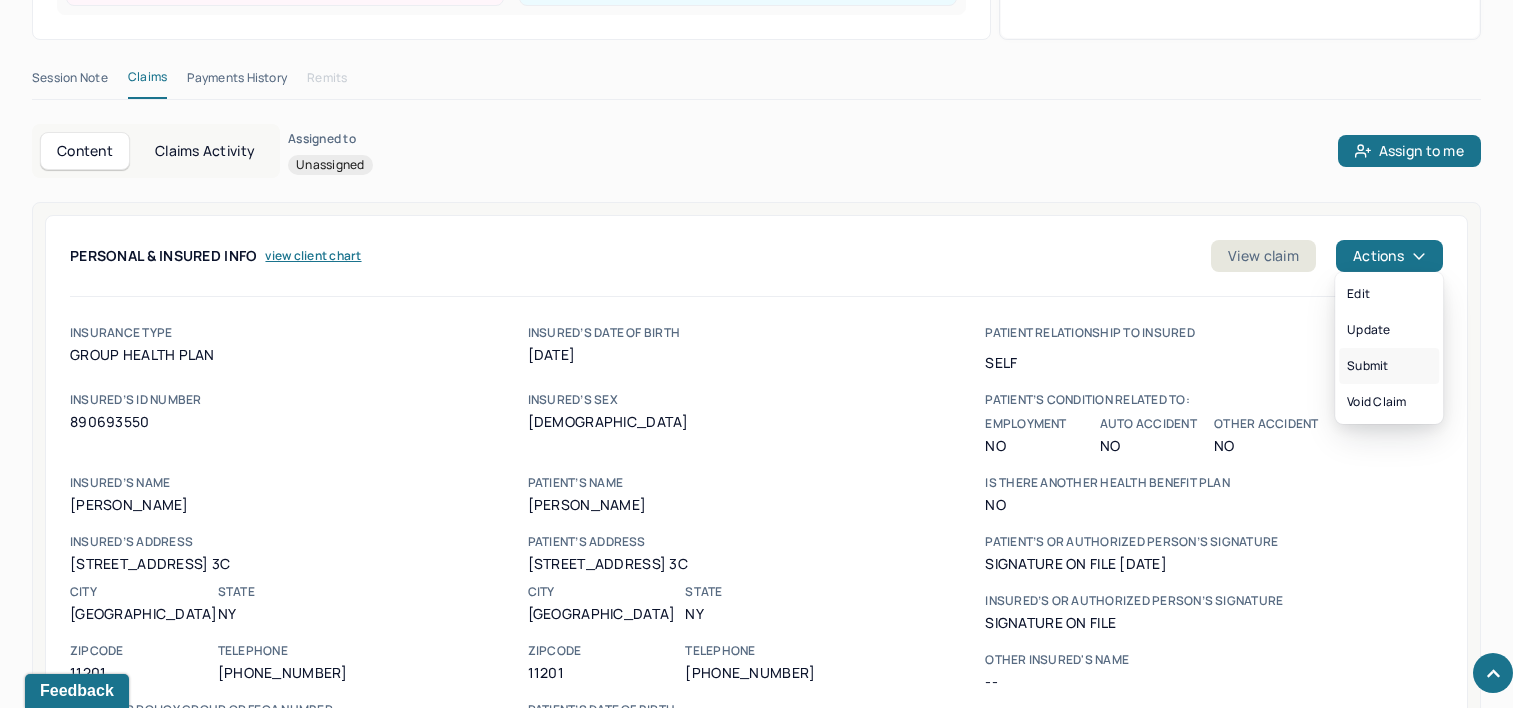 click on "Submit" at bounding box center (1389, 366) 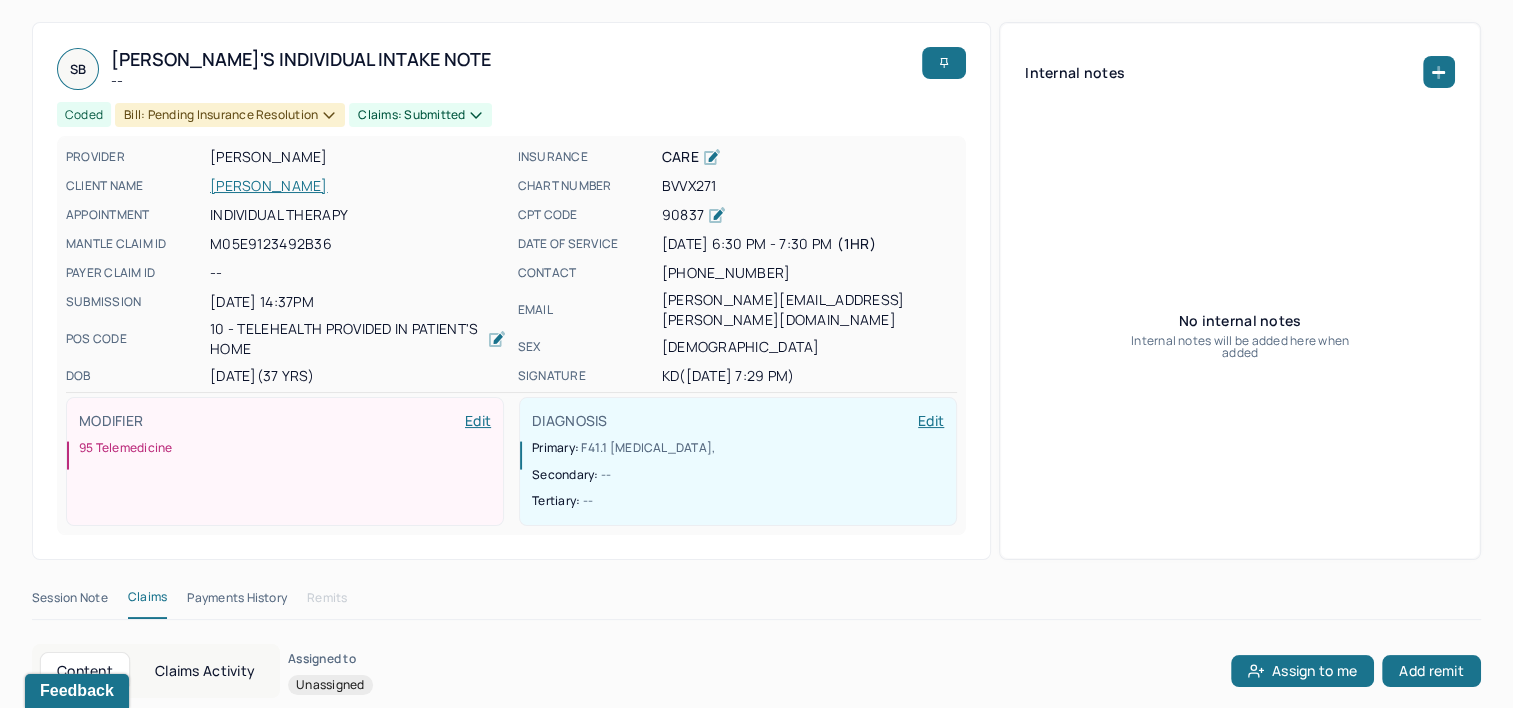 scroll, scrollTop: 0, scrollLeft: 0, axis: both 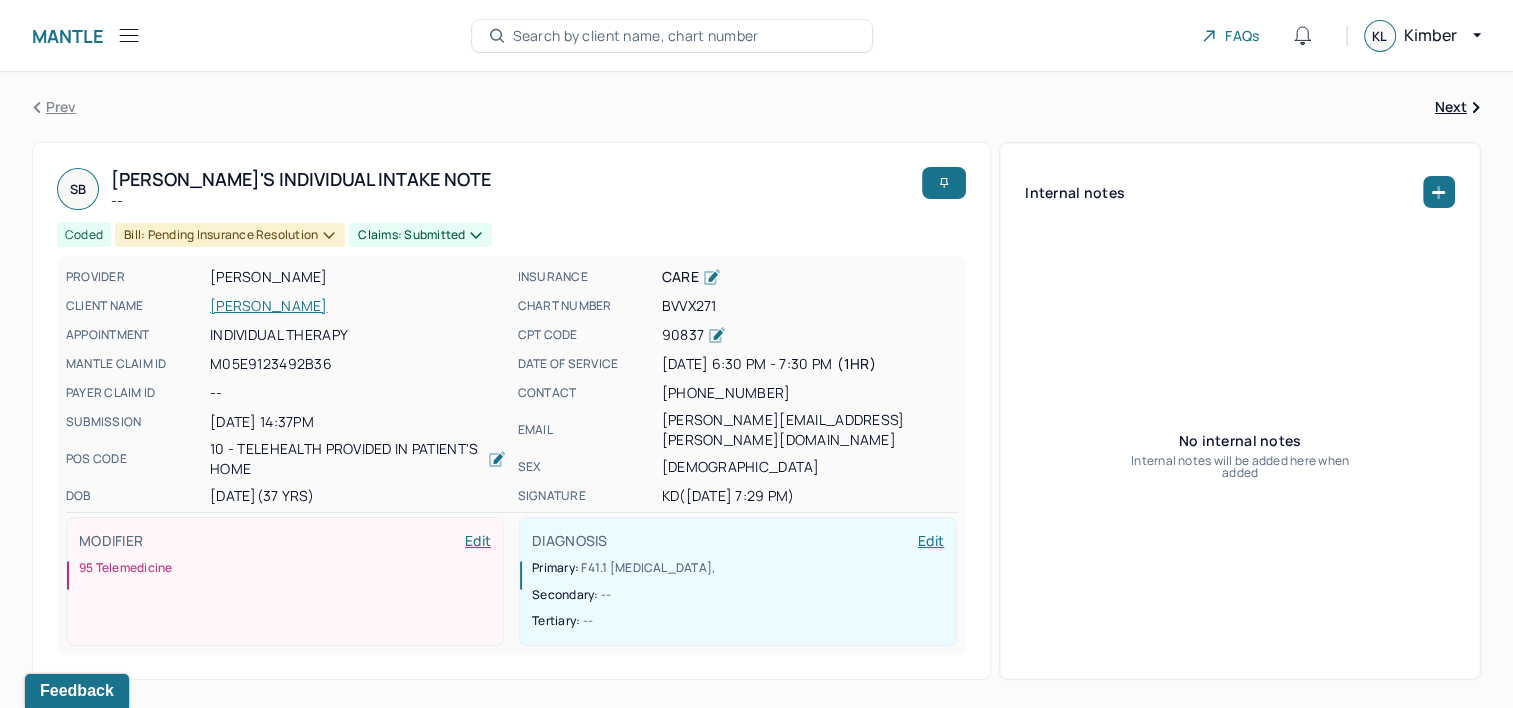 type 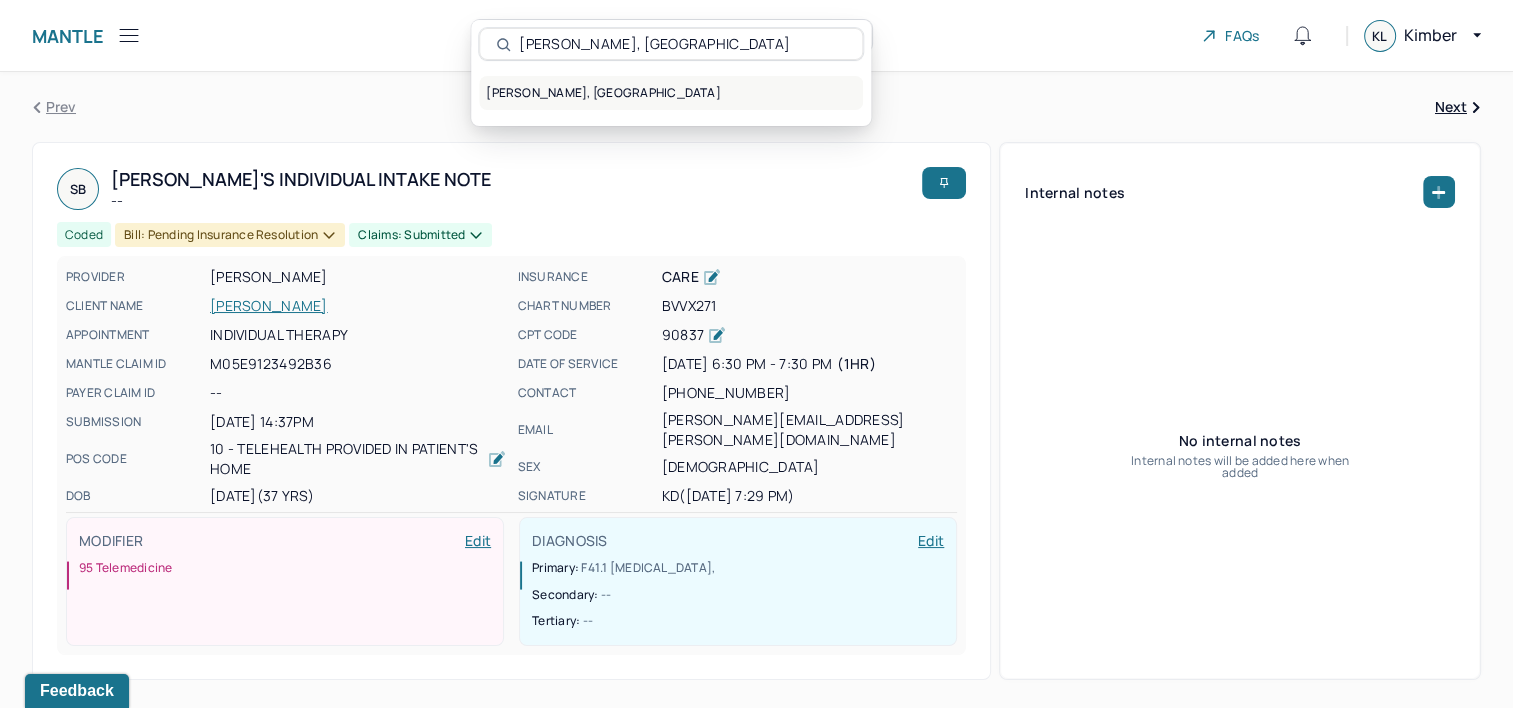 type on "GRAHAM, ASIA" 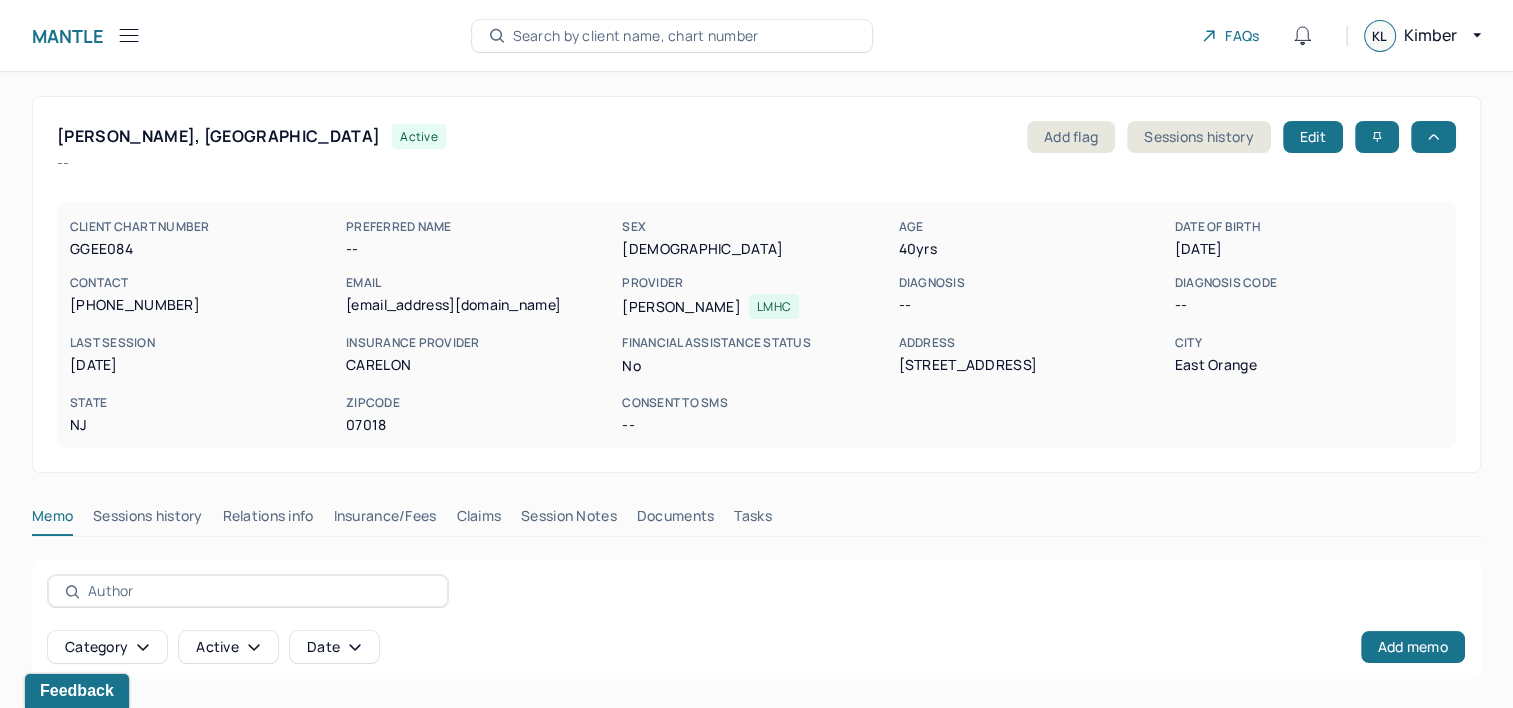 click on "Claims" at bounding box center (478, 520) 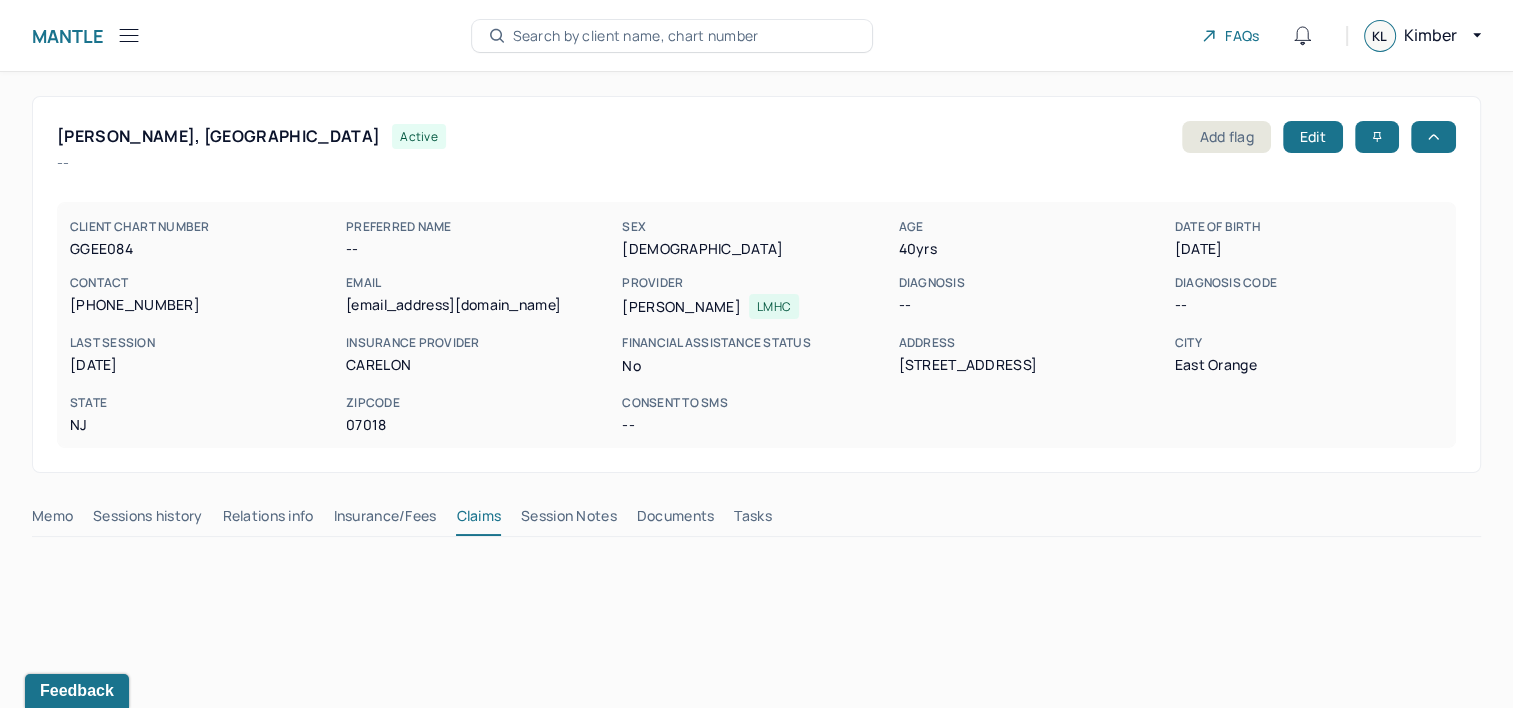 type 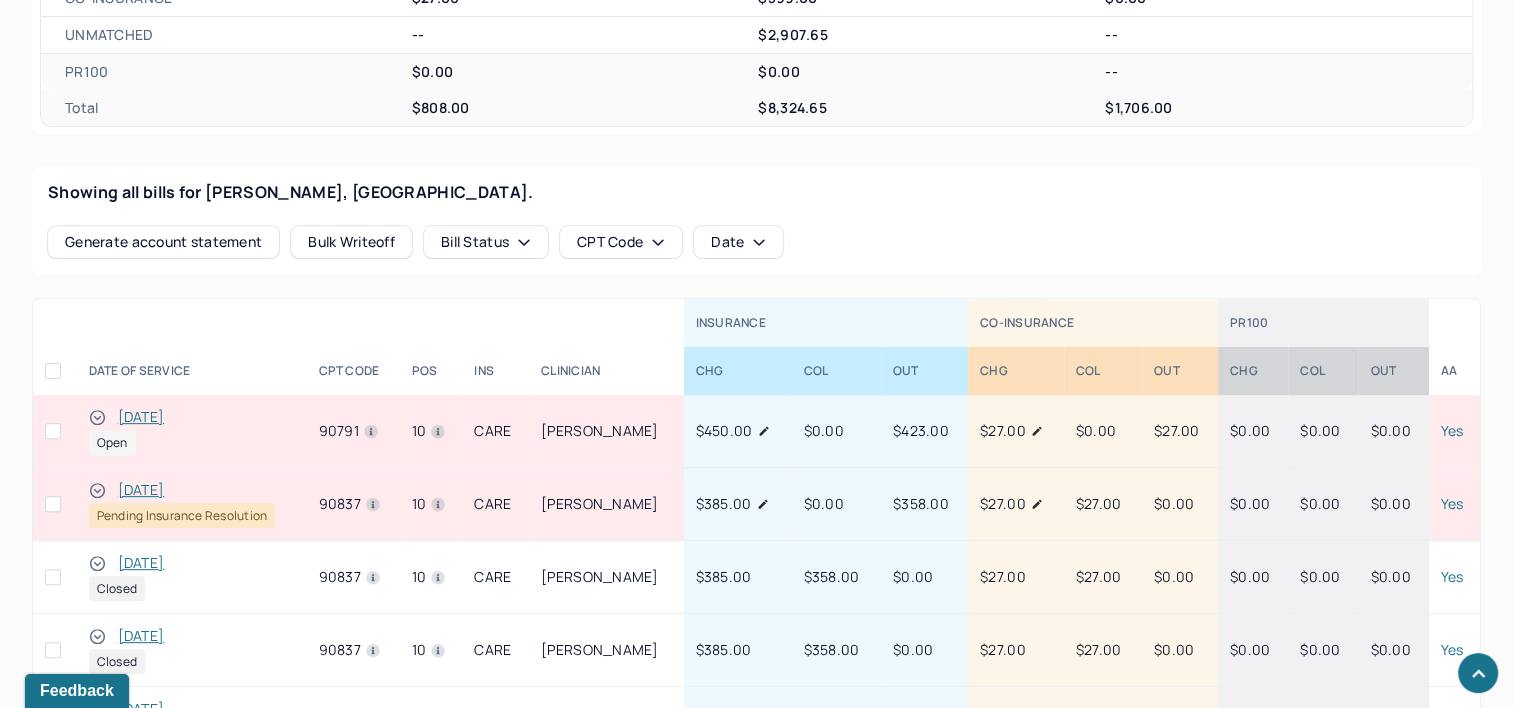 scroll, scrollTop: 700, scrollLeft: 0, axis: vertical 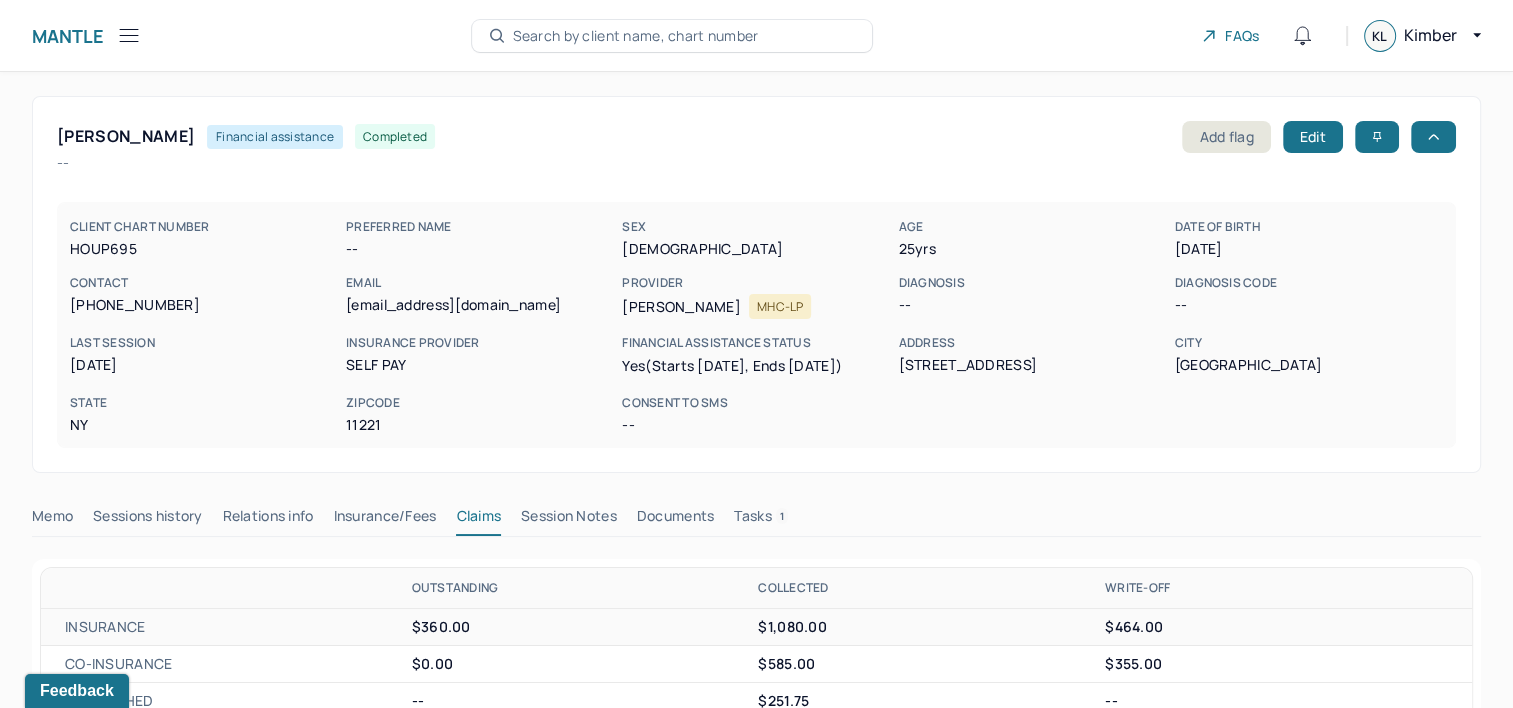 click on "Search by client name, chart number" at bounding box center [636, 36] 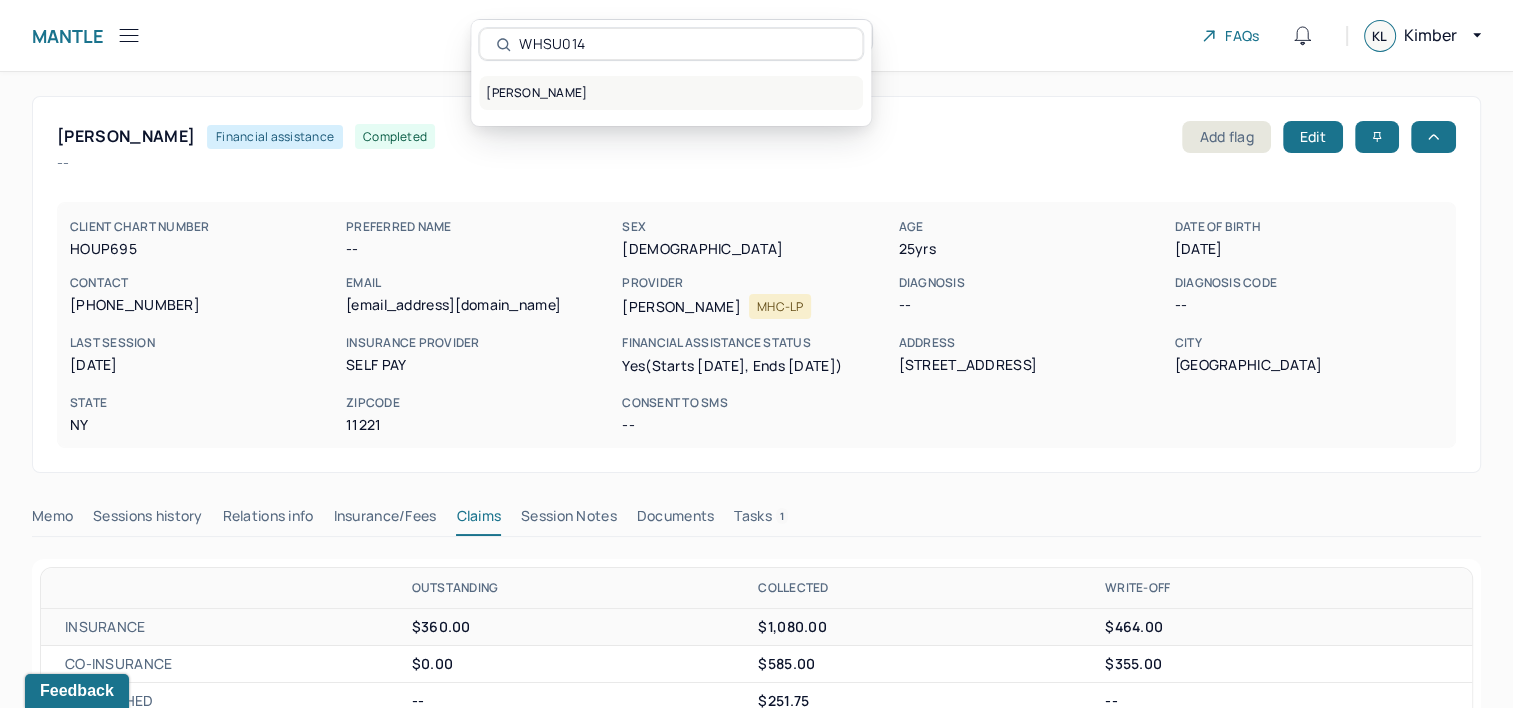 type on "WHSU014" 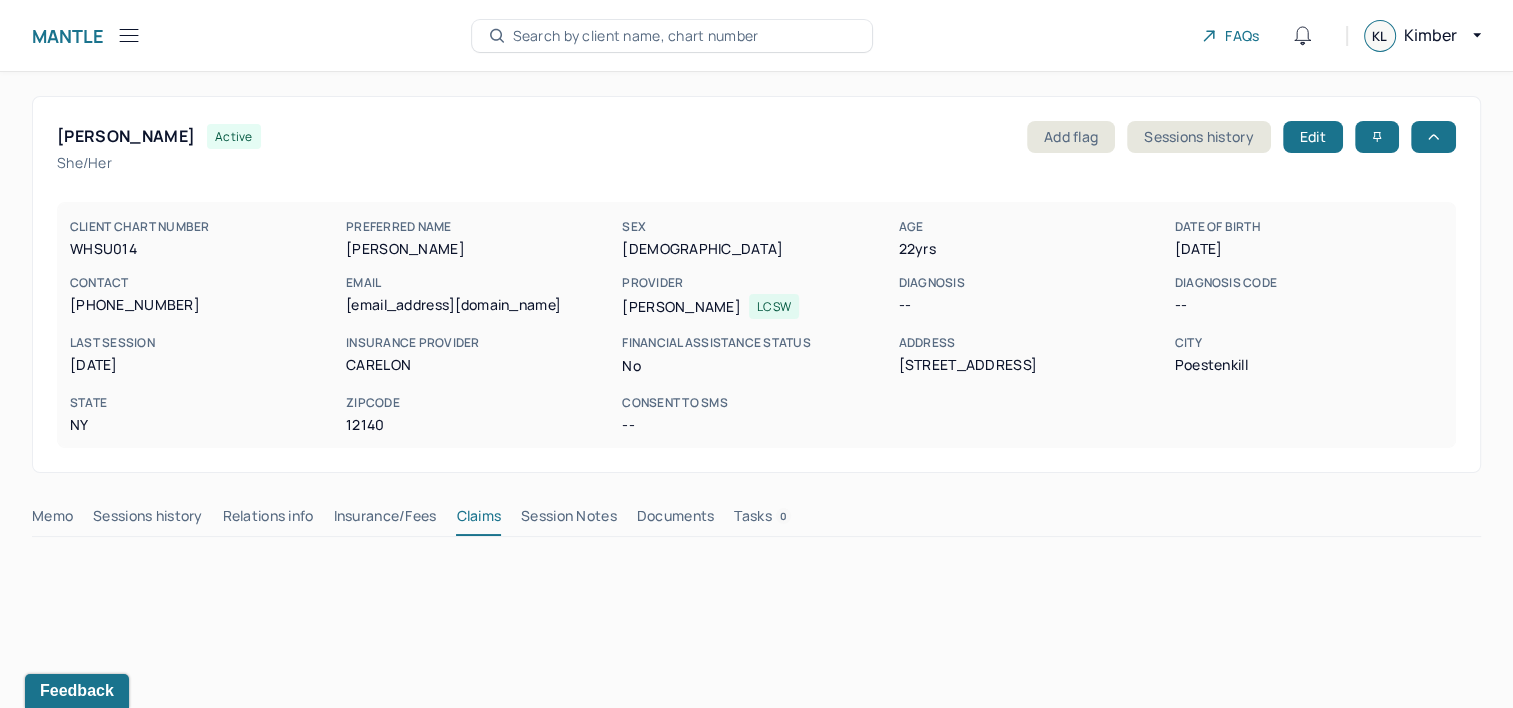type 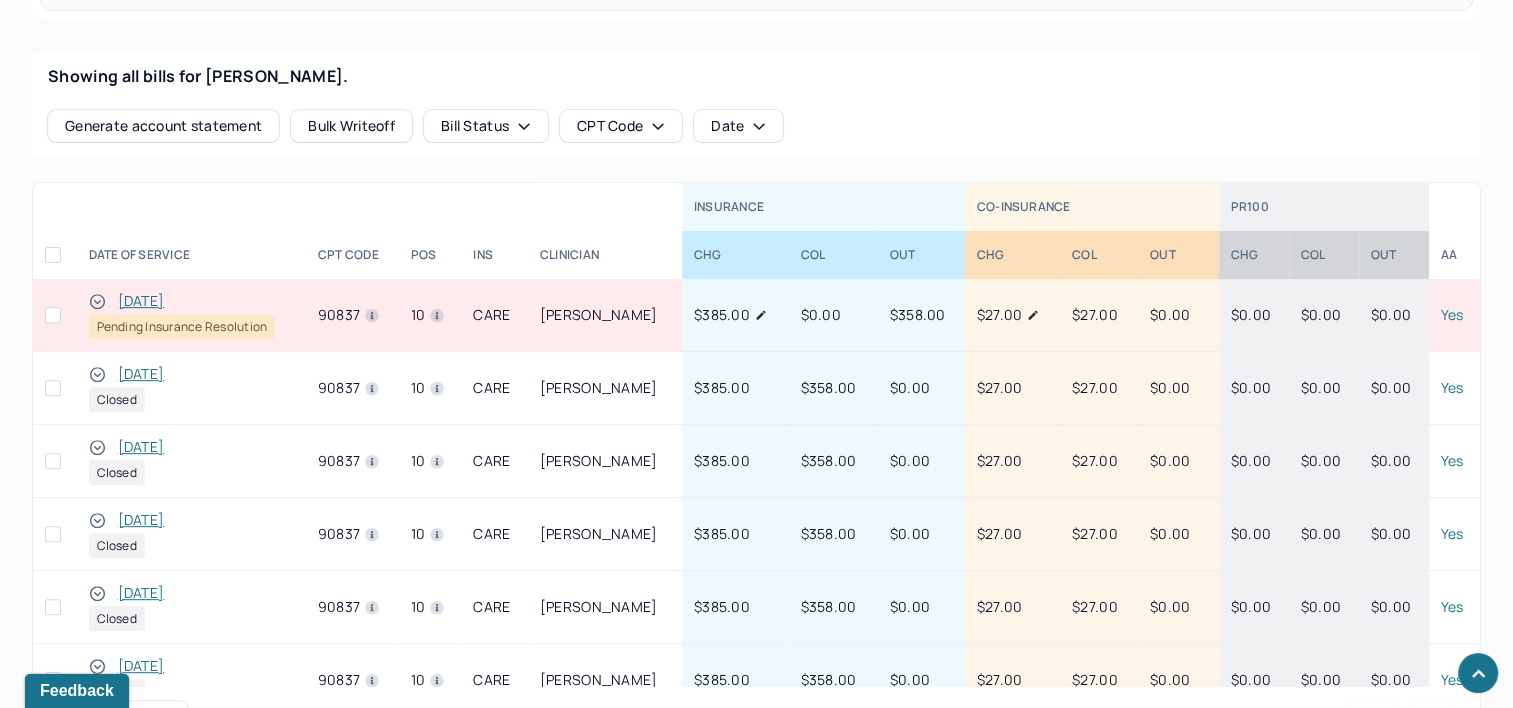 scroll, scrollTop: 800, scrollLeft: 0, axis: vertical 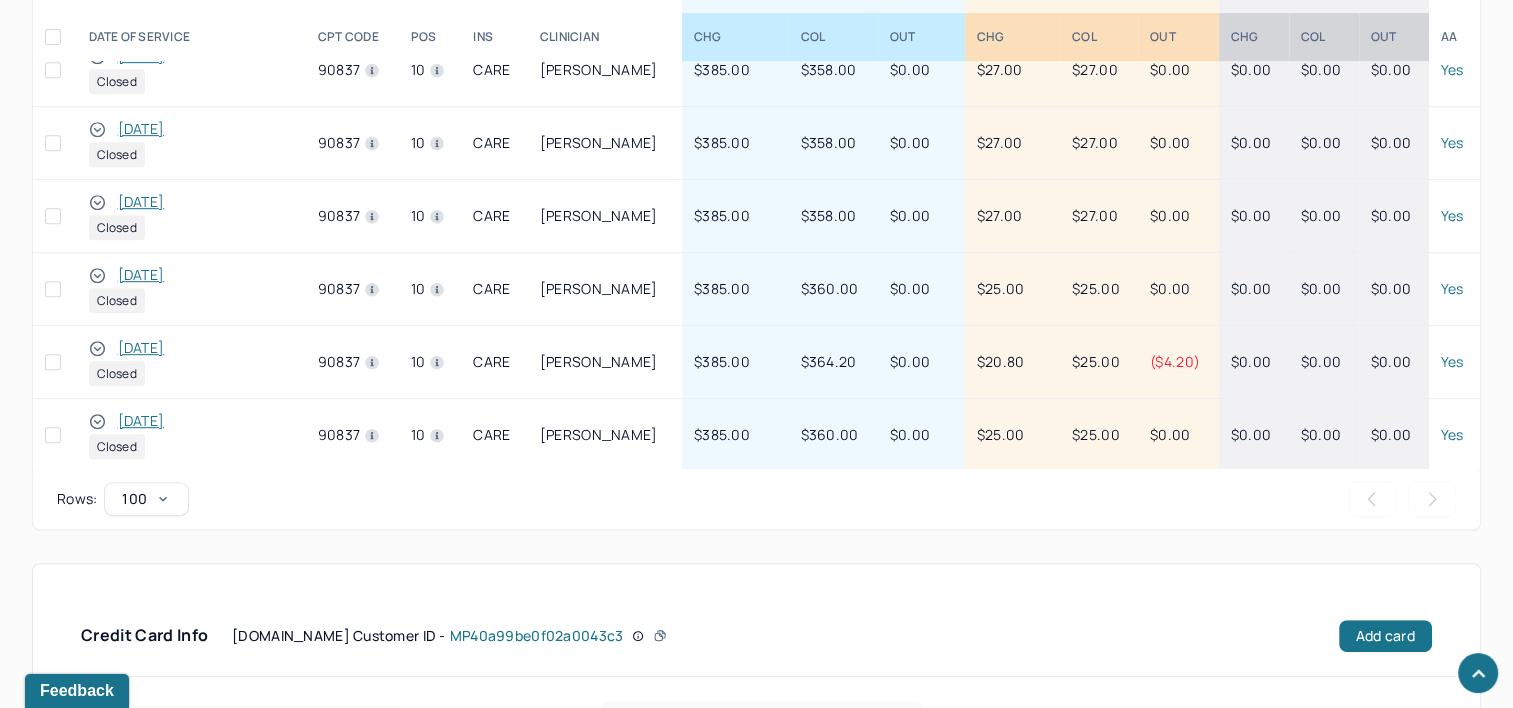 click 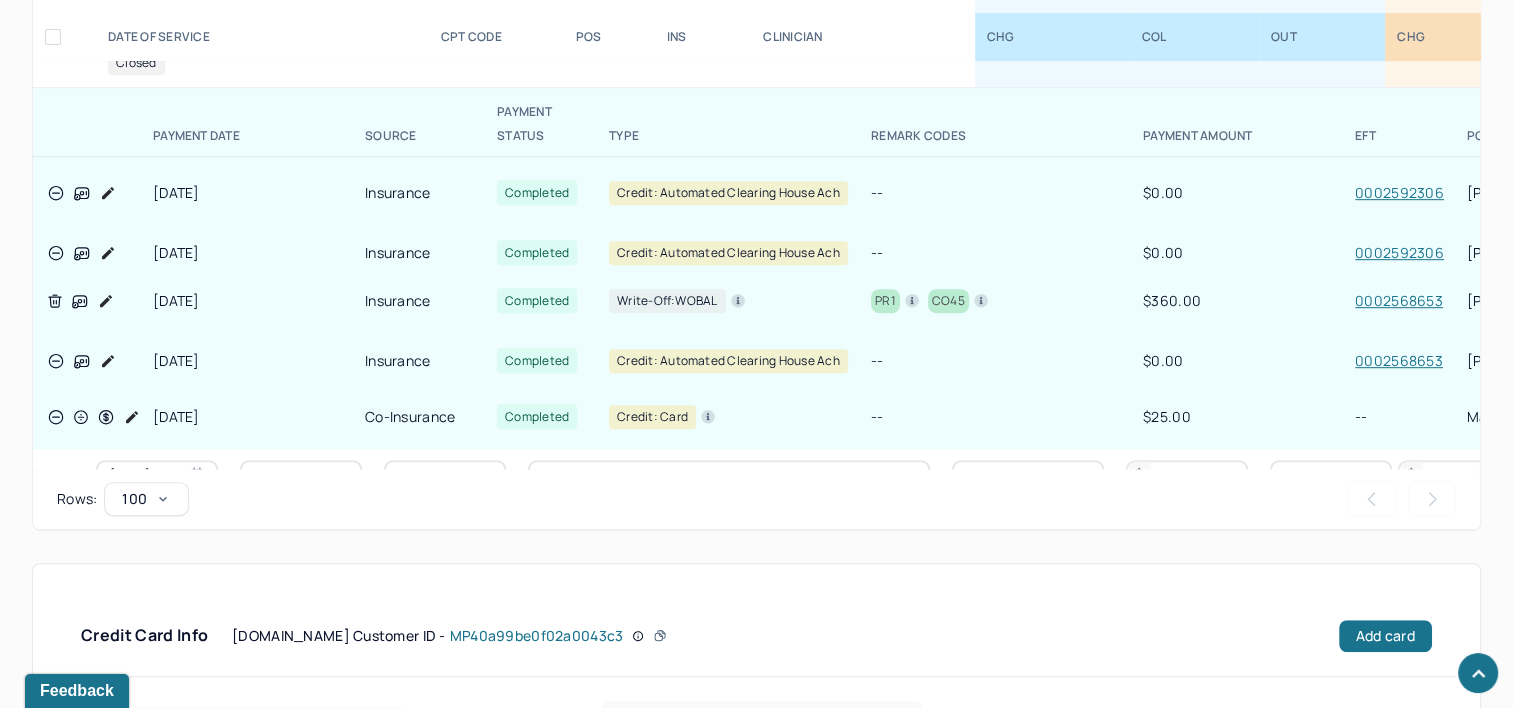 scroll, scrollTop: 765, scrollLeft: 0, axis: vertical 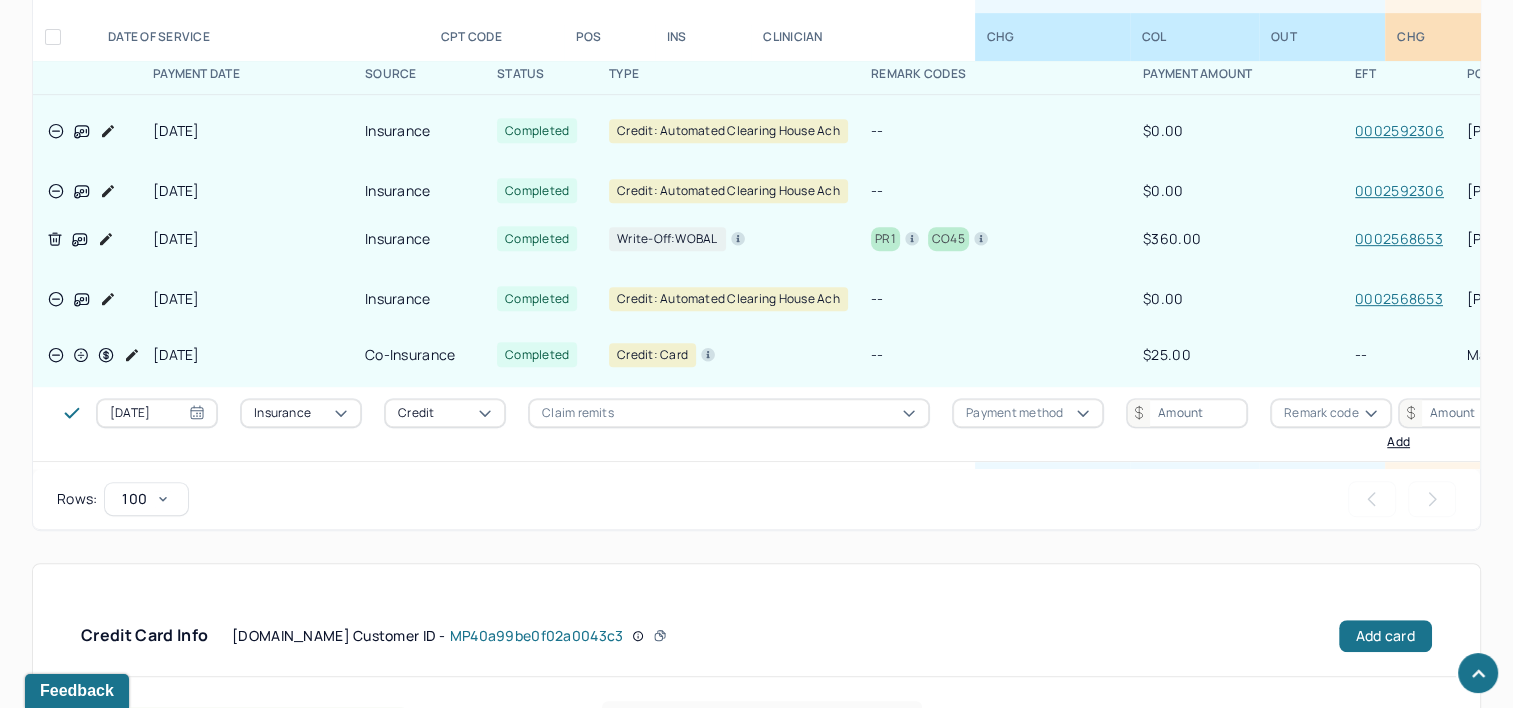 click 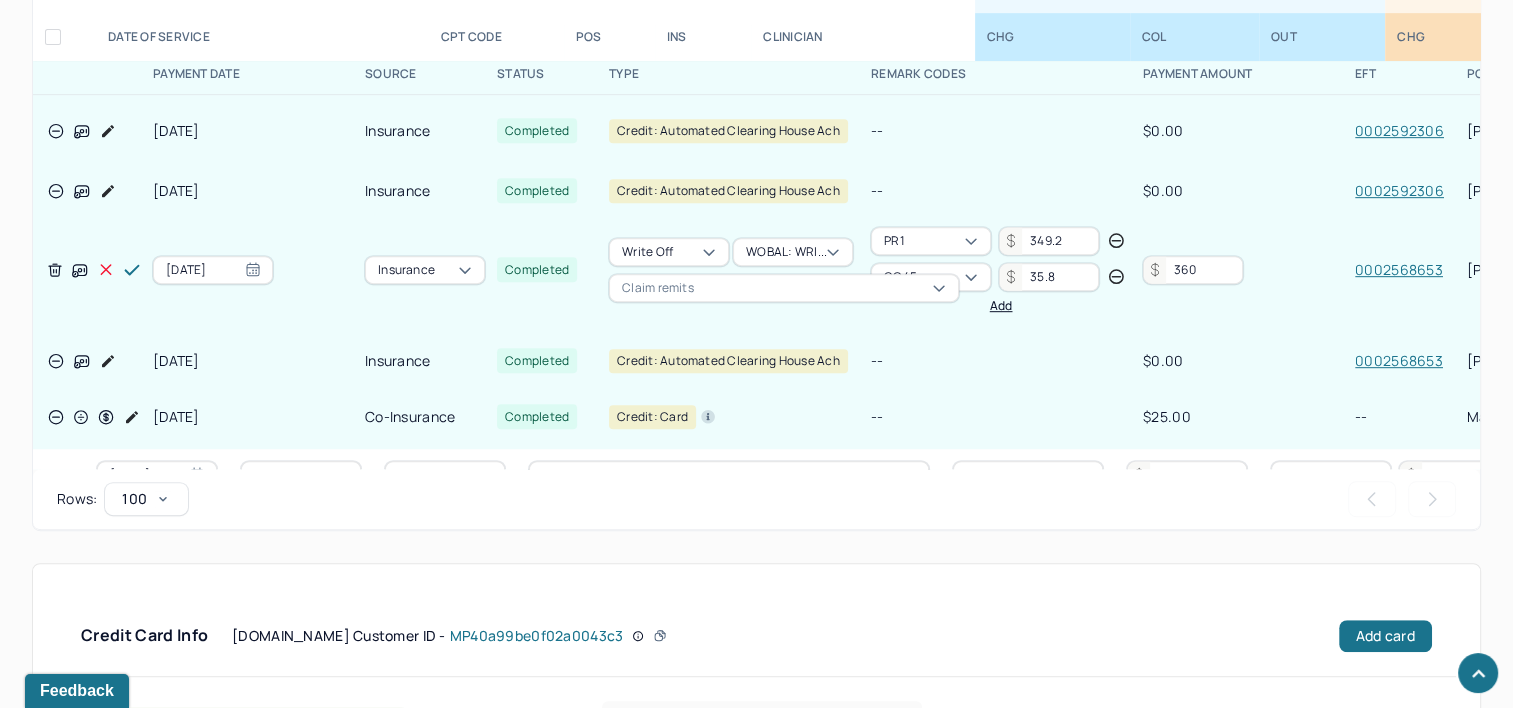 click on "360" at bounding box center [1193, 270] 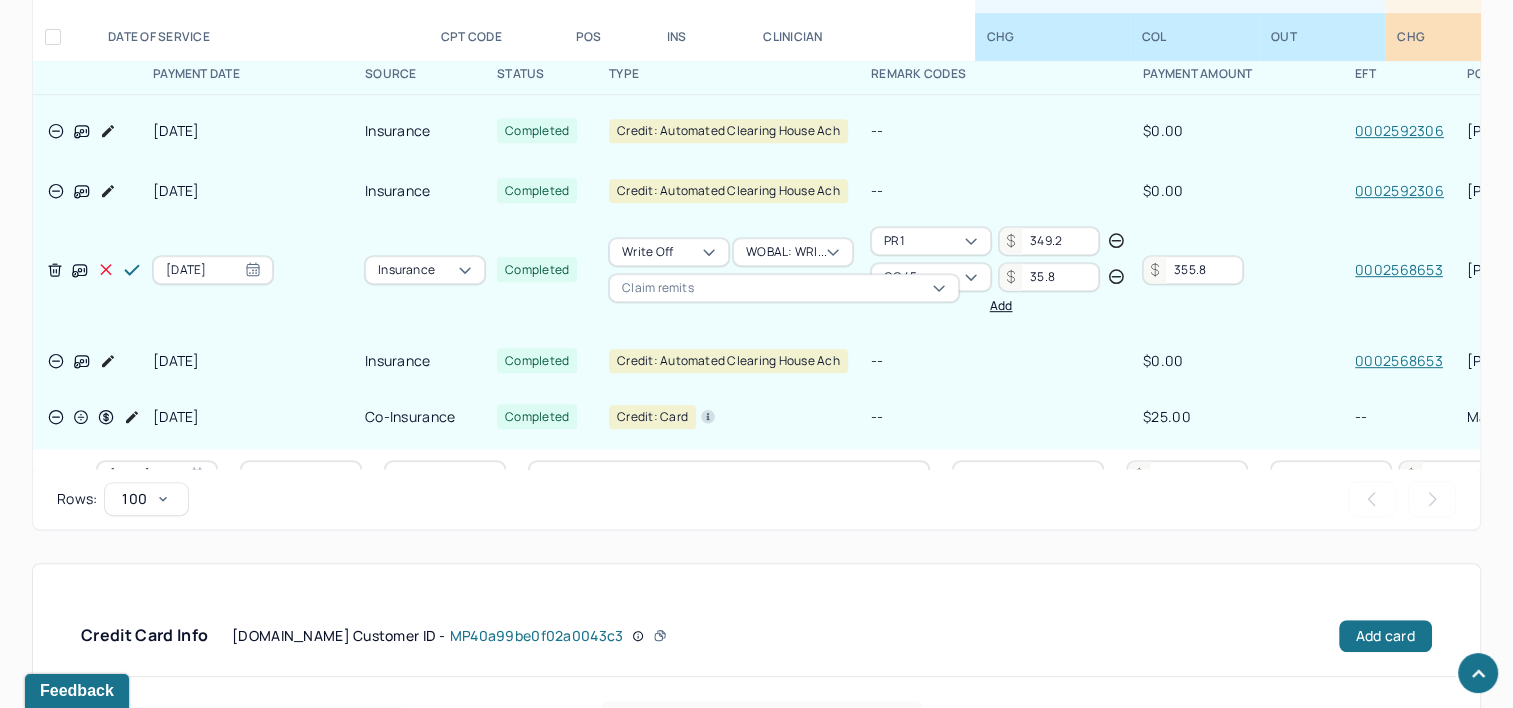 type on "355.8" 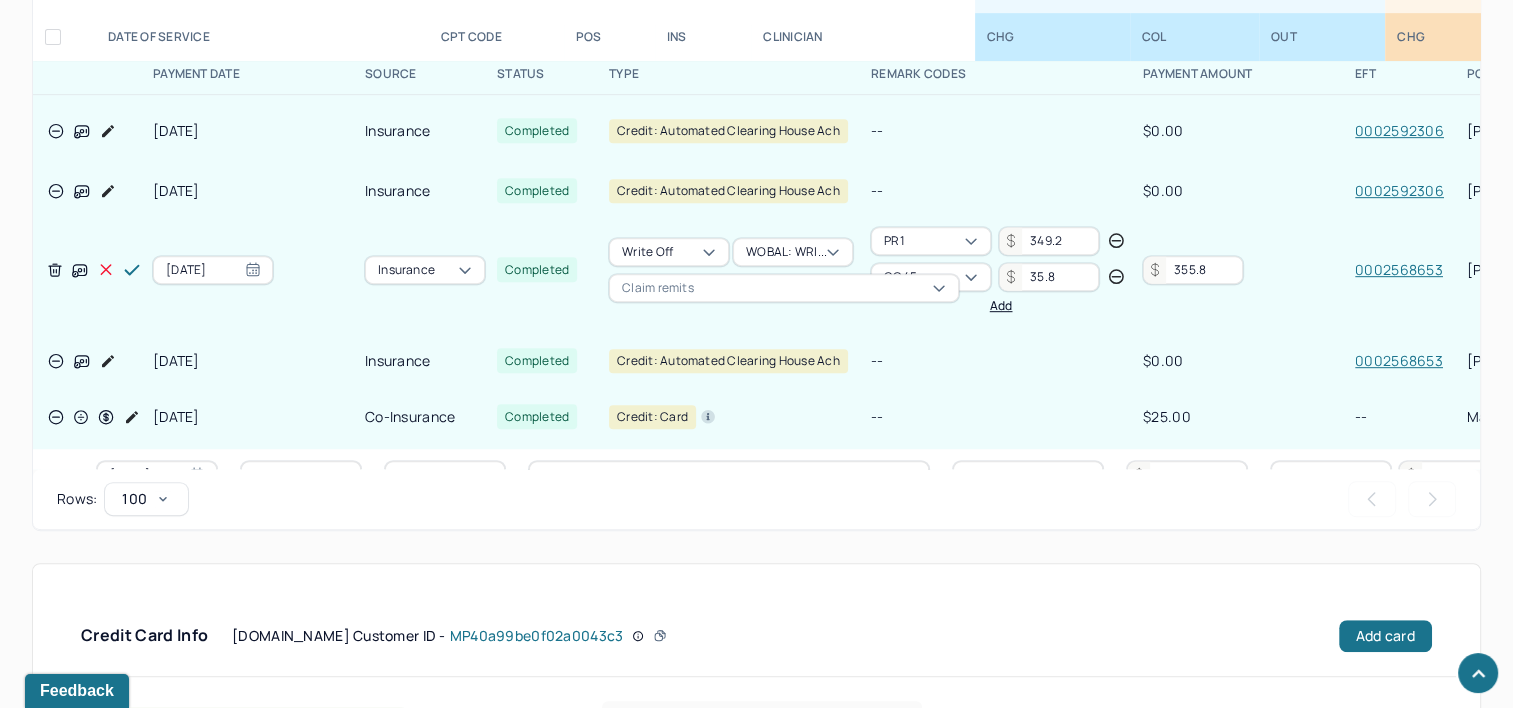 scroll, scrollTop: 765, scrollLeft: 666, axis: both 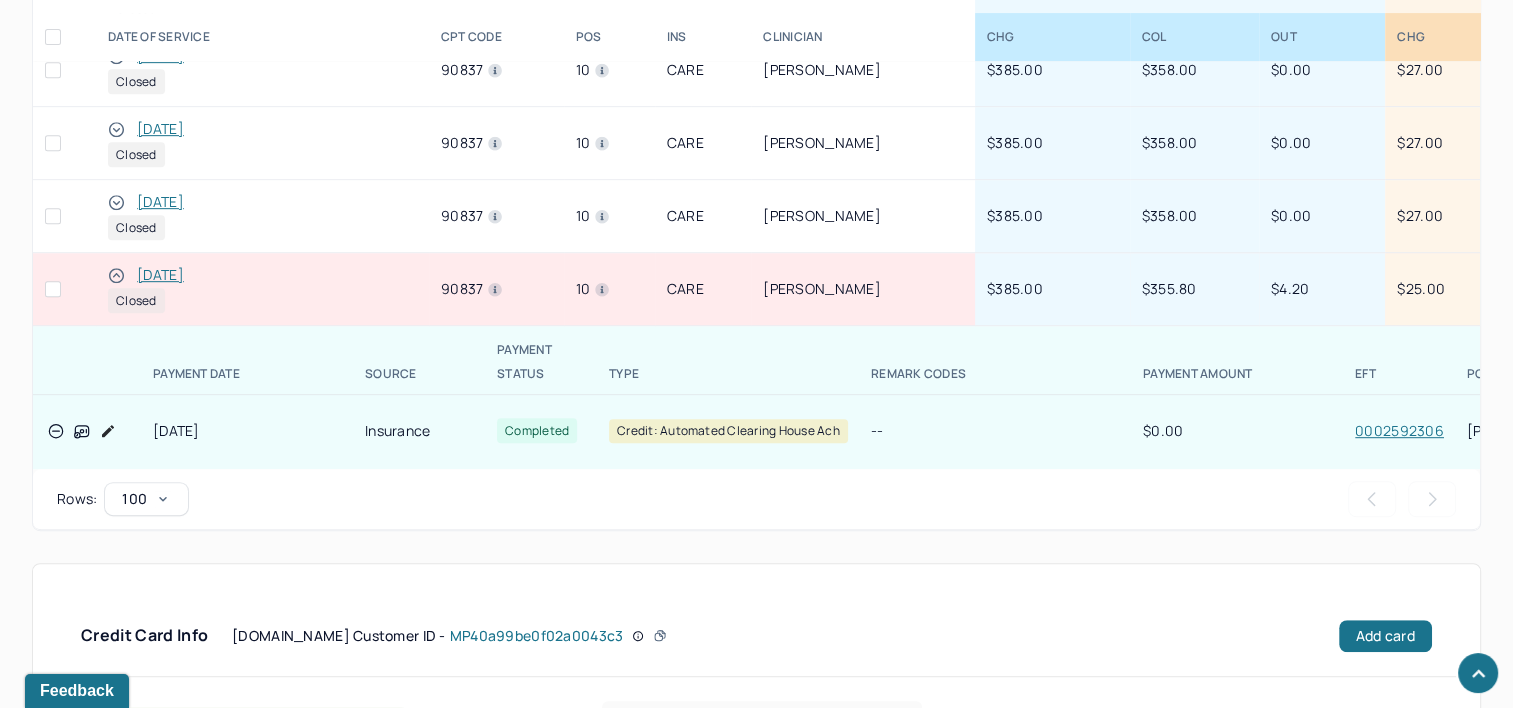 click on "[DATE]" at bounding box center [160, 275] 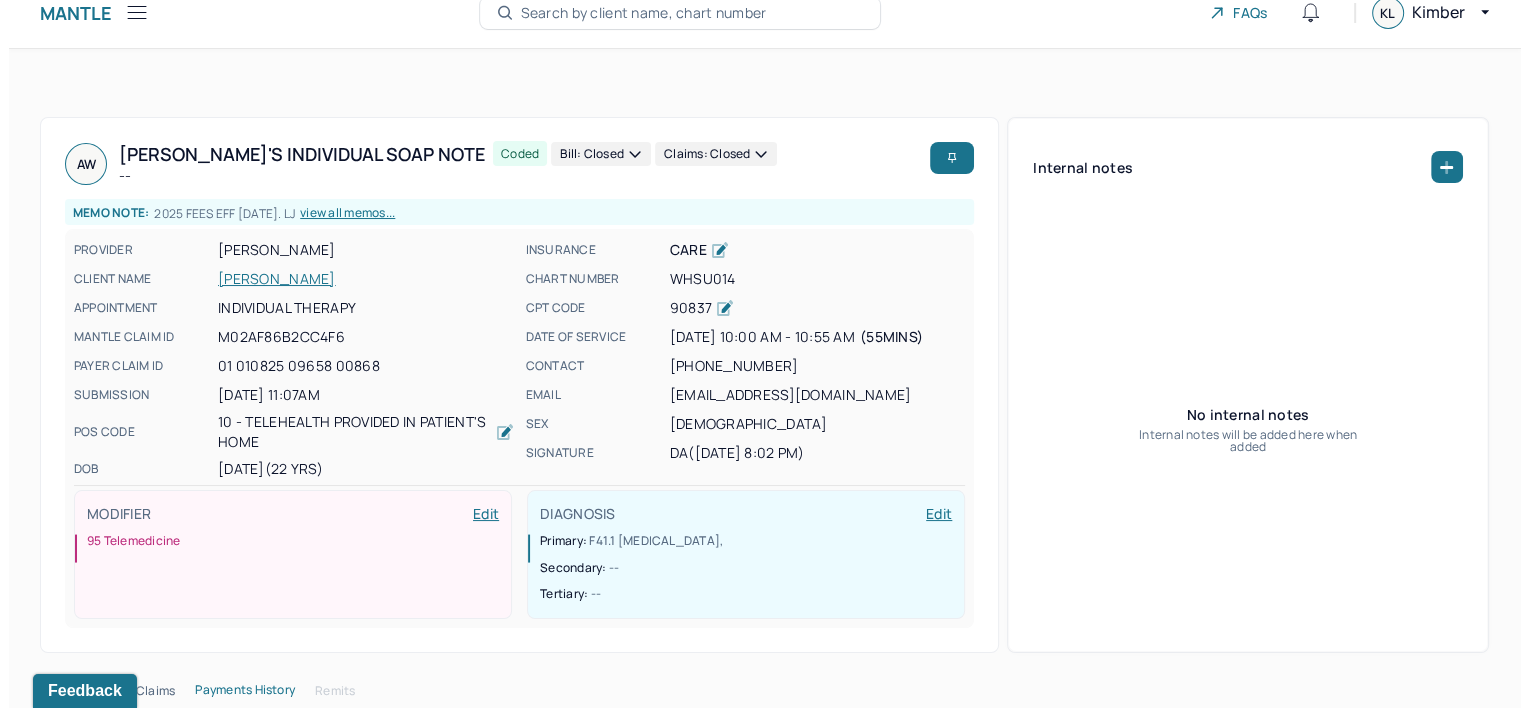 scroll, scrollTop: 0, scrollLeft: 0, axis: both 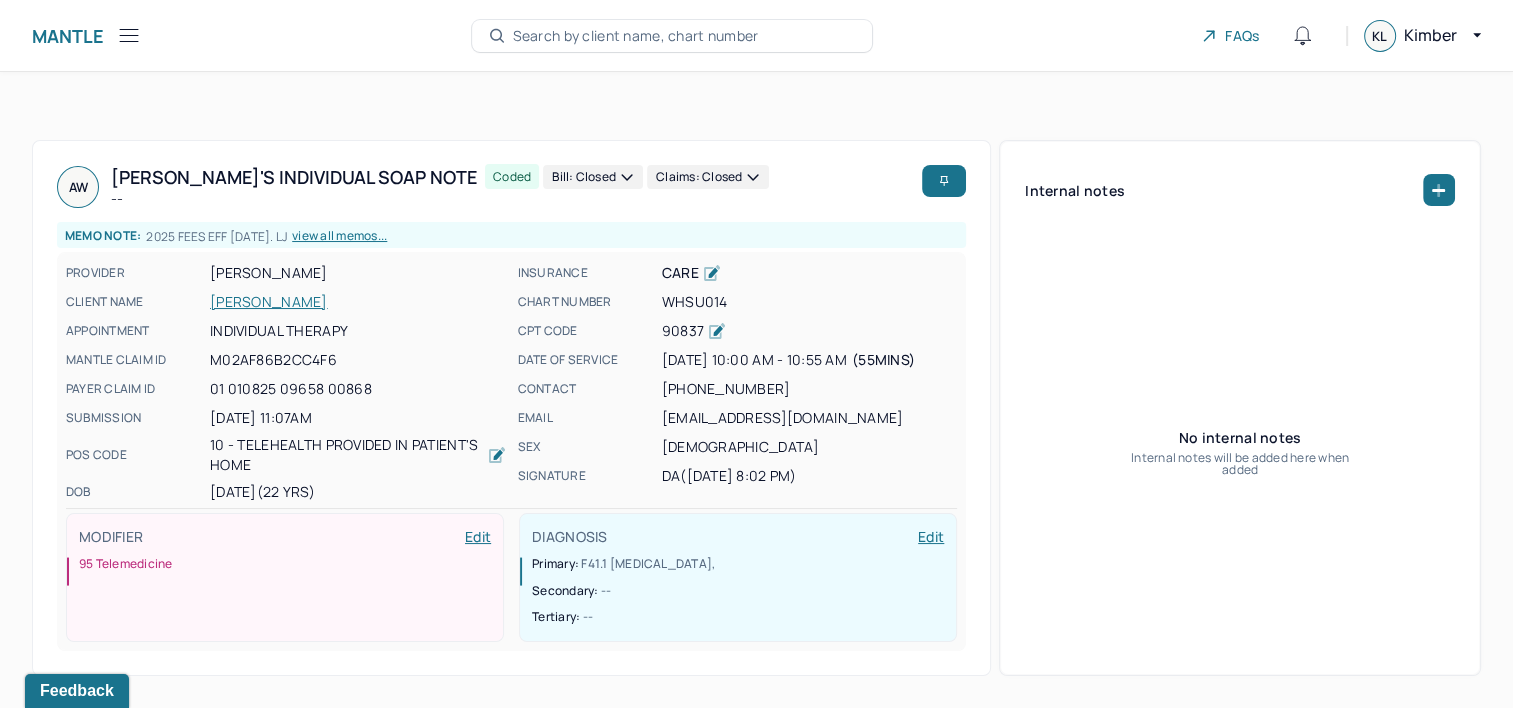 click on "Bill: Closed" at bounding box center [593, 177] 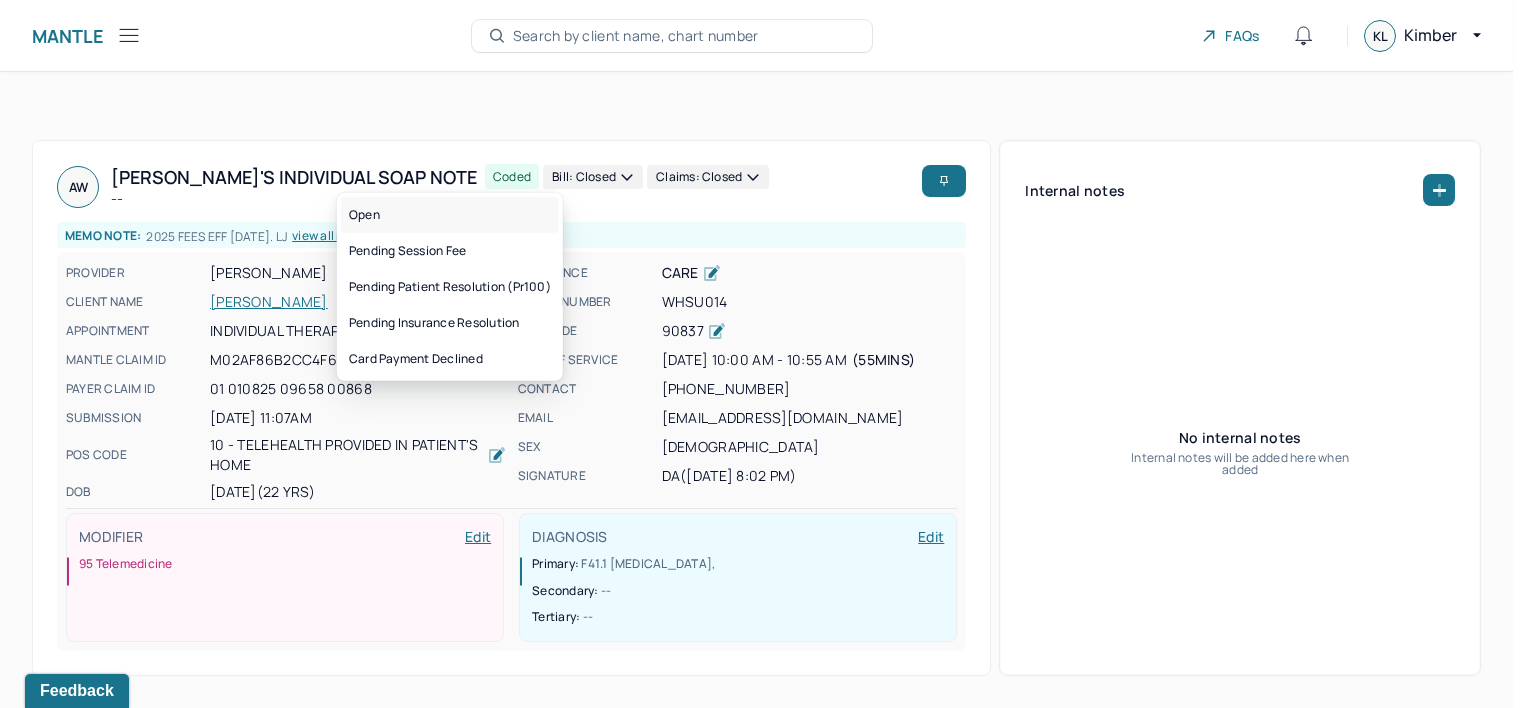 click on "Open" at bounding box center [450, 215] 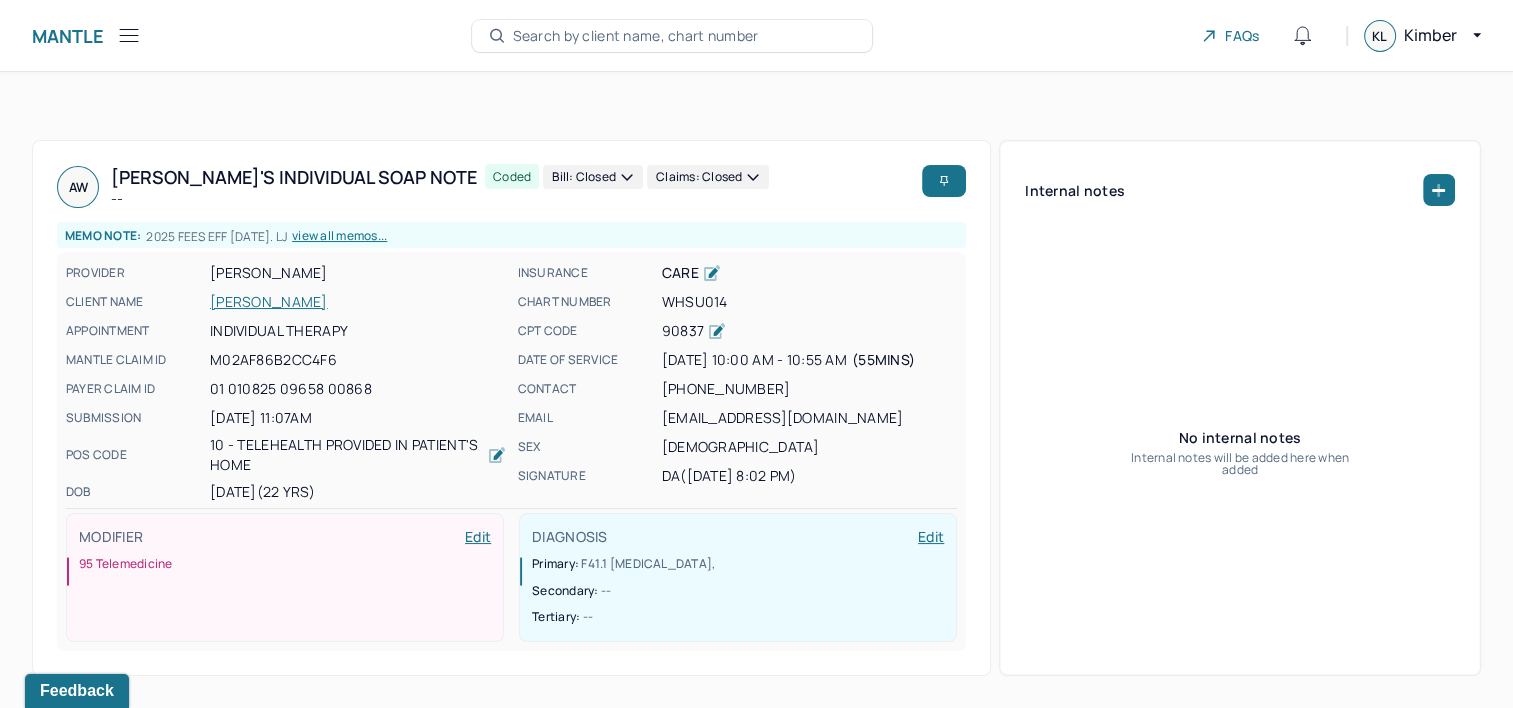 type 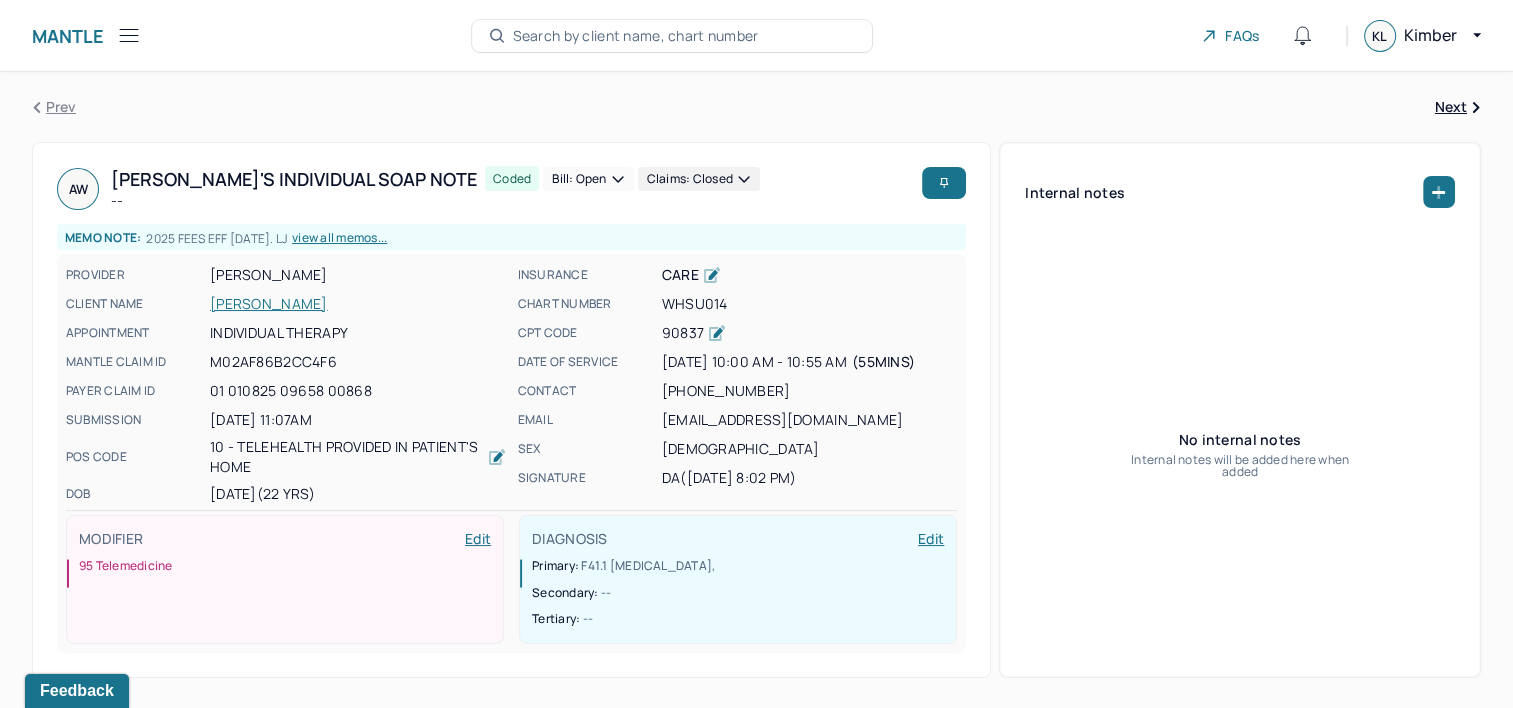 click on "Mantle" at bounding box center (87, 35) 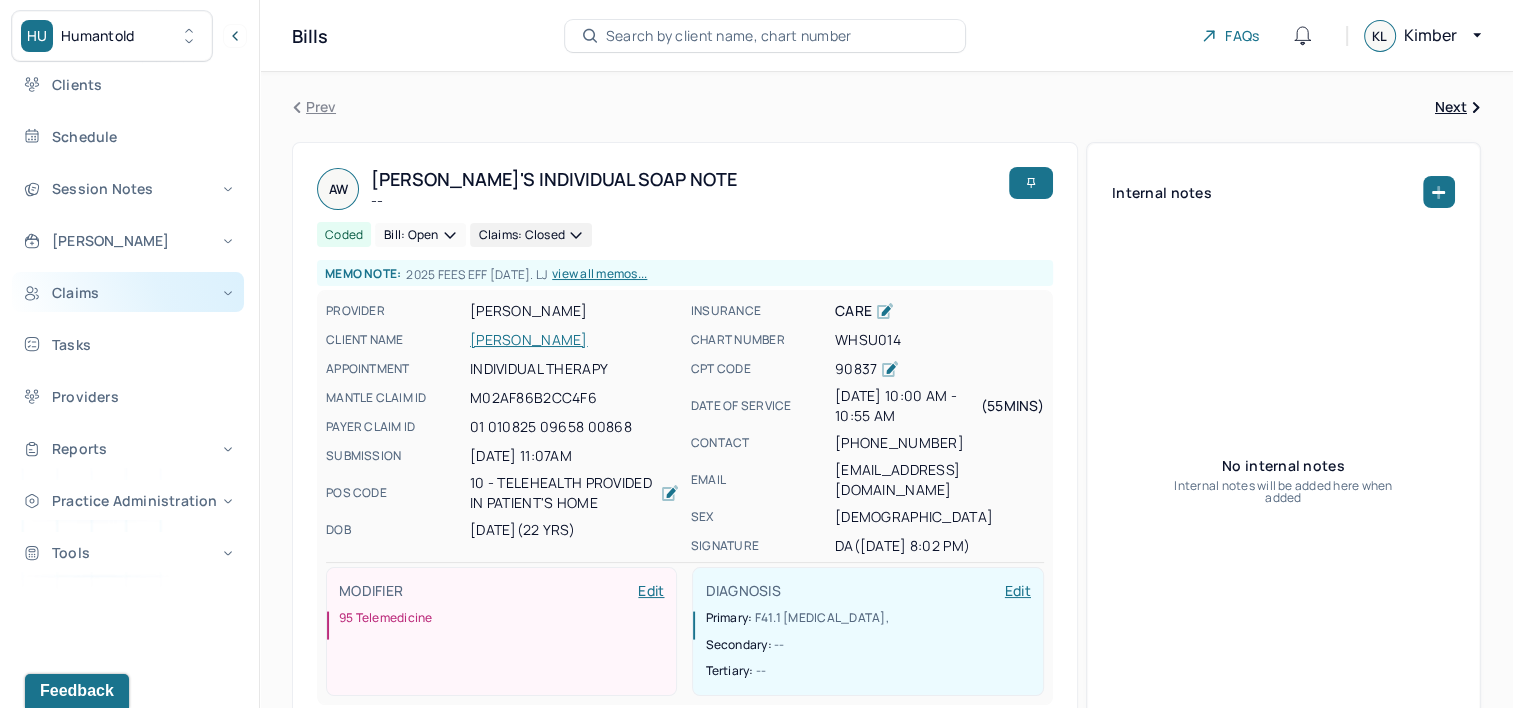 click on "Claims" at bounding box center [128, 292] 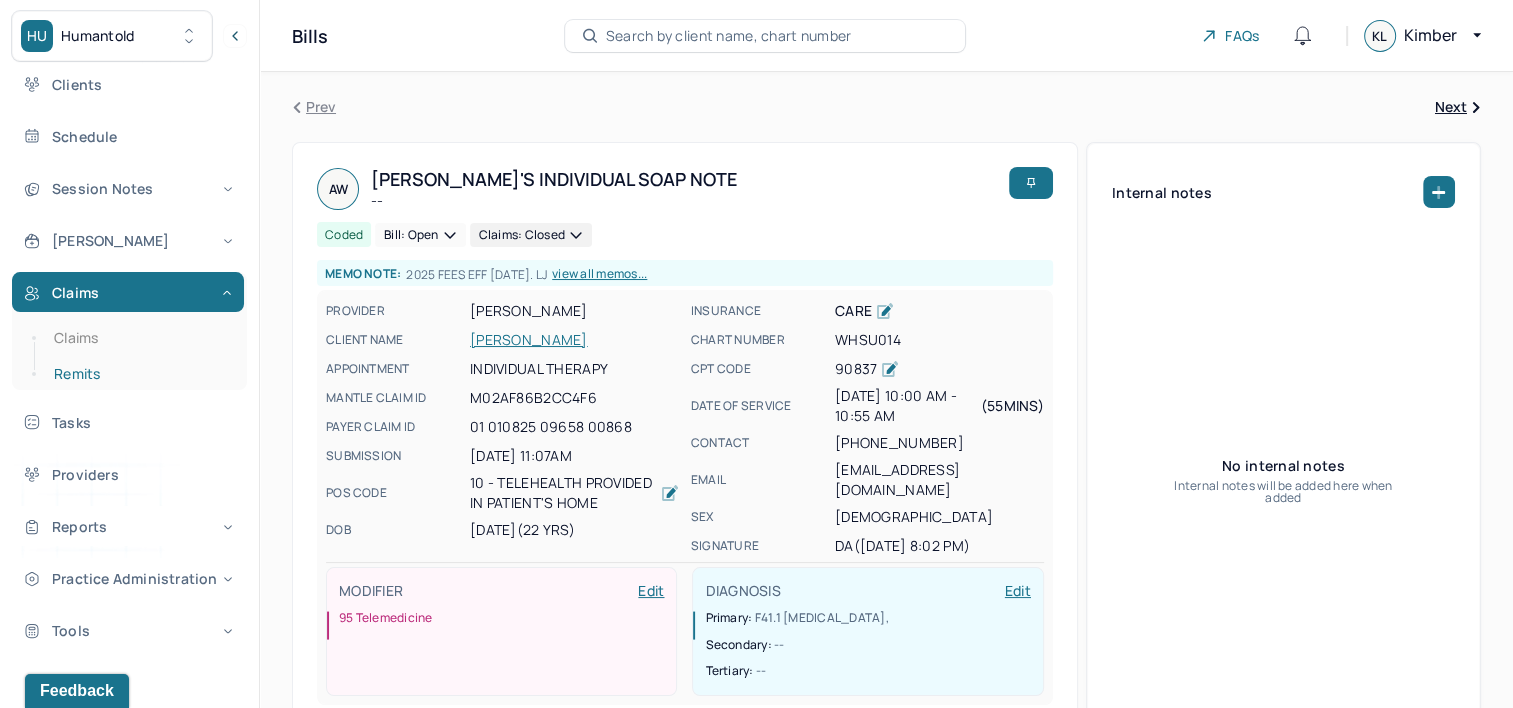 click on "Remits" at bounding box center (139, 374) 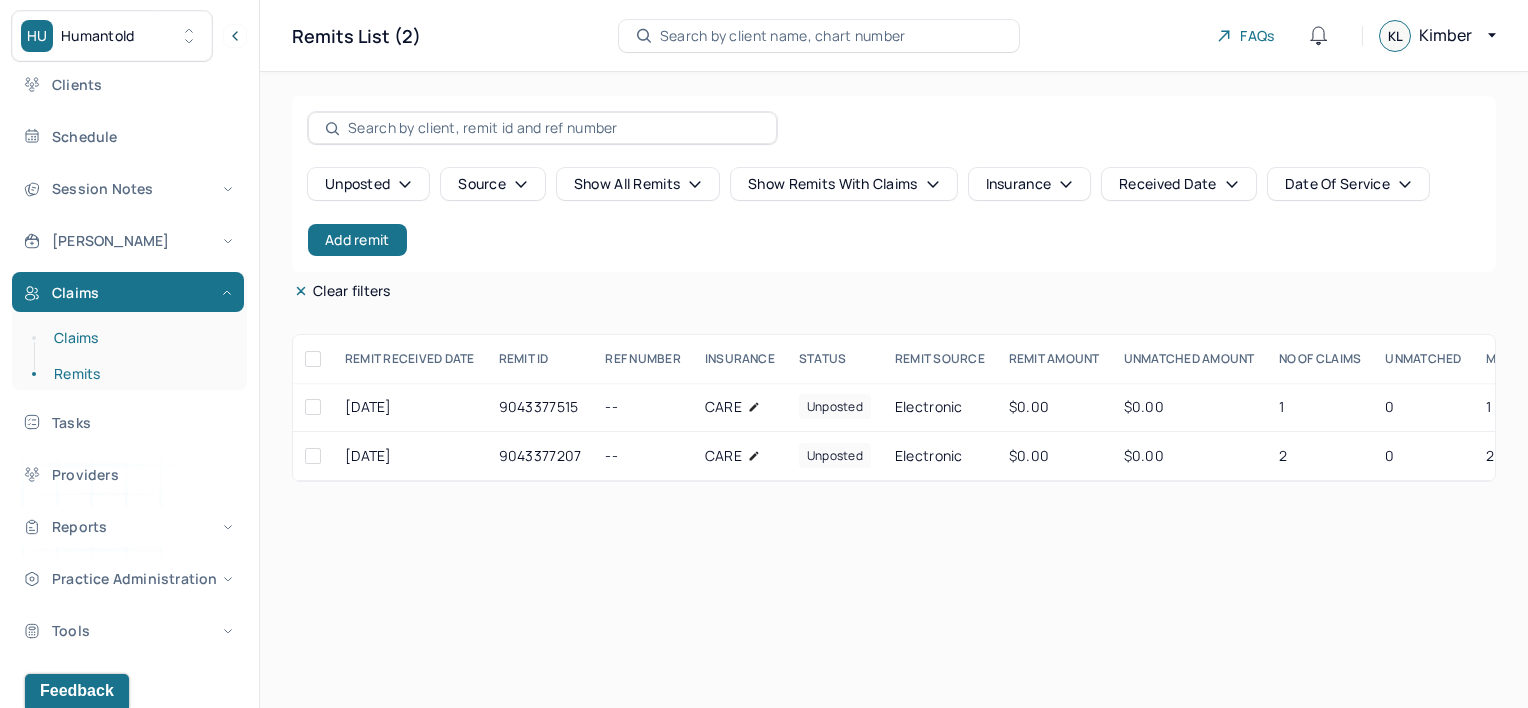 click on "Claims" at bounding box center (139, 338) 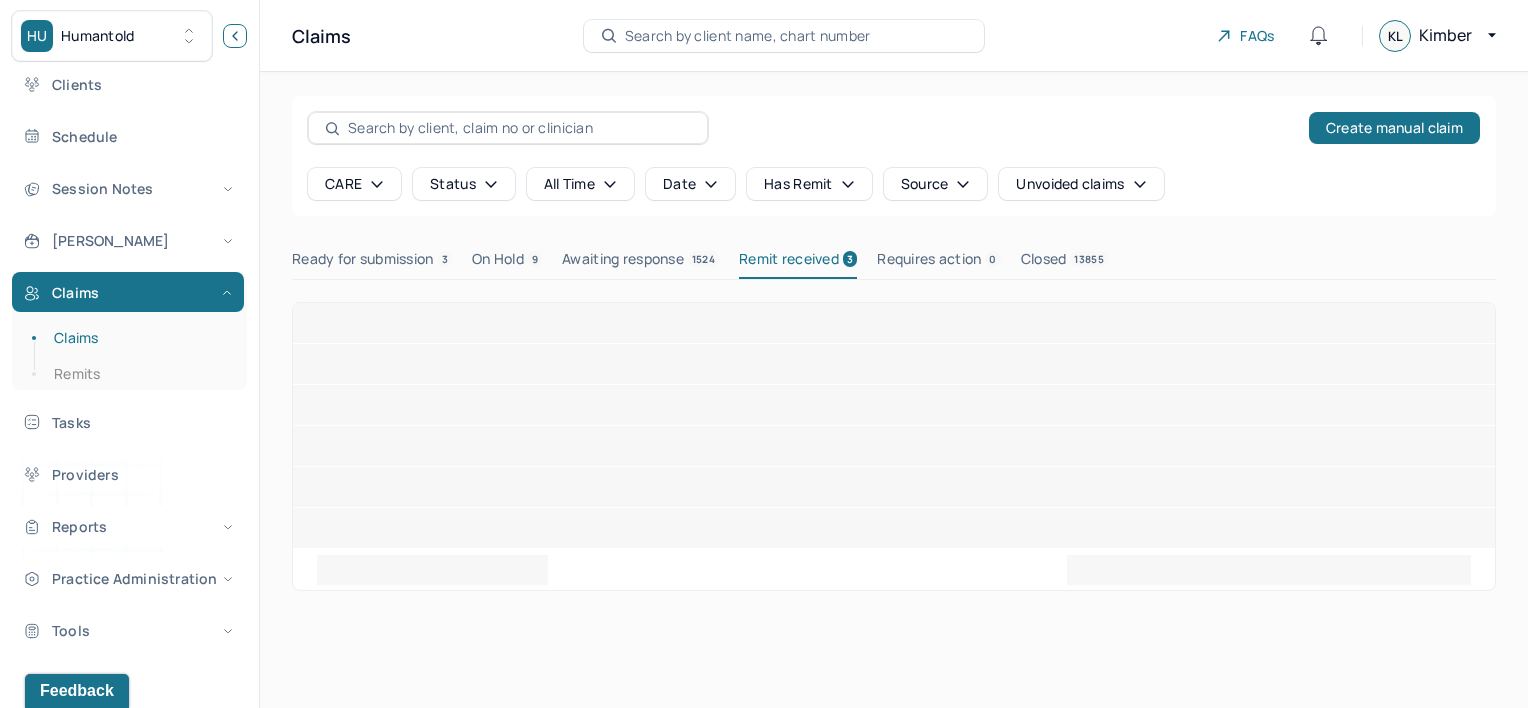 click at bounding box center (235, 36) 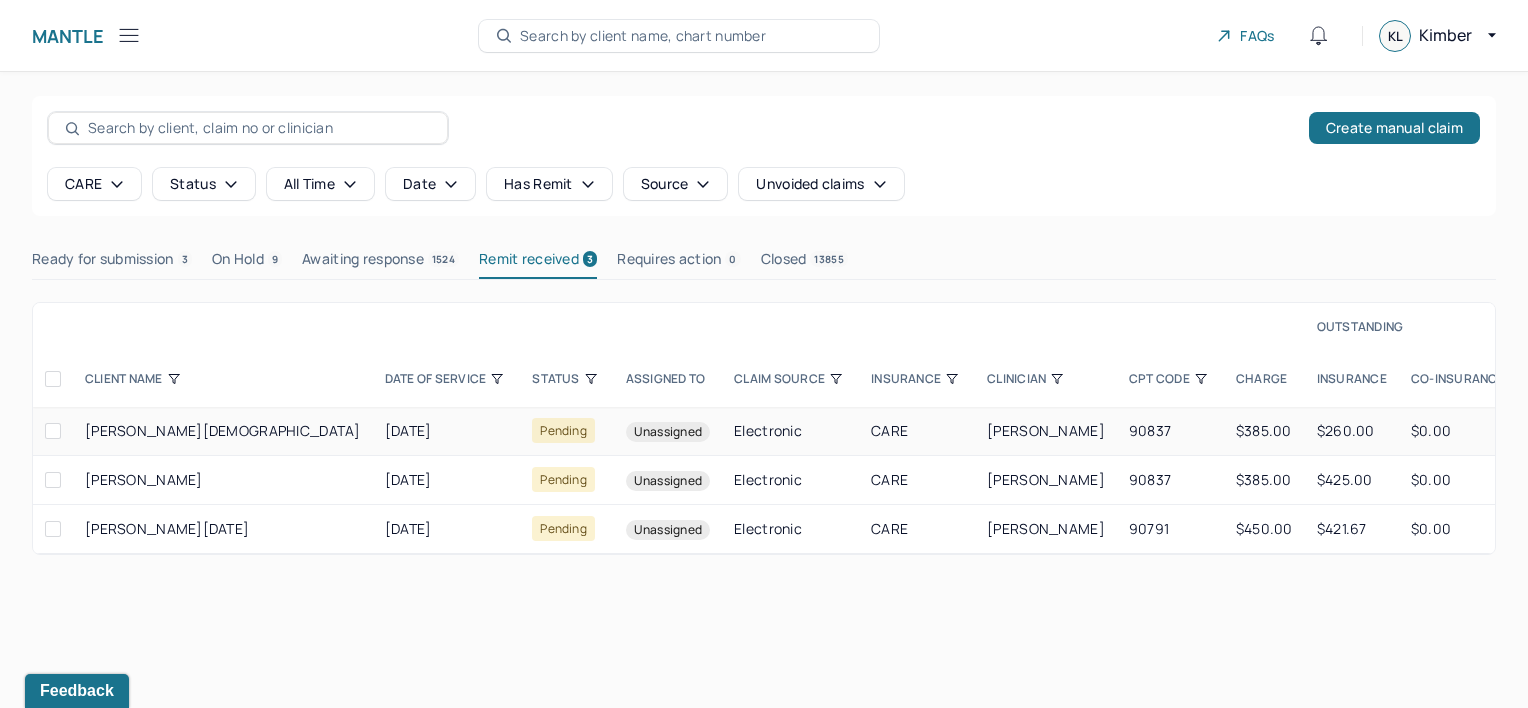 click at bounding box center (53, 431) 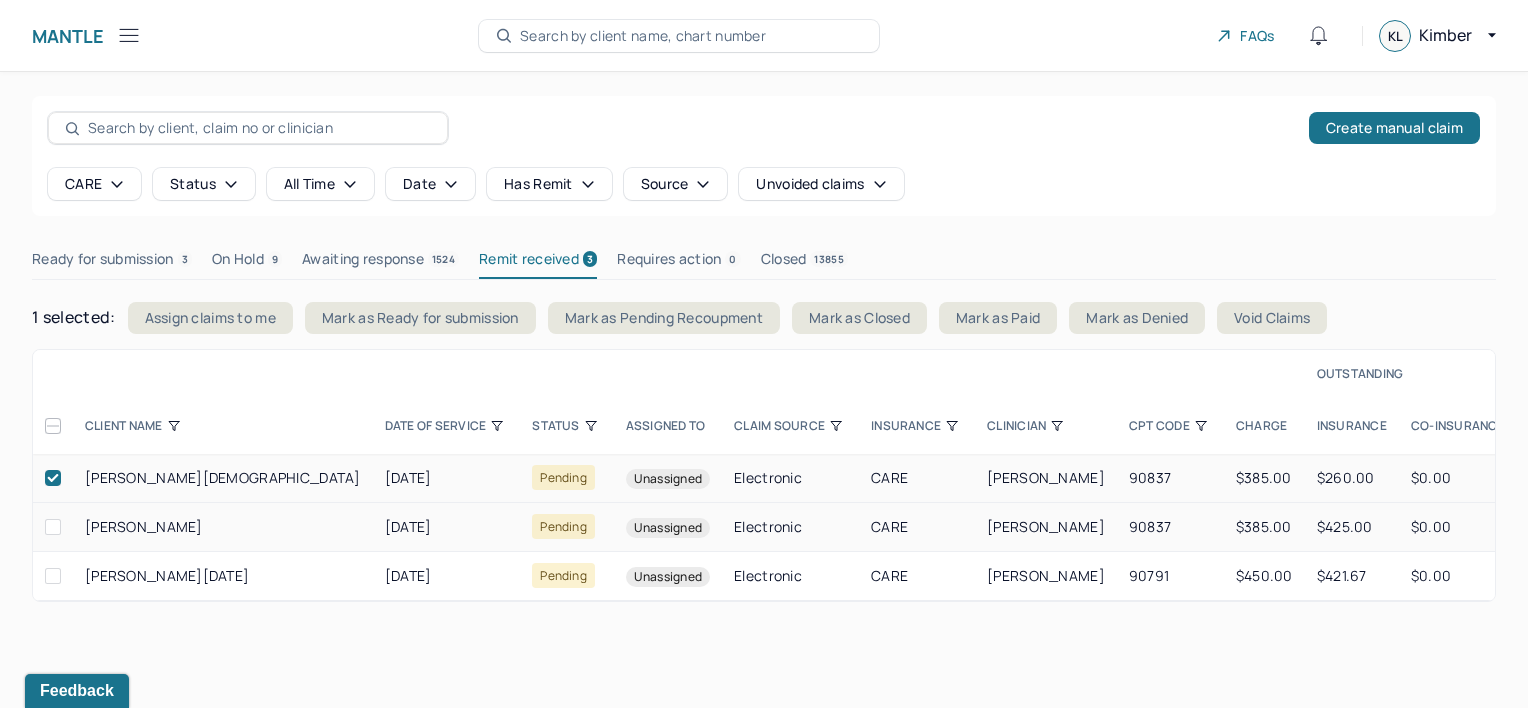 click at bounding box center [53, 527] 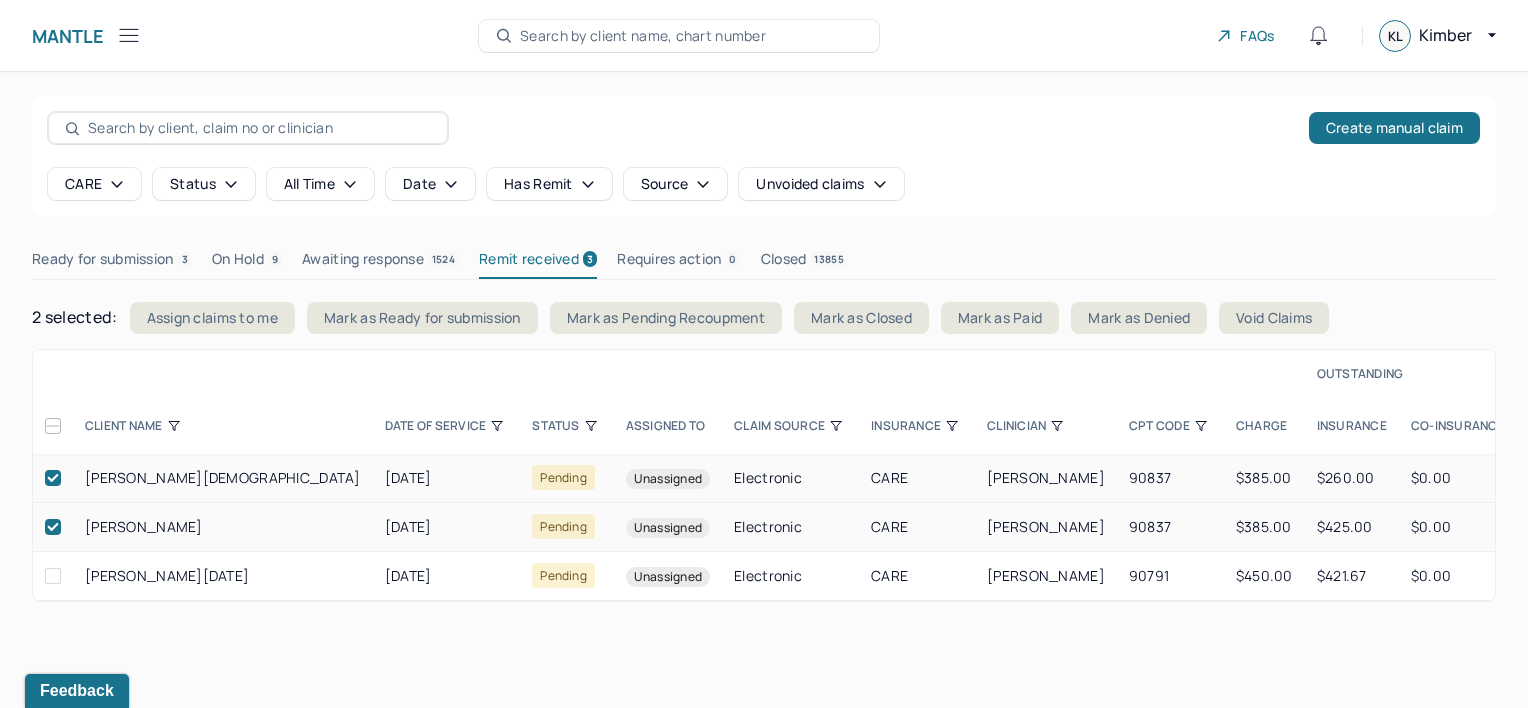 click on "Ready for submission 3" at bounding box center (112, 263) 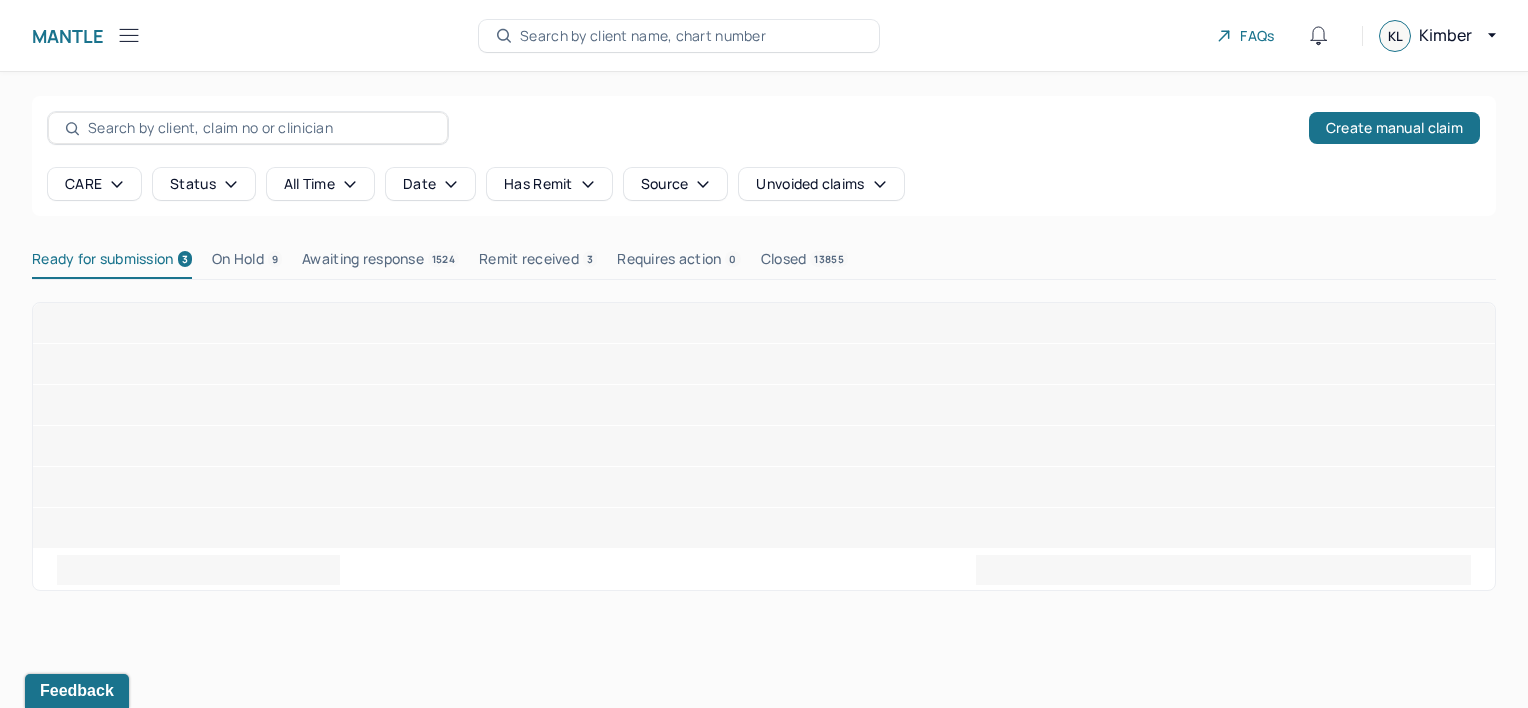 type 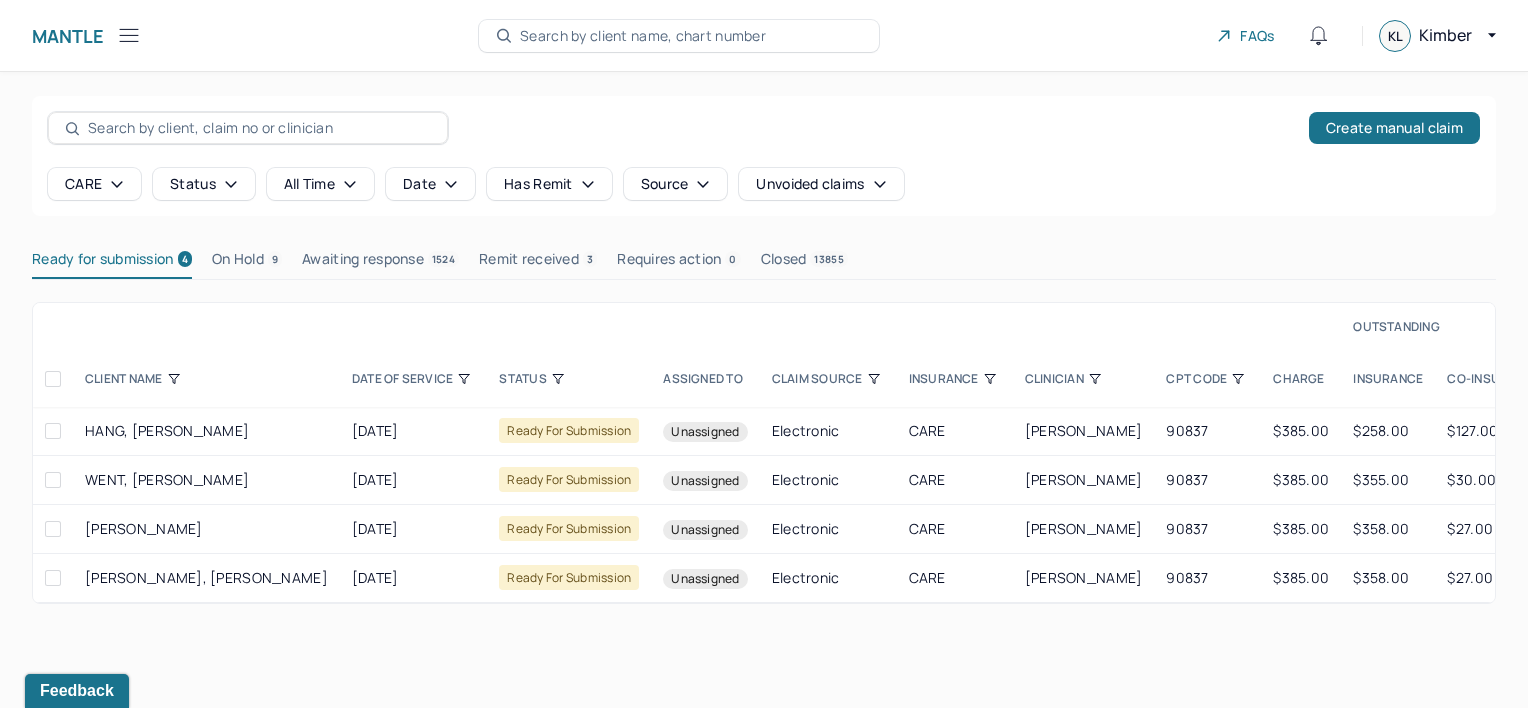 click on "CPT CODE" at bounding box center [1207, 379] 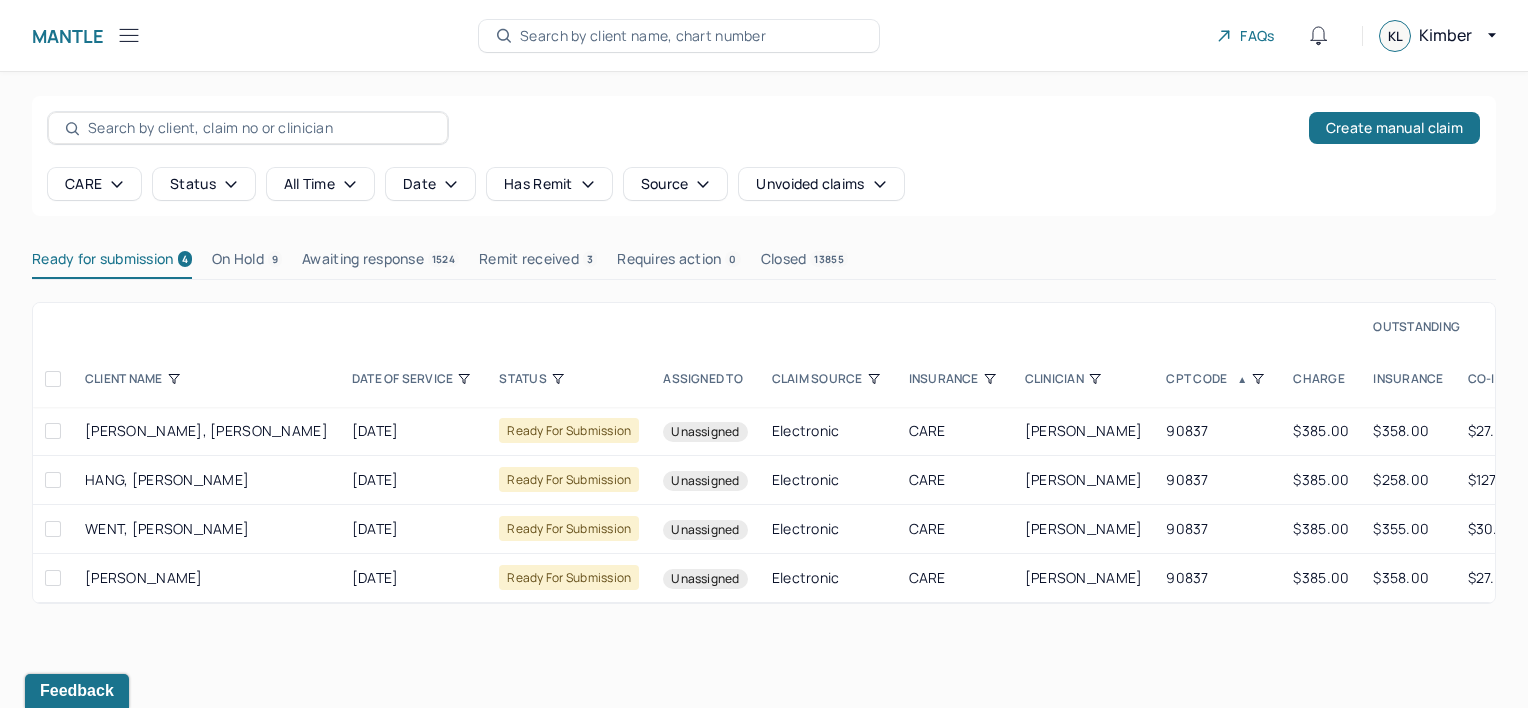 click at bounding box center [53, 379] 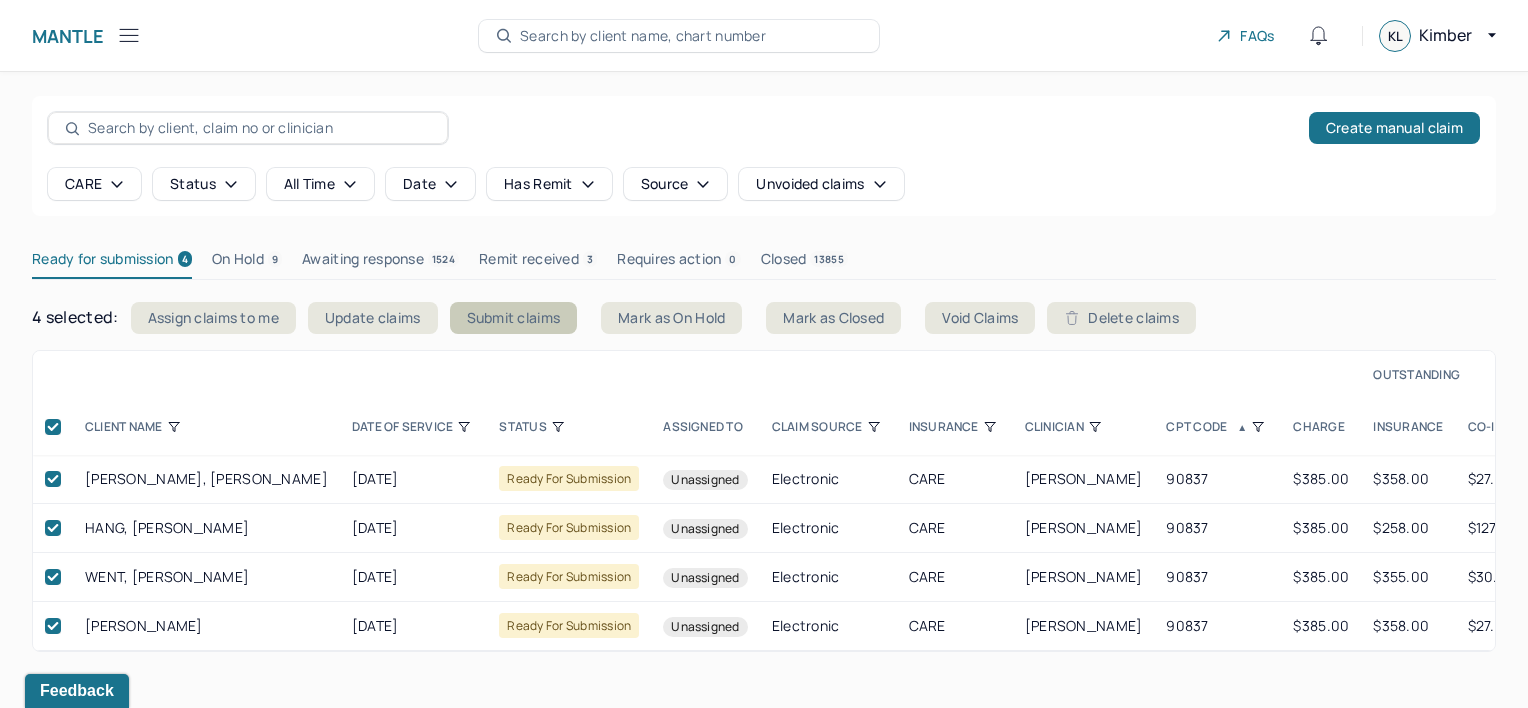 click on "Submit claims" at bounding box center (514, 318) 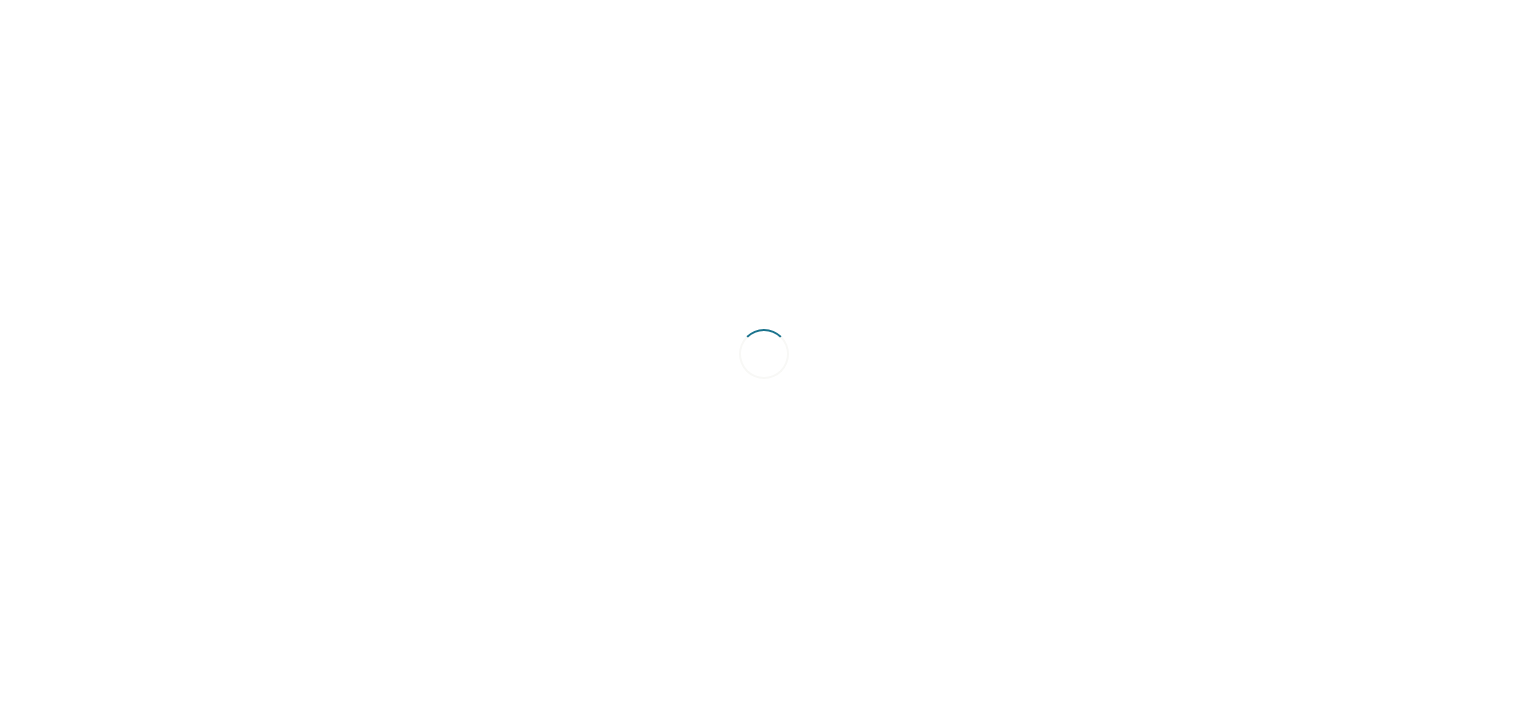 scroll, scrollTop: 0, scrollLeft: 0, axis: both 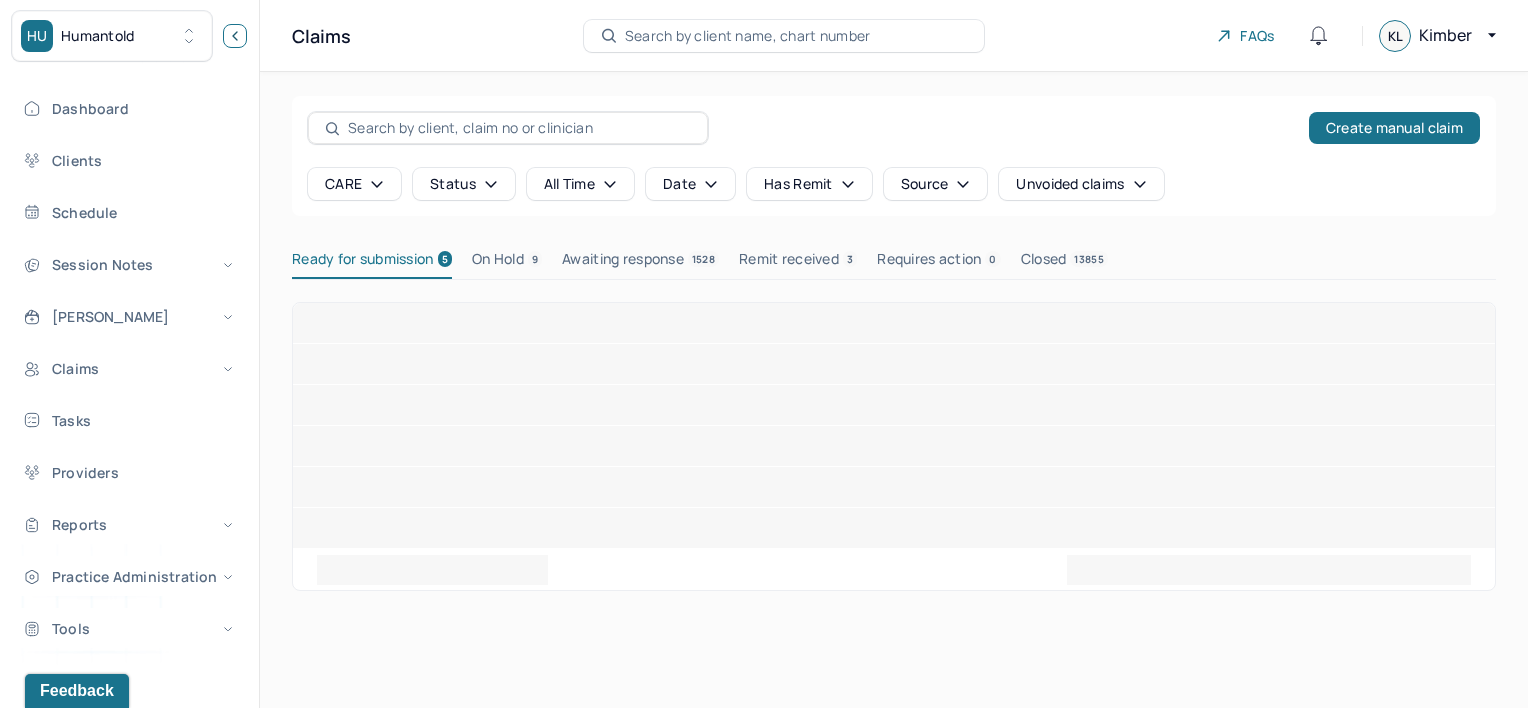 click at bounding box center (235, 36) 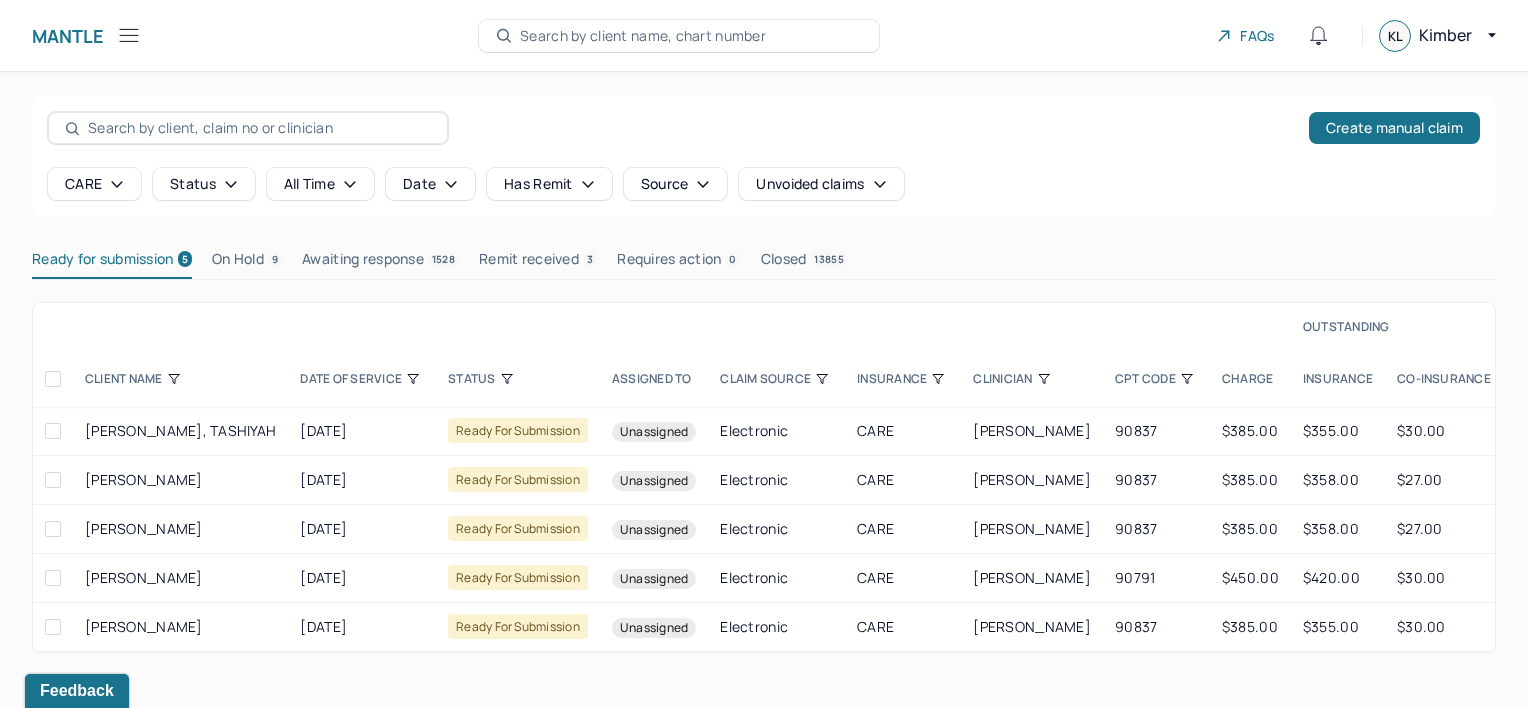click at bounding box center (53, 379) 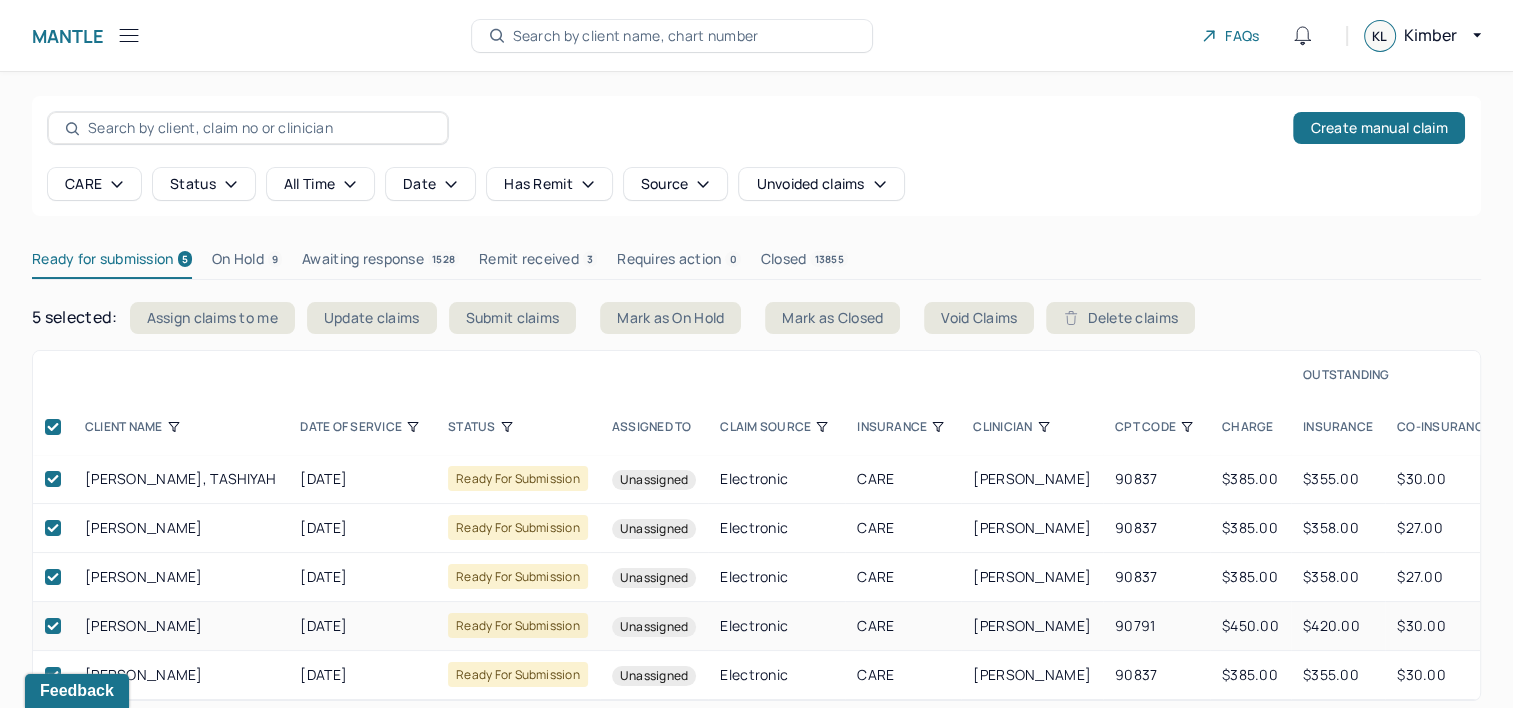 click 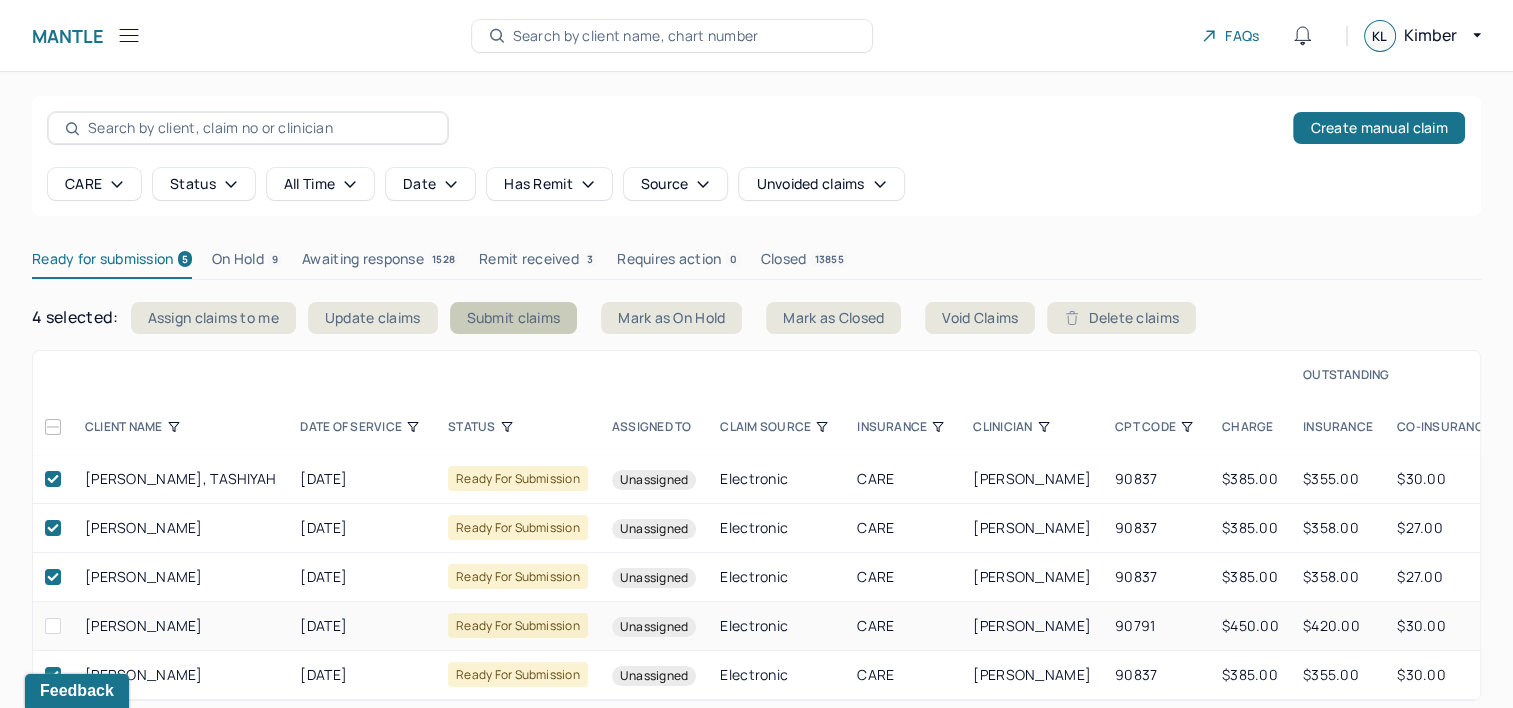 click on "Submit claims" at bounding box center [514, 318] 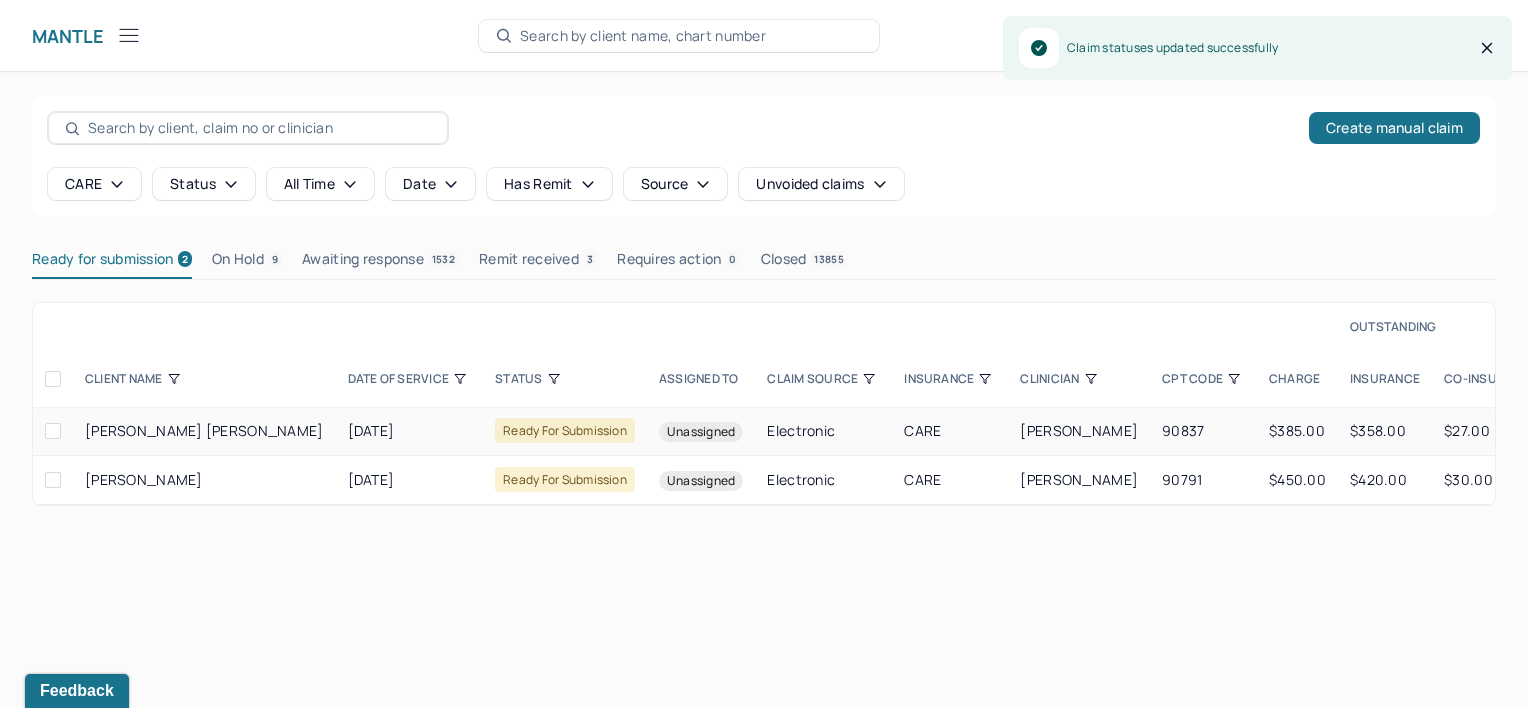 click at bounding box center (53, 431) 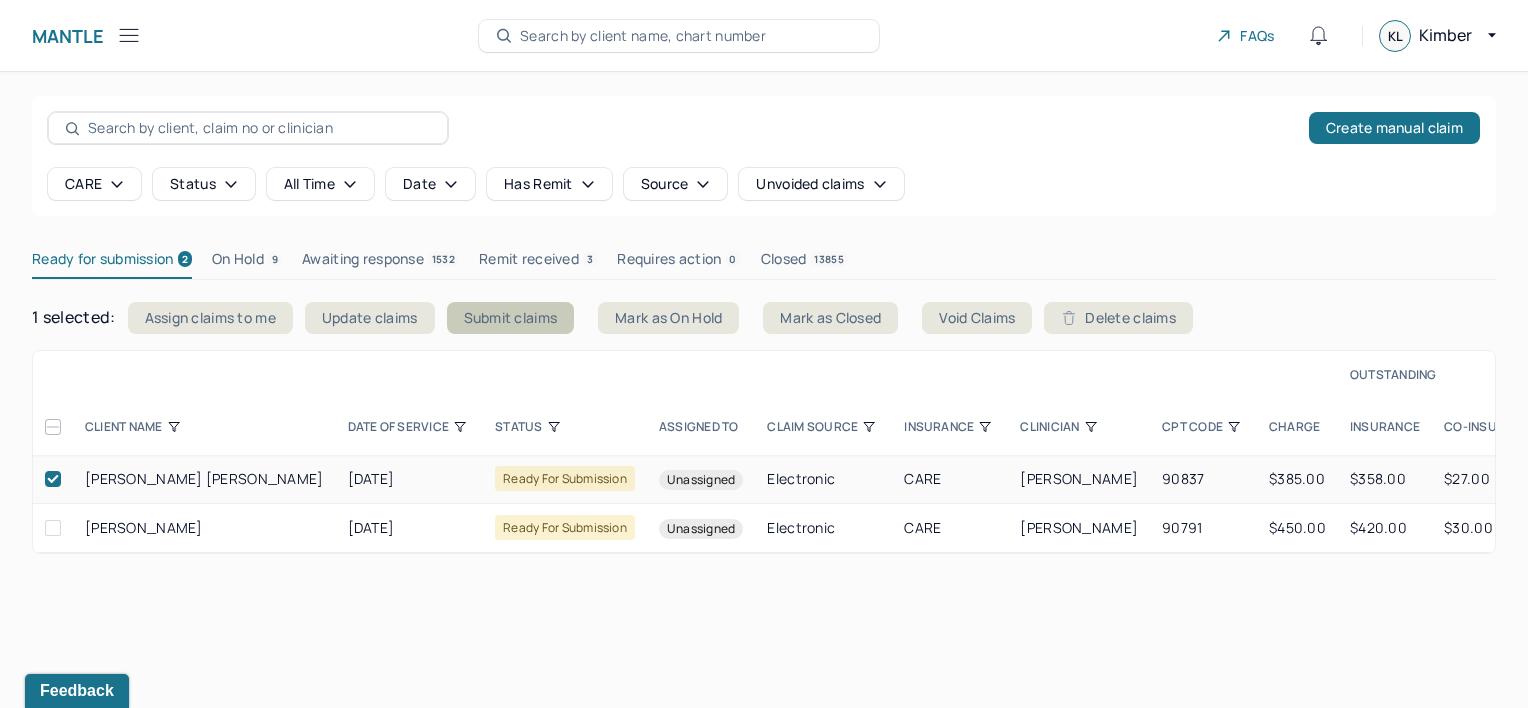 click on "Submit claims" at bounding box center (511, 318) 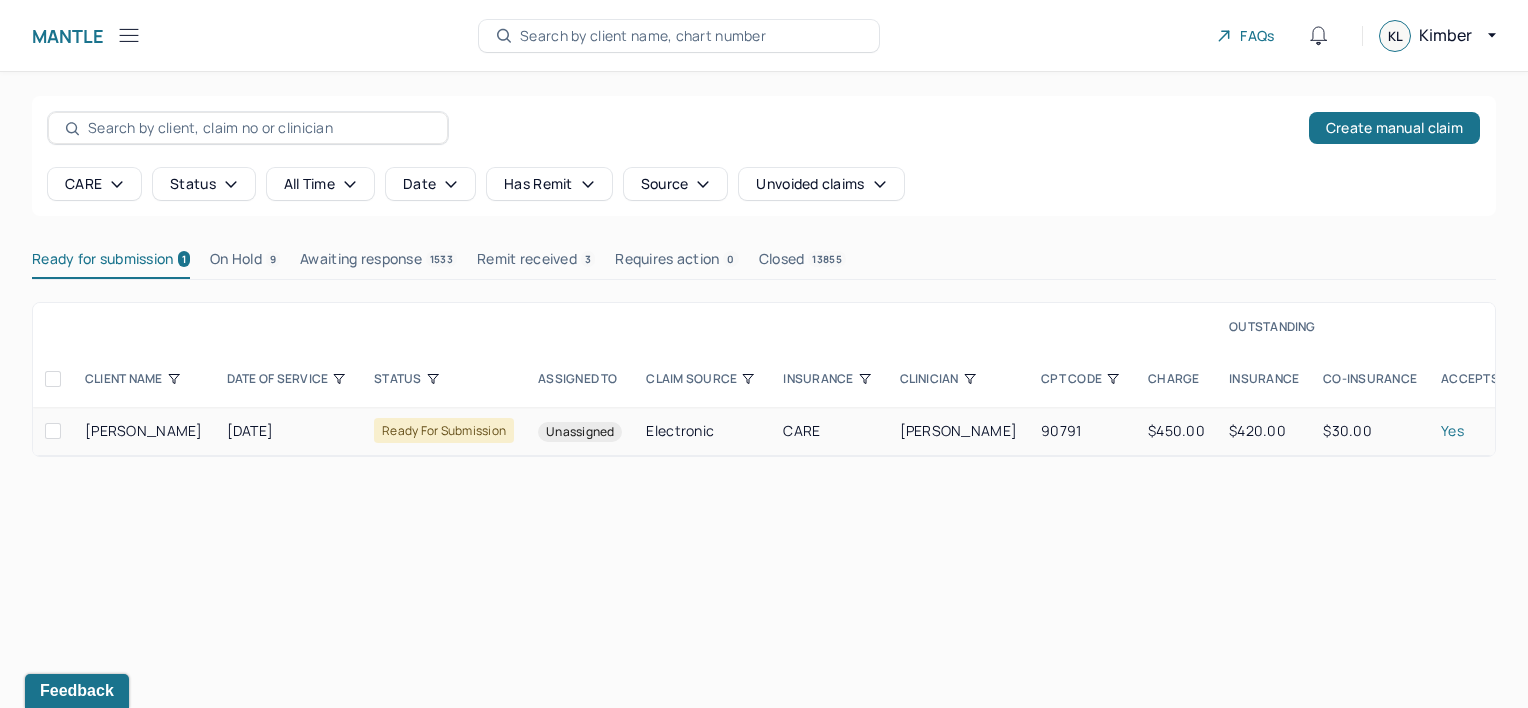drag, startPoint x: 84, startPoint y: 425, endPoint x: 198, endPoint y: 434, distance: 114.35471 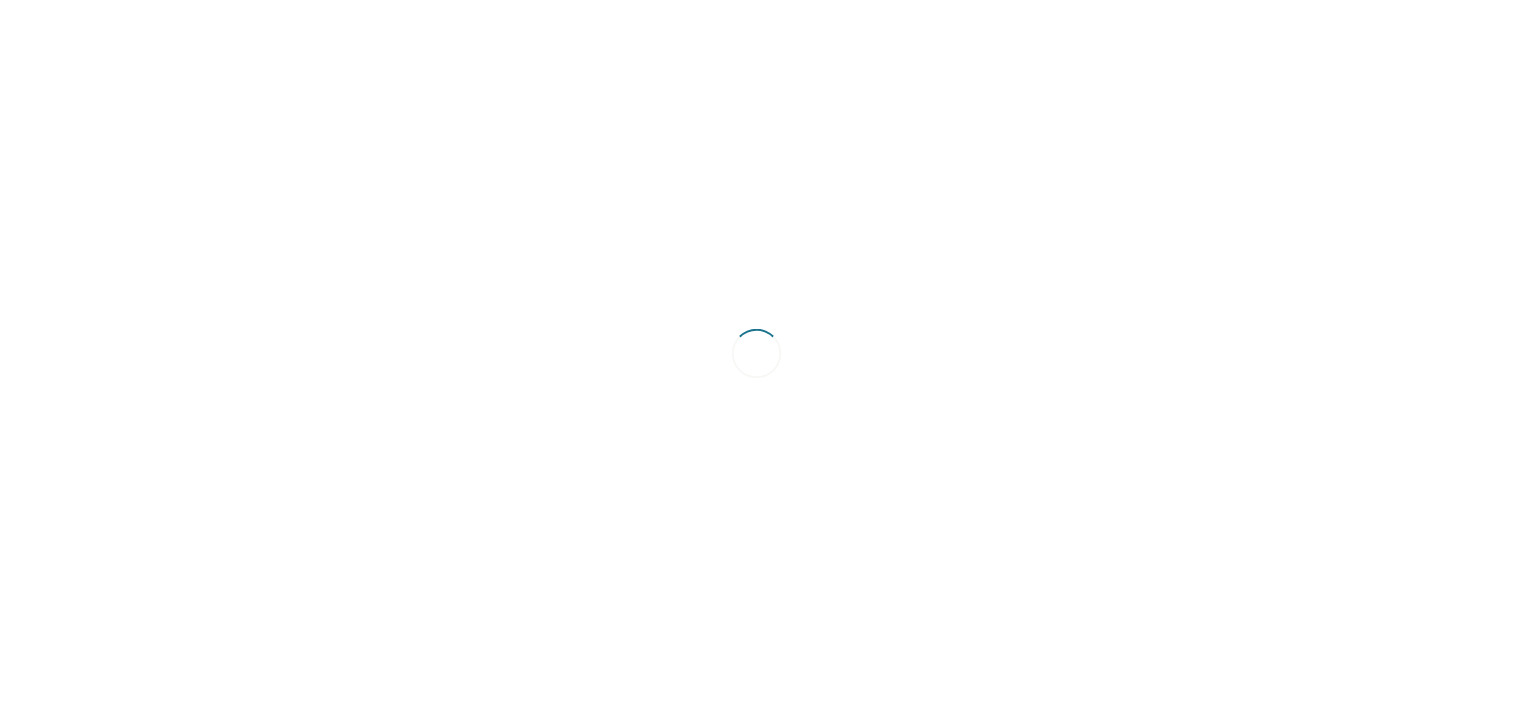 scroll, scrollTop: 0, scrollLeft: 0, axis: both 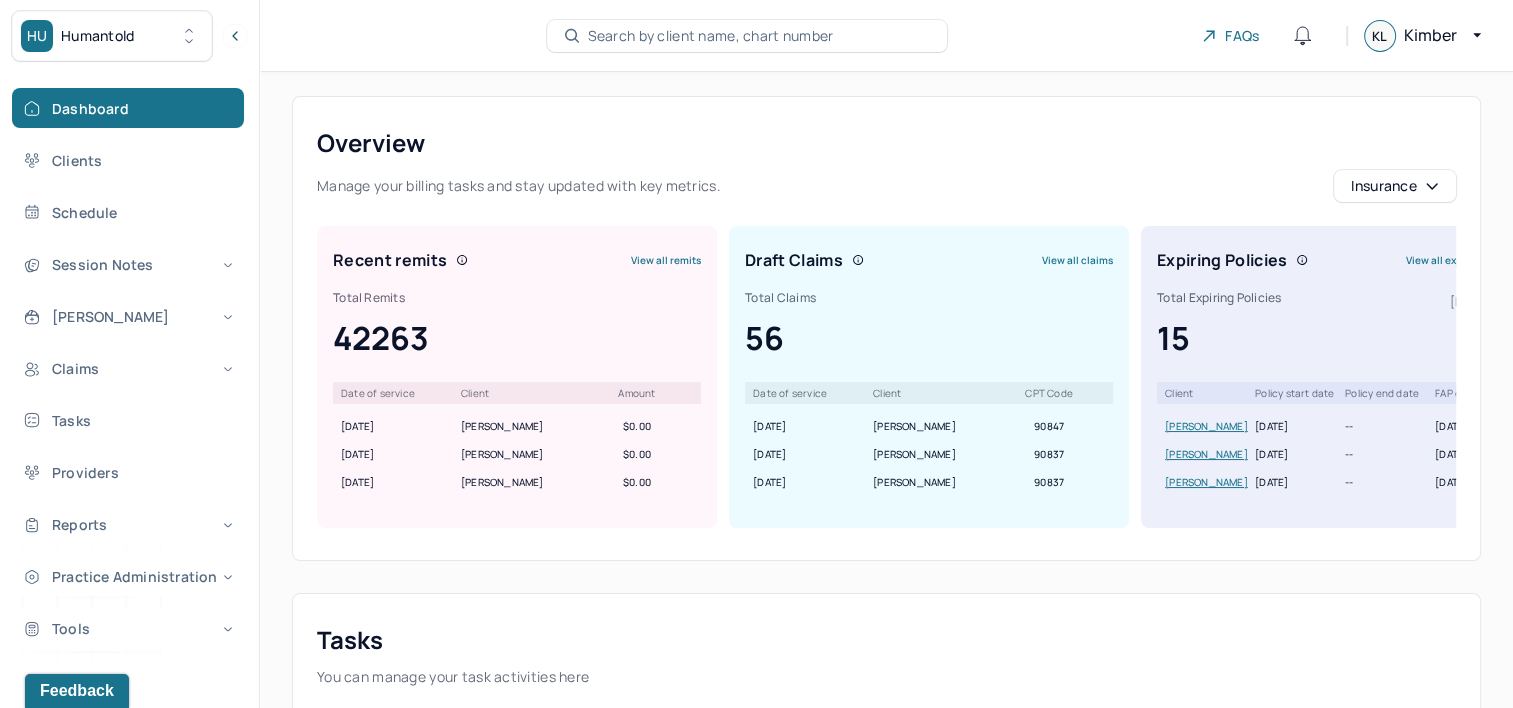 click on "Search by client name, chart number" at bounding box center (711, 36) 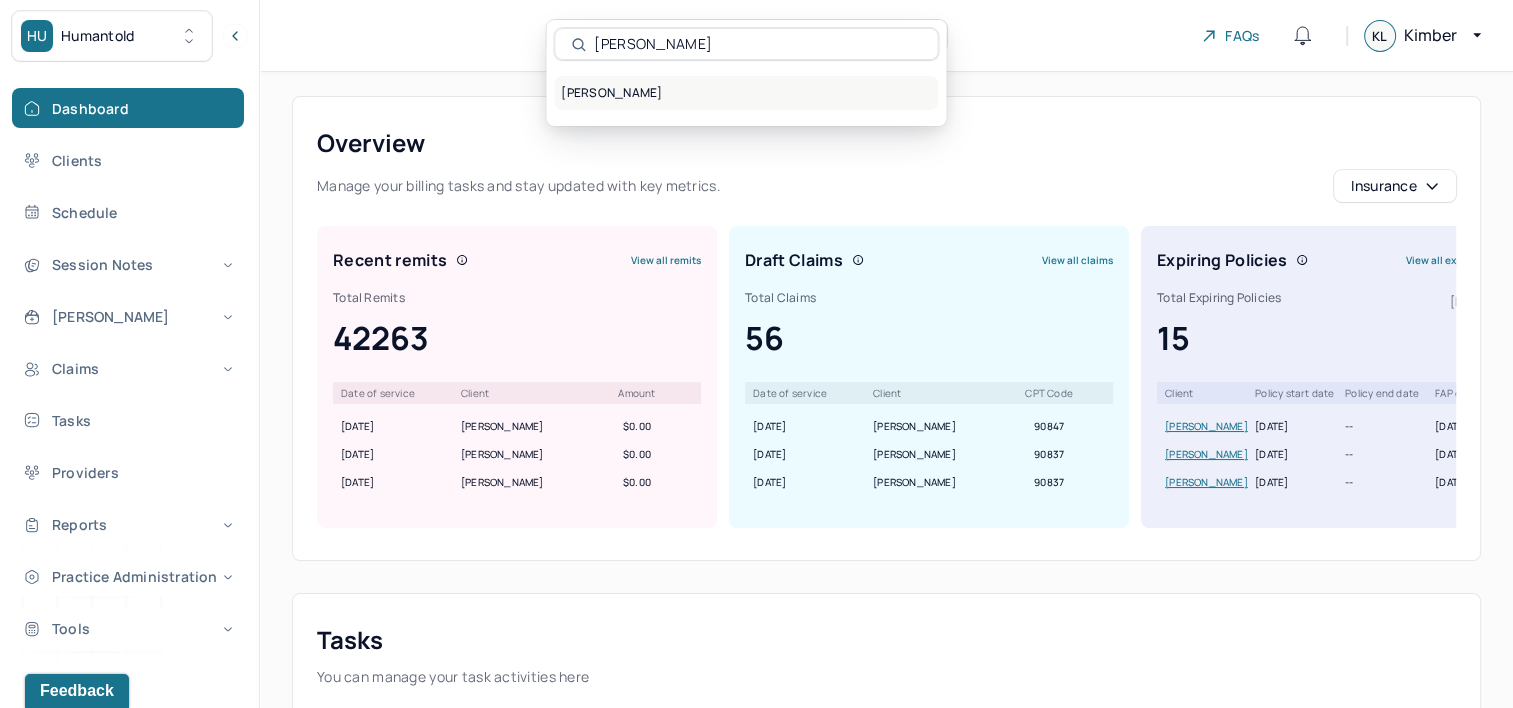 type on "TAYLOR, STACEY" 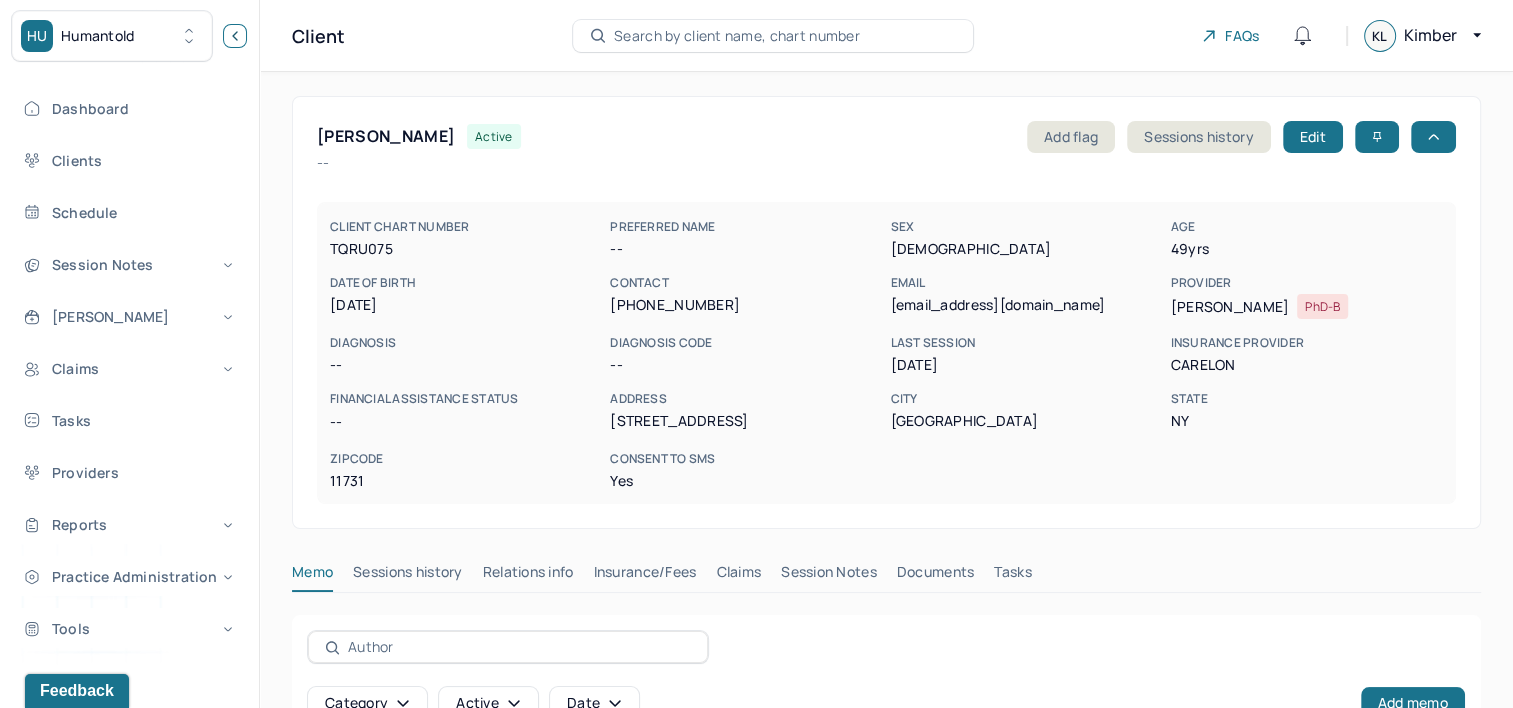 click at bounding box center [235, 36] 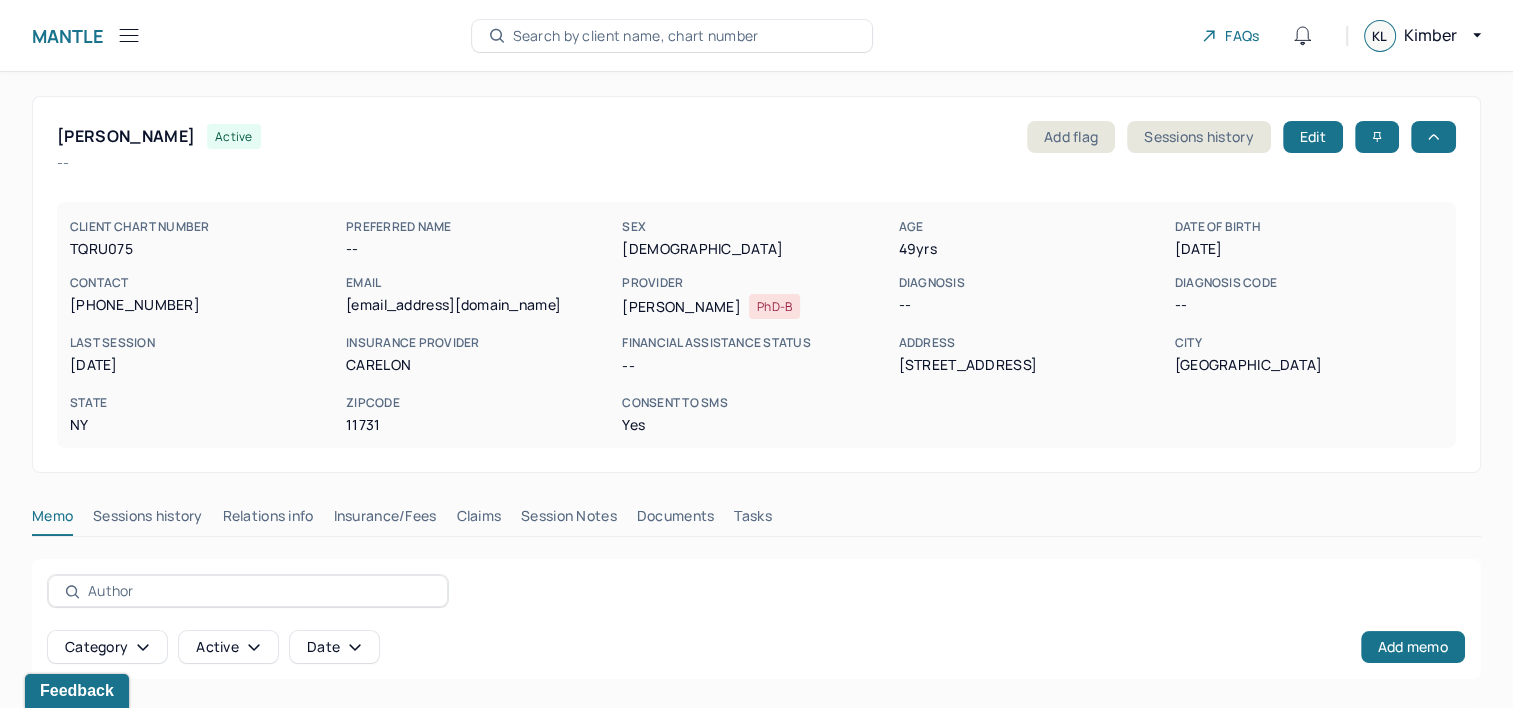 click on "Claims" at bounding box center [478, 520] 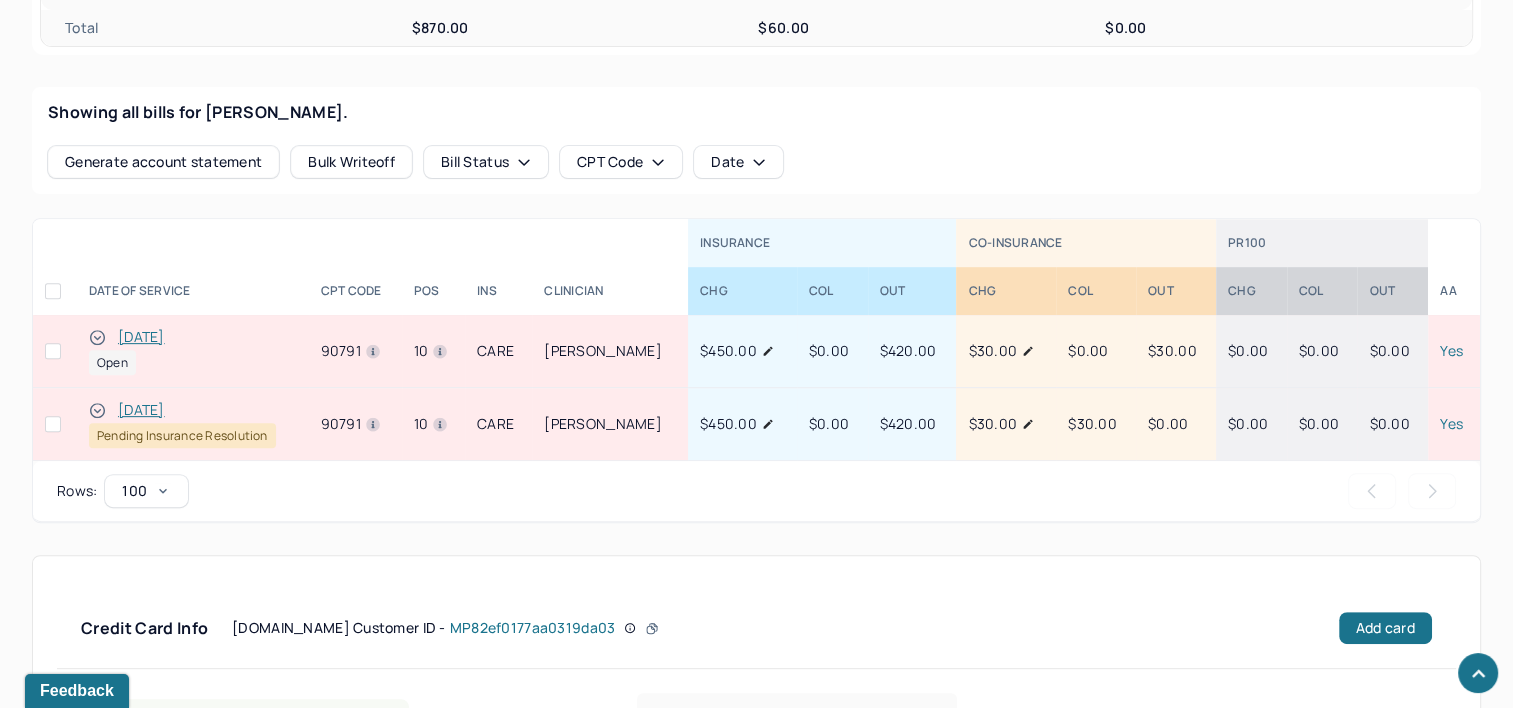 scroll, scrollTop: 800, scrollLeft: 0, axis: vertical 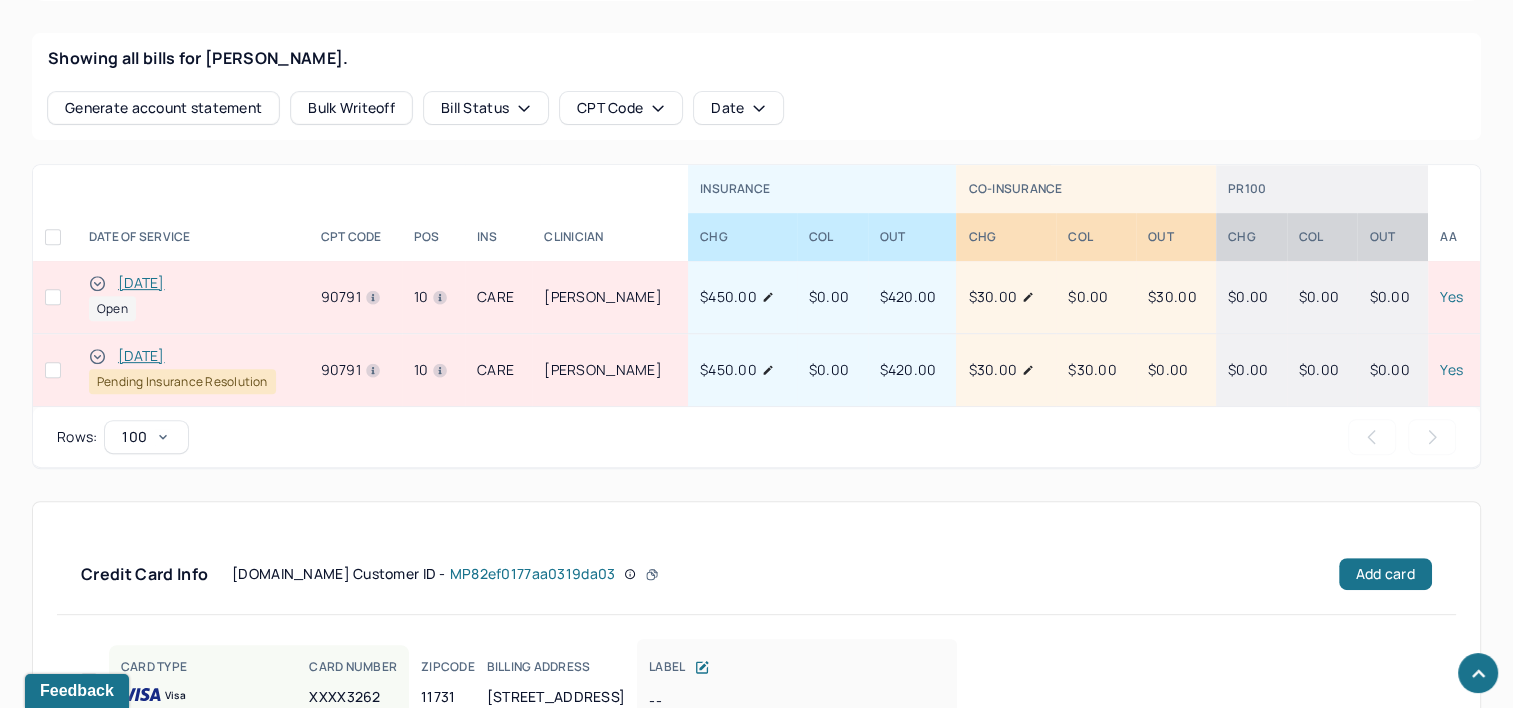 type 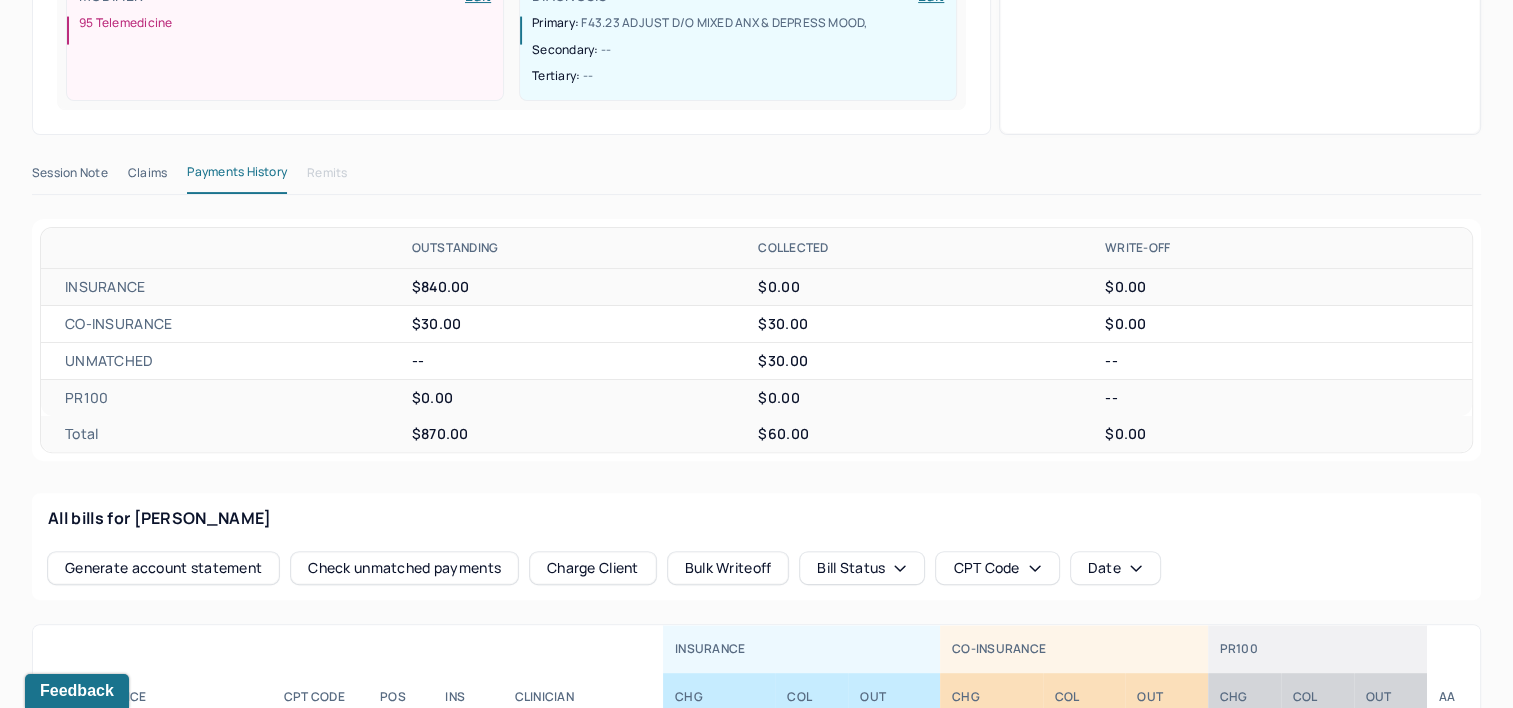 scroll, scrollTop: 447, scrollLeft: 0, axis: vertical 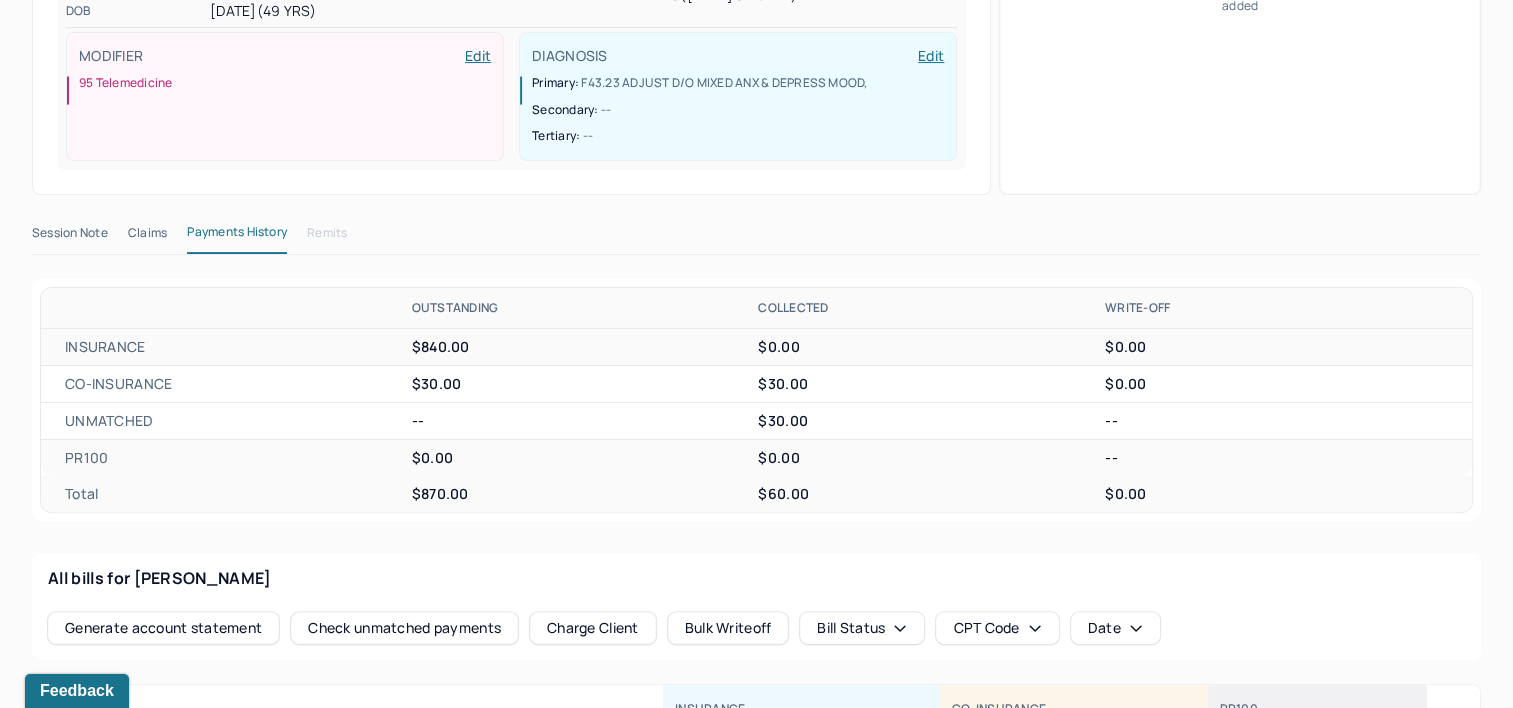 drag, startPoint x: 56, startPoint y: 231, endPoint x: 68, endPoint y: 236, distance: 13 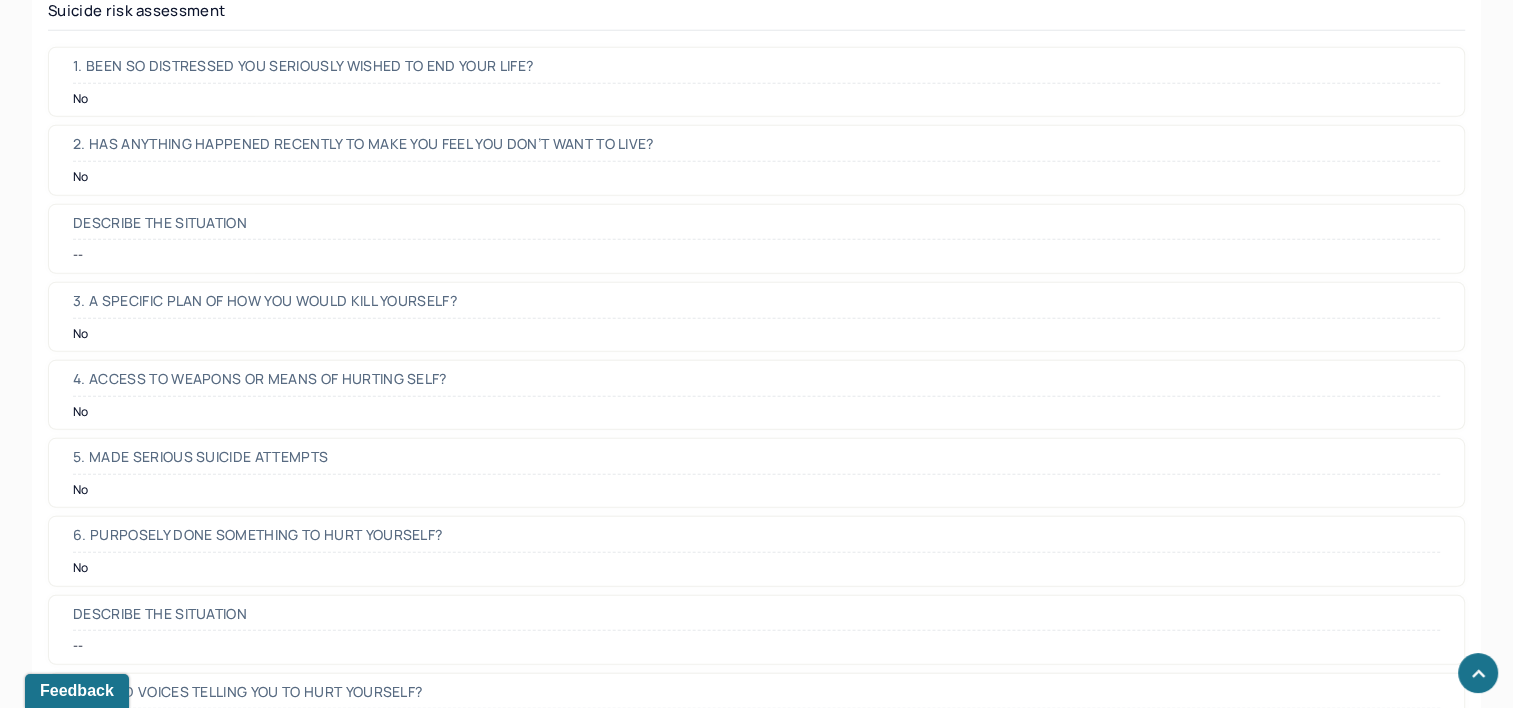 scroll, scrollTop: 5749, scrollLeft: 0, axis: vertical 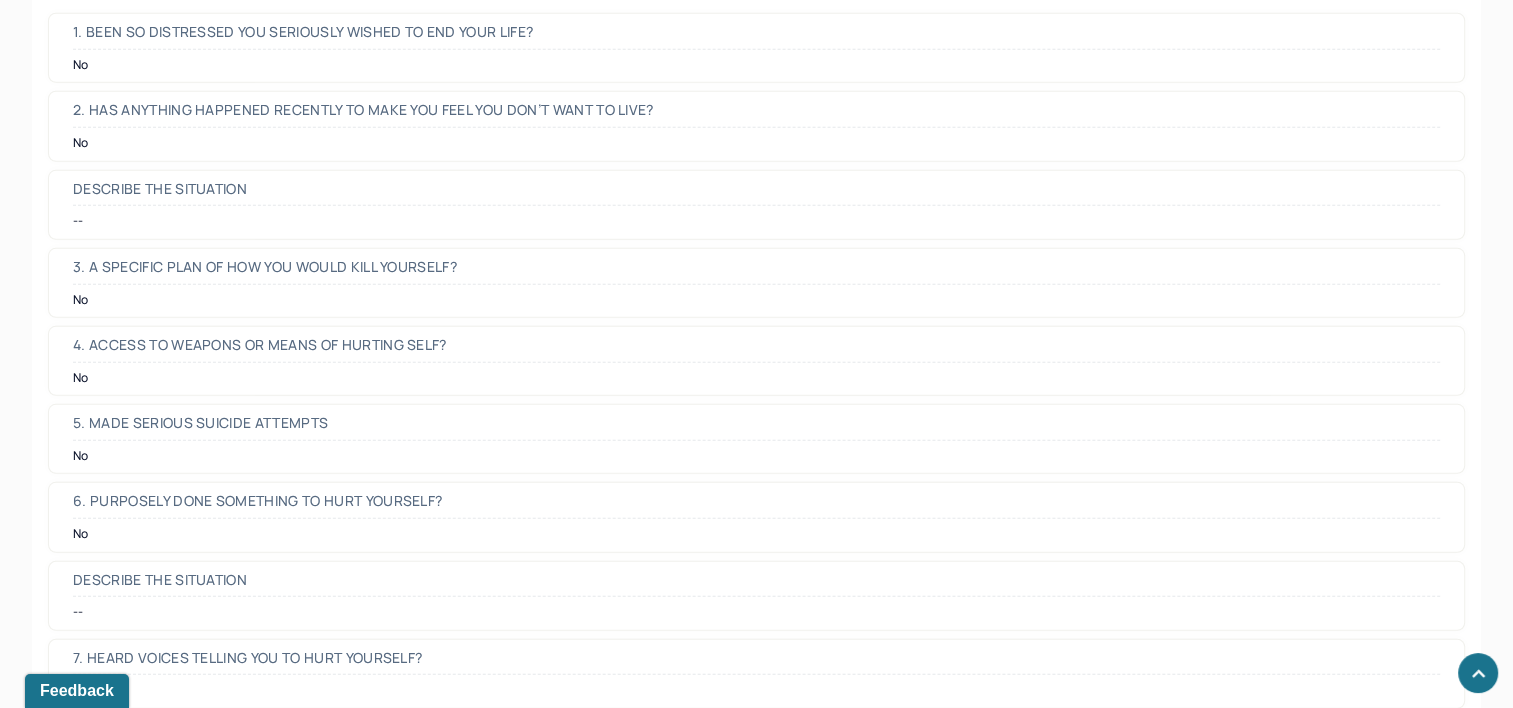 type 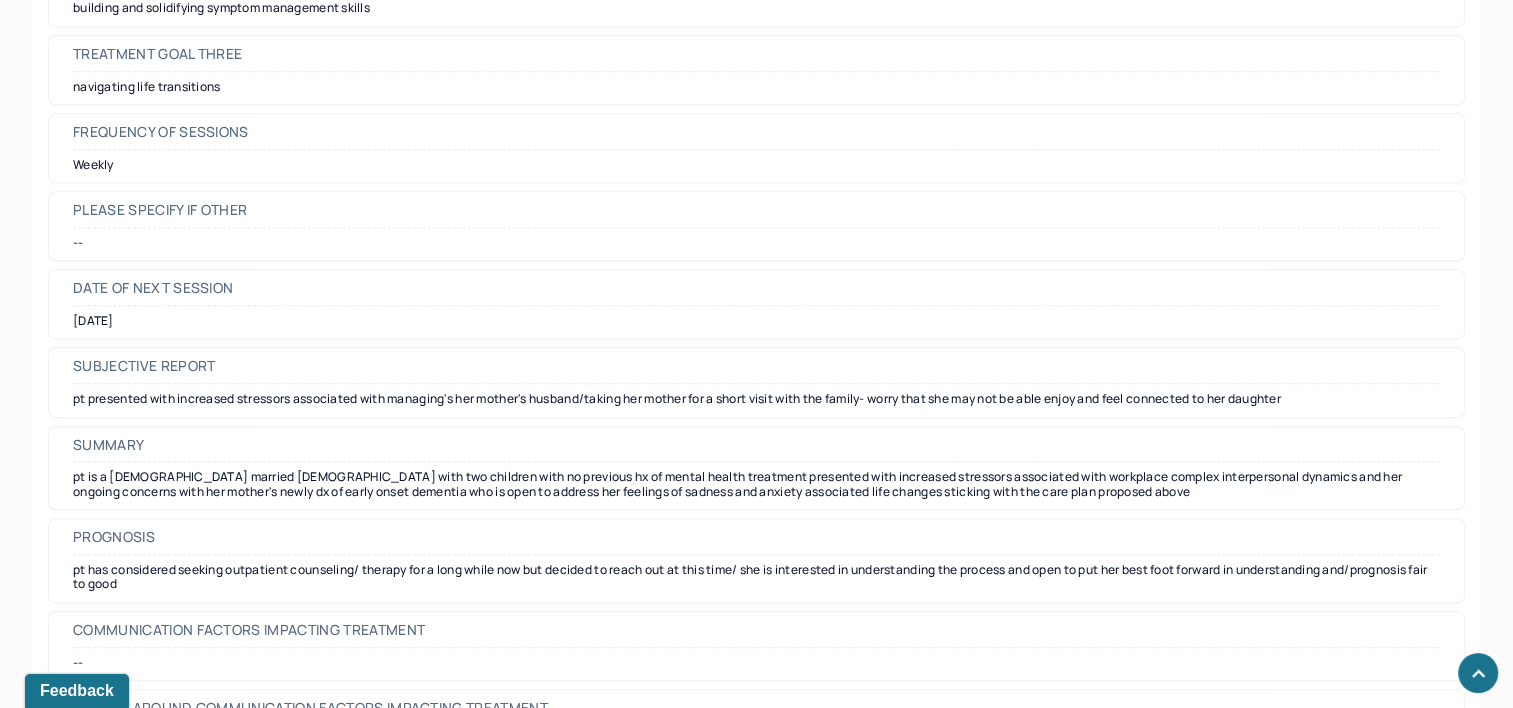 scroll, scrollTop: 9196, scrollLeft: 0, axis: vertical 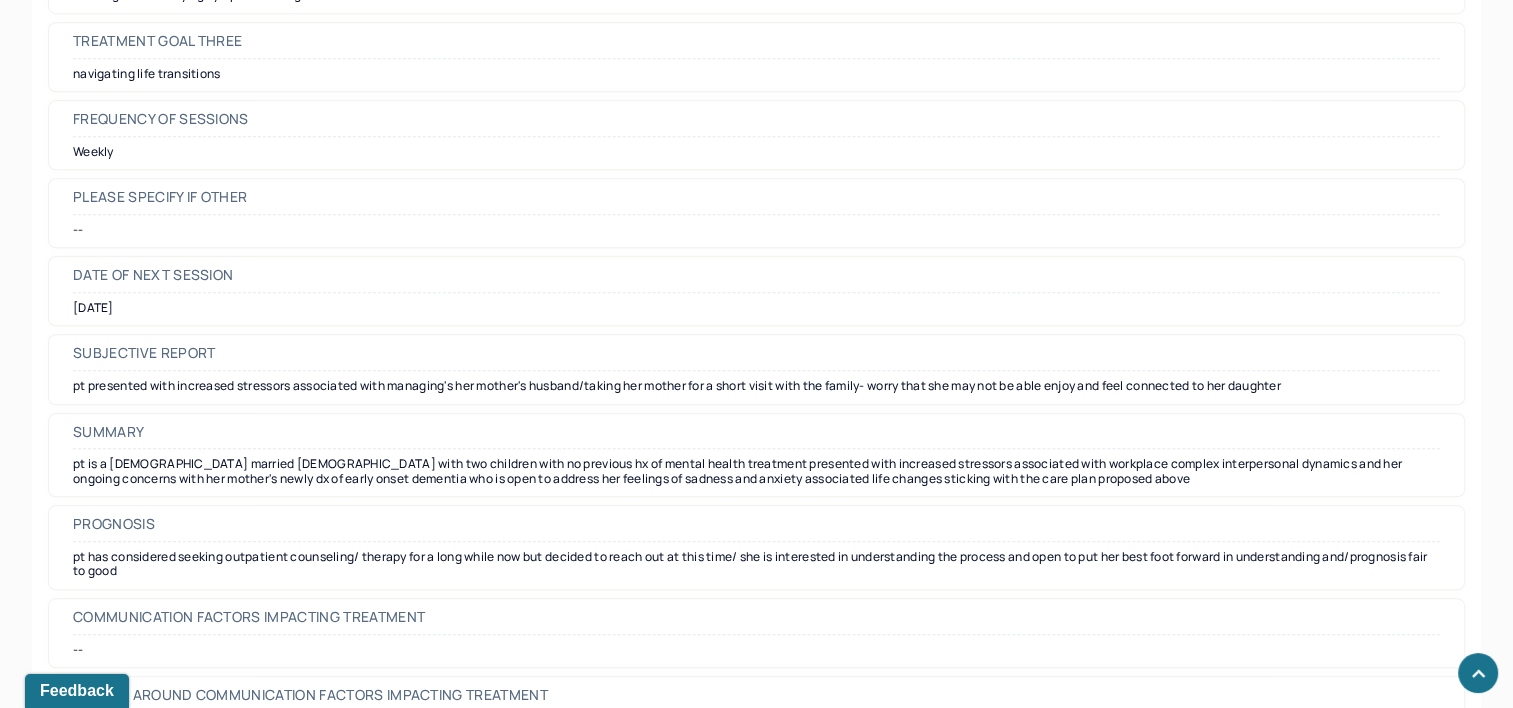 click at bounding box center [1478, 673] 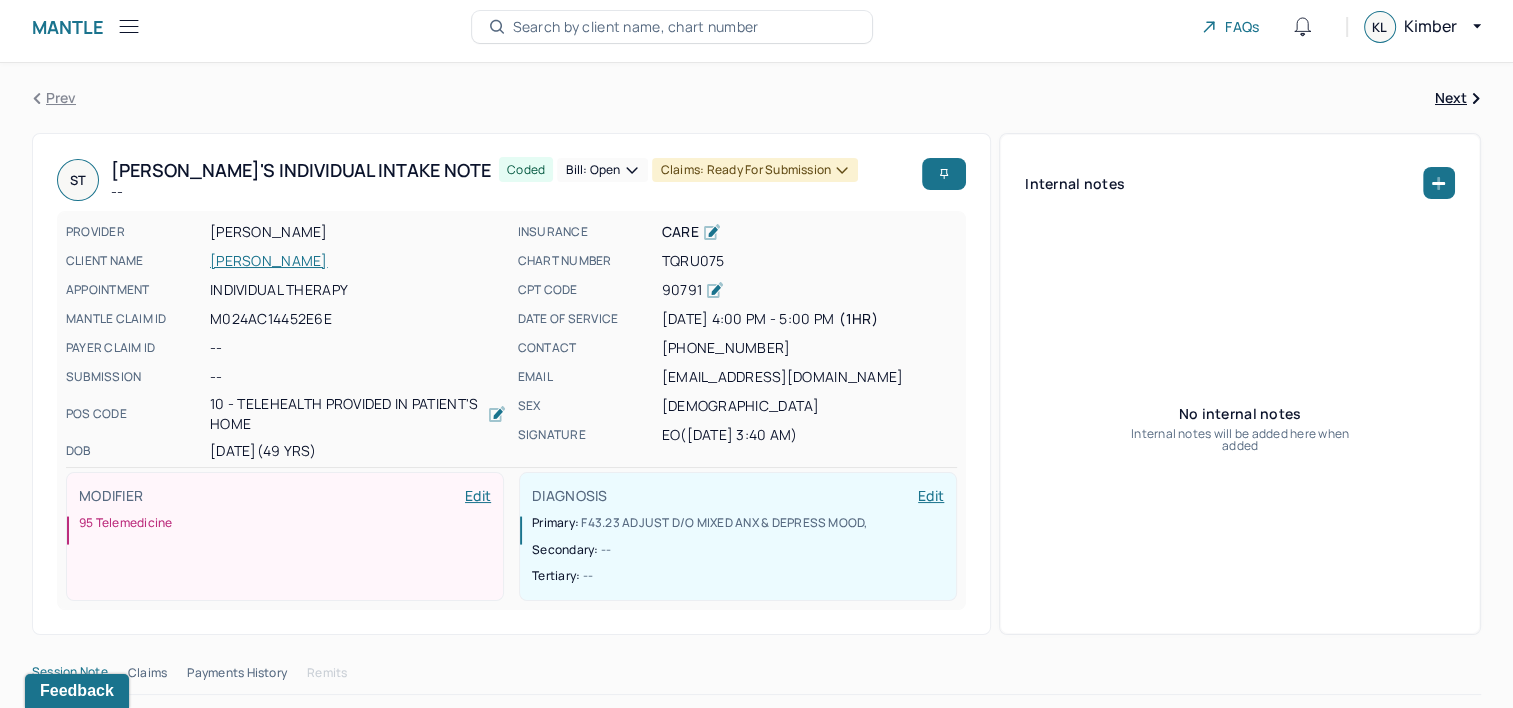 scroll, scrollTop: 0, scrollLeft: 0, axis: both 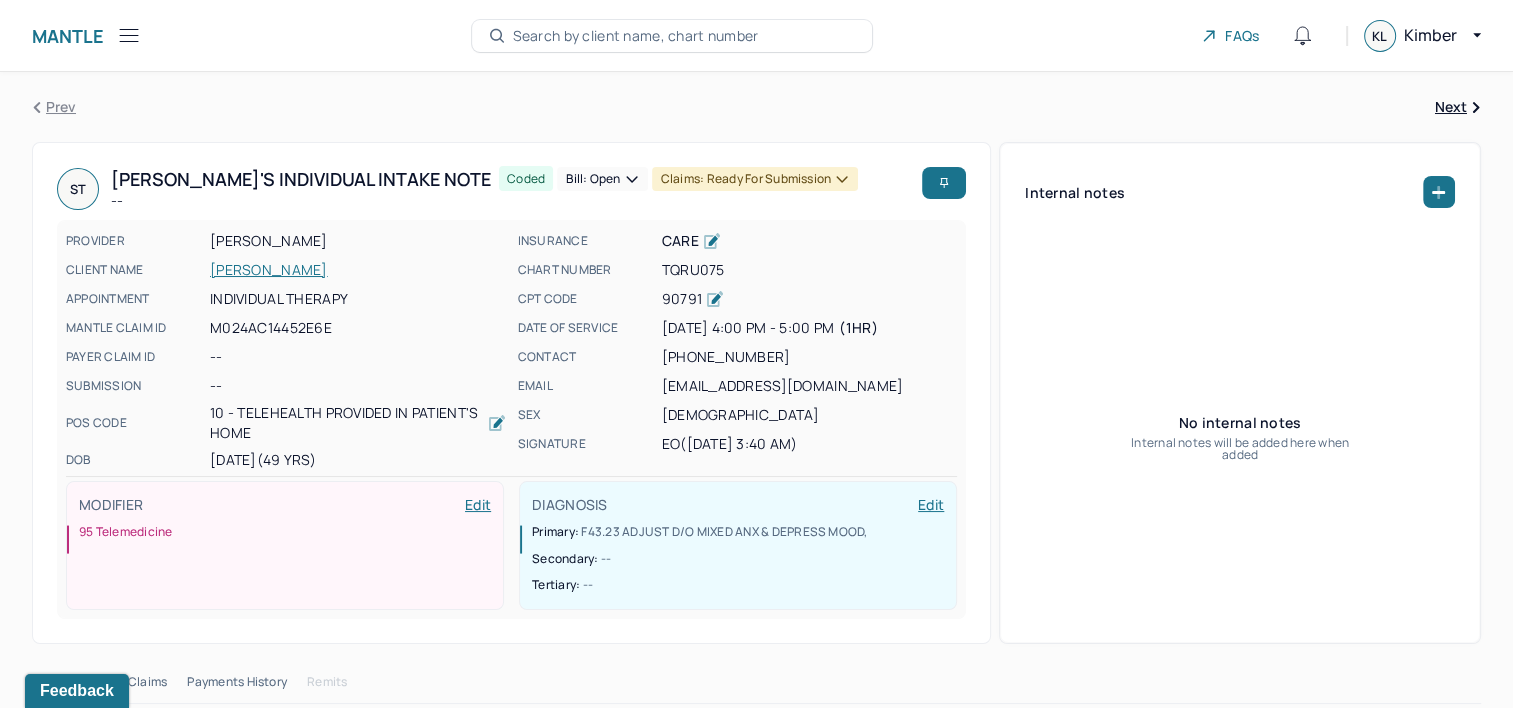 click 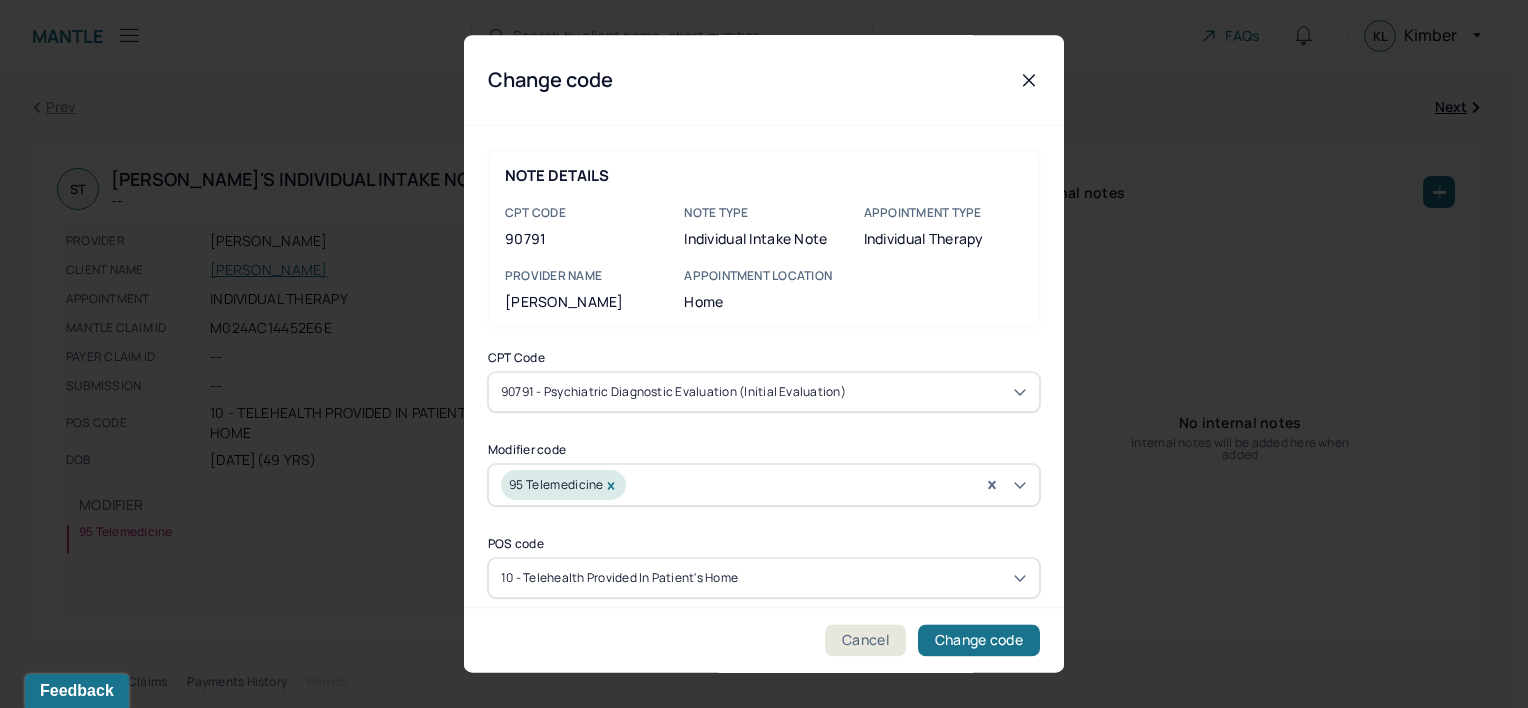 click on "90791 - Psychiatric diagnostic evaluation (Initial evaluation)" at bounding box center (673, 392) 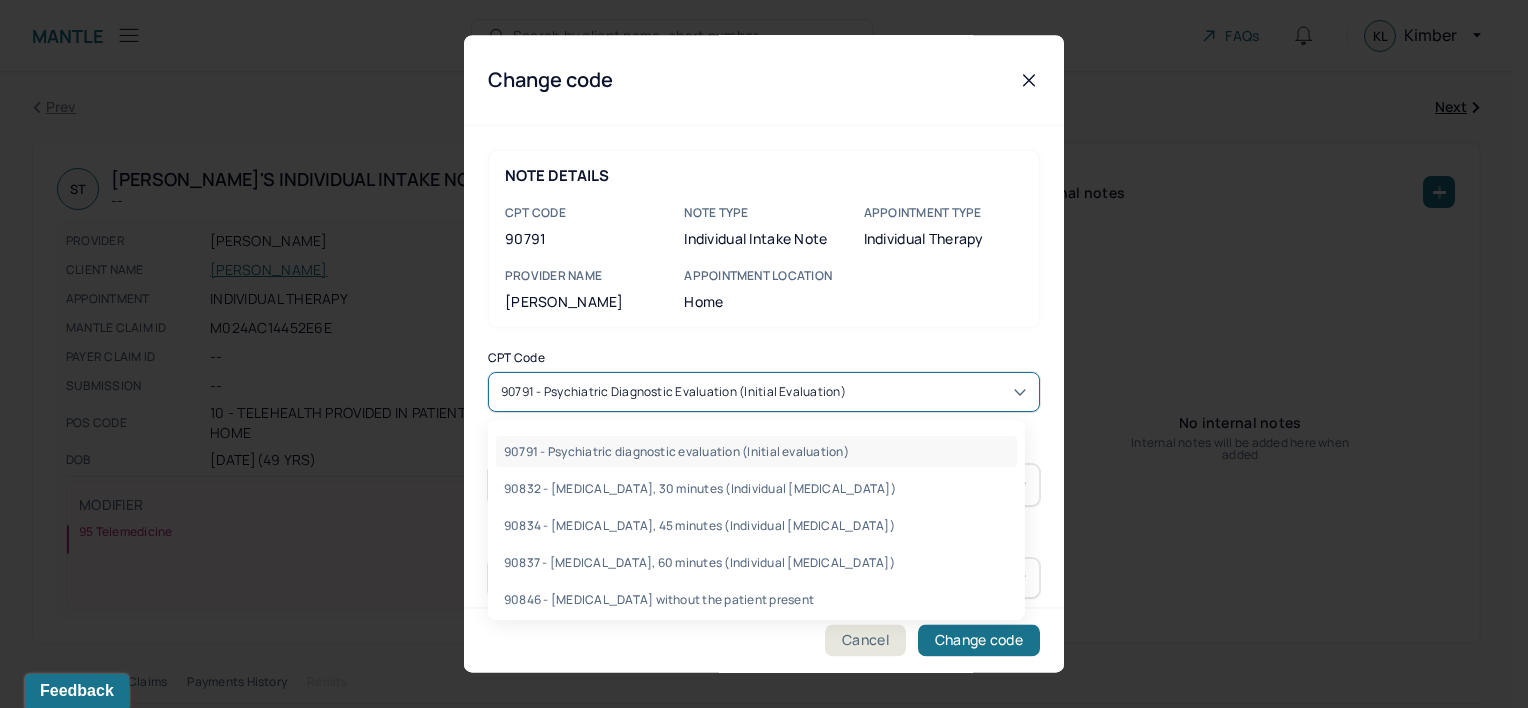 drag, startPoint x: 740, startPoint y: 558, endPoint x: 810, endPoint y: 571, distance: 71.19691 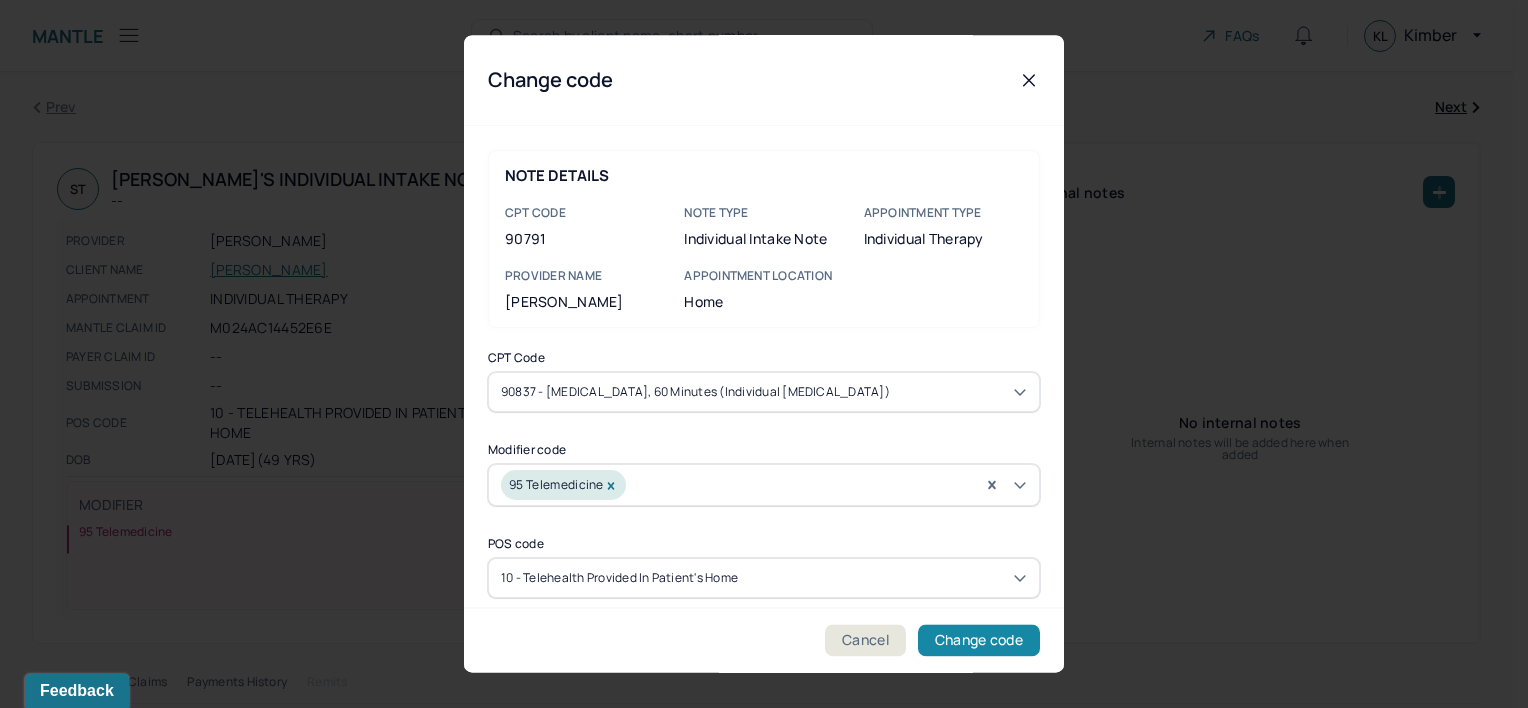 click on "Change code" at bounding box center (979, 641) 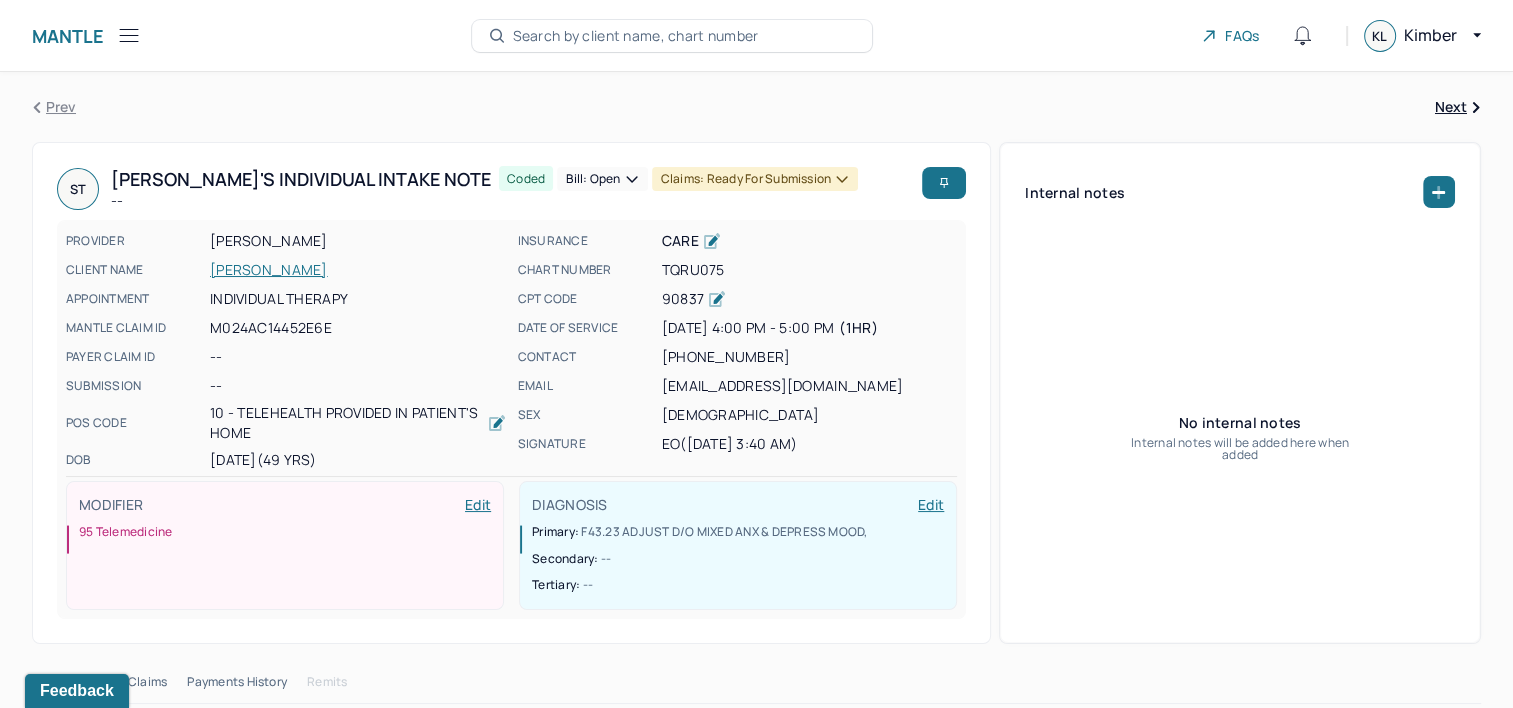 click on "Bill: Open" at bounding box center [602, 179] 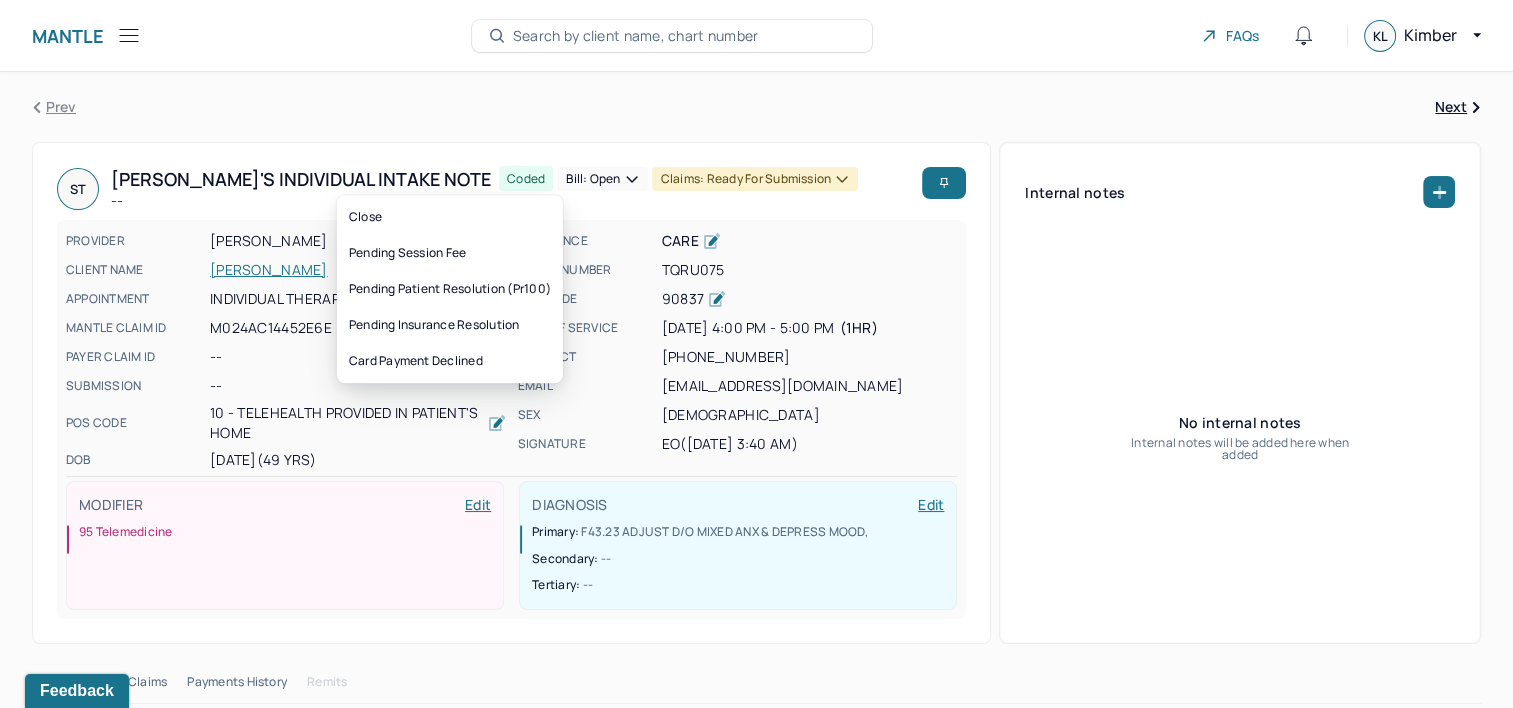 click on "Prev Next ST Stacey's   Individual intake note -- Coded   Bill: Open     Claims: ready for submission       PROVIDER ODES, ELEONORA CLIENT NAME TAYLOR, STACEY APPOINTMENT Individual therapy   MANTLE CLAIM ID M024AC14452E6E PAYER CLAIM ID -- SUBMISSION -- POS CODE 10 - Telehealth Provided in Patient's Home     DOB 12/30/1975  (49 Yrs) INSURANCE CARE     CHART NUMBER TQRU075 CPT CODE 90837     DATE OF SERVICE 07/03/2025   4:00 PM   -   5:00 PM ( 1hr ) CONTACT (718) 810-4063 EMAIL ssinghtaylor@gmail.com SEX female SIGNATURE eo  (07/04/2025, 3:40 AM) MODIFIER   Edit   95 Telemedicine DIAGNOSIS   Edit   Primary:   F43.23 ADJUST D/O MIXED ANX & DEPRESS MOOD ,  Secondary:   -- Tertiary:   -- Internal notes     No internal notes Internal notes will be added here when added   Session Note     Claims     Payments History     Remits     Content     Messages     Change requested     Activity     Actions       Sections Identity Presenting concerns Symptoms Family history Family psychiatric history Mental health history" at bounding box center (756, 5027) 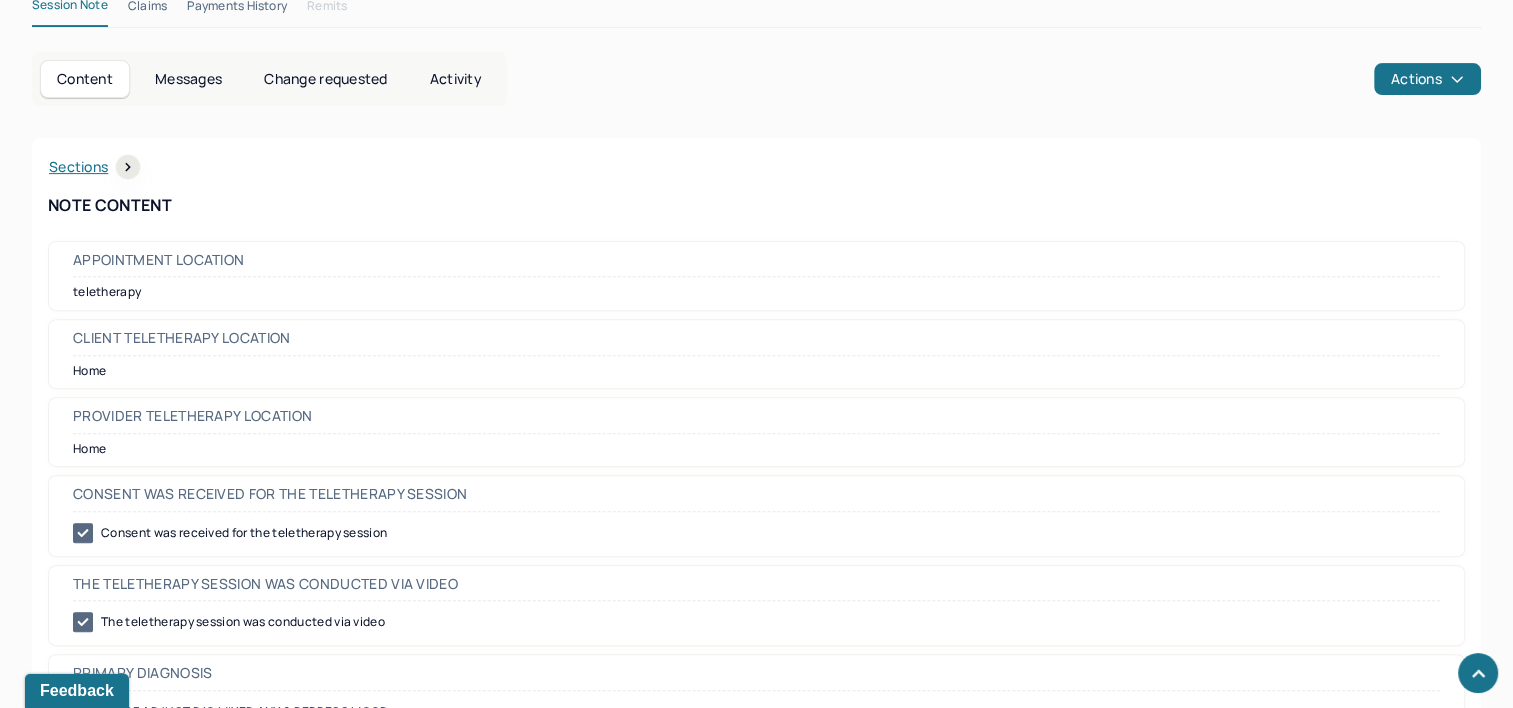 scroll, scrollTop: 600, scrollLeft: 0, axis: vertical 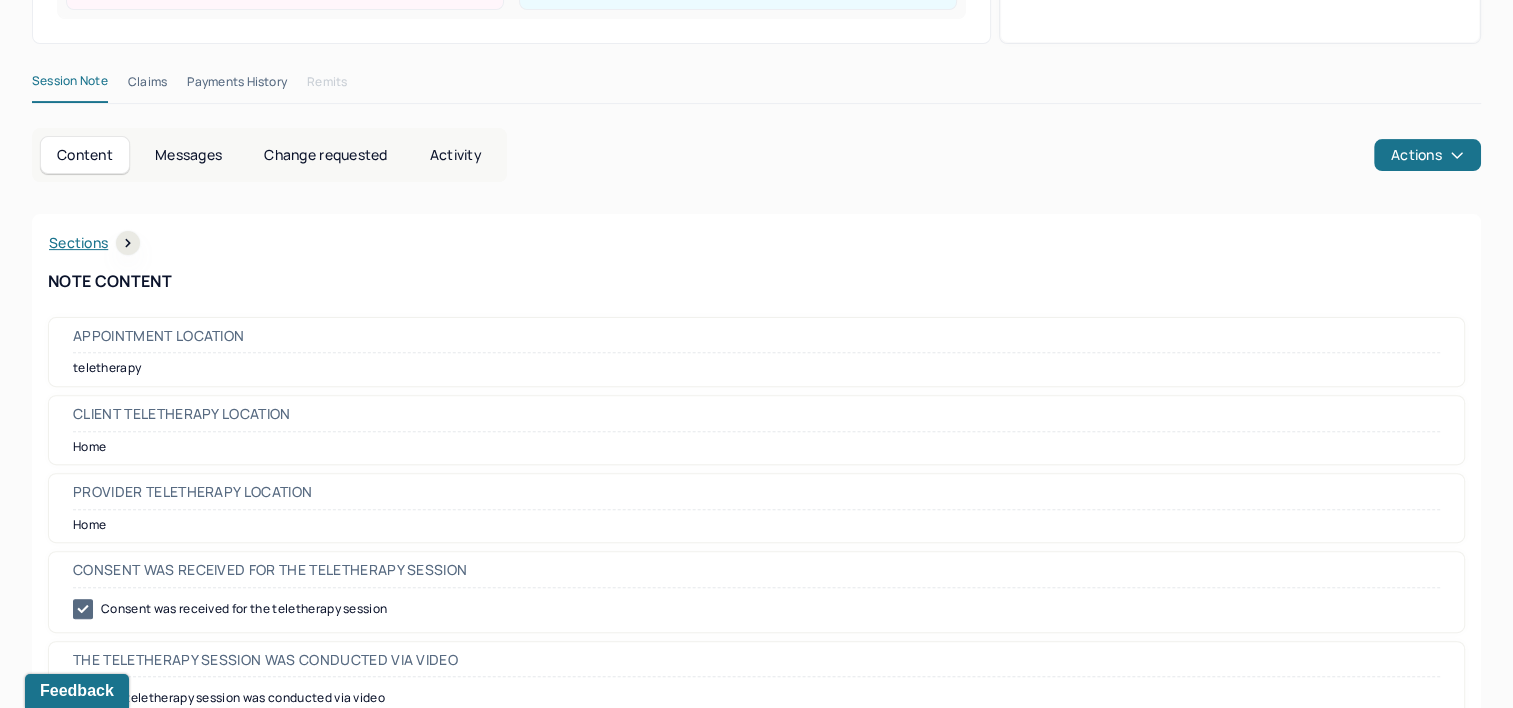 click on "Claims" at bounding box center (147, 86) 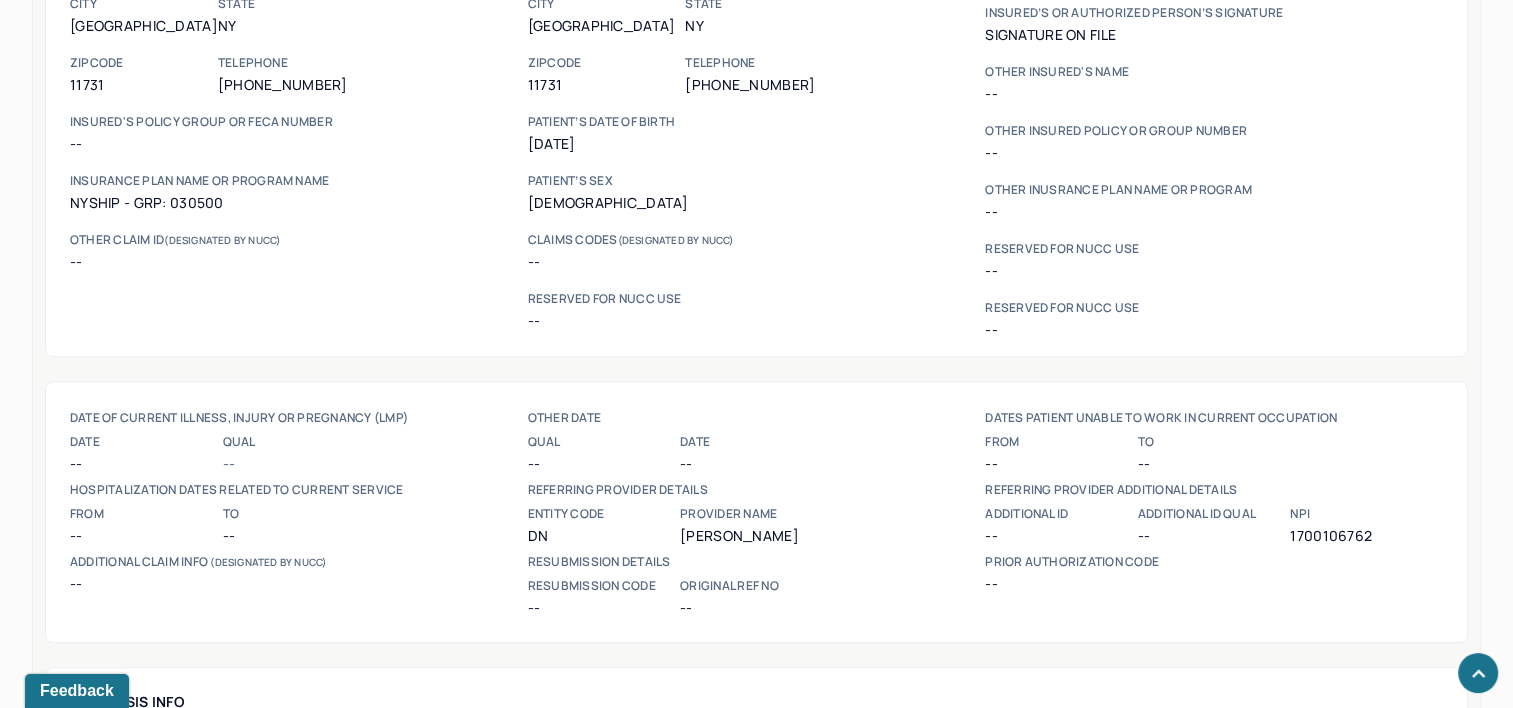 scroll, scrollTop: 692, scrollLeft: 0, axis: vertical 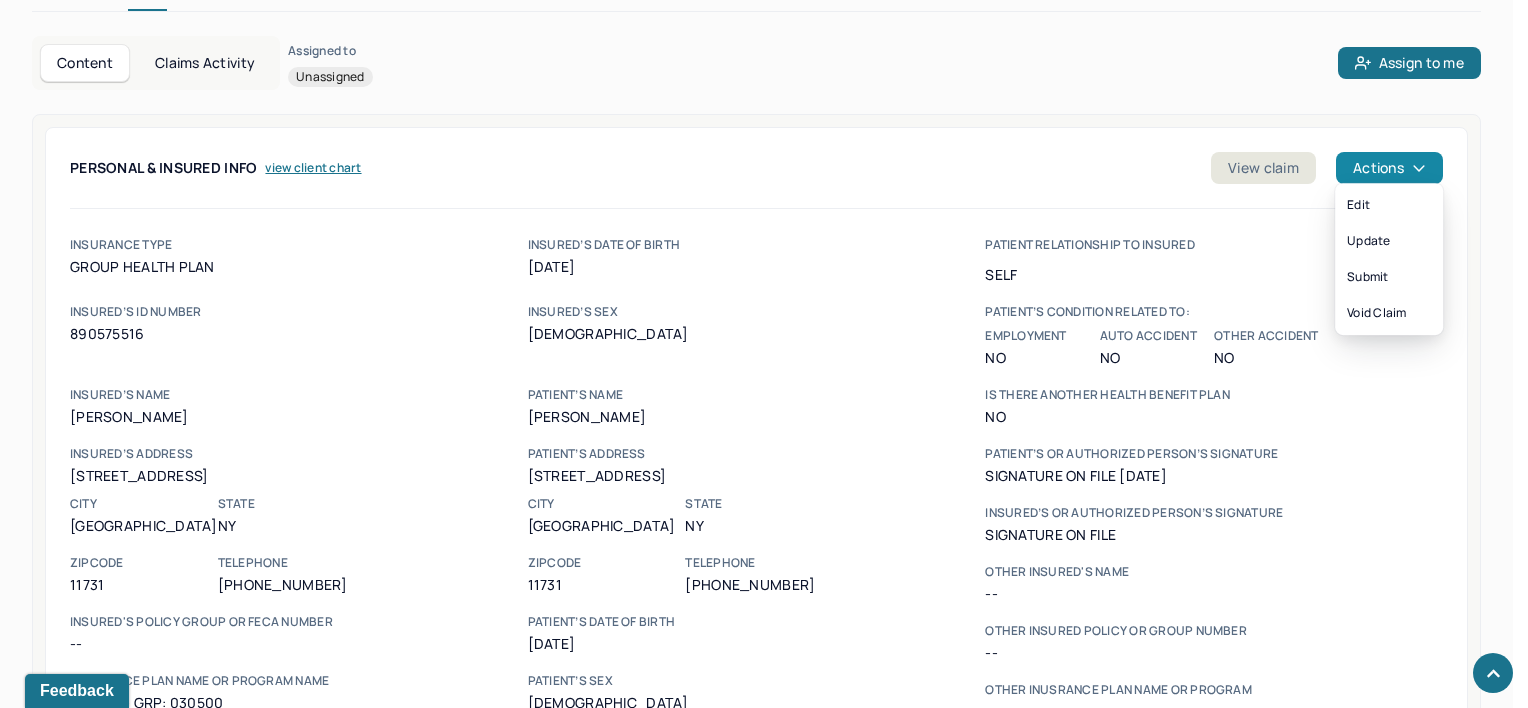 click on "Actions" at bounding box center (1389, 168) 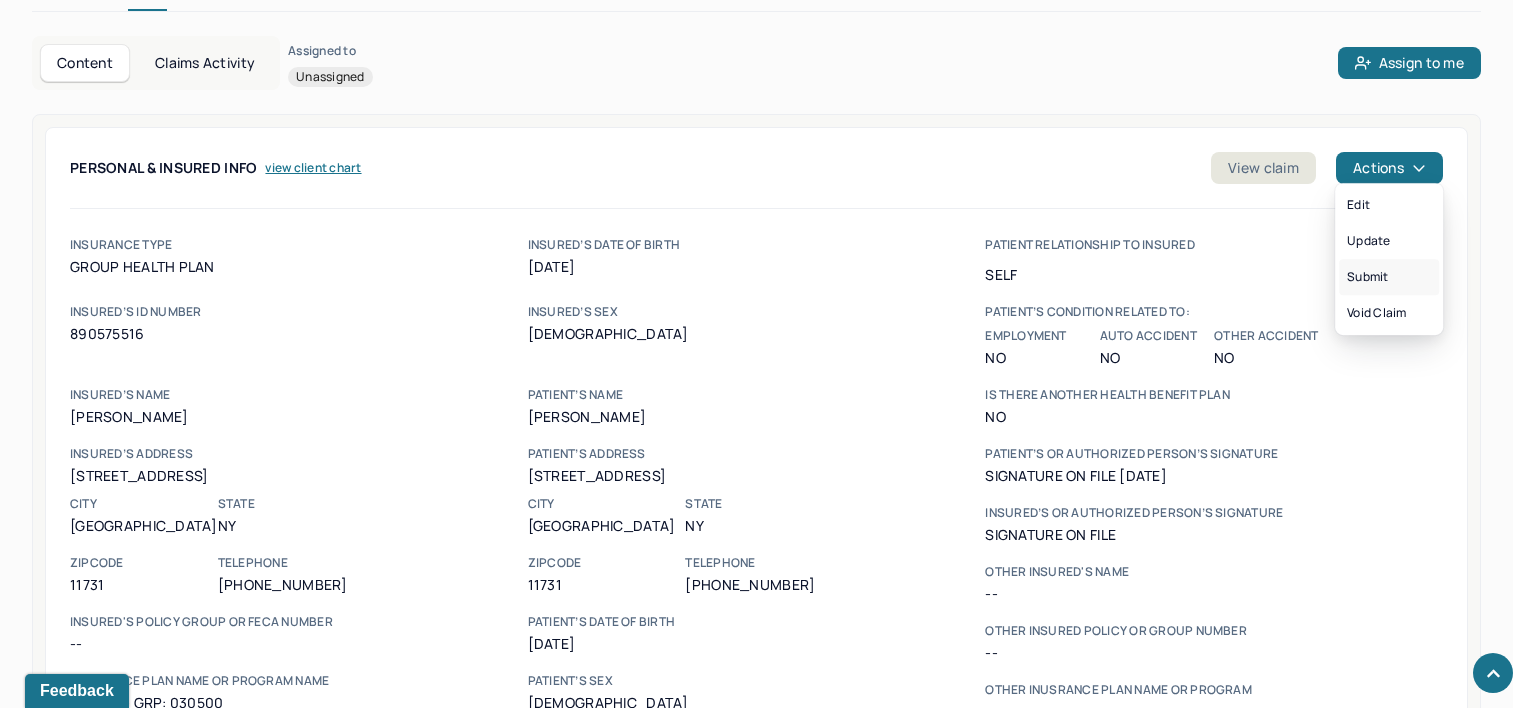 click on "Submit" at bounding box center (1389, 277) 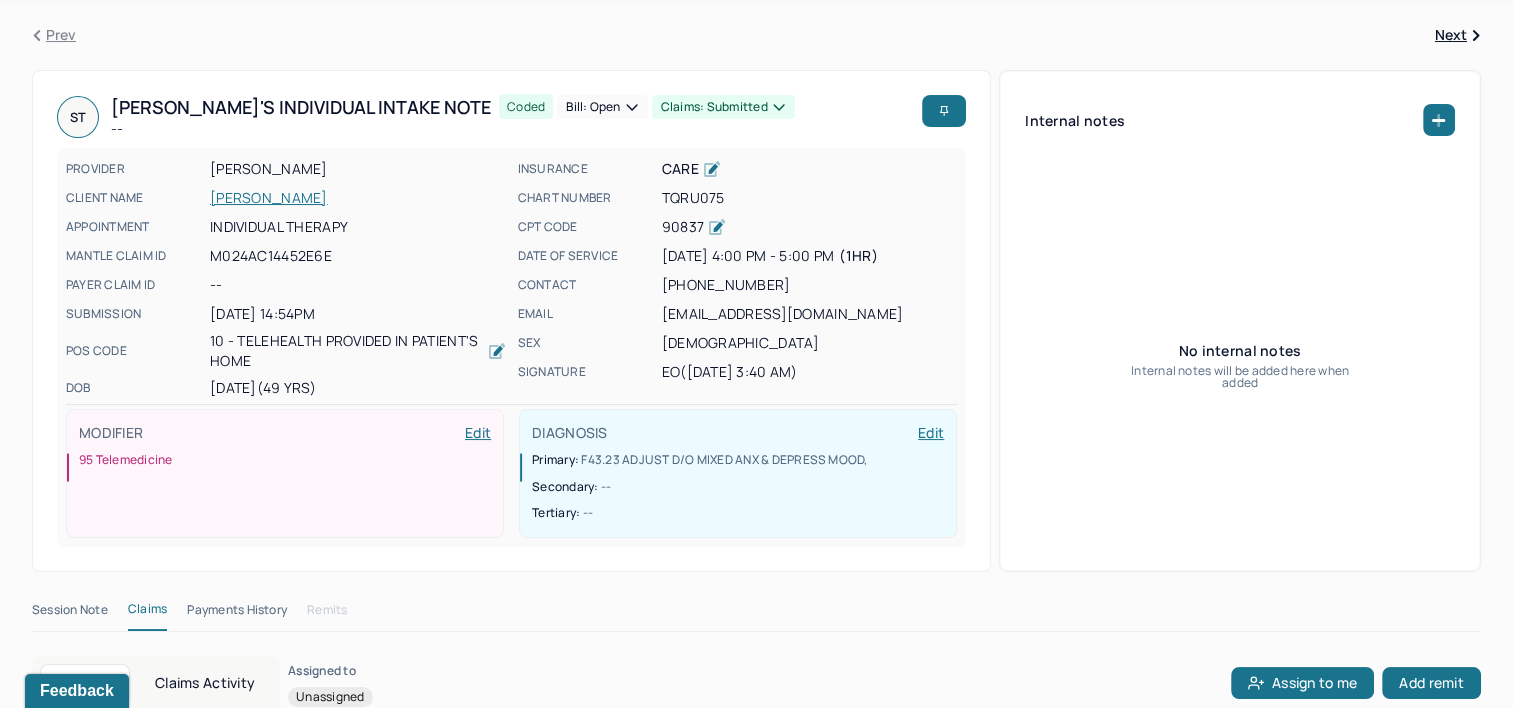 scroll, scrollTop: 0, scrollLeft: 0, axis: both 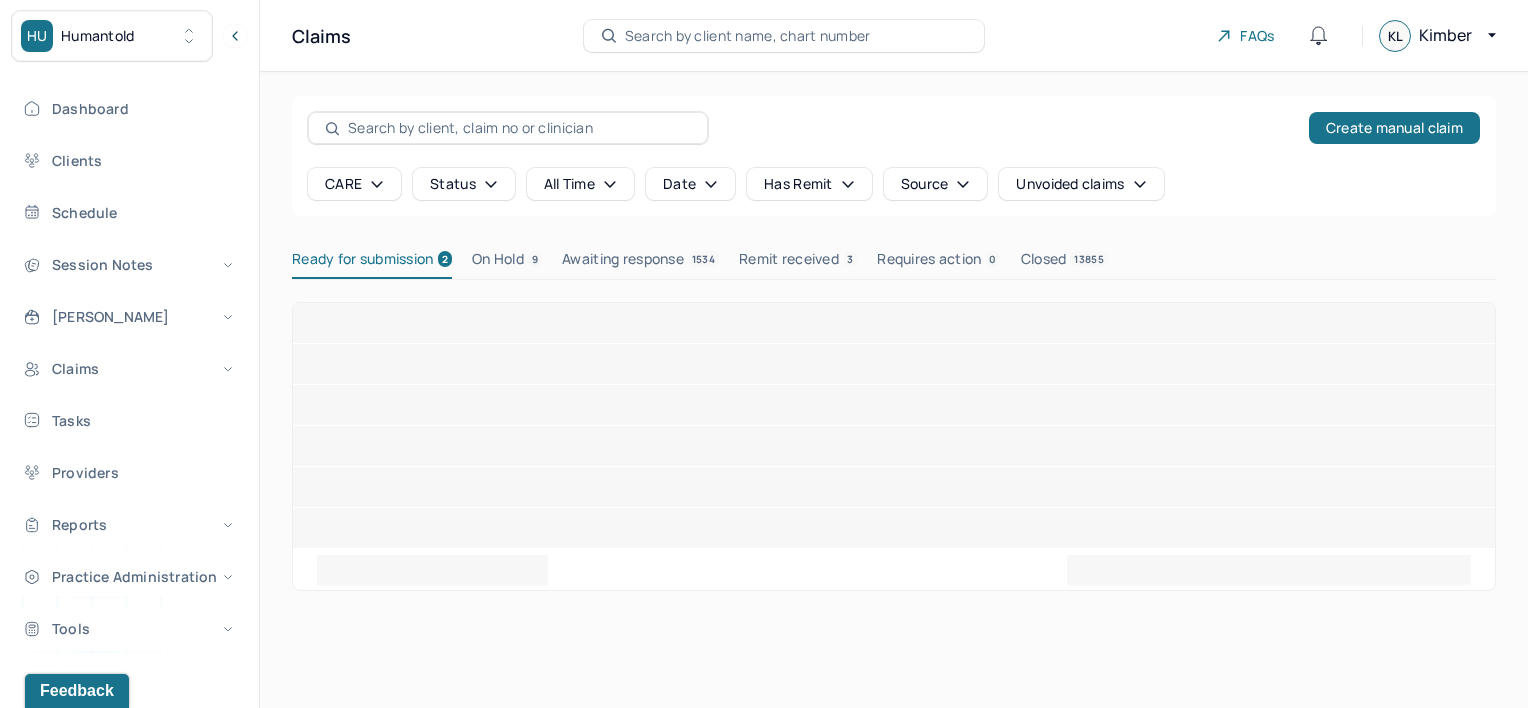 click at bounding box center (235, 36) 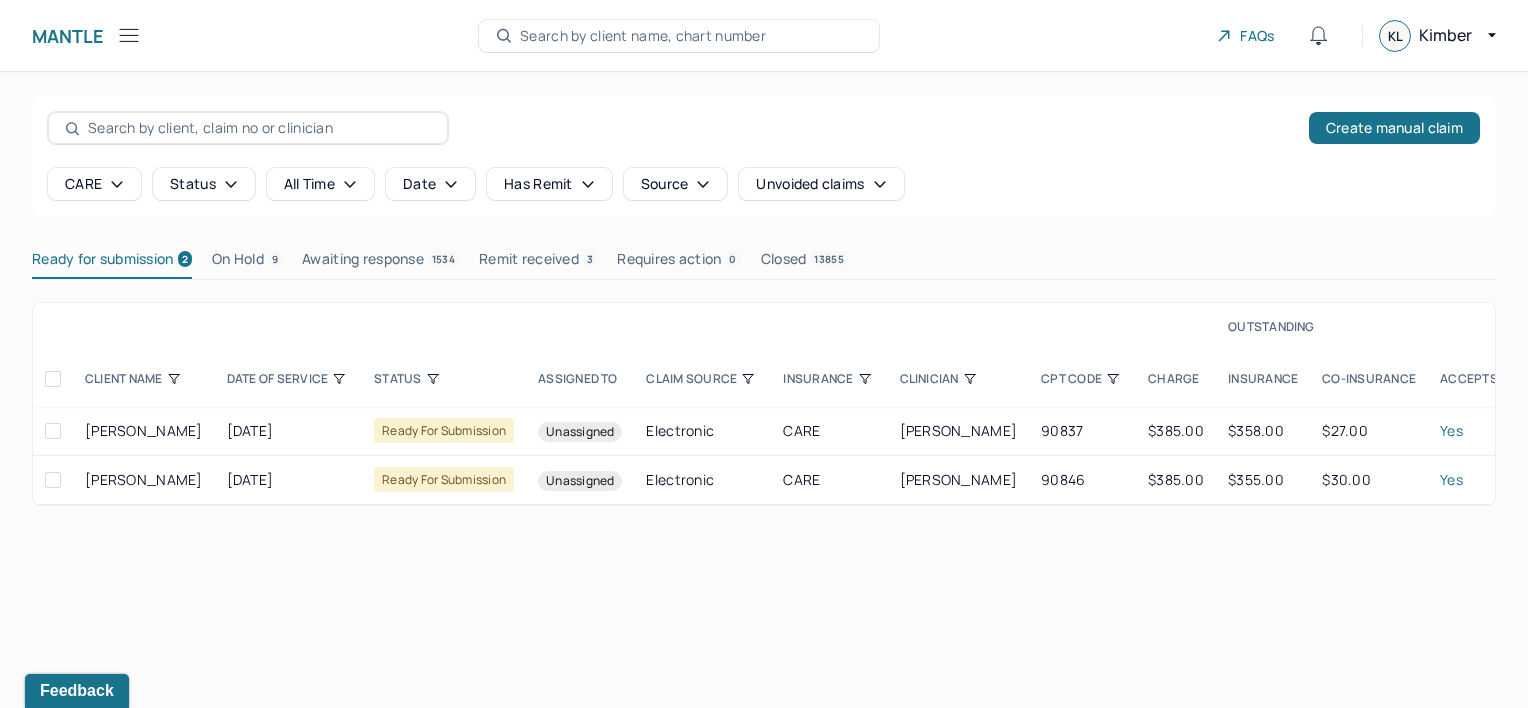 click at bounding box center (53, 379) 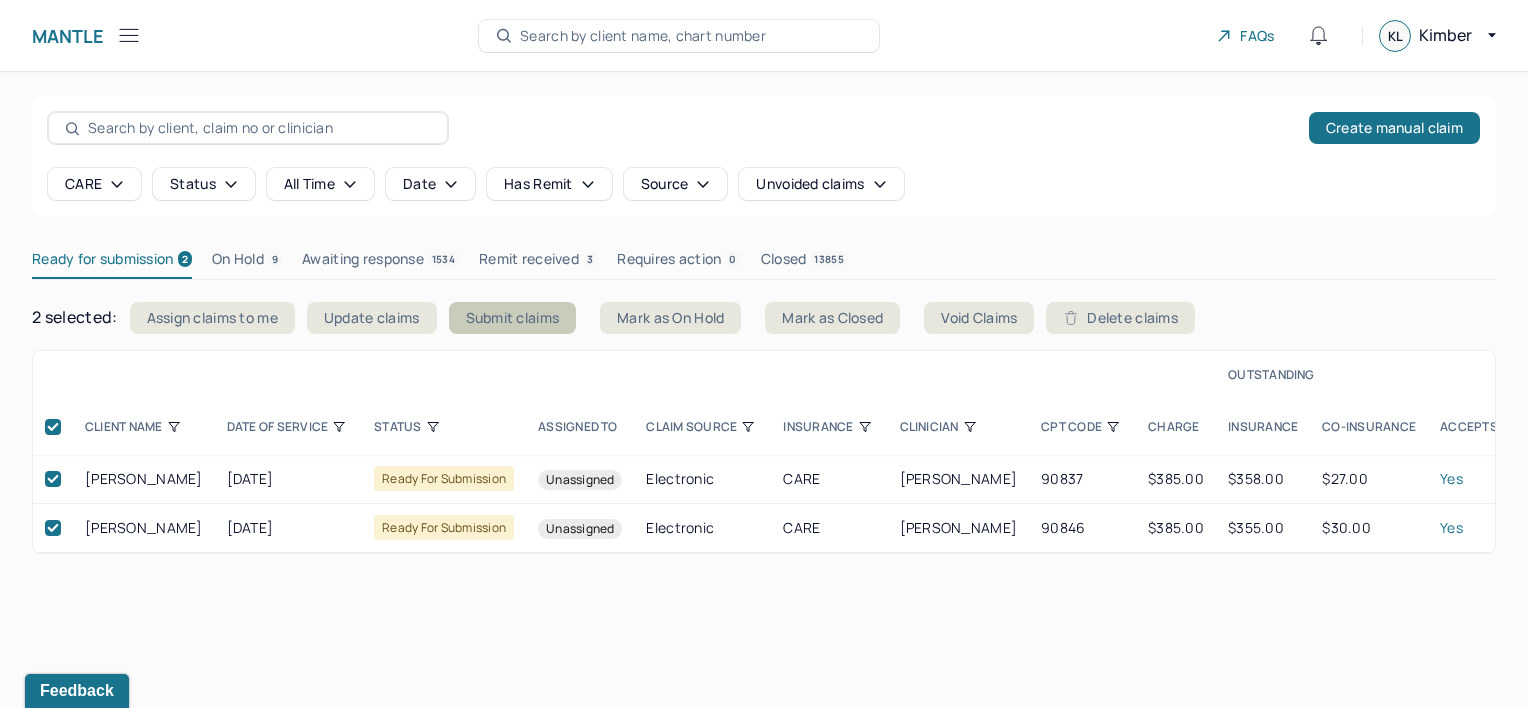 click on "Submit claims" at bounding box center [513, 318] 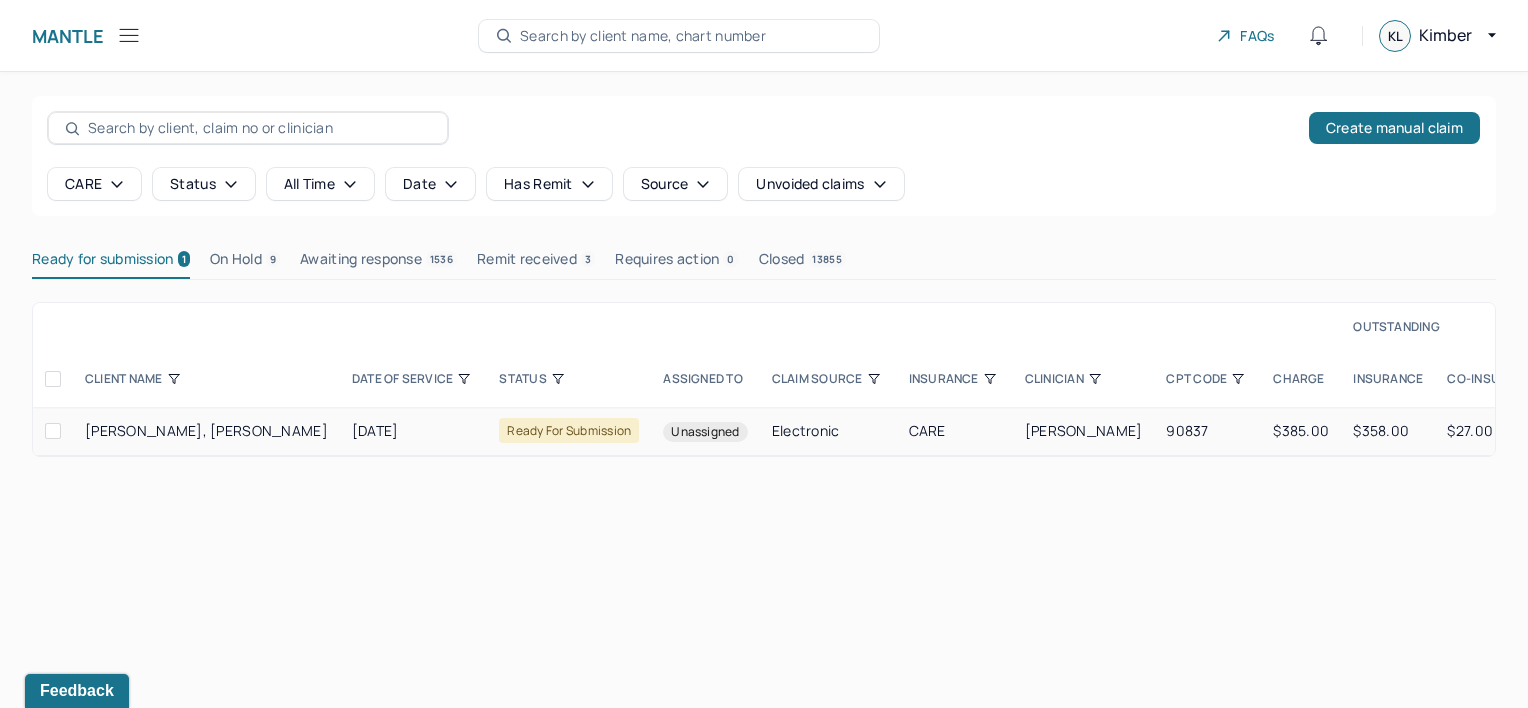 click at bounding box center (53, 431) 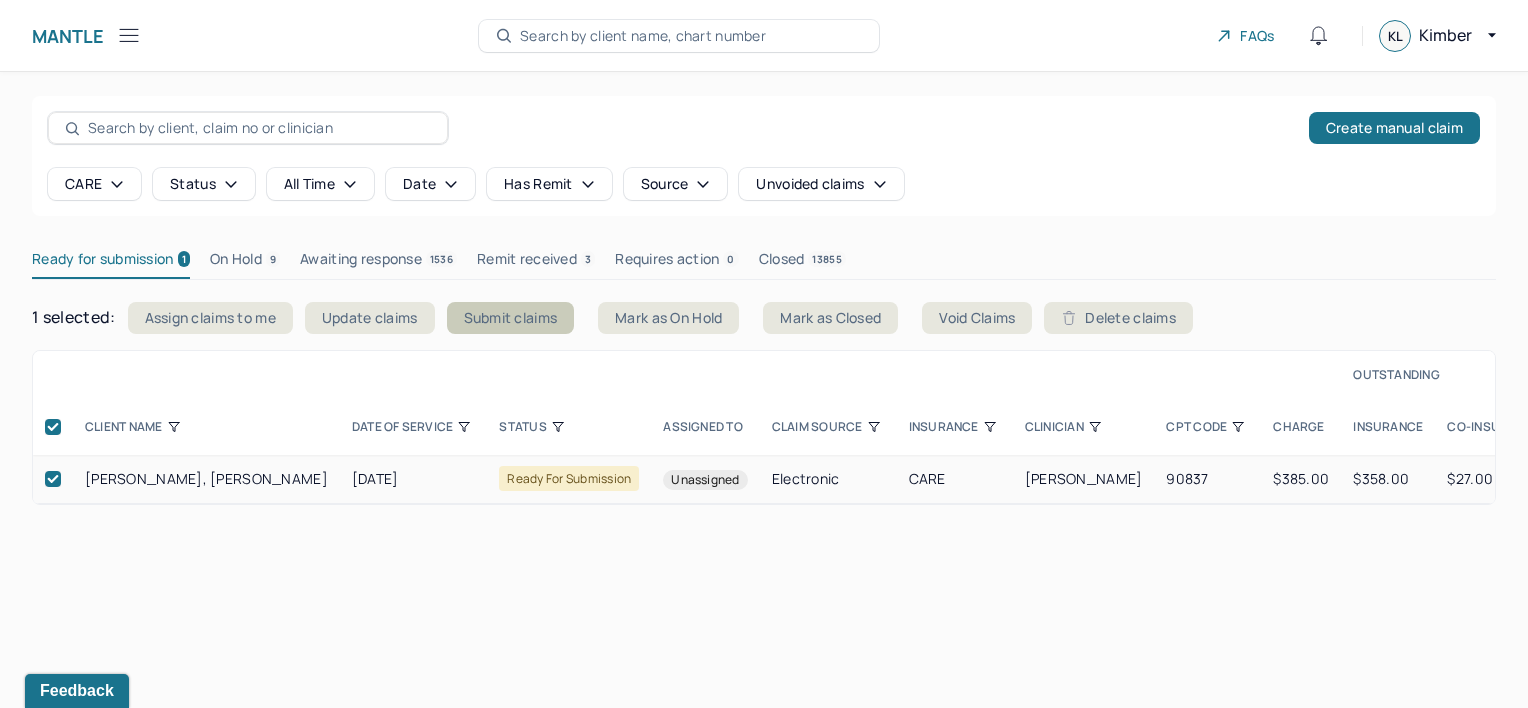click on "Submit claims" at bounding box center [511, 318] 